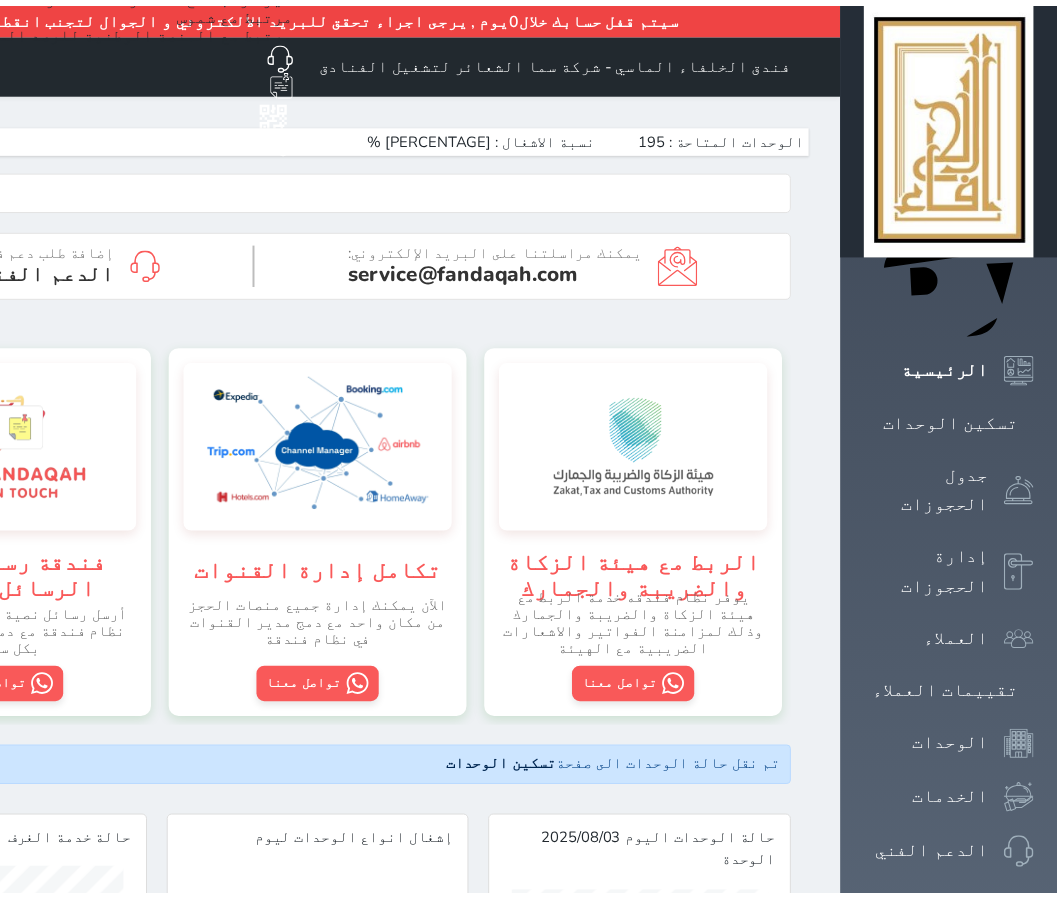 scroll, scrollTop: 0, scrollLeft: 0, axis: both 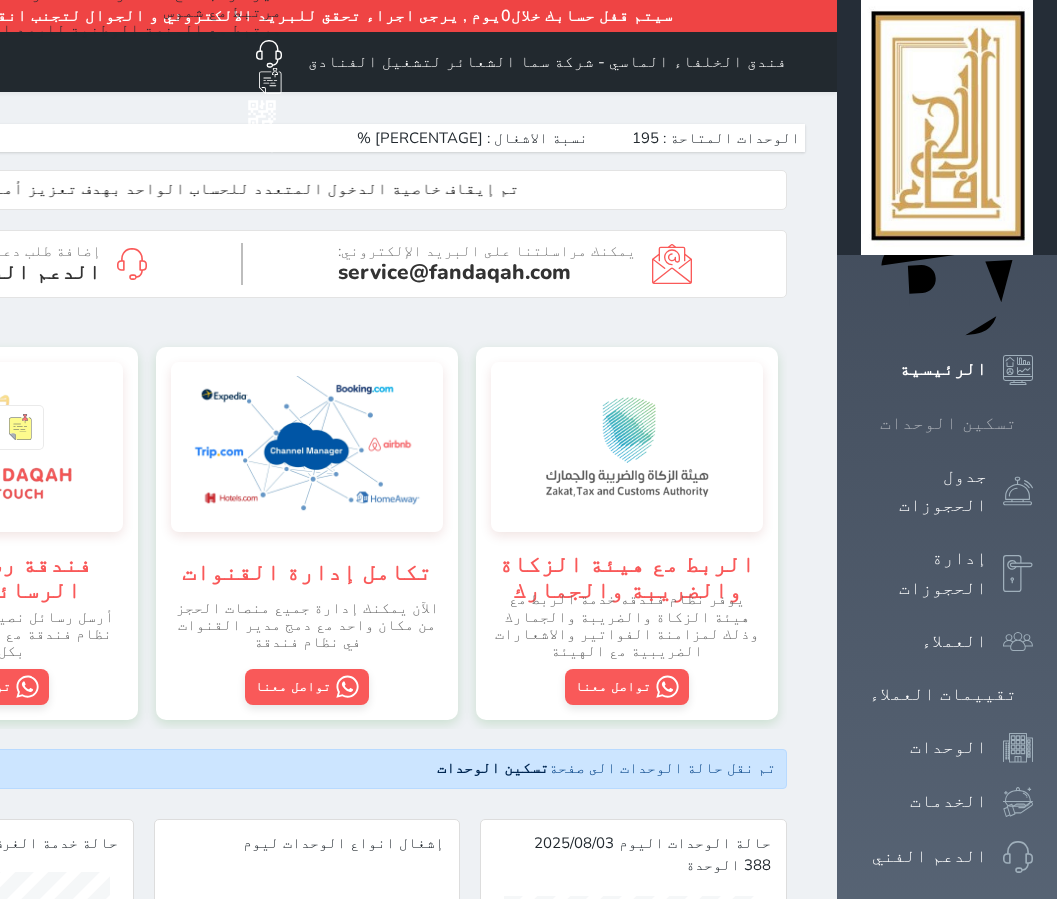 click 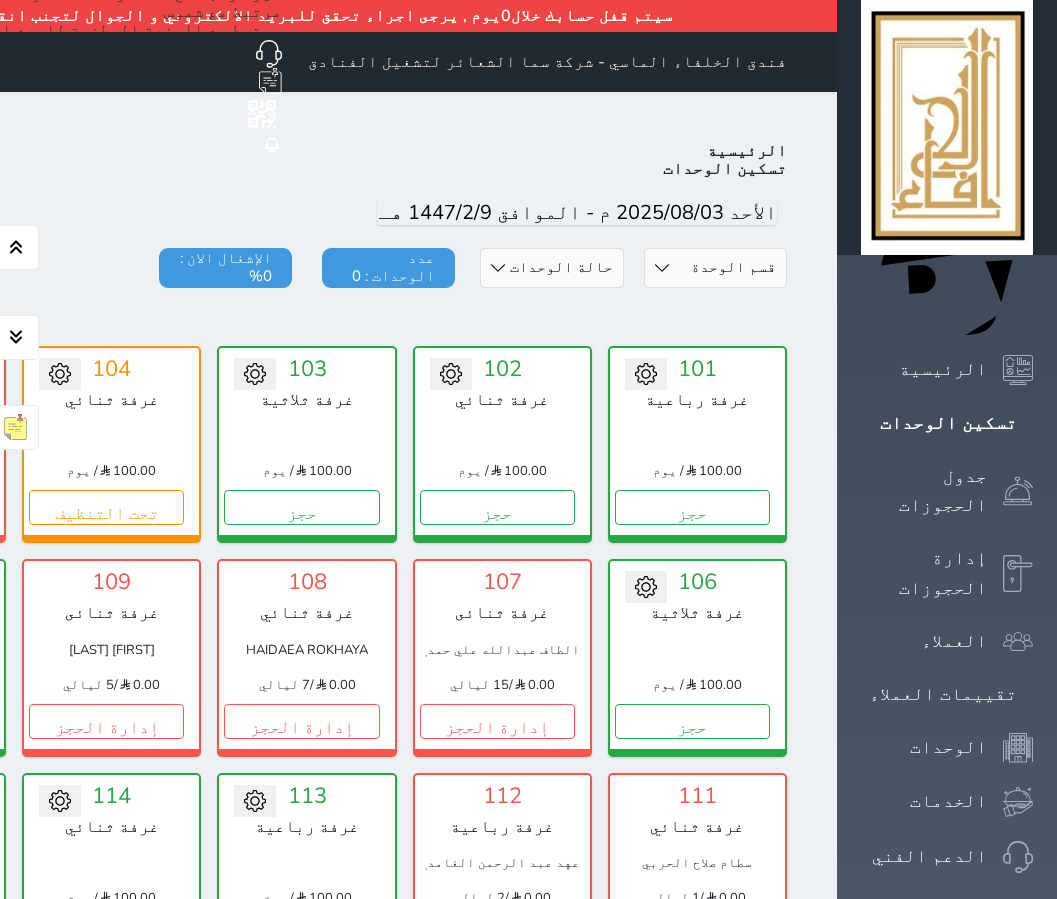scroll, scrollTop: 33, scrollLeft: 0, axis: vertical 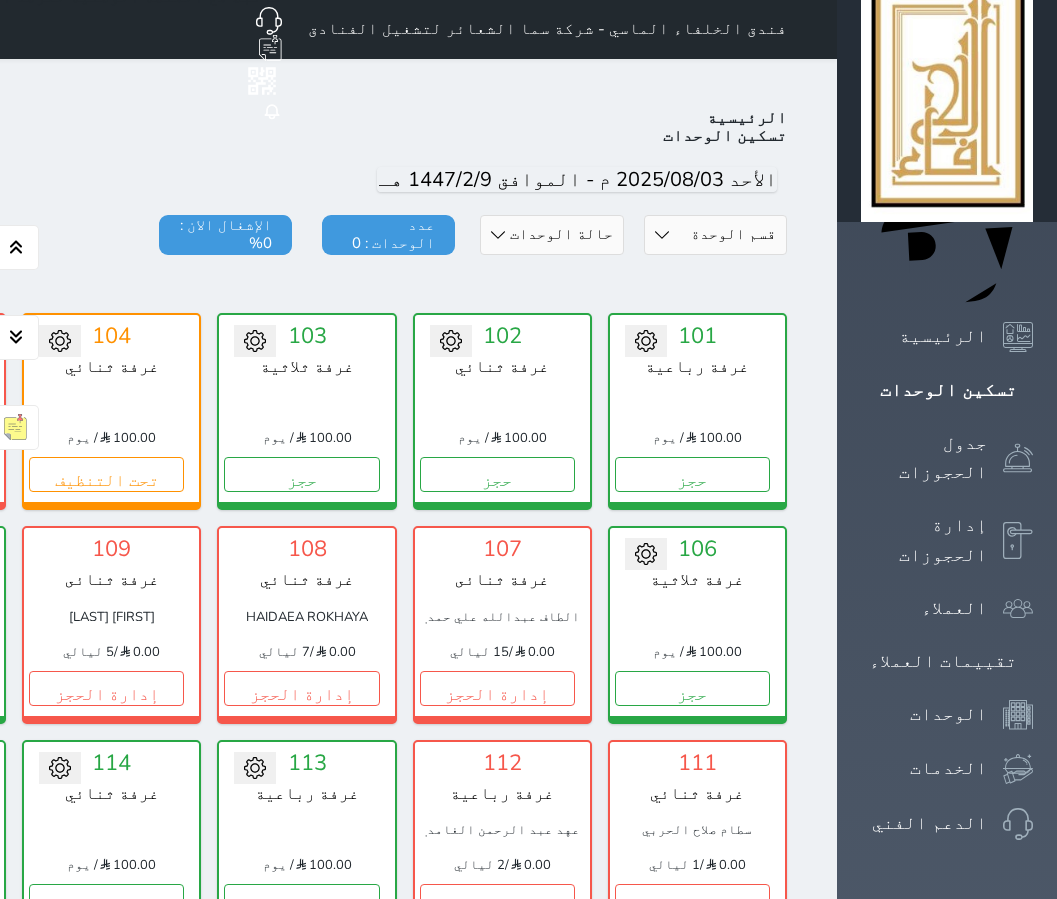 click on "قسم الوحدة   غرفه رباعية سرير كينج غرفة ثلاثة غرفة ثنائي" at bounding box center (715, 235) 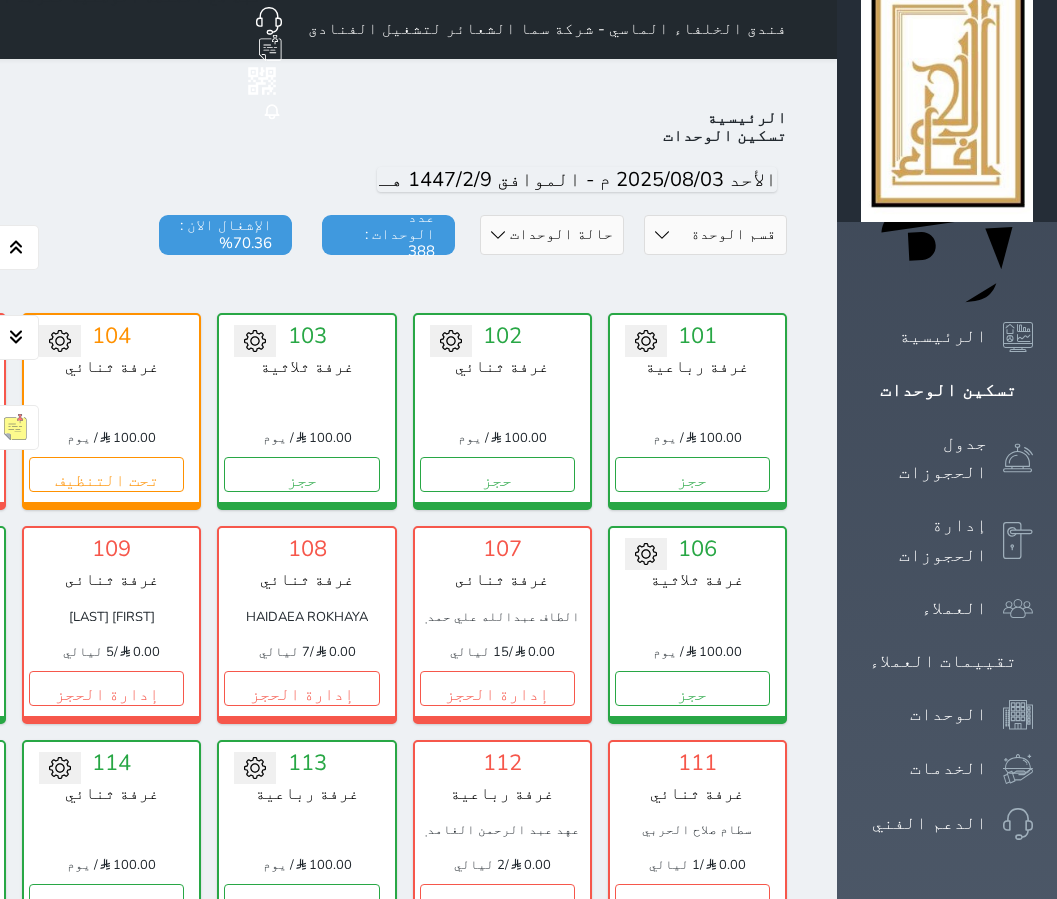 select on "7173" 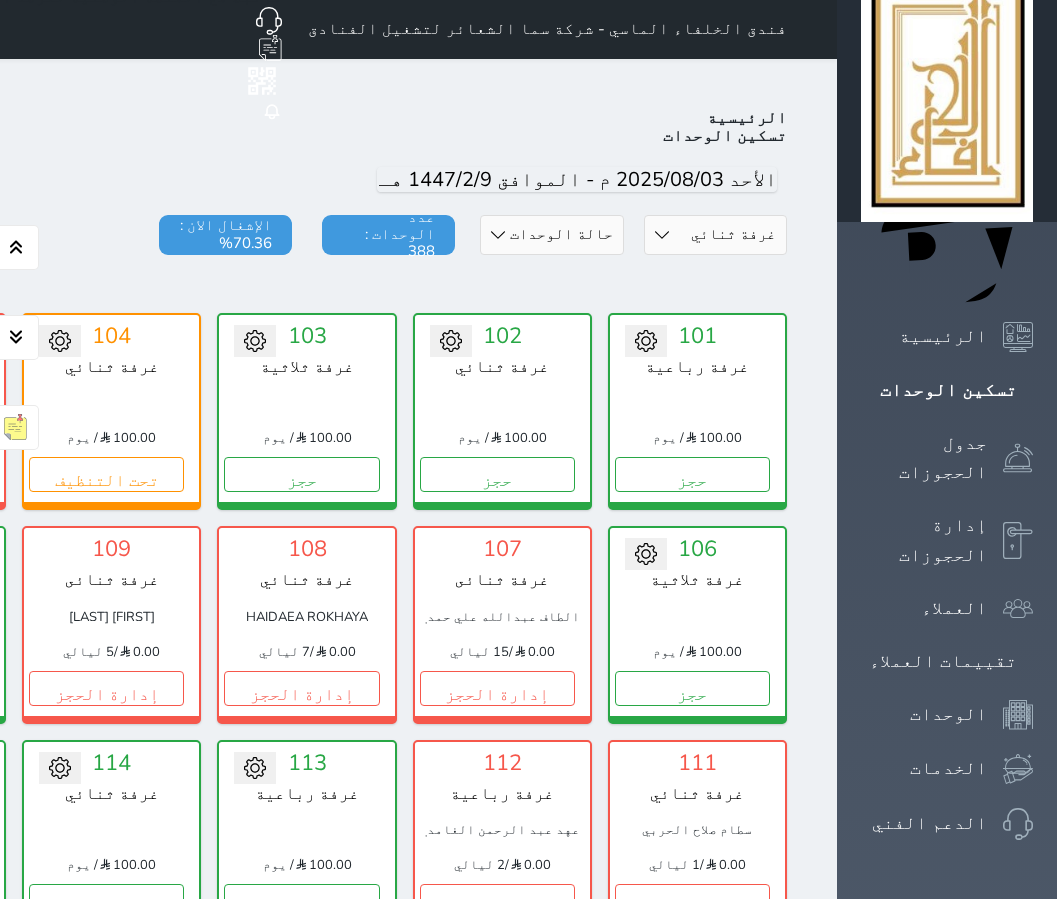 click on "قسم الوحدة   غرفه رباعية سرير كينج غرفة ثلاثة غرفة ثنائي" at bounding box center [715, 235] 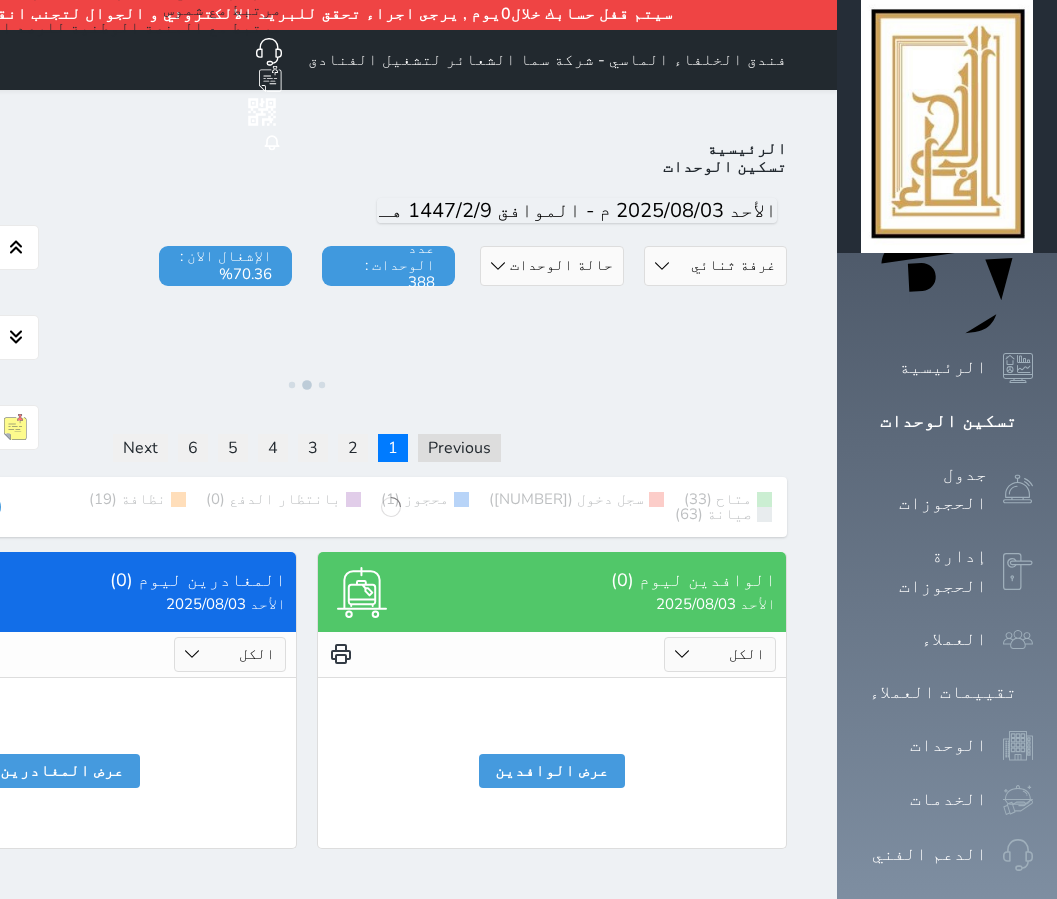 click on "حالة الوحدات متاح تحت التنظيف تحت الصيانة سجل دخول  لم يتم تسجيل الدخول" at bounding box center (551, 266) 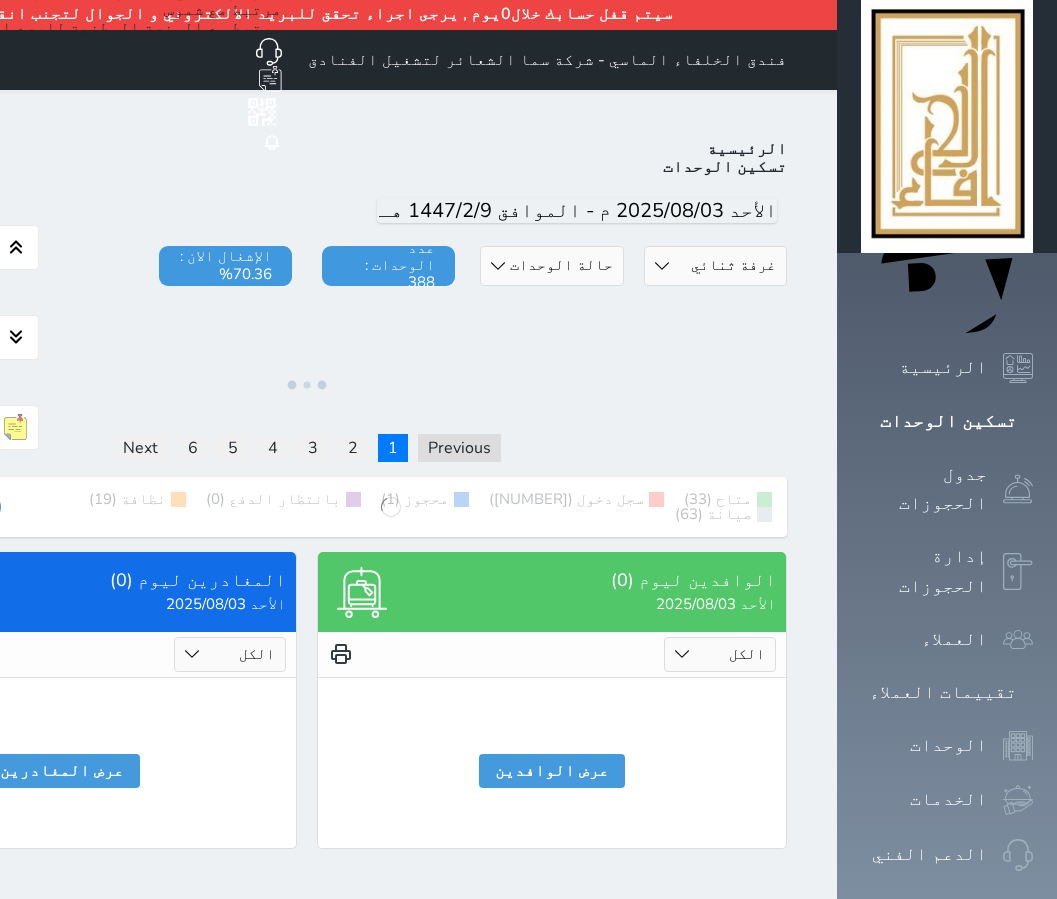select on "1" 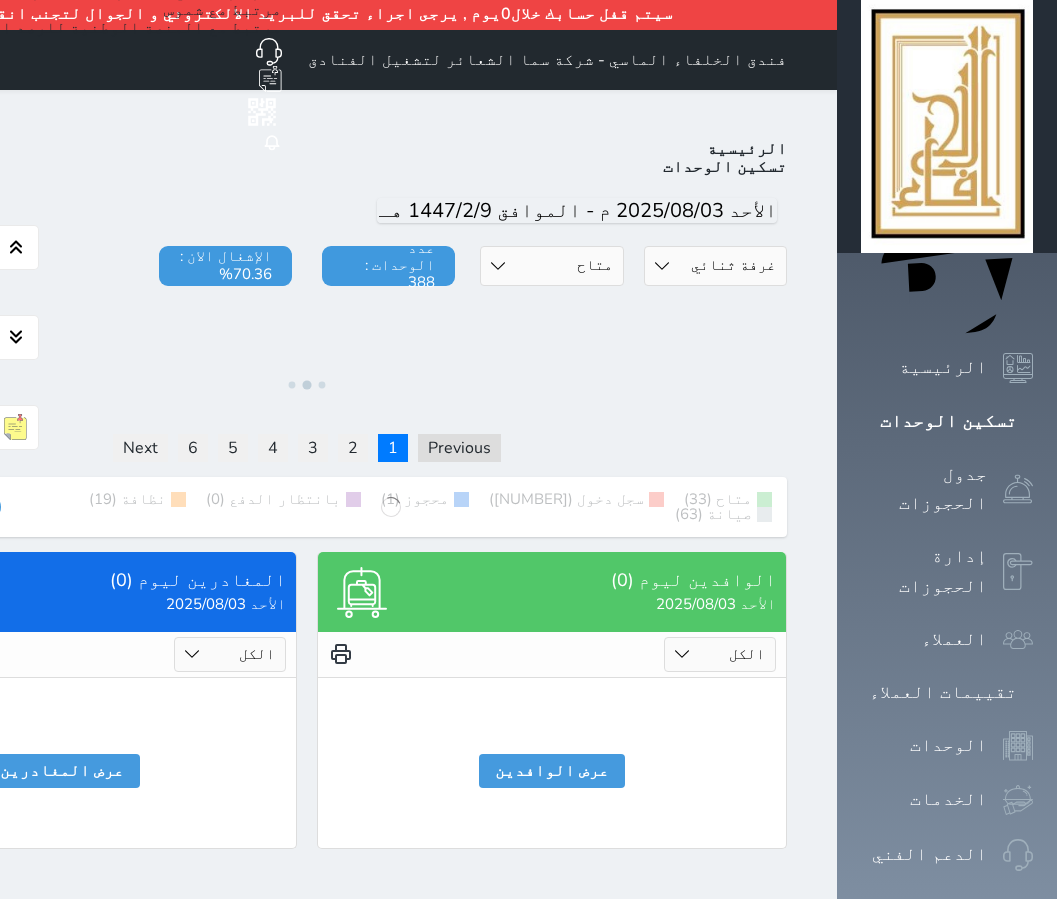 click on "حالة الوحدات متاح تحت التنظيف تحت الصيانة سجل دخول  لم يتم تسجيل الدخول" at bounding box center [551, 266] 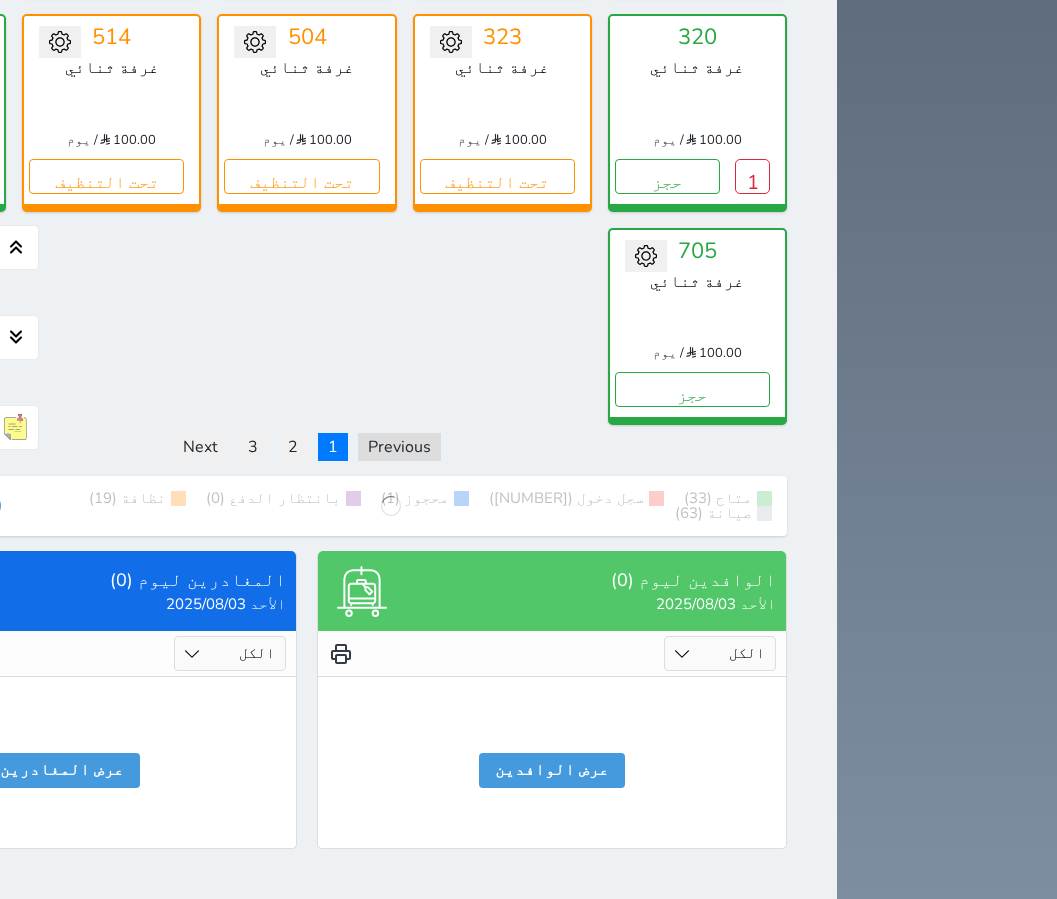 scroll, scrollTop: 1154, scrollLeft: 0, axis: vertical 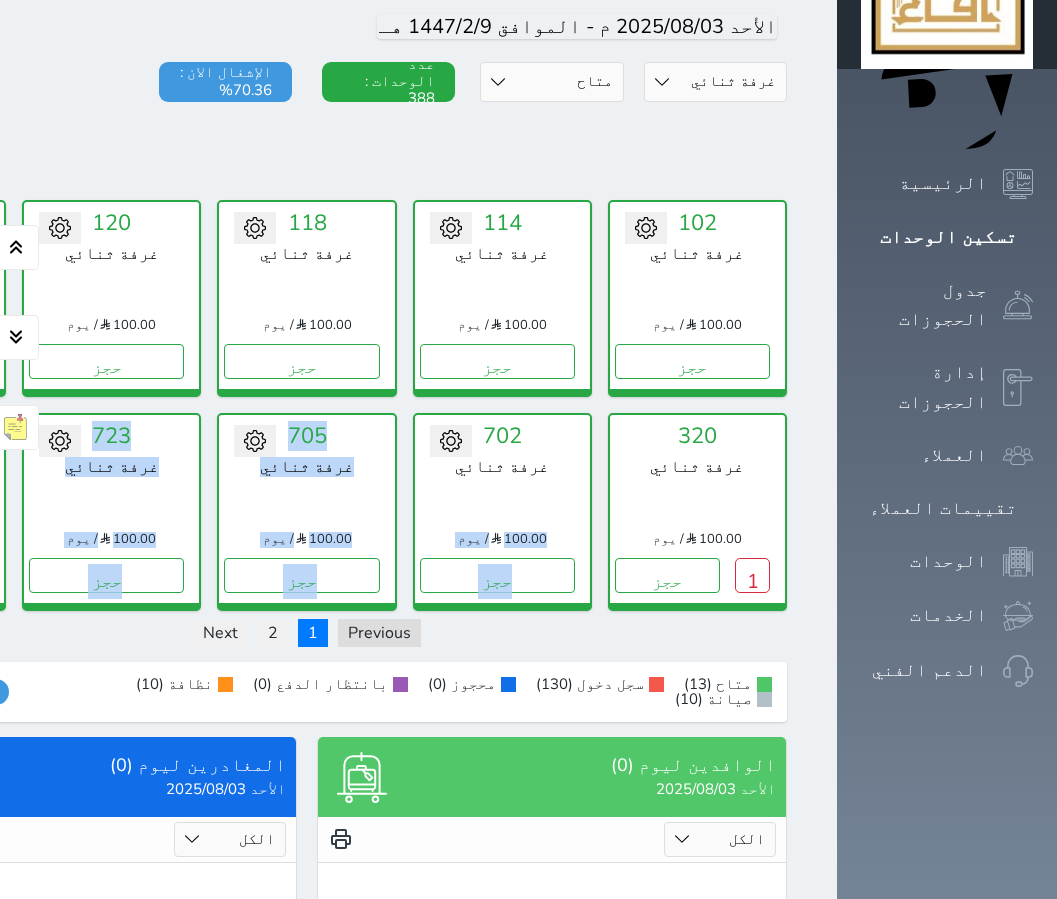 click on "تحويل لتحت الصيانة
تحويل لتحت التنظيف
102   غرفة ثنائي
100.00
/ يوم       حجز                   تغيير الحالة الى صيانة                 نوع الصيانة
خارج الخدمة
عطل في التكيف
صيانة الحمامات
ضيوف الفندق
صيانة الدولاب
نظافة الموكيت
إصلاح الستارة
عطل كالون الباب
التاريخ المتوقع للانتهاء       حفظ
تحويل لتحت الصيانة
تحويل لتحت التنظيف" at bounding box center [307, 405] 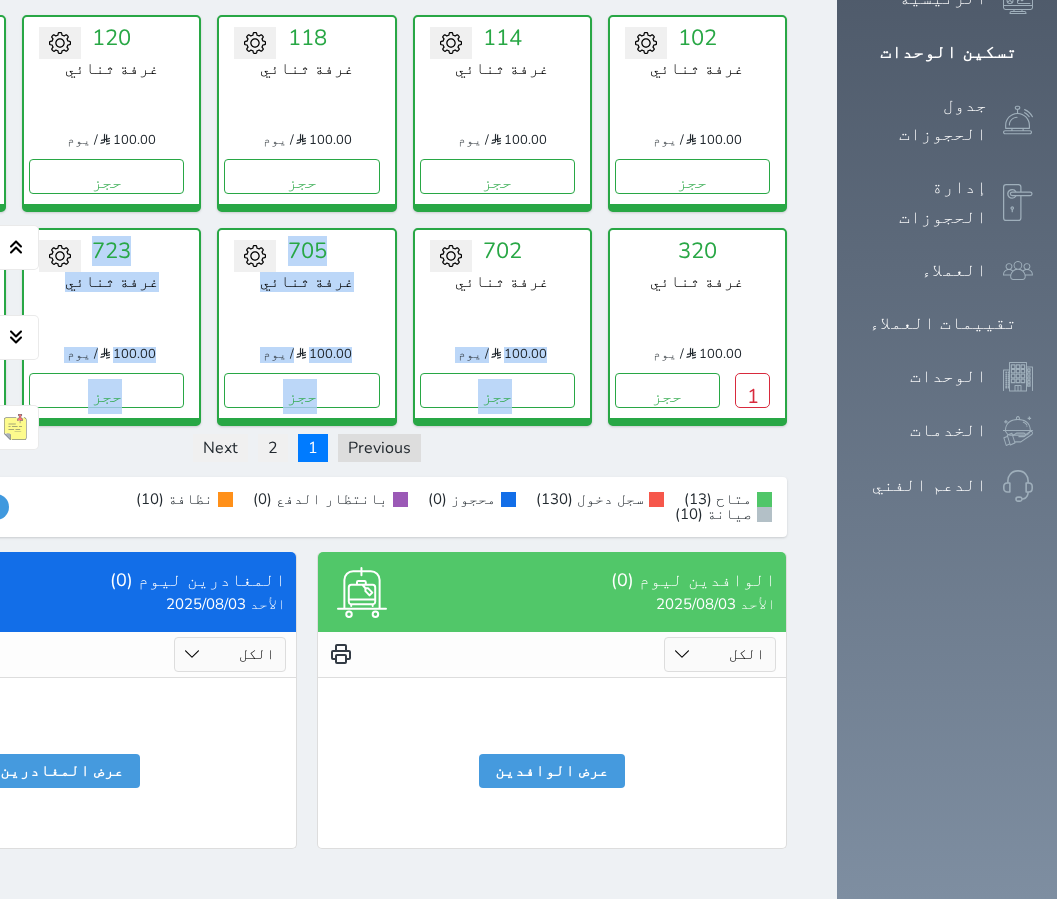 scroll, scrollTop: 510, scrollLeft: 0, axis: vertical 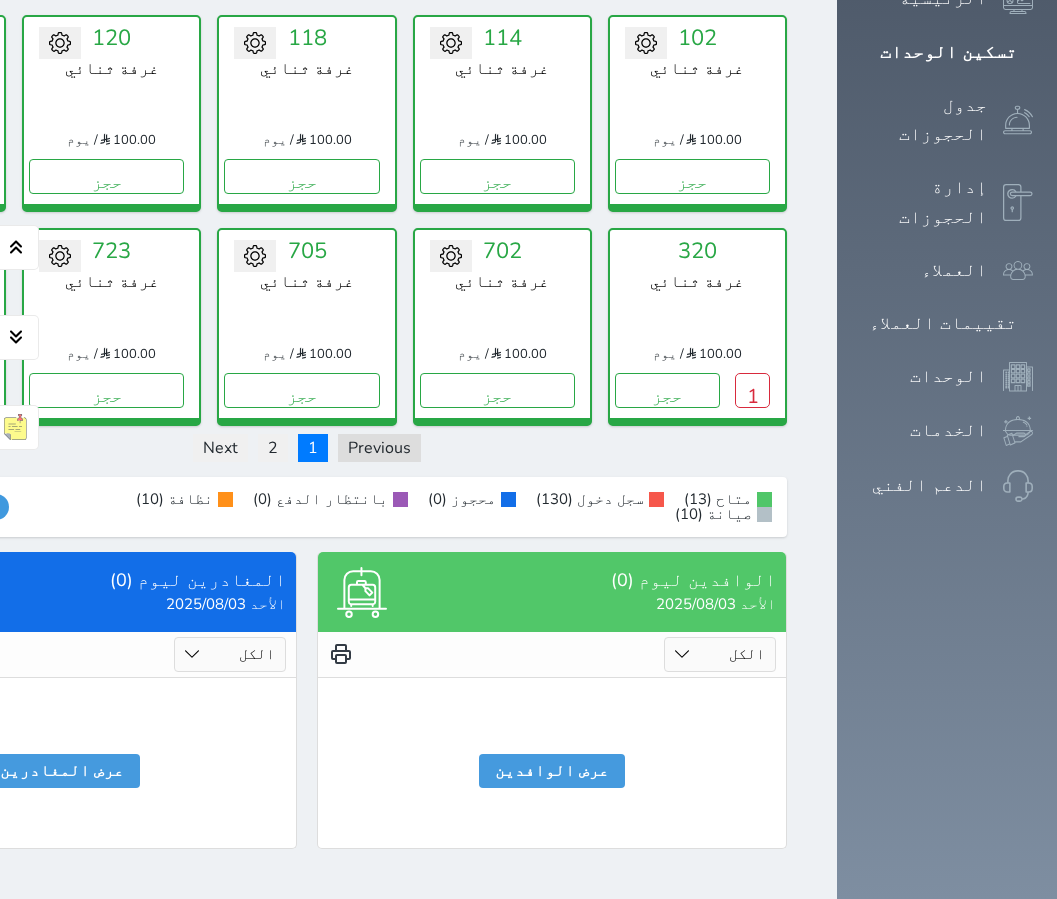 click on "تحويل لتحت الصيانة
تحويل لتحت التنظيف
102   غرفة ثنائي
100.00
/ يوم       حجز                   تغيير الحالة الى صيانة                 نوع الصيانة
خارج الخدمة
عطل في التكيف
صيانة الحمامات
ضيوف الفندق
صيانة الدولاب
نظافة الموكيت
إصلاح الستارة
عطل كالون الباب
التاريخ المتوقع للانتهاء       حفظ
تحويل لتحت الصيانة
تحويل لتحت التنظيف" at bounding box center [307, 220] 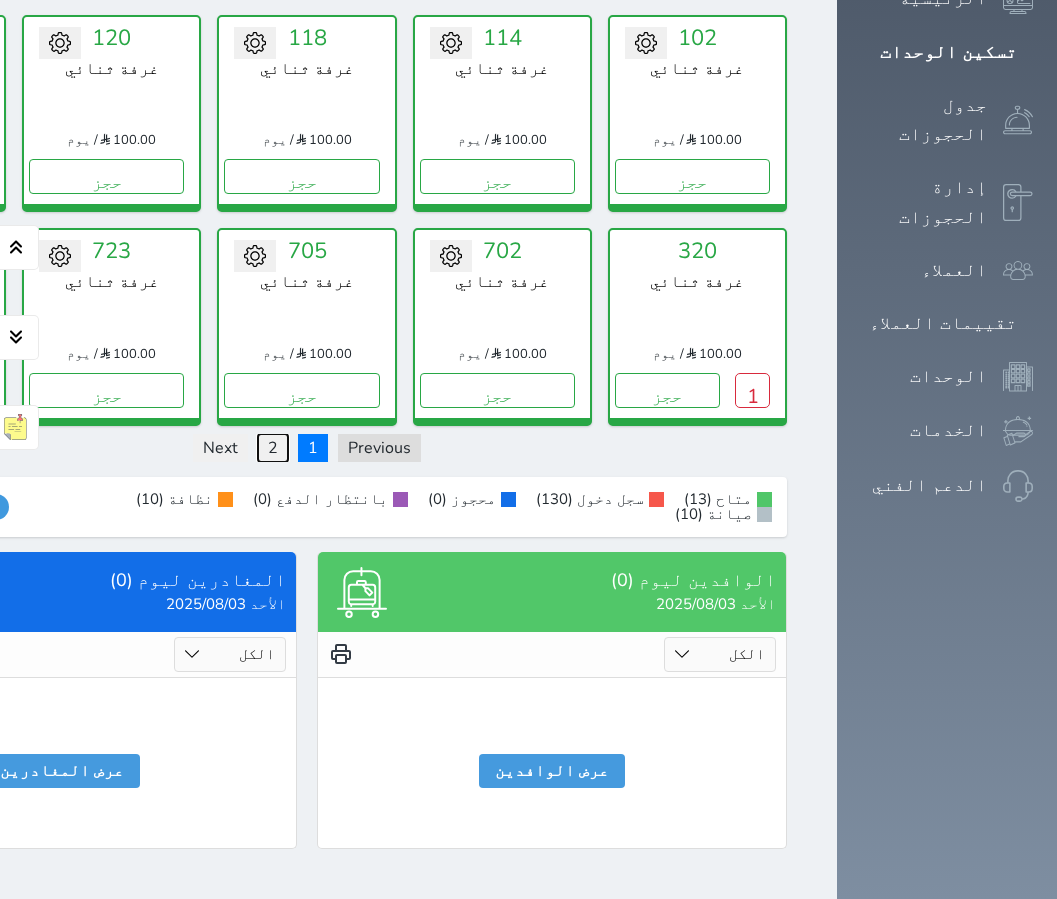 click on "2" at bounding box center (273, 448) 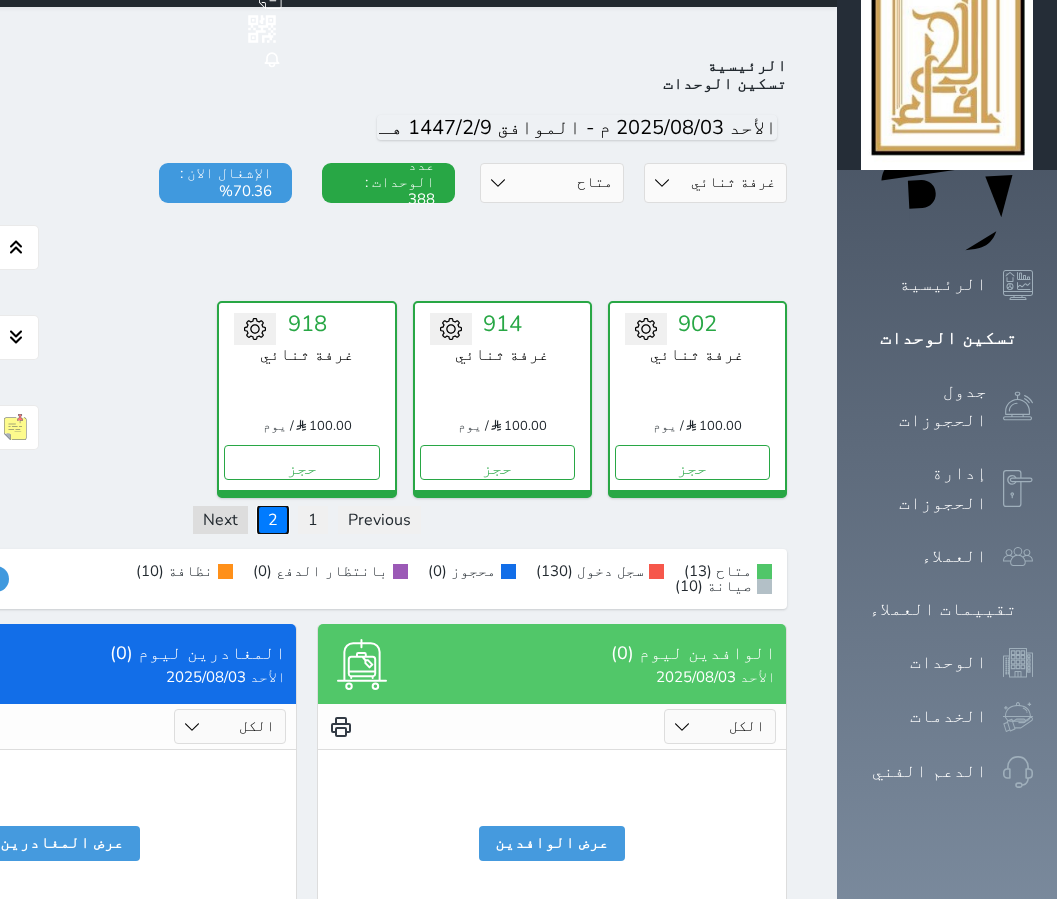 scroll, scrollTop: 0, scrollLeft: 0, axis: both 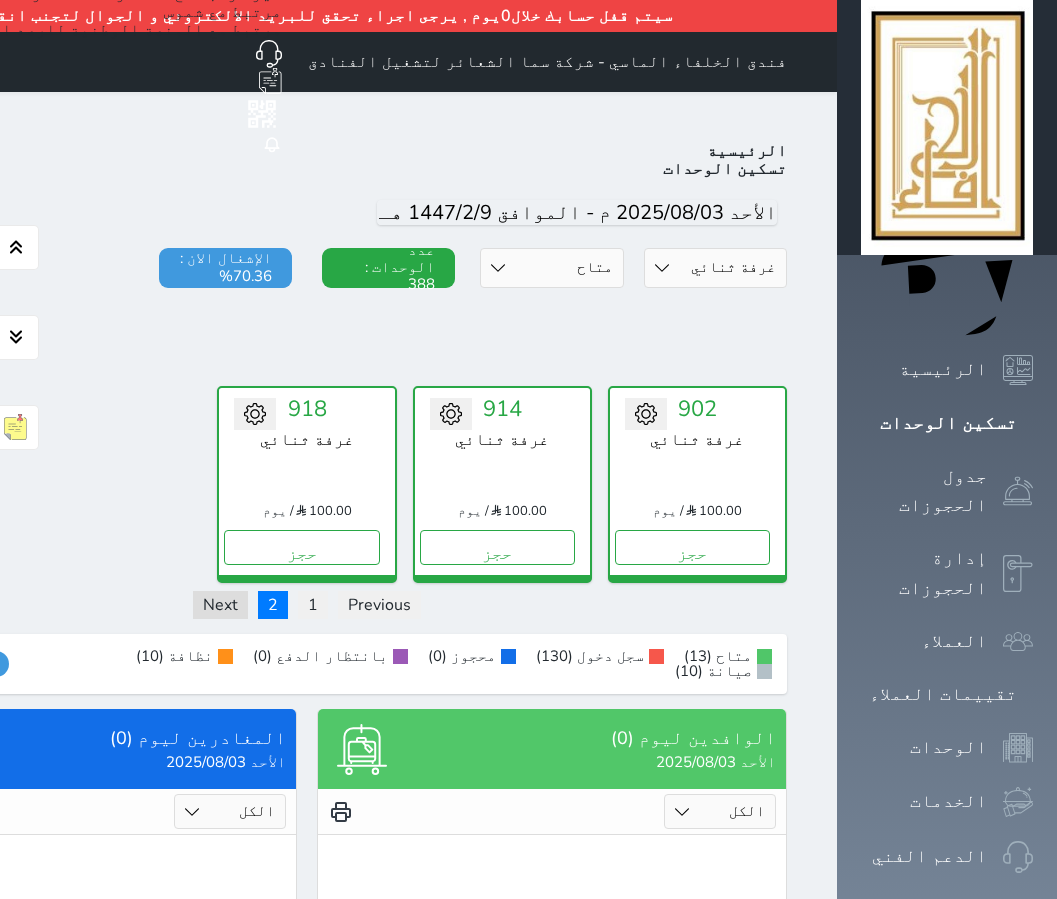 click at bounding box center [307, 358] 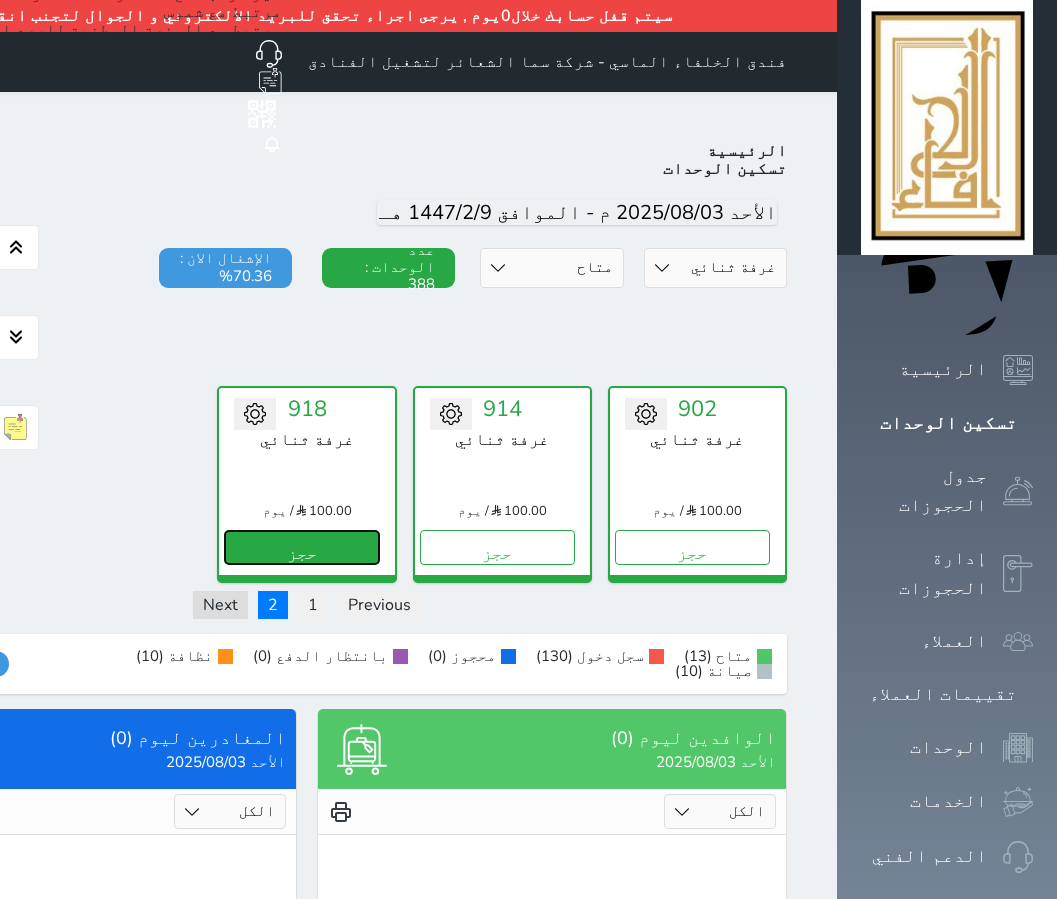 click on "حجز" at bounding box center [301, 547] 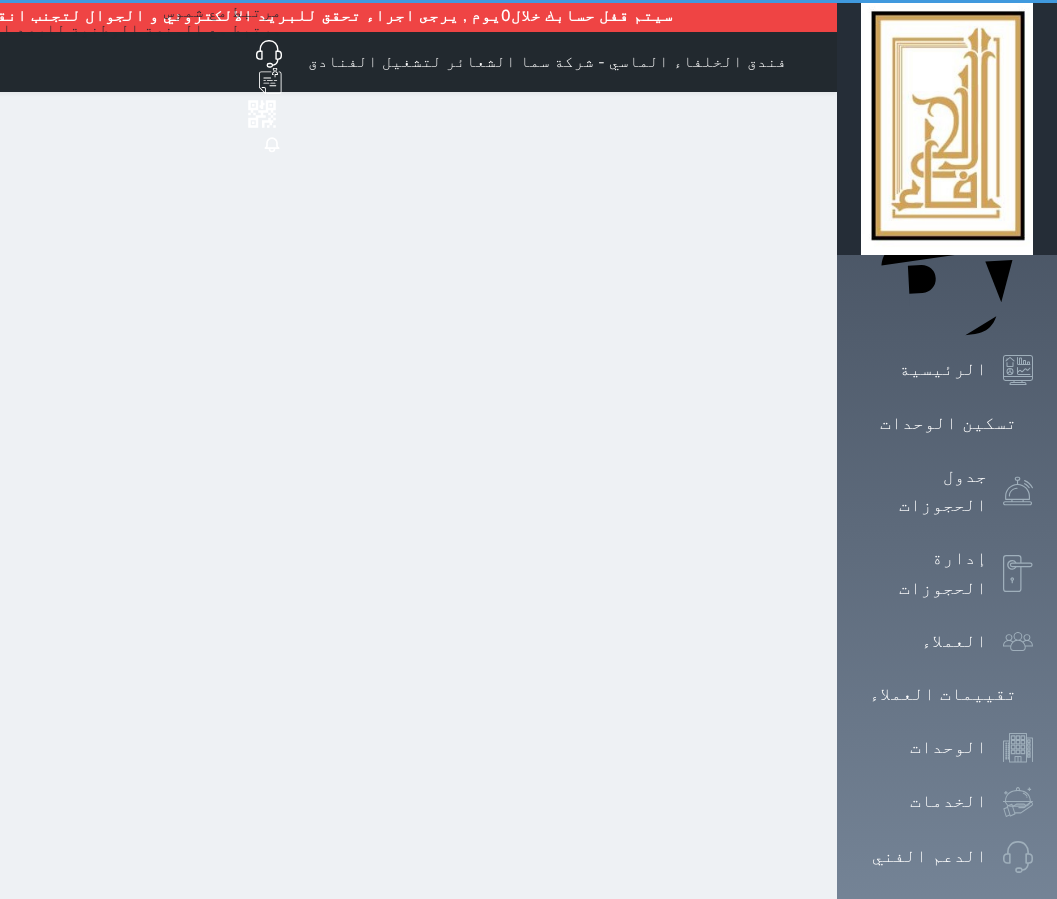 select on "1" 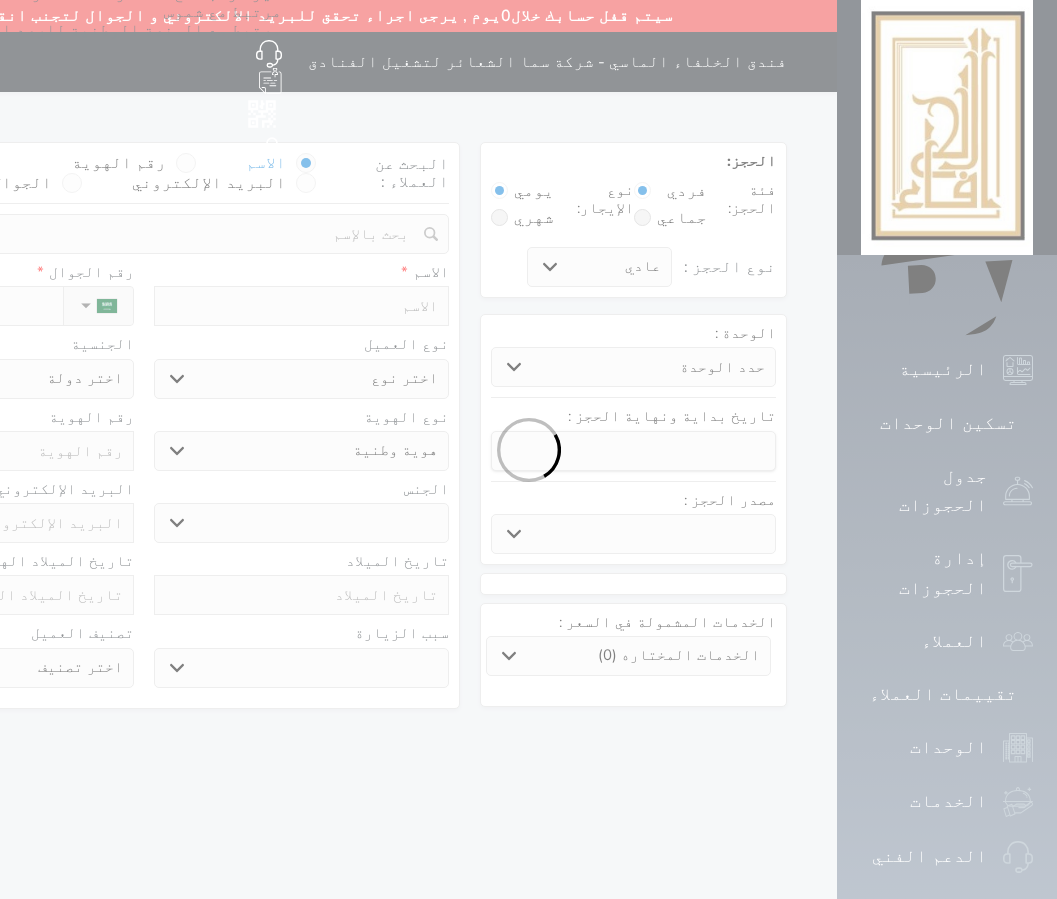 select 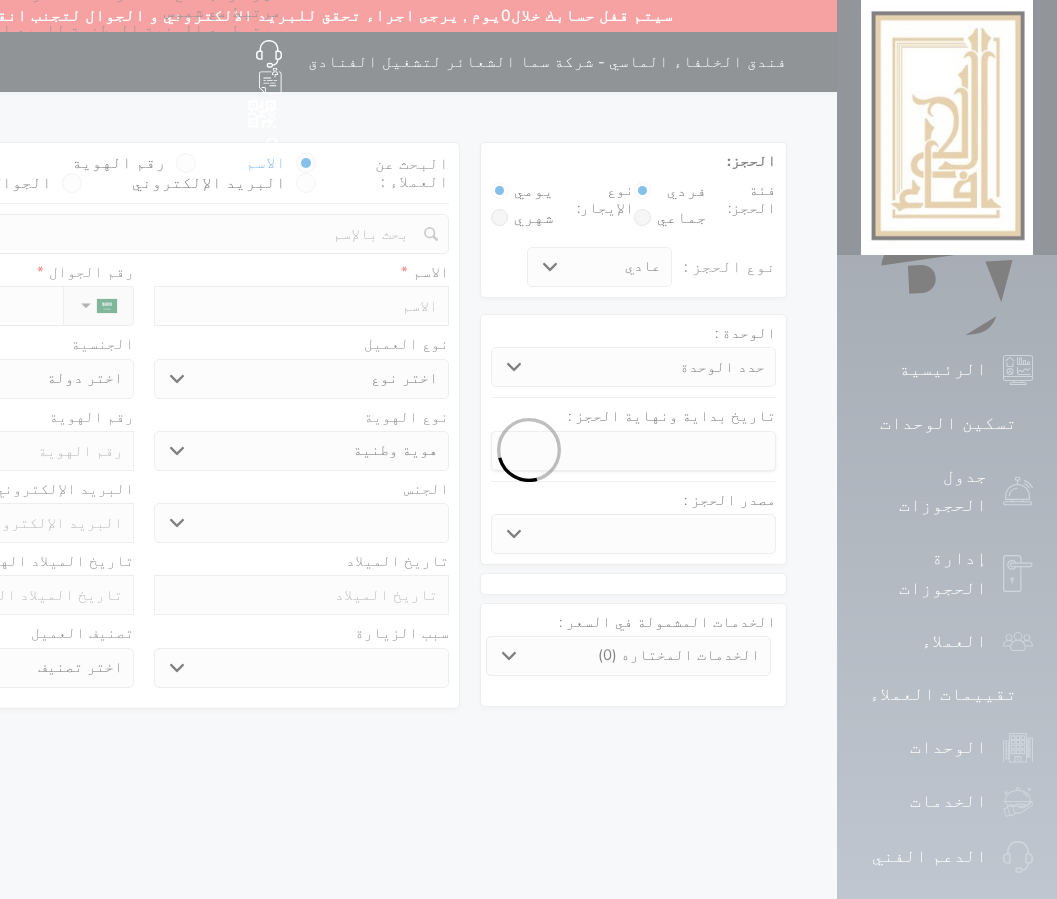select 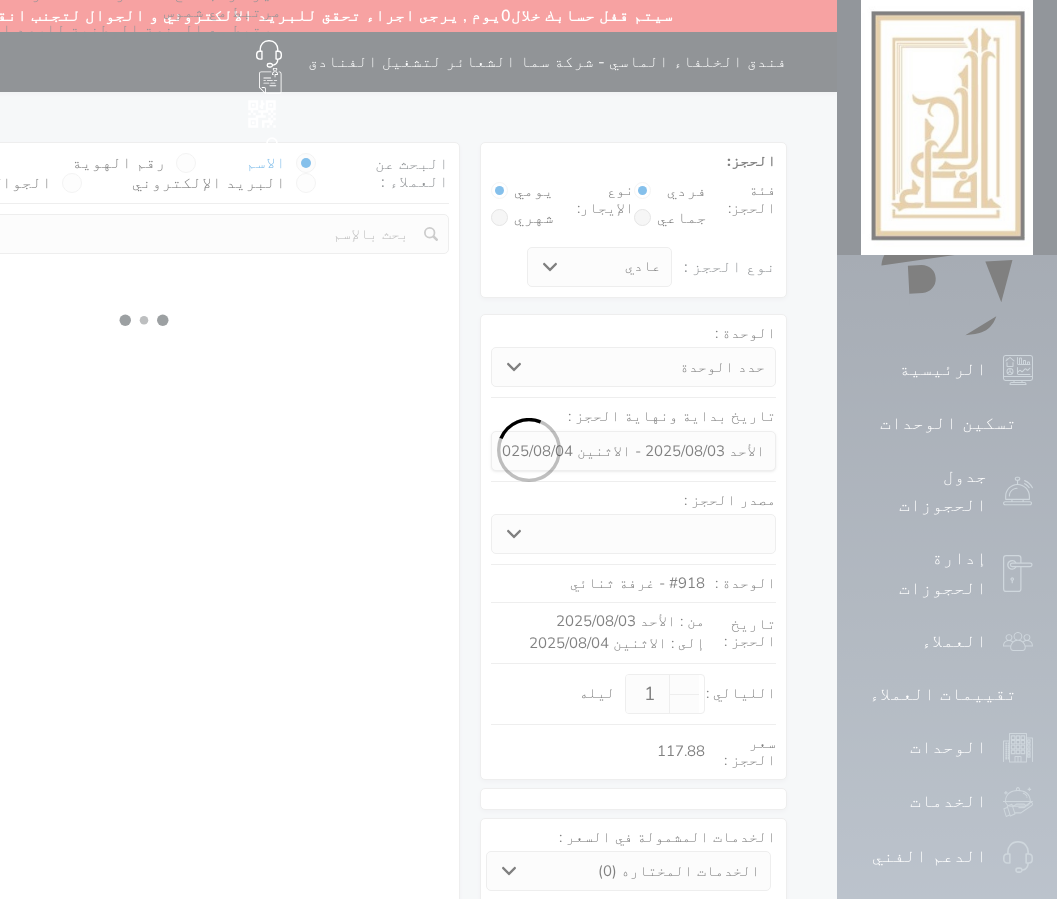 select 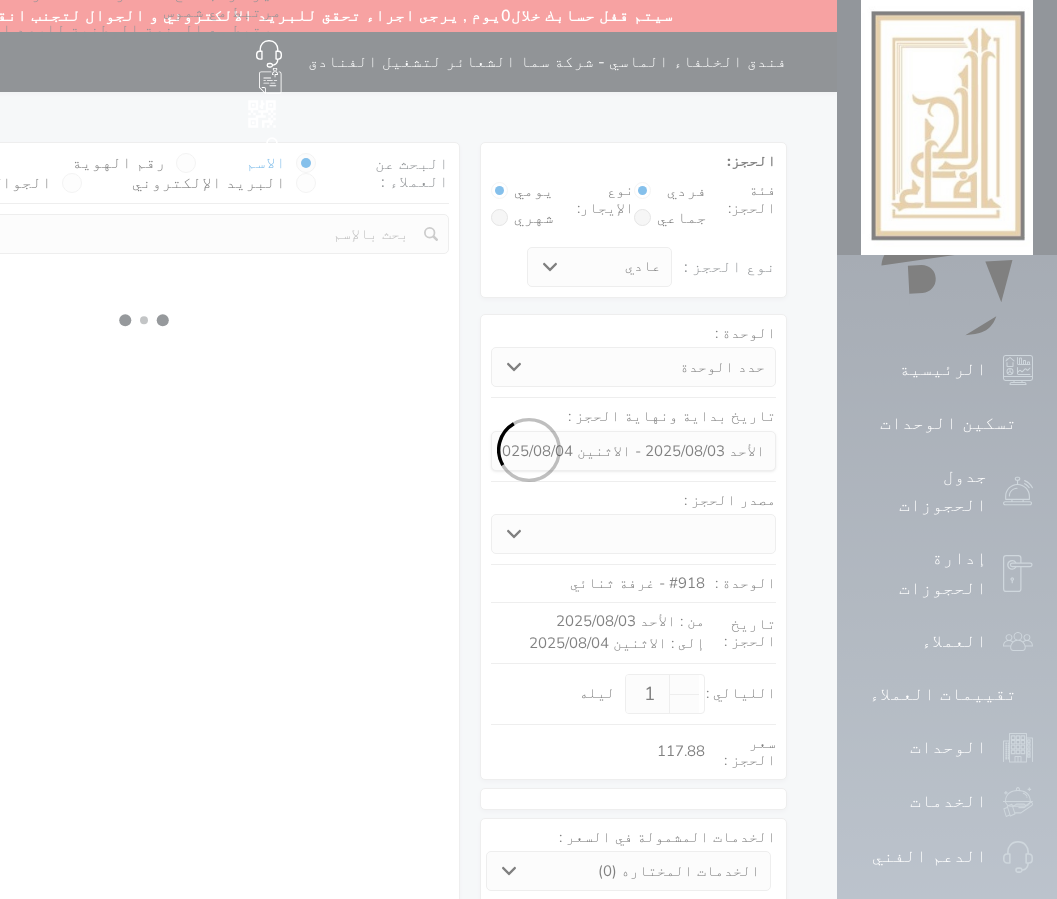 select on "113" 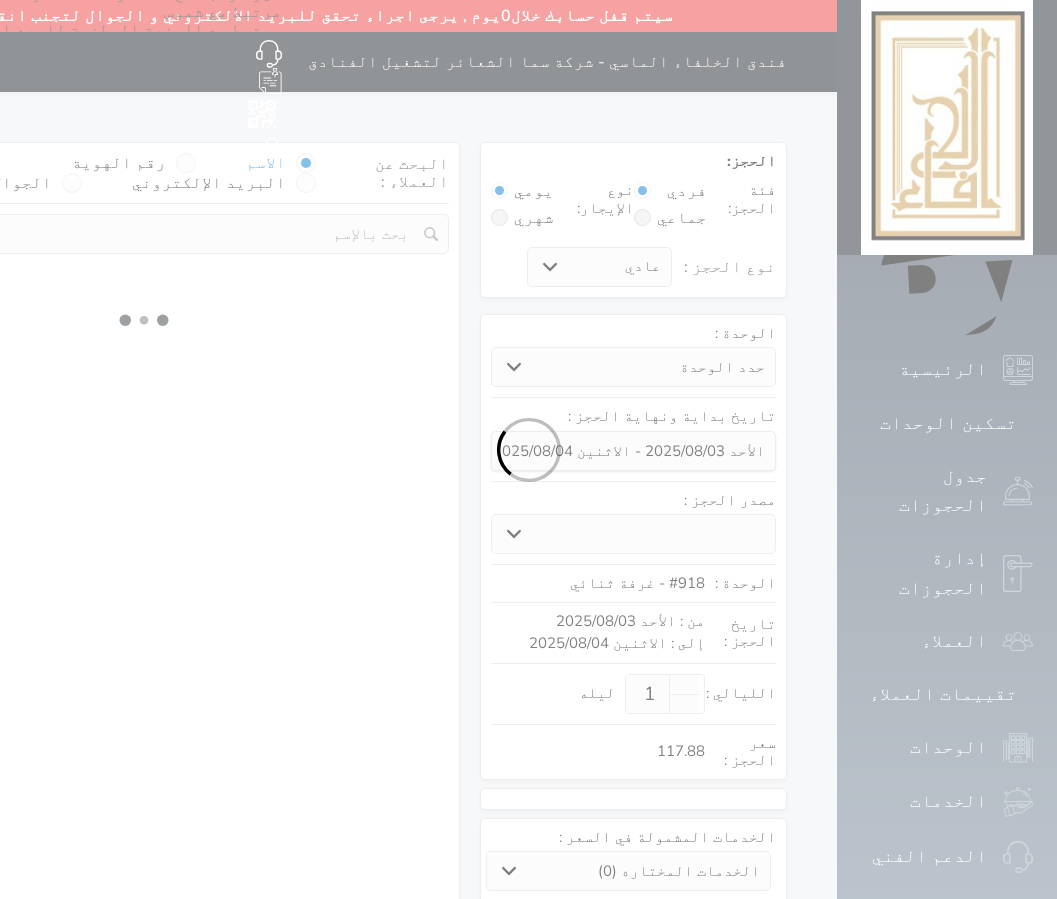 select on "1" 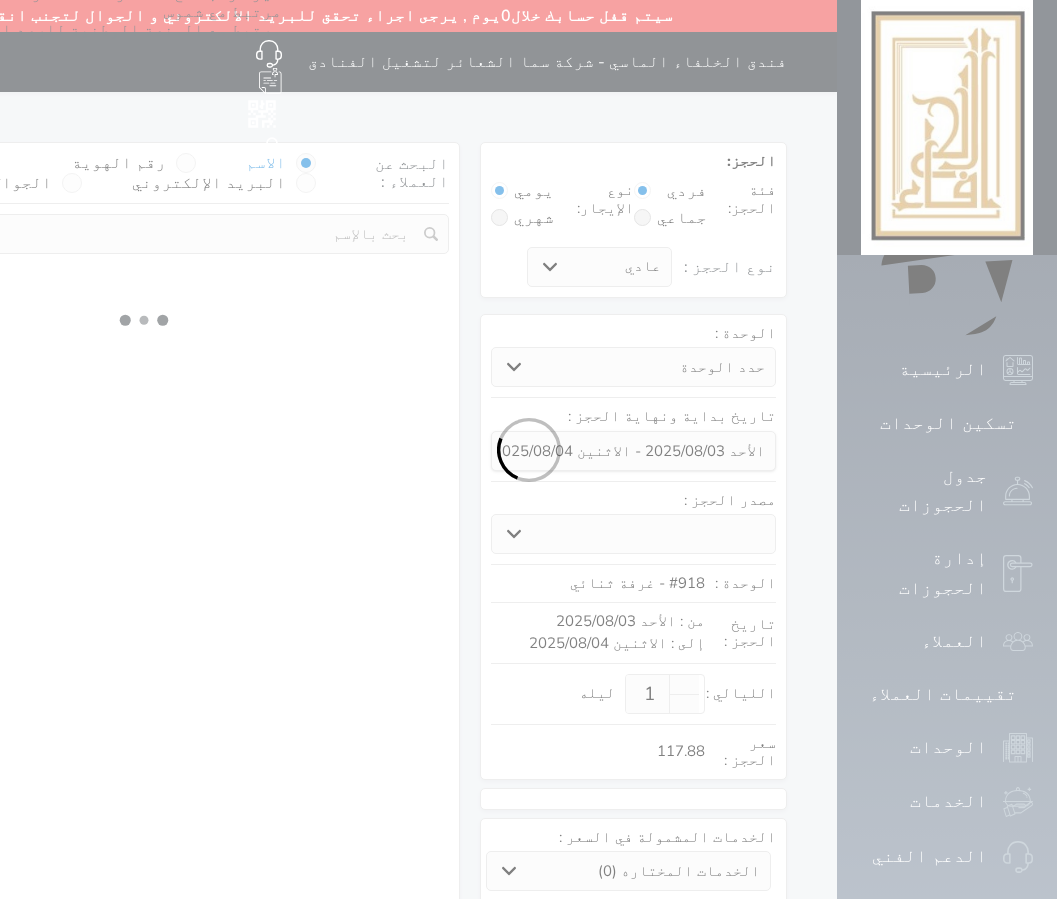 select 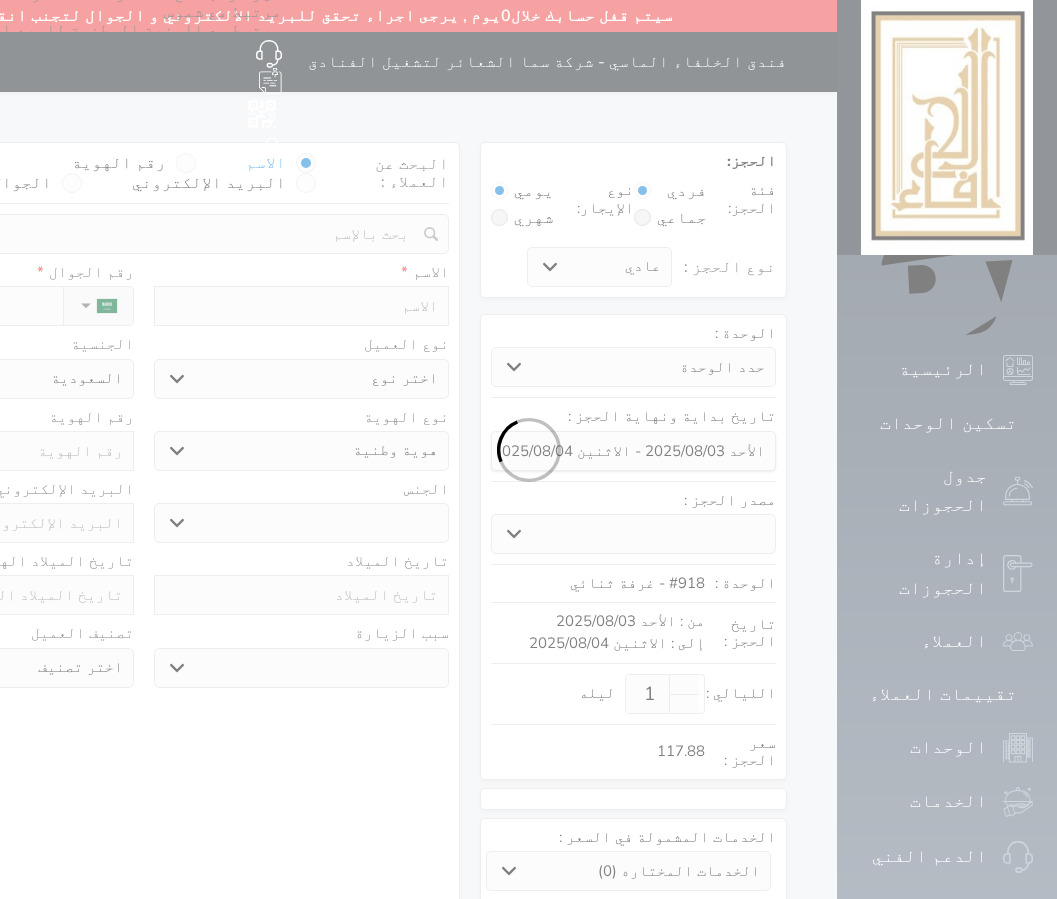select 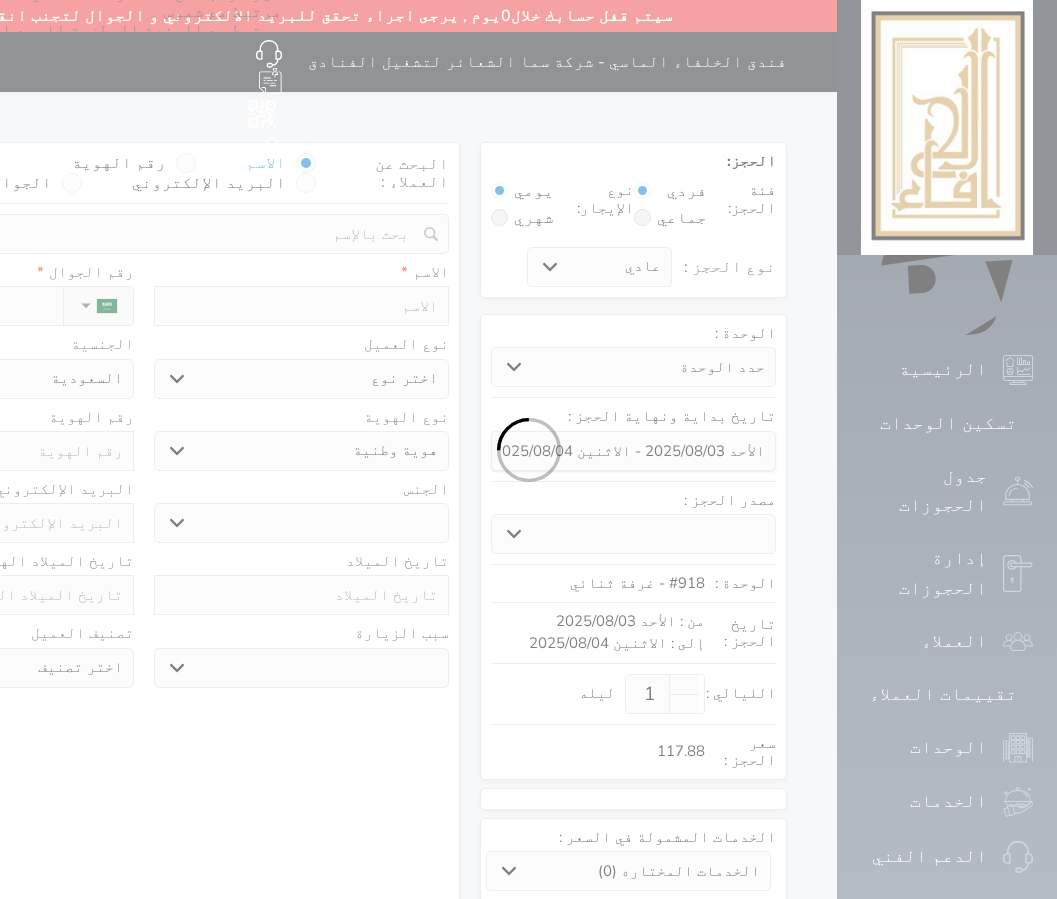 select 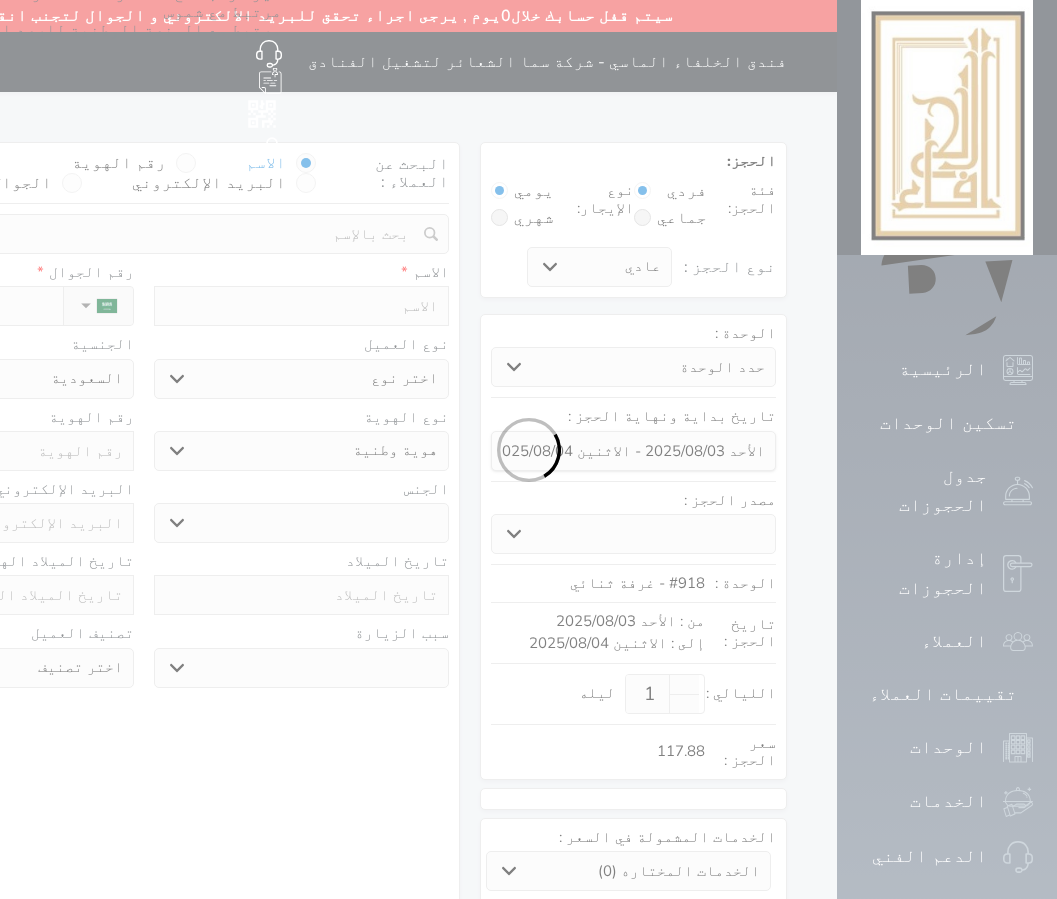 select 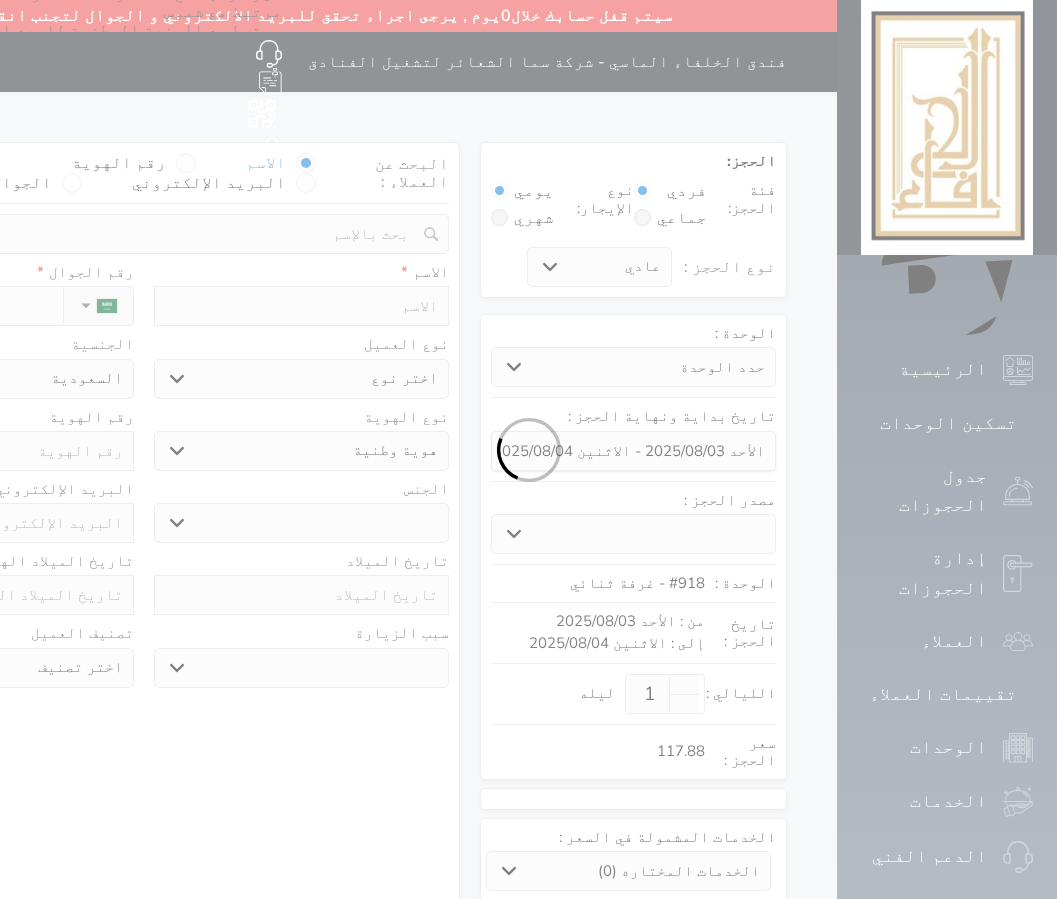 select 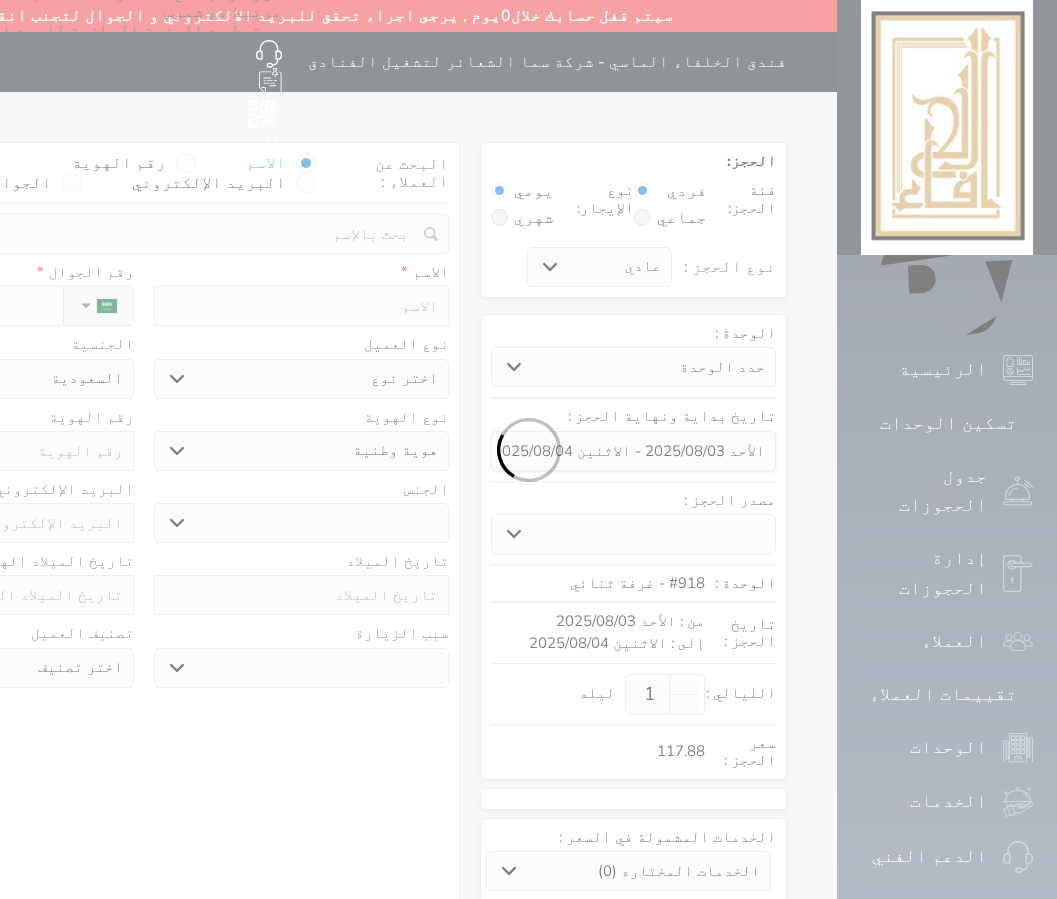 select on "1" 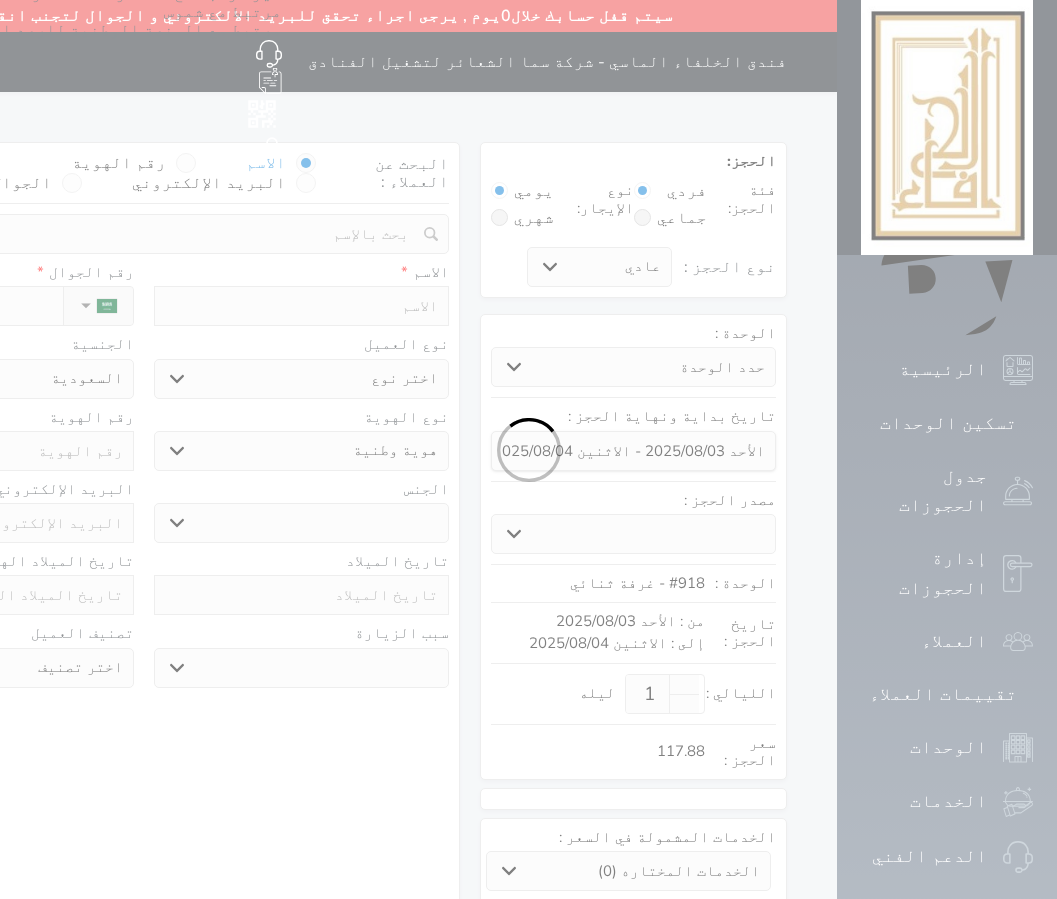 select on "7" 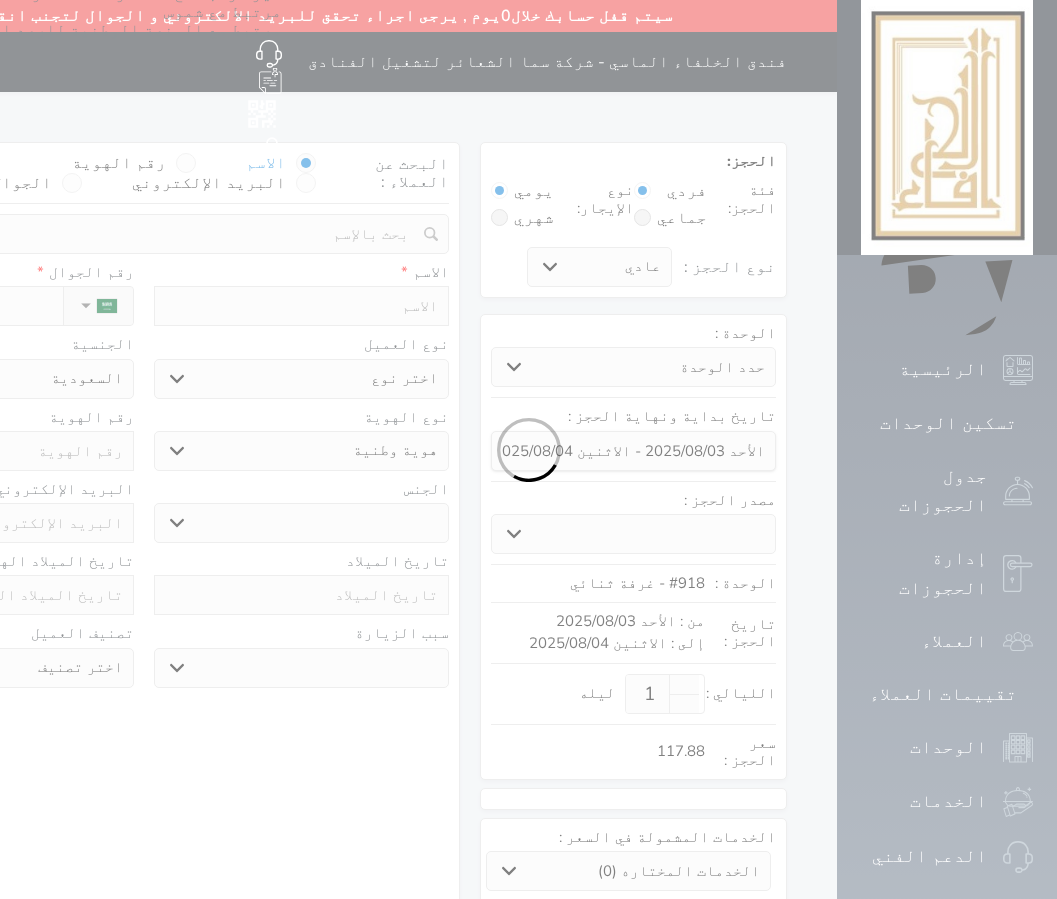 select 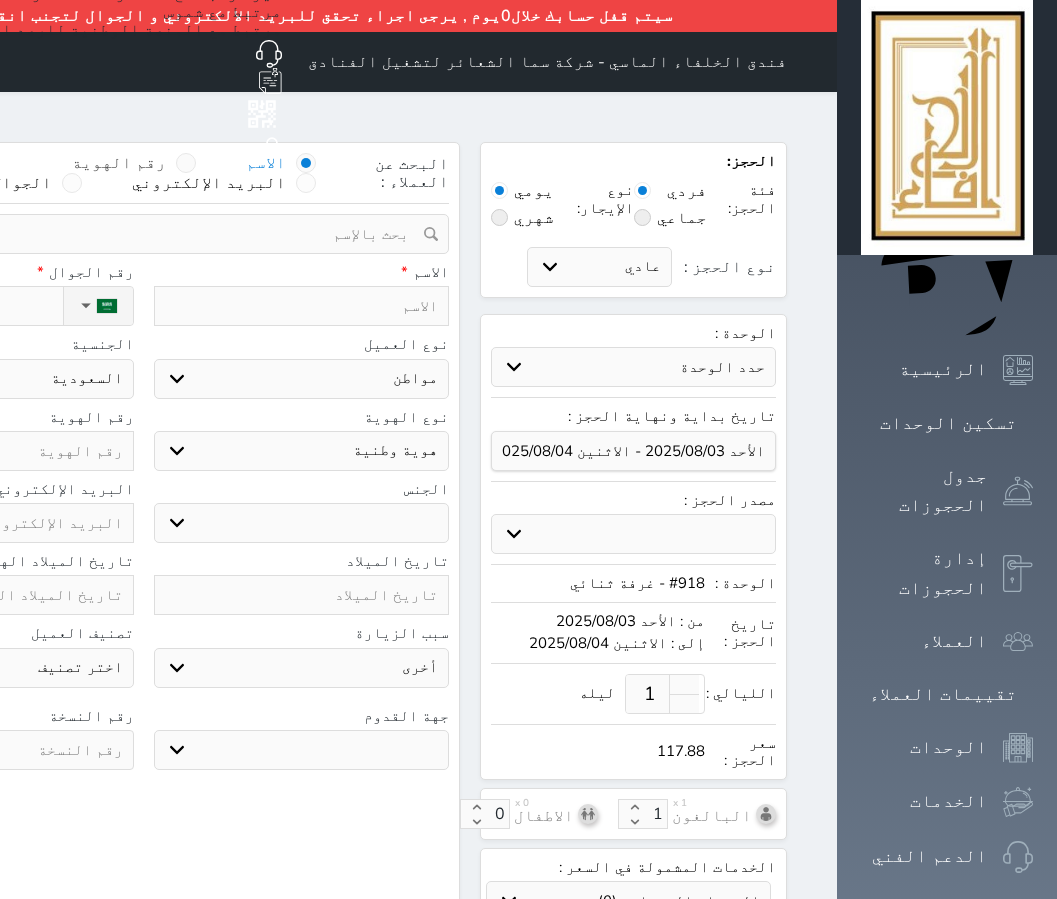 click at bounding box center [186, 163] 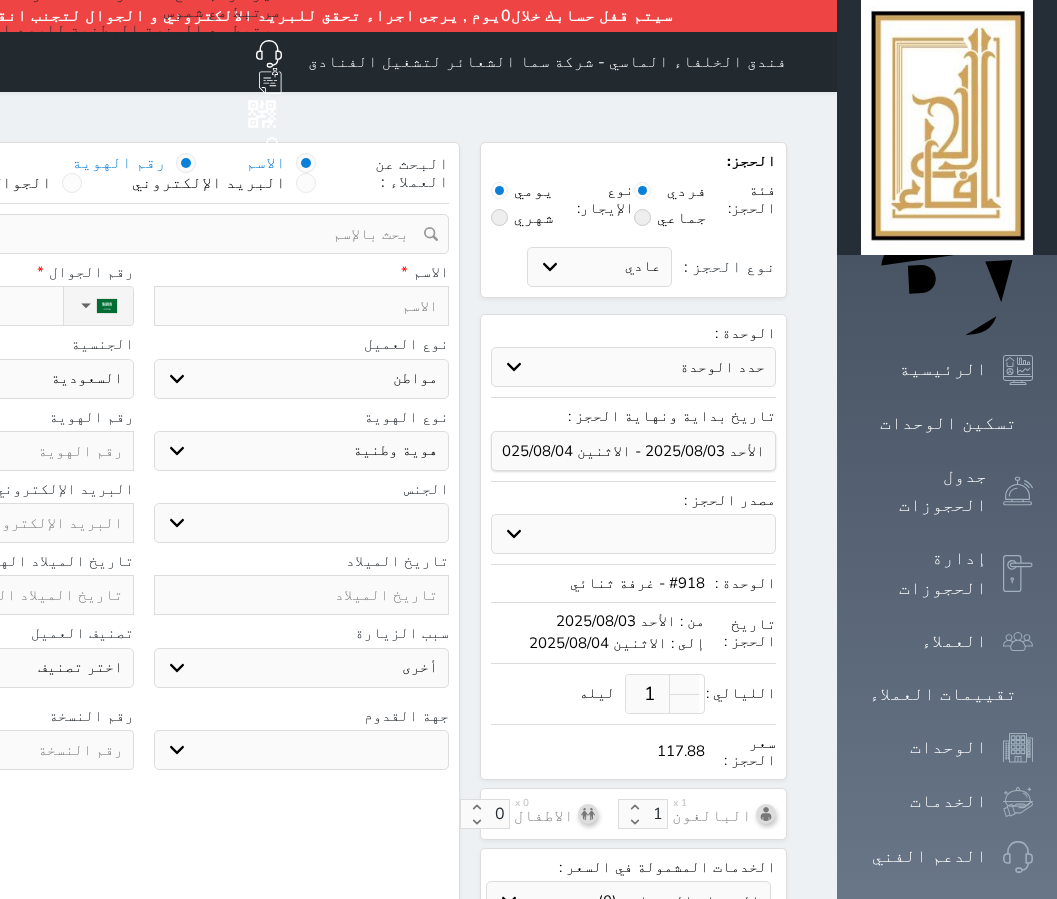 select 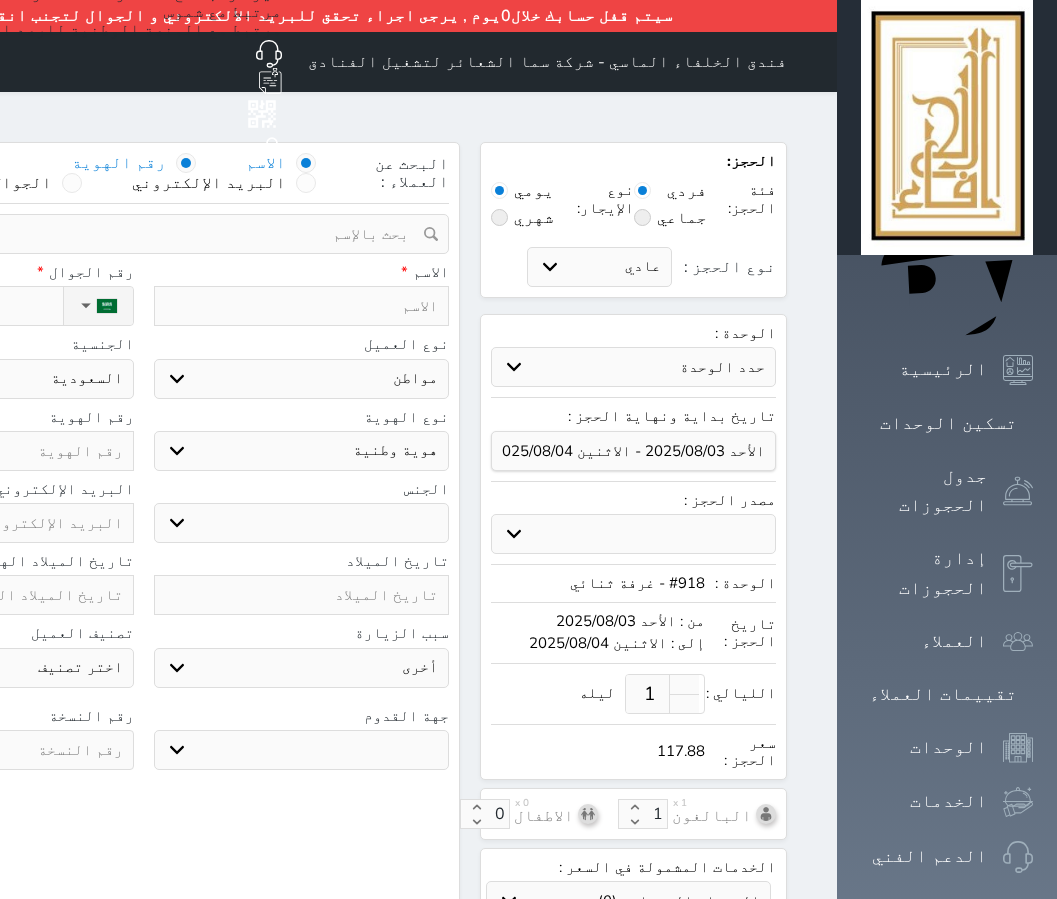select 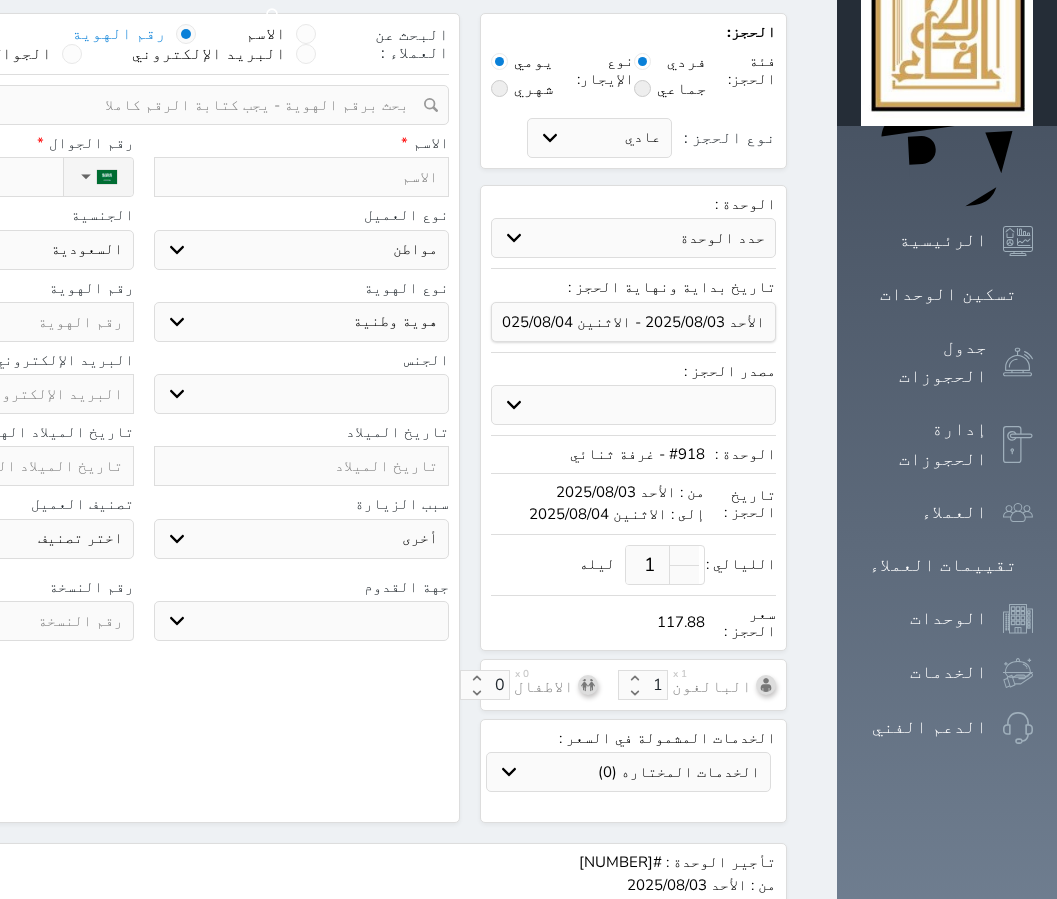 scroll, scrollTop: 100, scrollLeft: 0, axis: vertical 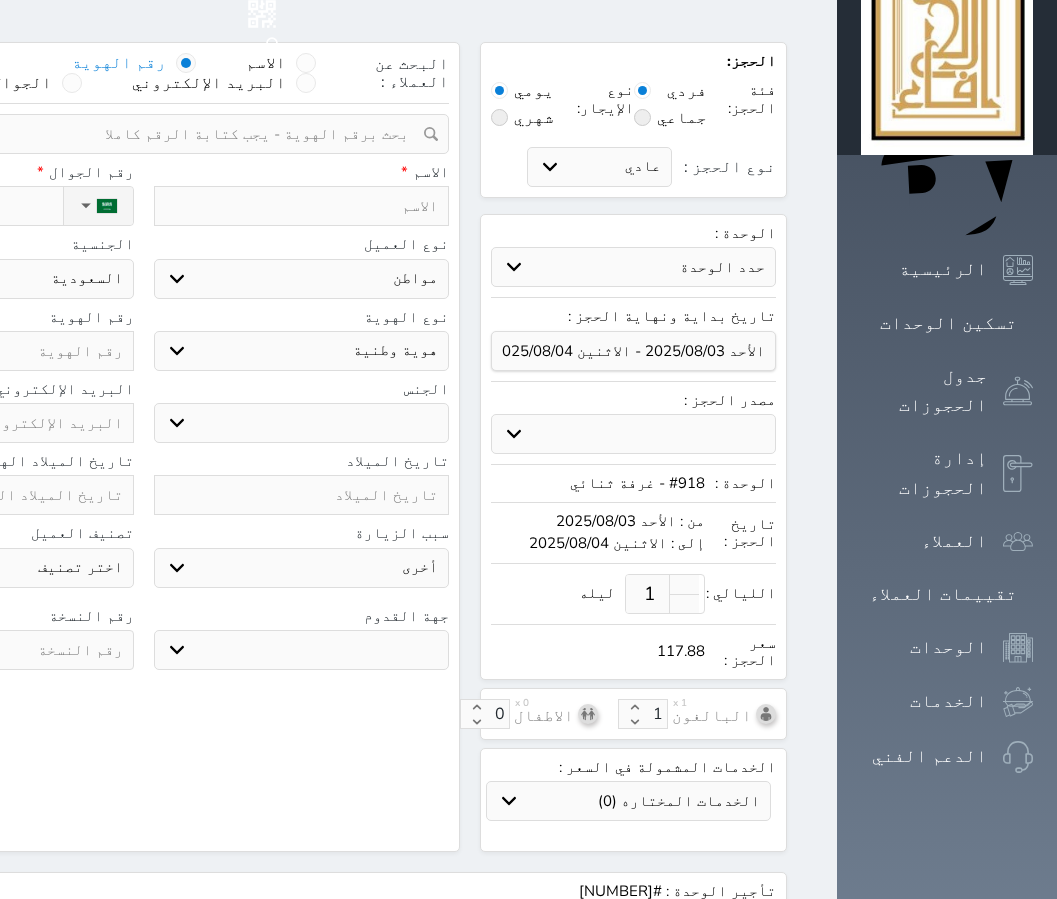 click at bounding box center (136, 134) 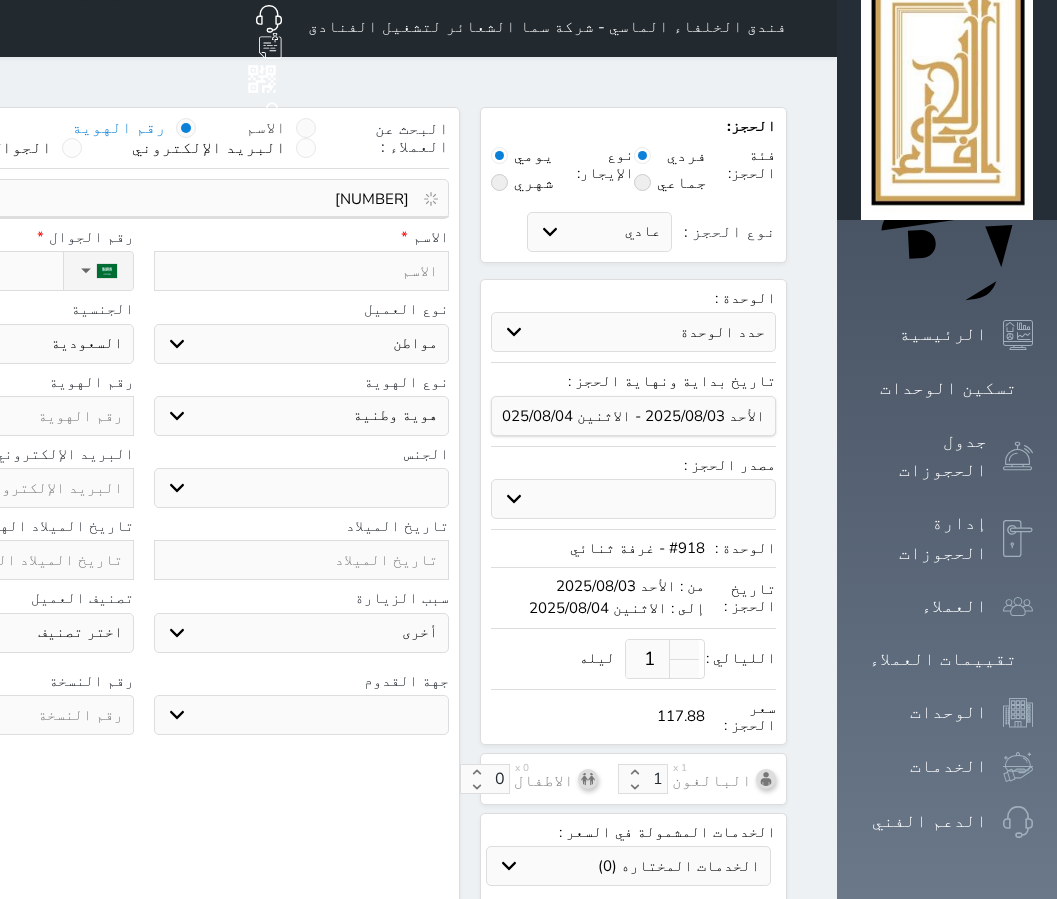 scroll, scrollTop: 0, scrollLeft: 0, axis: both 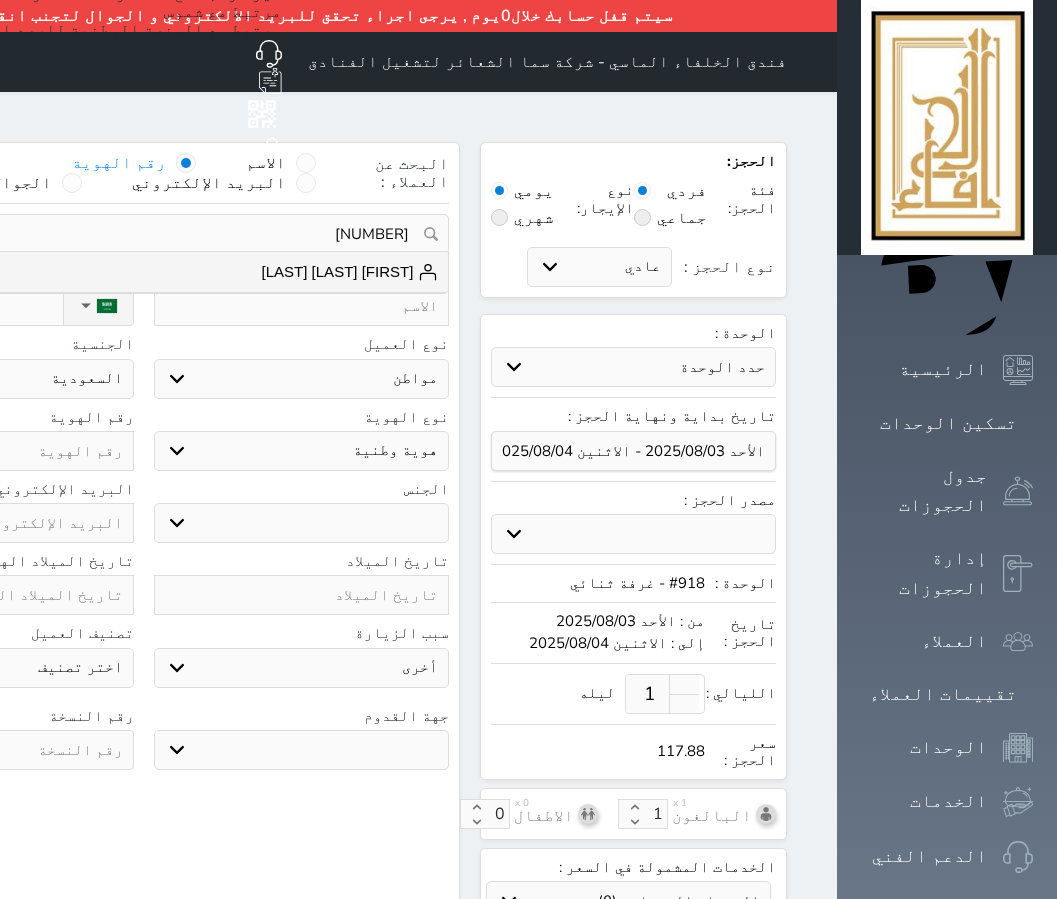 click on "سلمان احمد السعيدي    +966559733987" at bounding box center (143, 272) 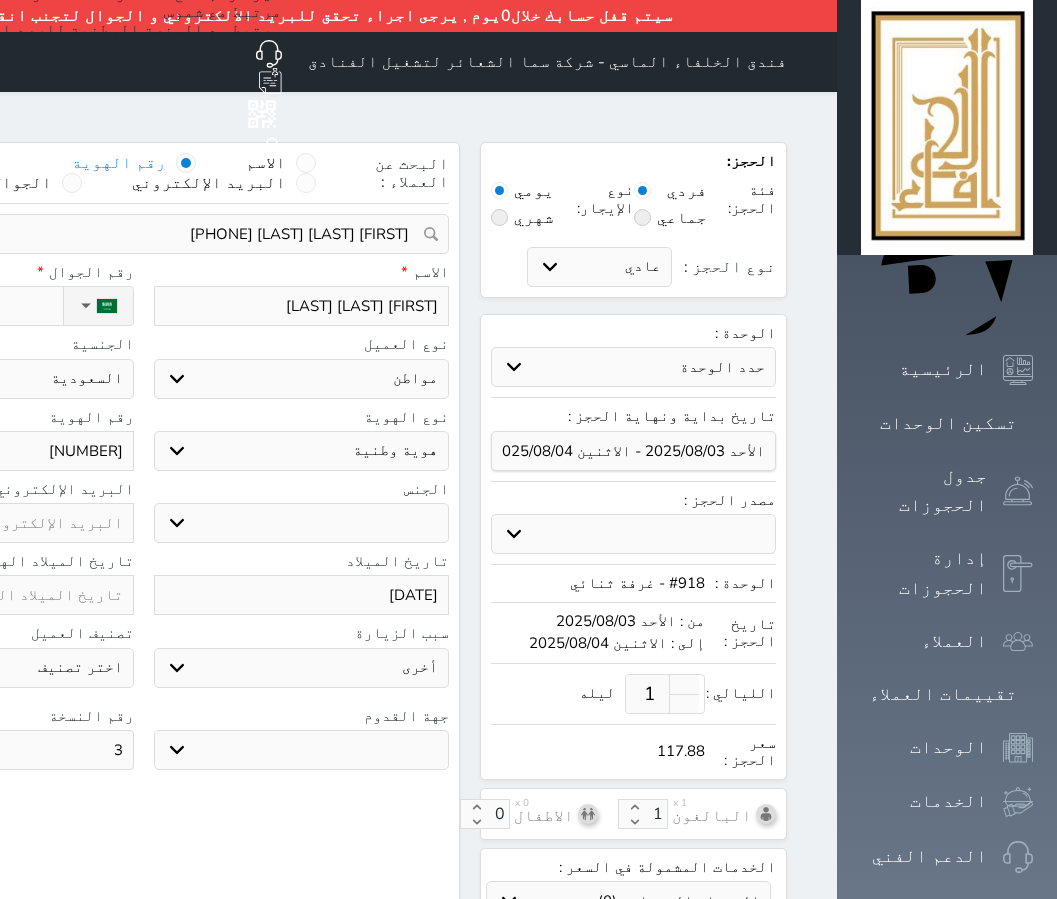 select 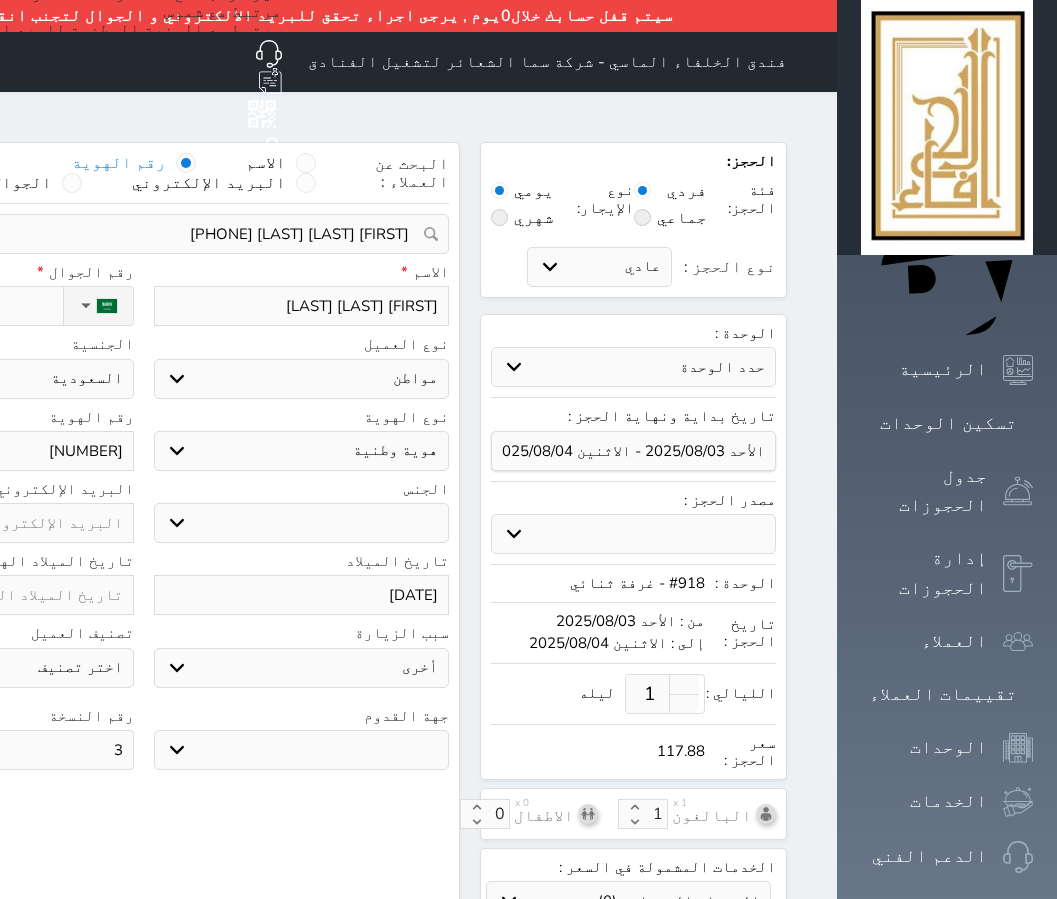 select 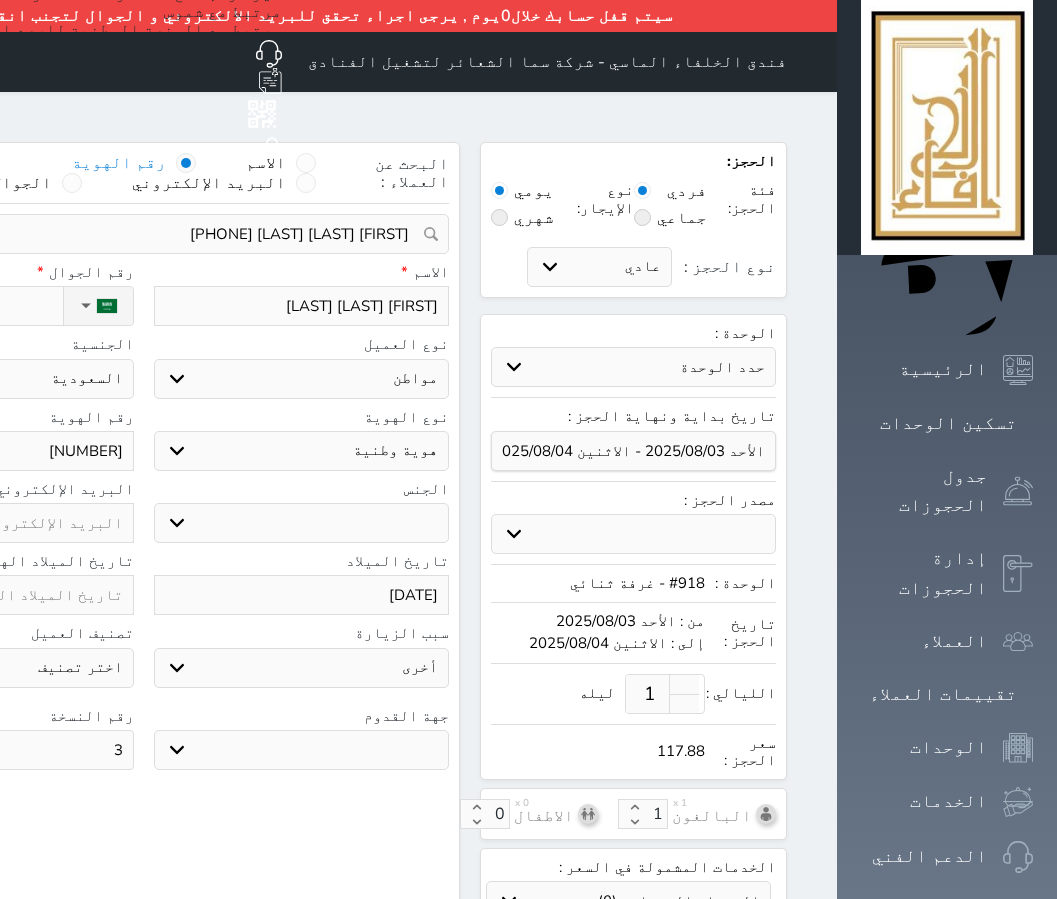 select 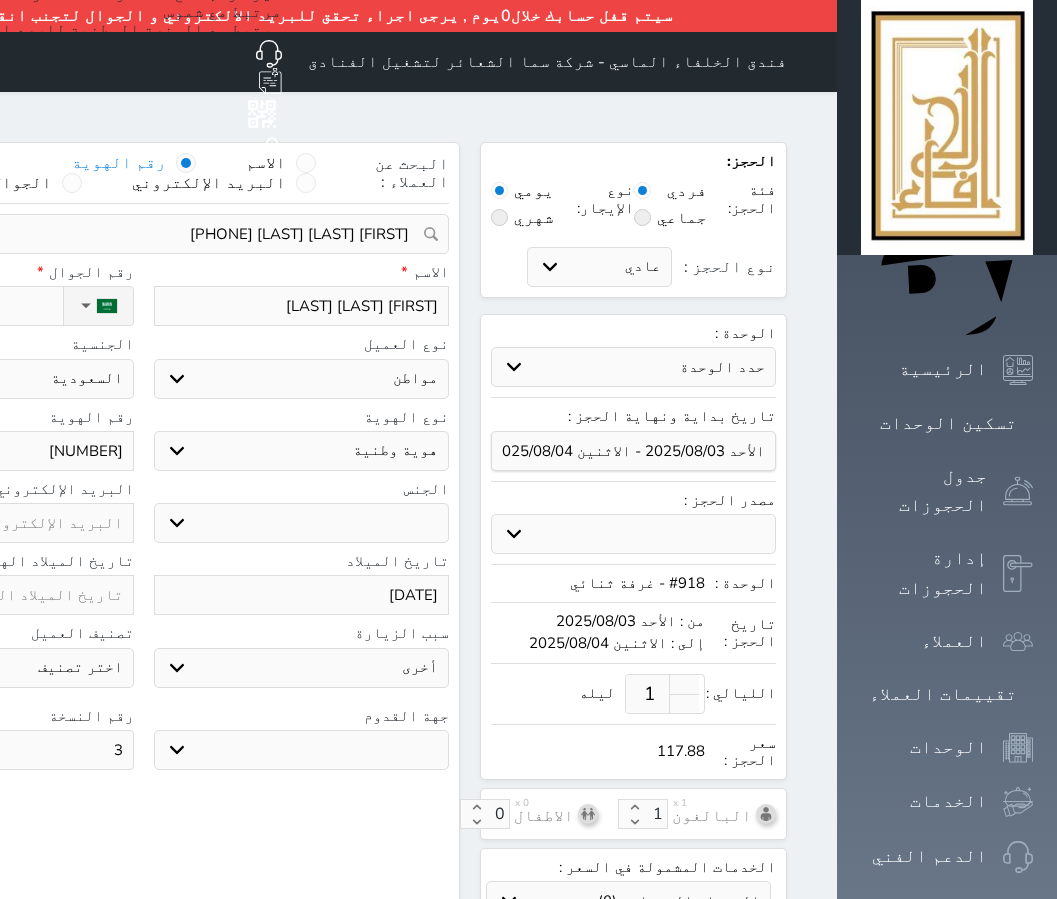 select 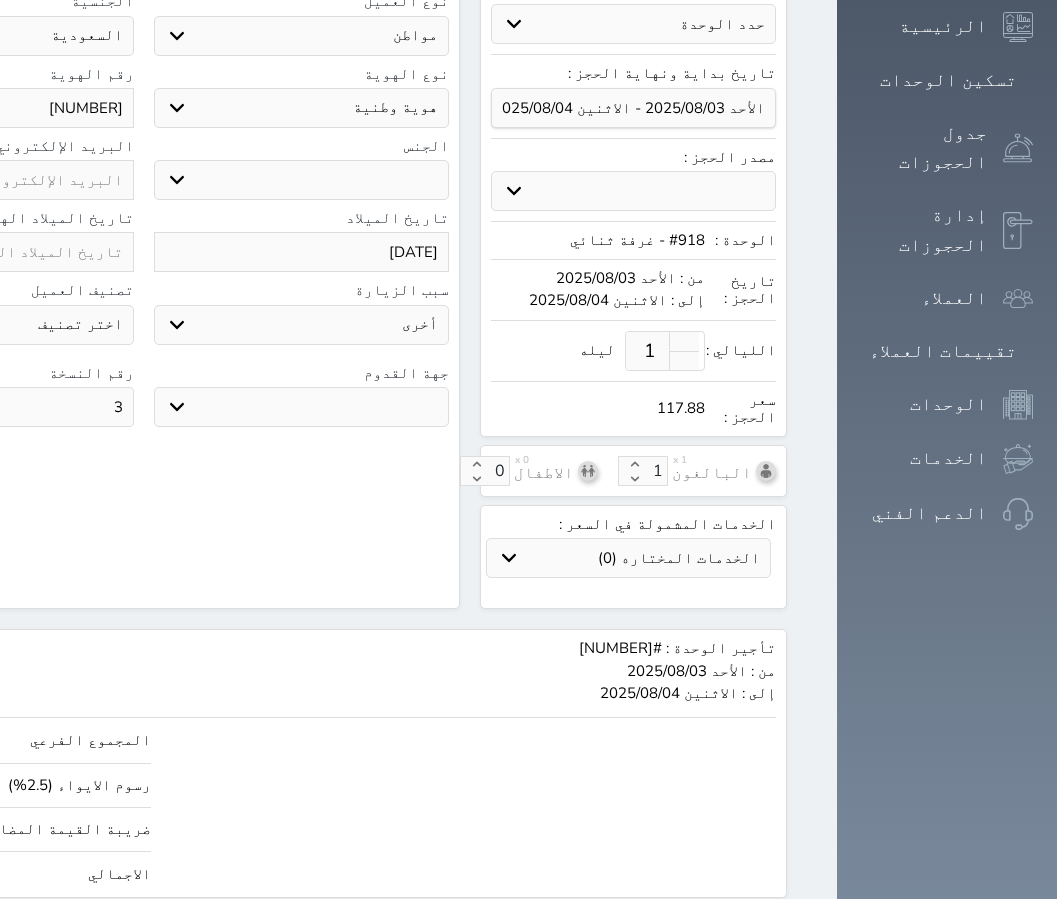scroll, scrollTop: 366, scrollLeft: 0, axis: vertical 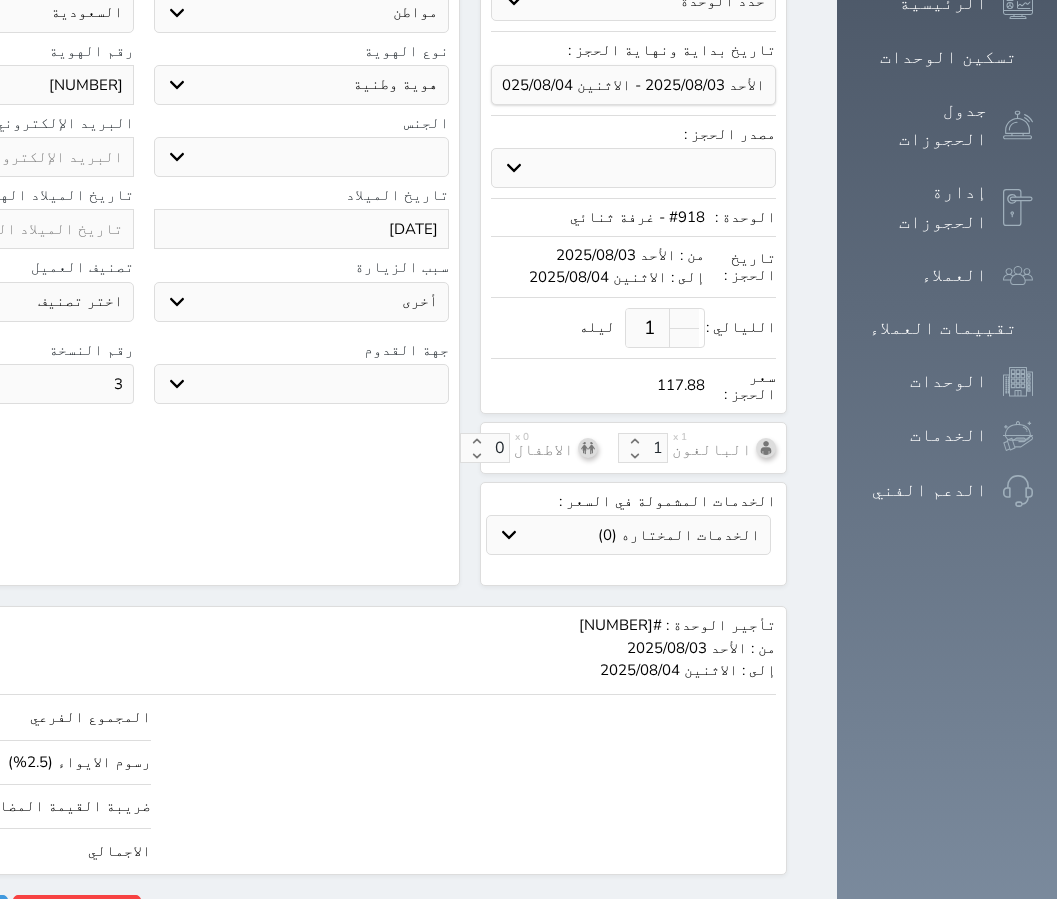 click on "117.88" at bounding box center (-97, 851) 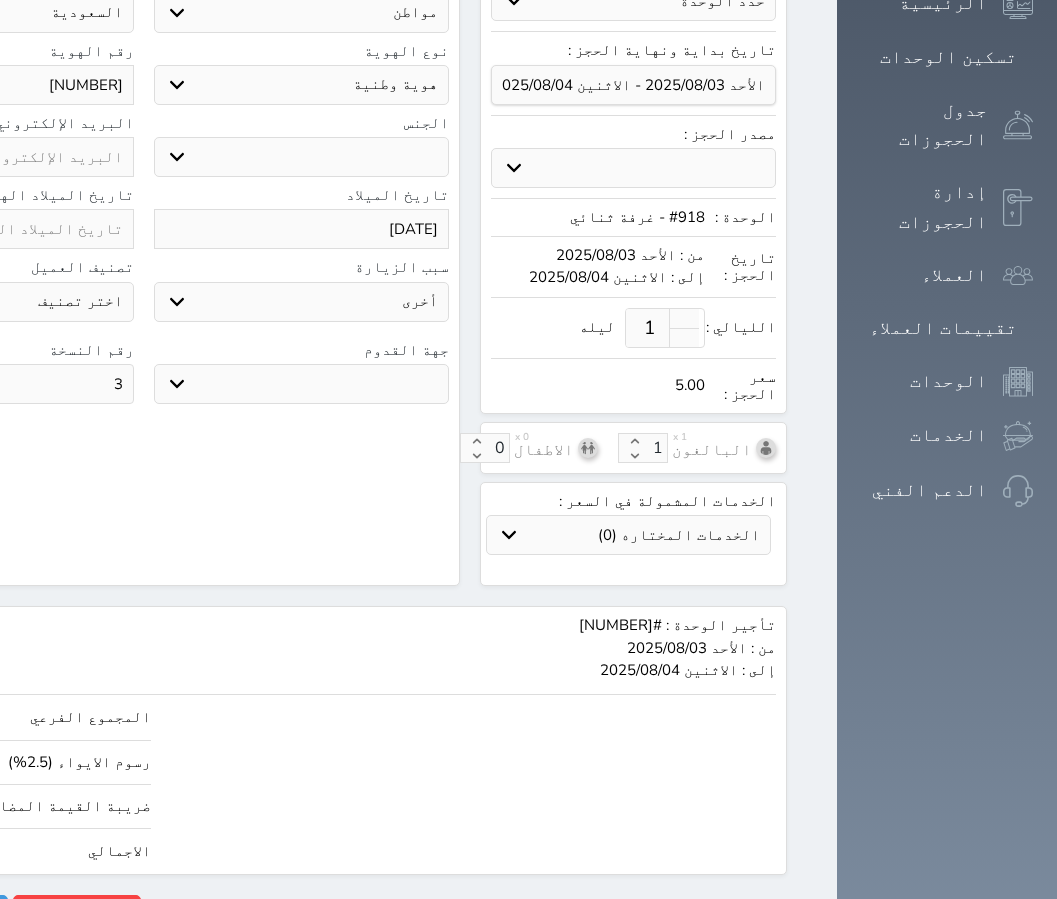 type on "42.42" 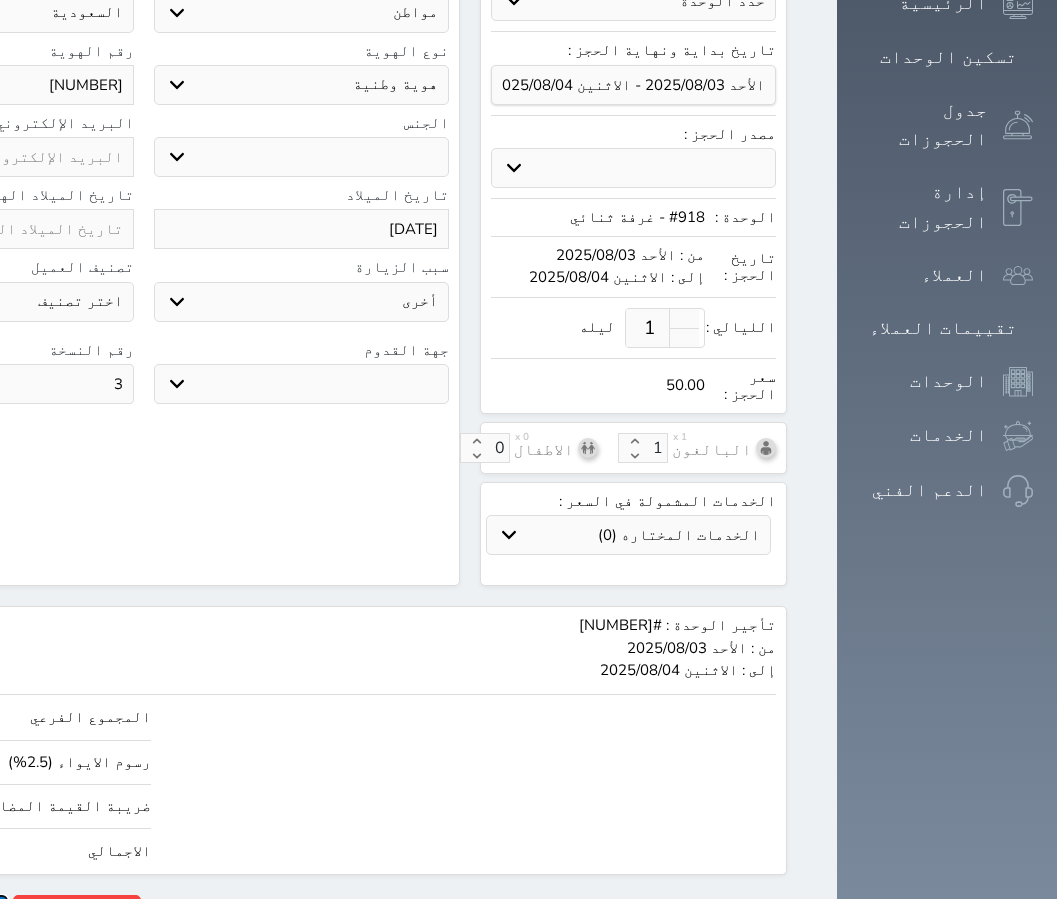 type on "50.00" 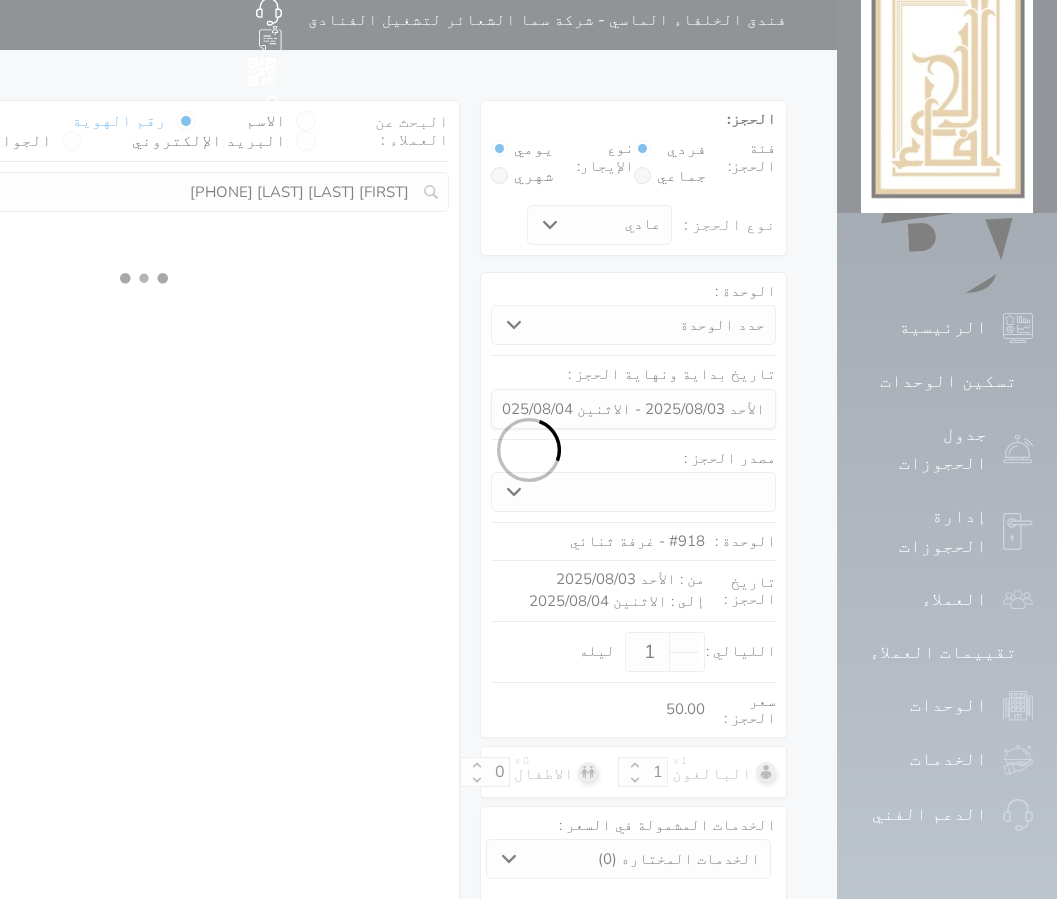 select on "1" 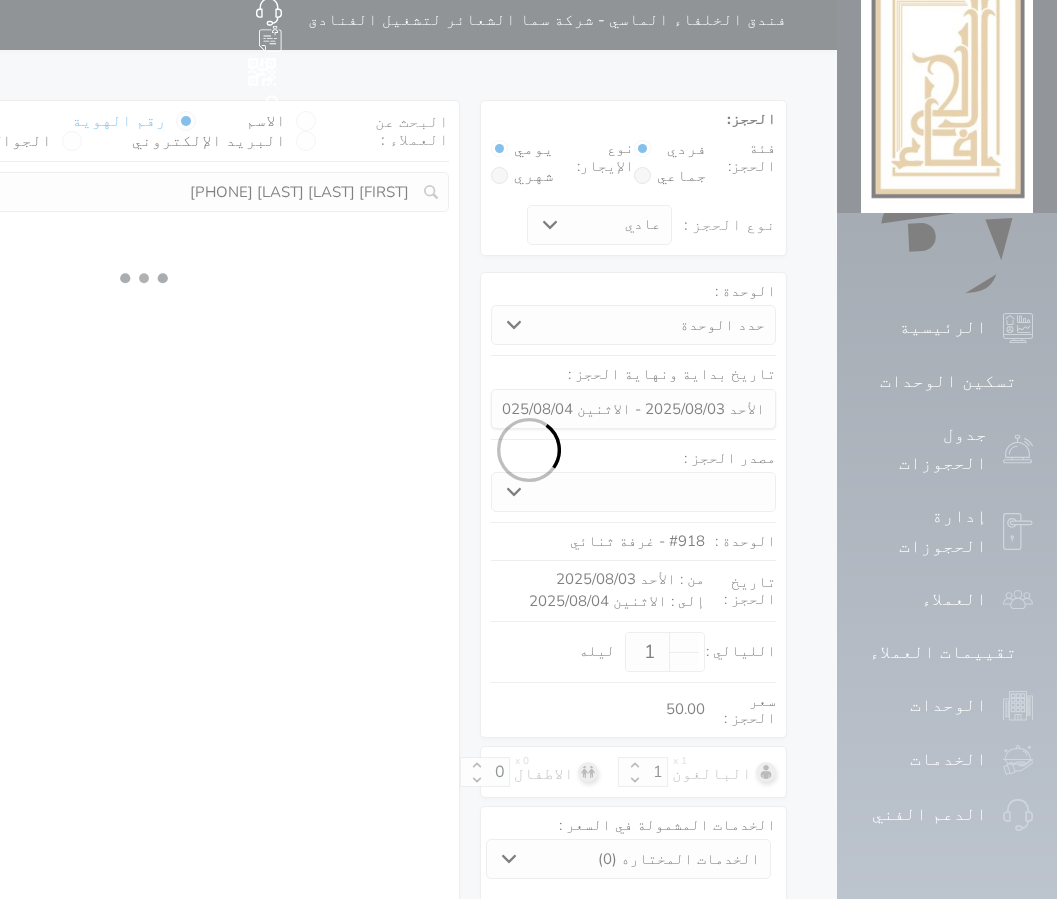 select on "113" 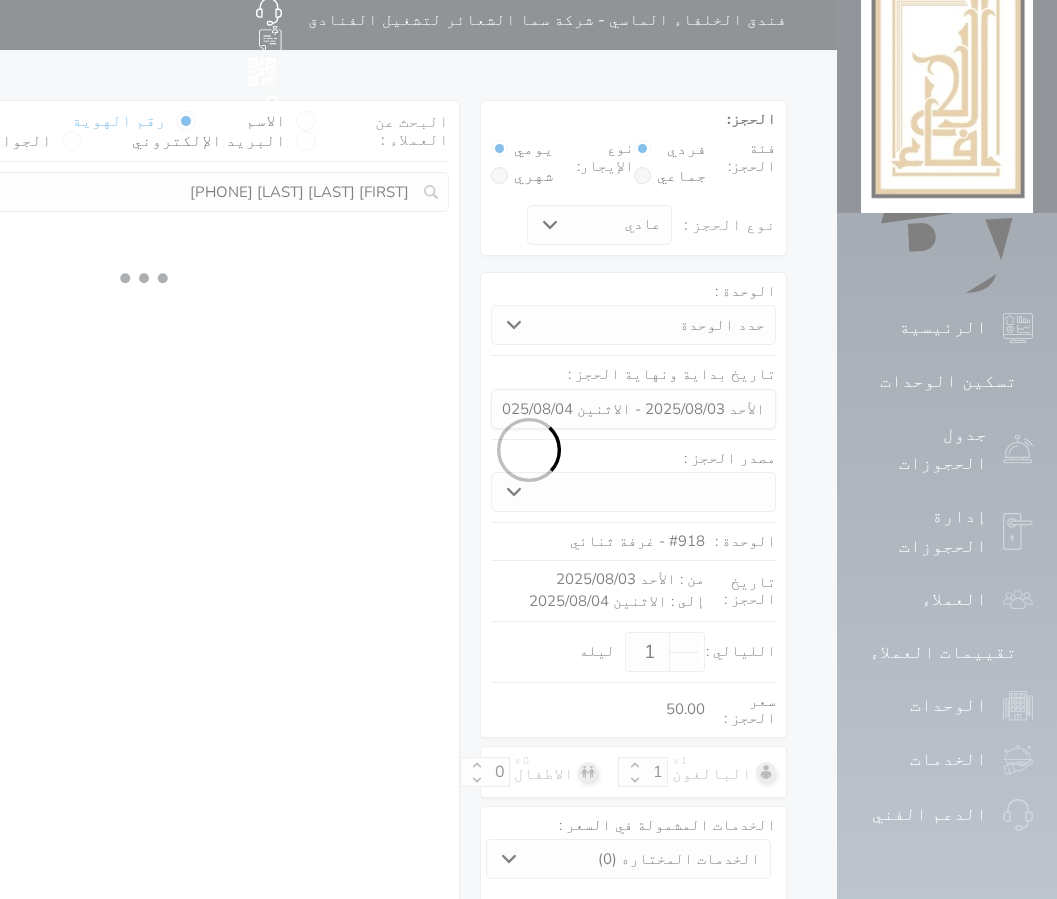 select on "1" 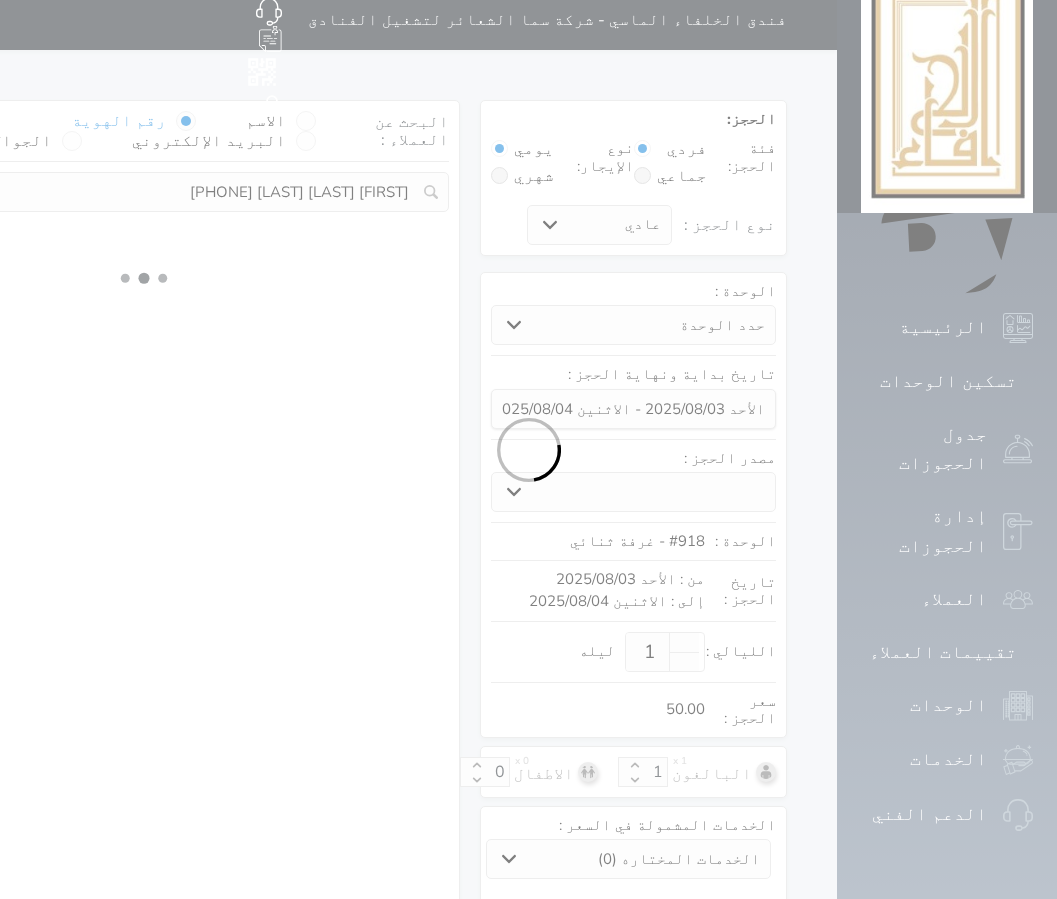 select 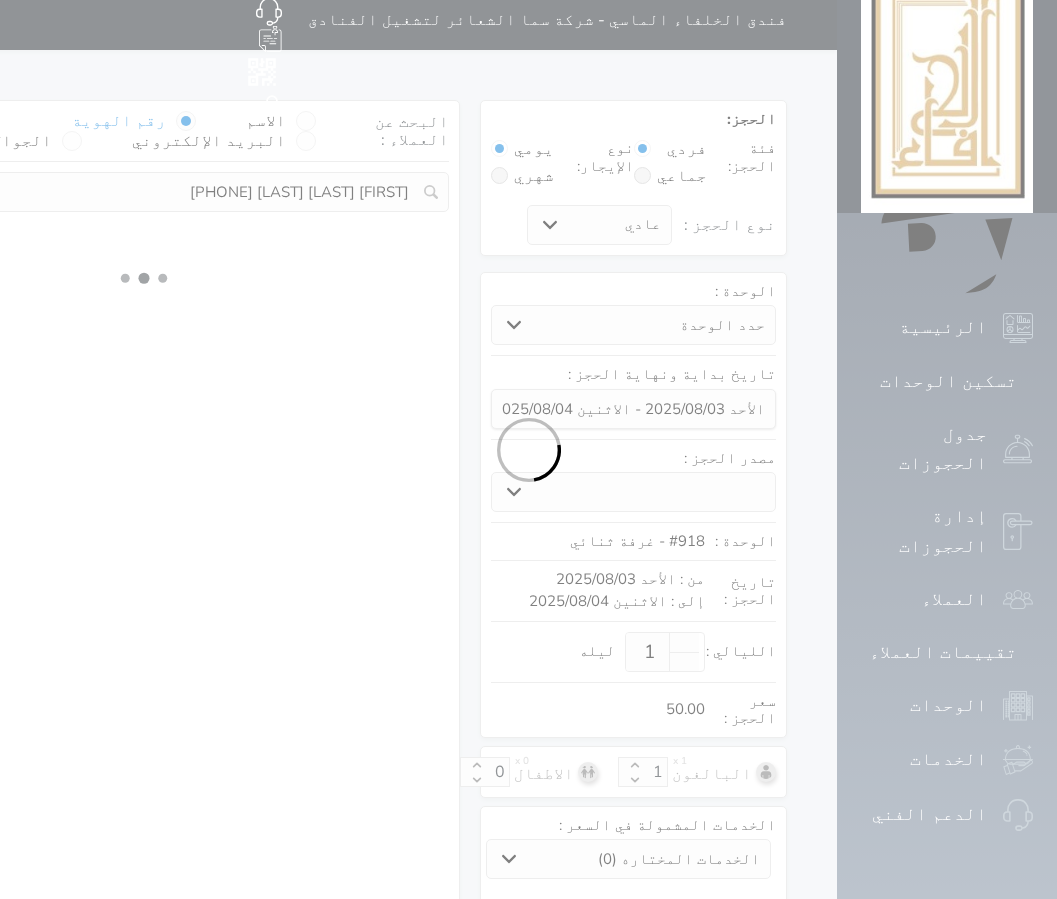 select on "7" 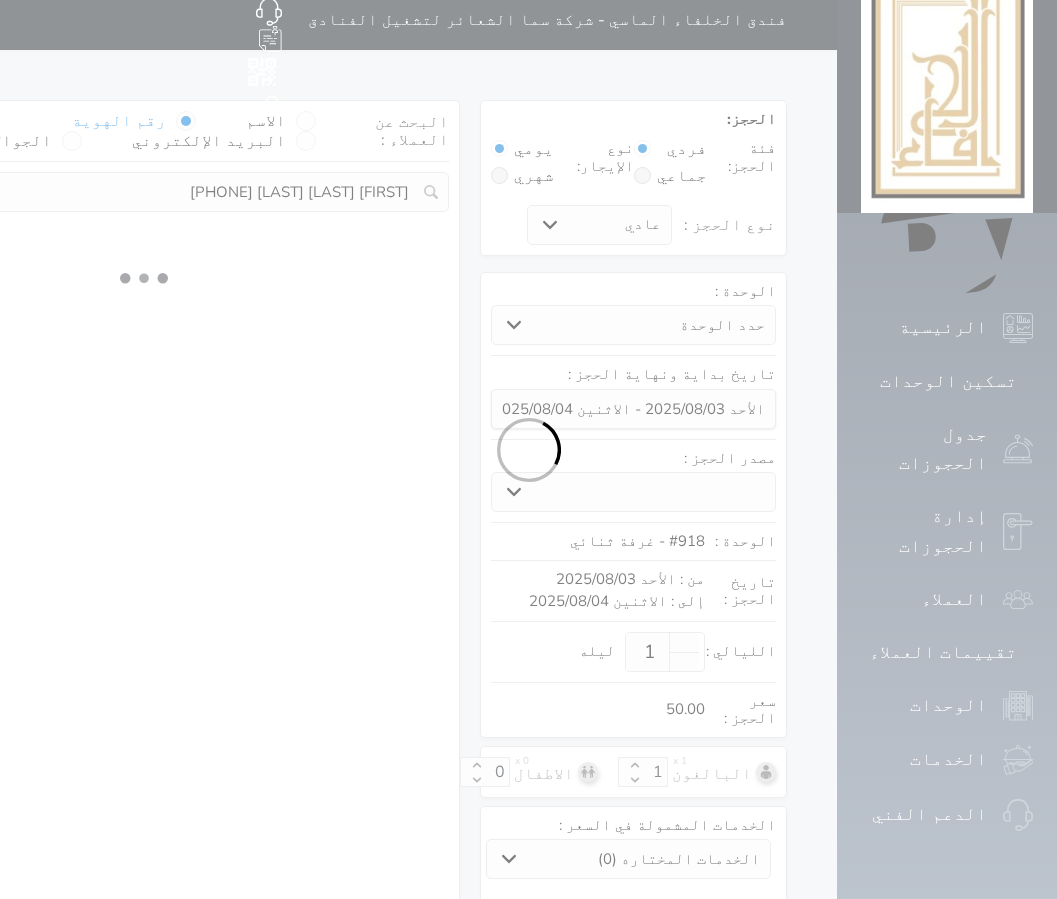 select 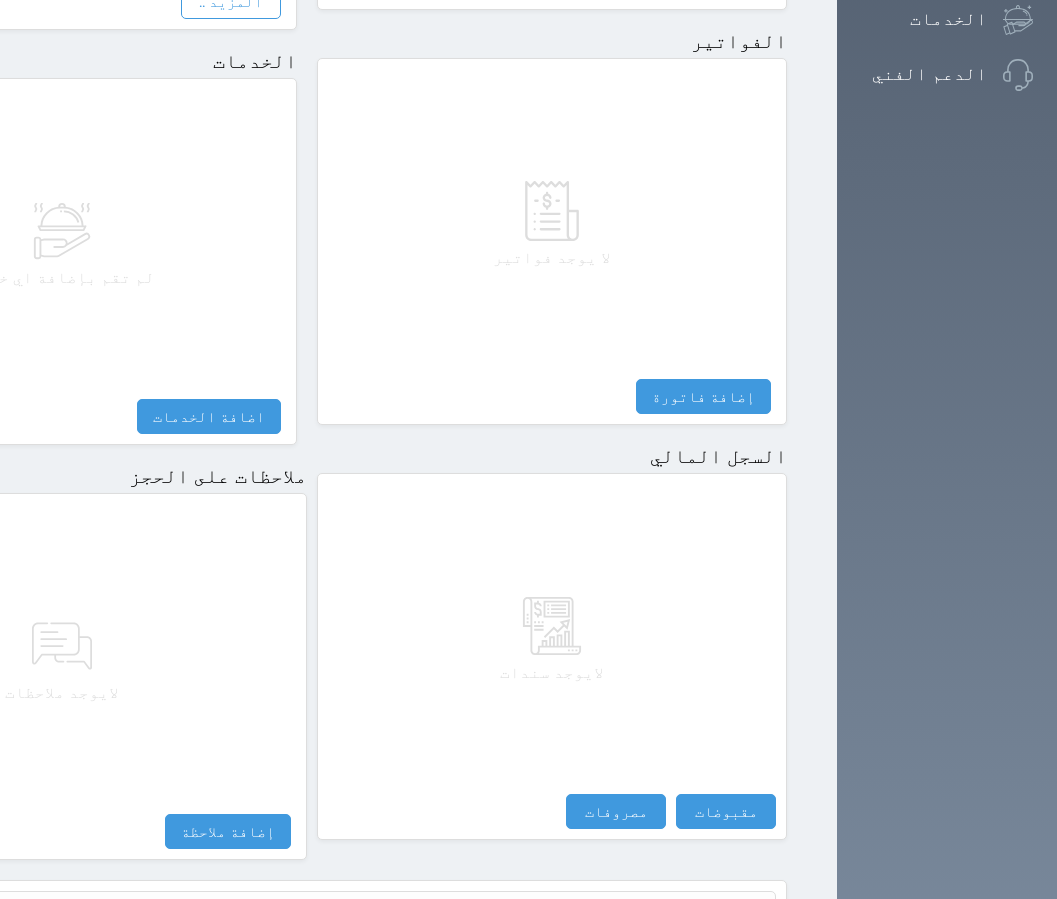 scroll, scrollTop: 800, scrollLeft: 0, axis: vertical 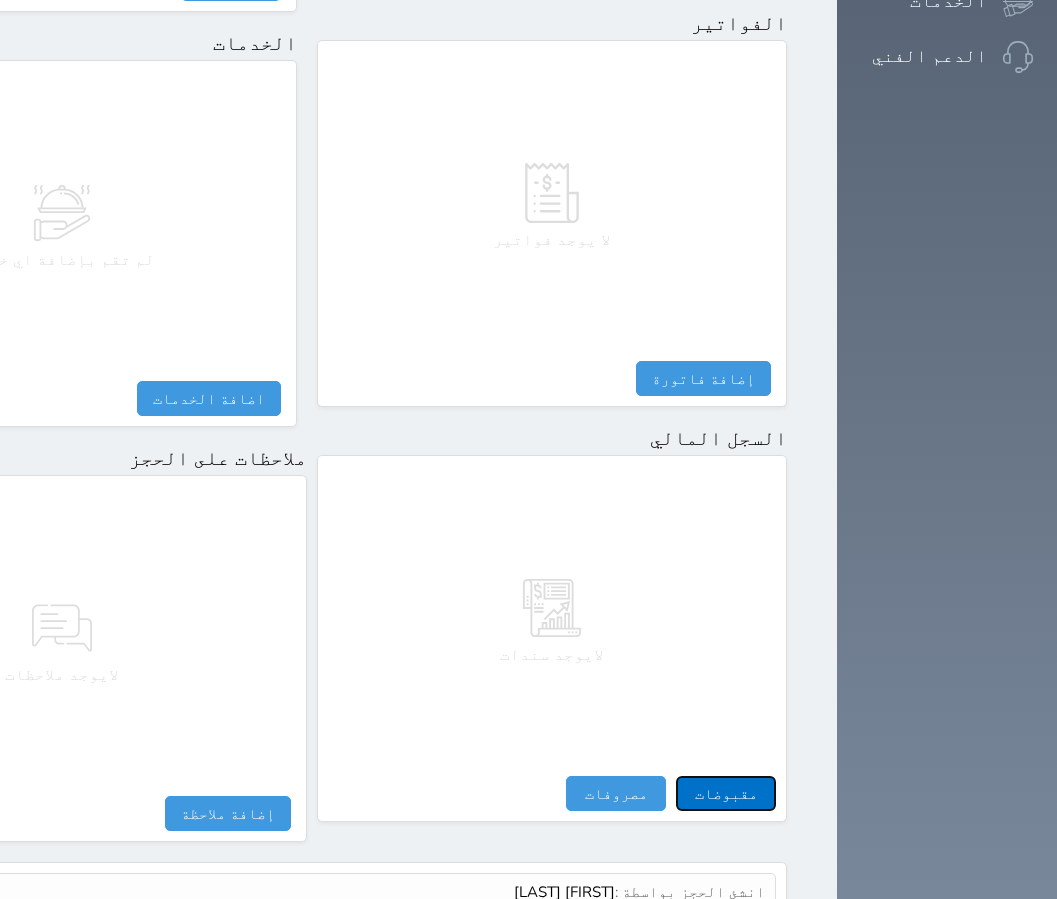 click on "مقبوضات" at bounding box center [726, 793] 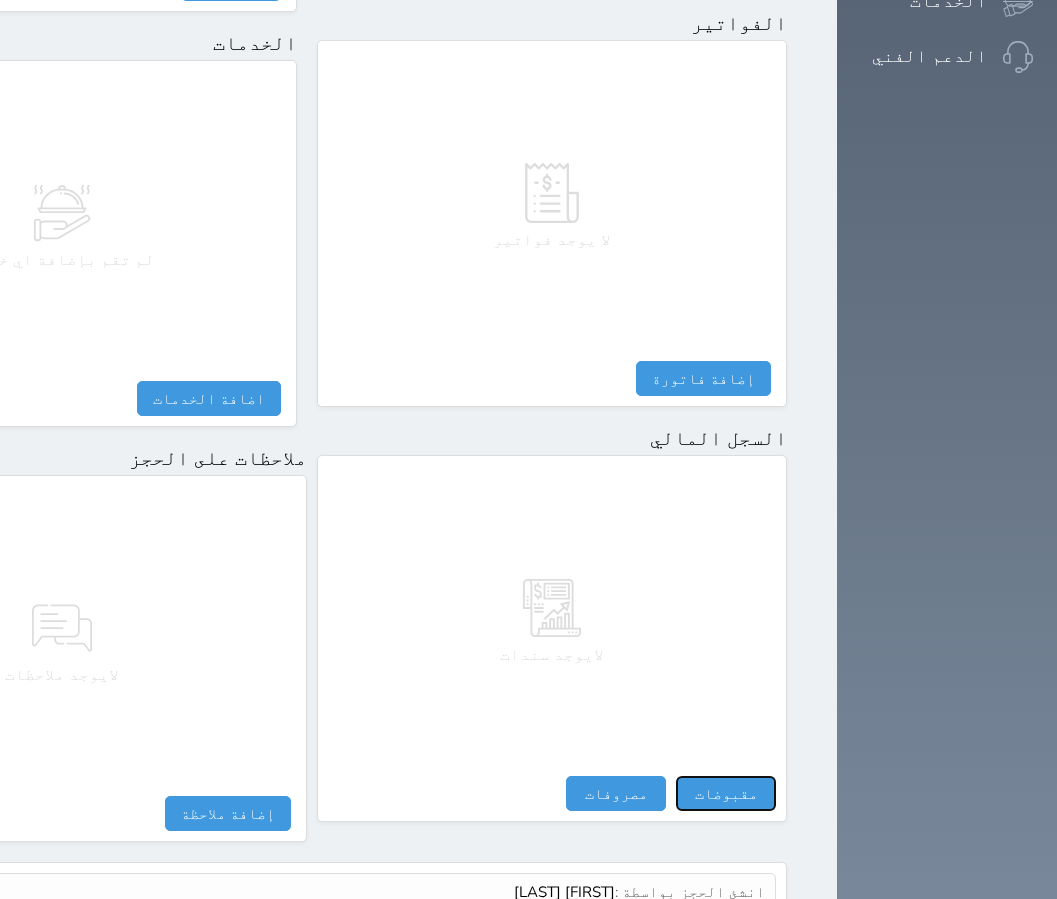 select 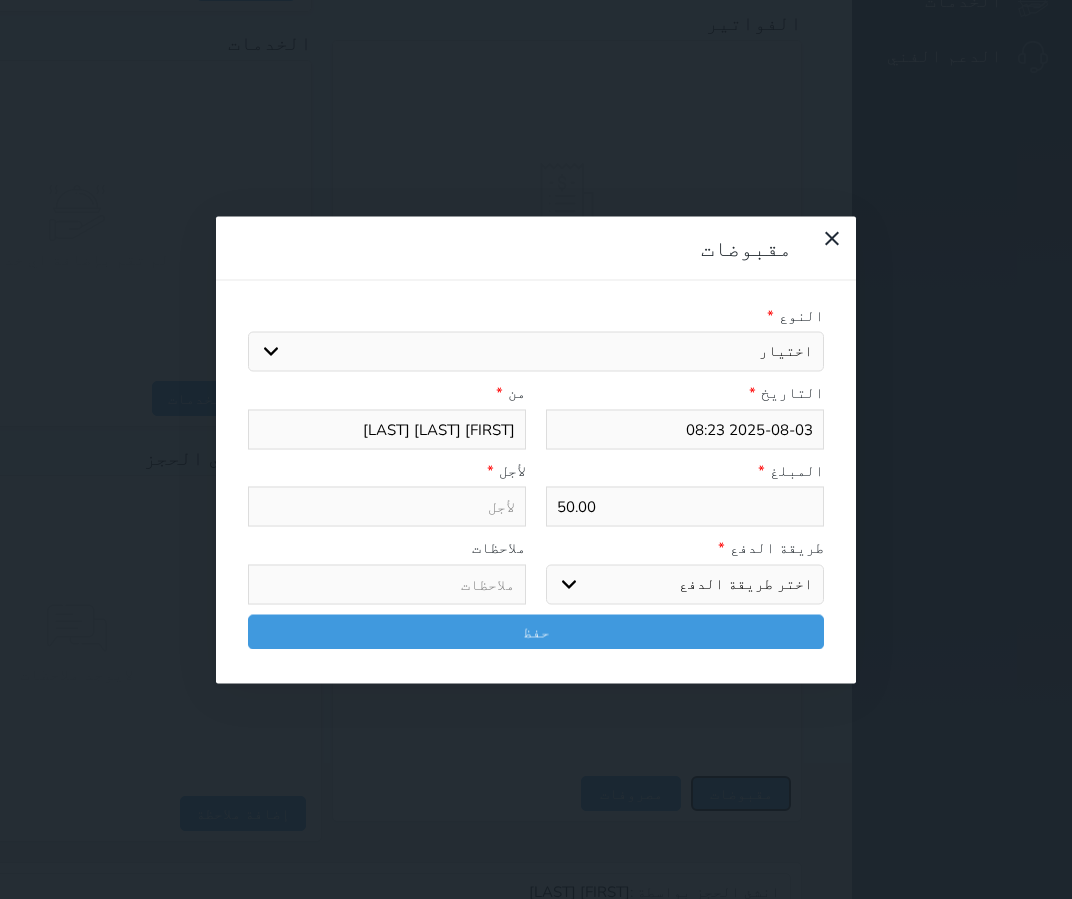 select 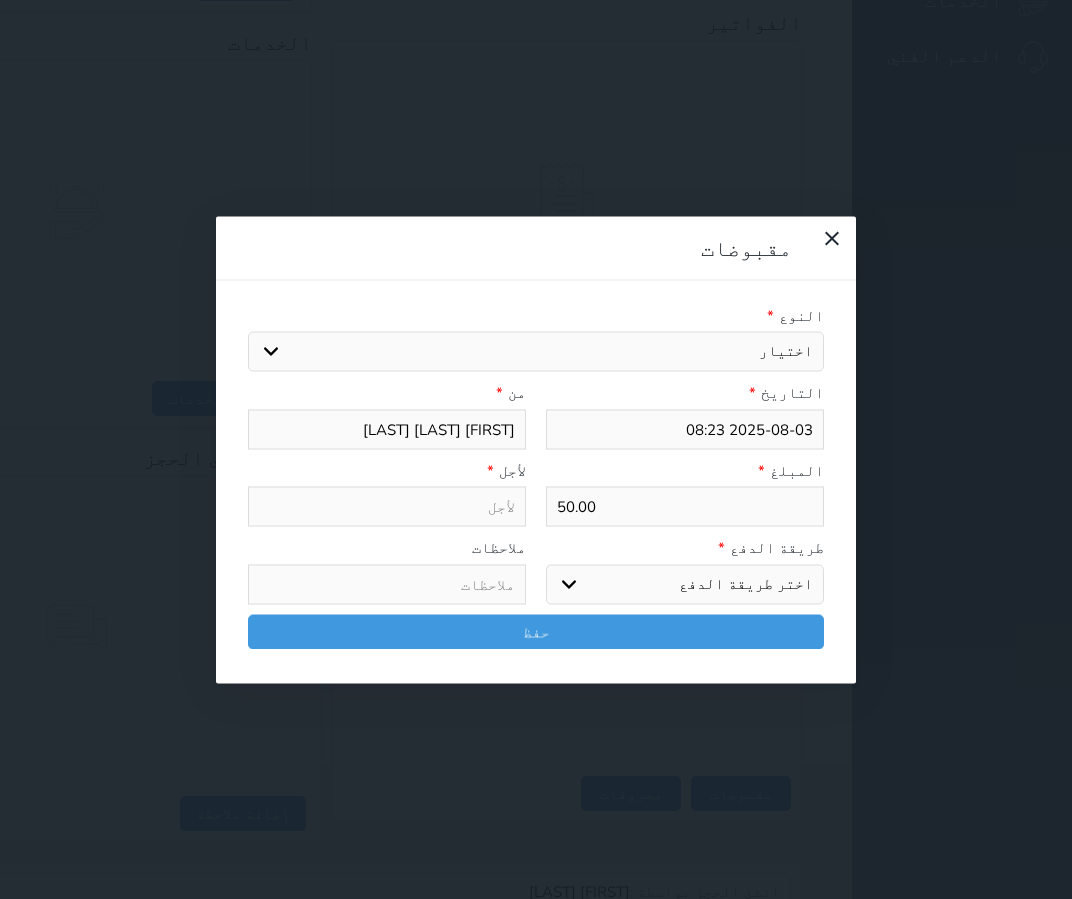 click on "اختيار   مقبوضات عامة قيمة إيجار فواتير تامين عربون آخر مغسلة واي فاي - الإنترنت مواقف السيارات طعام الأغذية والمشروبات مشروبات الإفطار غداء عشاء مخبز و كعك حمام سباحة الصالة الرياضية سرير إضافي بدل تلفيات" at bounding box center (536, 352) 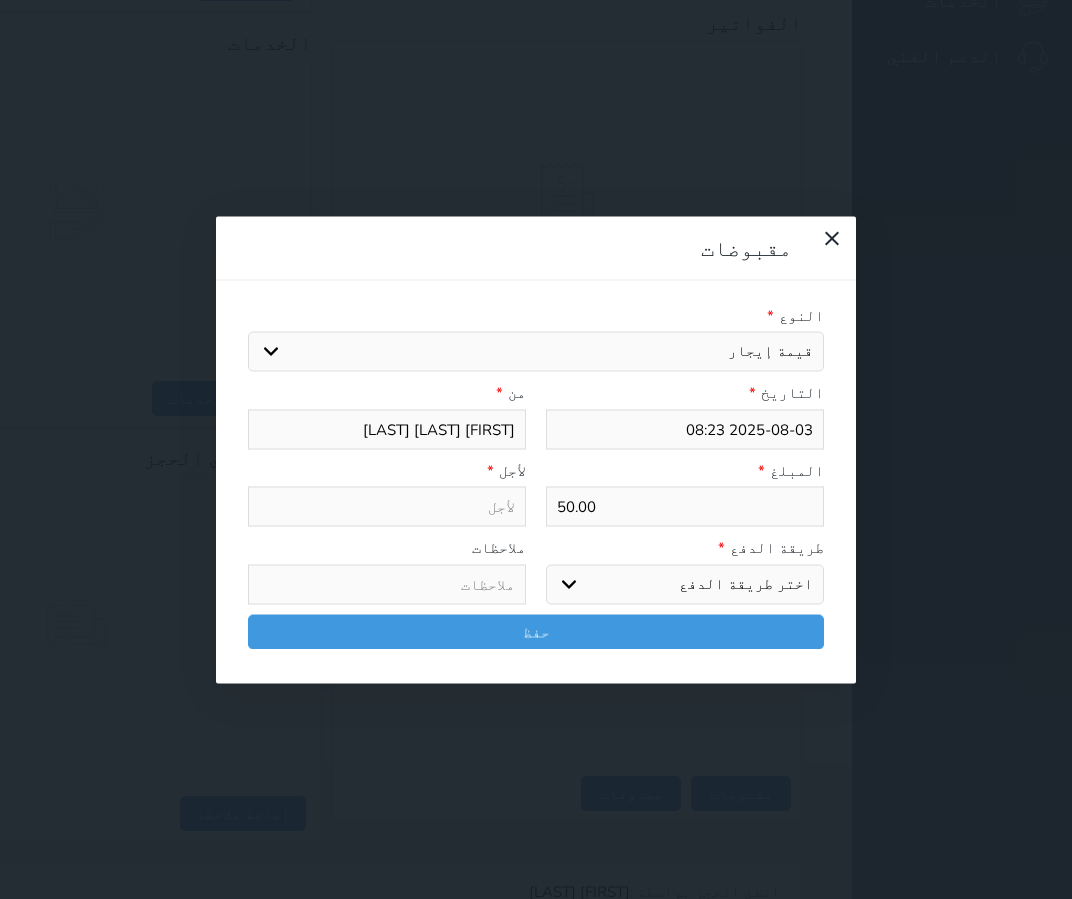 click on "اختيار   مقبوضات عامة قيمة إيجار فواتير تامين عربون آخر مغسلة واي فاي - الإنترنت مواقف السيارات طعام الأغذية والمشروبات مشروبات الإفطار غداء عشاء مخبز و كعك حمام سباحة الصالة الرياضية سرير إضافي بدل تلفيات" at bounding box center [536, 352] 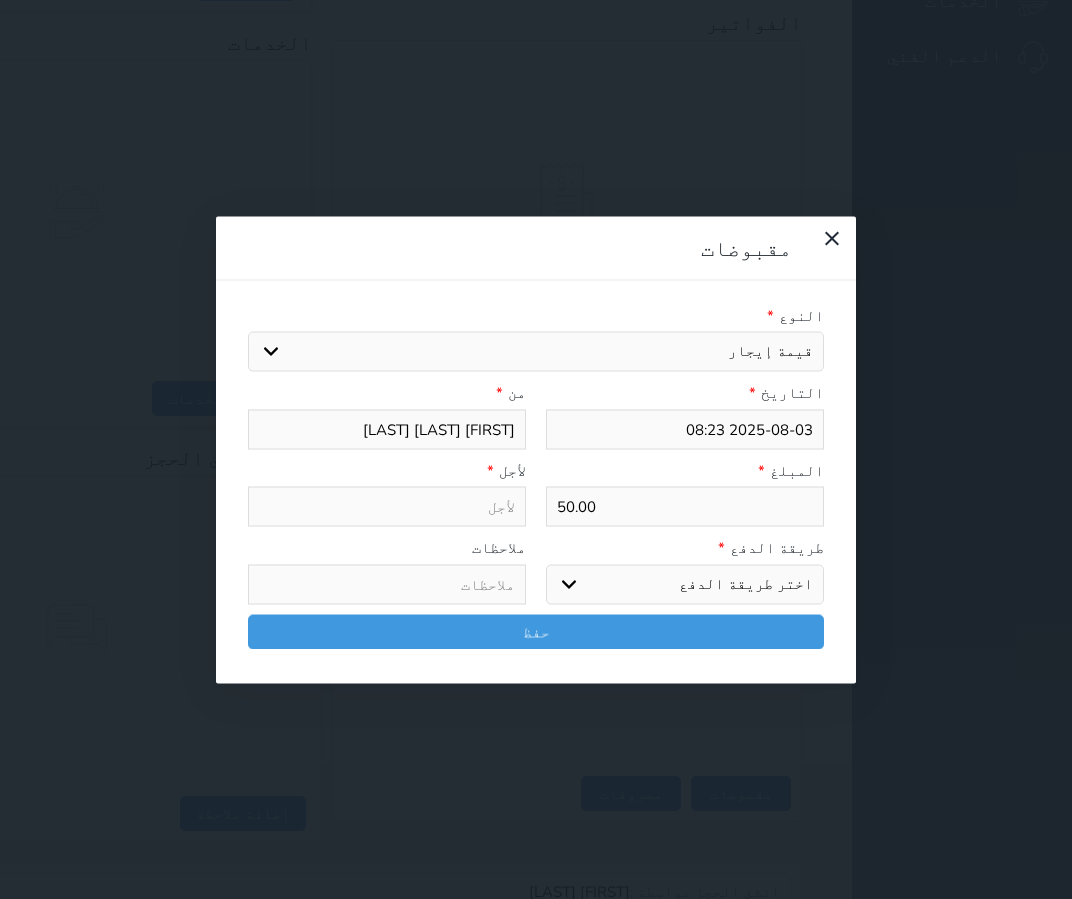 type on "قيمة إيجار - الوحدة - 918" 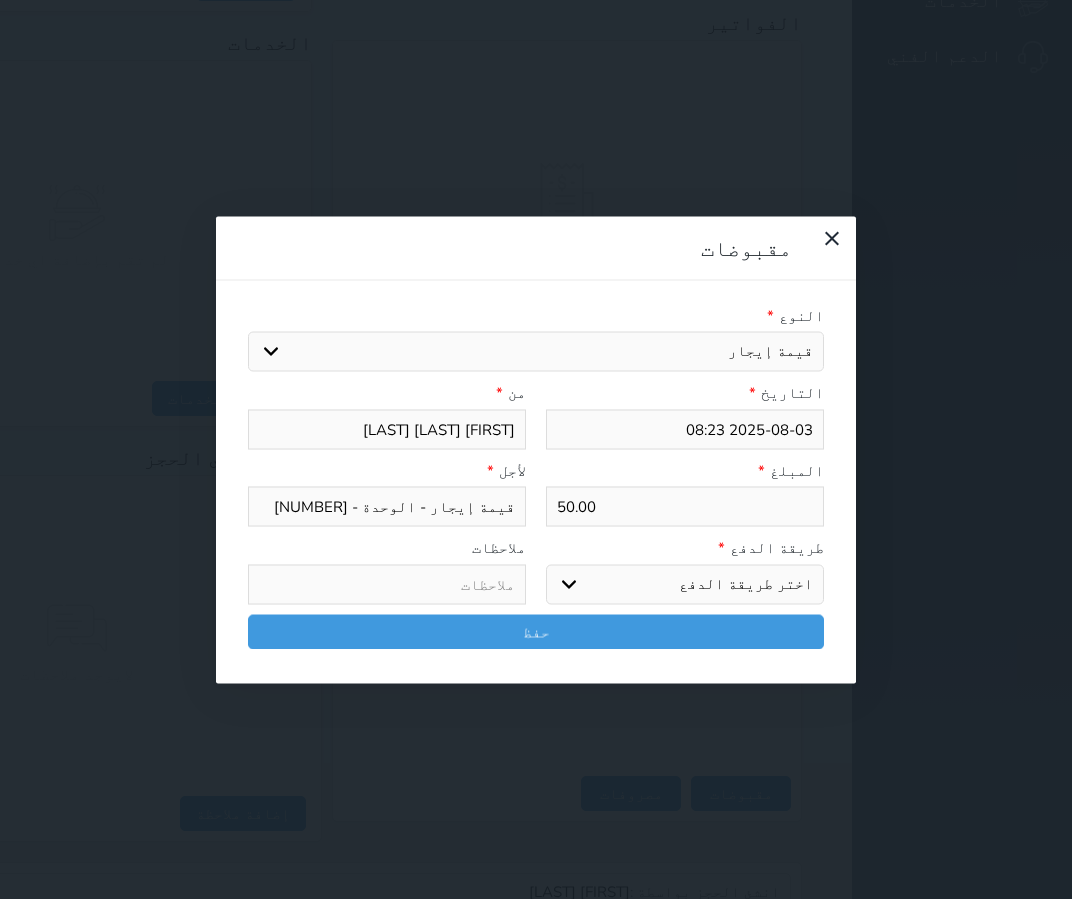 click on "اختر طريقة الدفع   دفع نقدى   تحويل بنكى   مدى   بطاقة ائتمان   آجل" at bounding box center [685, 584] 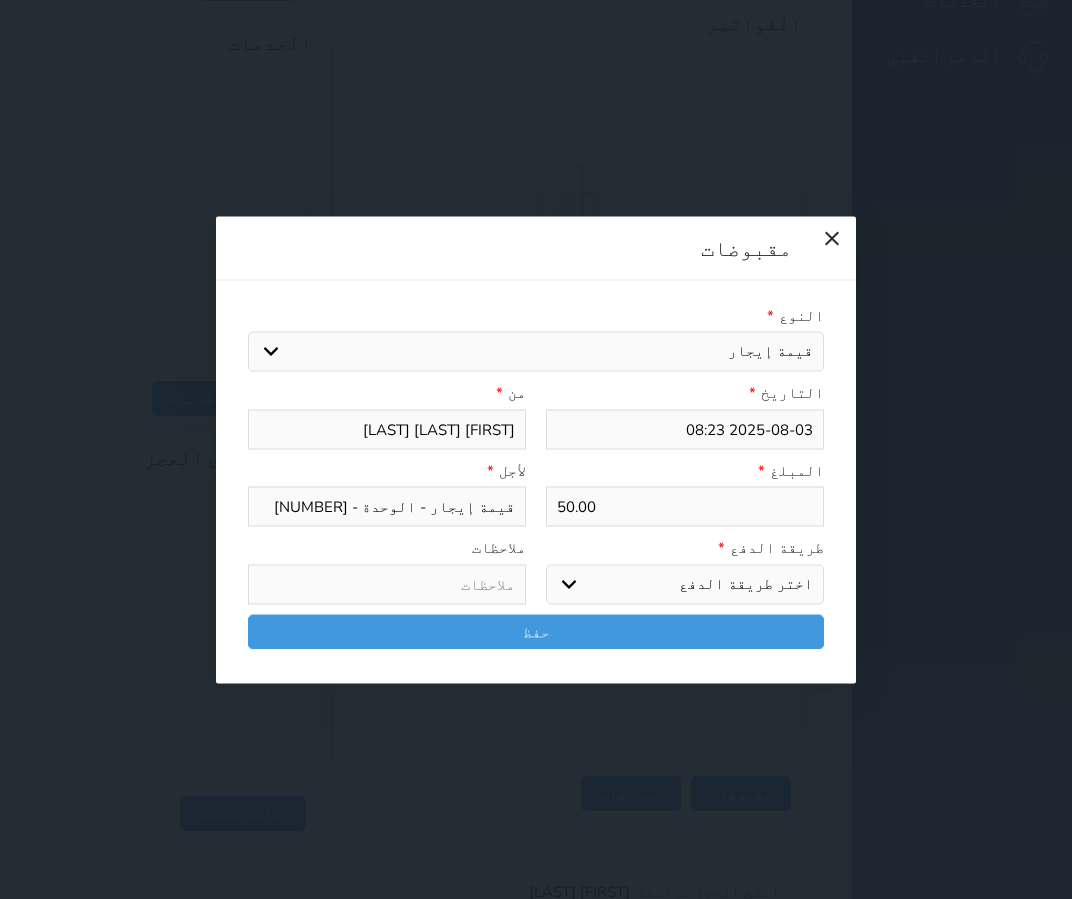 select on "mada" 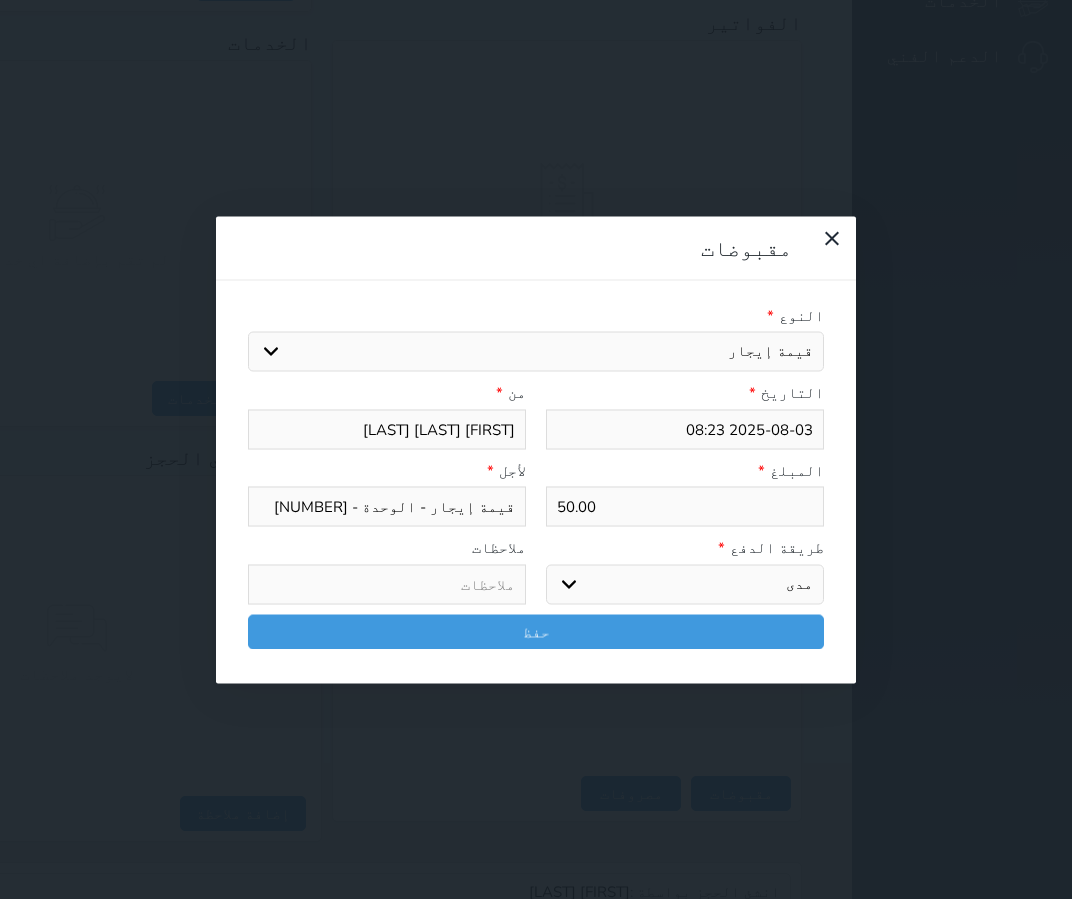 click on "اختر طريقة الدفع   دفع نقدى   تحويل بنكى   مدى   بطاقة ائتمان   آجل" at bounding box center [685, 584] 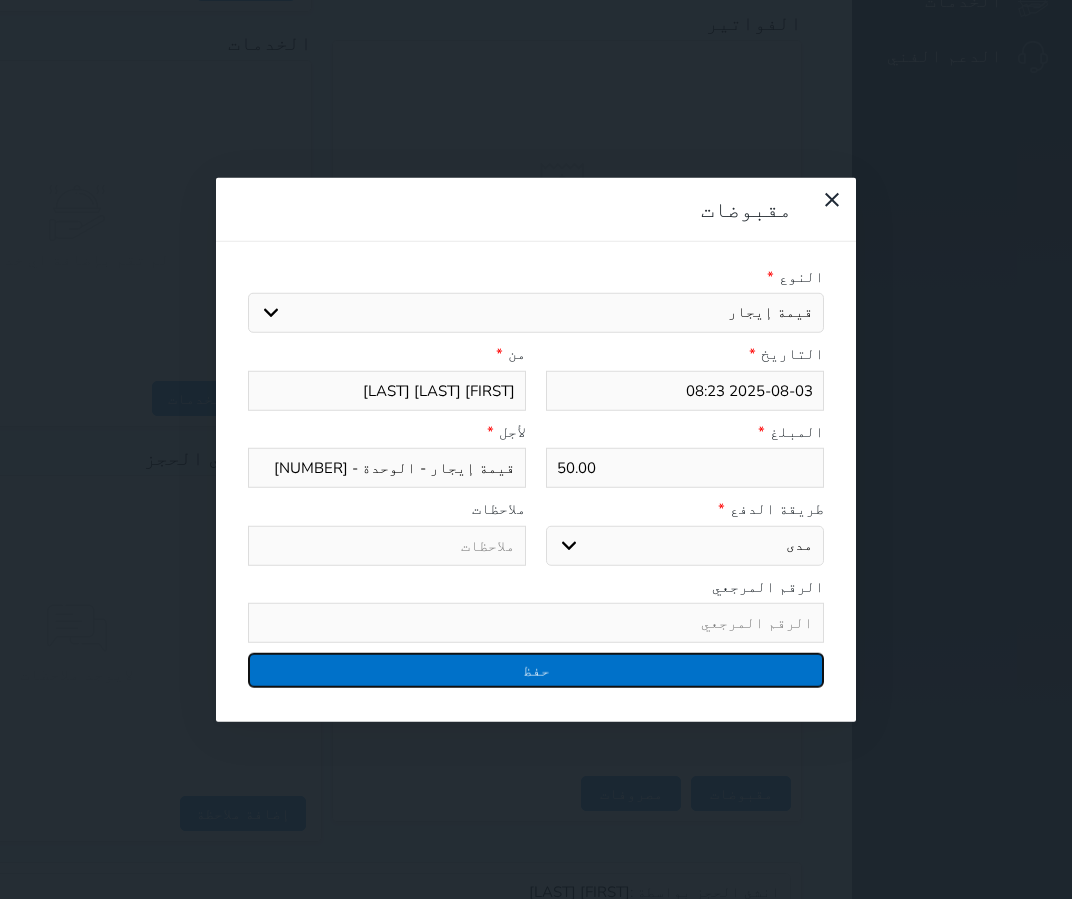 click on "حفظ" at bounding box center (536, 670) 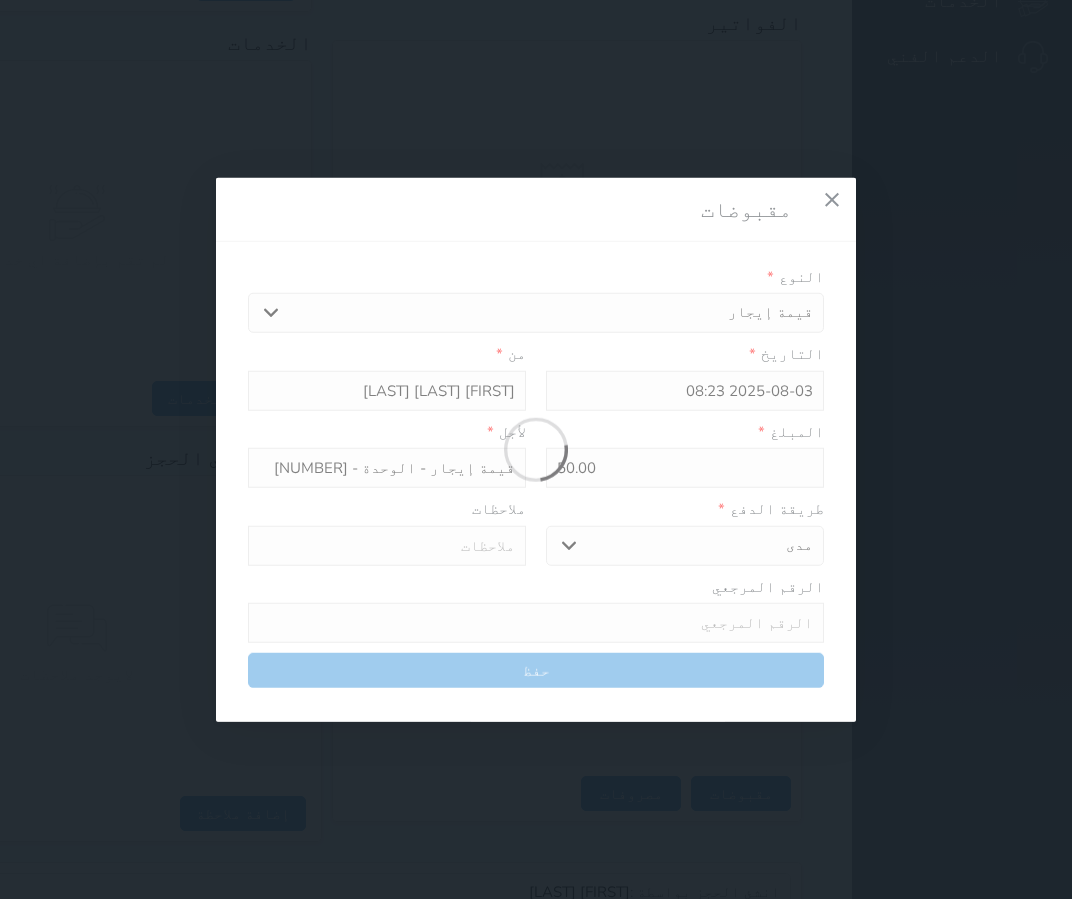 select 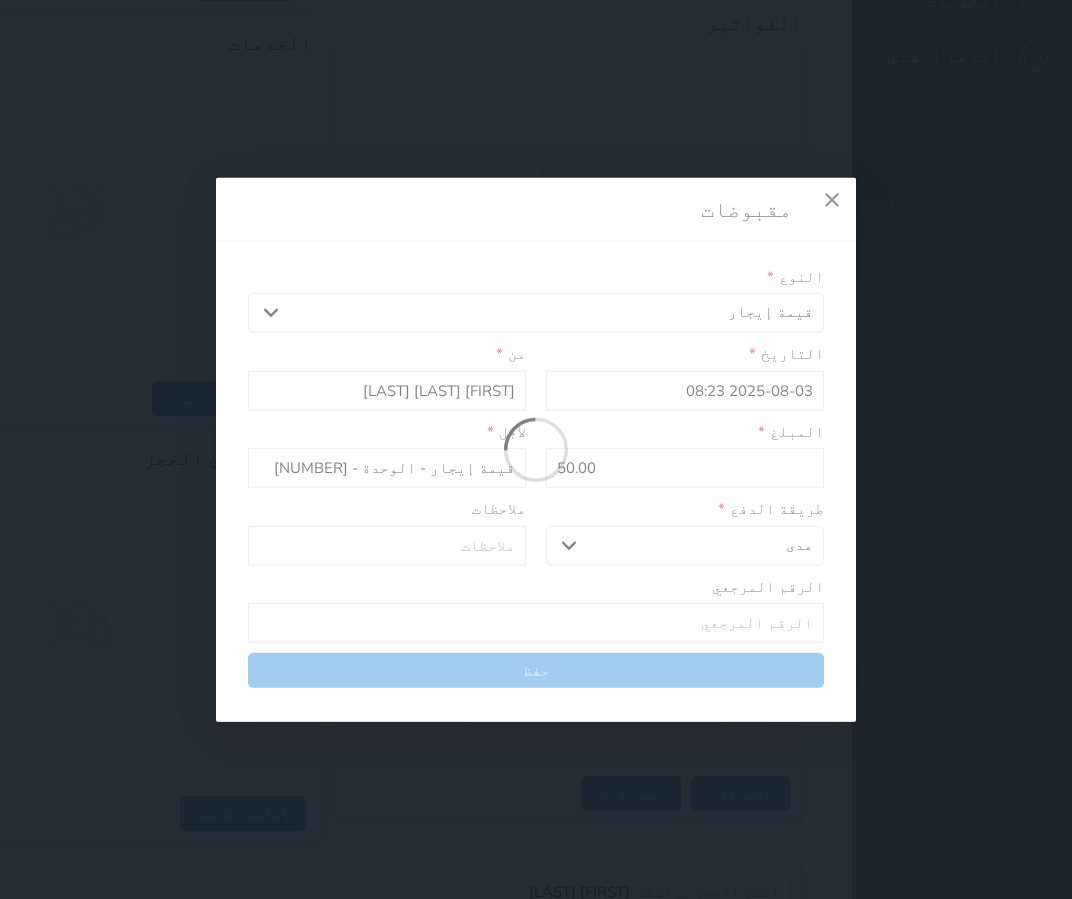 type 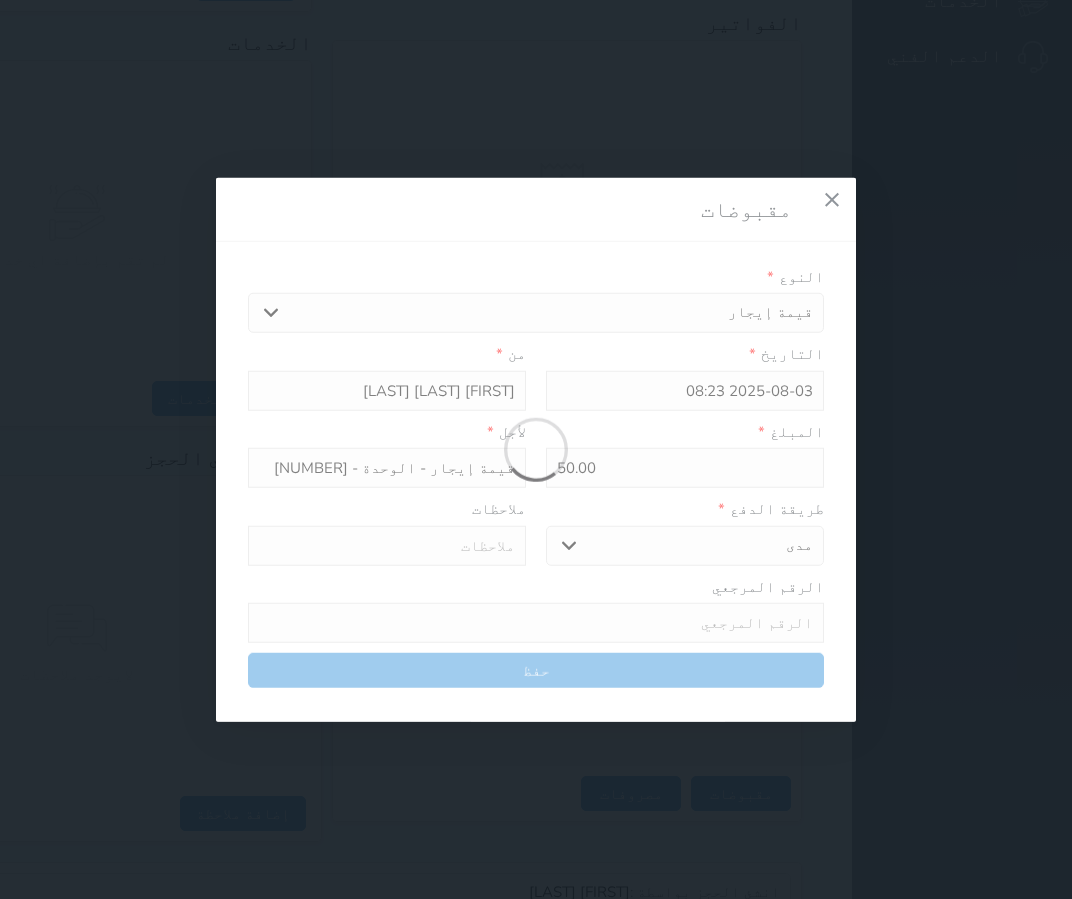 type on "0" 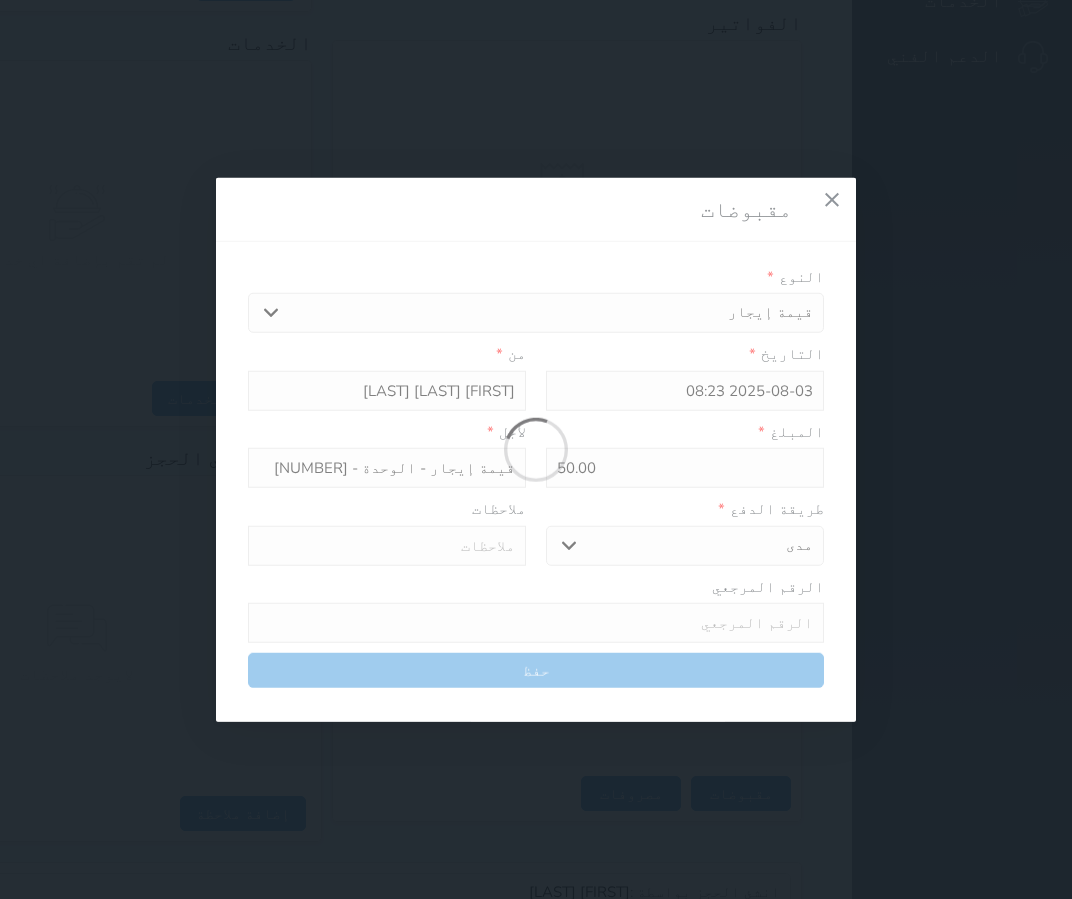 select 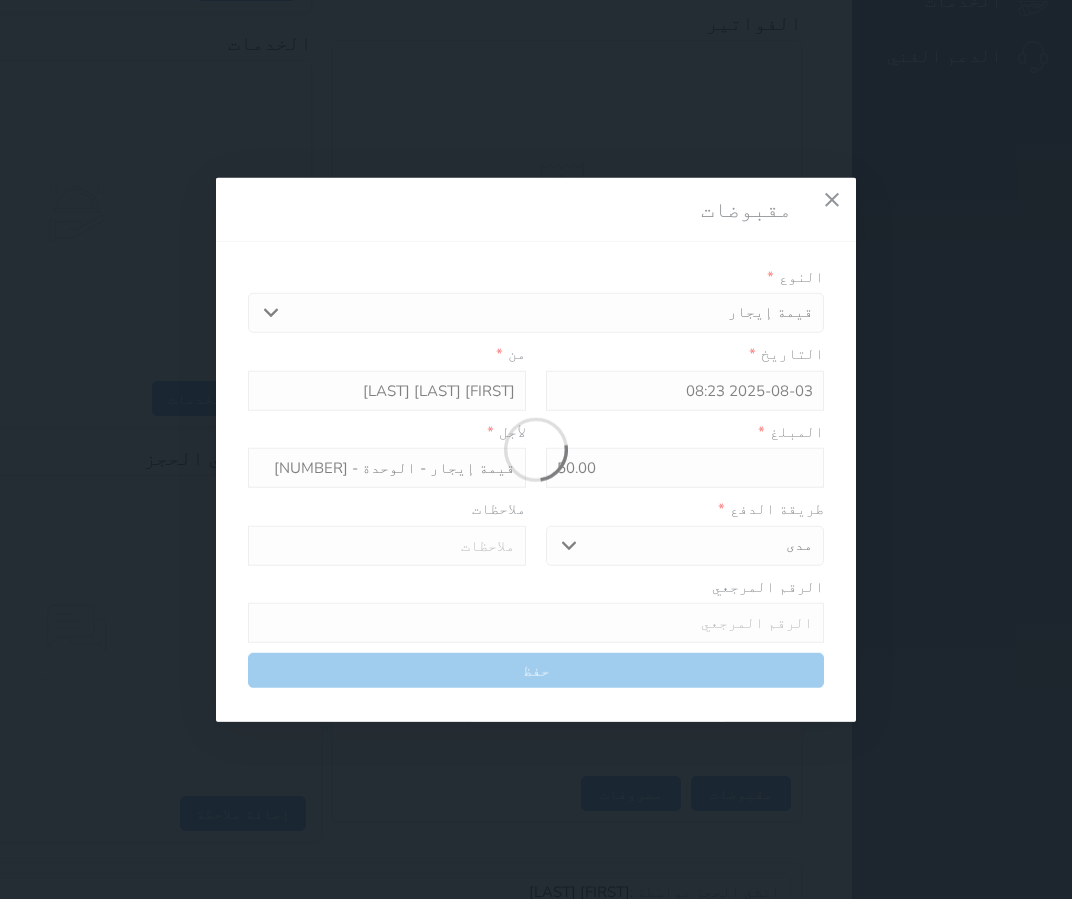 type on "0" 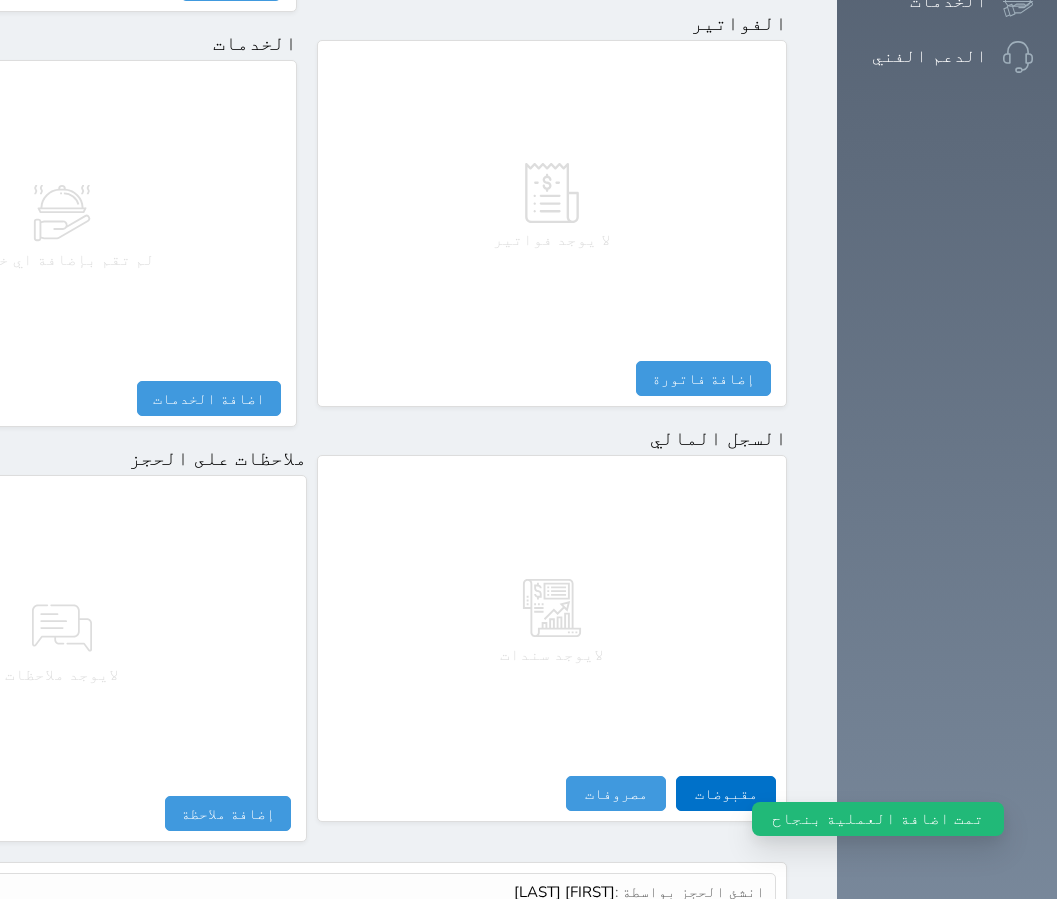 select 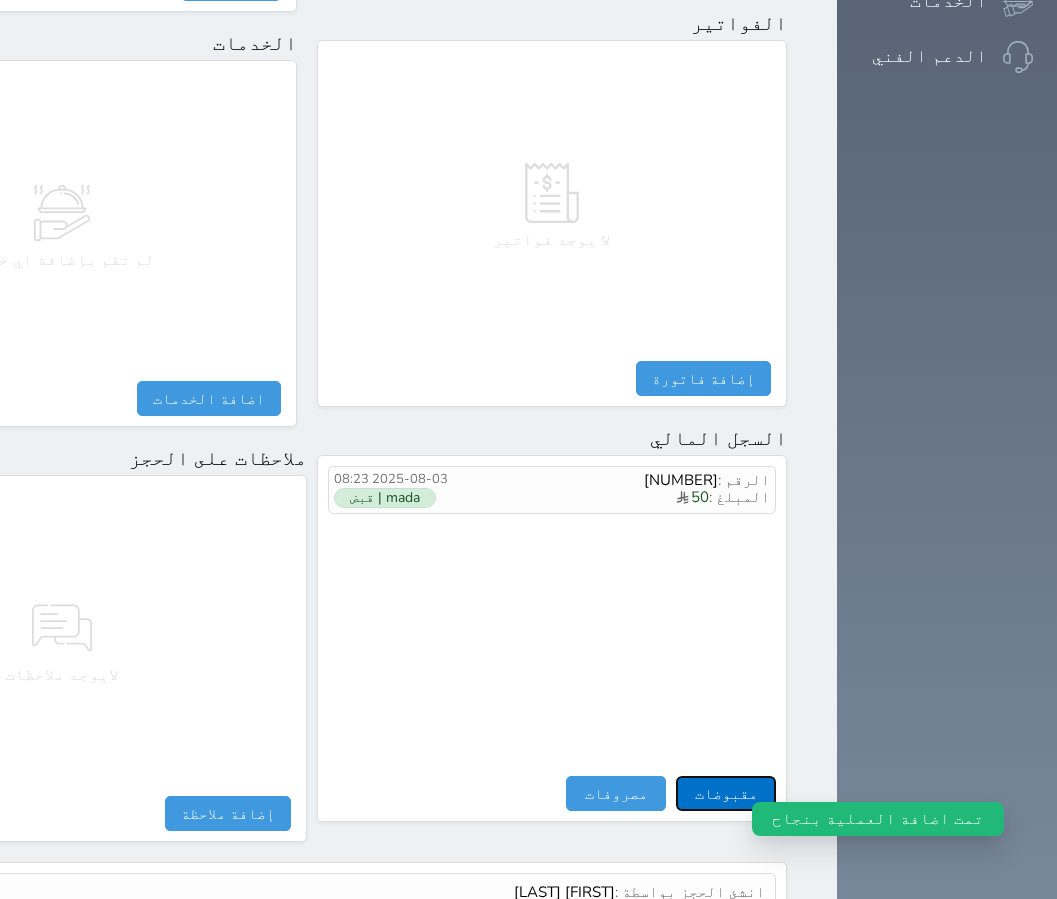 drag, startPoint x: 889, startPoint y: 714, endPoint x: 883, endPoint y: 664, distance: 50.358715 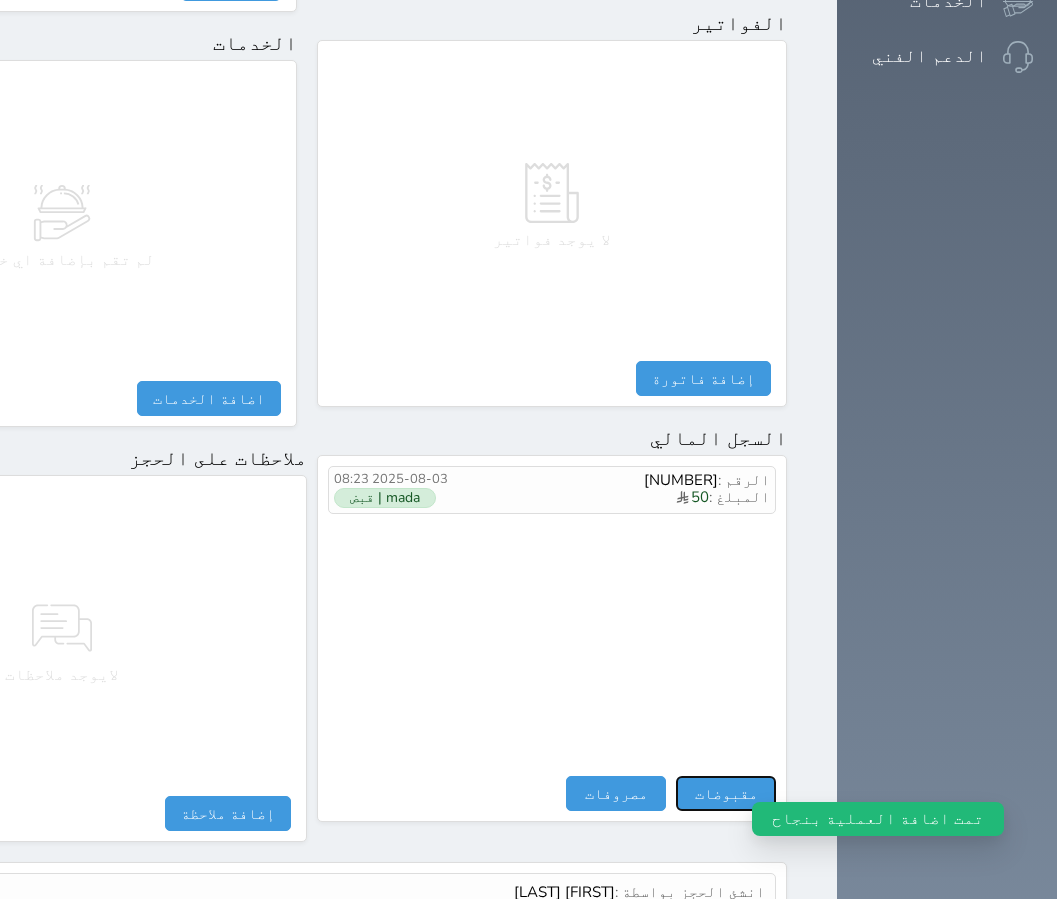 click on "مقبوضات" at bounding box center [726, 793] 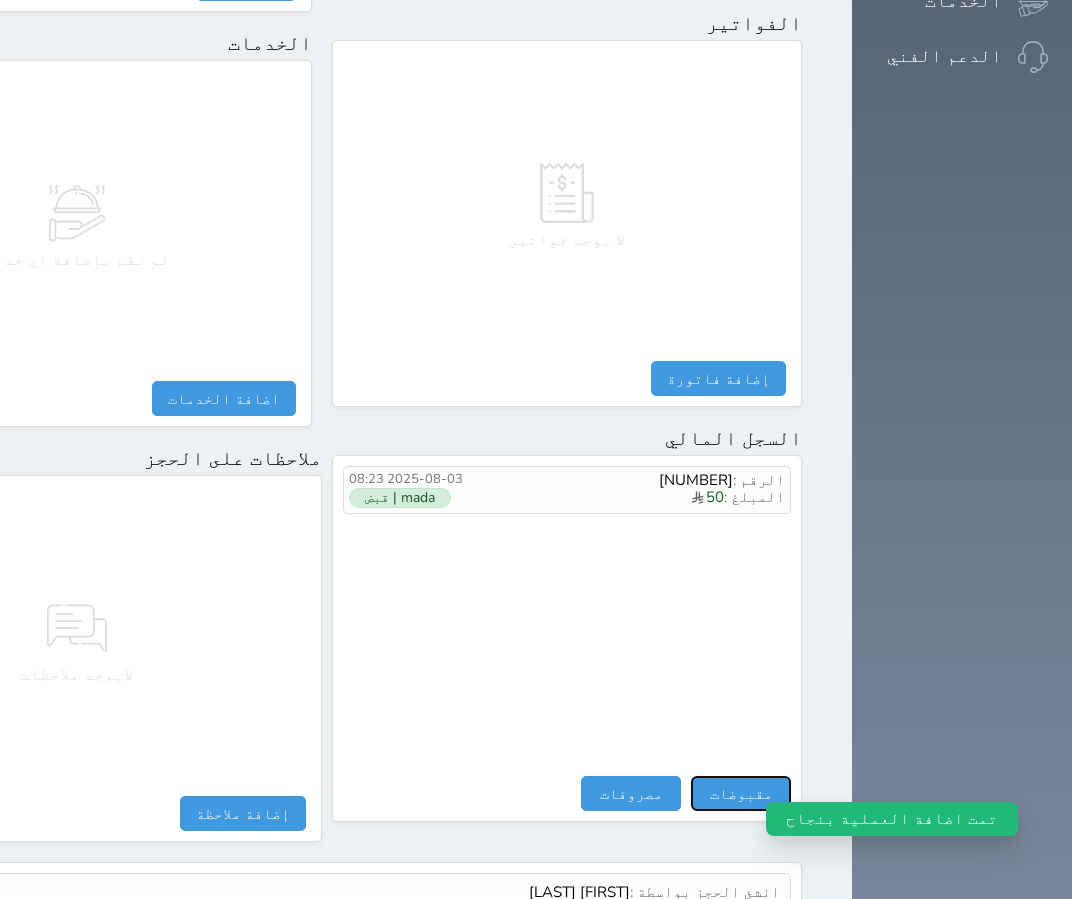 select 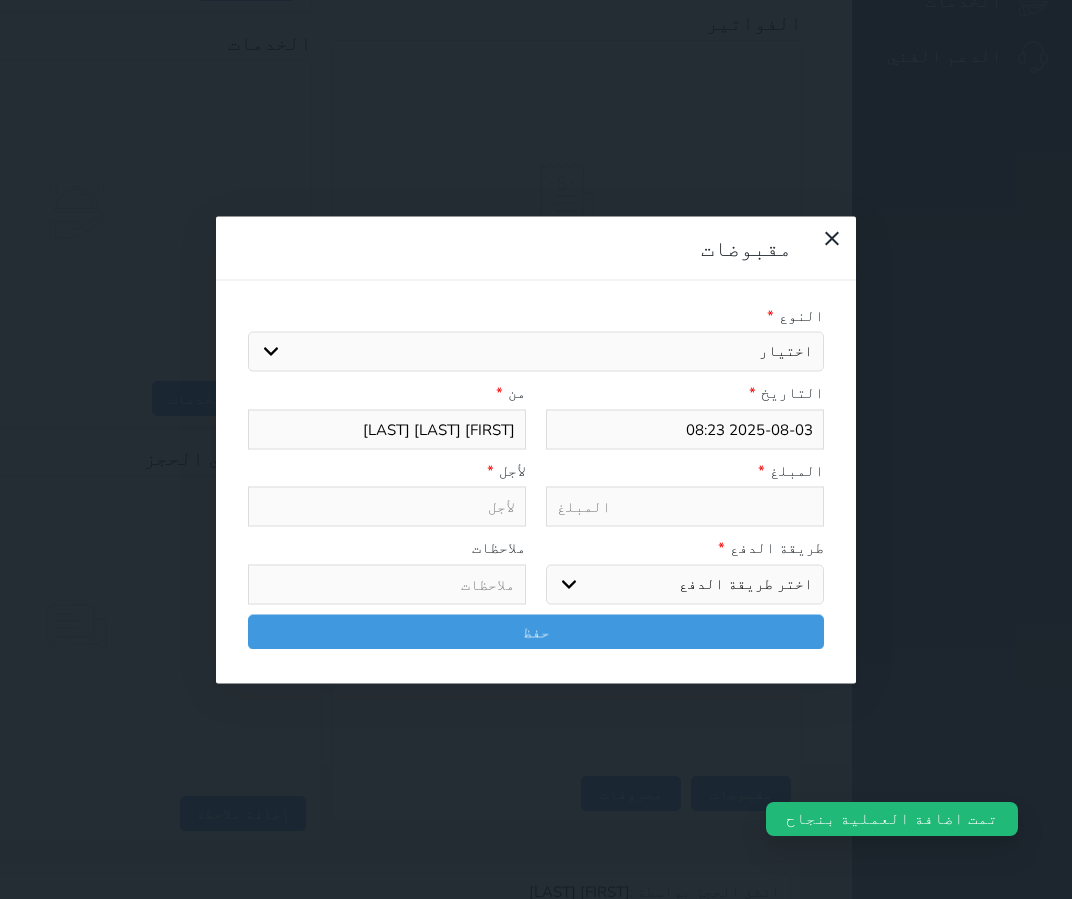 click on "اختيار   مقبوضات عامة قيمة إيجار فواتير تامين عربون آخر مغسلة واي فاي - الإنترنت مواقف السيارات طعام الأغذية والمشروبات مشروبات الإفطار غداء عشاء مخبز و كعك حمام سباحة الصالة الرياضية سرير إضافي بدل تلفيات" at bounding box center [536, 352] 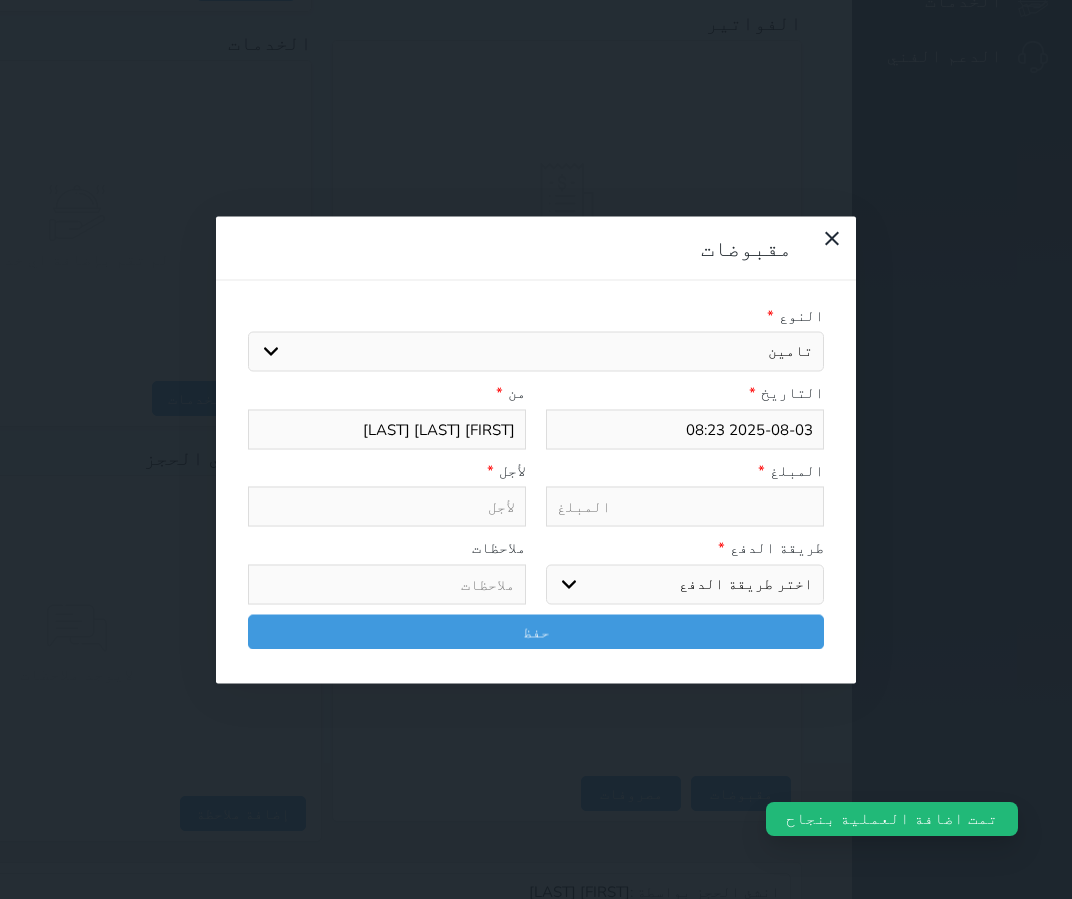 click on "اختيار   مقبوضات عامة قيمة إيجار فواتير تامين عربون آخر مغسلة واي فاي - الإنترنت مواقف السيارات طعام الأغذية والمشروبات مشروبات الإفطار غداء عشاء مخبز و كعك حمام سباحة الصالة الرياضية سرير إضافي بدل تلفيات" at bounding box center [536, 352] 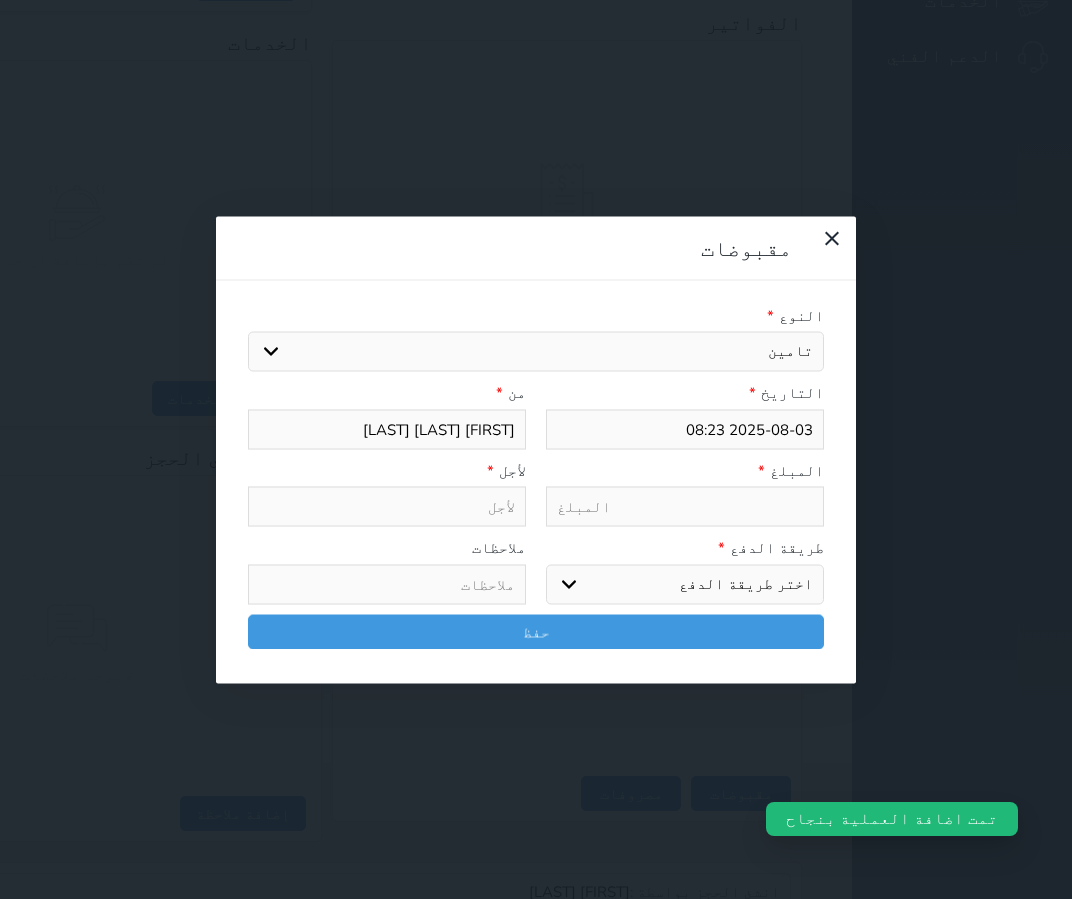 type on "تامين - الوحدة - 918" 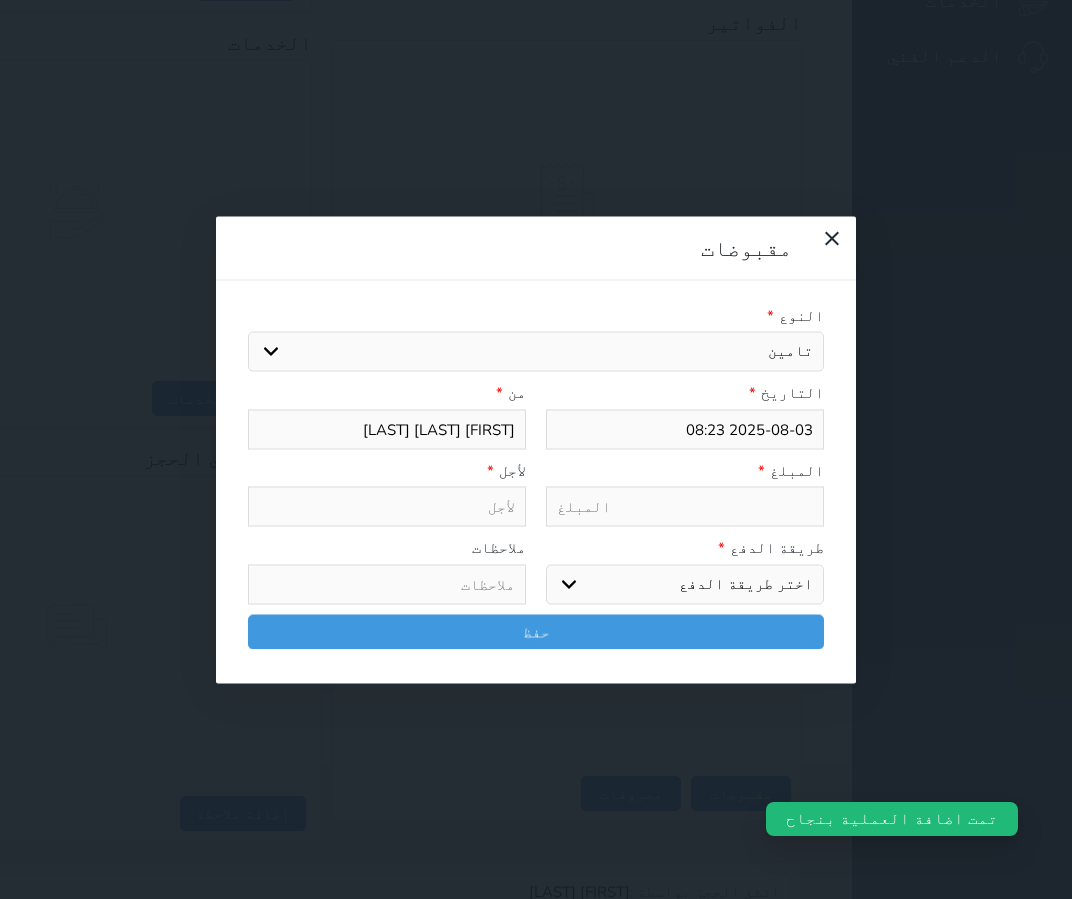 select 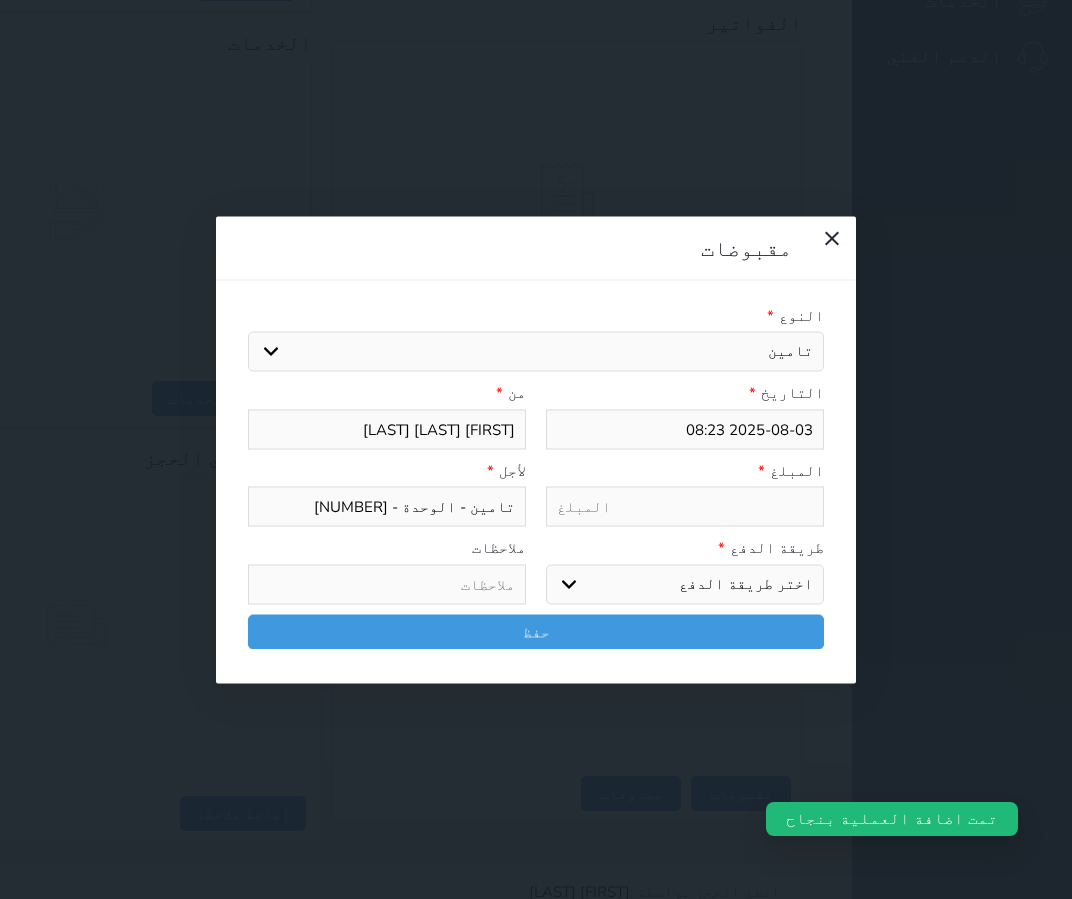 click at bounding box center [685, 507] 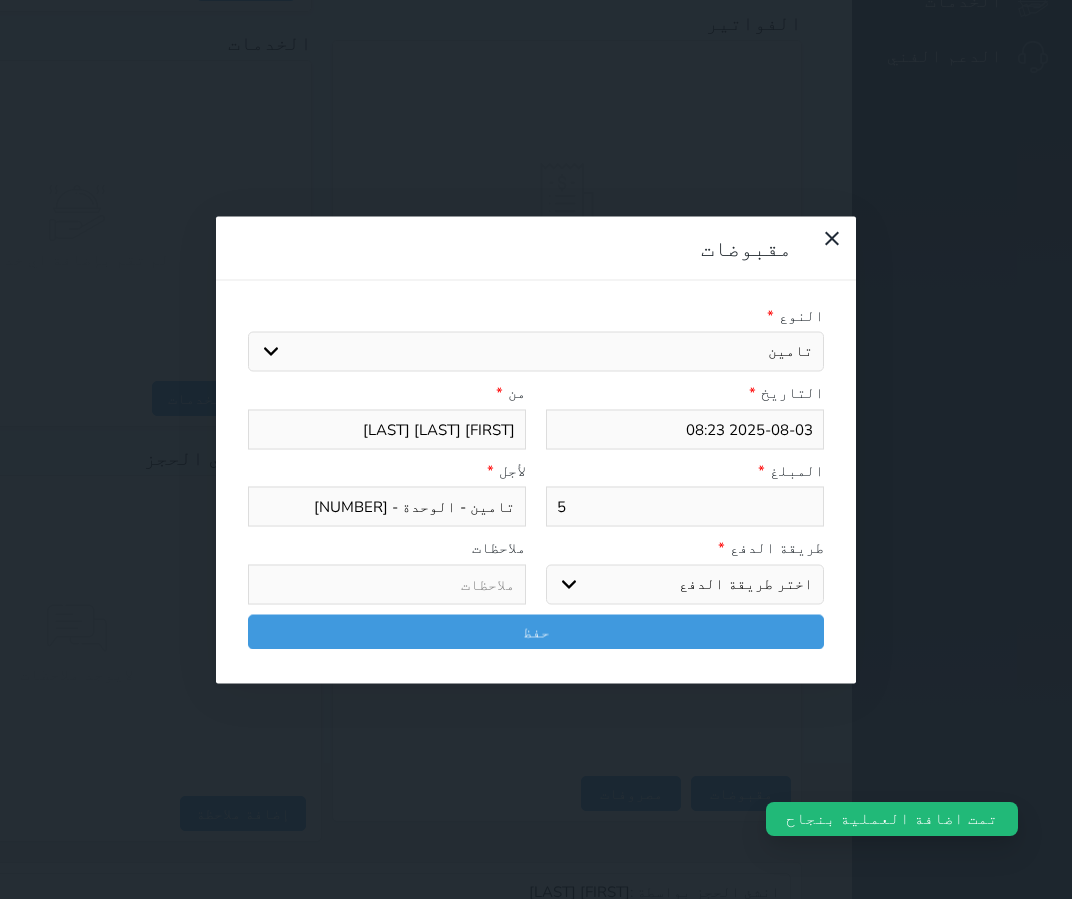 type on "50" 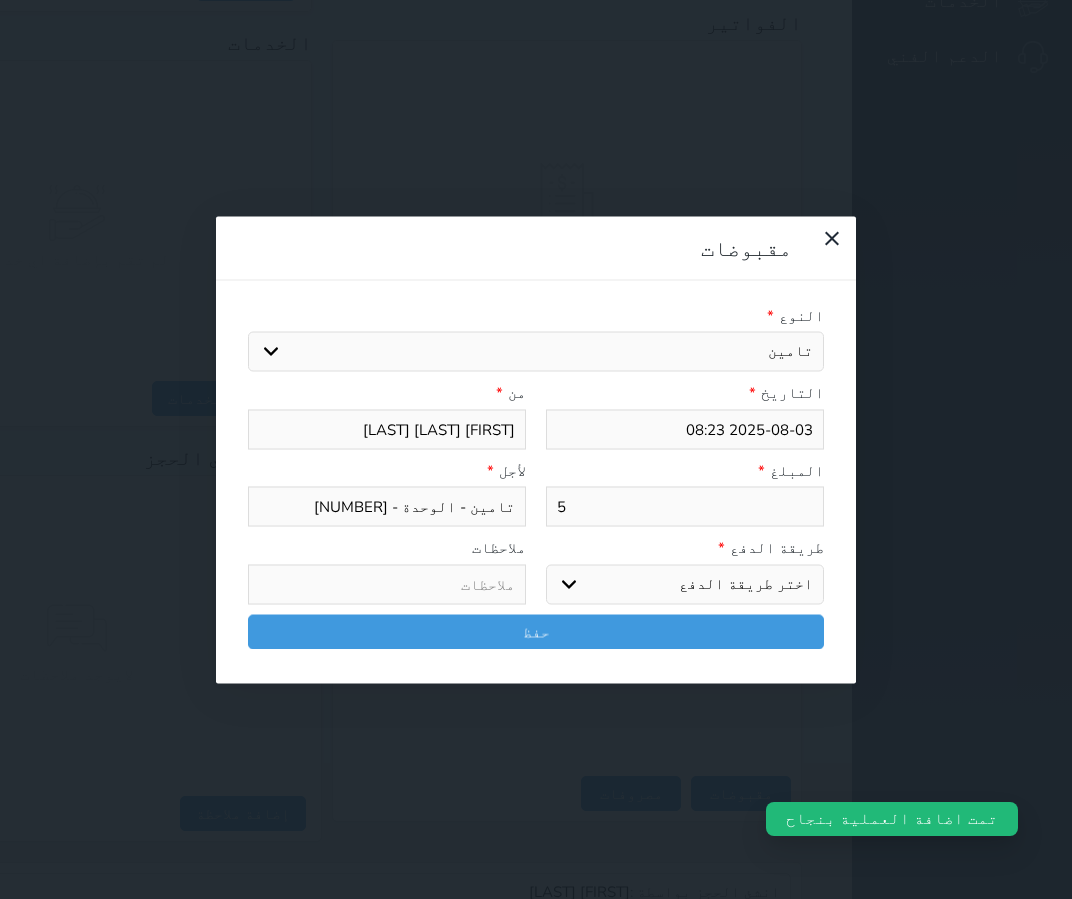 select 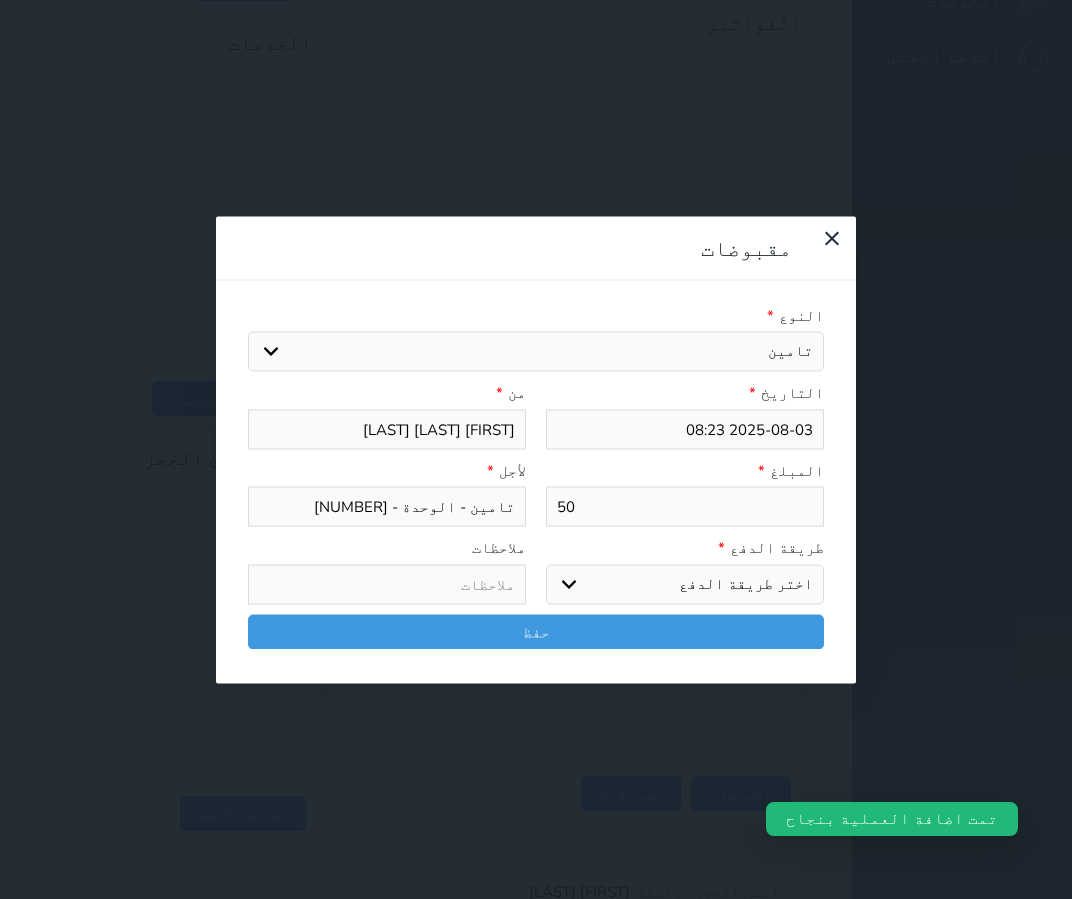 type on "50" 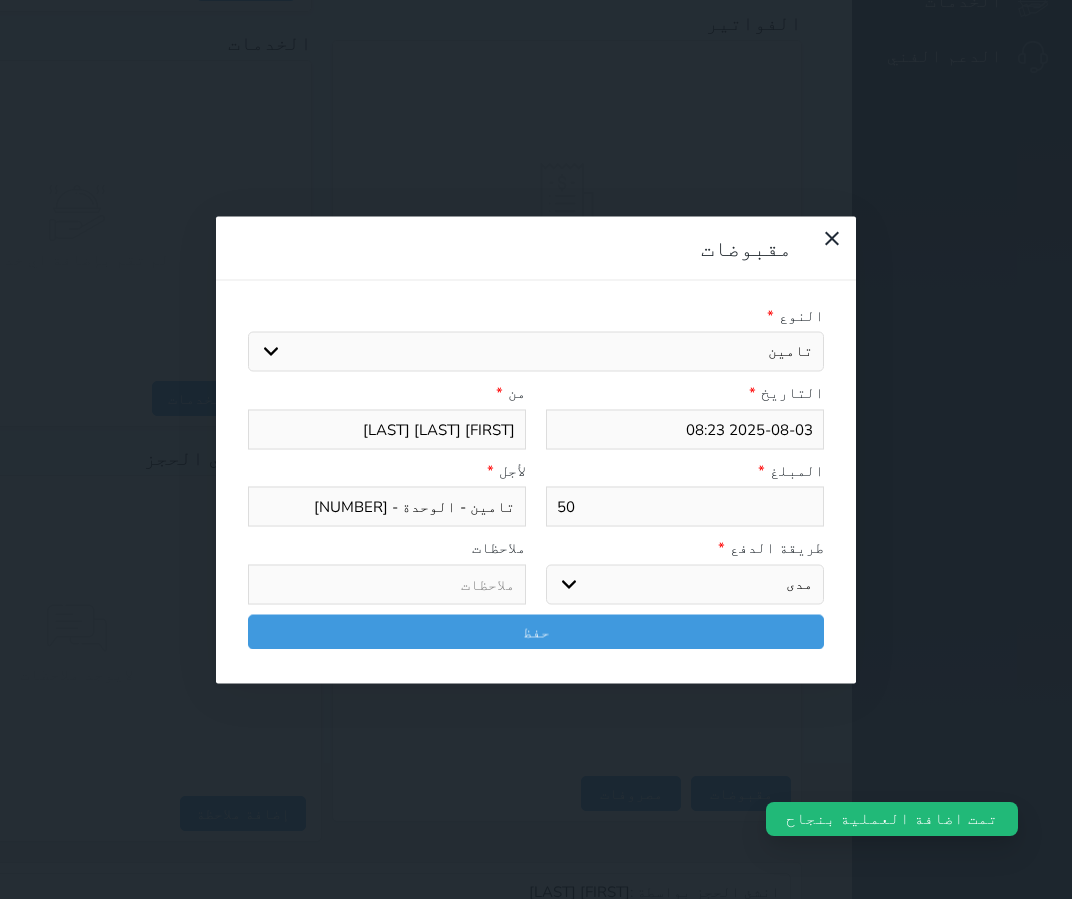 click on "اختر طريقة الدفع   دفع نقدى   تحويل بنكى   مدى   بطاقة ائتمان   آجل" at bounding box center [685, 584] 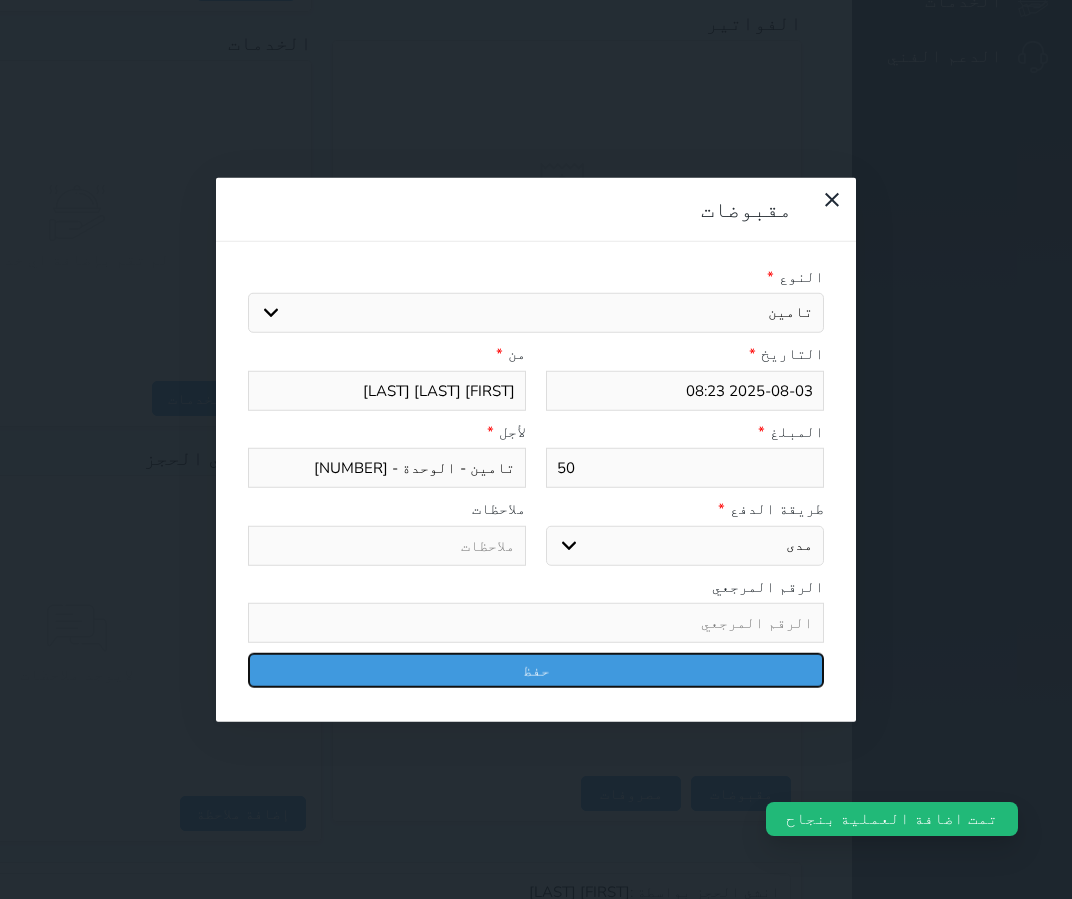 click on "حفظ" at bounding box center [536, 670] 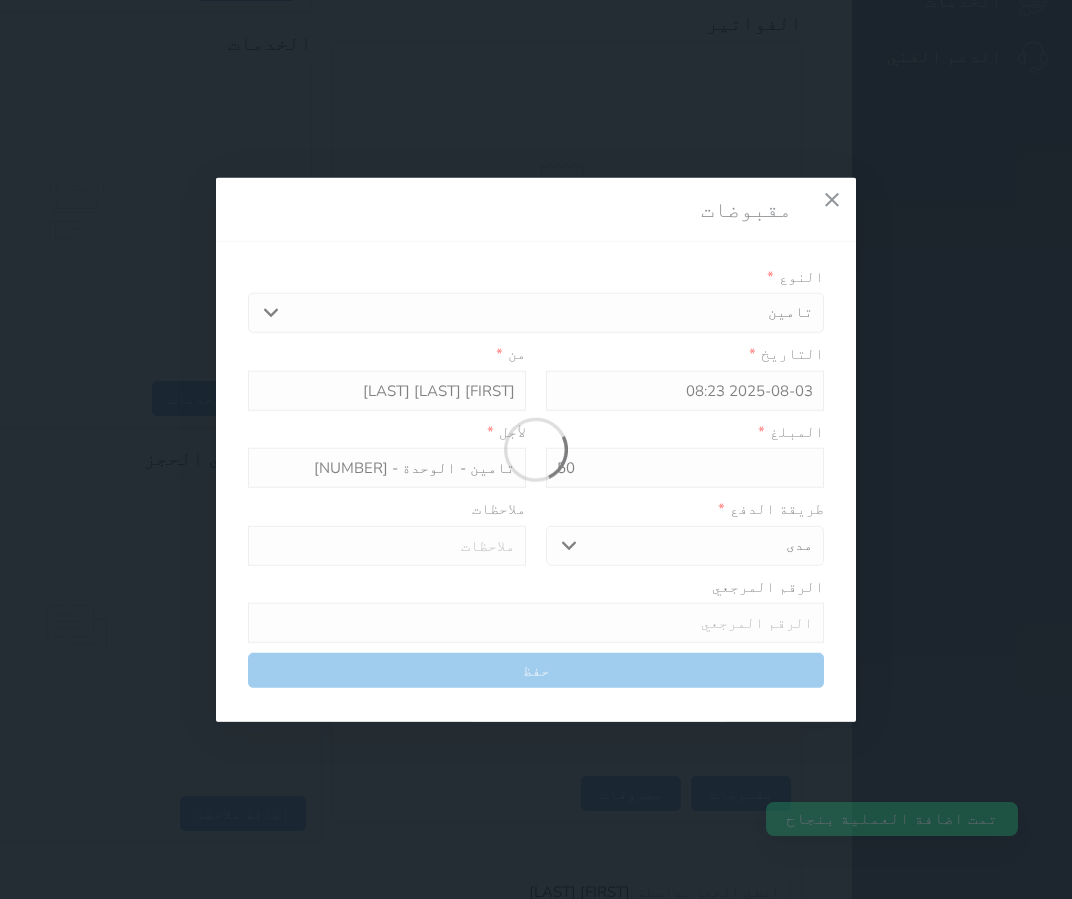 select 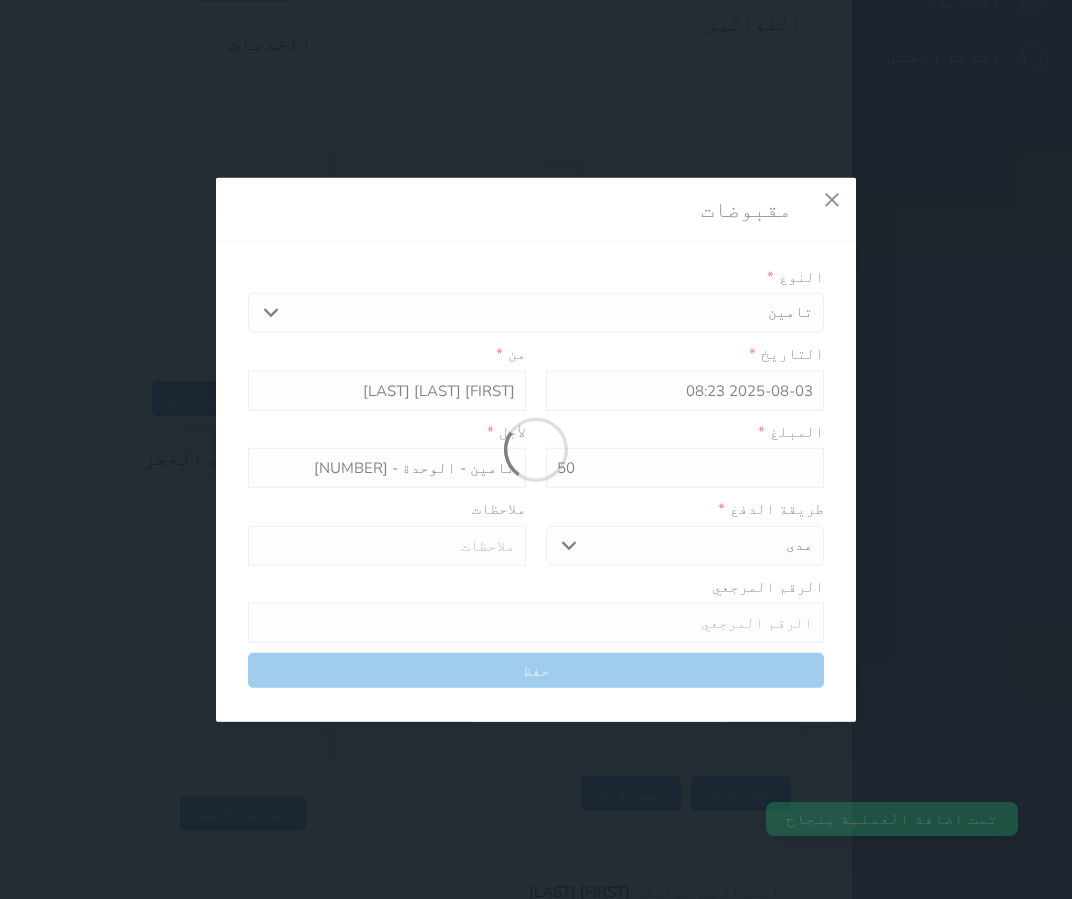 type 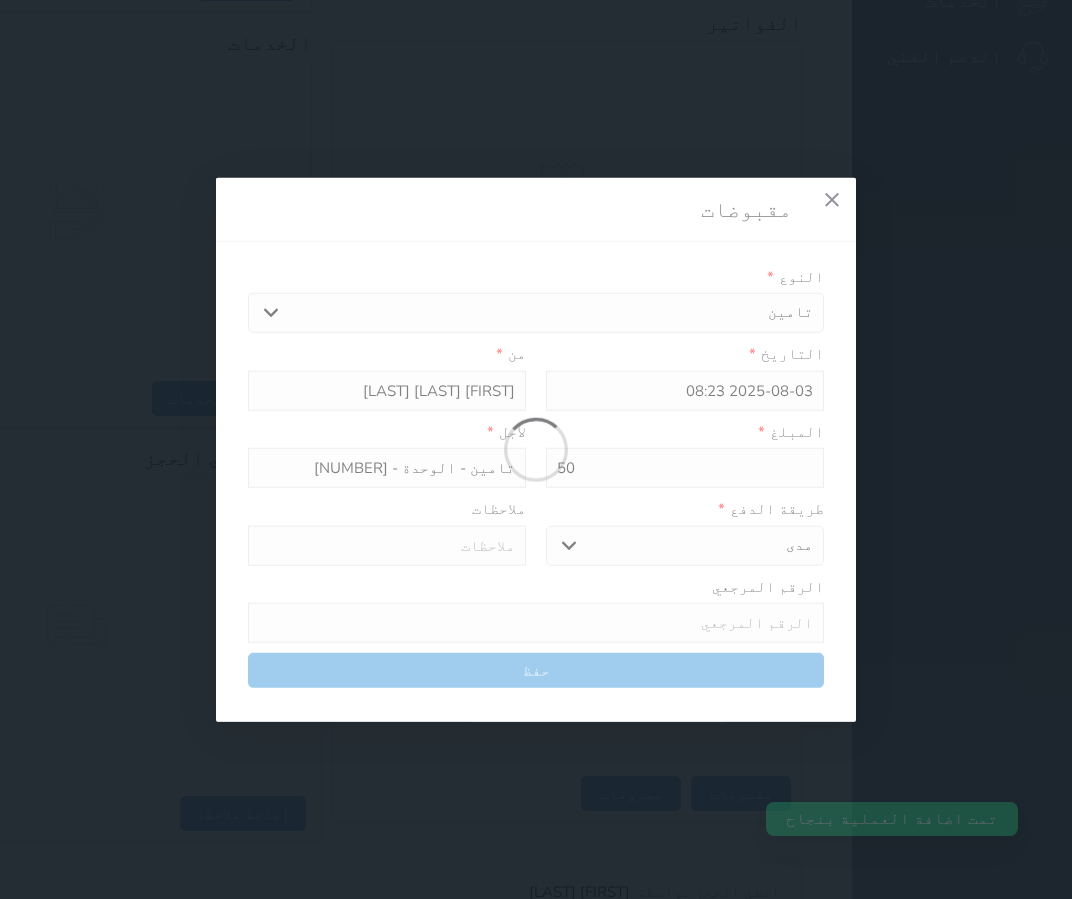 type on "0" 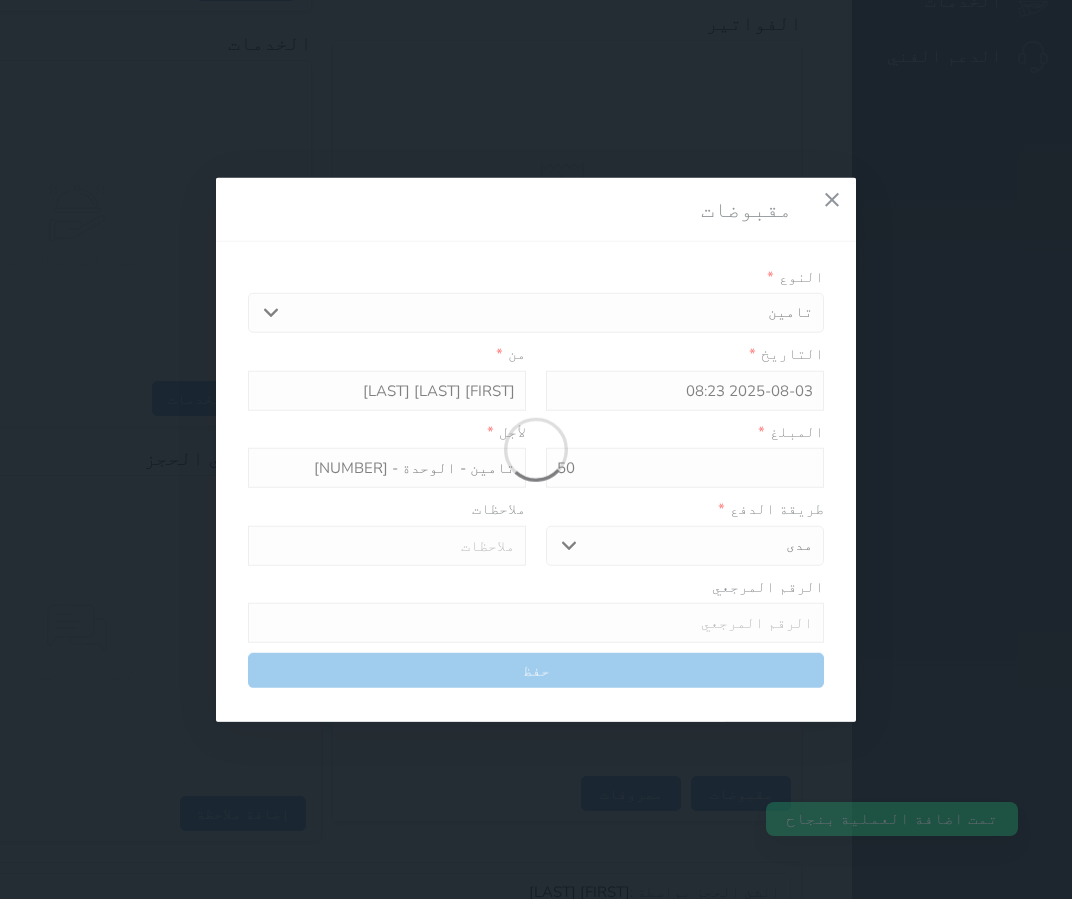 select 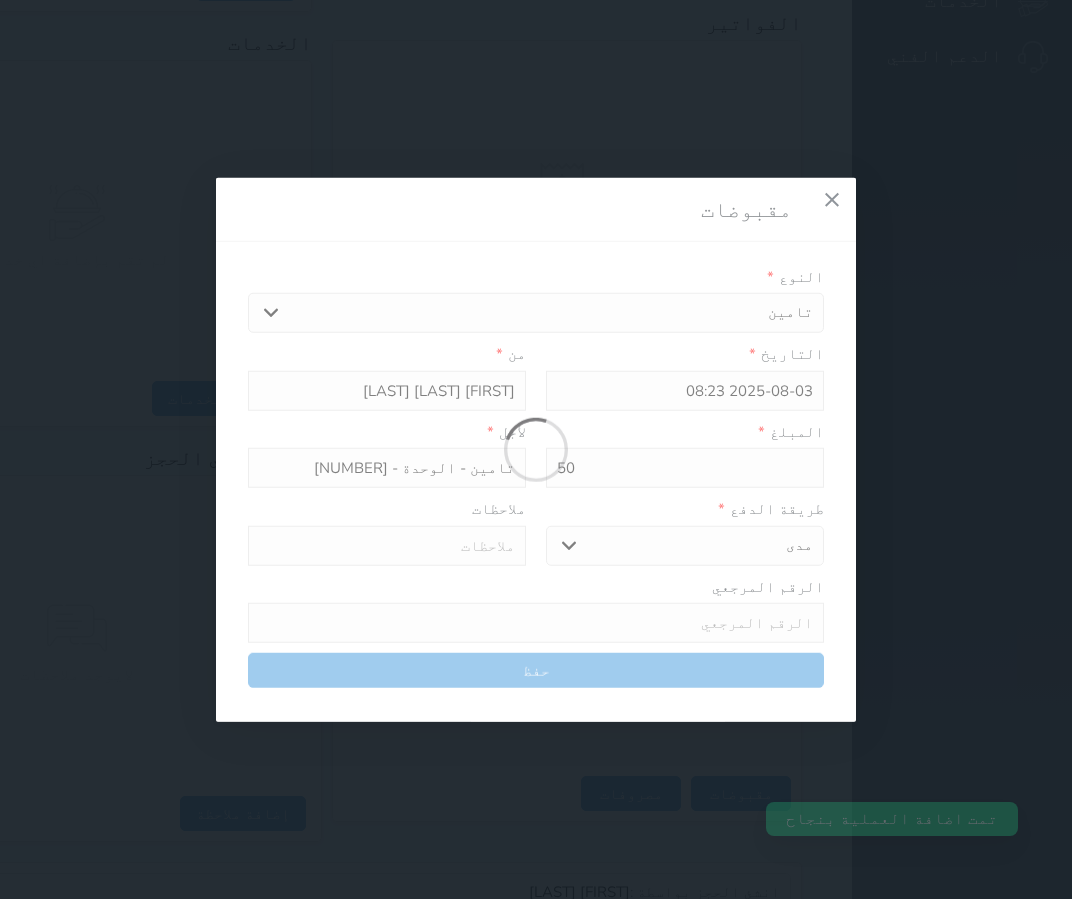 type on "0" 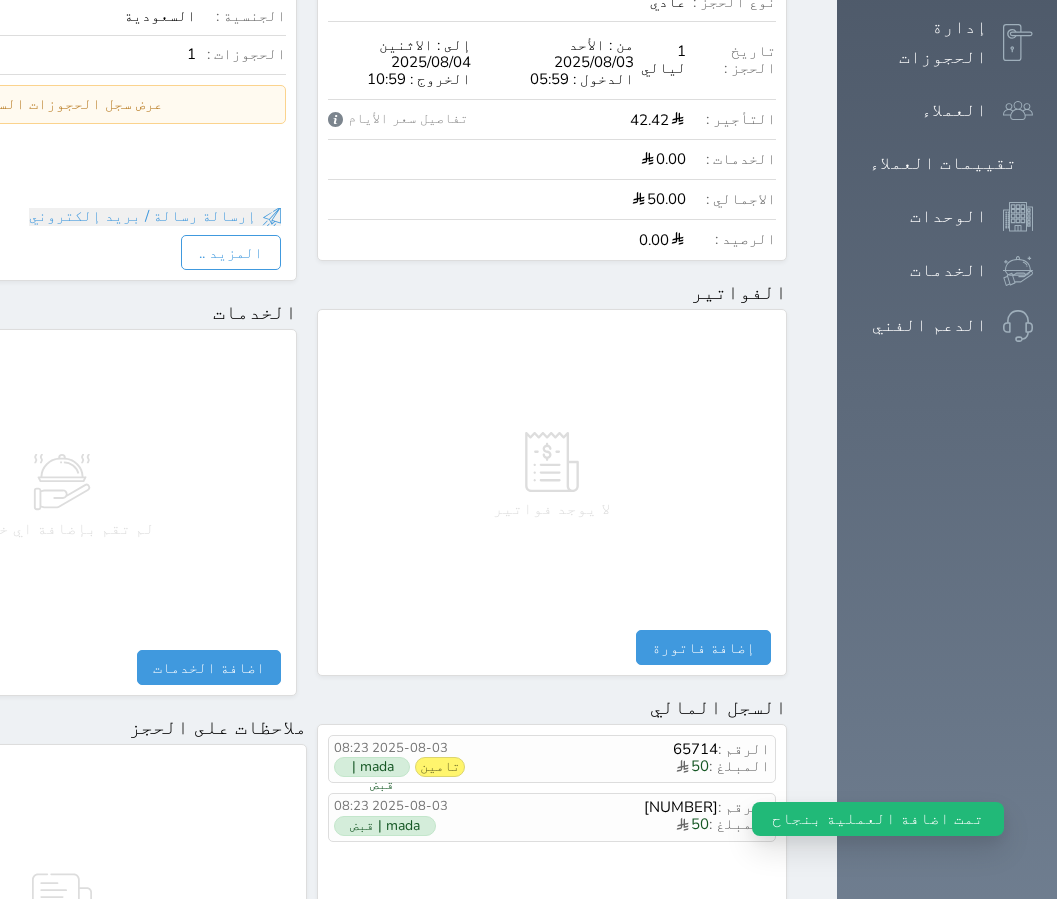 scroll, scrollTop: 400, scrollLeft: 0, axis: vertical 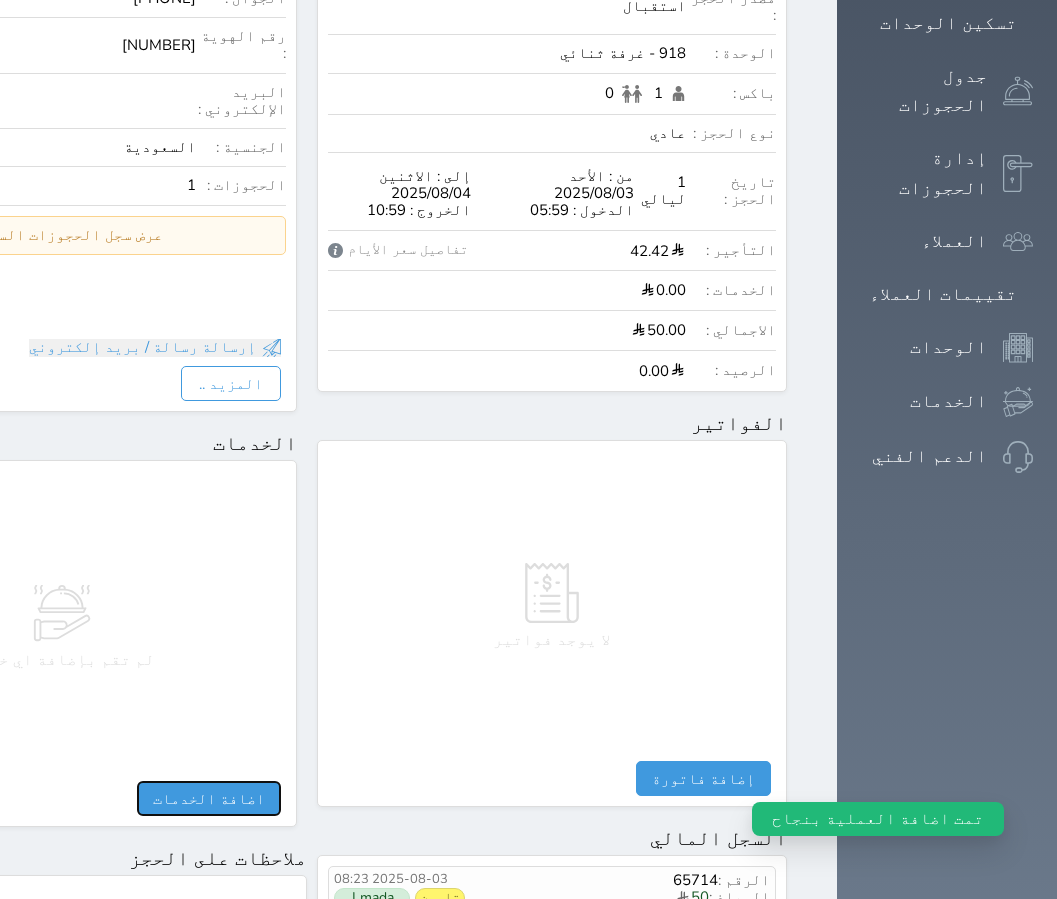 drag, startPoint x: 416, startPoint y: 691, endPoint x: 460, endPoint y: 578, distance: 121.264175 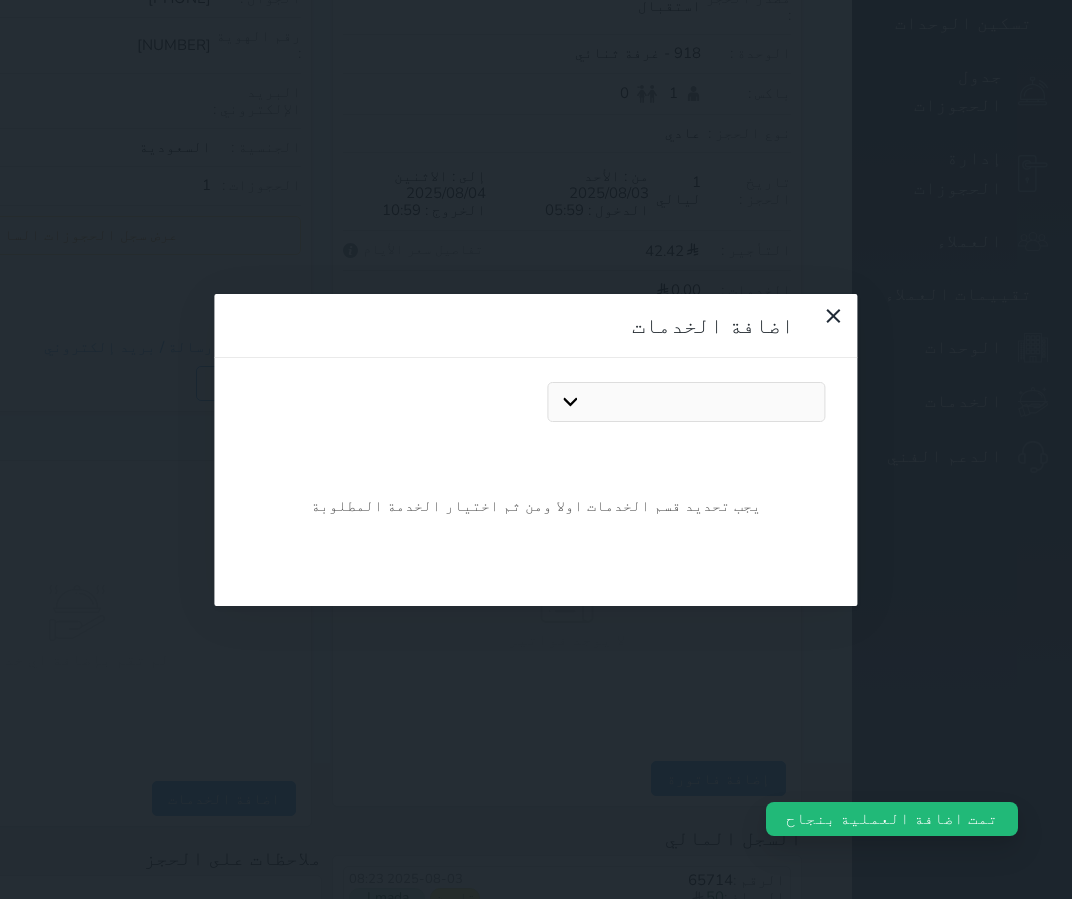 click on "مطعم دخول مبكر خروج متأخر مواقف بدل كرت مفقود بدل نقل غرفة مقهى
يجب تحديد قسم الخدمات اولا ومن ثم اختيار الخدمة المطلوبة" at bounding box center (535, 482) 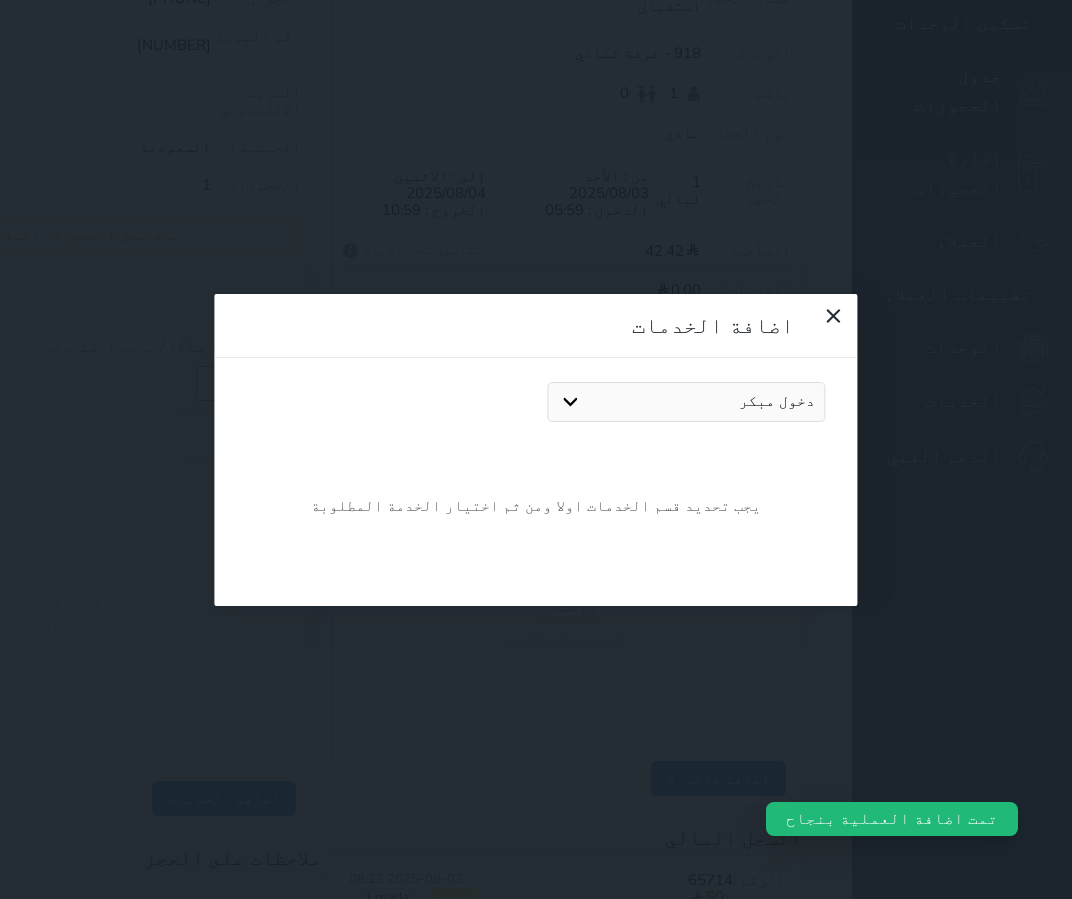 click on "مطعم دخول مبكر خروج متأخر مواقف بدل كرت مفقود بدل نقل غرفة مقهى" at bounding box center (687, 402) 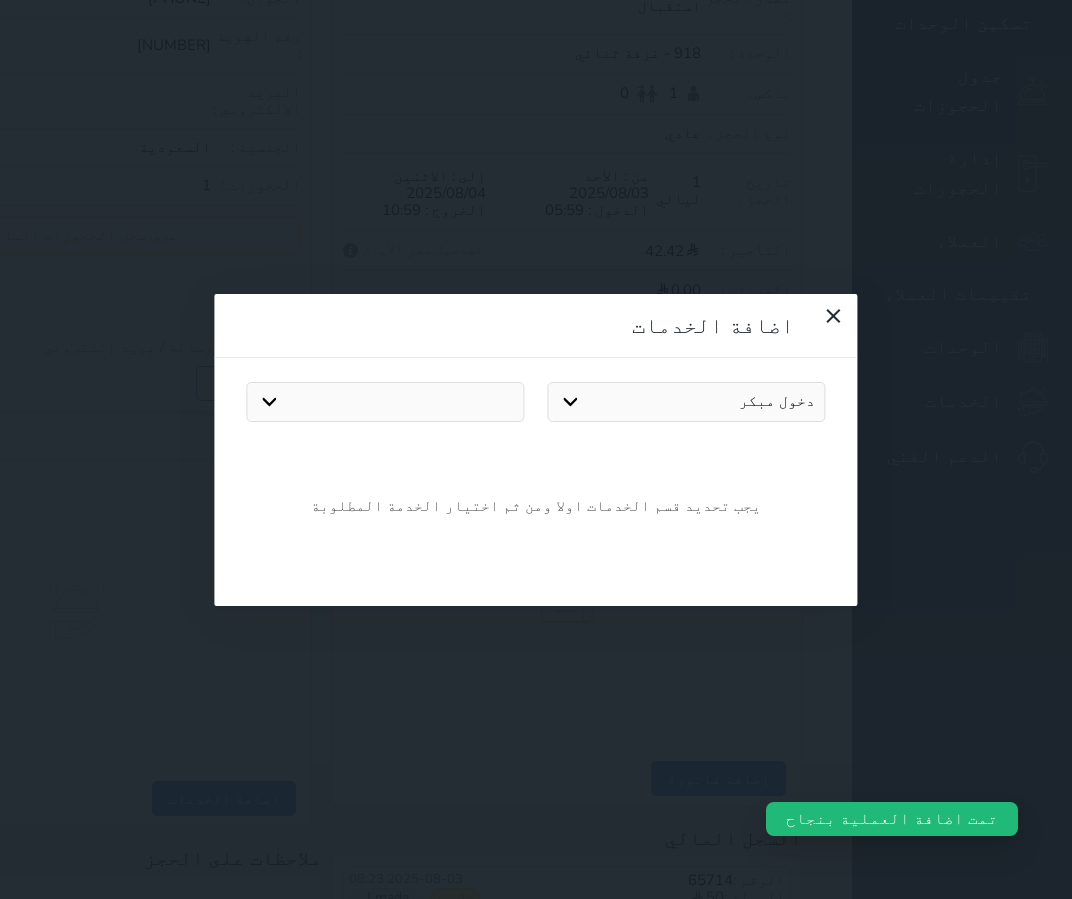 click on "دخول مبكر من 6 صباحا نص يوم يبدا من الساعه 3فجرا" at bounding box center (385, 402) 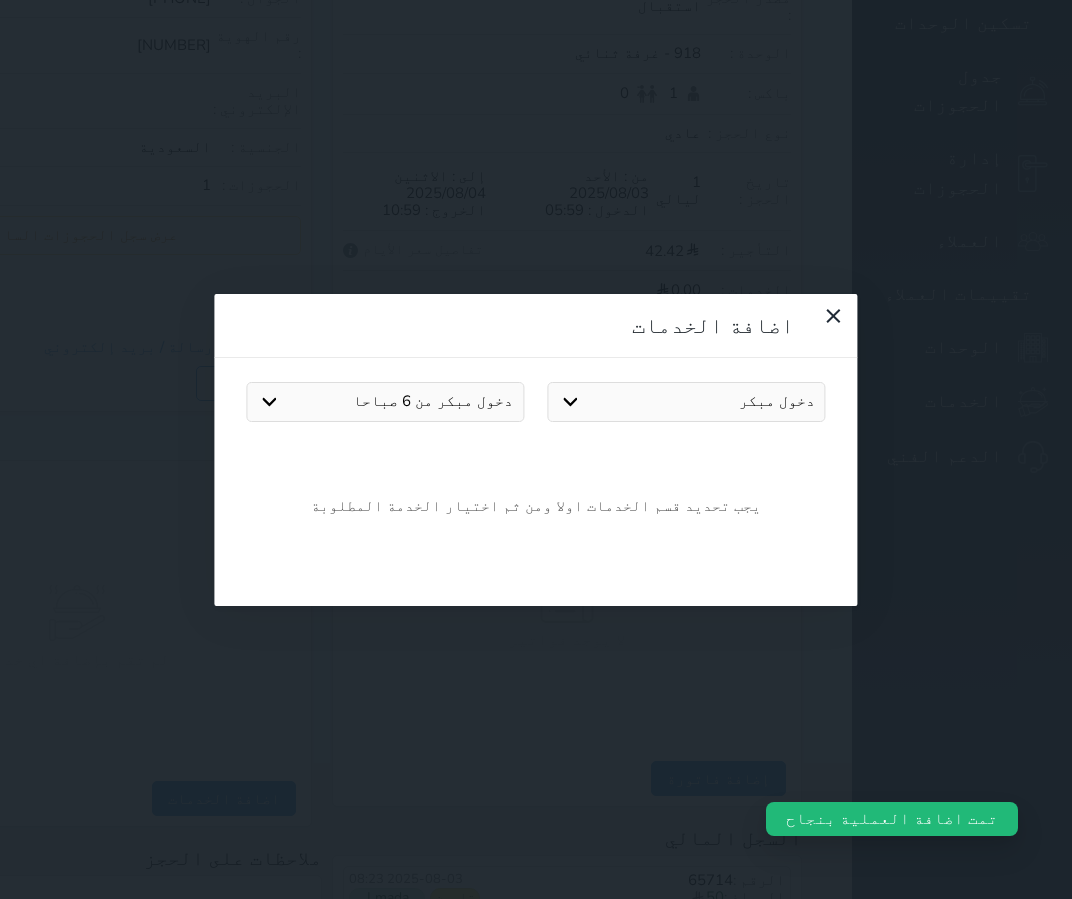click on "دخول مبكر من 6 صباحا نص يوم يبدا من الساعه 3فجرا" at bounding box center (385, 402) 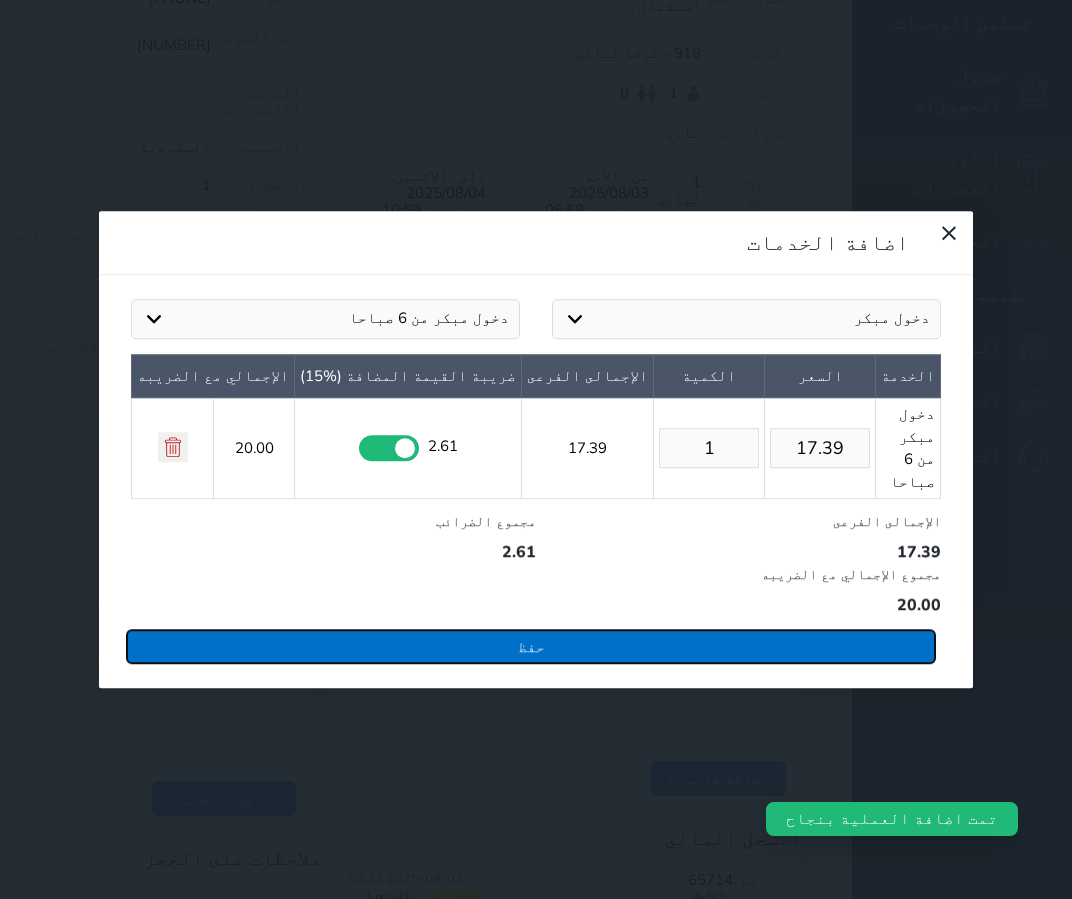 click on "حفظ" at bounding box center [531, 646] 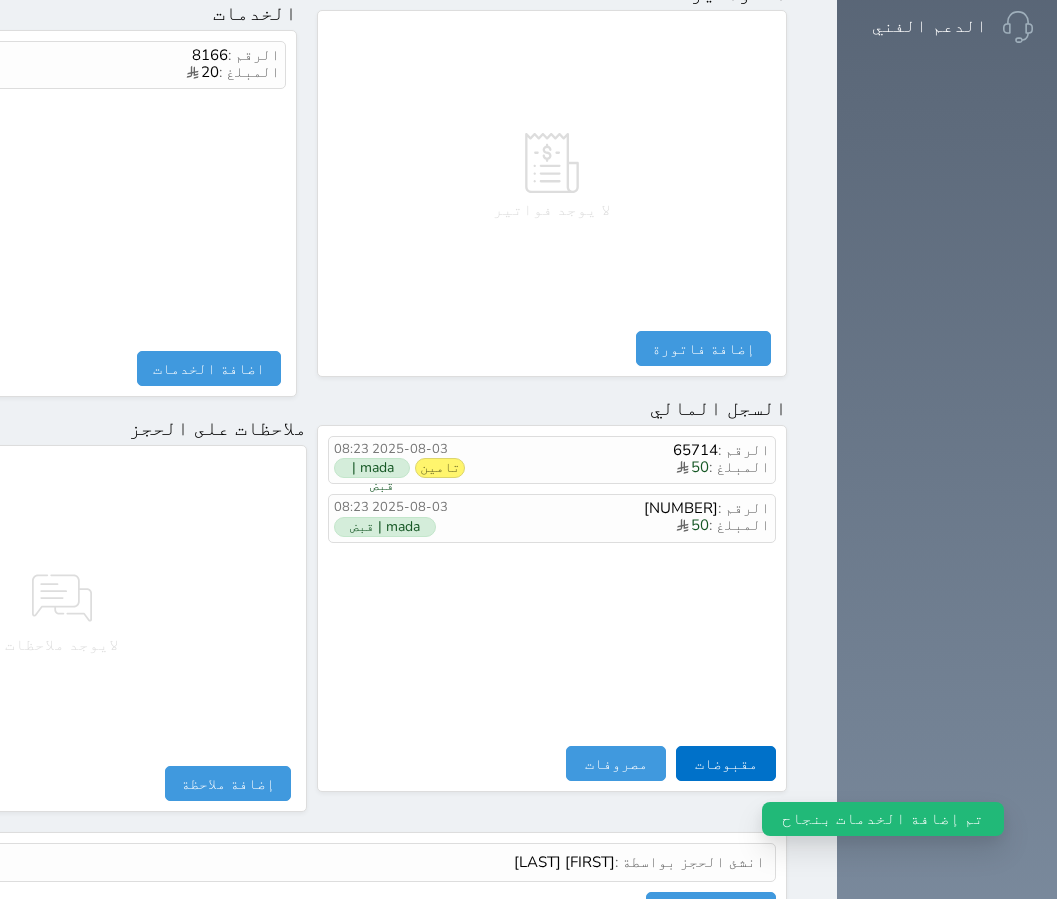 scroll, scrollTop: 835, scrollLeft: 0, axis: vertical 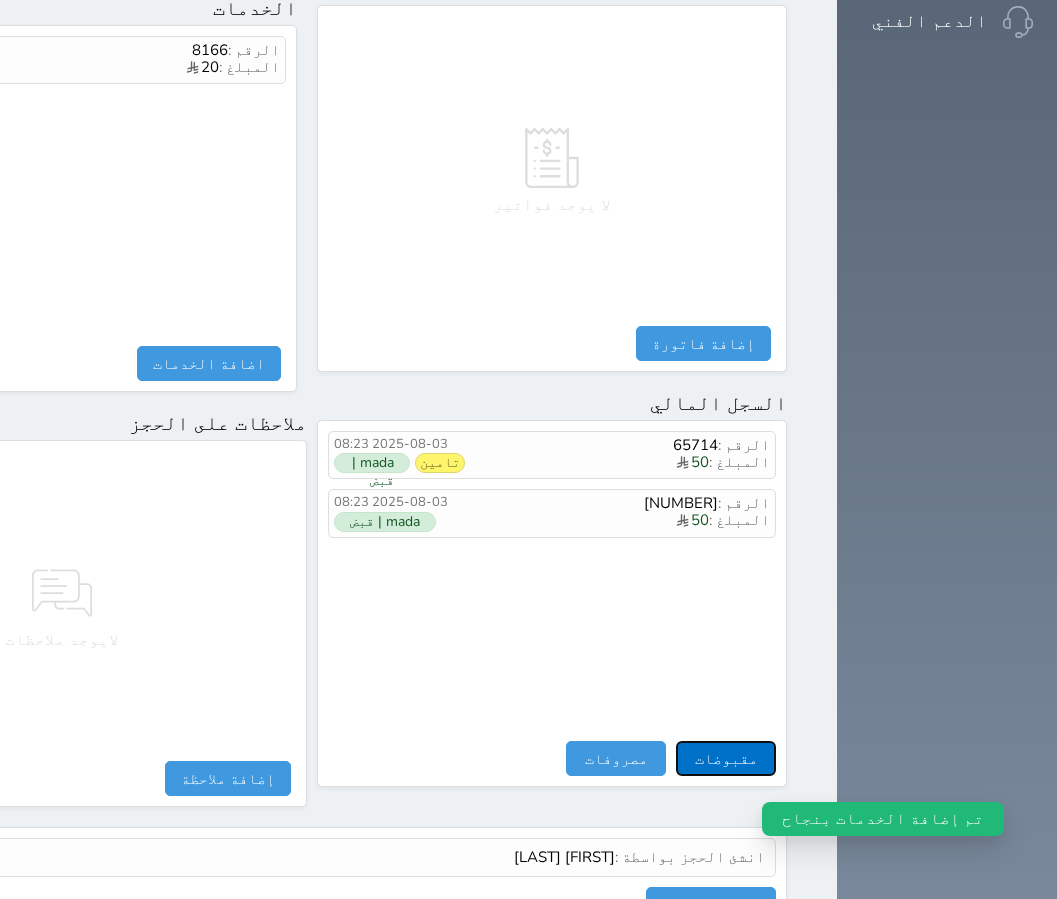 click on "مقبوضات" at bounding box center [726, 758] 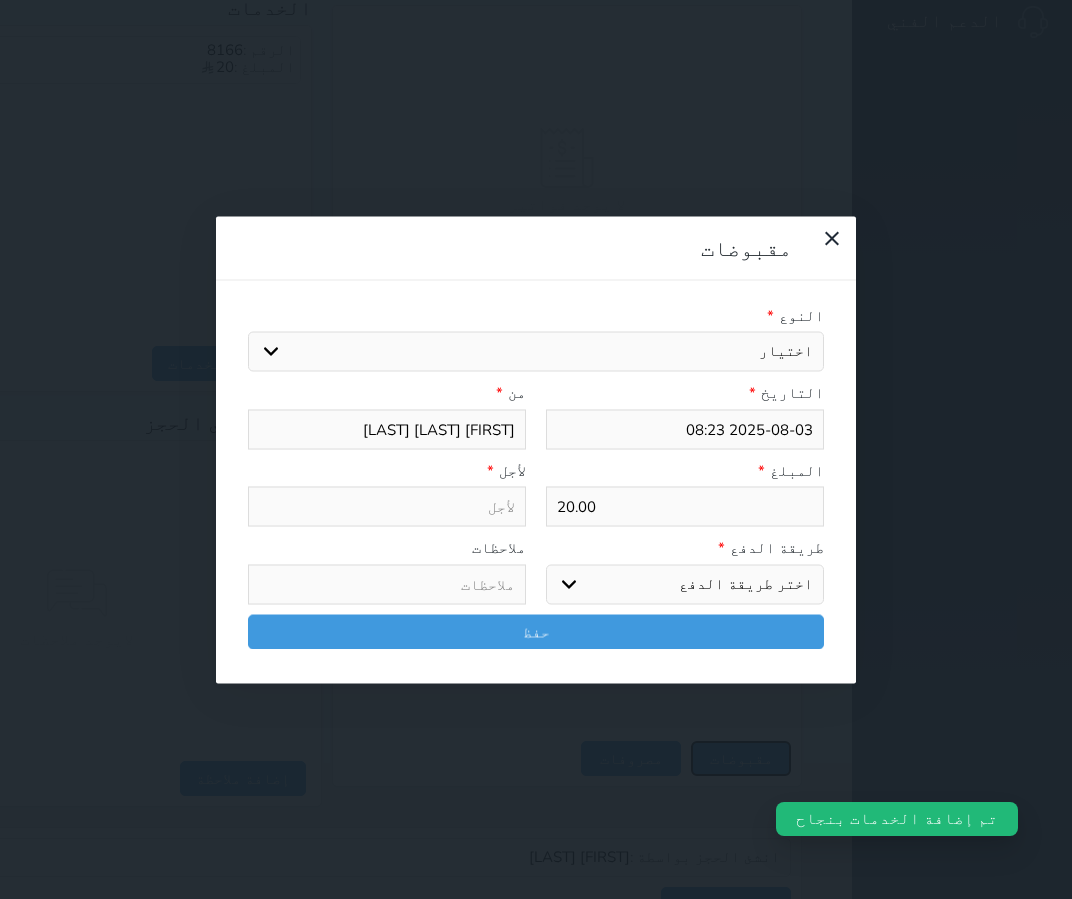 select 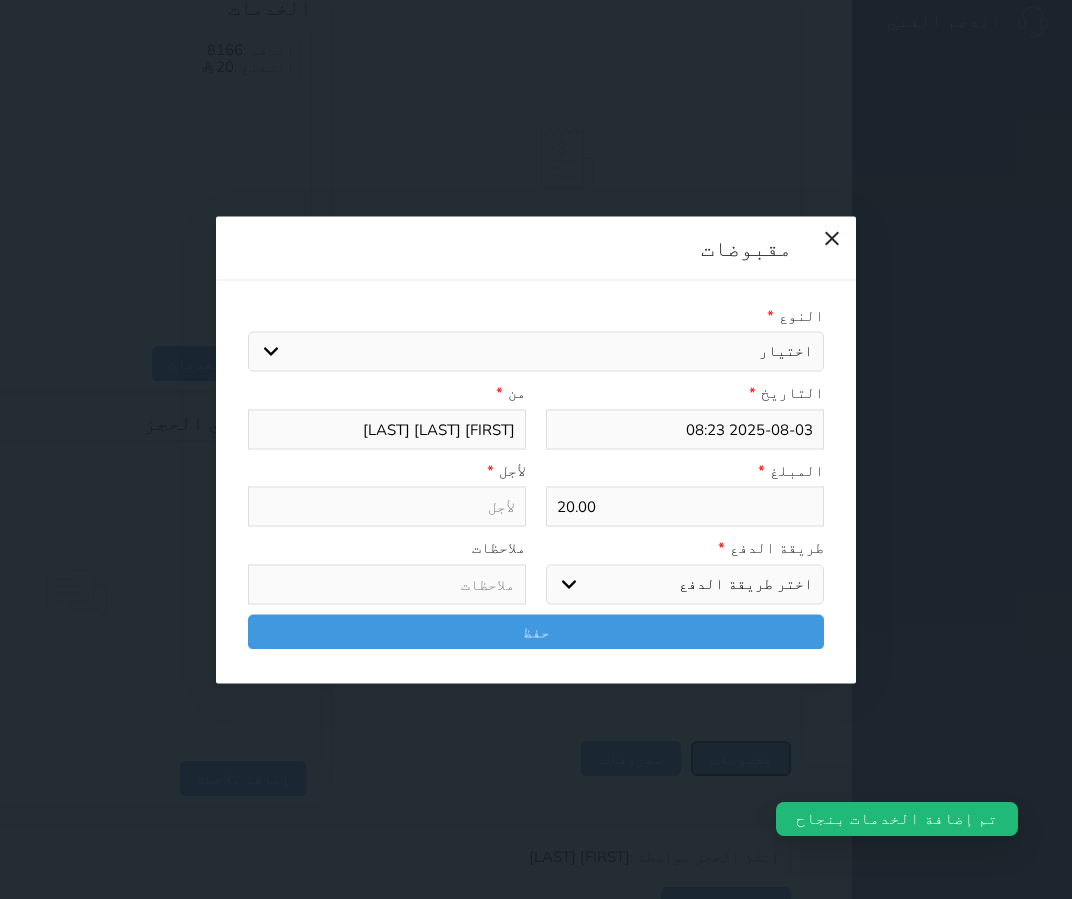 select 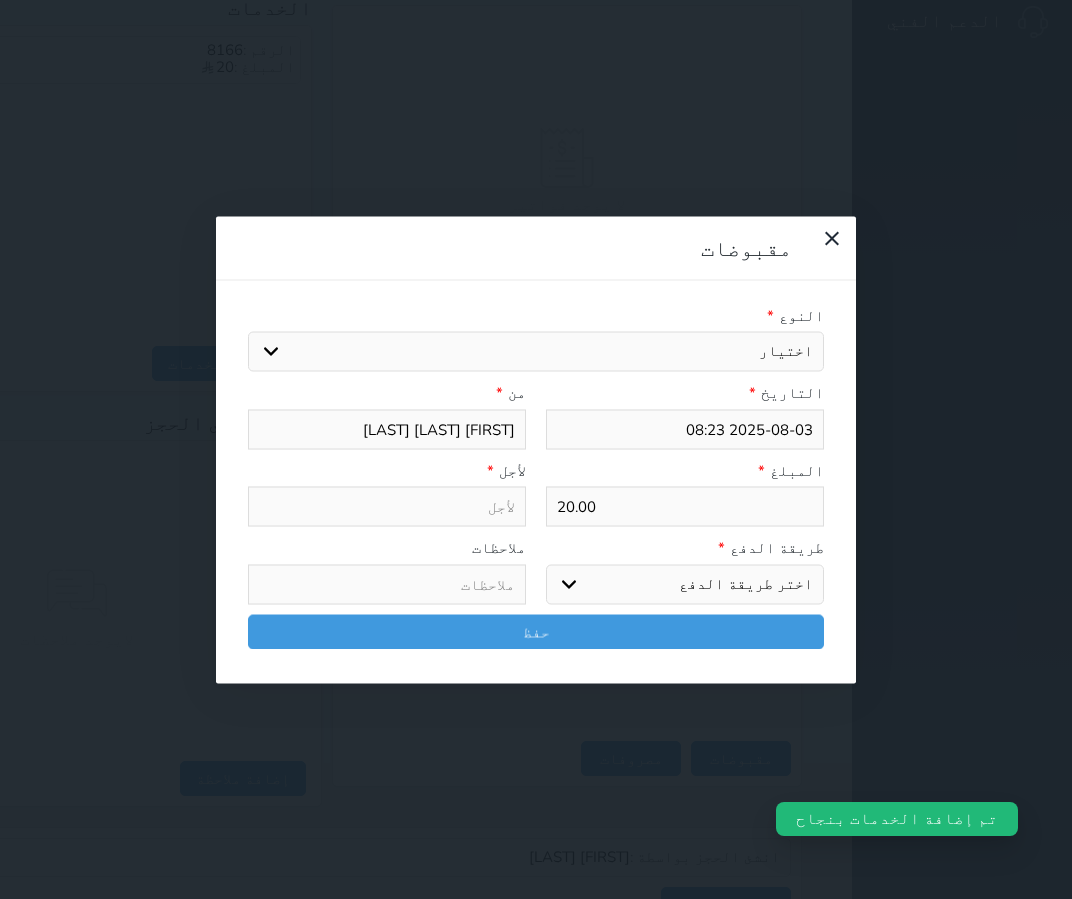 click on "اختيار   مقبوضات عامة قيمة إيجار فواتير تامين عربون آخر مغسلة واي فاي - الإنترنت مواقف السيارات طعام الأغذية والمشروبات مشروبات الإفطار غداء عشاء مخبز و كعك حمام سباحة الصالة الرياضية سرير إضافي بدل تلفيات" at bounding box center (536, 352) 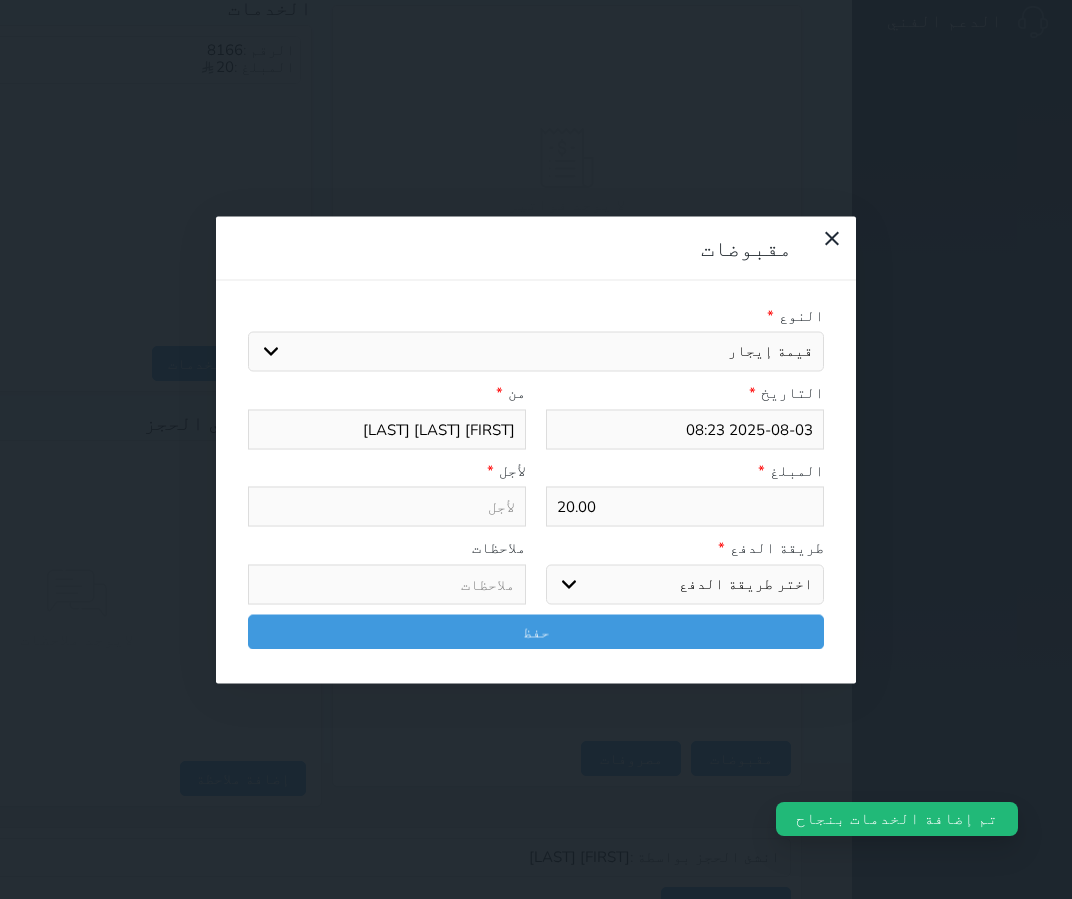 click on "اختيار   مقبوضات عامة قيمة إيجار فواتير تامين عربون آخر مغسلة واي فاي - الإنترنت مواقف السيارات طعام الأغذية والمشروبات مشروبات الإفطار غداء عشاء مخبز و كعك حمام سباحة الصالة الرياضية سرير إضافي بدل تلفيات" at bounding box center [536, 352] 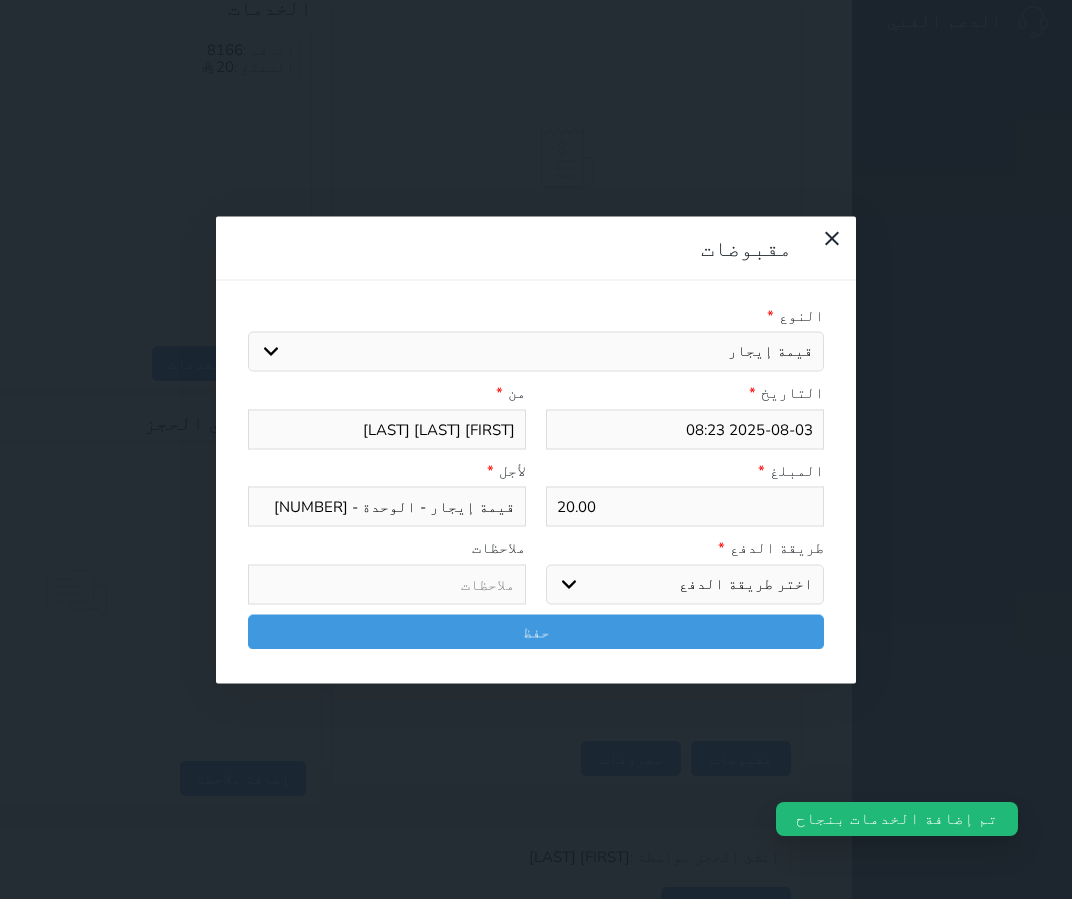 click on "اختر طريقة الدفع   دفع نقدى   تحويل بنكى   مدى   بطاقة ائتمان   آجل" at bounding box center (685, 584) 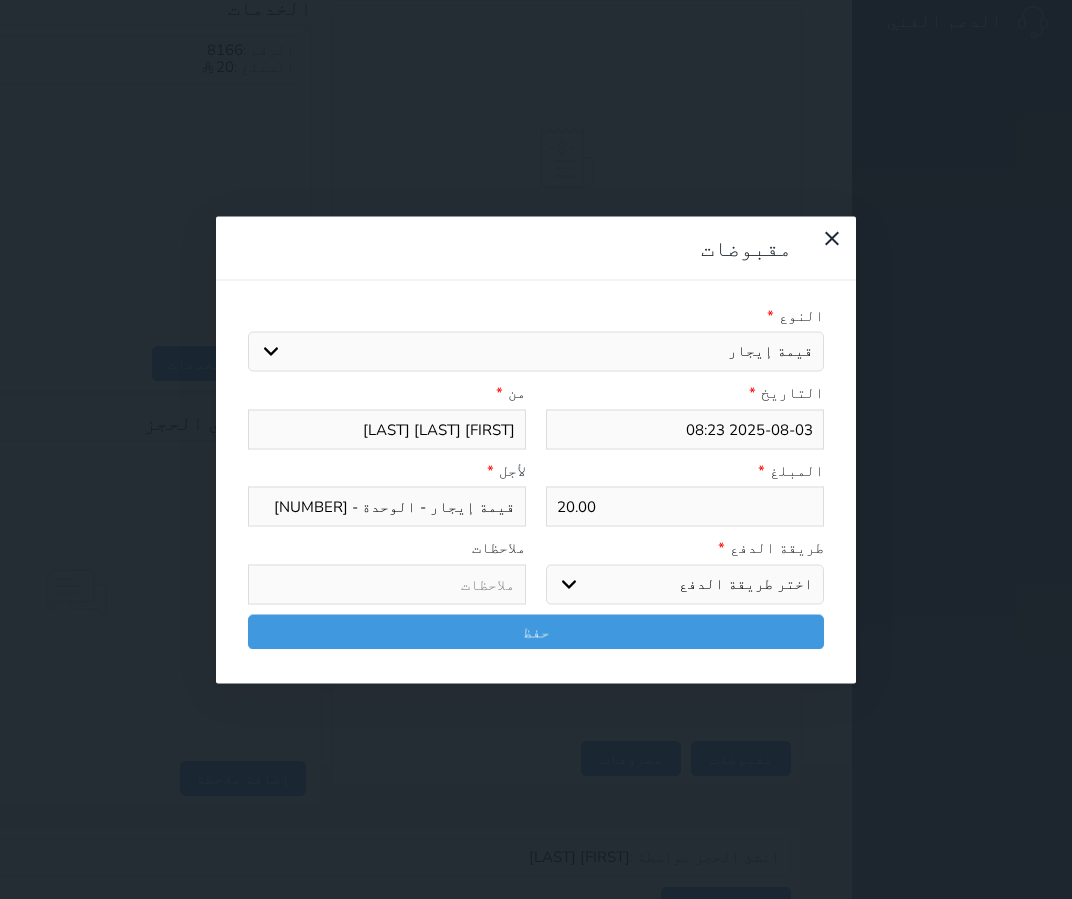 select on "mada" 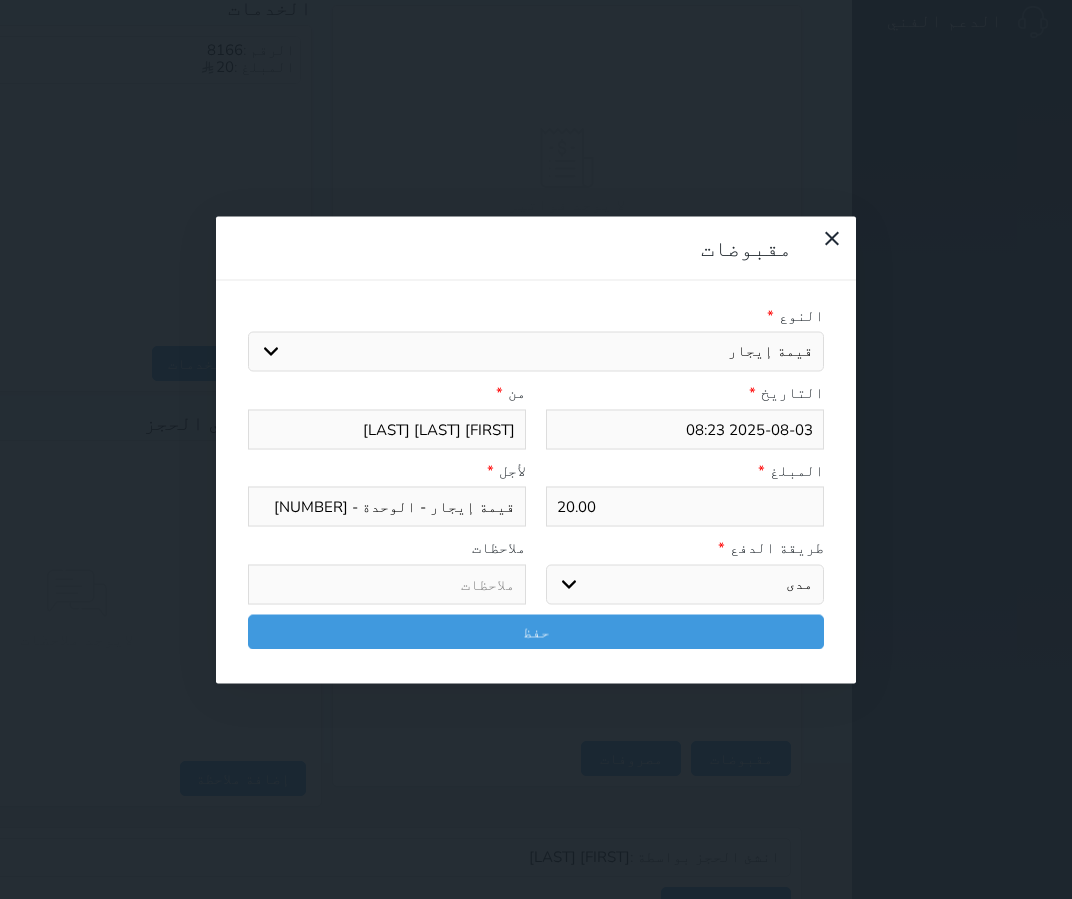 click on "اختر طريقة الدفع   دفع نقدى   تحويل بنكى   مدى   بطاقة ائتمان   آجل" at bounding box center (685, 584) 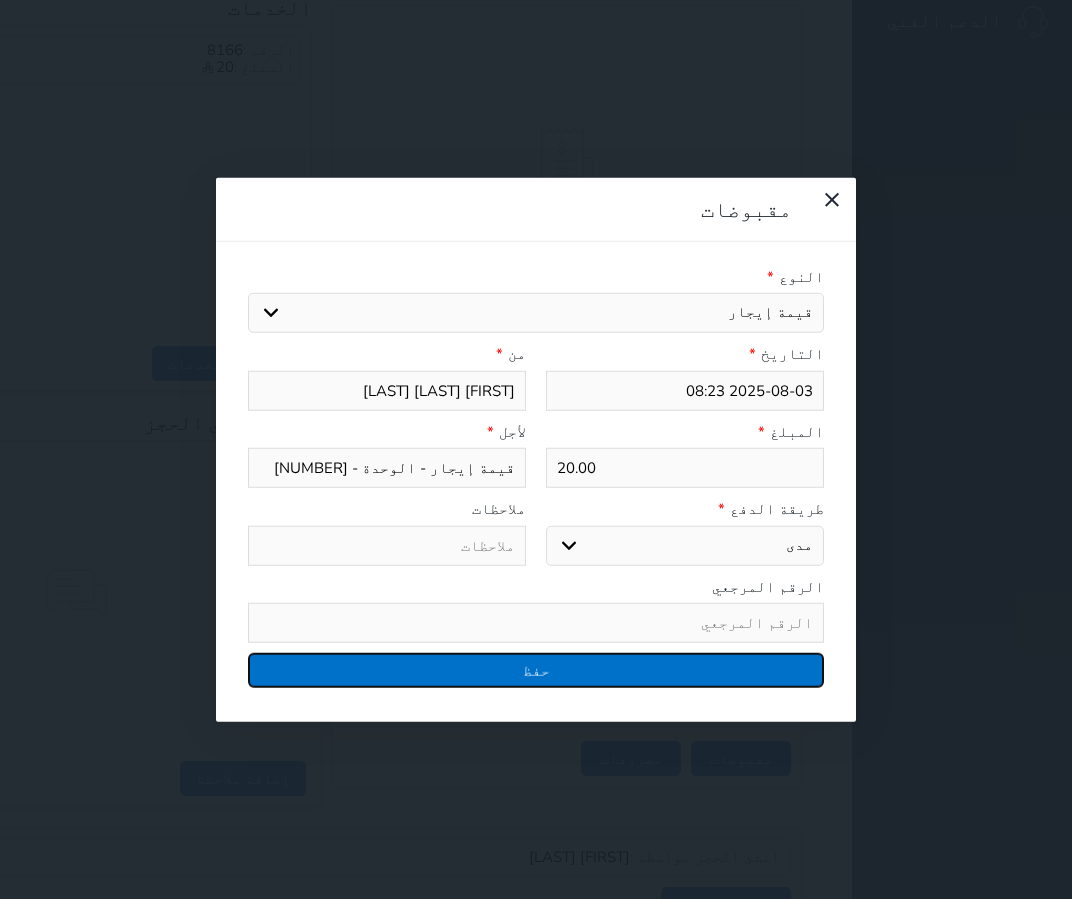 click on "حفظ" at bounding box center [536, 670] 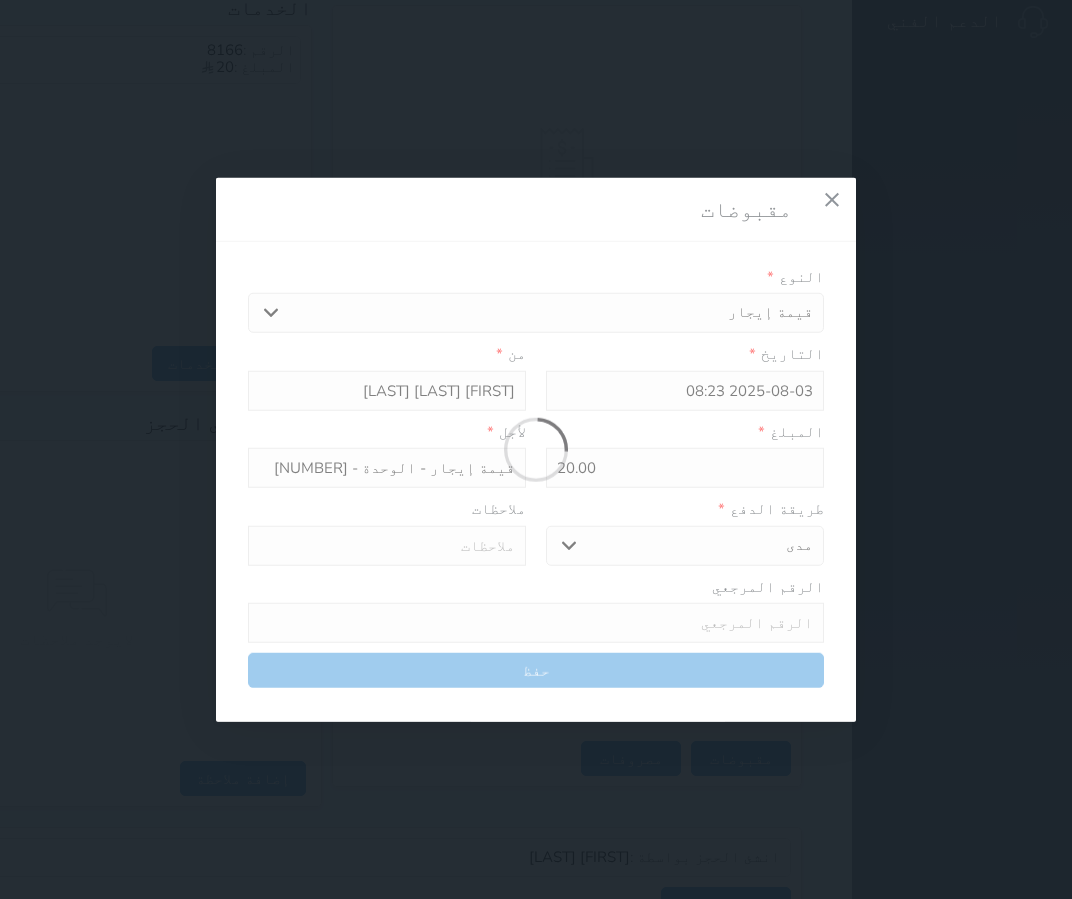 select 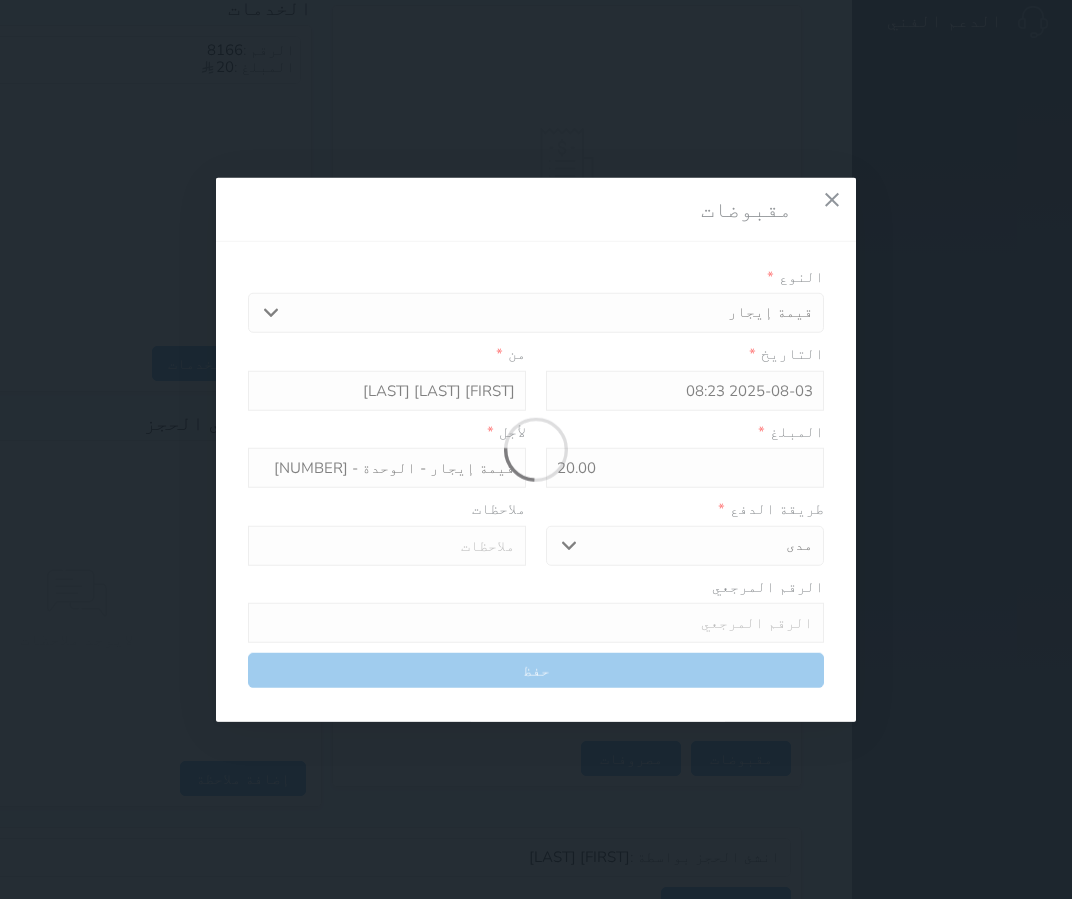 type 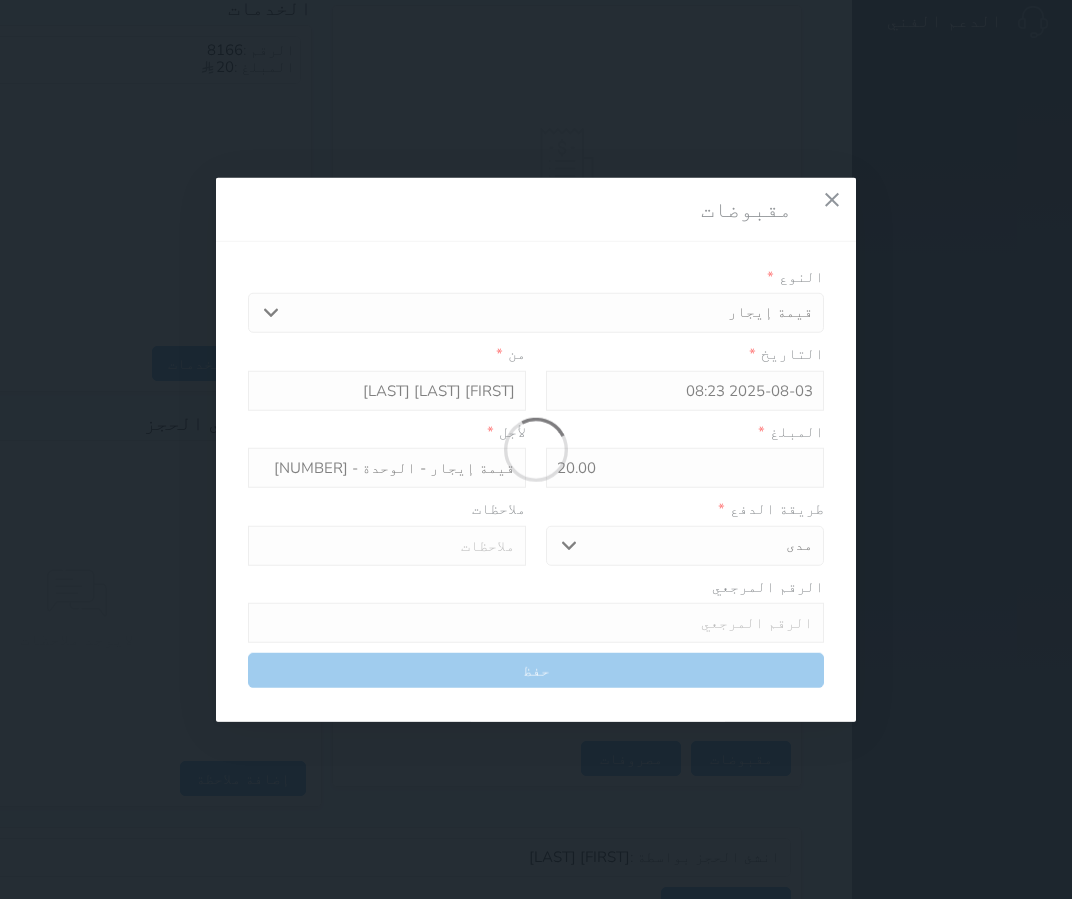 type on "0" 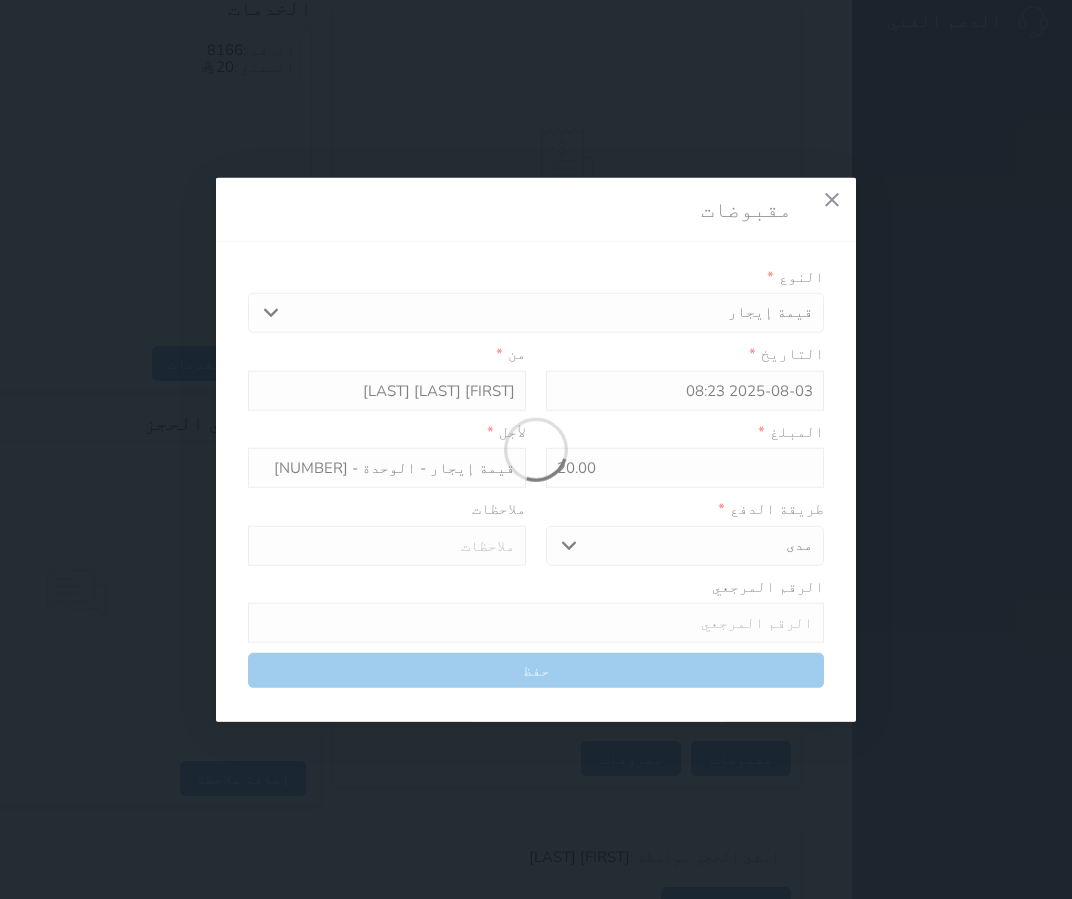 select 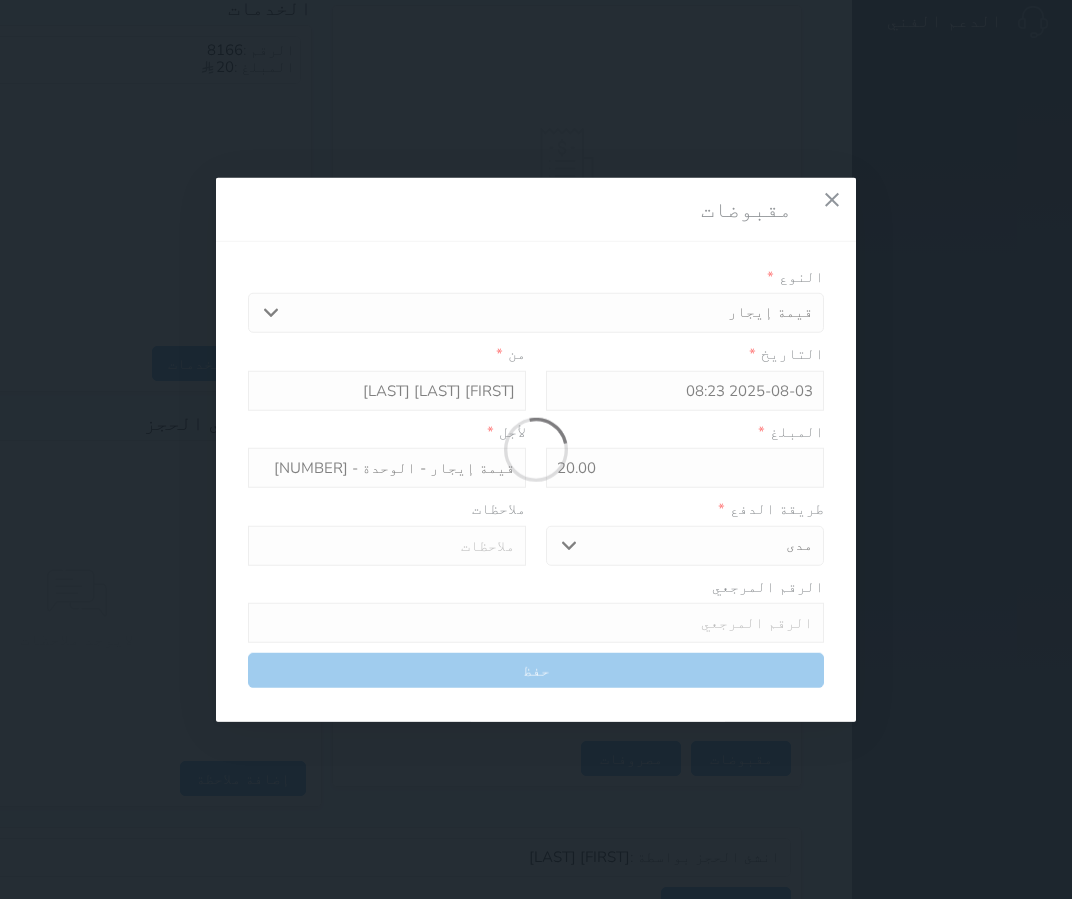 type on "0" 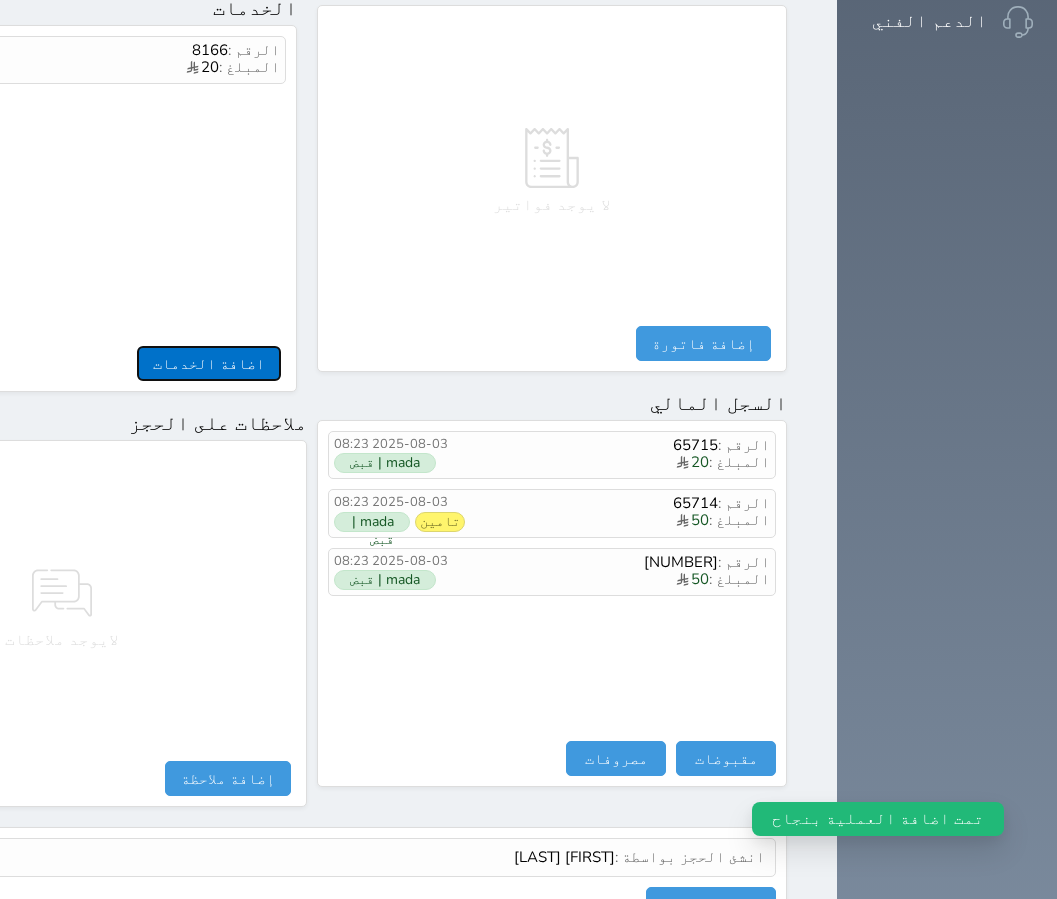 click on "اضافة الخدمات" at bounding box center (209, 363) 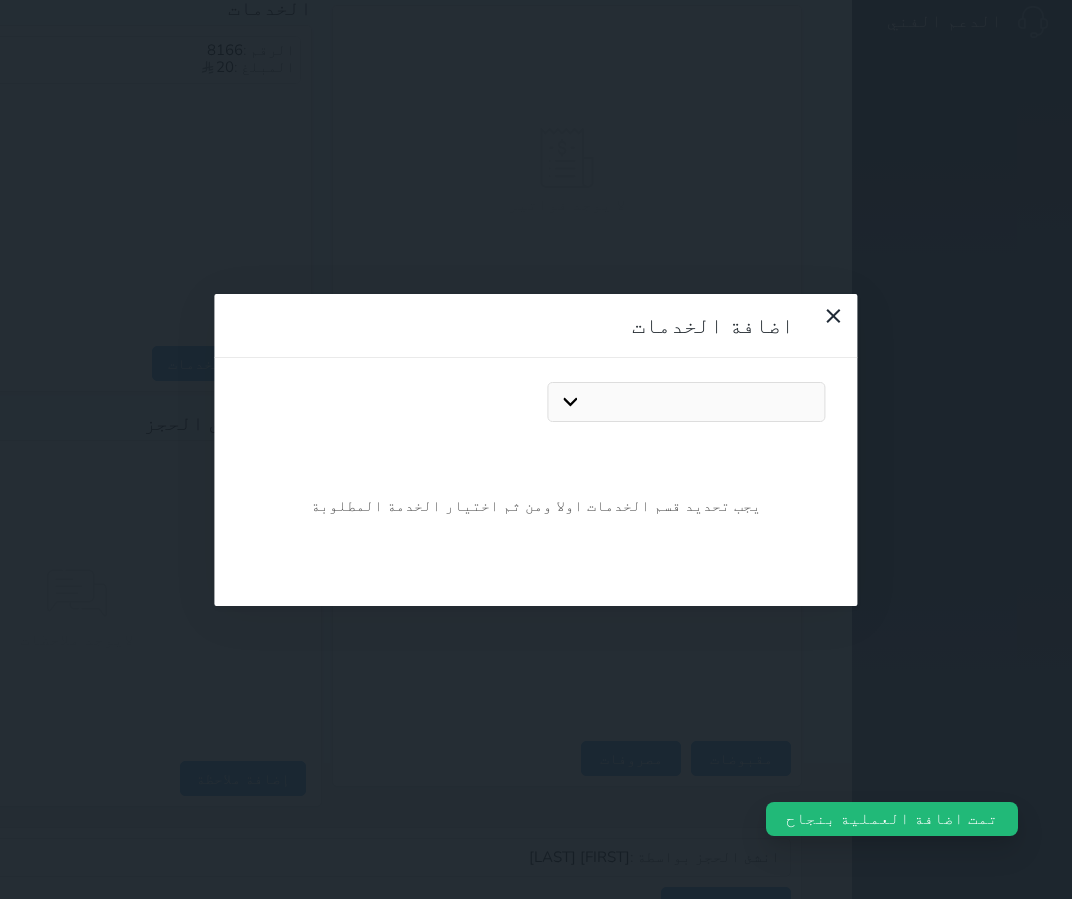 click on "اضافة الخدمات" at bounding box center (519, 326) 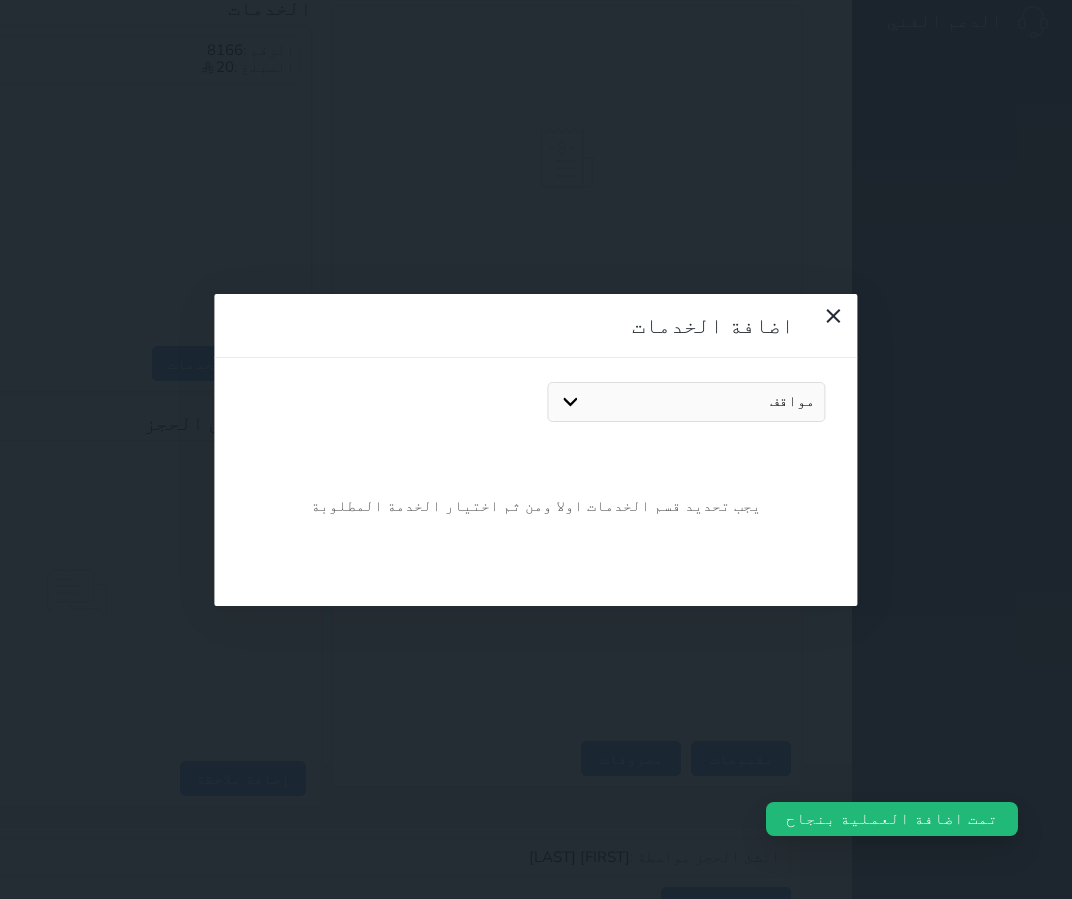 click on "مطعم دخول مبكر خروج متأخر مواقف بدل كرت مفقود بدل نقل غرفة مقهى" at bounding box center (687, 402) 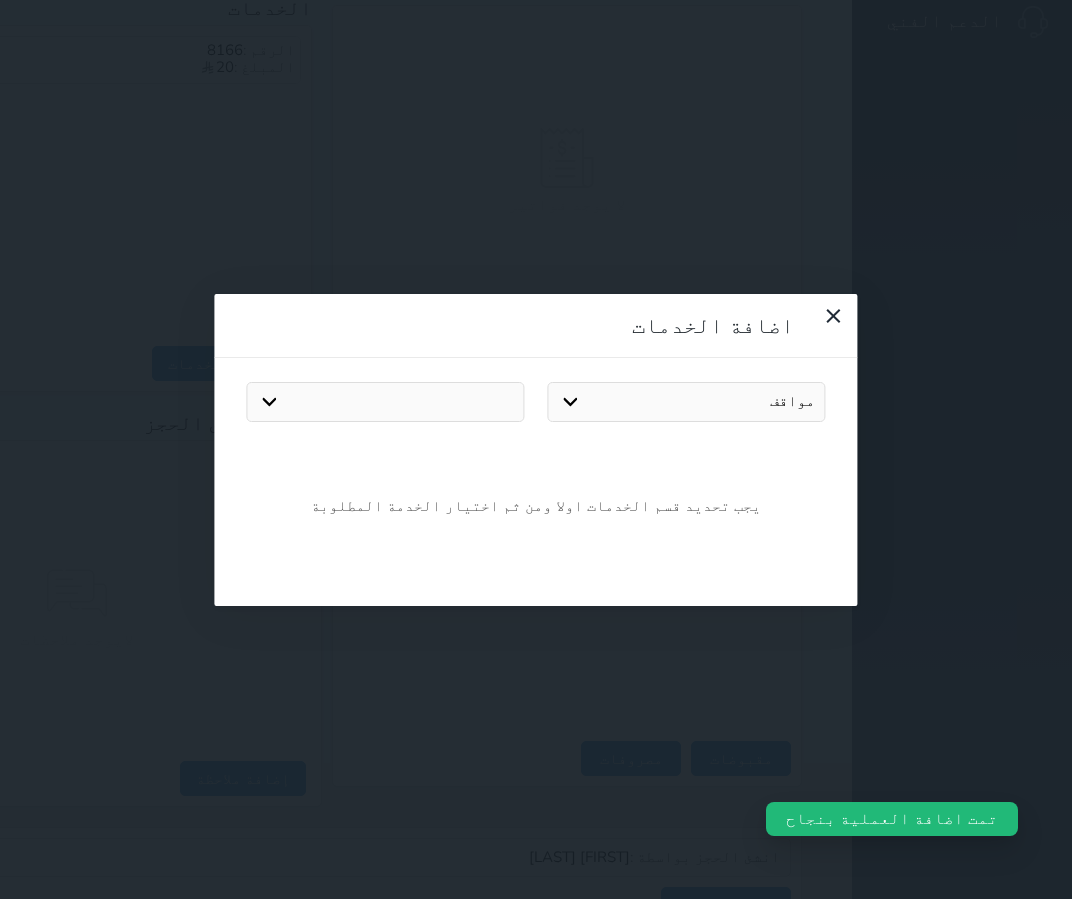 click on "مواقف" at bounding box center (385, 402) 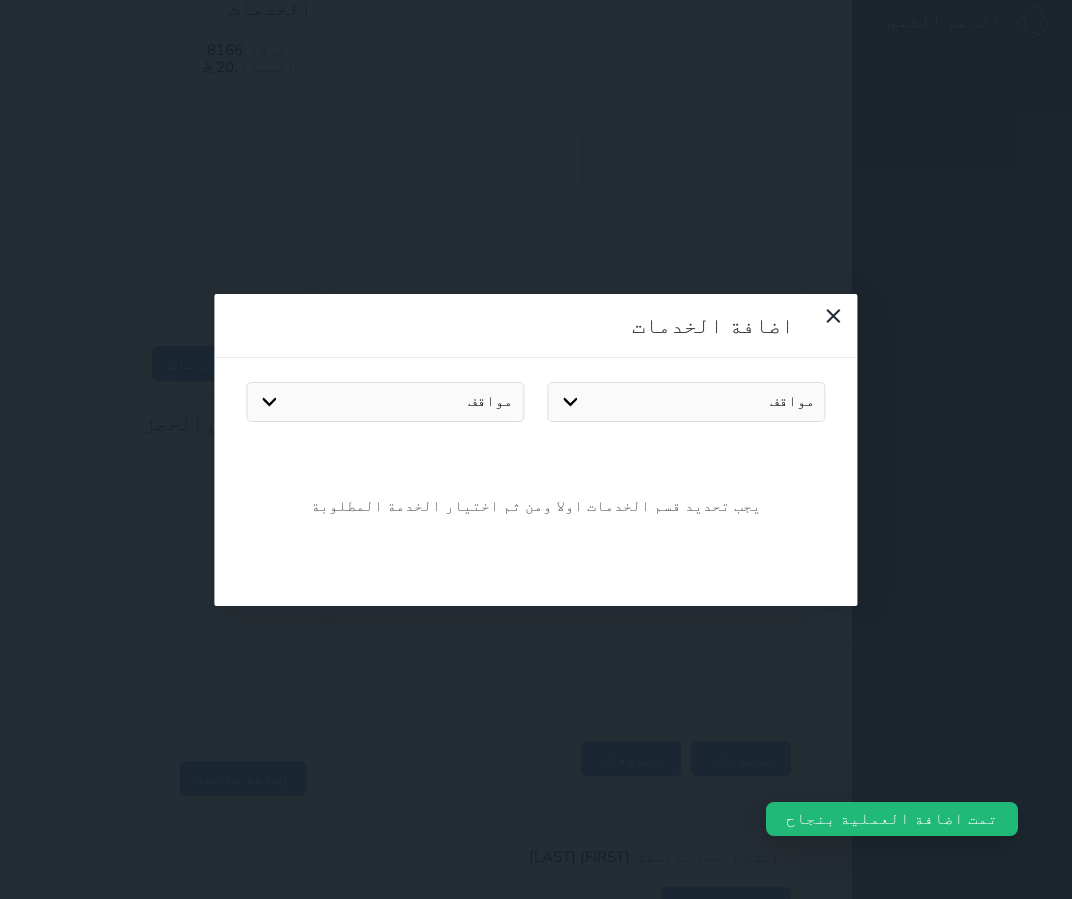 click on "مواقف" at bounding box center [385, 402] 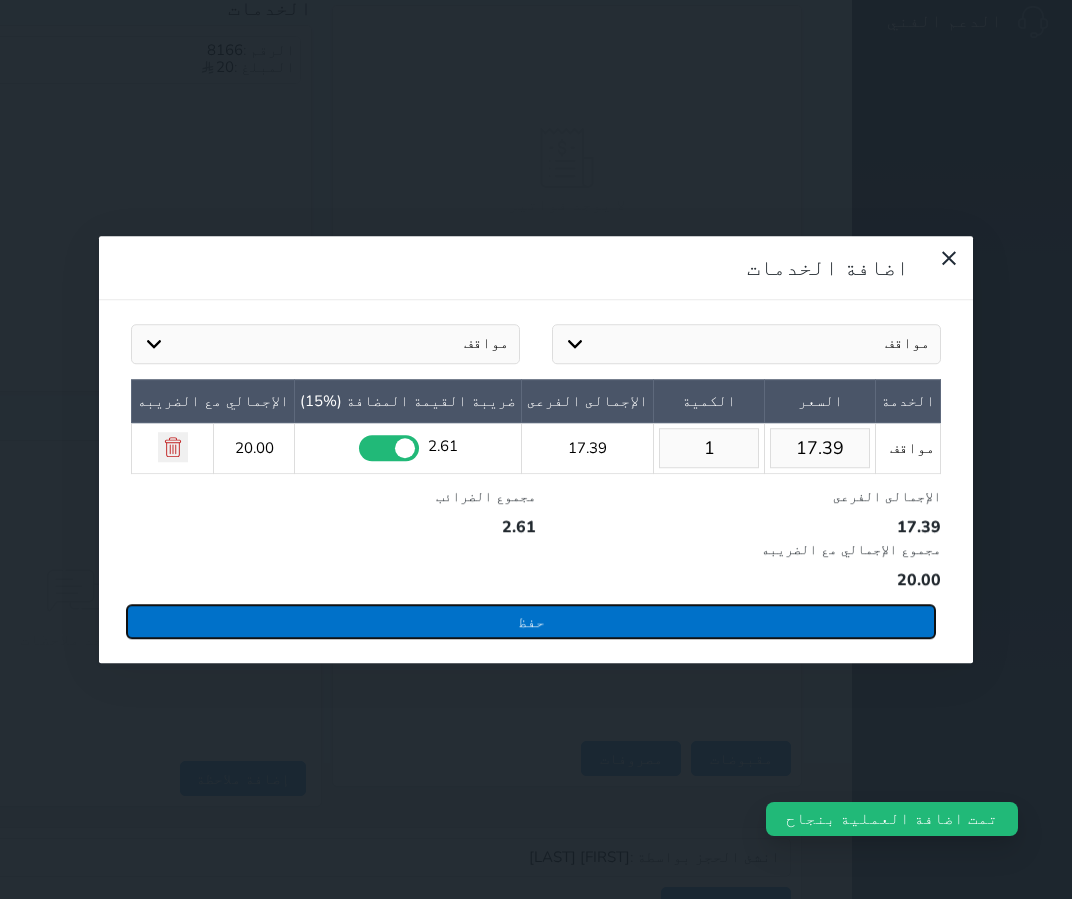 click on "حفظ" at bounding box center (531, 621) 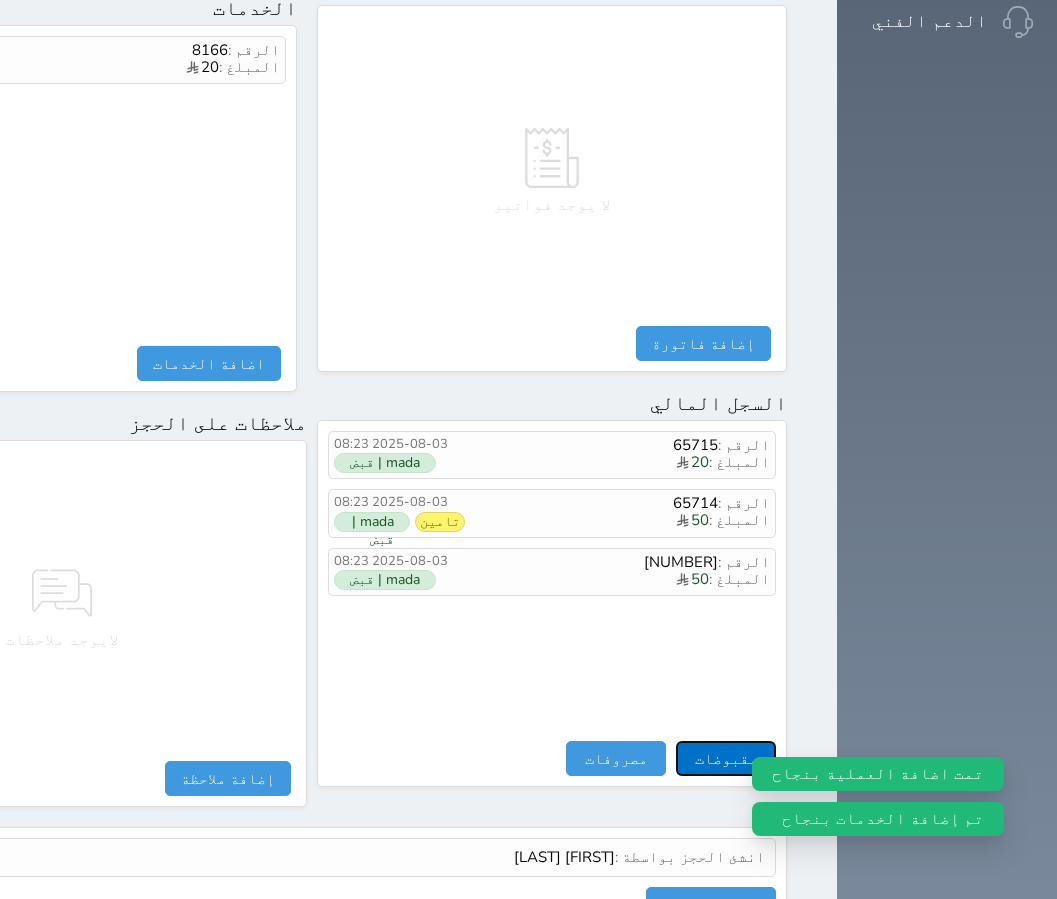 select 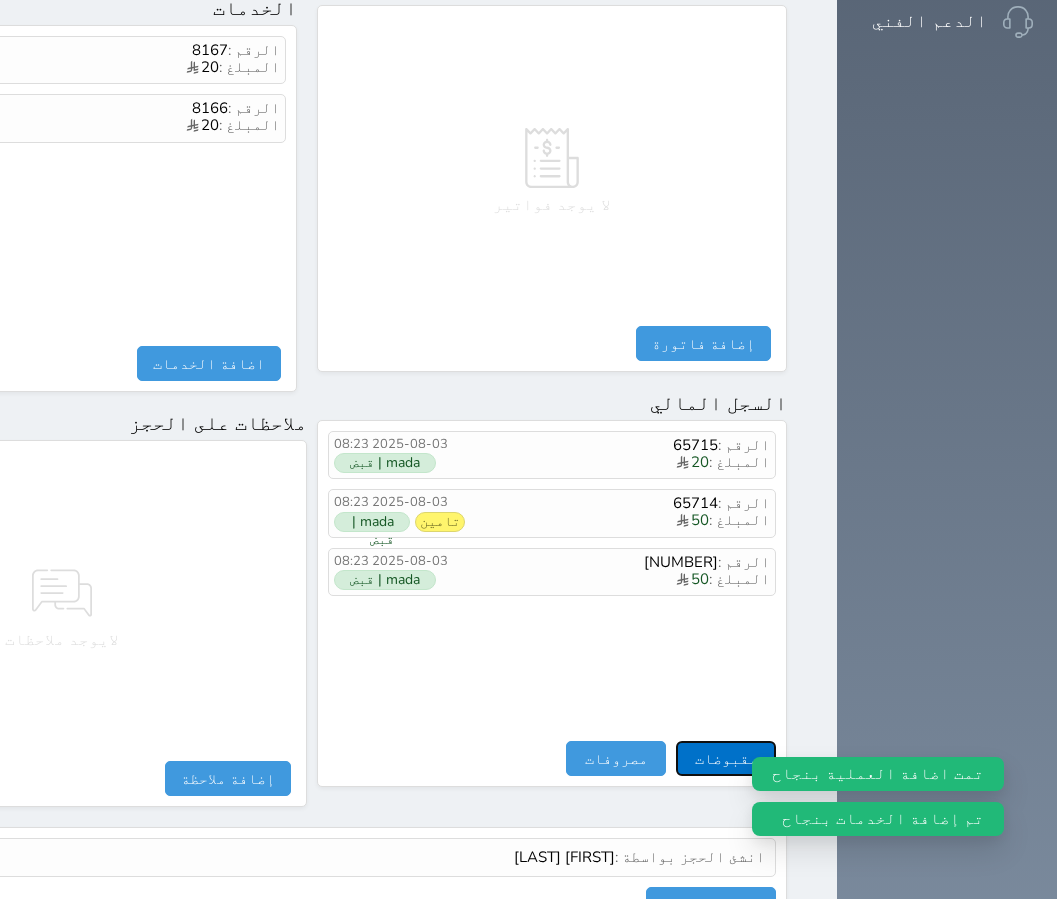 click on "مقبوضات" at bounding box center (726, 758) 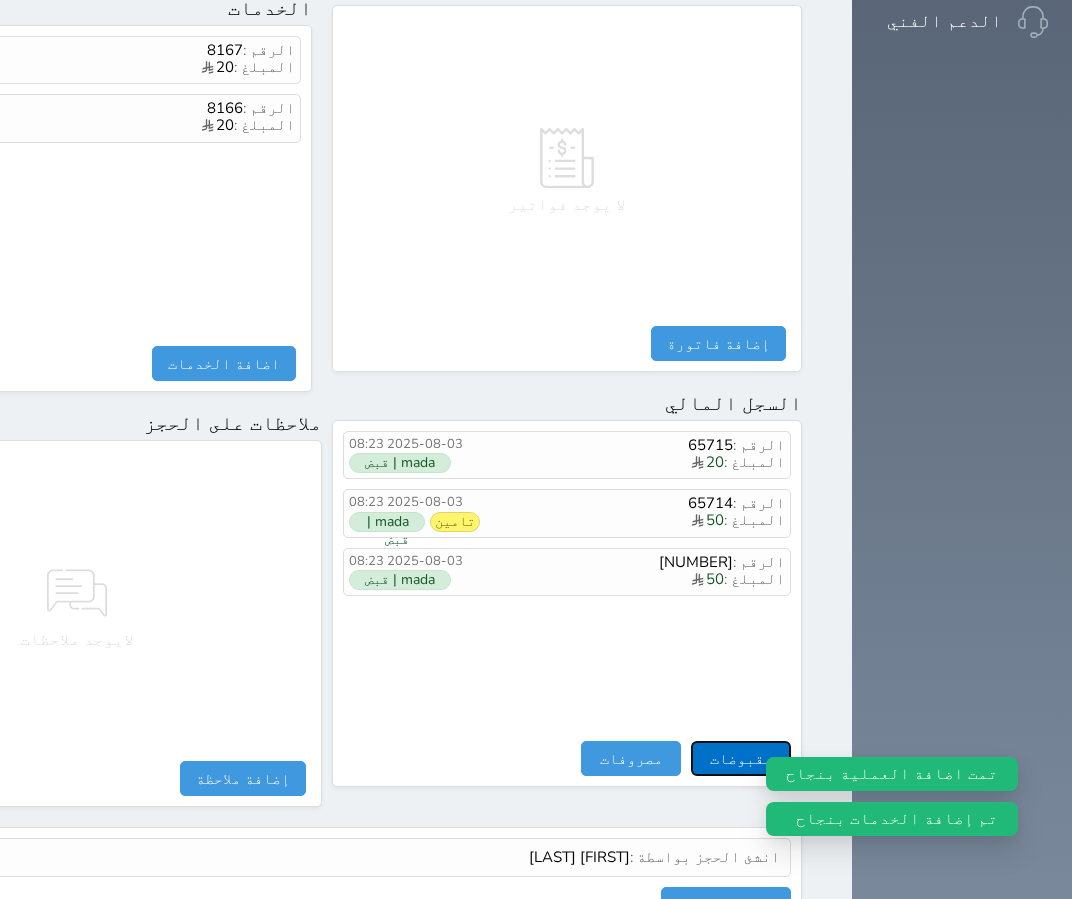 select 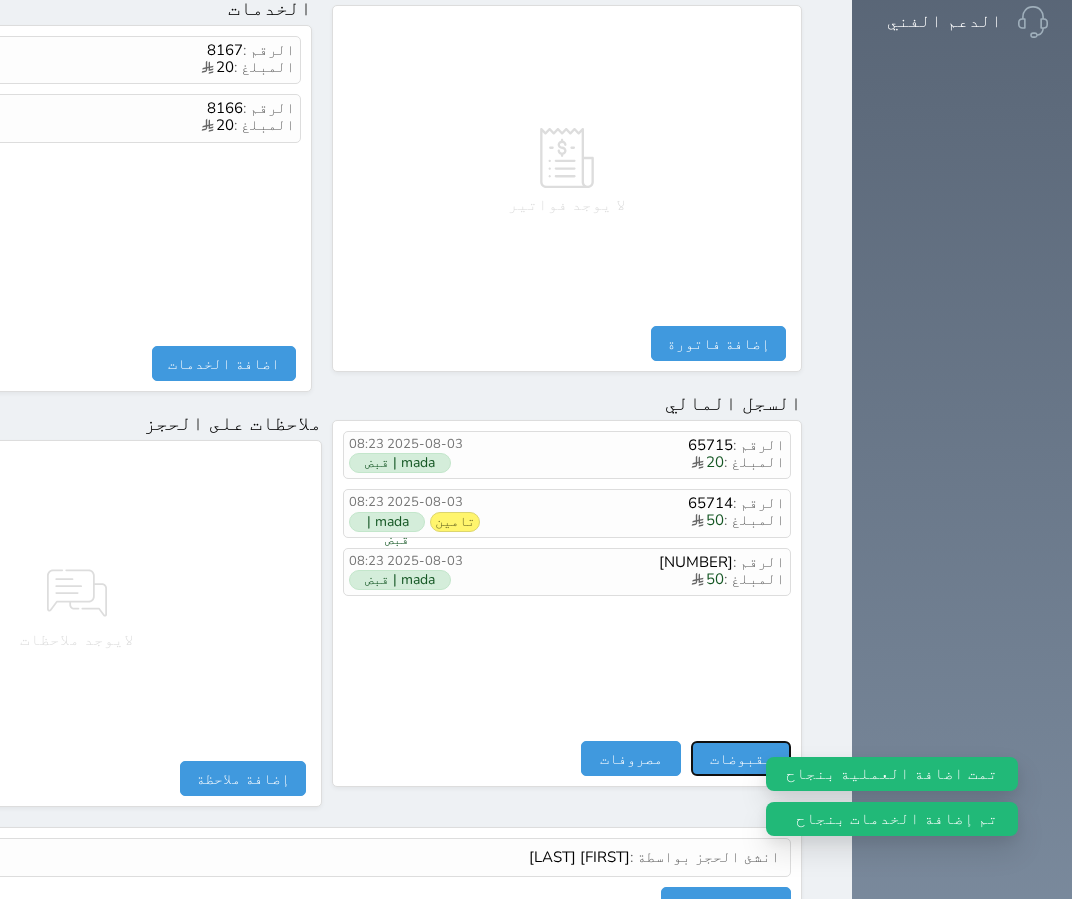 select 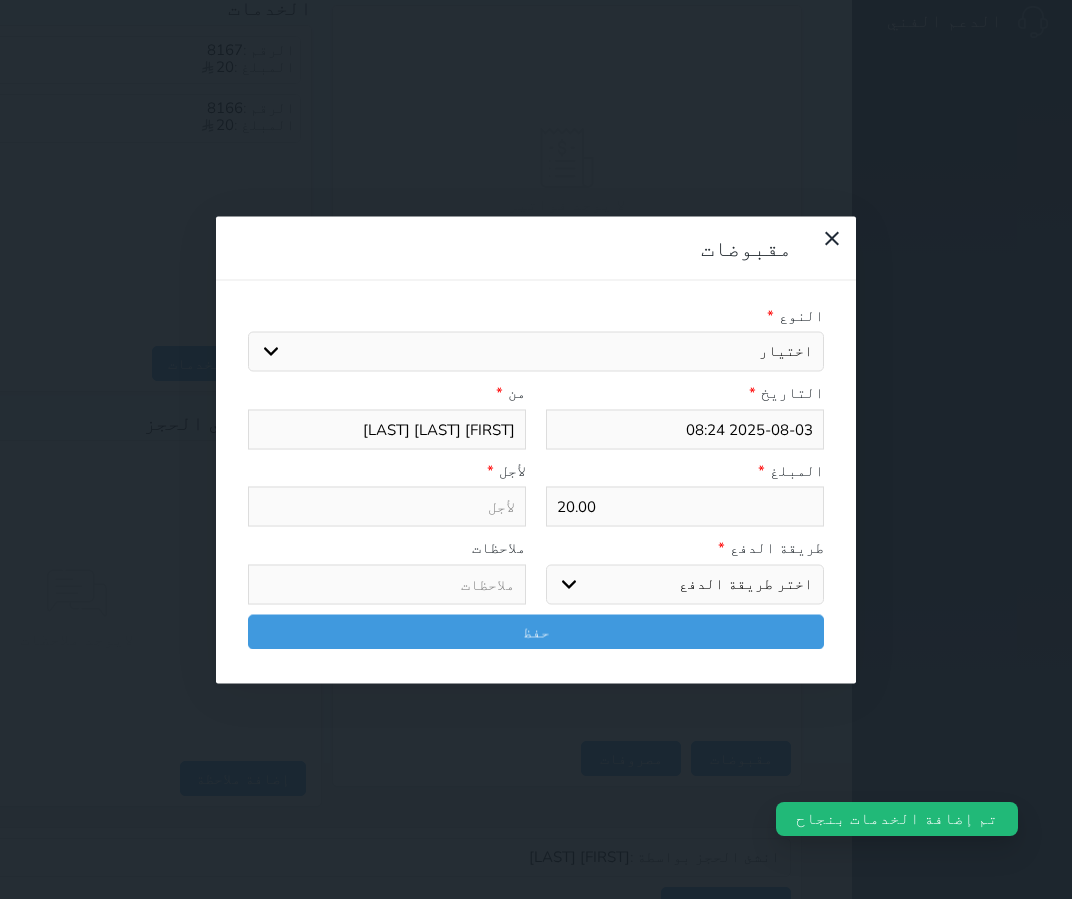 click on "اختيار   مقبوضات عامة قيمة إيجار فواتير تامين عربون آخر مغسلة واي فاي - الإنترنت مواقف السيارات طعام الأغذية والمشروبات مشروبات الإفطار غداء عشاء مخبز و كعك حمام سباحة الصالة الرياضية سرير إضافي بدل تلفيات" at bounding box center (536, 352) 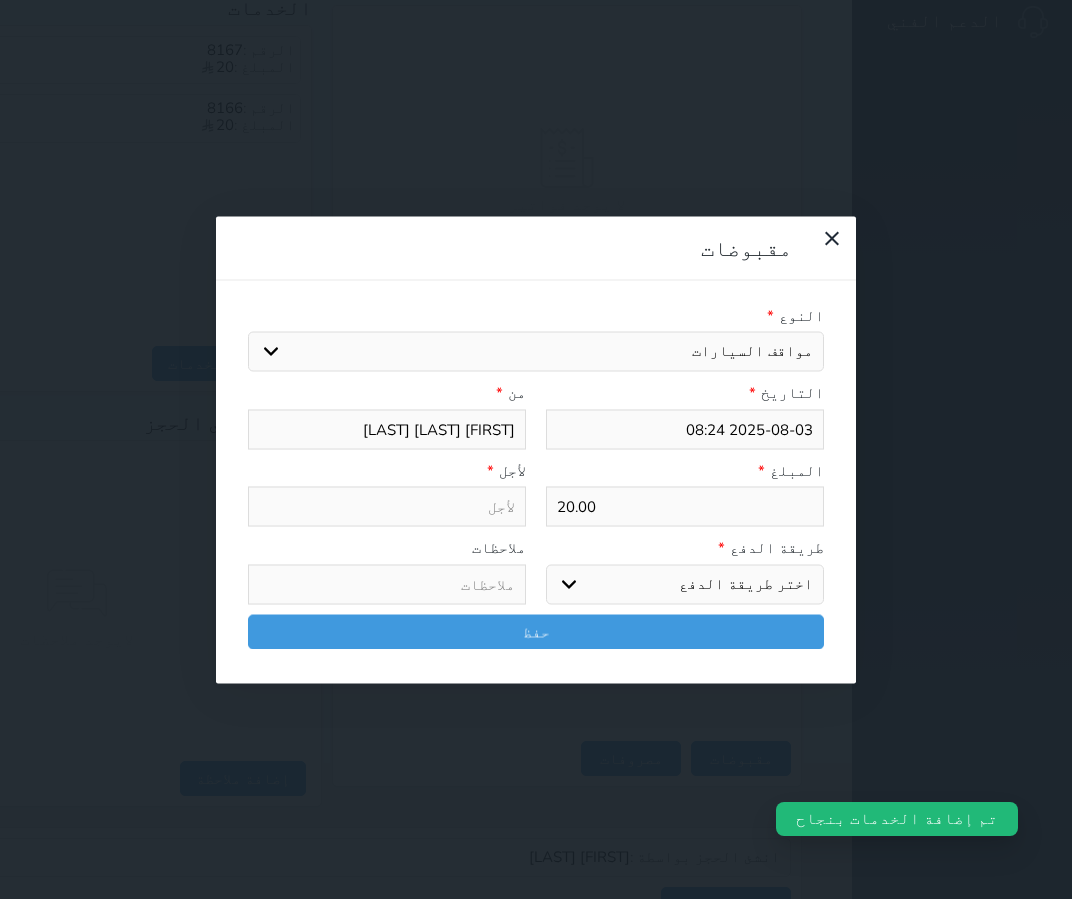 click on "اختيار   مقبوضات عامة قيمة إيجار فواتير تامين عربون آخر مغسلة واي فاي - الإنترنت مواقف السيارات طعام الأغذية والمشروبات مشروبات الإفطار غداء عشاء مخبز و كعك حمام سباحة الصالة الرياضية سرير إضافي بدل تلفيات" at bounding box center [536, 352] 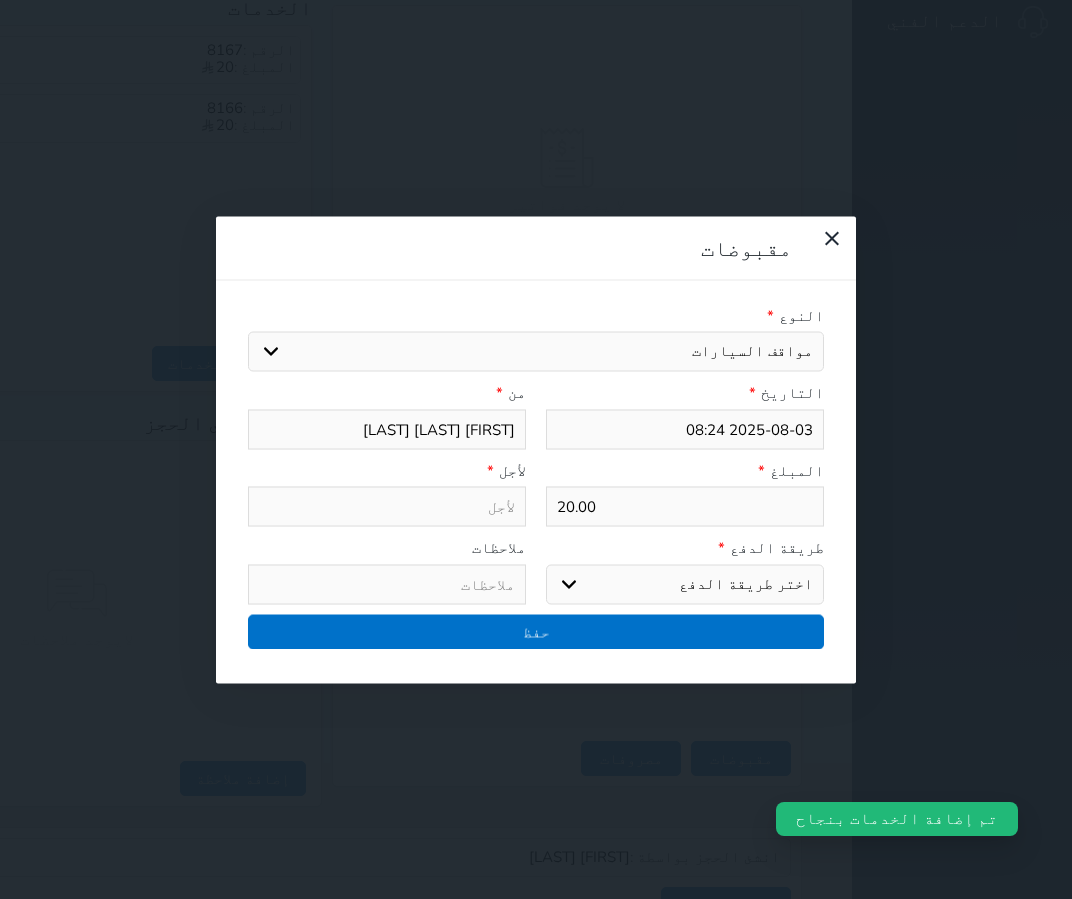 type on "مواقف السيارات - الوحدة - 918" 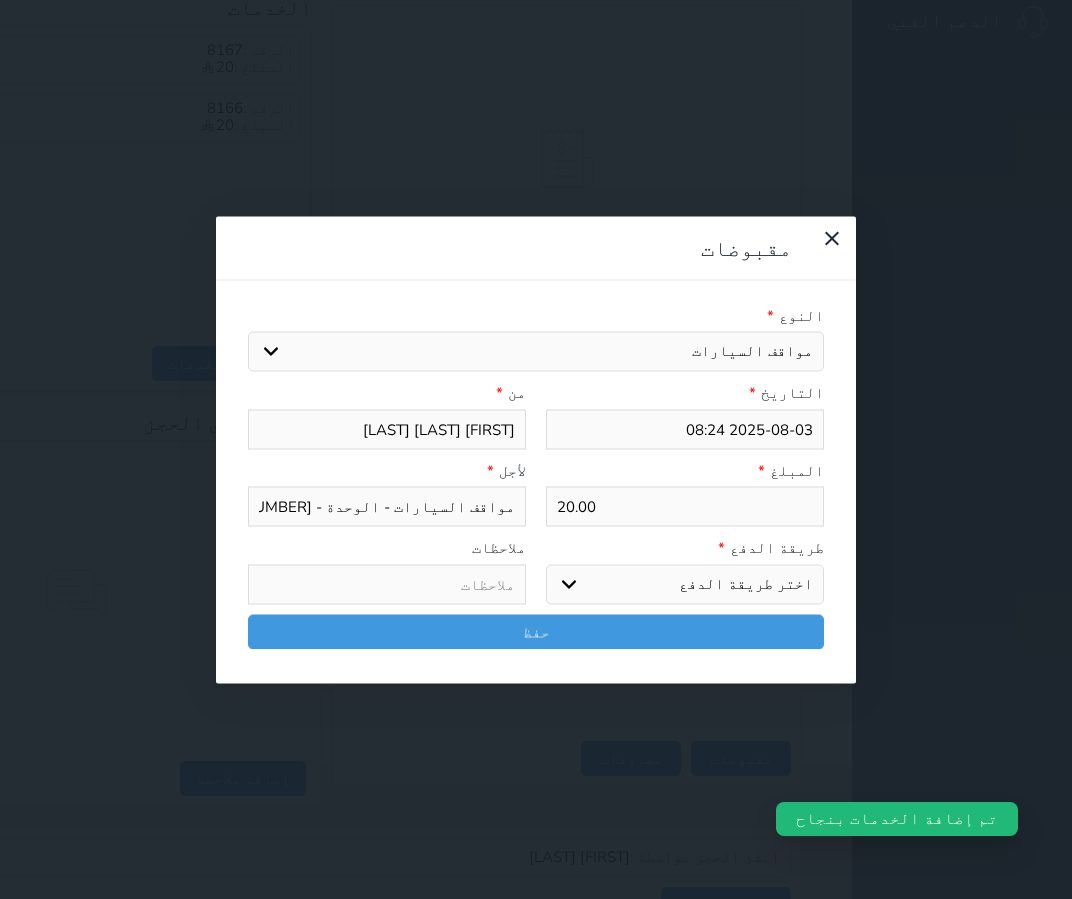 click on "اختر طريقة الدفع   دفع نقدى   تحويل بنكى   مدى   بطاقة ائتمان   آجل" at bounding box center [685, 584] 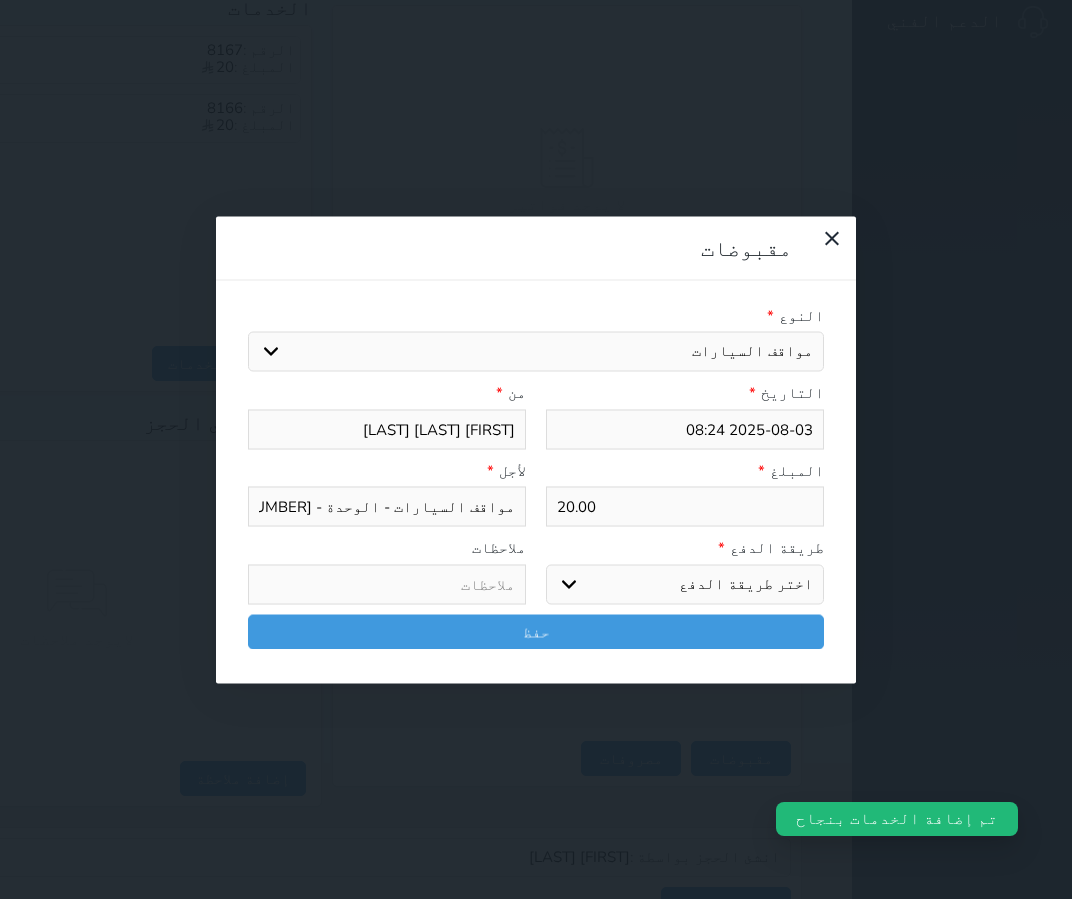 select on "mada" 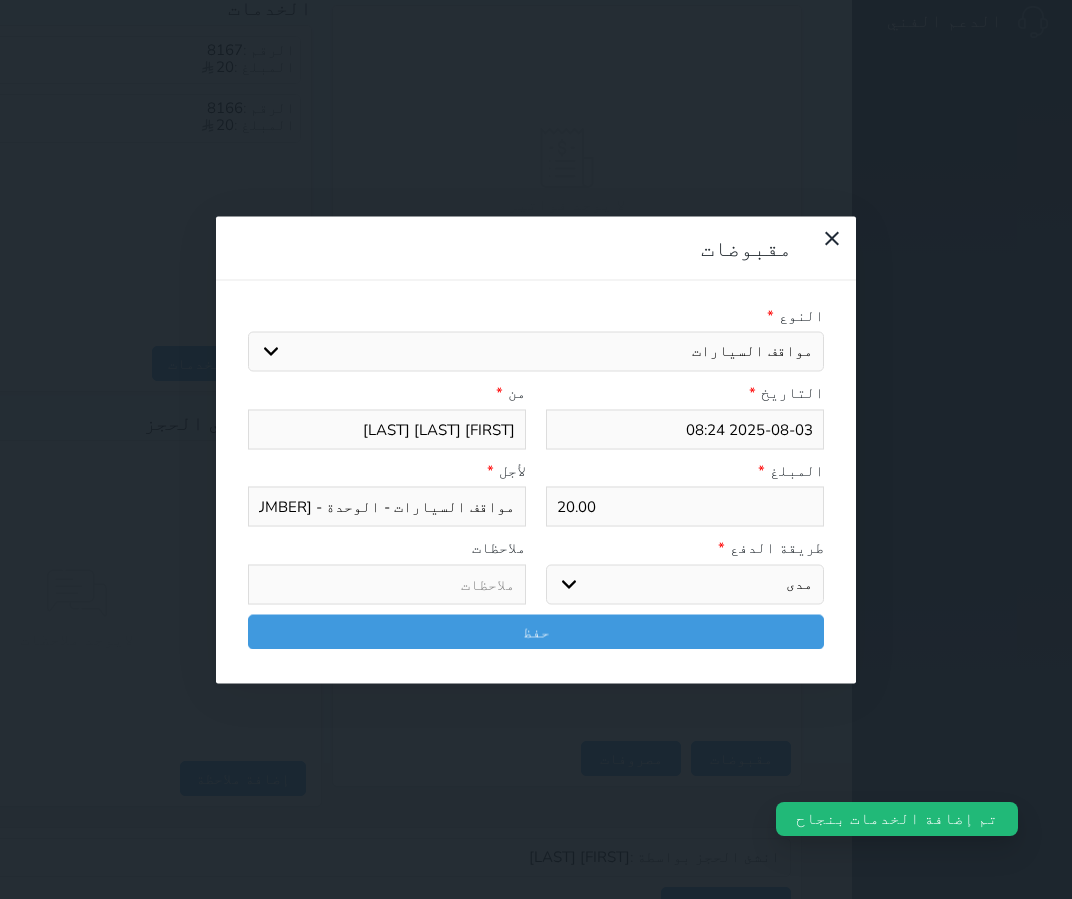 click on "اختر طريقة الدفع   دفع نقدى   تحويل بنكى   مدى   بطاقة ائتمان   آجل" at bounding box center [685, 584] 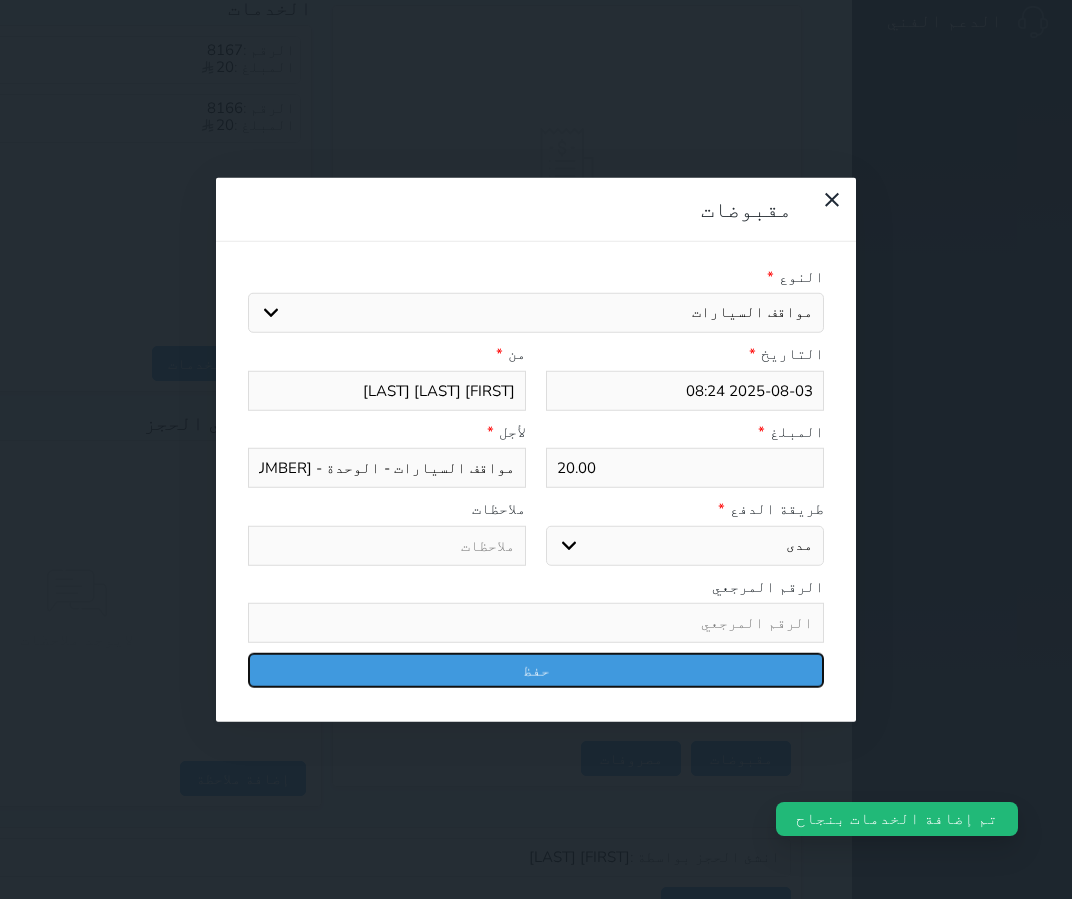 click on "حفظ" at bounding box center [536, 670] 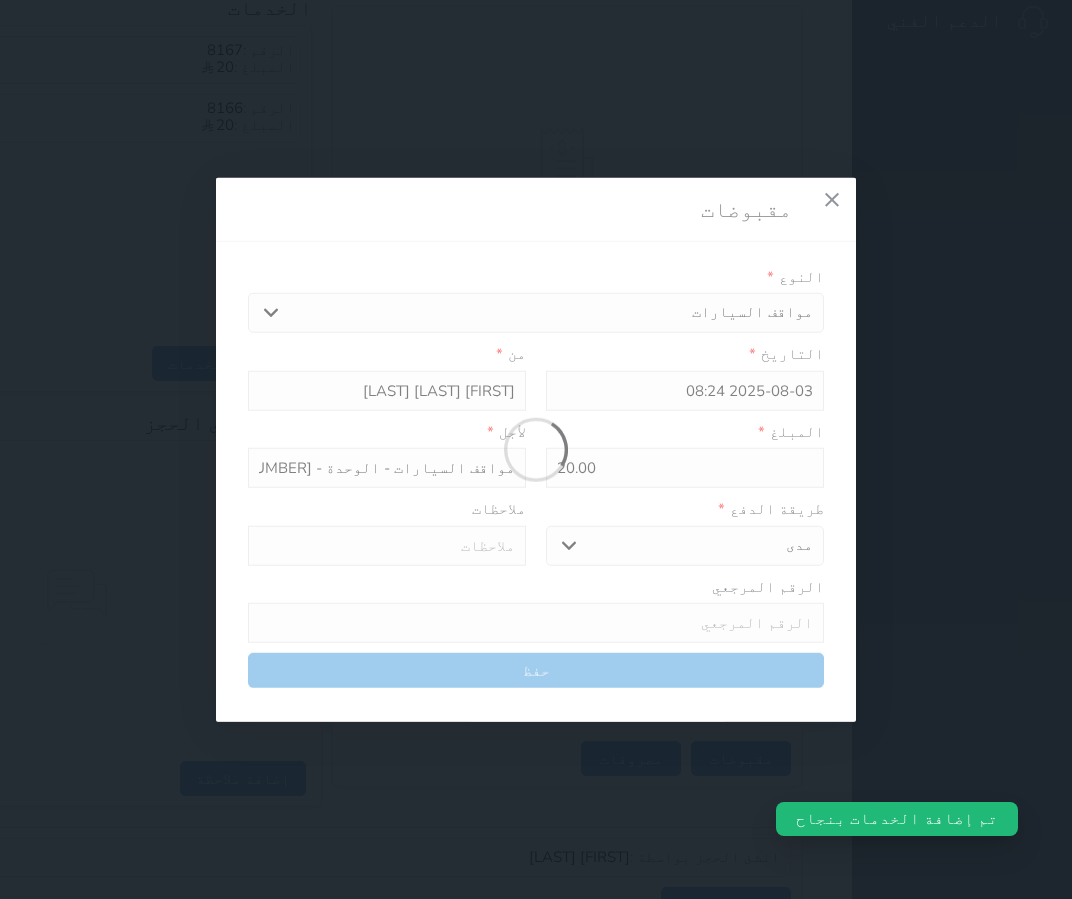 select 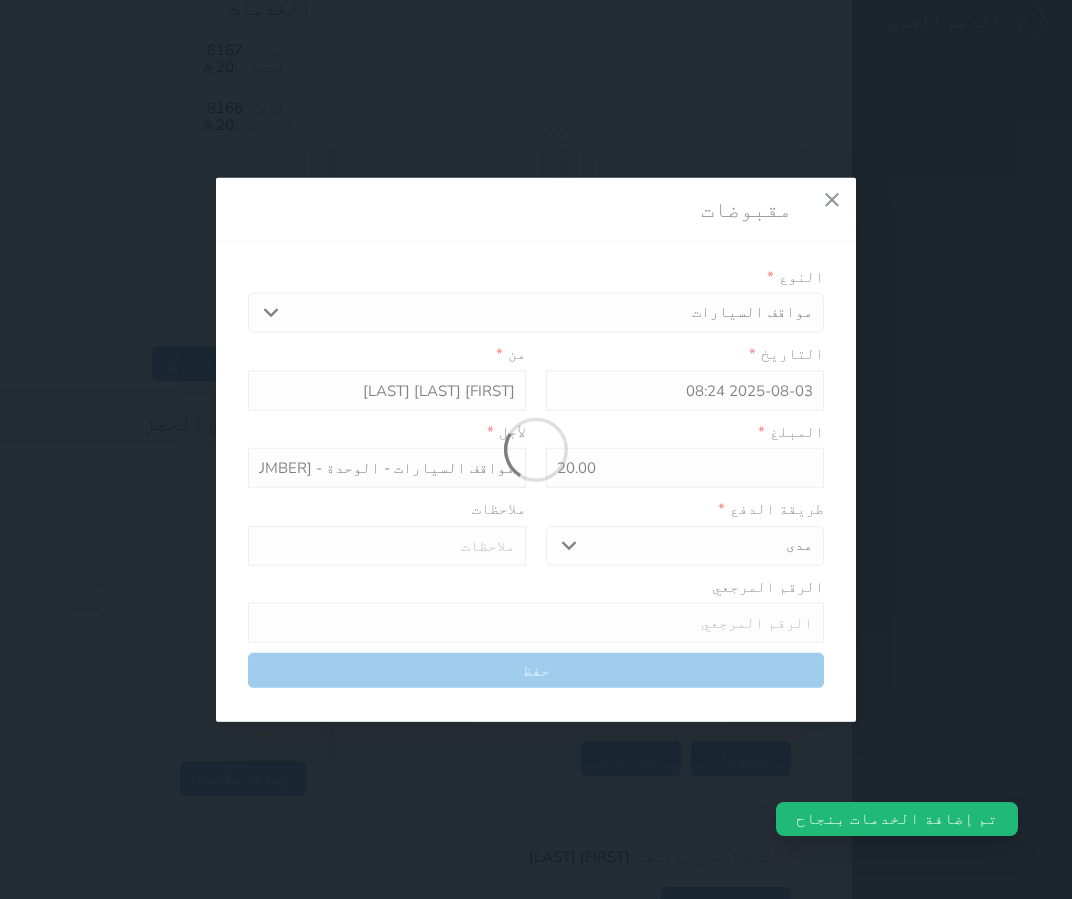 type 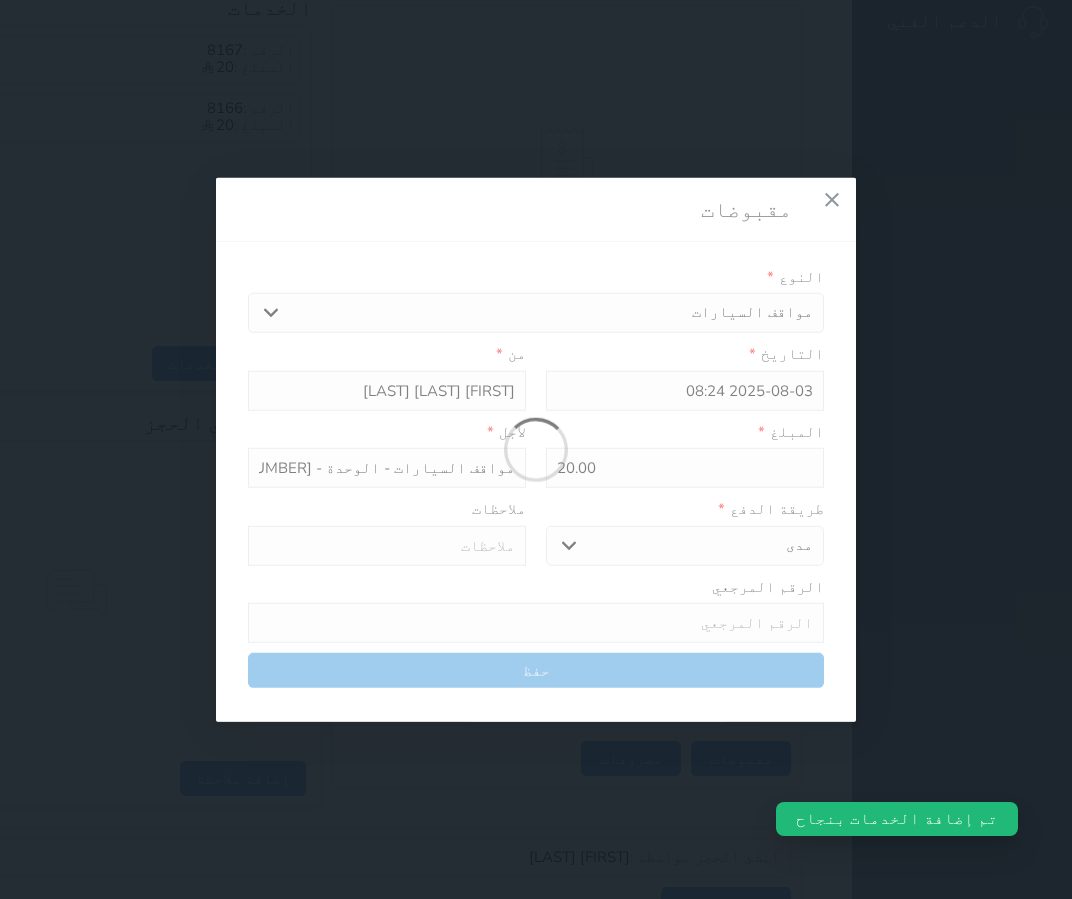 type on "0" 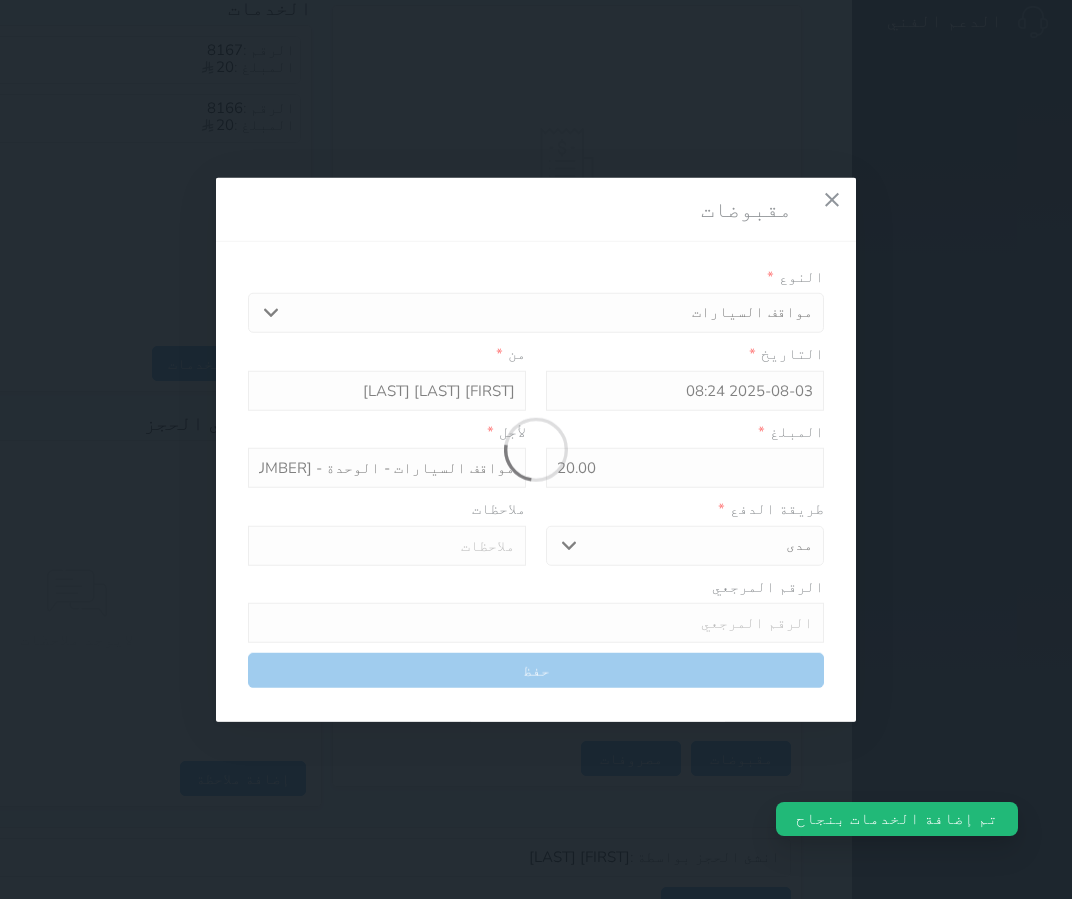 select 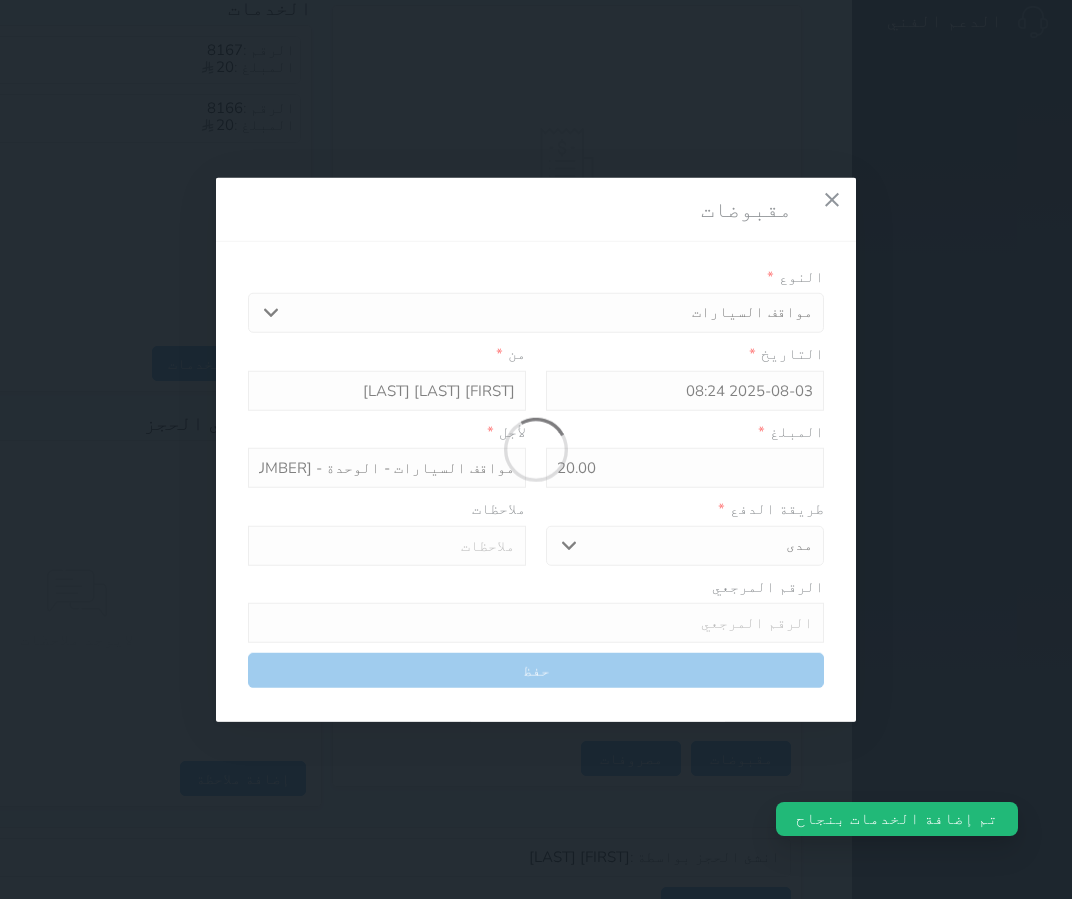 type on "0" 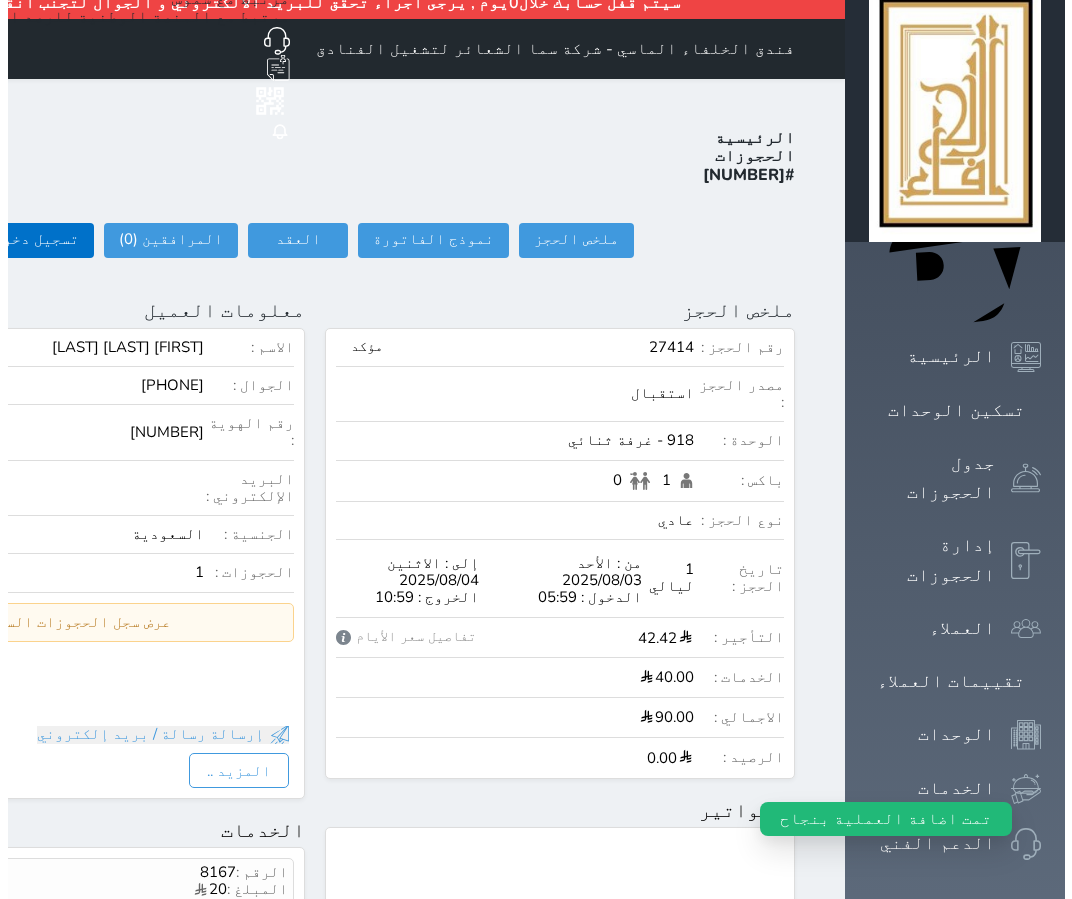 scroll, scrollTop: 0, scrollLeft: 0, axis: both 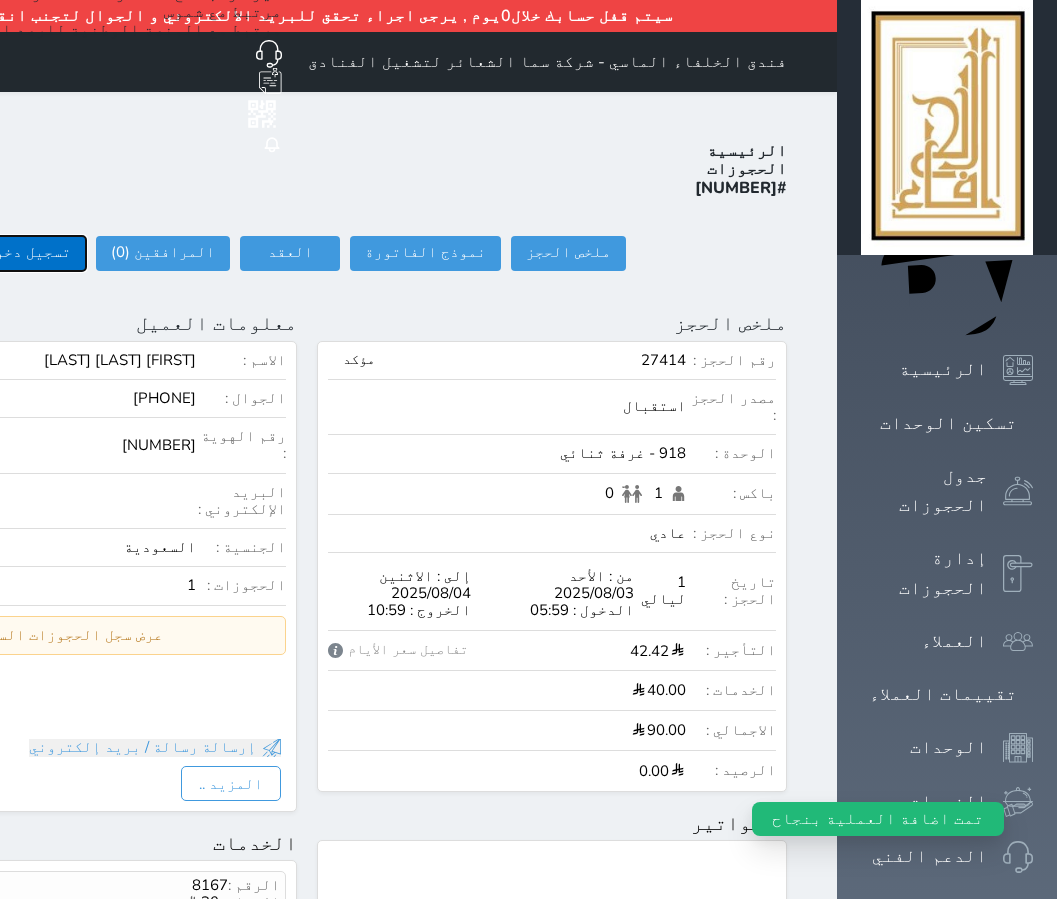 click on "تسجيل دخول" at bounding box center (28, 253) 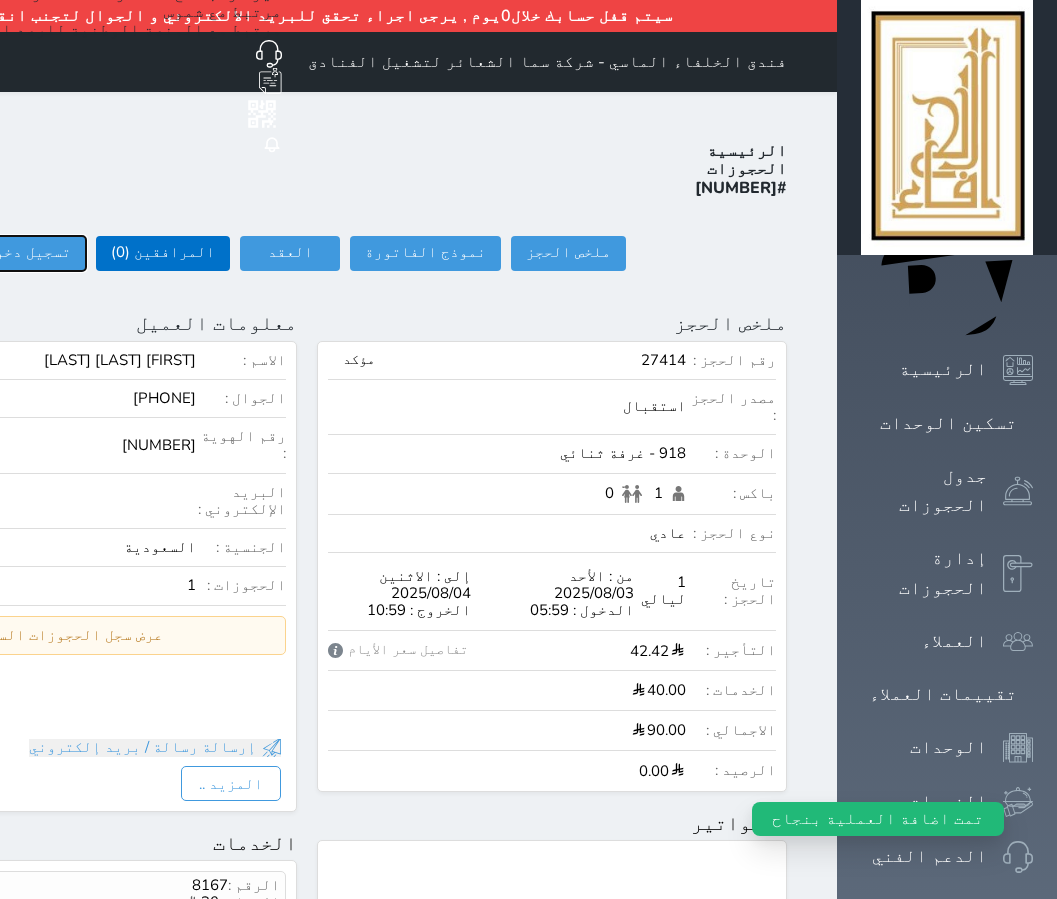 type on "08:24" 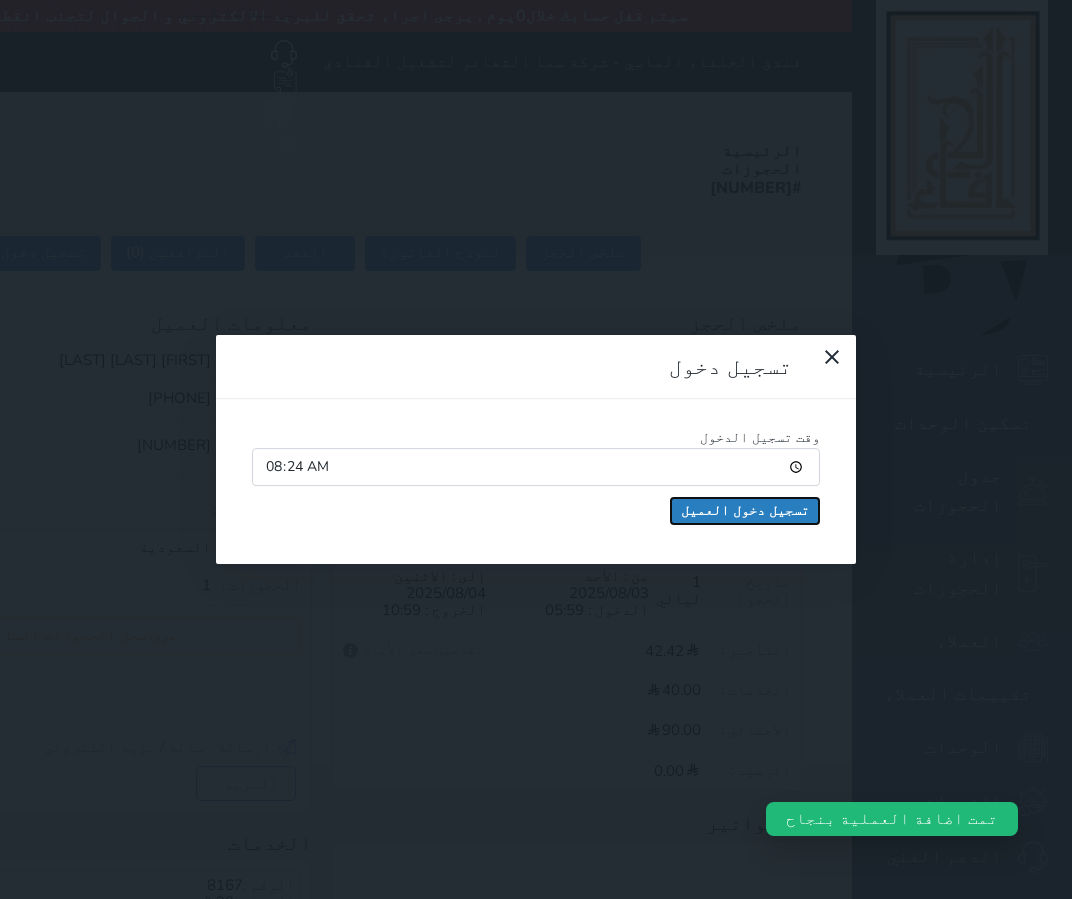 click on "تسجيل دخول العميل" at bounding box center [745, 511] 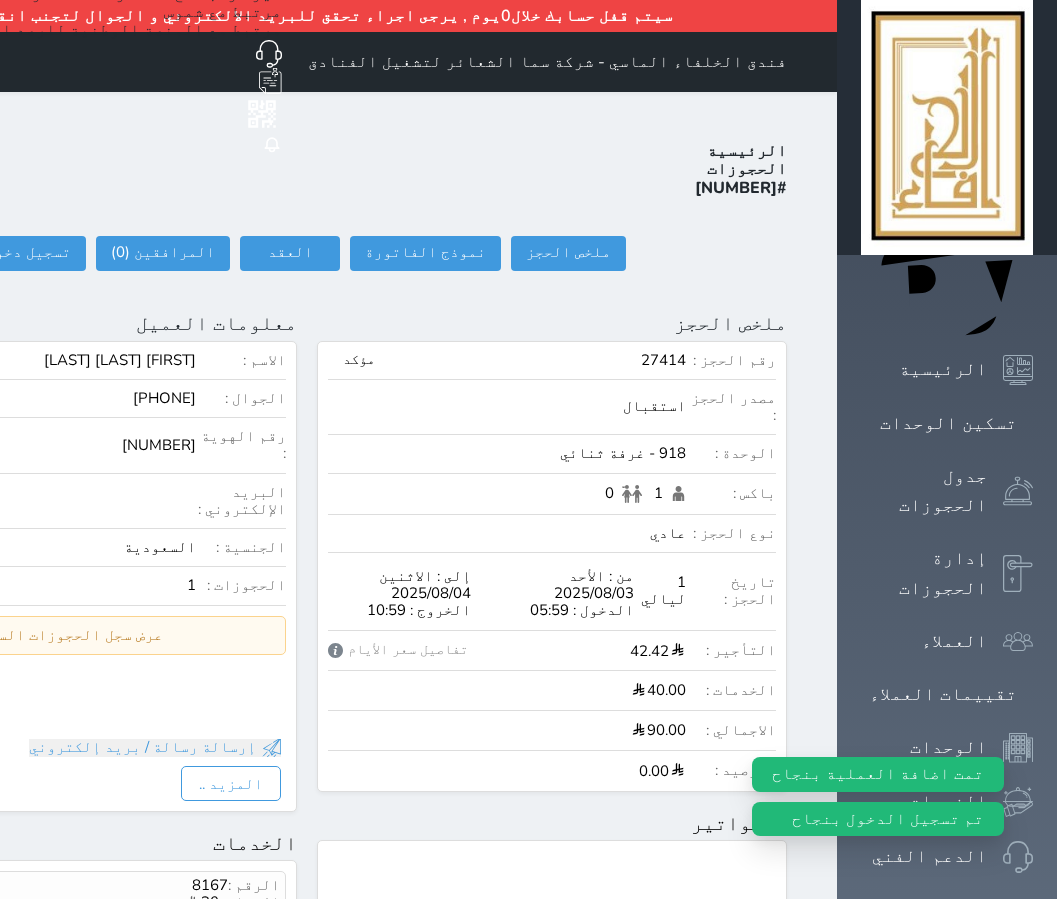 select 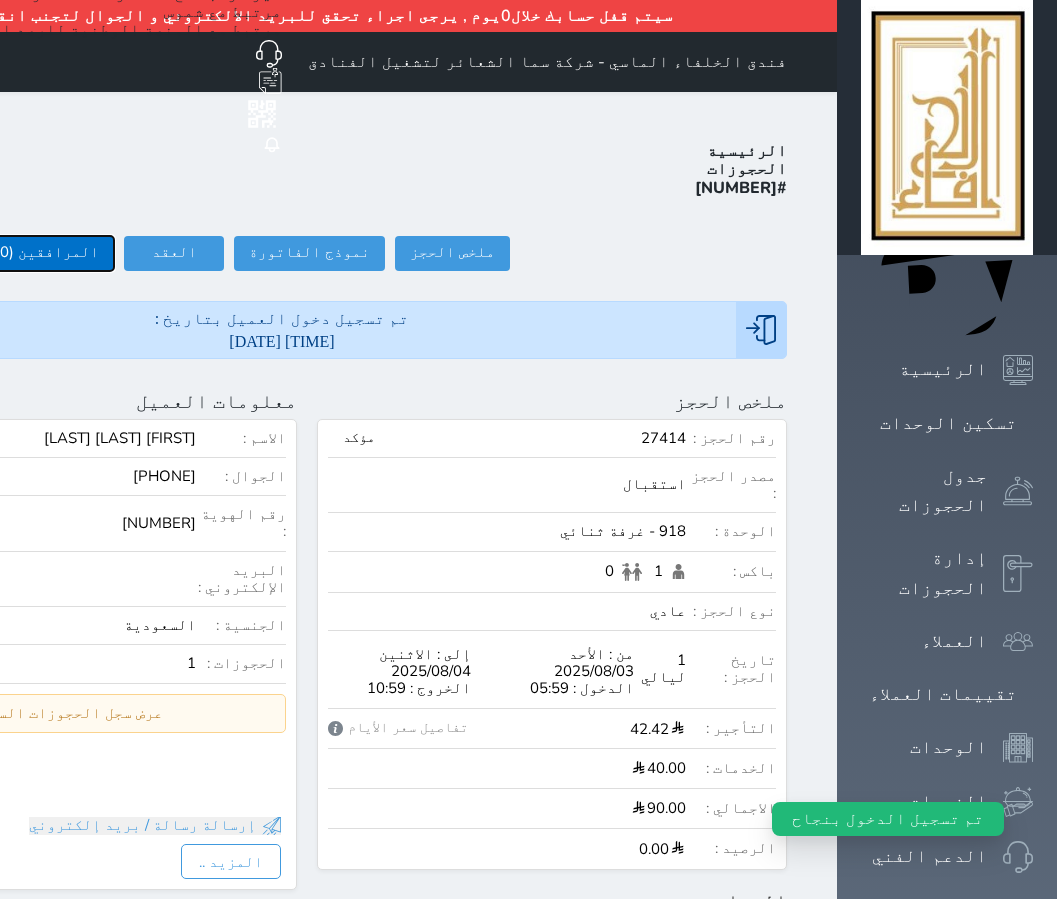 click on "المرافقين (0)" at bounding box center [47, 253] 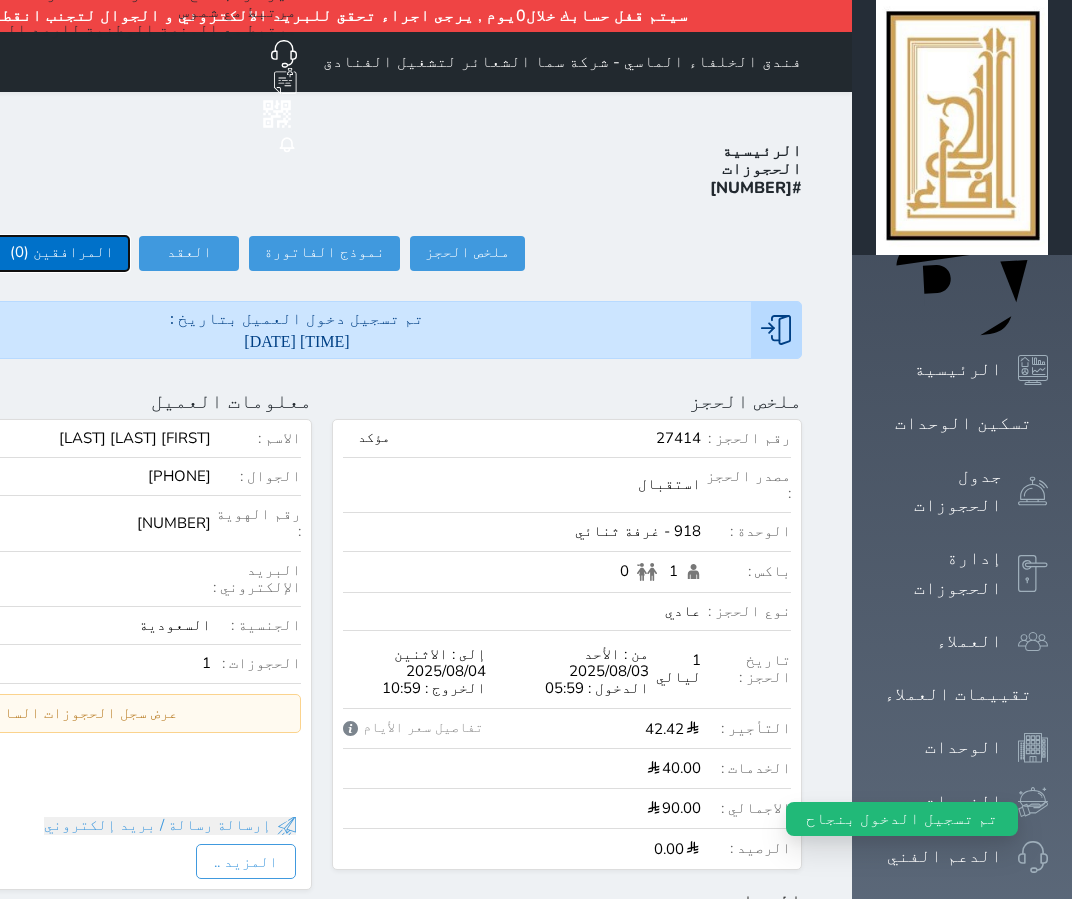 select 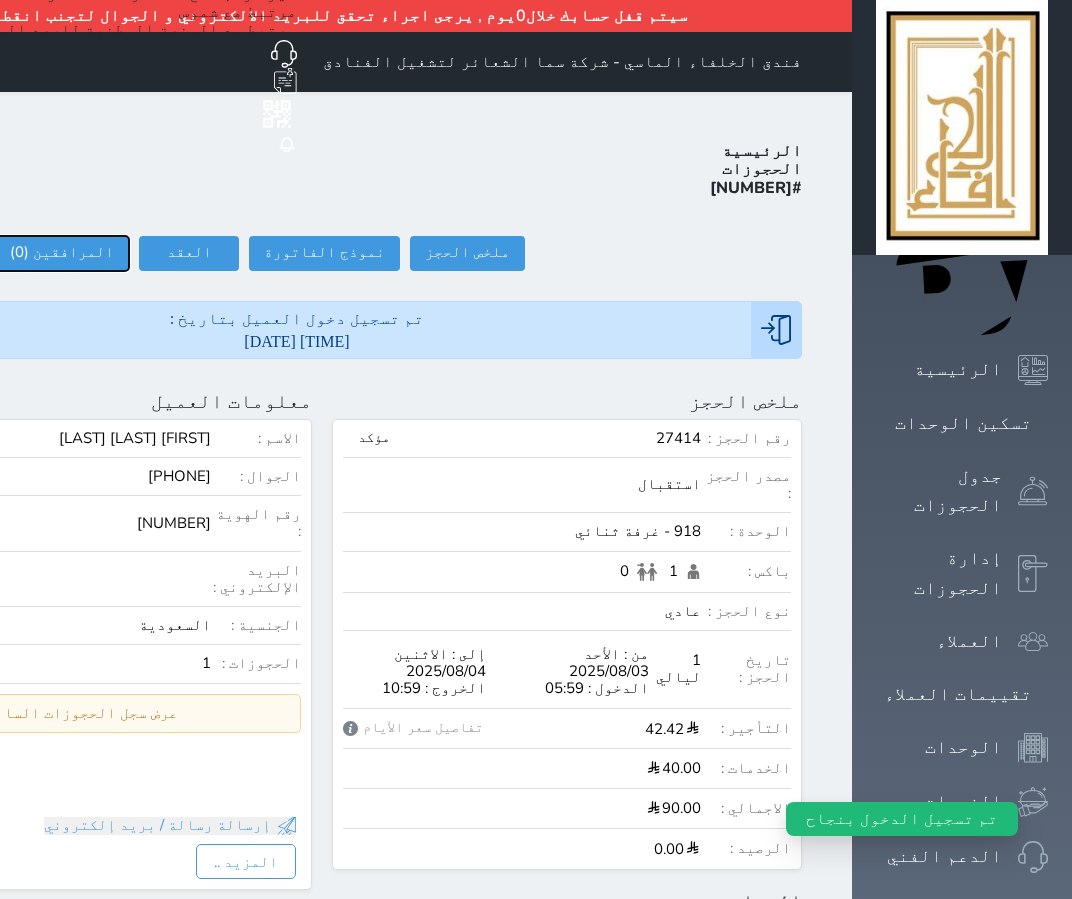select 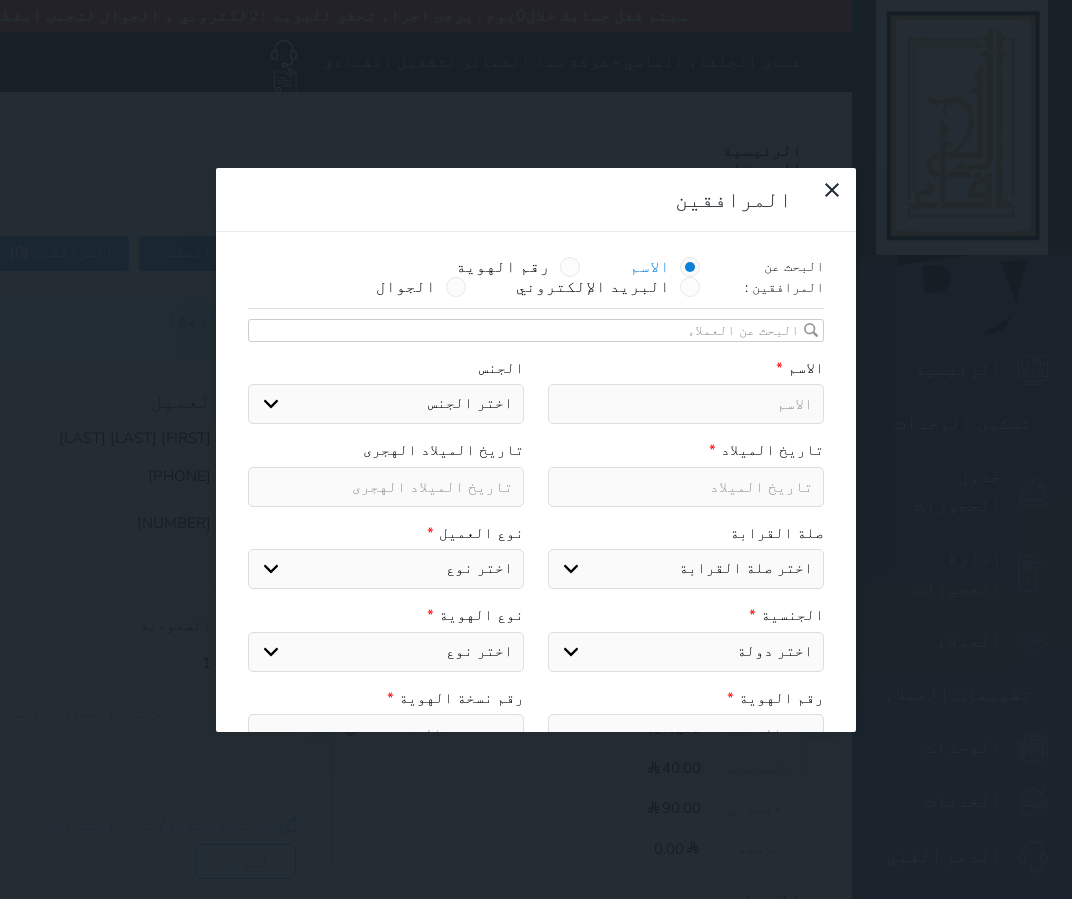 click at bounding box center [686, 404] 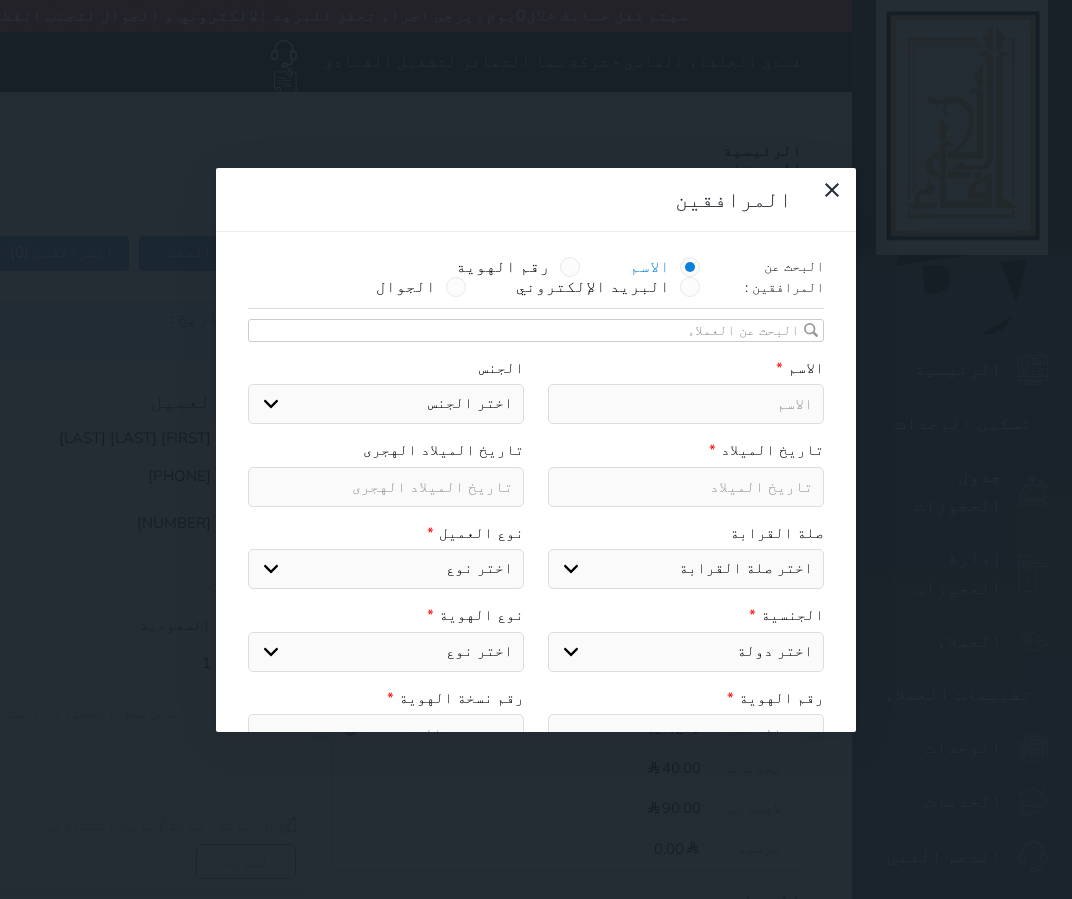 type on "ر" 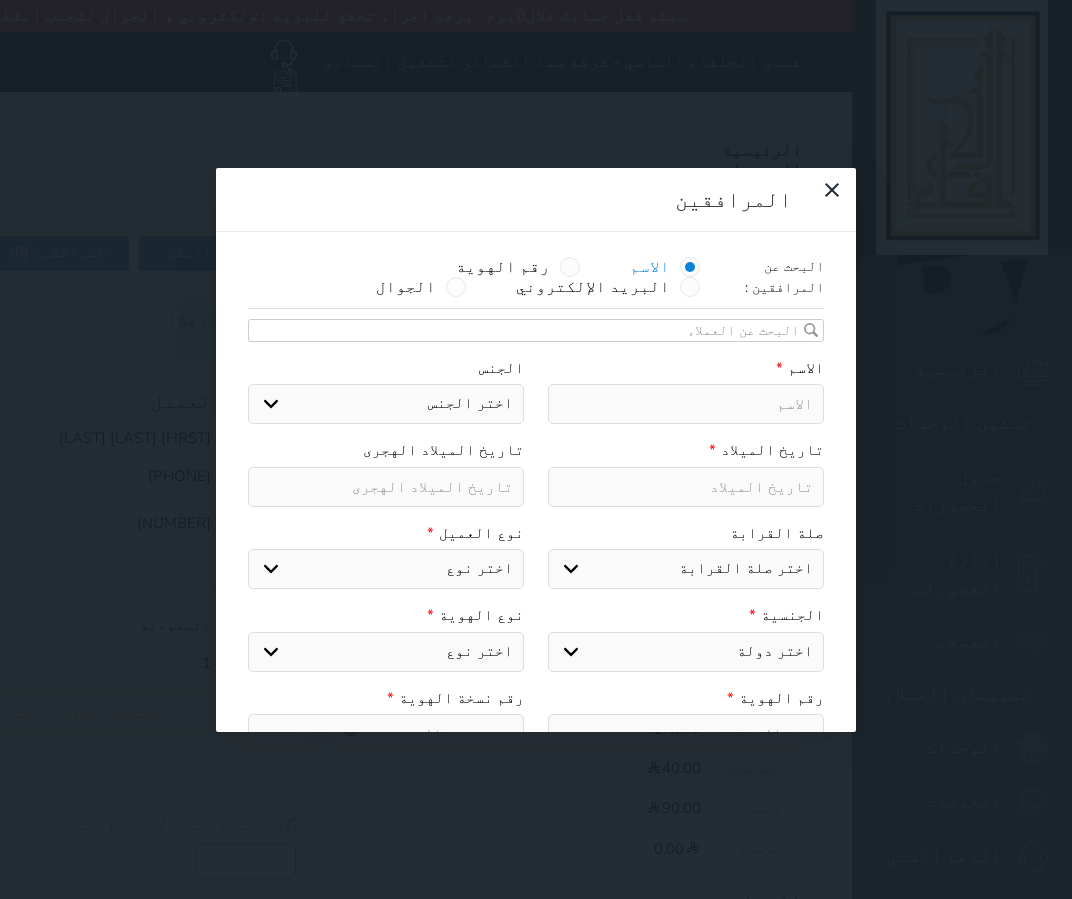 select 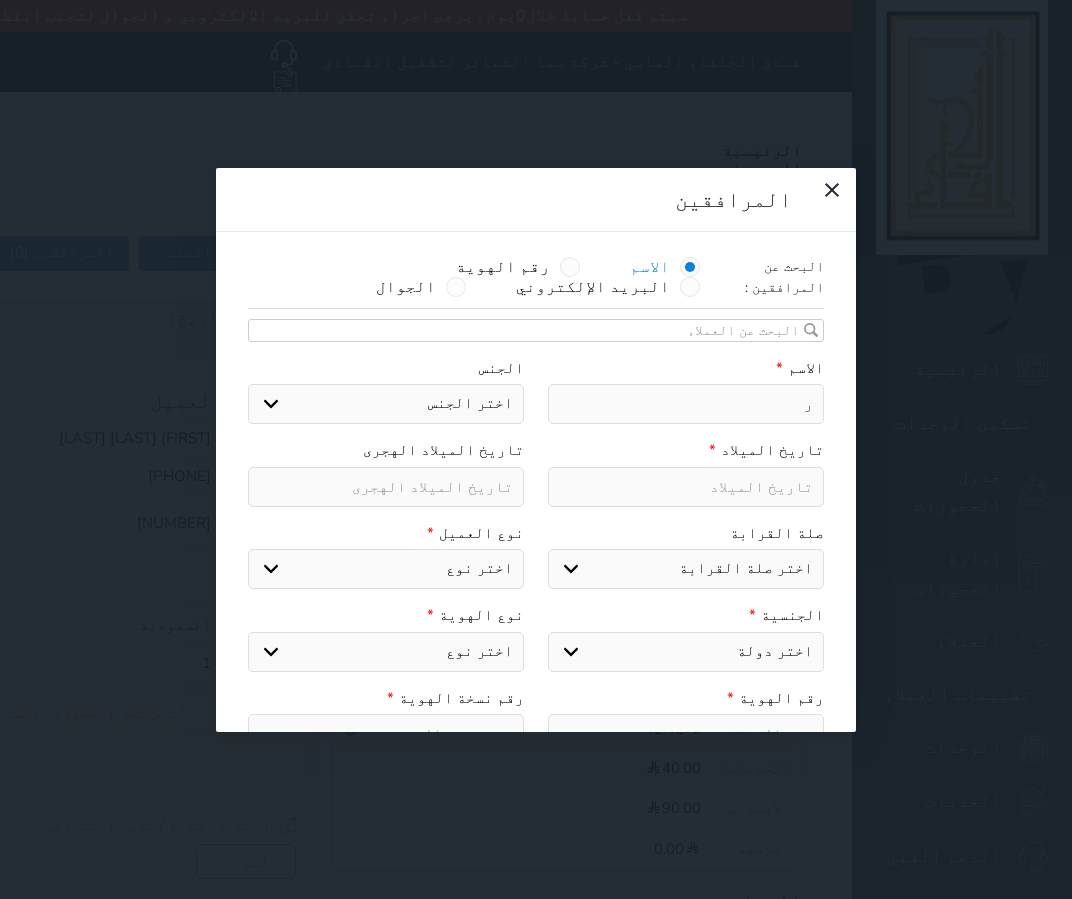 type on "رق" 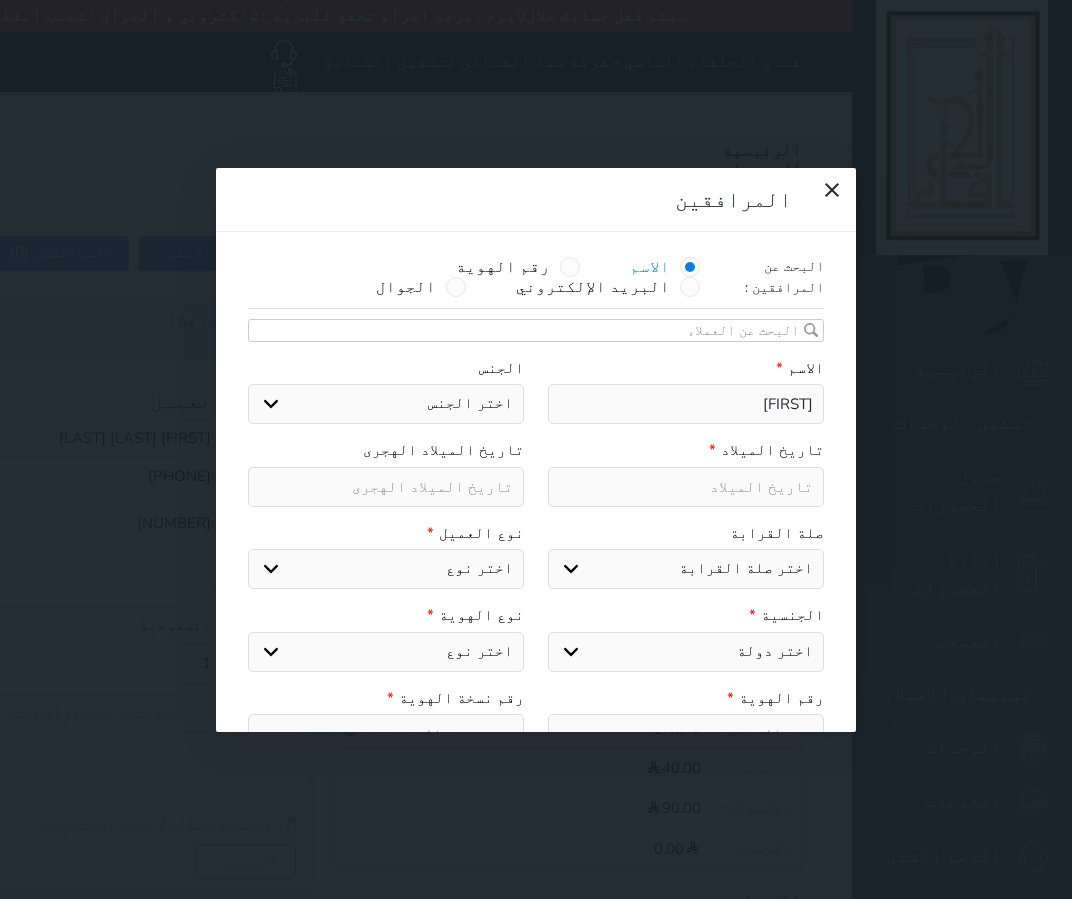 type on "رقي" 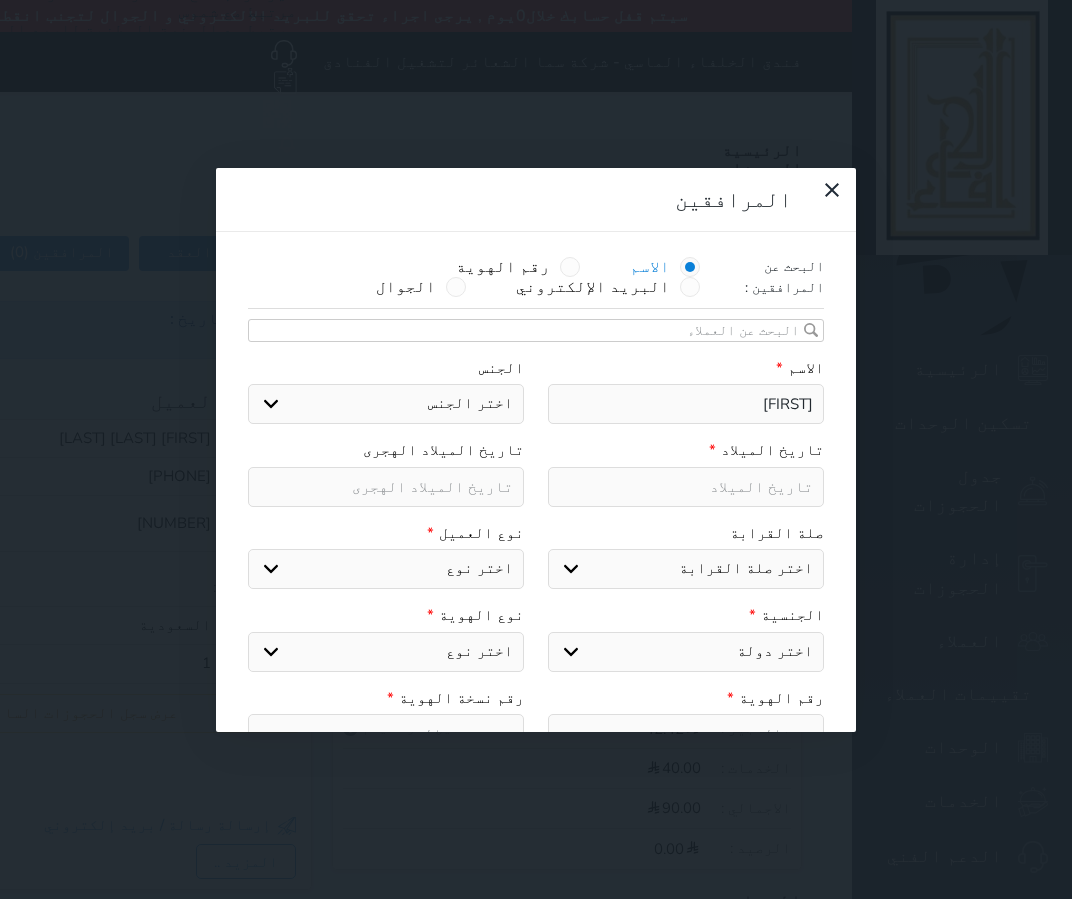 type on "رقية" 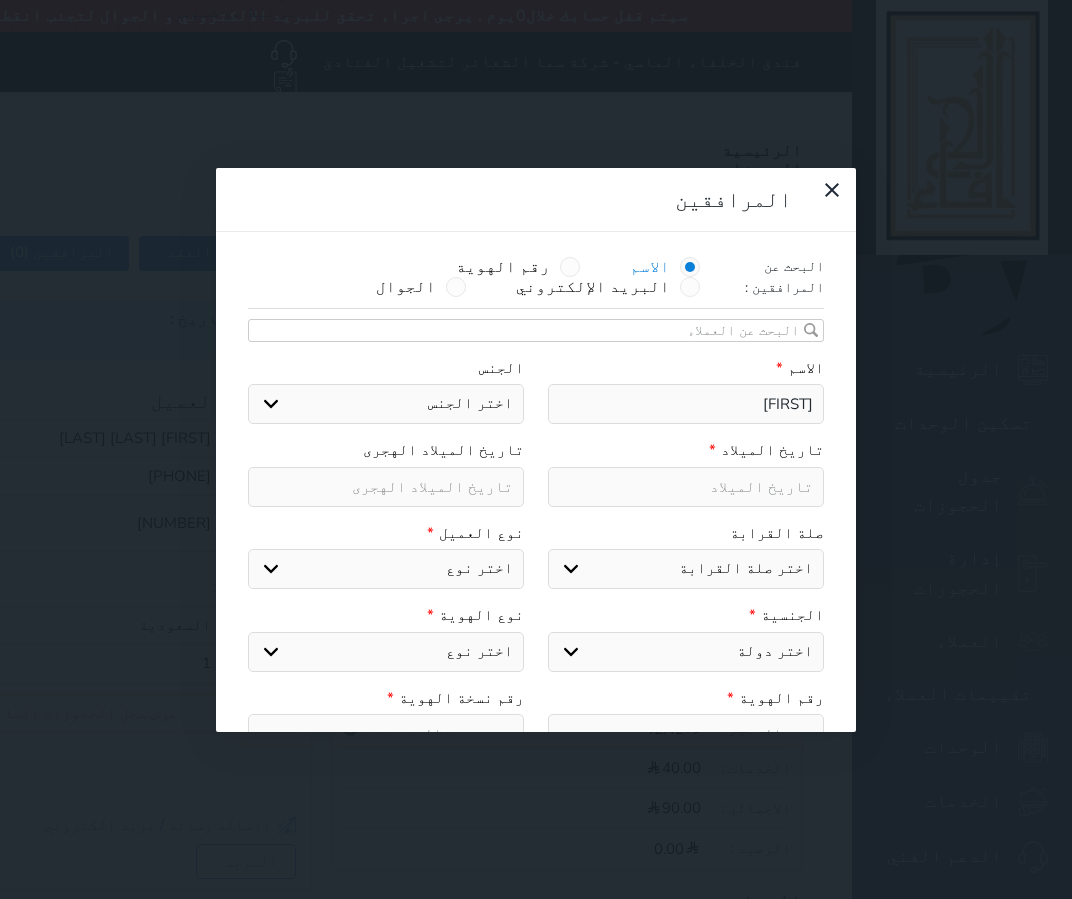 select 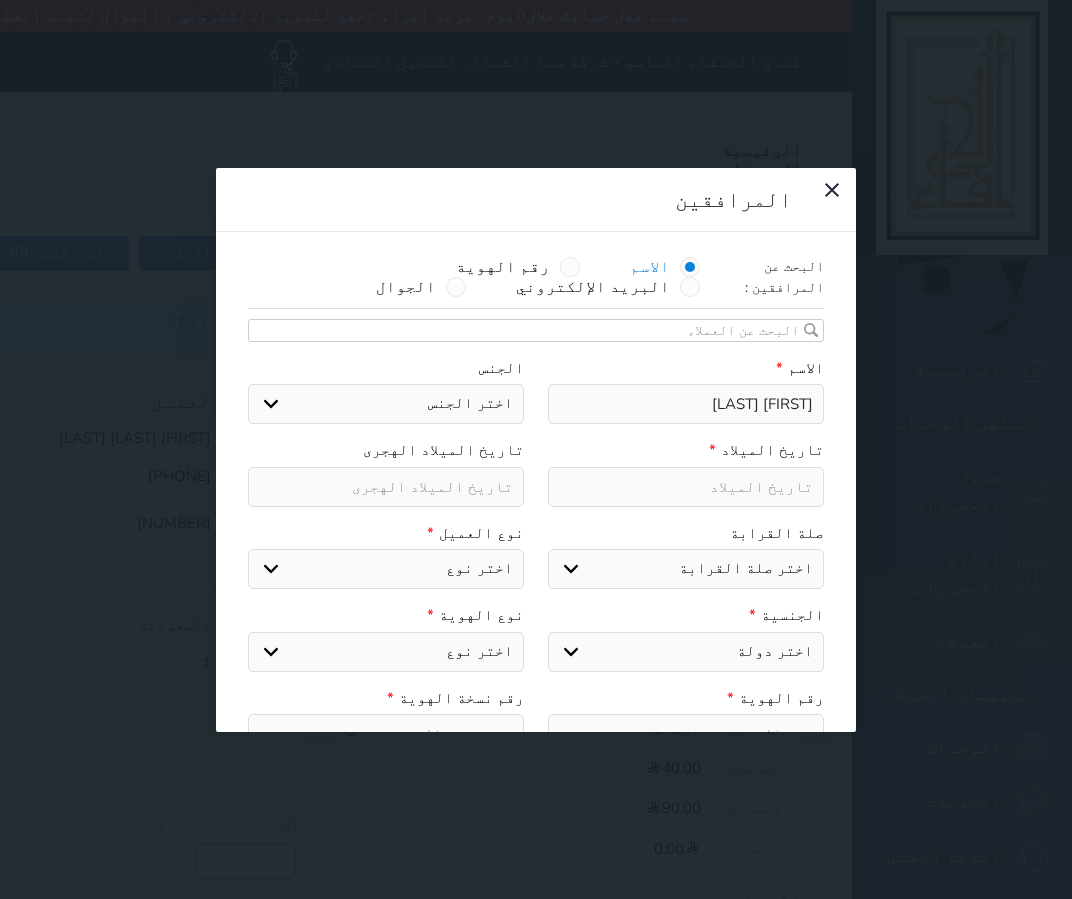 type on "رقية سع" 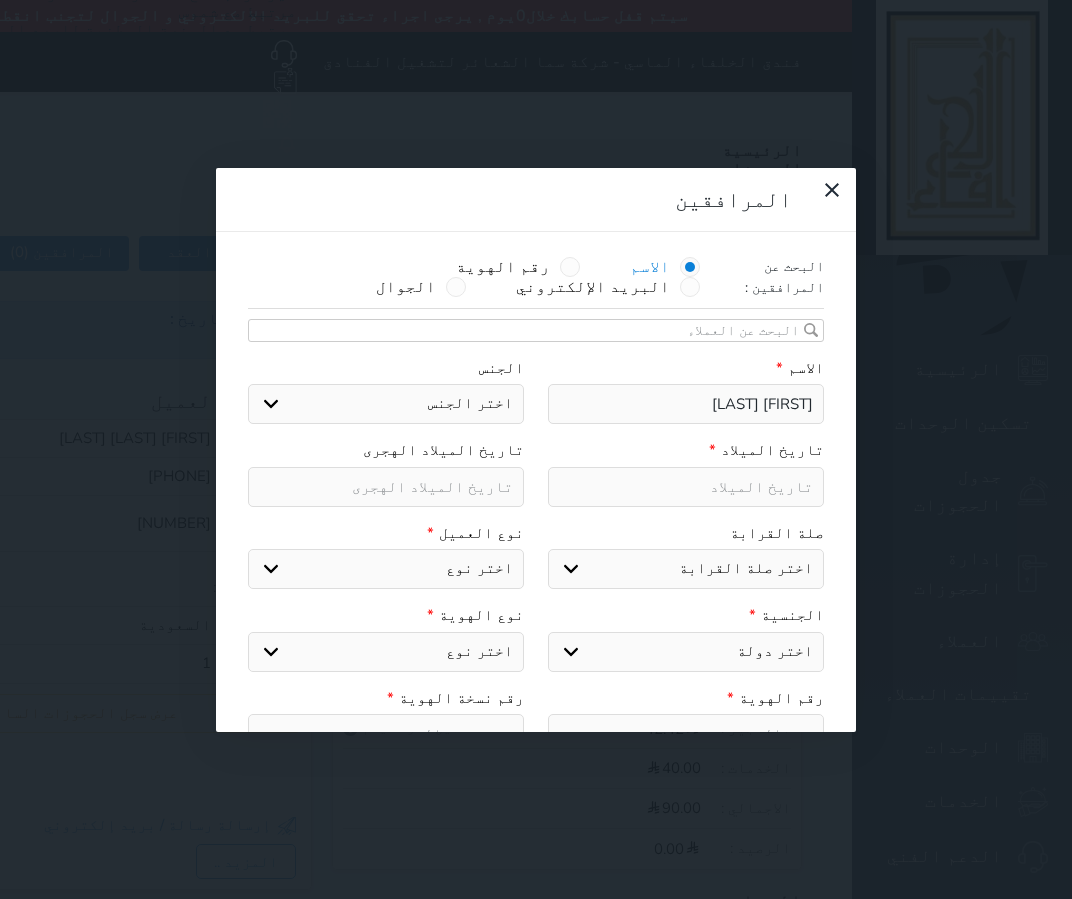 type on "رقية سعد" 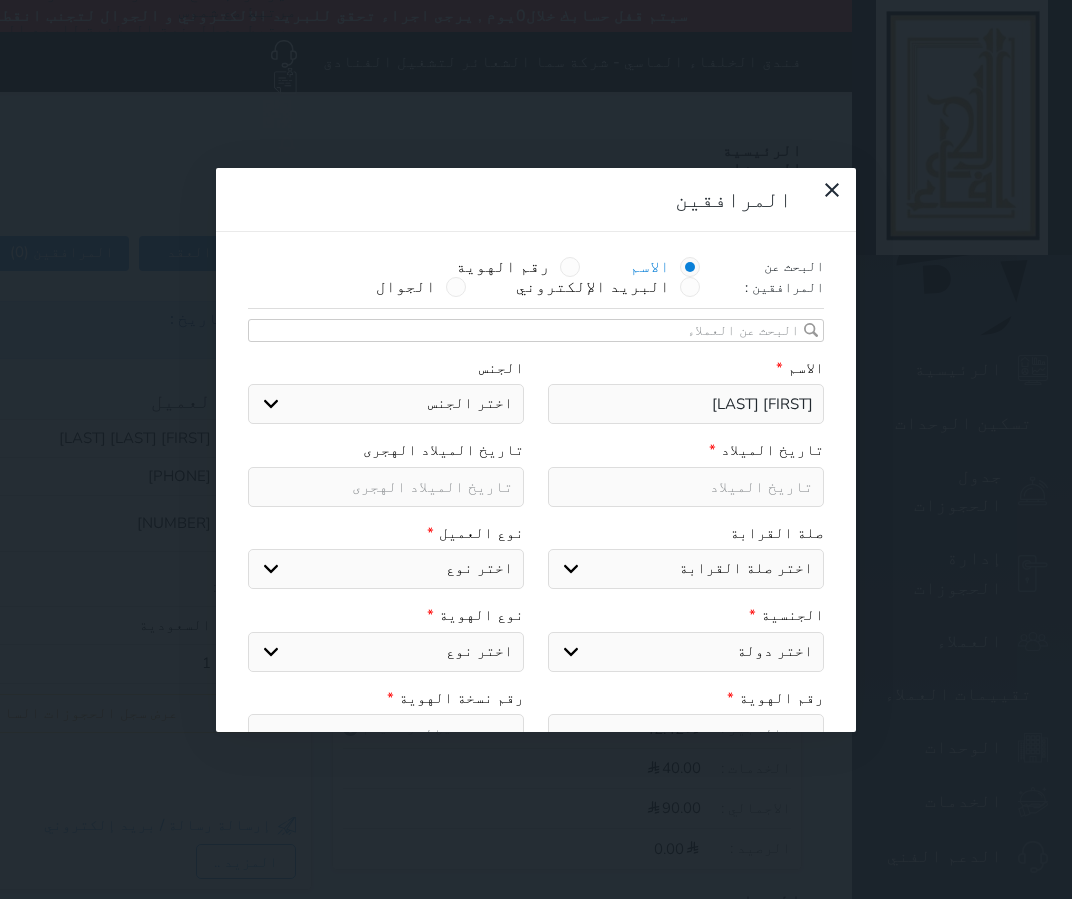 select 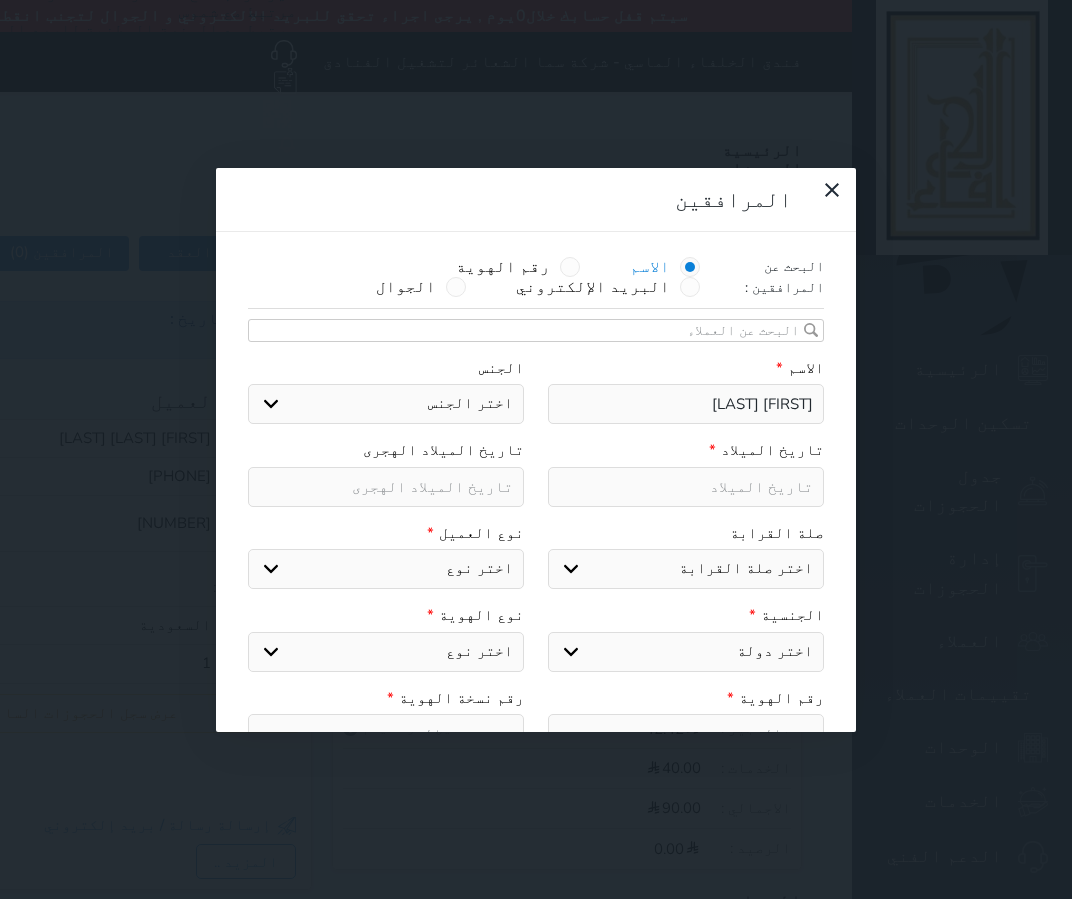type on "رقية سعد ا" 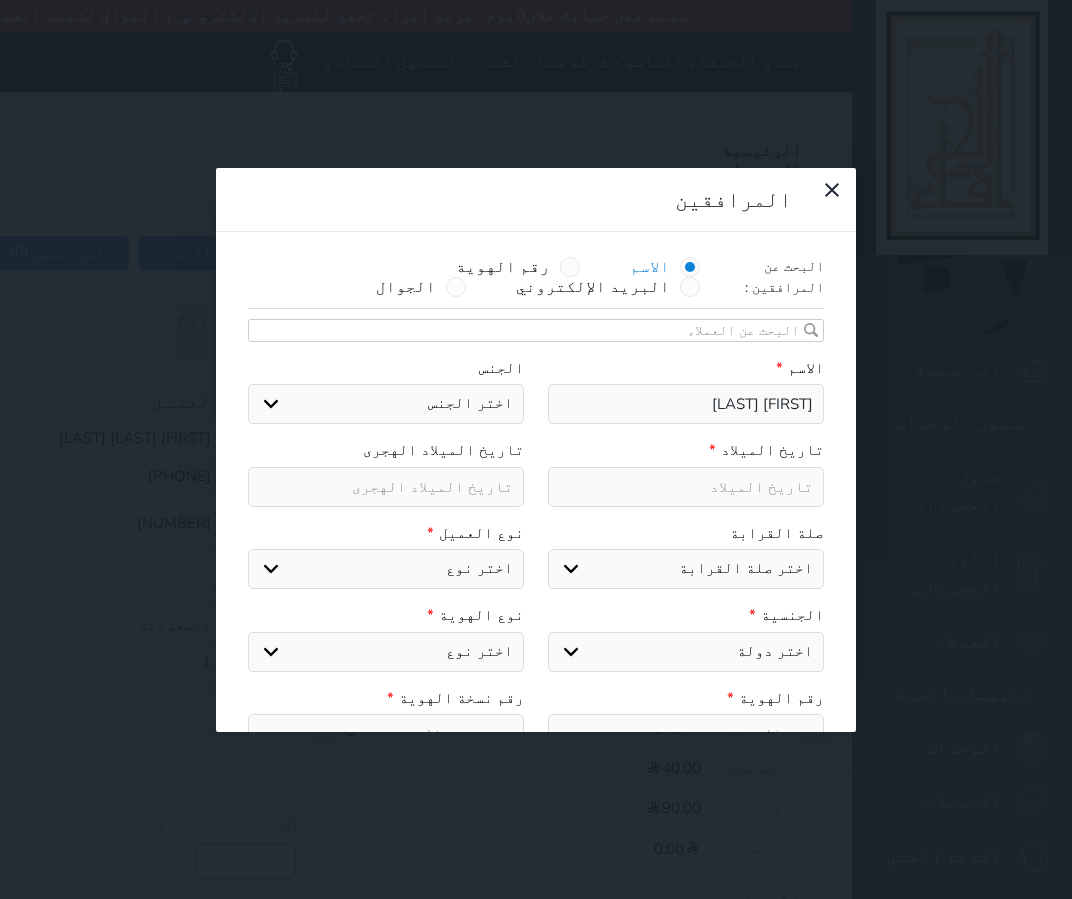 select 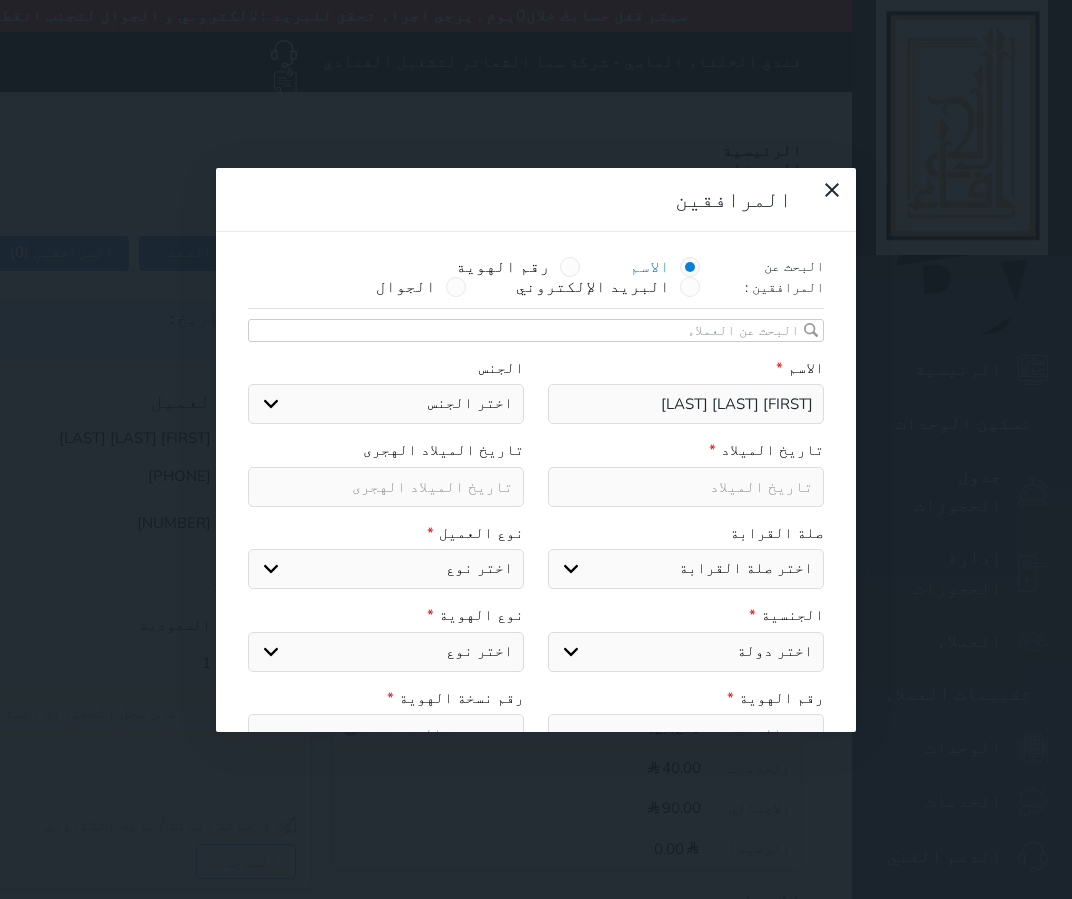 click on "اختر الجنس   ذكر انثى" at bounding box center (386, 404) 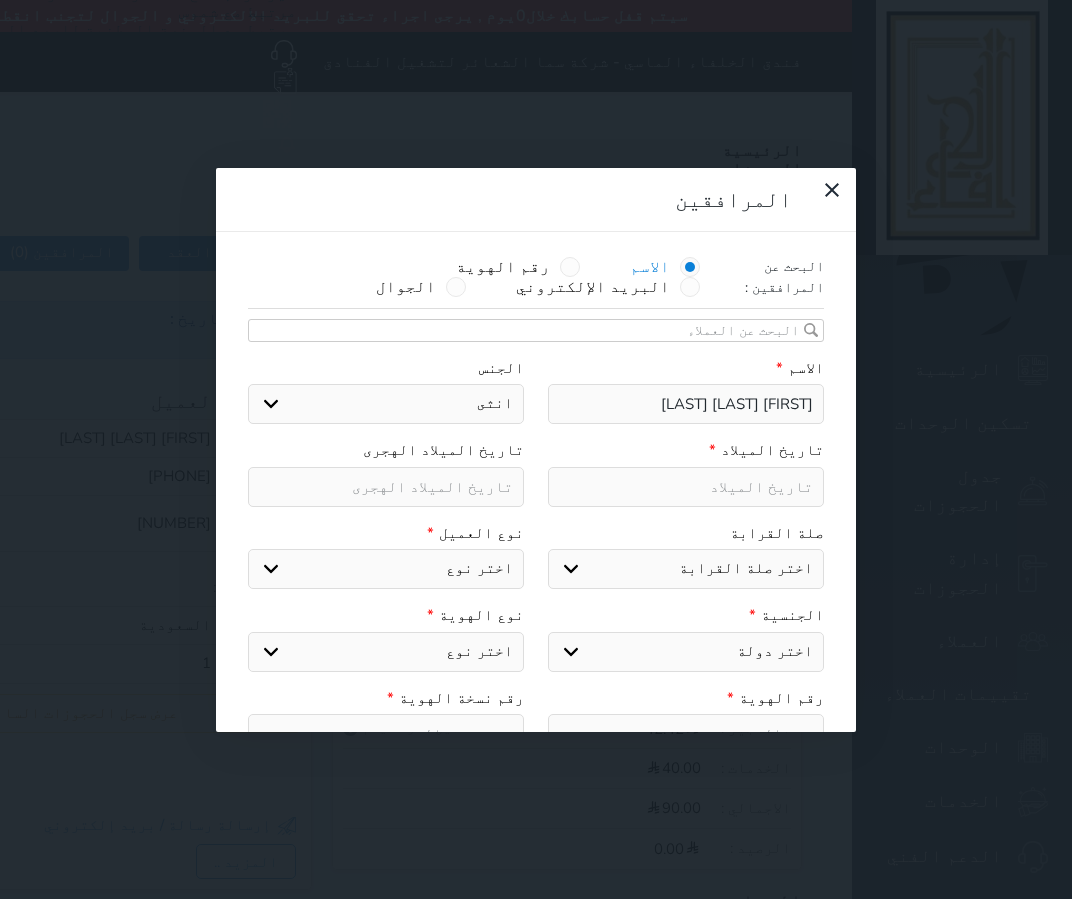 click on "اختر الجنس   ذكر انثى" at bounding box center (386, 404) 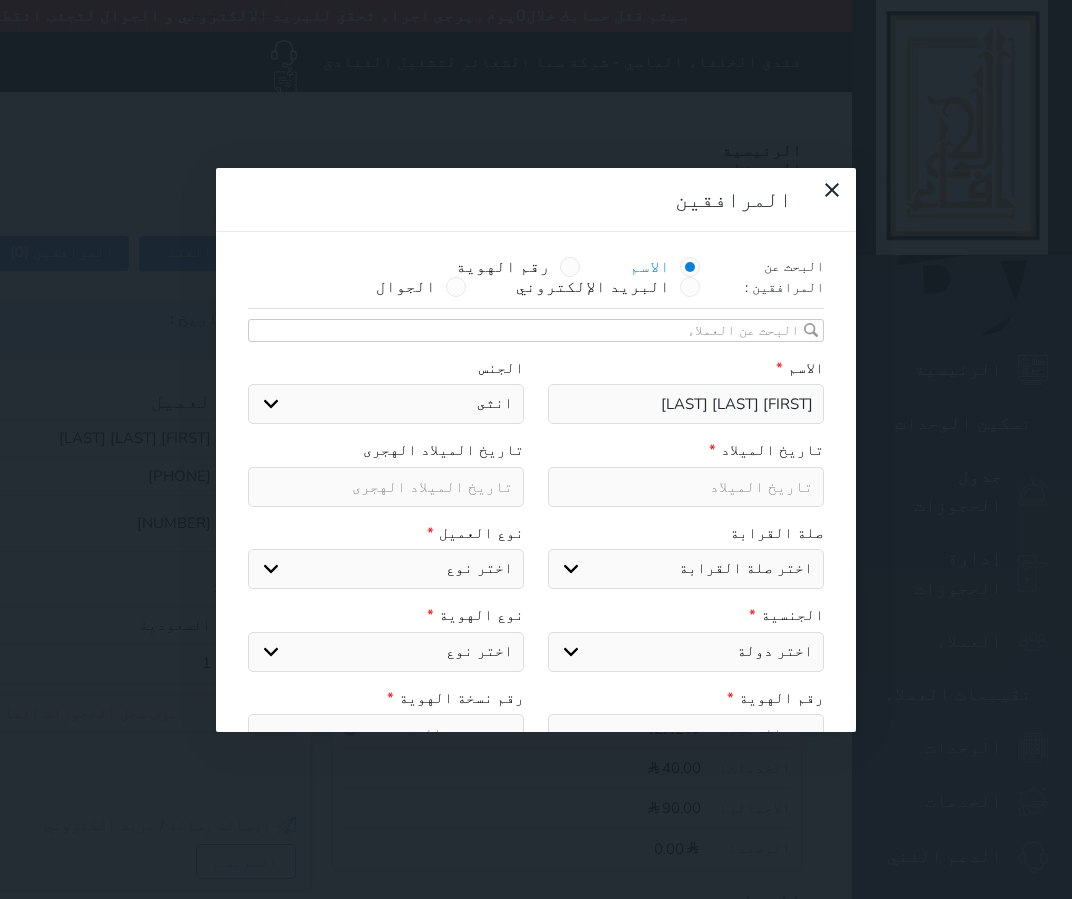 click at bounding box center [686, 487] 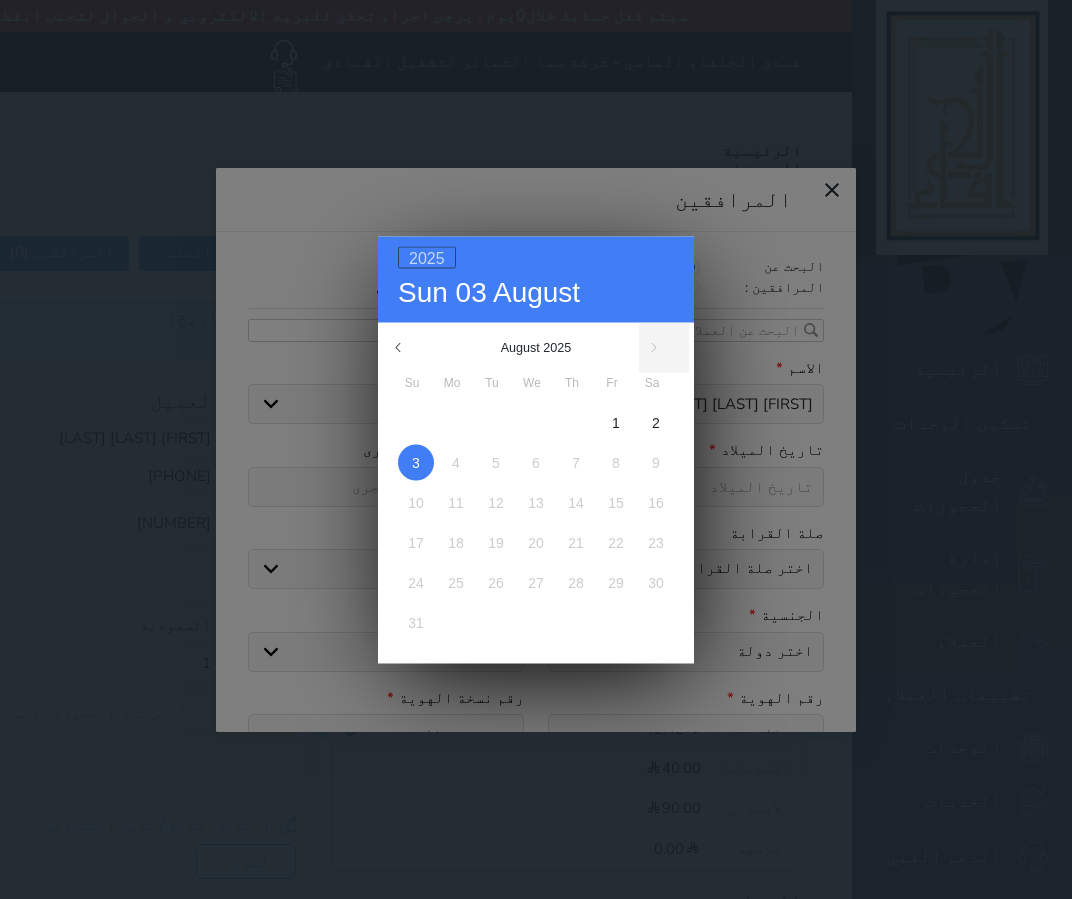 click on "2025" at bounding box center [427, 257] 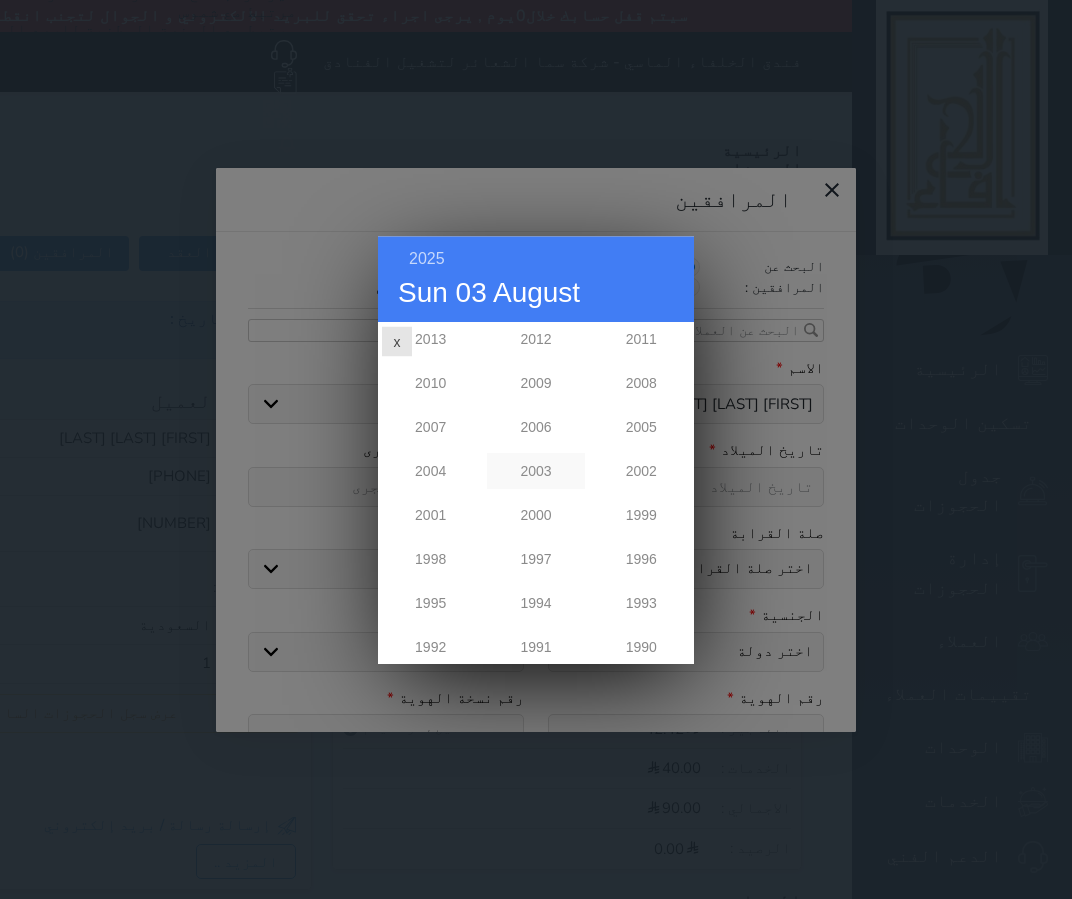scroll, scrollTop: 200, scrollLeft: 0, axis: vertical 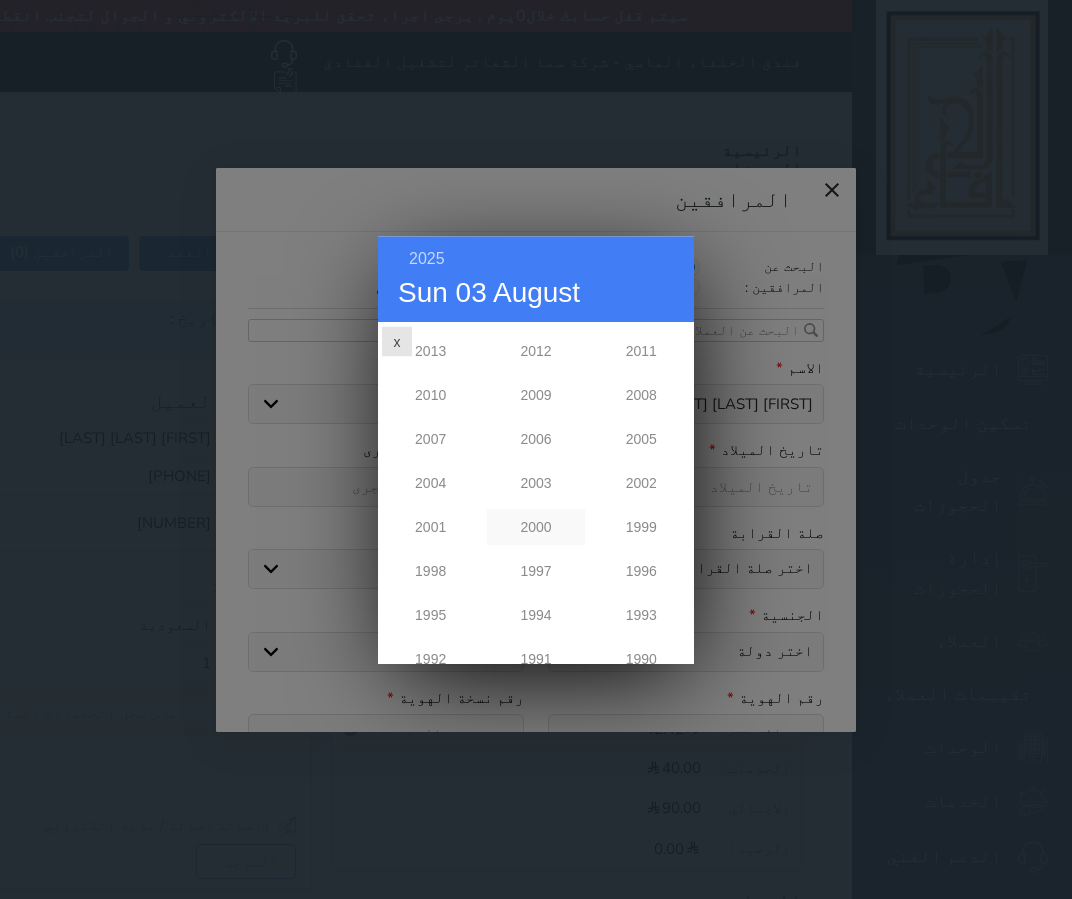 click on "2000" at bounding box center (535, 526) 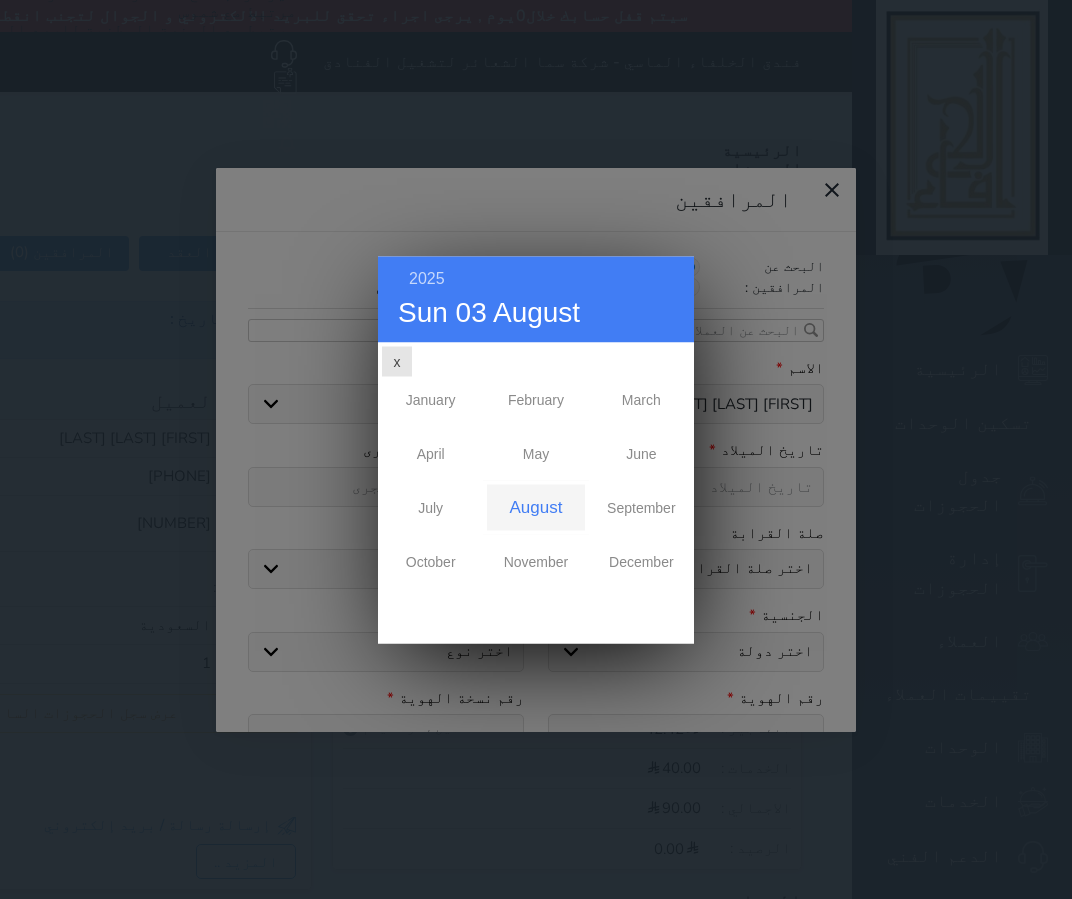 scroll, scrollTop: 0, scrollLeft: 0, axis: both 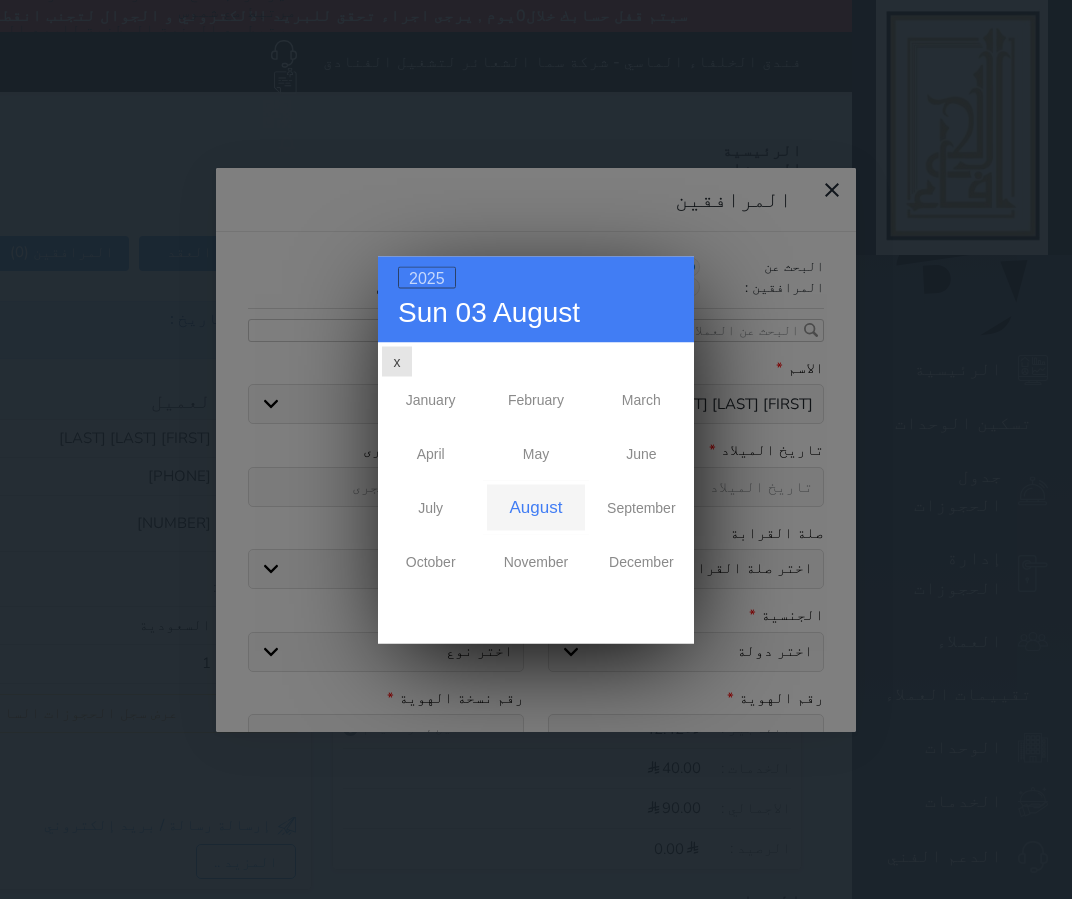 click on "2025" at bounding box center [427, 277] 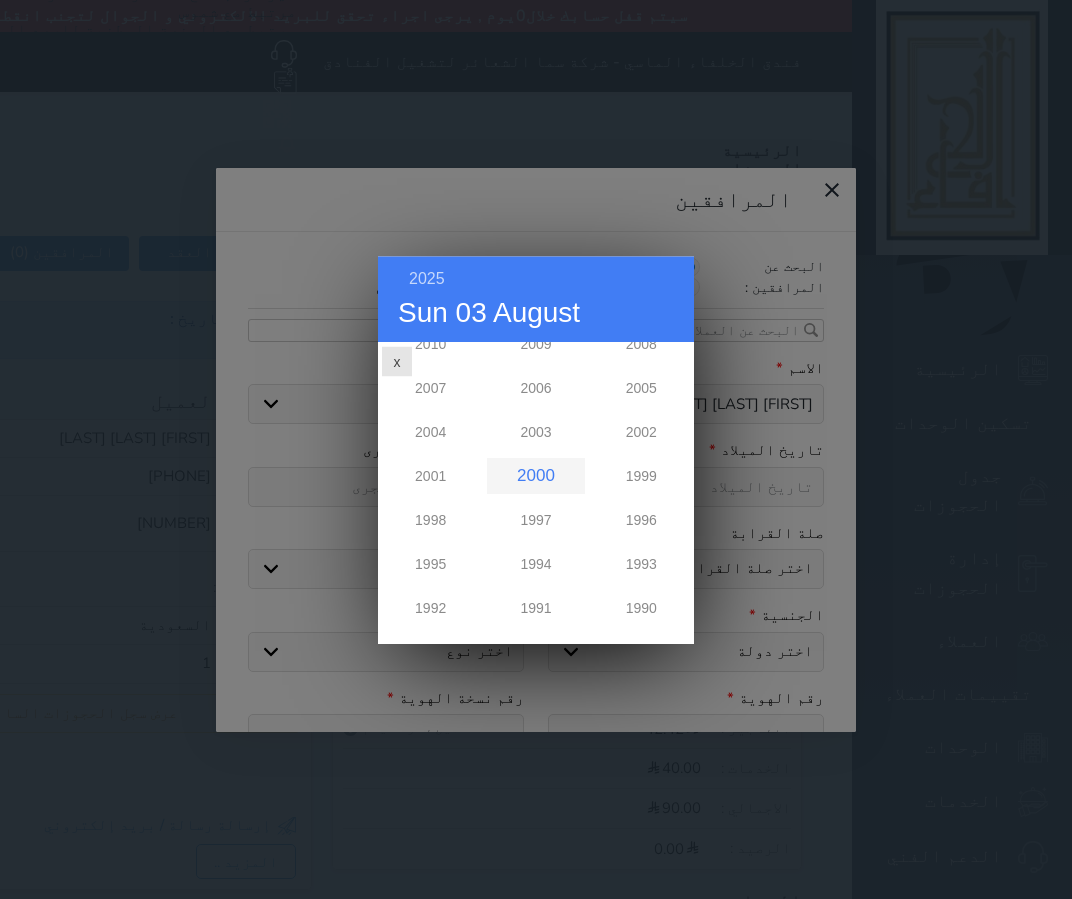 scroll, scrollTop: 272, scrollLeft: 0, axis: vertical 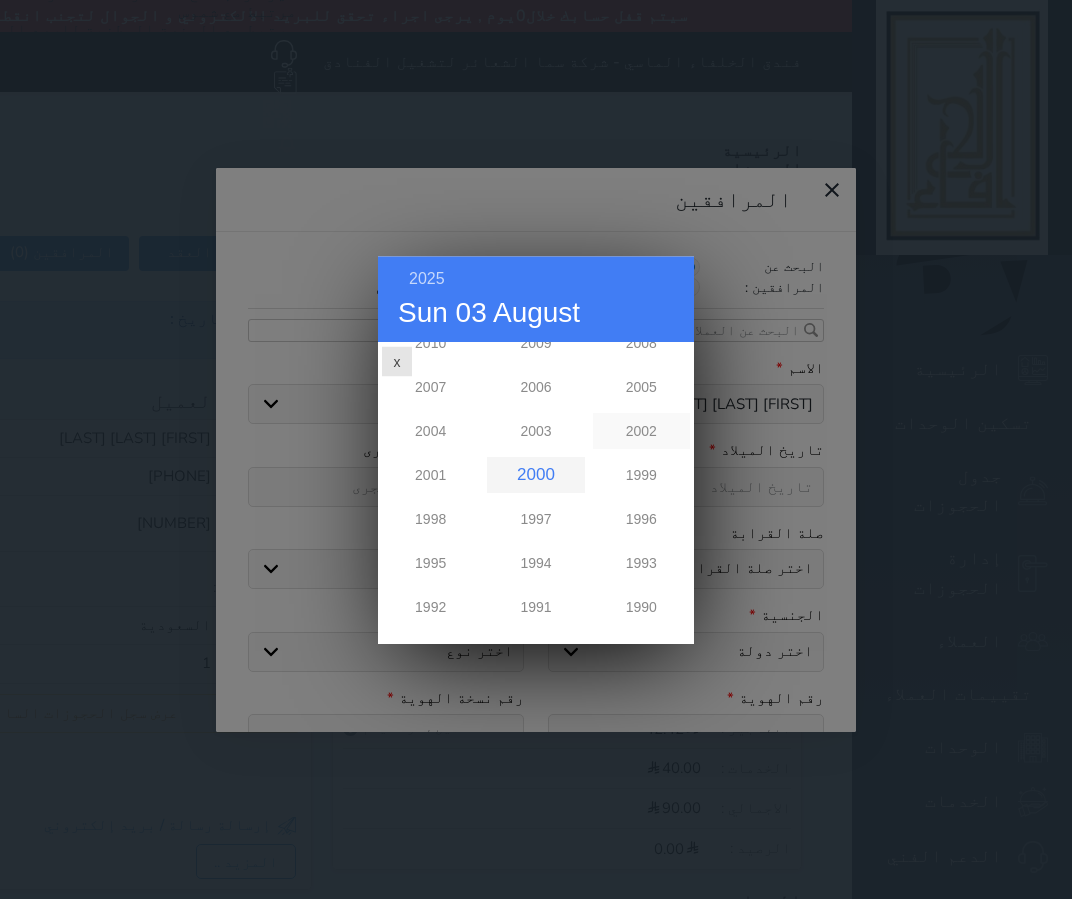 click on "2002" at bounding box center (641, 430) 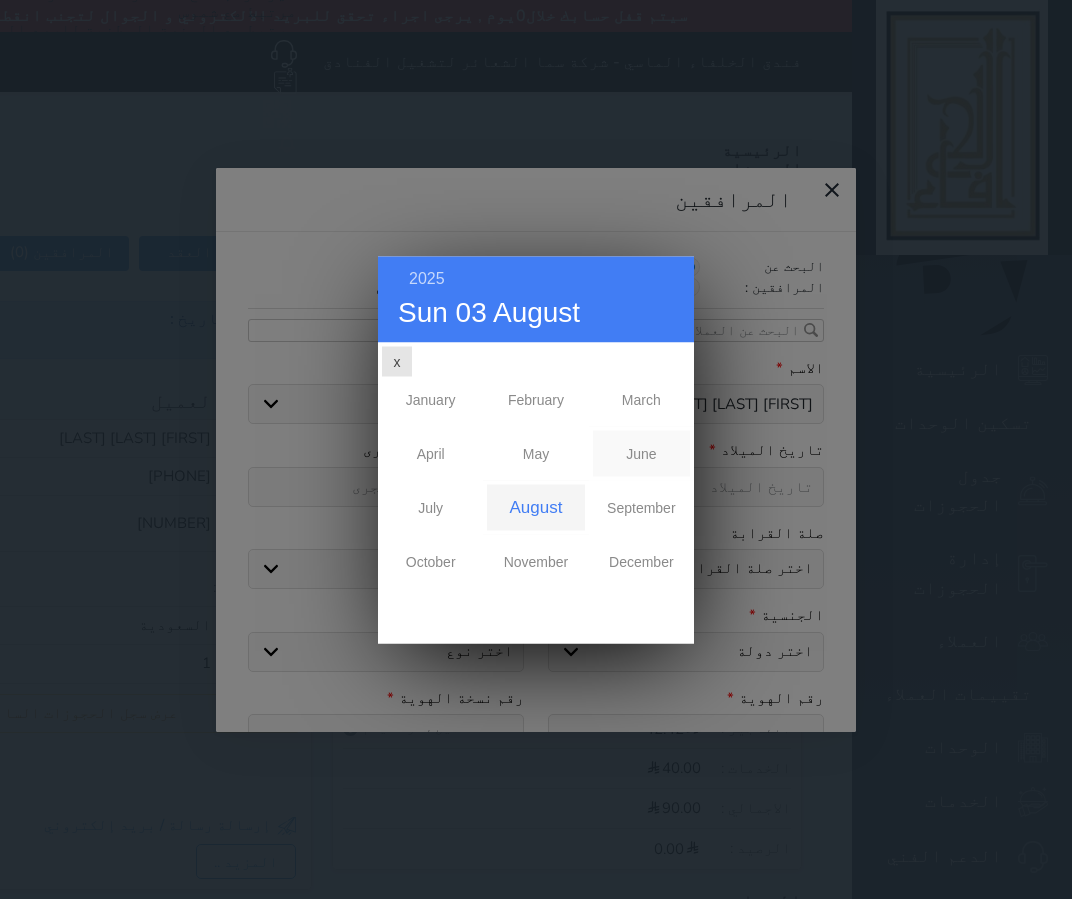 scroll, scrollTop: 0, scrollLeft: 0, axis: both 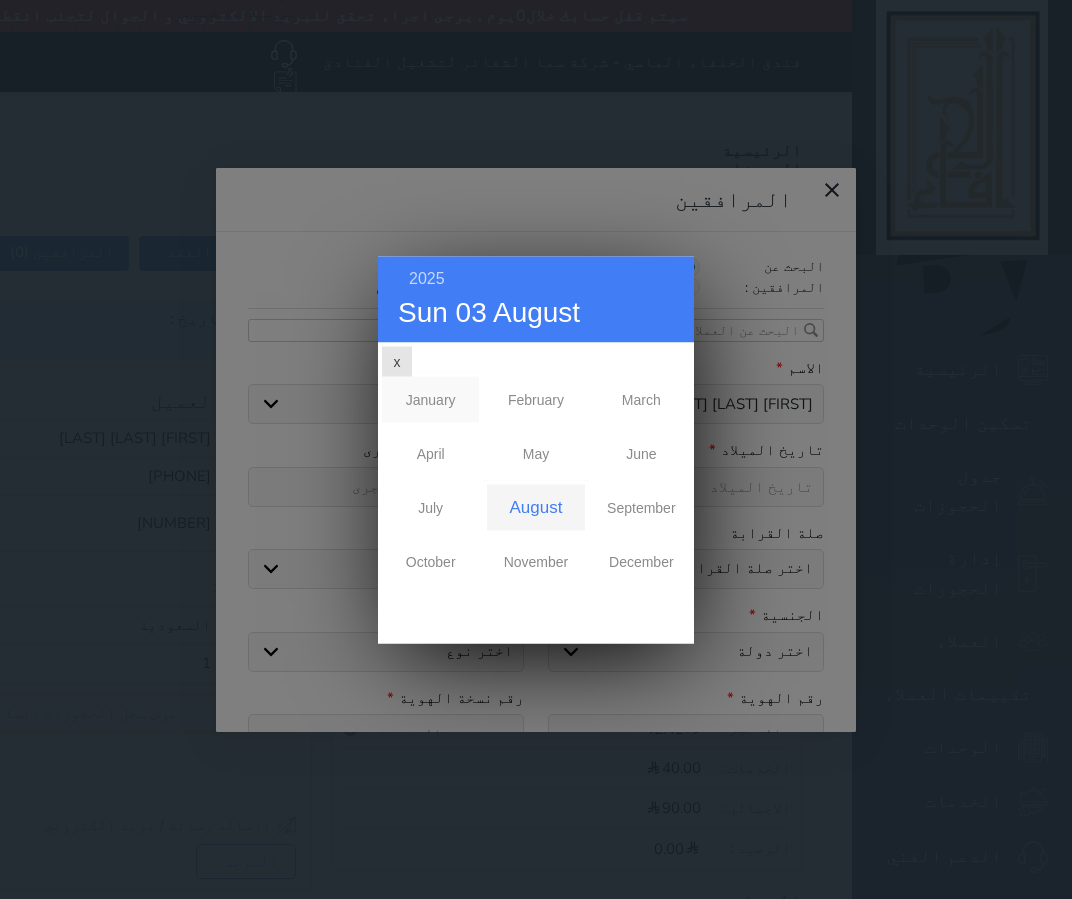 click on "January" at bounding box center [430, 399] 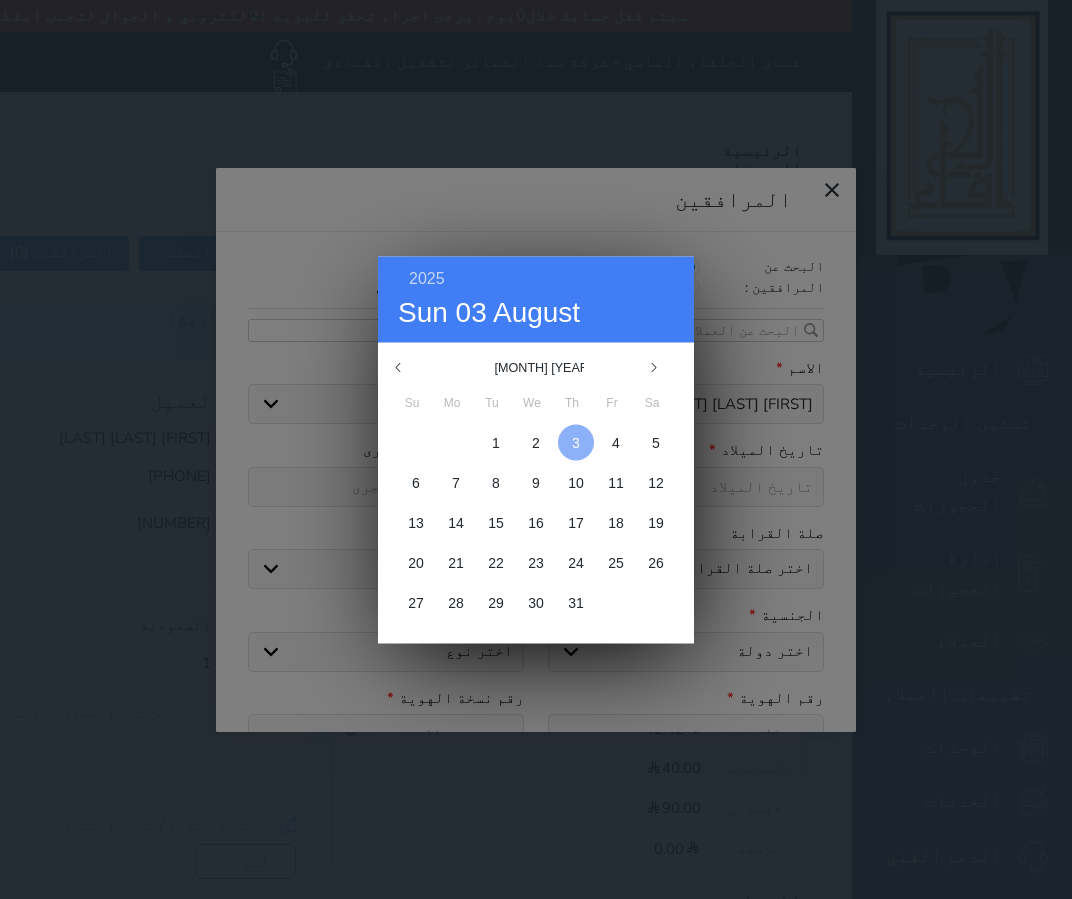 click at bounding box center (576, 442) 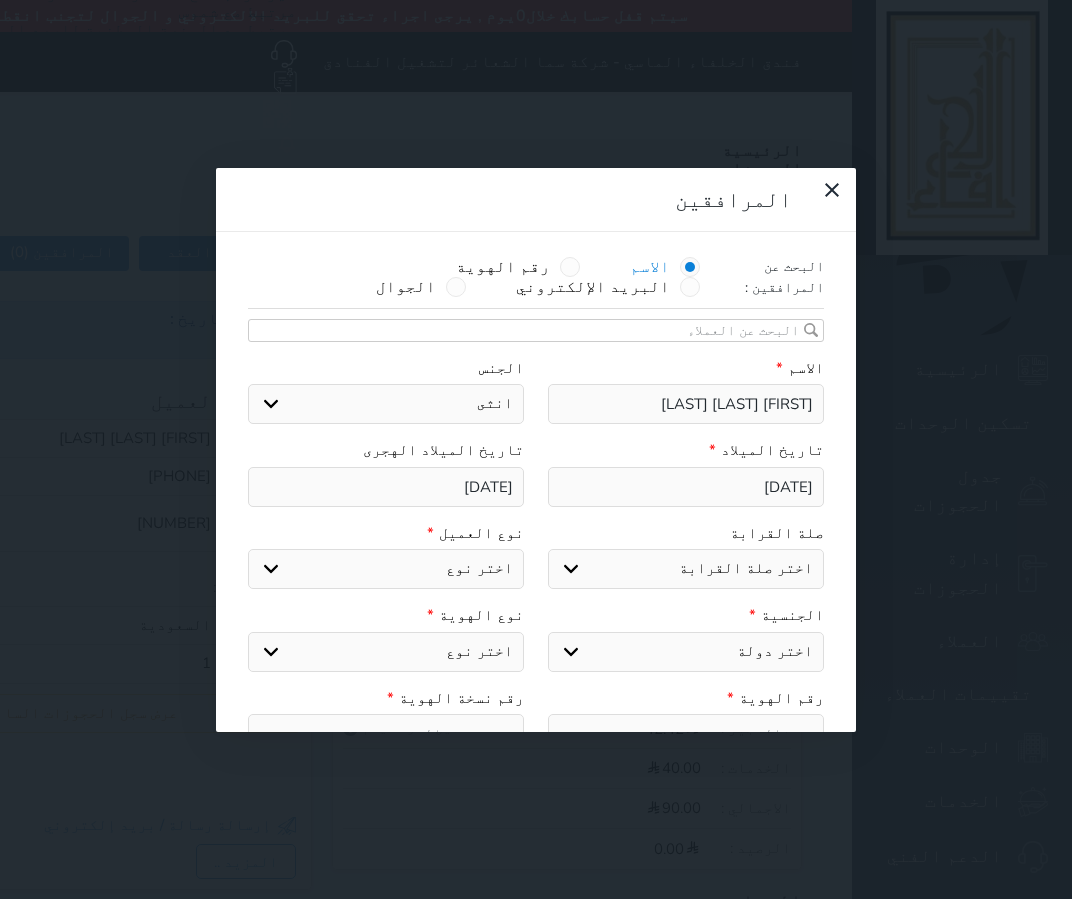 drag, startPoint x: 716, startPoint y: 405, endPoint x: 725, endPoint y: 410, distance: 10.29563 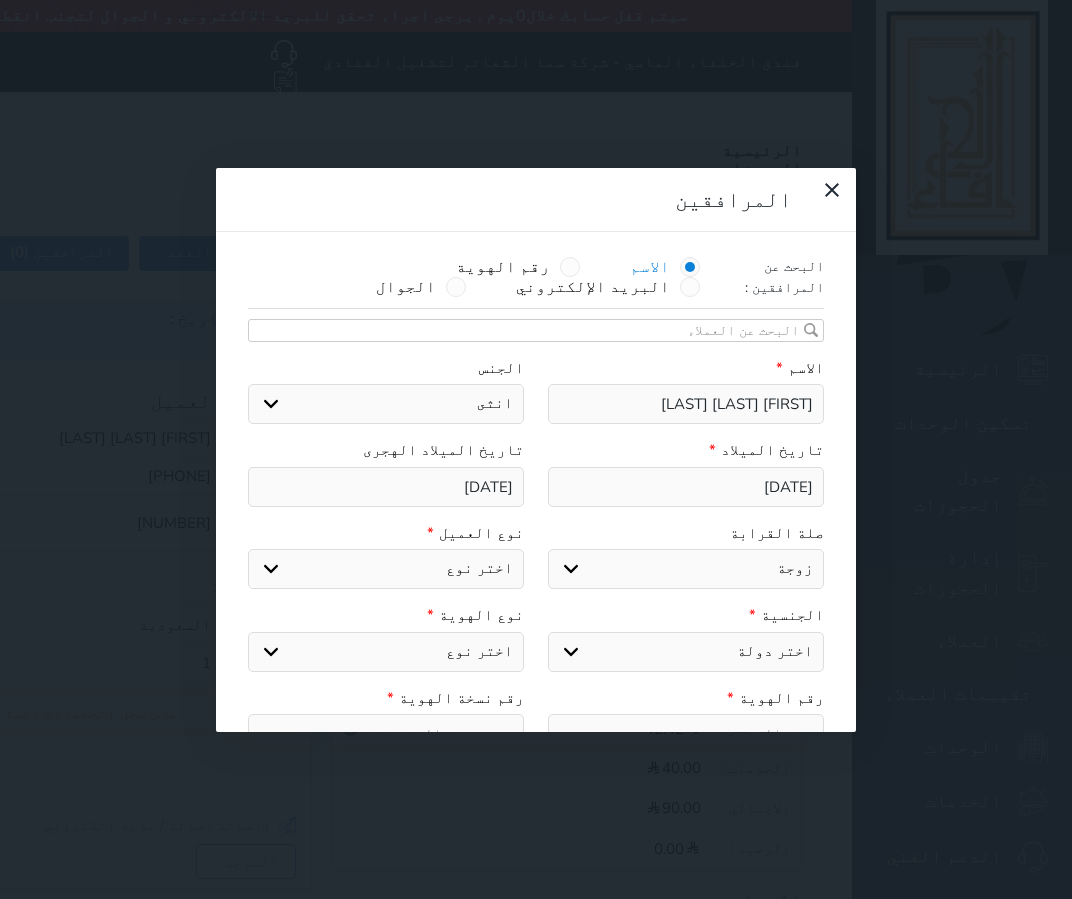click on "اختر صلة القرابة   ابن ابنه زوجة اخ اخت اب ام زوج أخرى" at bounding box center [686, 569] 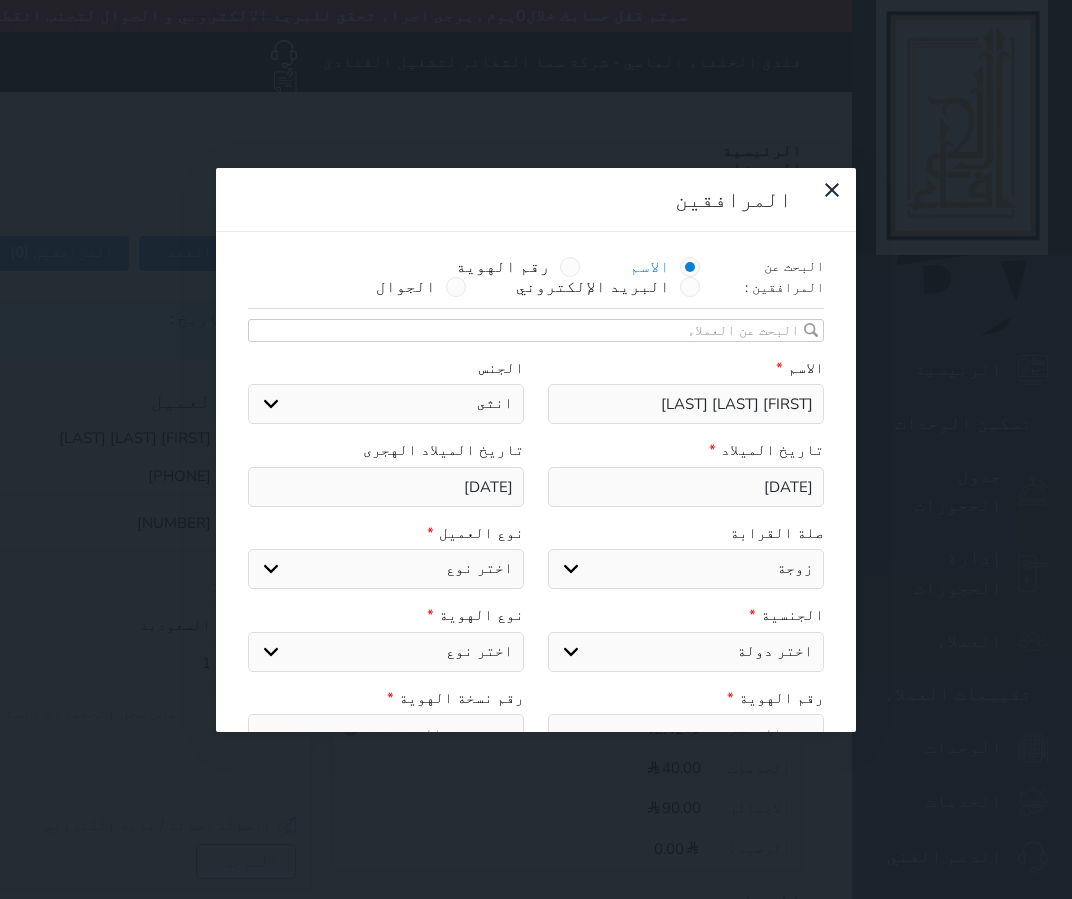 click on "اختر نوع   مواطن مواطن خليجي زائر مقيم" at bounding box center [386, 569] 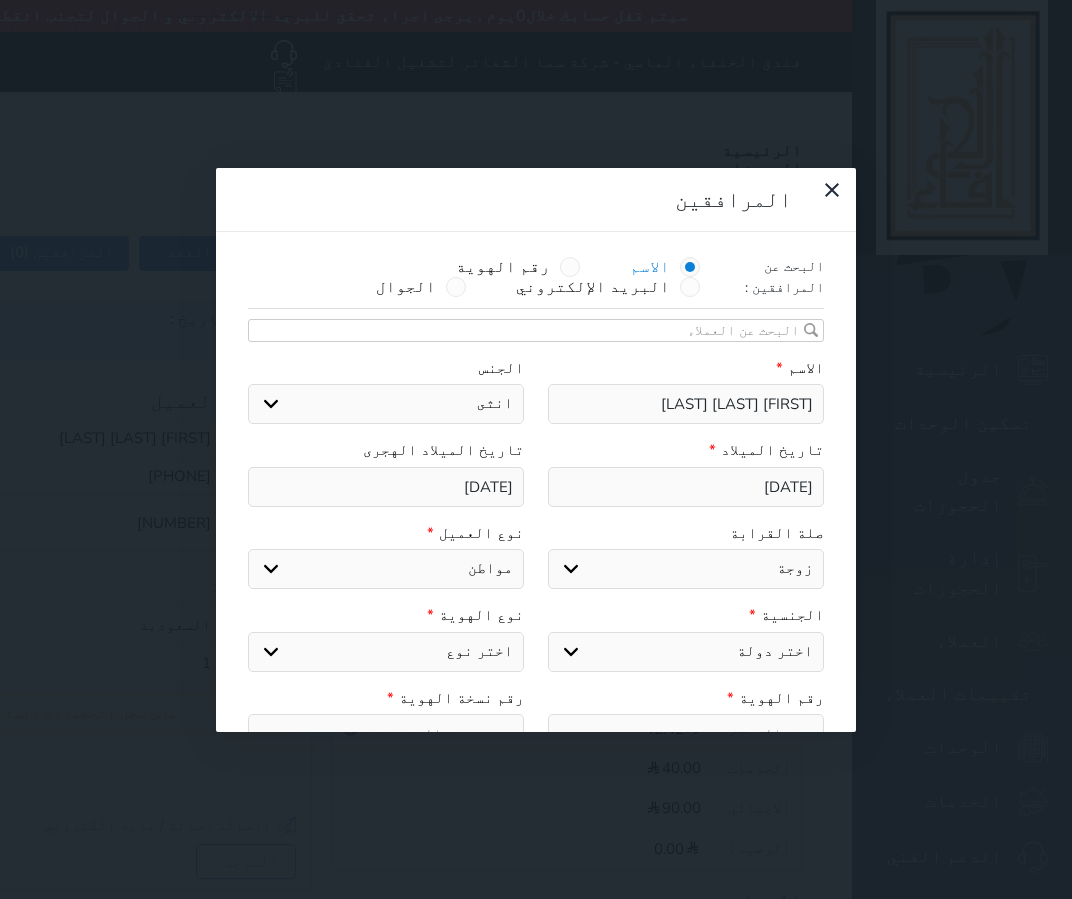 click on "اختر نوع   مواطن مواطن خليجي زائر مقيم" at bounding box center [386, 569] 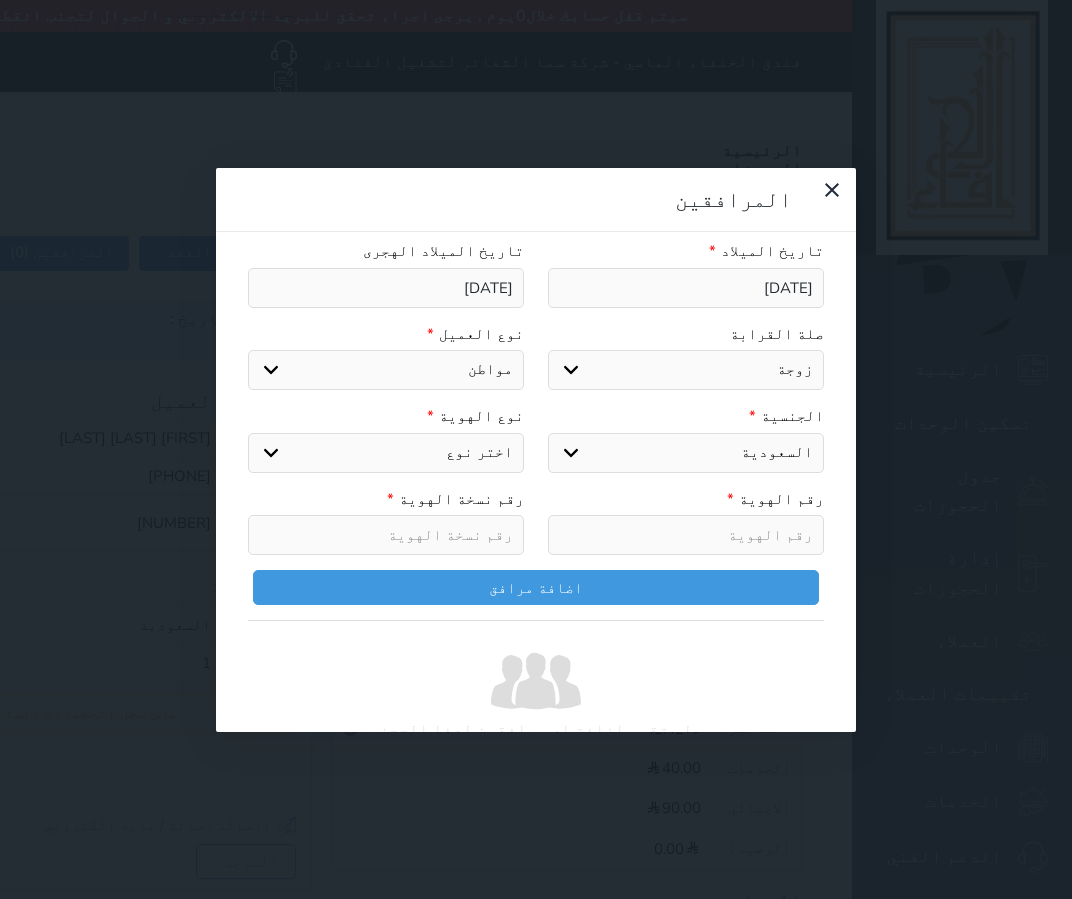 scroll, scrollTop: 253, scrollLeft: 0, axis: vertical 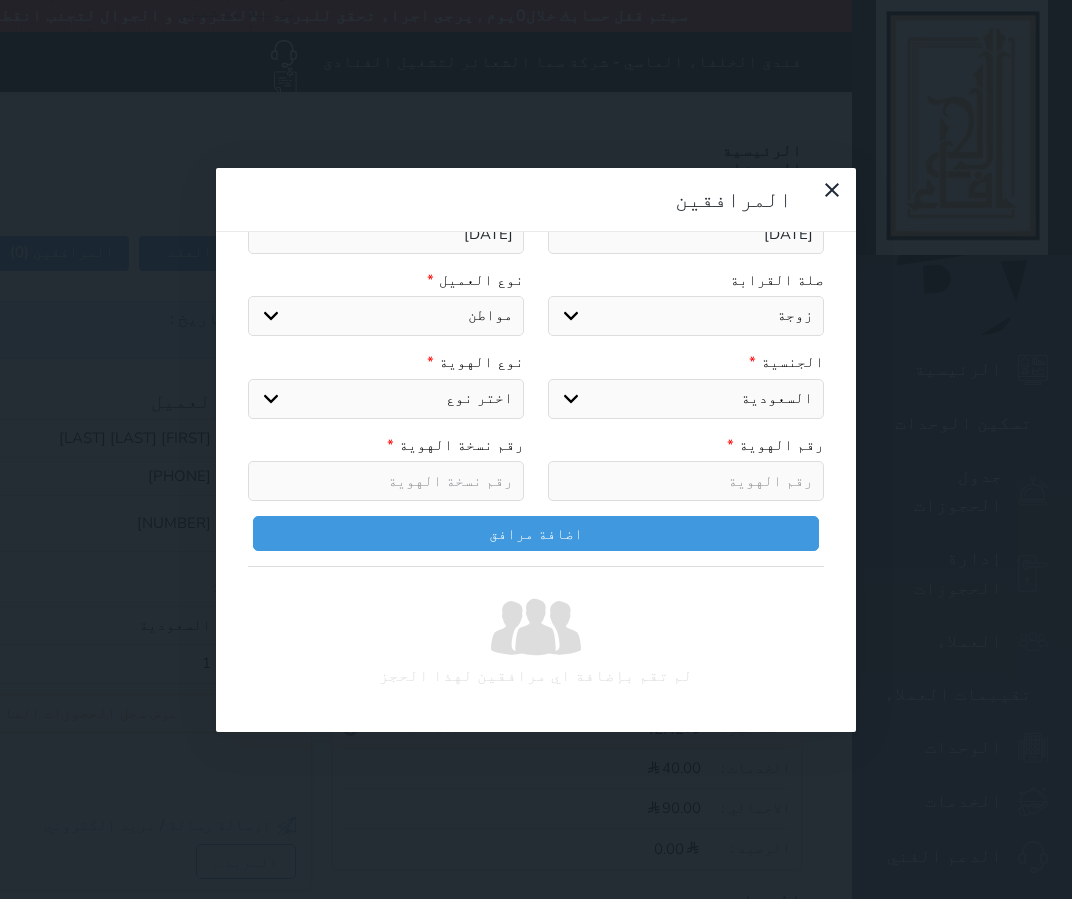click on "اختر نوع   هوية وطنية هوية عائلية جواز السفر" at bounding box center (386, 399) 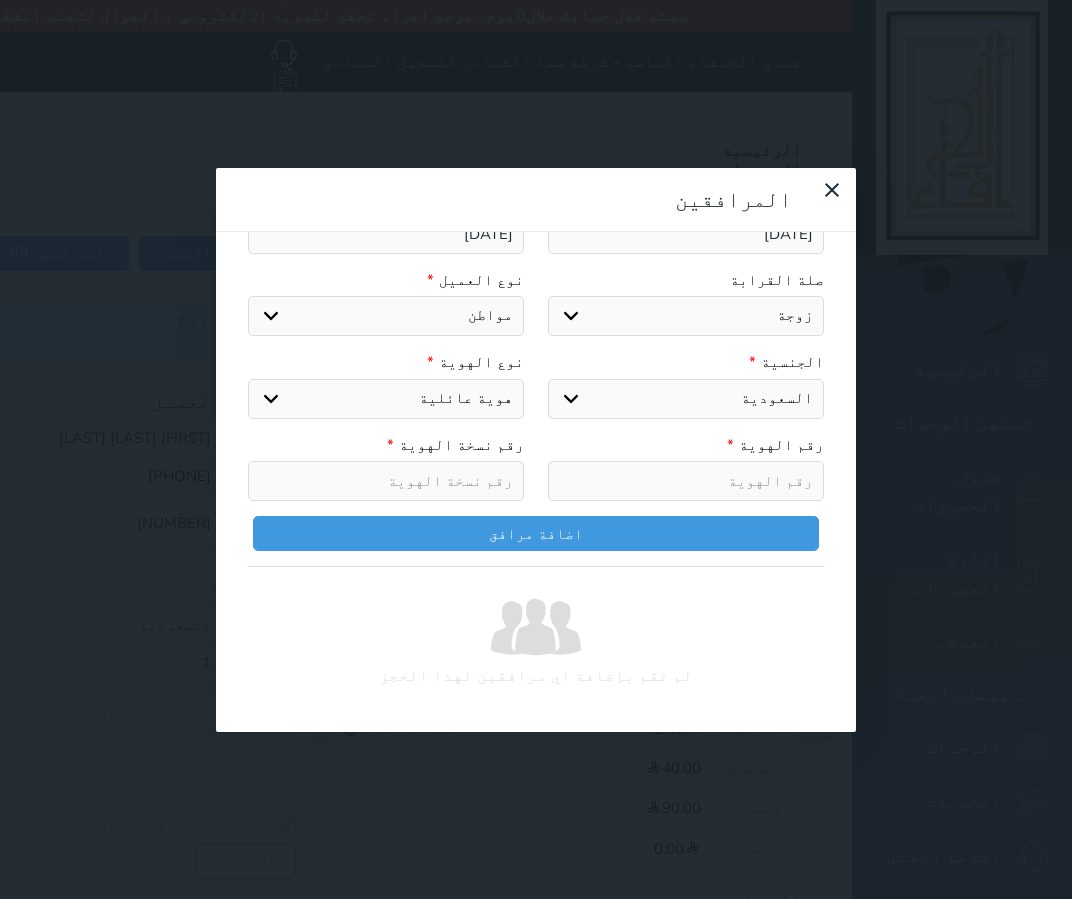 click on "اختر نوع   هوية وطنية هوية عائلية جواز السفر" at bounding box center (386, 399) 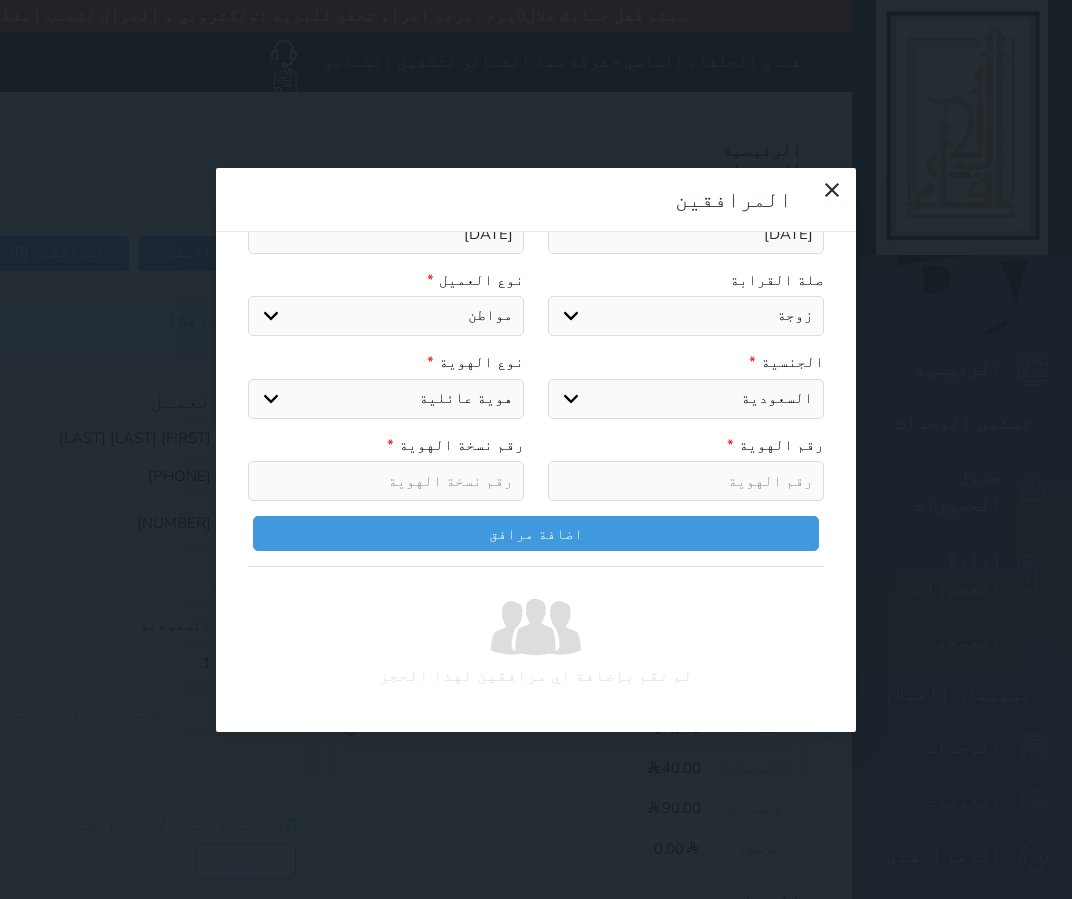 click at bounding box center (686, 481) 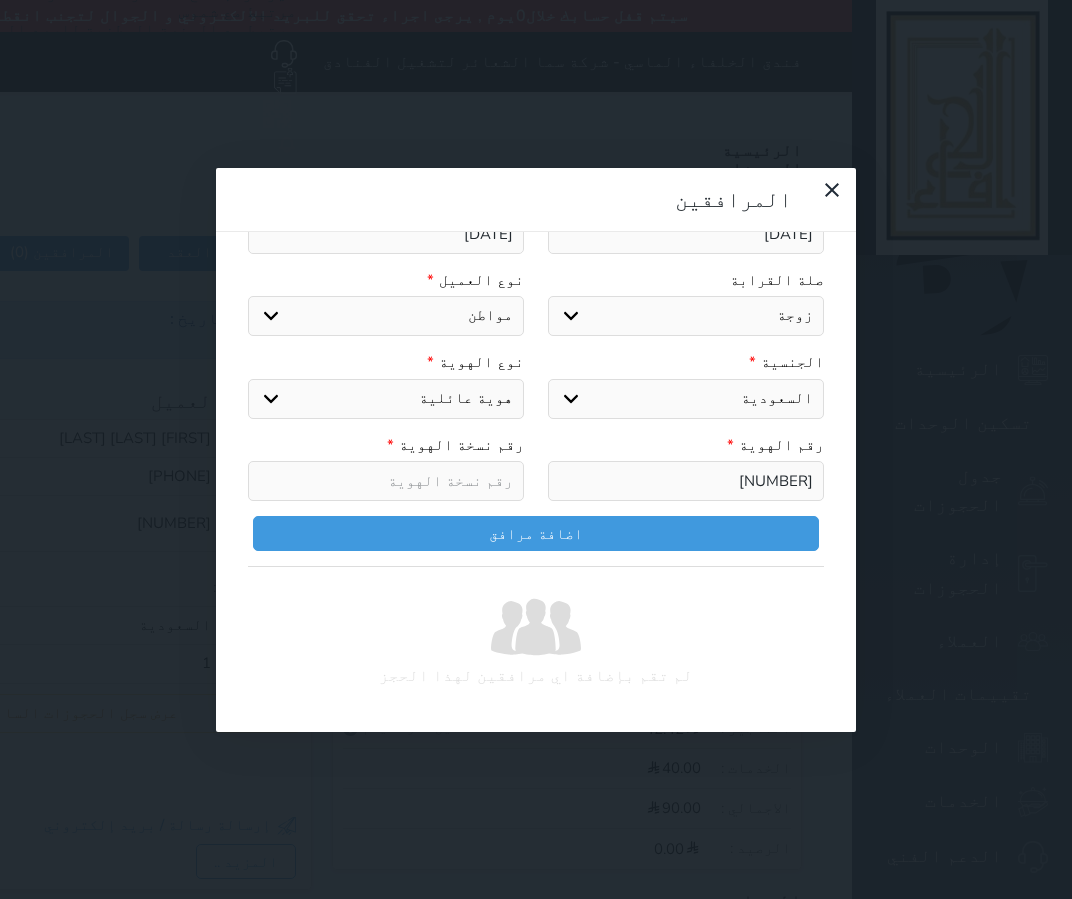 click at bounding box center [386, 481] 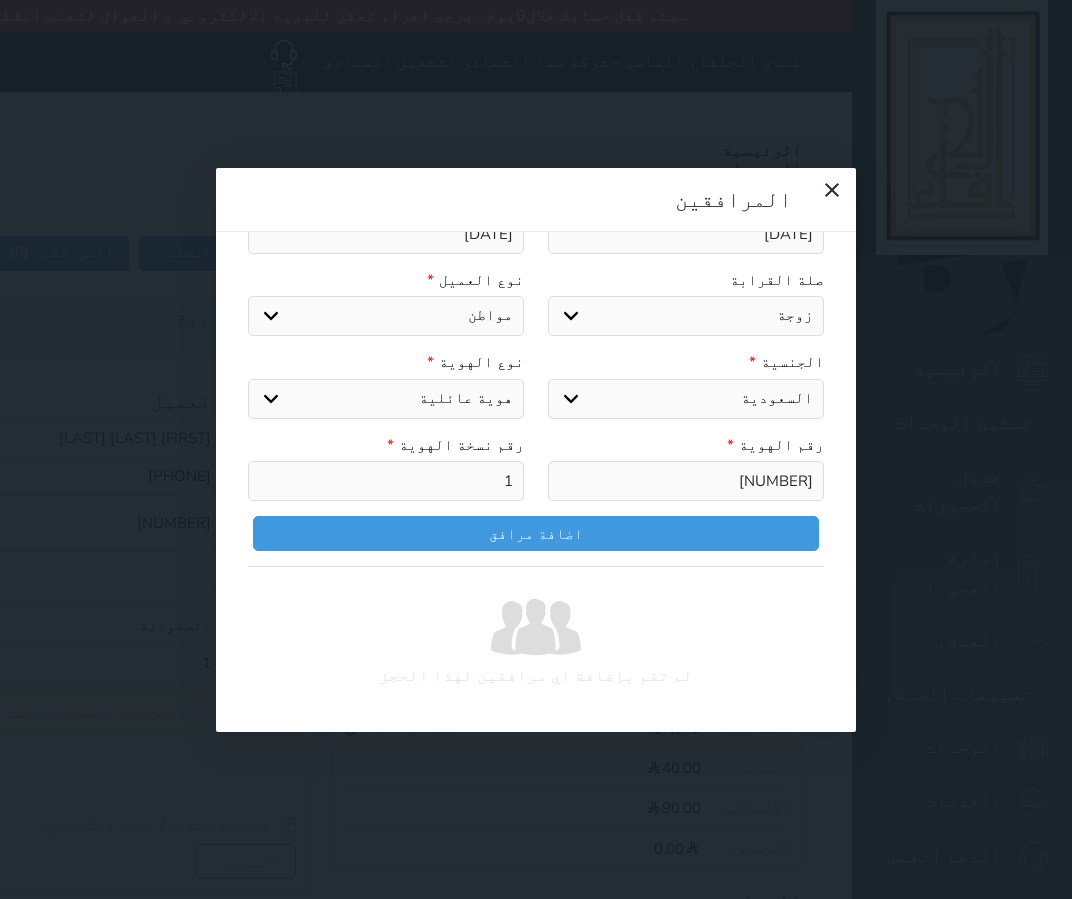 click on "1" at bounding box center [386, 481] 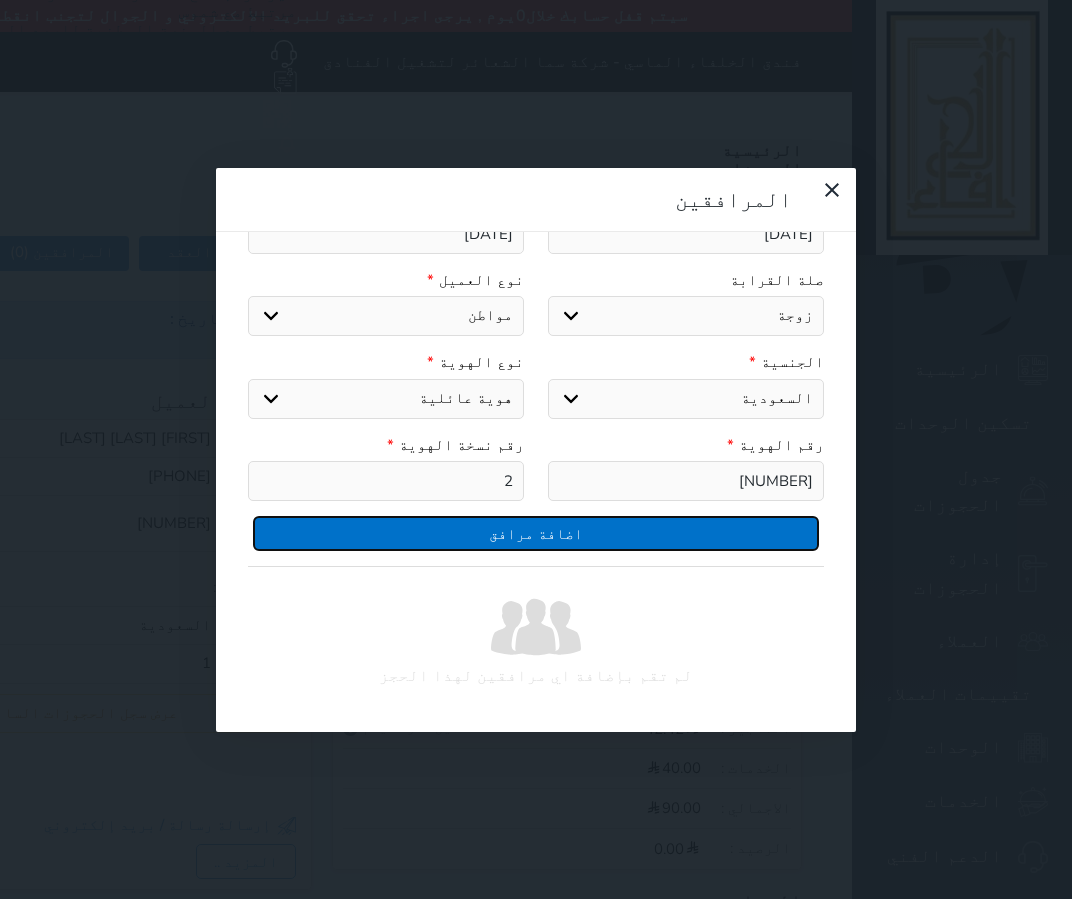 click on "اضافة مرافق" at bounding box center (536, 533) 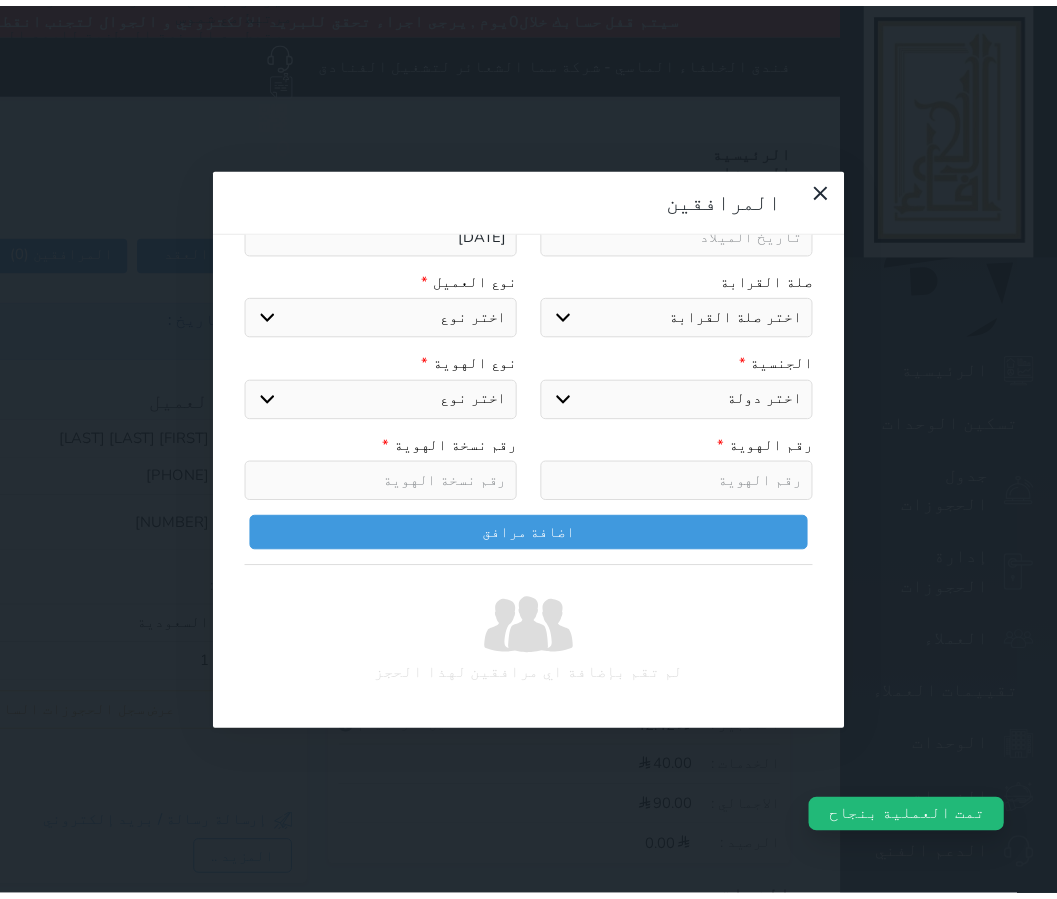 scroll, scrollTop: 335, scrollLeft: 0, axis: vertical 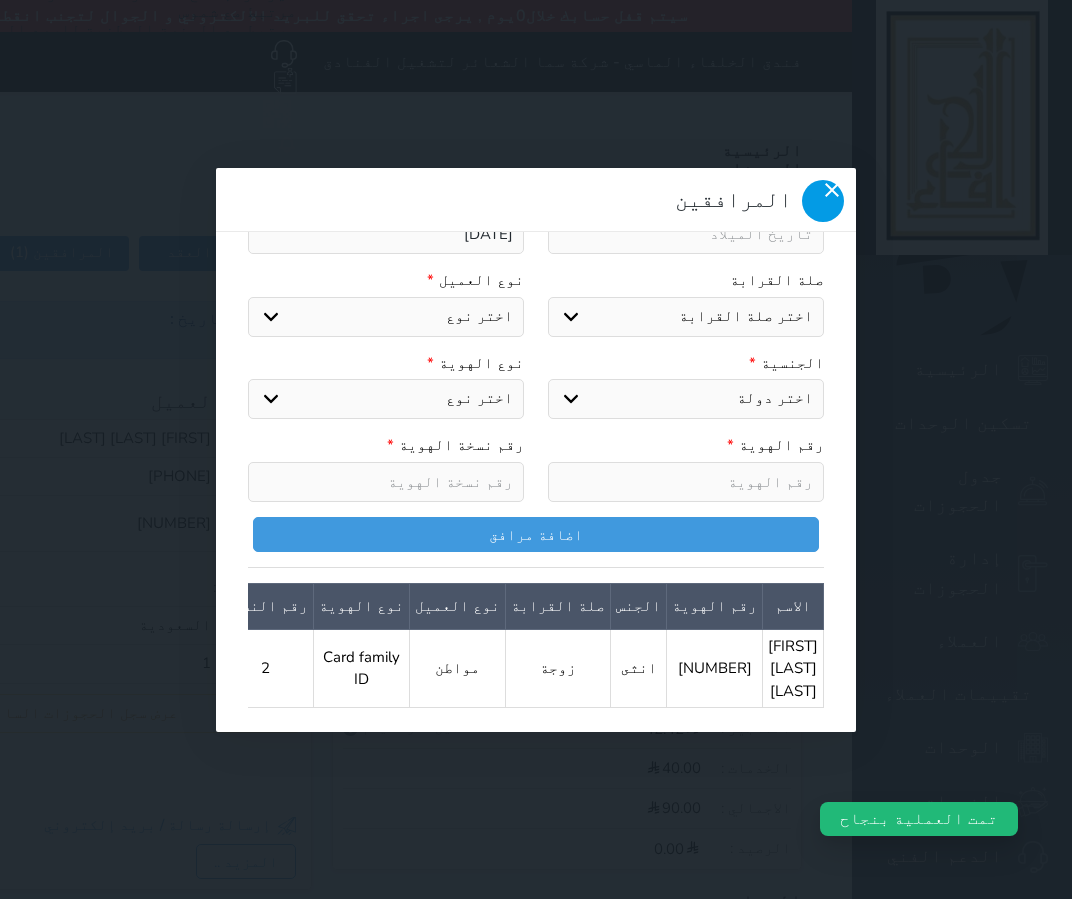 drag, startPoint x: 274, startPoint y: 52, endPoint x: 228, endPoint y: 51, distance: 46.010868 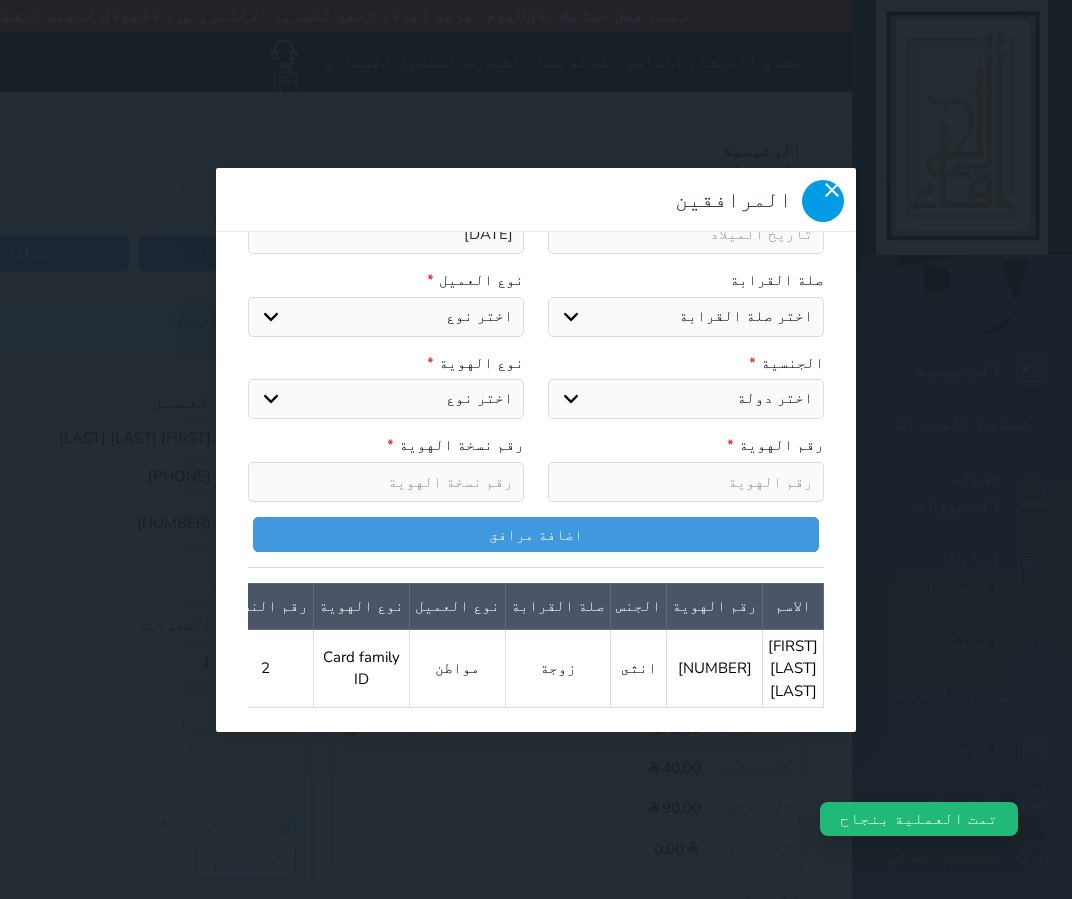 click on "المرافقين                 البحث عن المرافقين :        الاسم       رقم الهوية       البريد الإلكتروني       الجوال           تغيير العميل            اختر المرافق   اختر المرافق   رقية سعد الصليمي   الاسم *     الجنس    اختر الجنس   ذكر انثى   تاريخ الميلاد *         تاريخ الميلاد الهجرى   1422-10-19       صلة القرابة
اختر صلة القرابة   ابن ابنه زوجة اخ اخت اب ام زوج أخرى   نوع العميل *   اختر نوع   مواطن مواطن خليجي زائر مقيم   الجنسية *   اختر دولة   السعودية   نوع الهوية *   اختر نوع   هوية وطنية هوية عائلية جواز السفر   رقم الهوية  *     رقم نسخة الهوية *       اضافة مرافق     الاسم   رقم الهوية   الجنس" at bounding box center (536, 450) 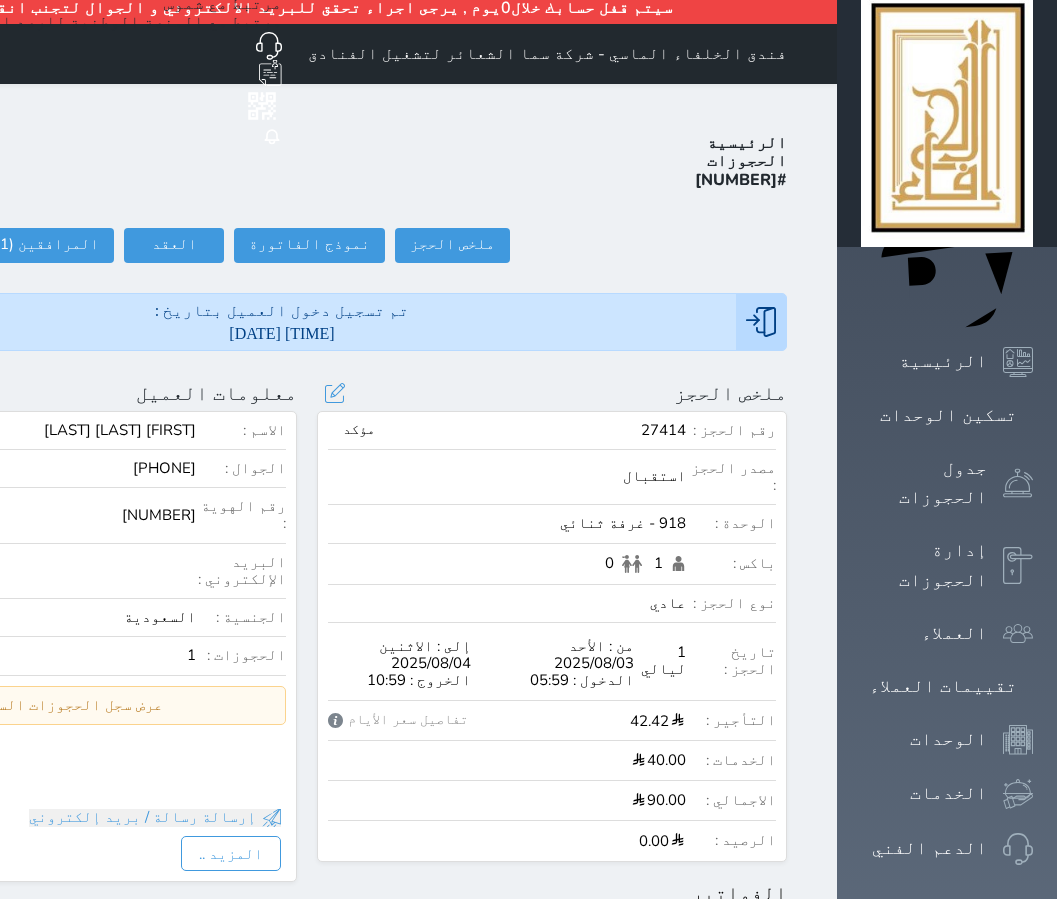 scroll, scrollTop: 0, scrollLeft: 0, axis: both 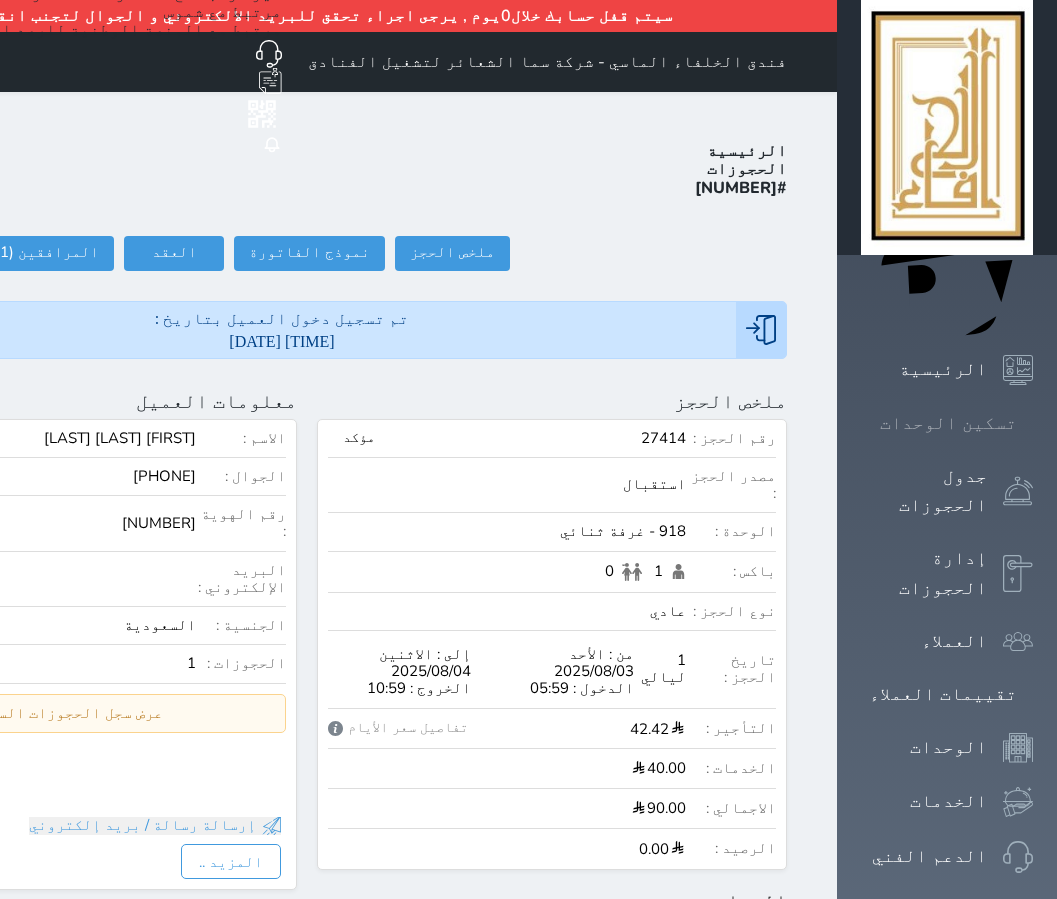 drag, startPoint x: 1016, startPoint y: 206, endPoint x: 1005, endPoint y: 206, distance: 11 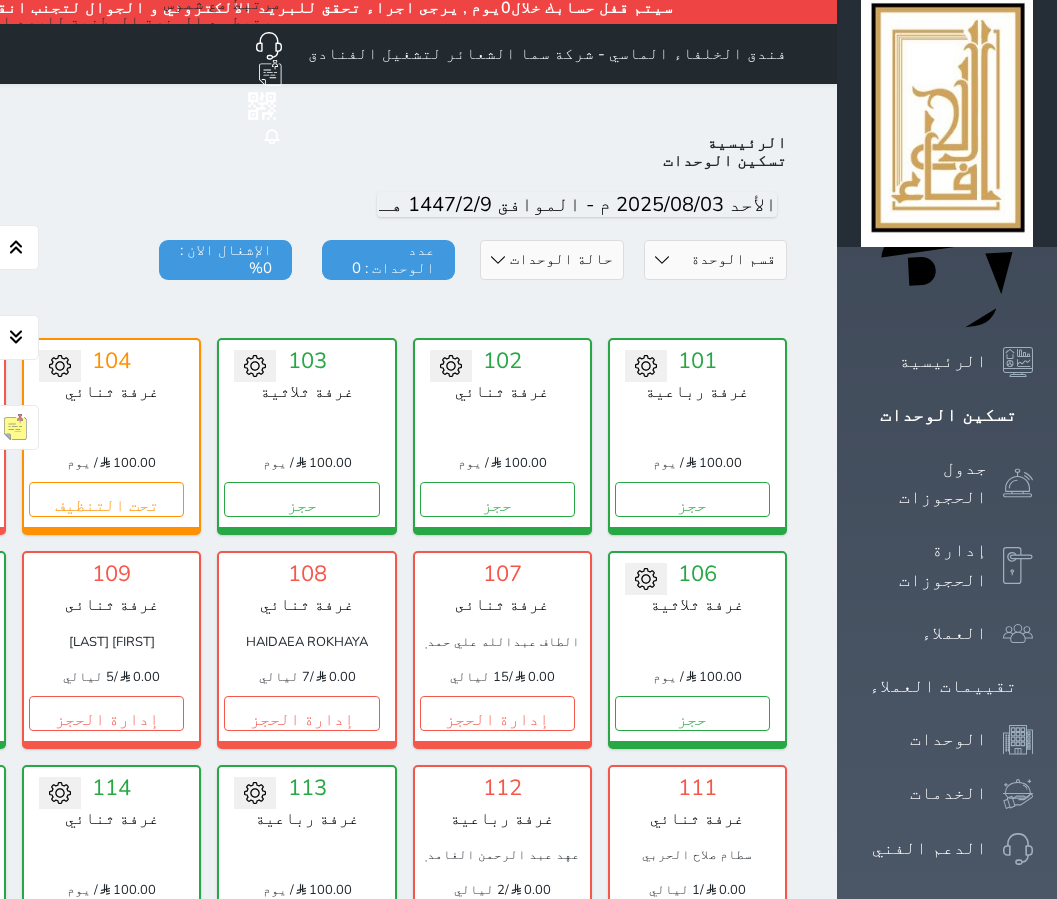 scroll, scrollTop: 0, scrollLeft: 0, axis: both 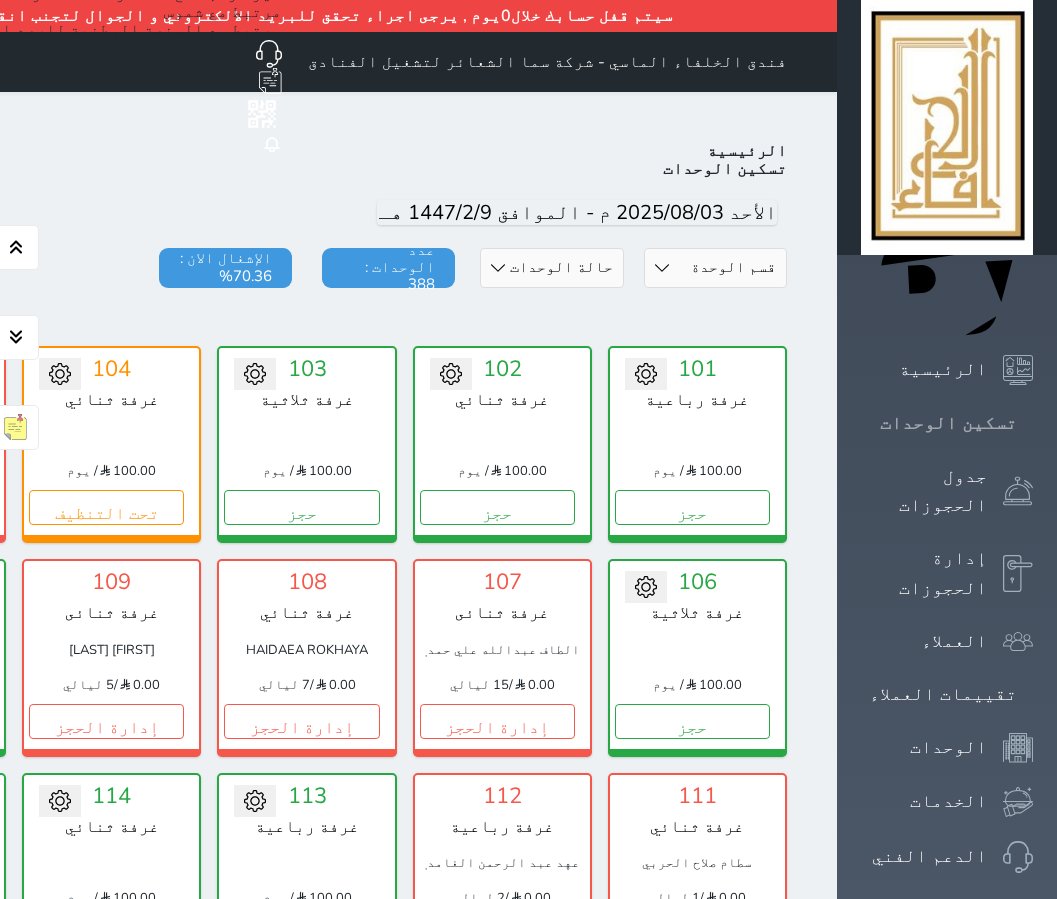 click 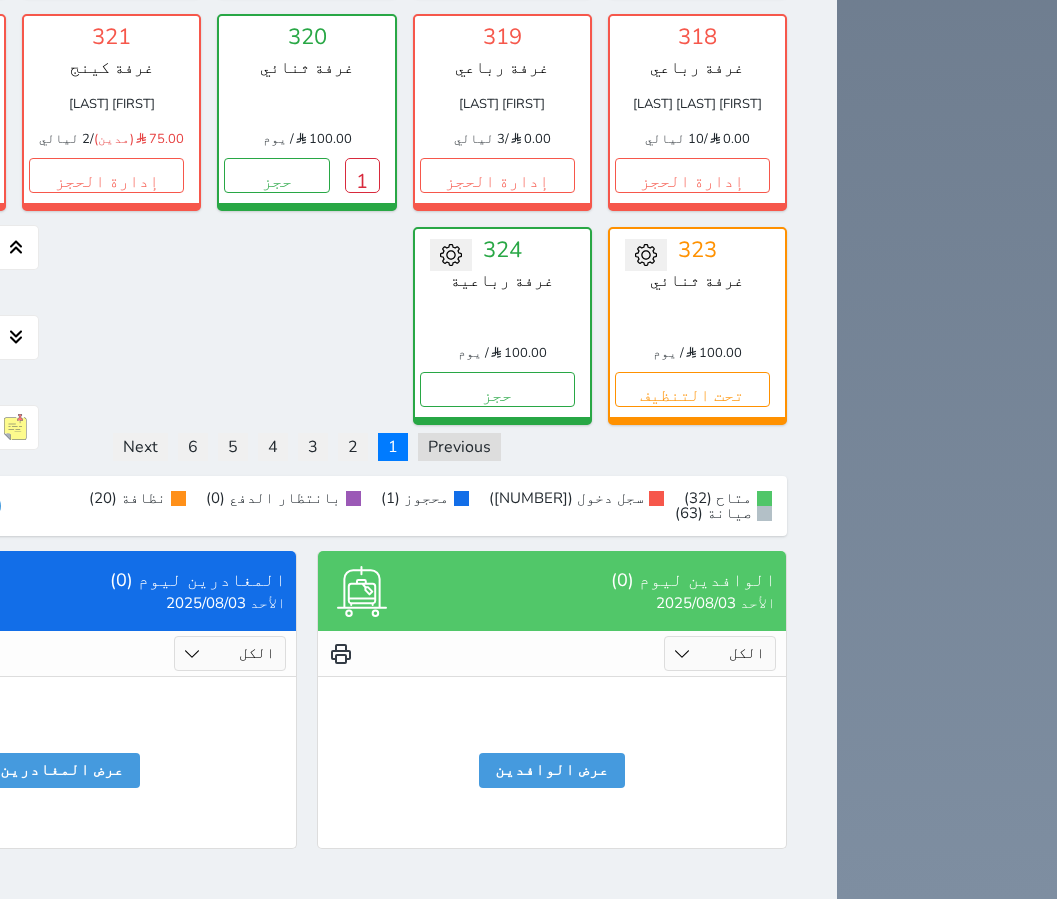 scroll, scrollTop: 3676, scrollLeft: 0, axis: vertical 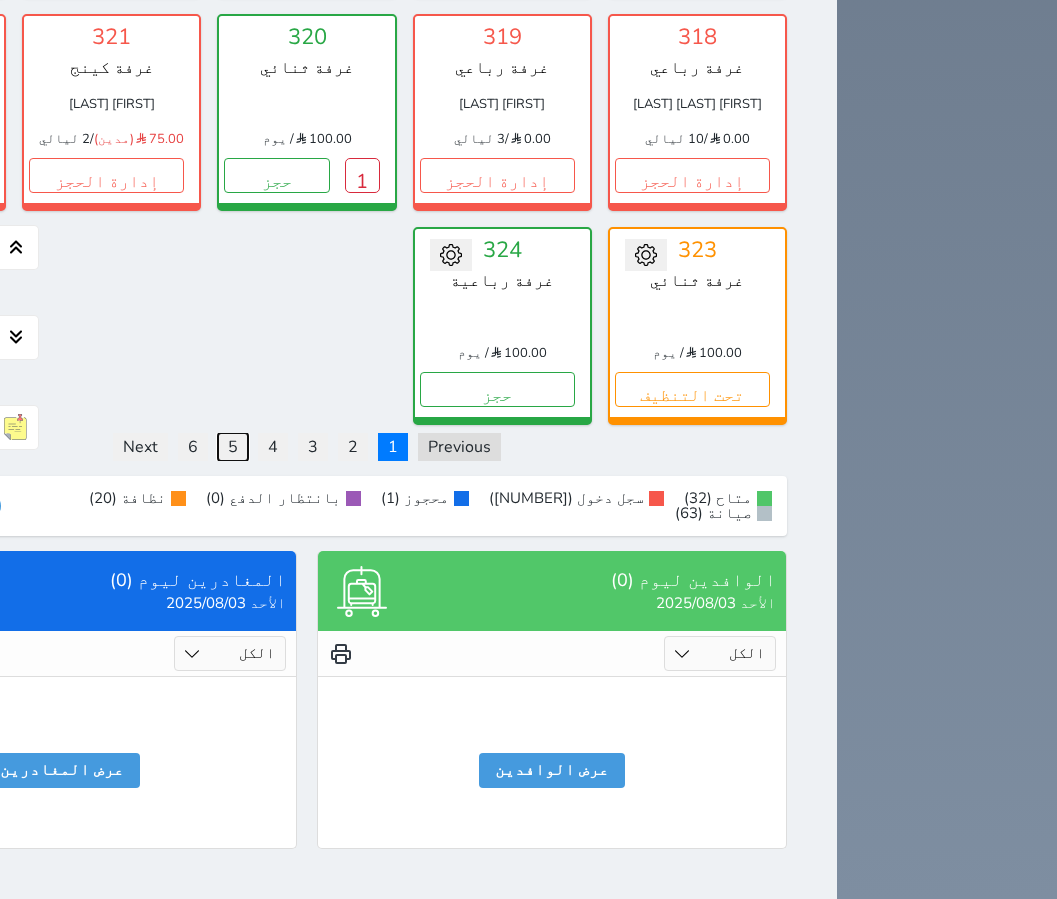 click on "5" at bounding box center (233, 447) 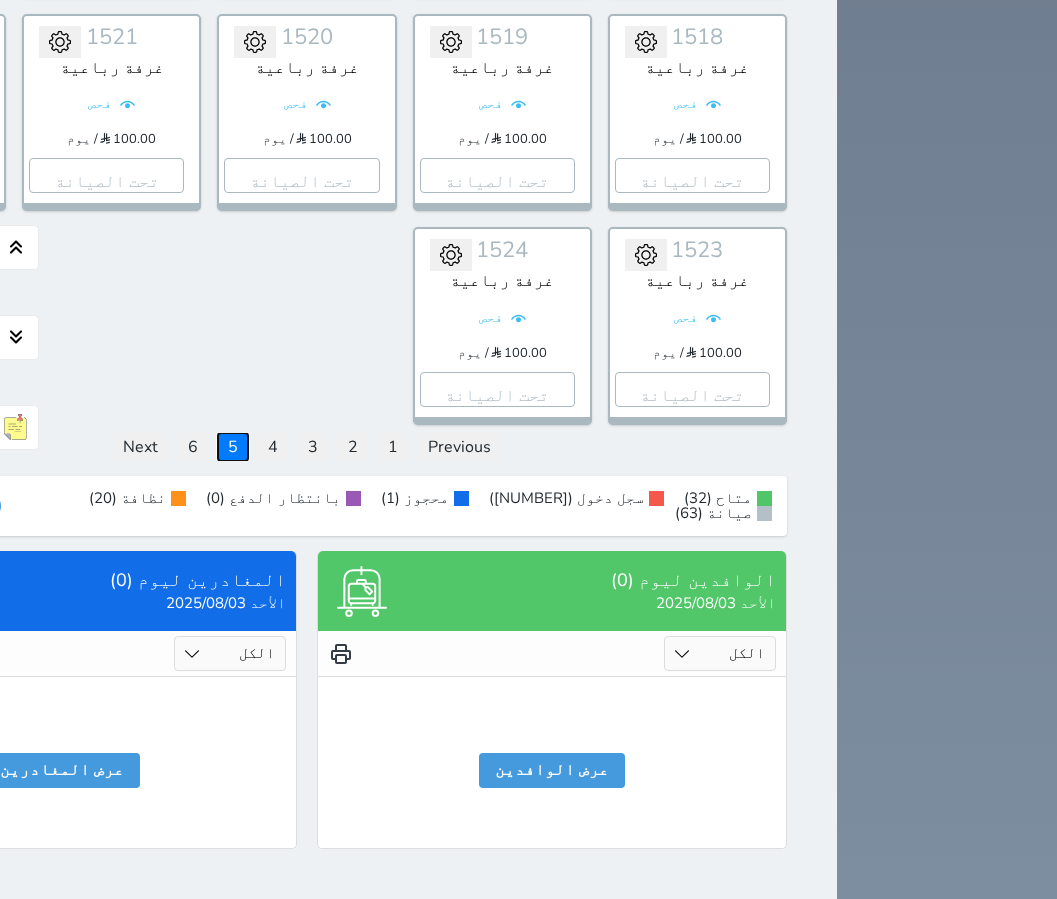 scroll, scrollTop: 3676, scrollLeft: 0, axis: vertical 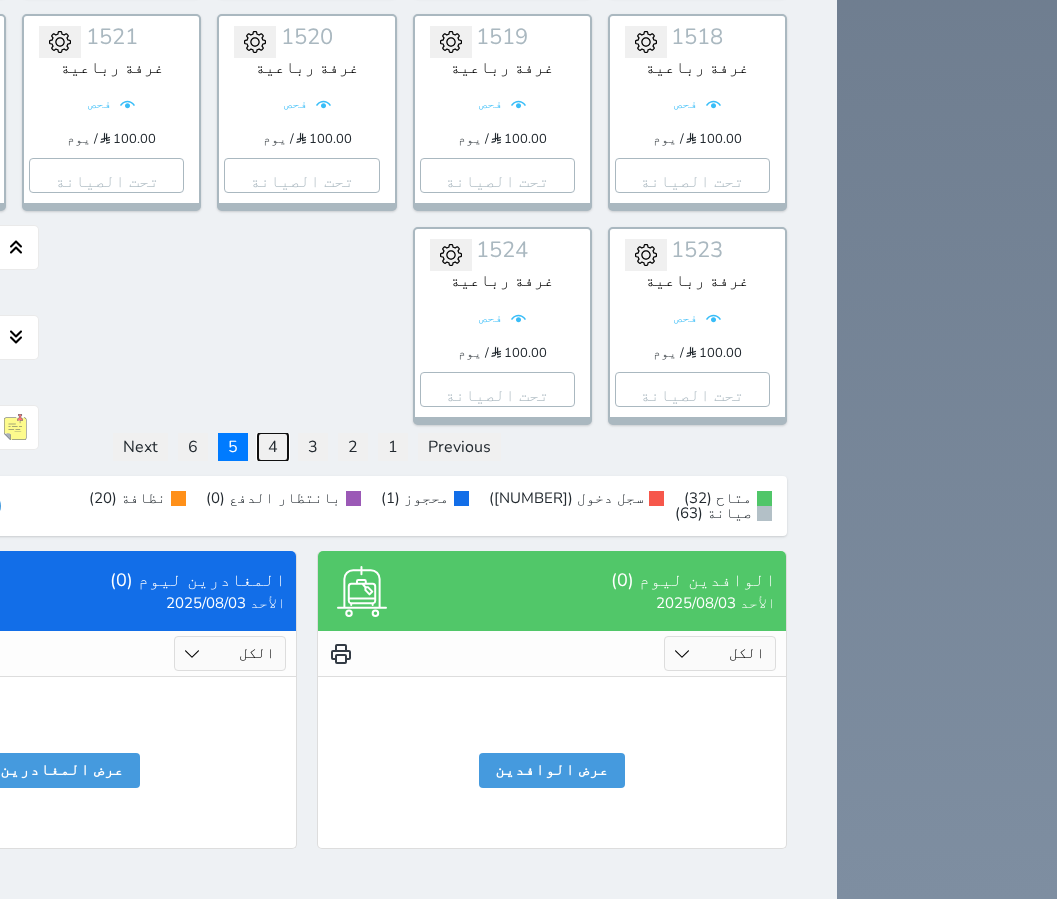 click on "4" at bounding box center (273, 447) 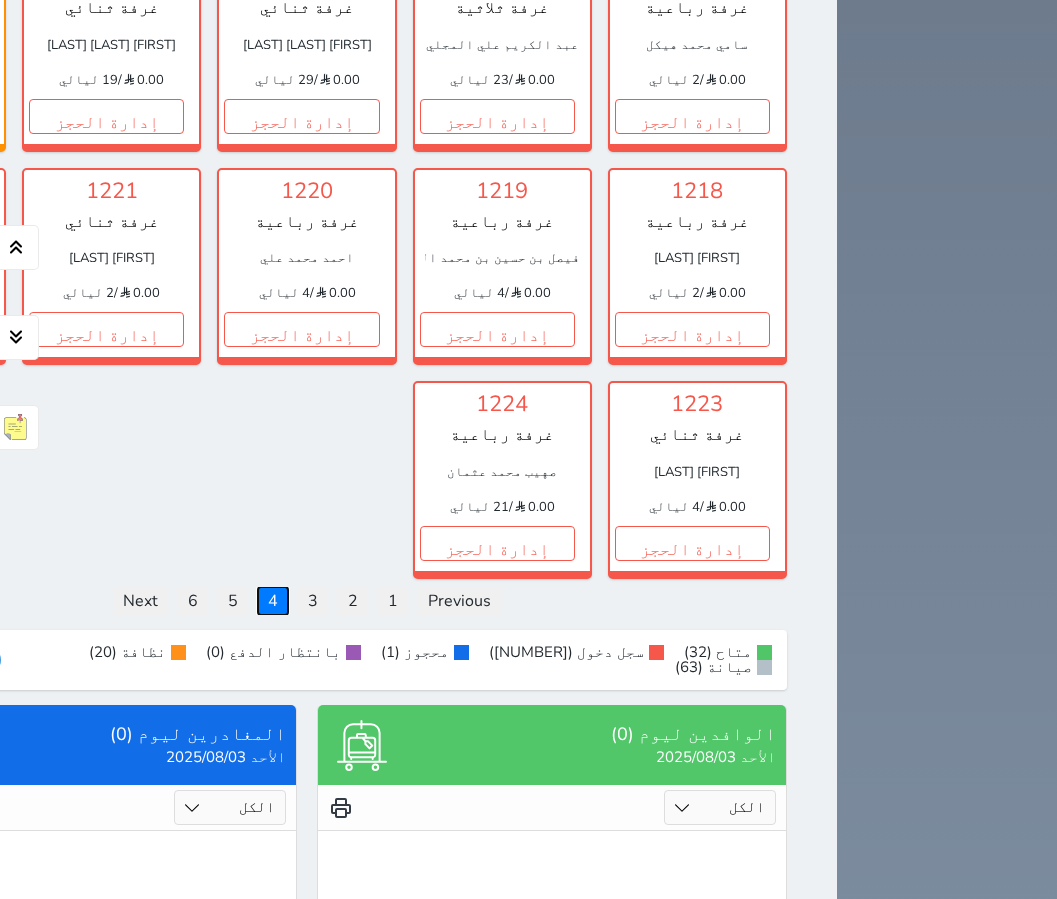 scroll, scrollTop: 2976, scrollLeft: 0, axis: vertical 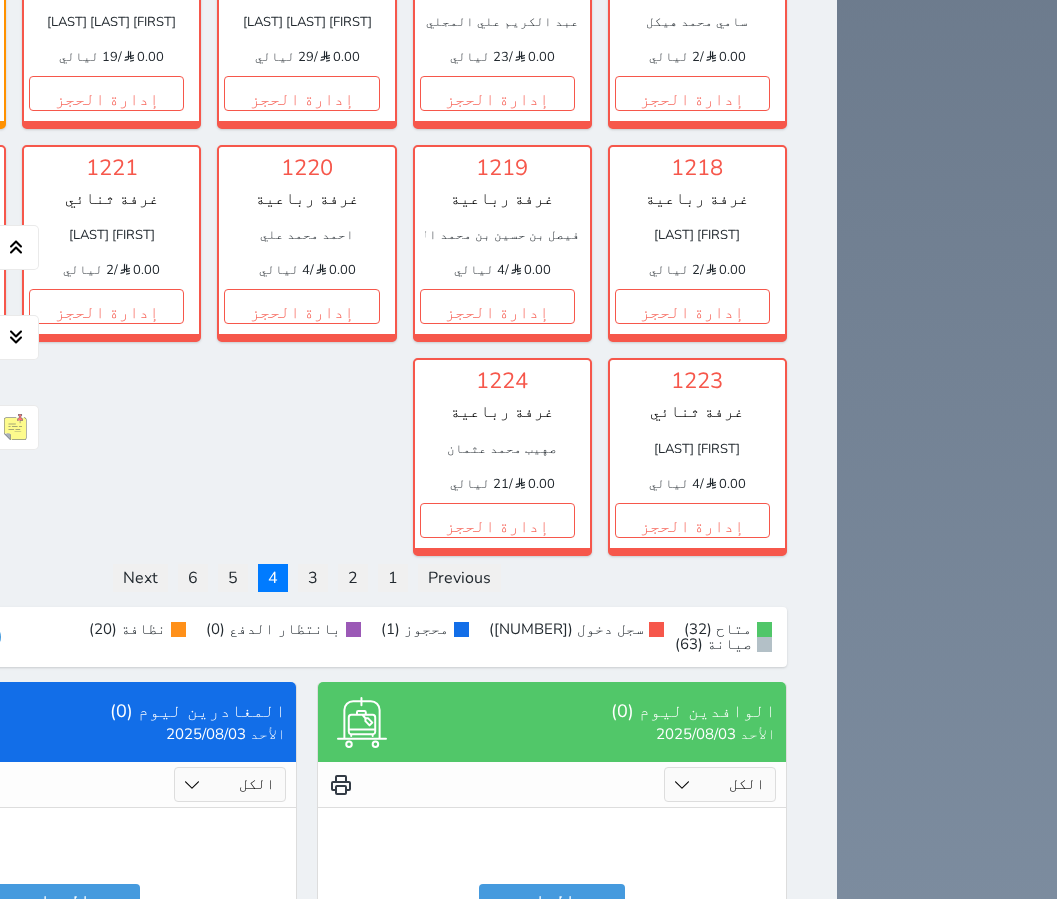 click on "إدارة الحجز" at bounding box center (301, -121) 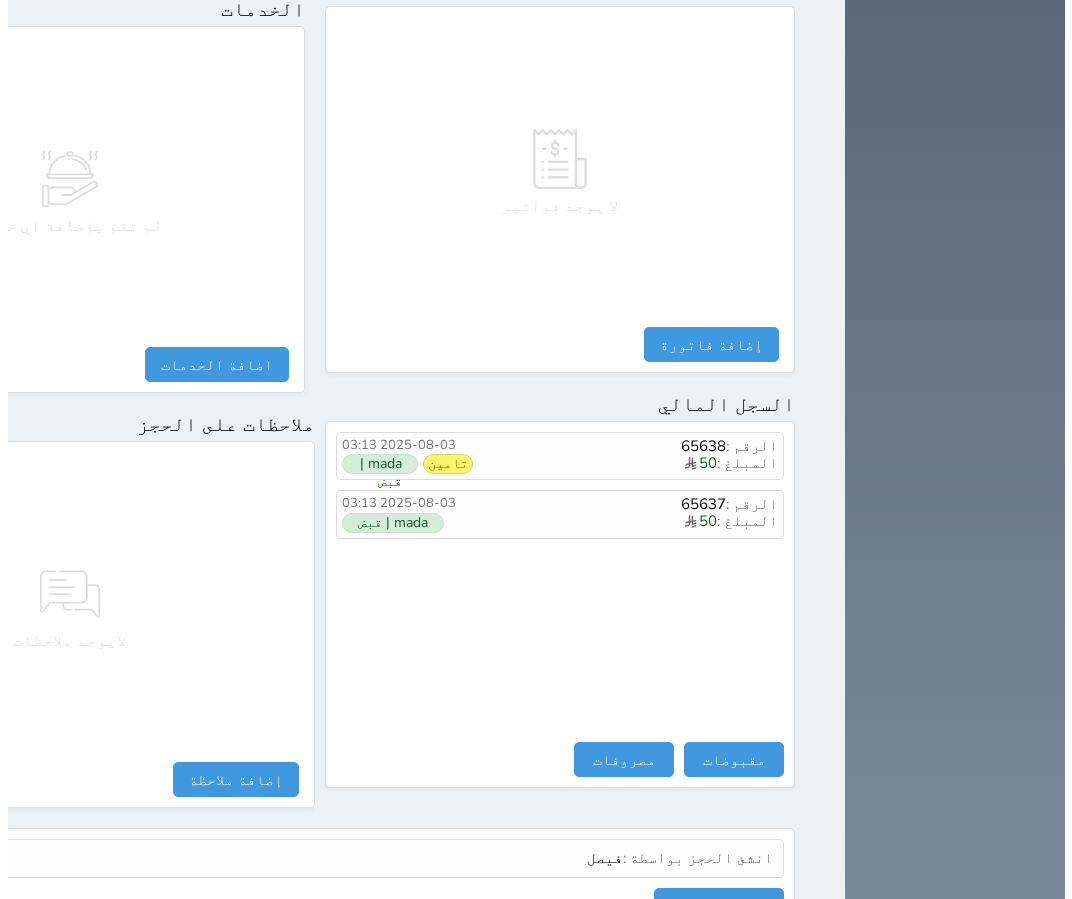 scroll, scrollTop: 913, scrollLeft: 0, axis: vertical 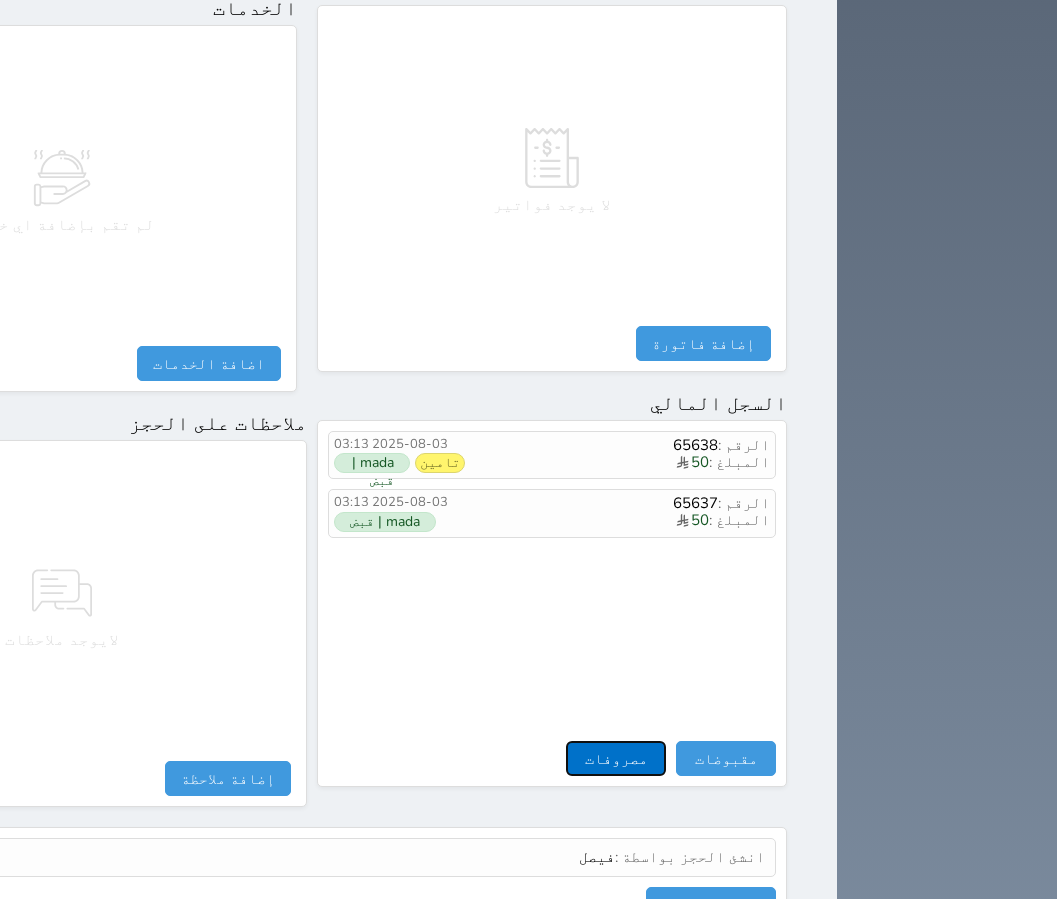 click on "مصروفات" at bounding box center [616, 758] 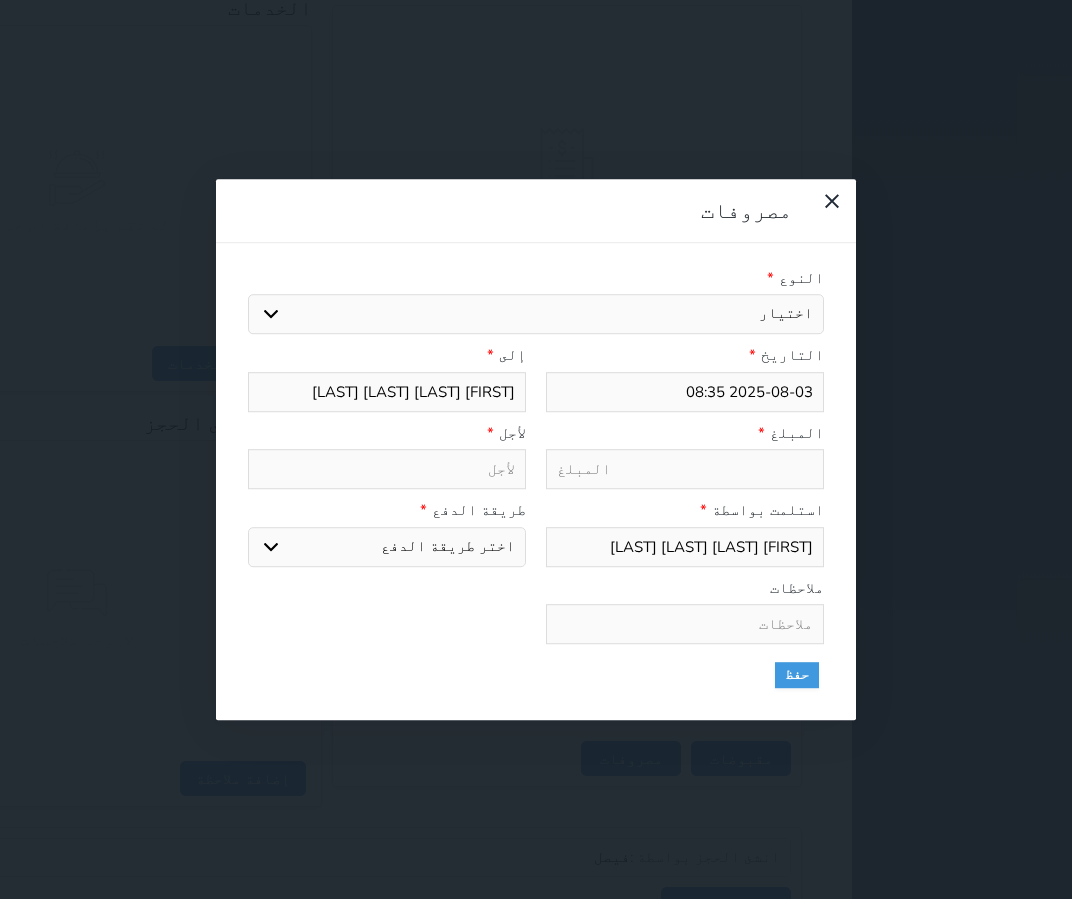click on "اختيار   مرتجع إيجار رواتب صيانة مصروفات عامة استرجاع تامين استرجاع العربون" at bounding box center (536, 314) 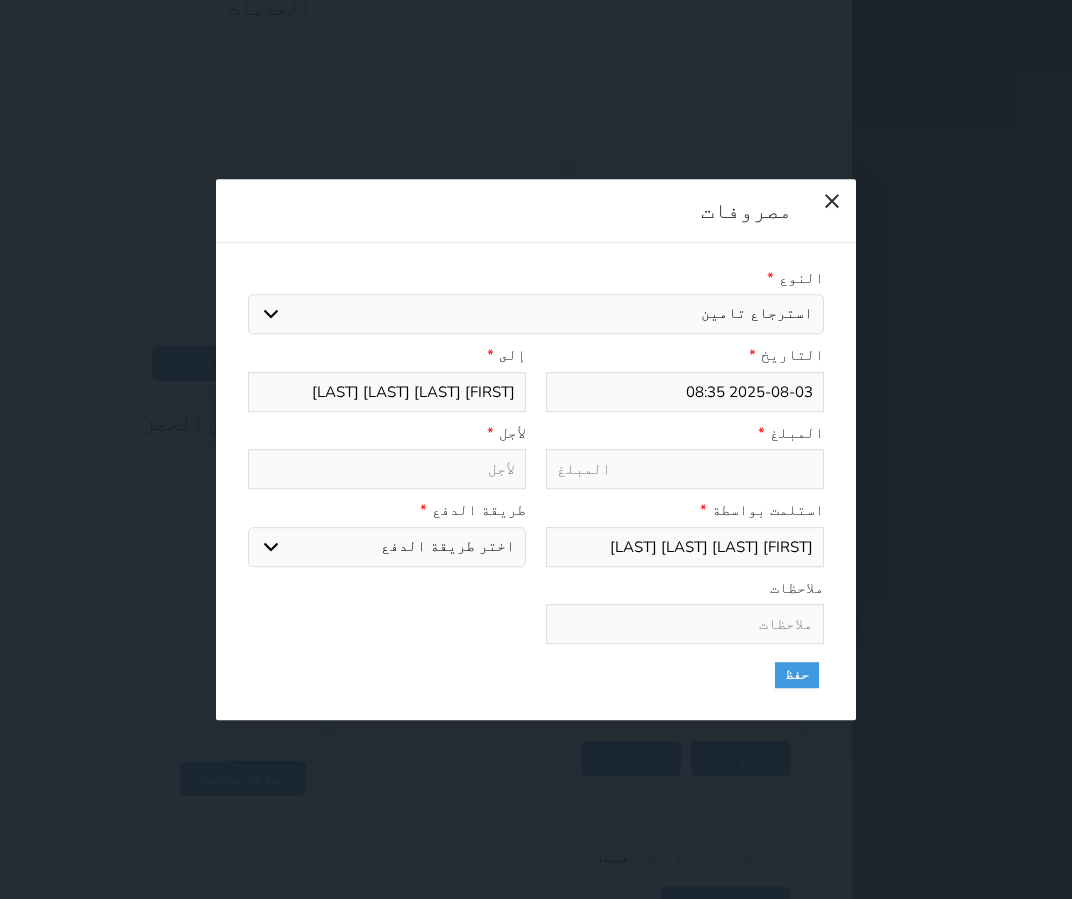 click on "اختيار   مرتجع إيجار رواتب صيانة مصروفات عامة استرجاع تامين استرجاع العربون" at bounding box center [536, 314] 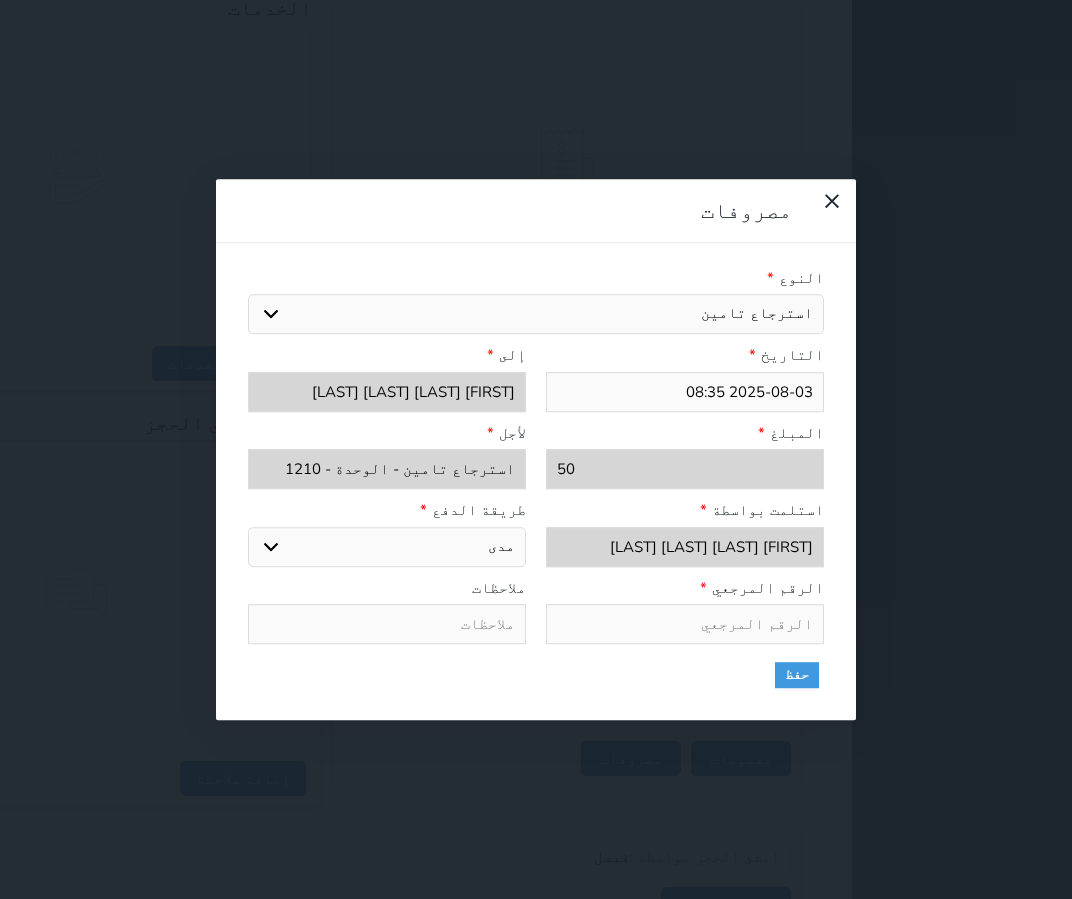 drag, startPoint x: 458, startPoint y: 359, endPoint x: 469, endPoint y: 362, distance: 11.401754 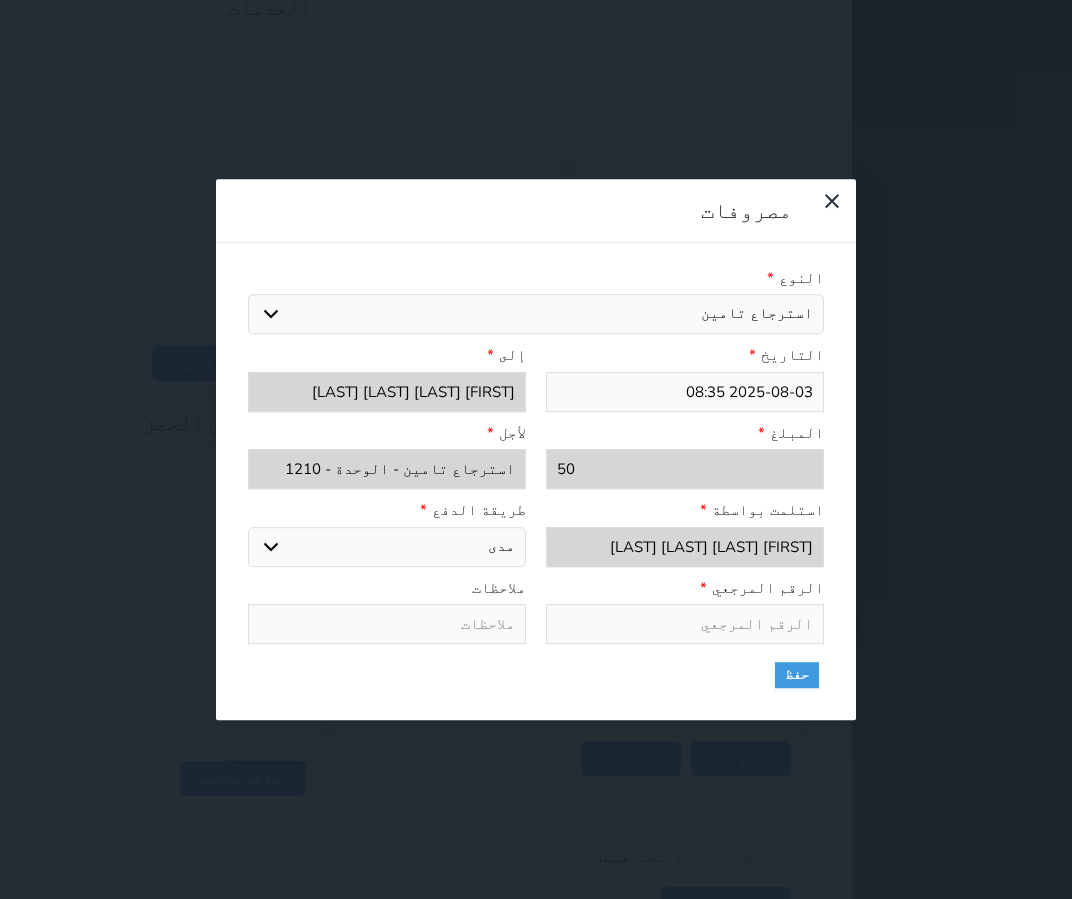 click on "اختر طريقة الدفع   دفع نقدى   تحويل بنكى   مدى   بطاقة ائتمان" at bounding box center (387, 547) 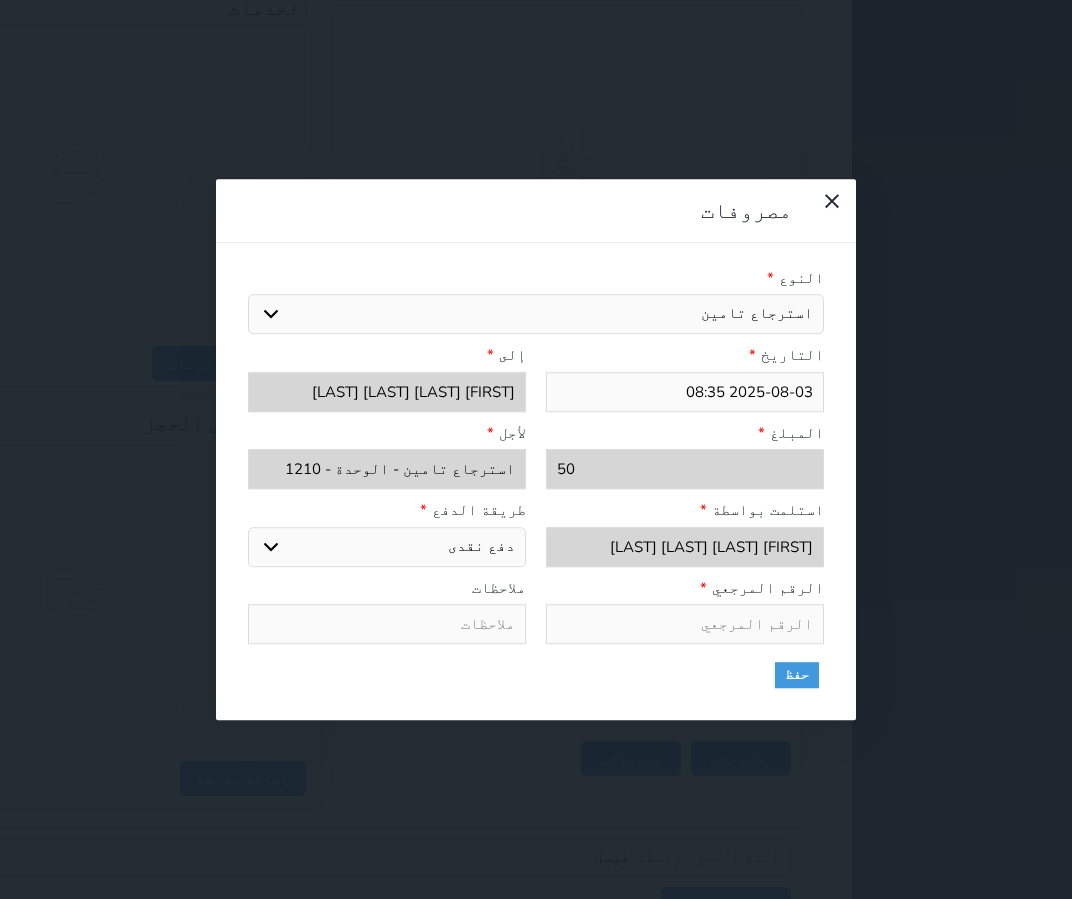 click on "اختر طريقة الدفع   دفع نقدى   تحويل بنكى   مدى   بطاقة ائتمان" at bounding box center [387, 547] 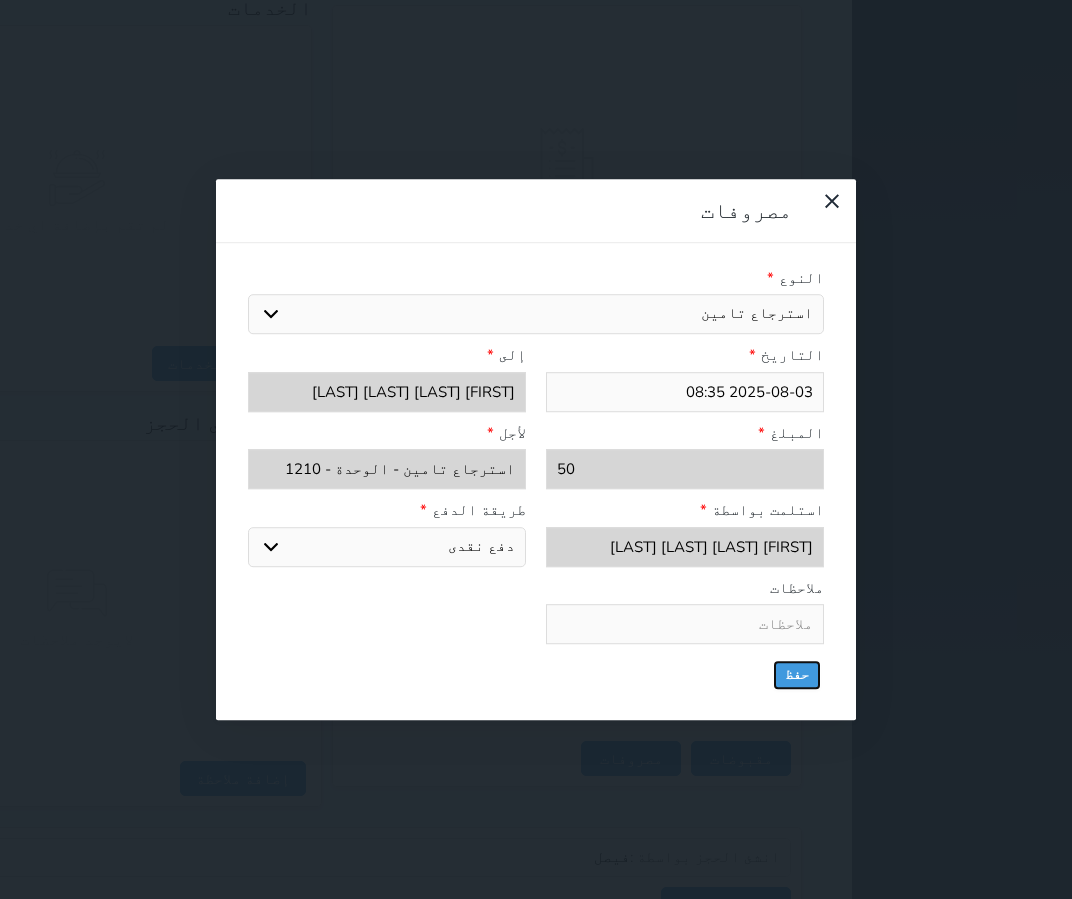 click on "حفظ" at bounding box center (797, 675) 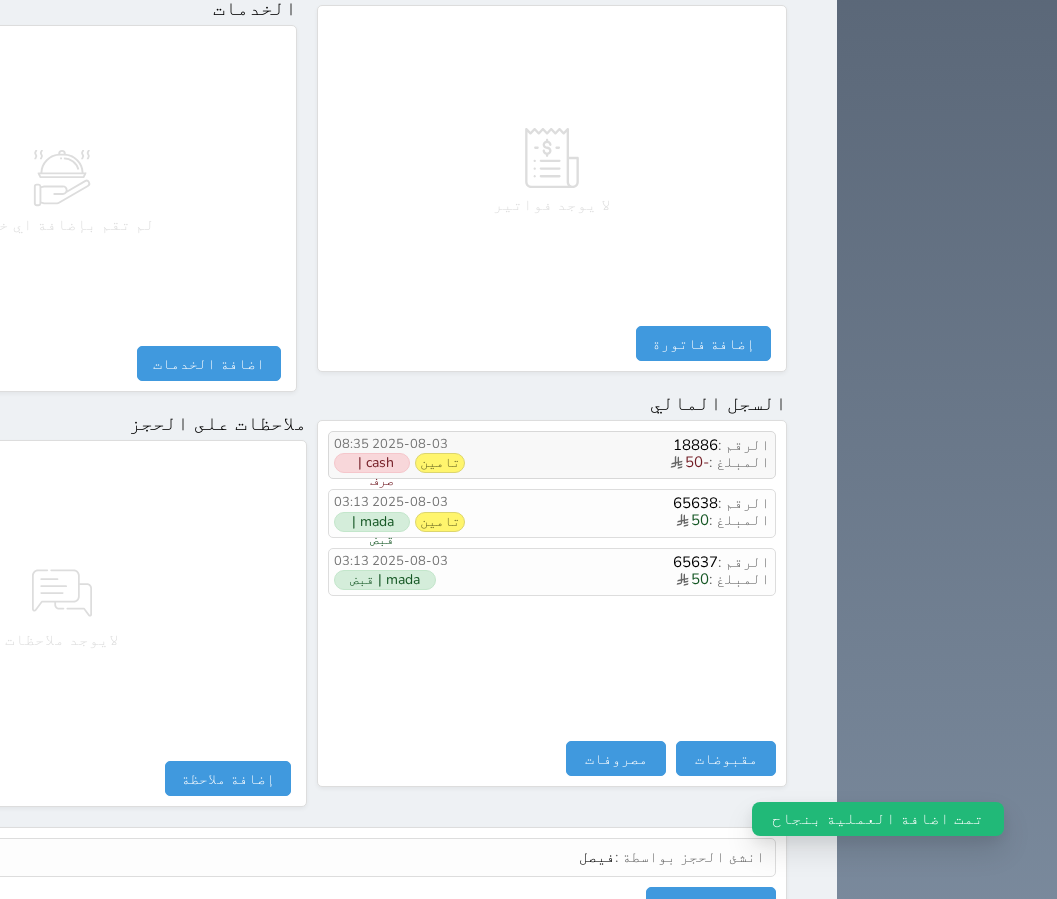 click on "cash | صرف" at bounding box center (372, 463) 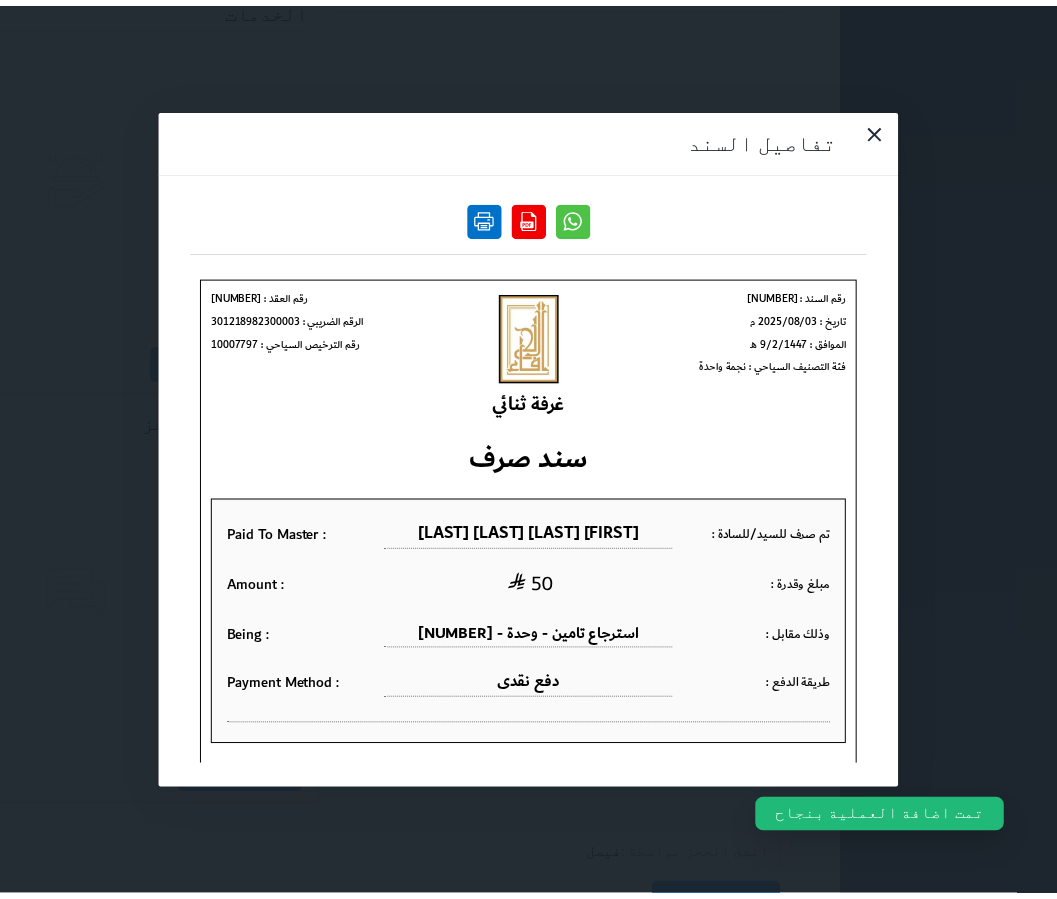 scroll, scrollTop: 0, scrollLeft: 0, axis: both 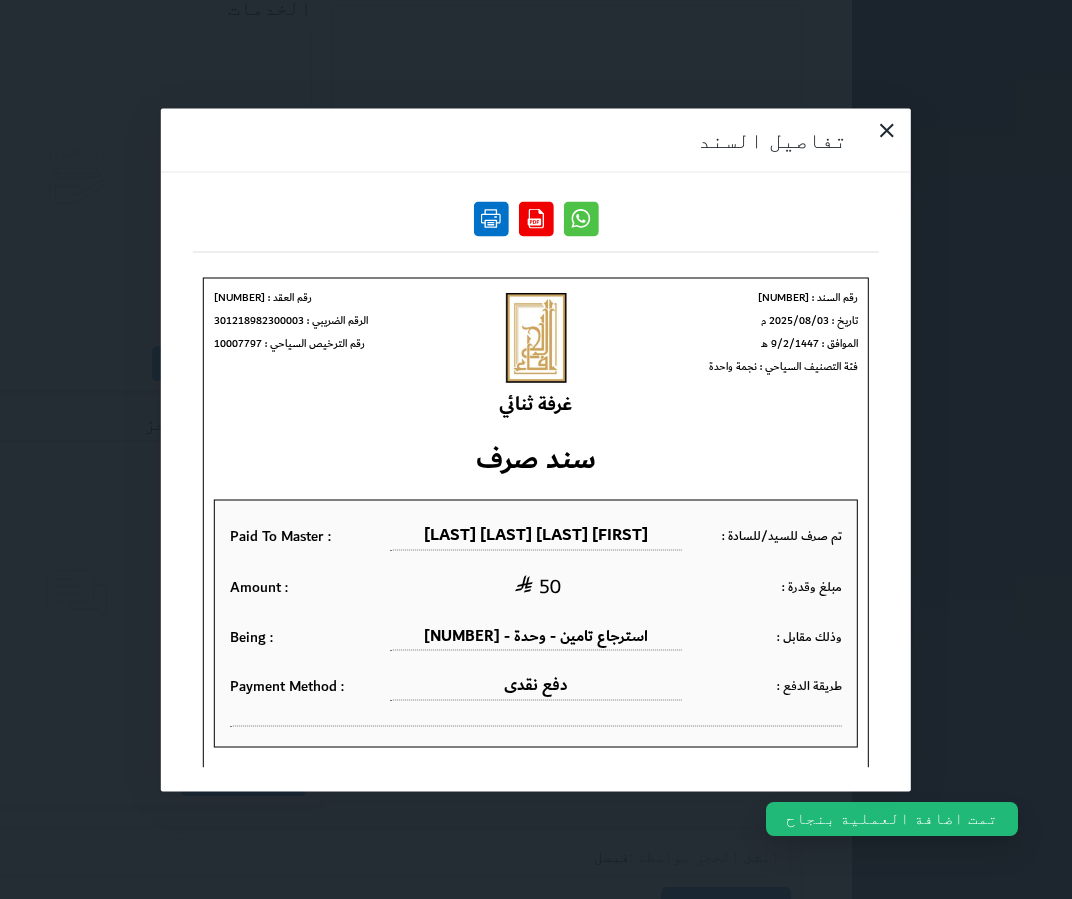 click at bounding box center [491, 218] 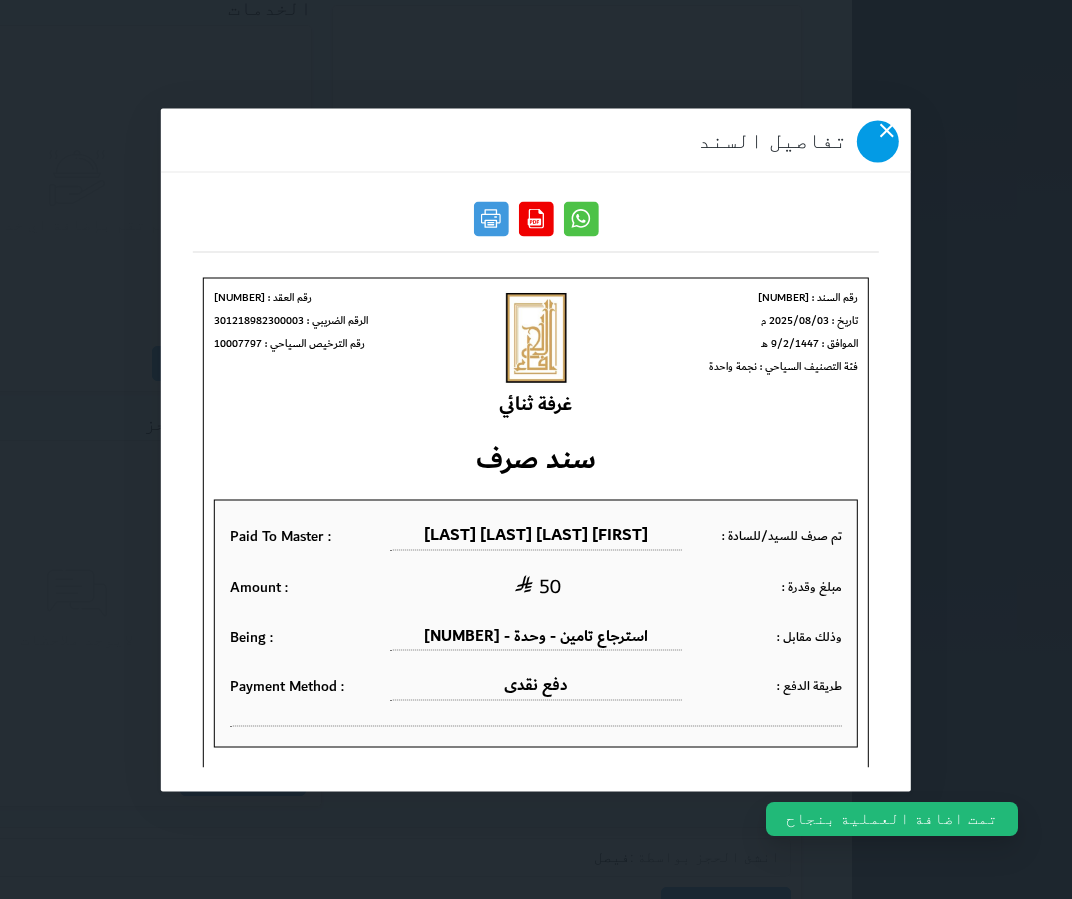 drag, startPoint x: 173, startPoint y: 53, endPoint x: 190, endPoint y: 55, distance: 17.117243 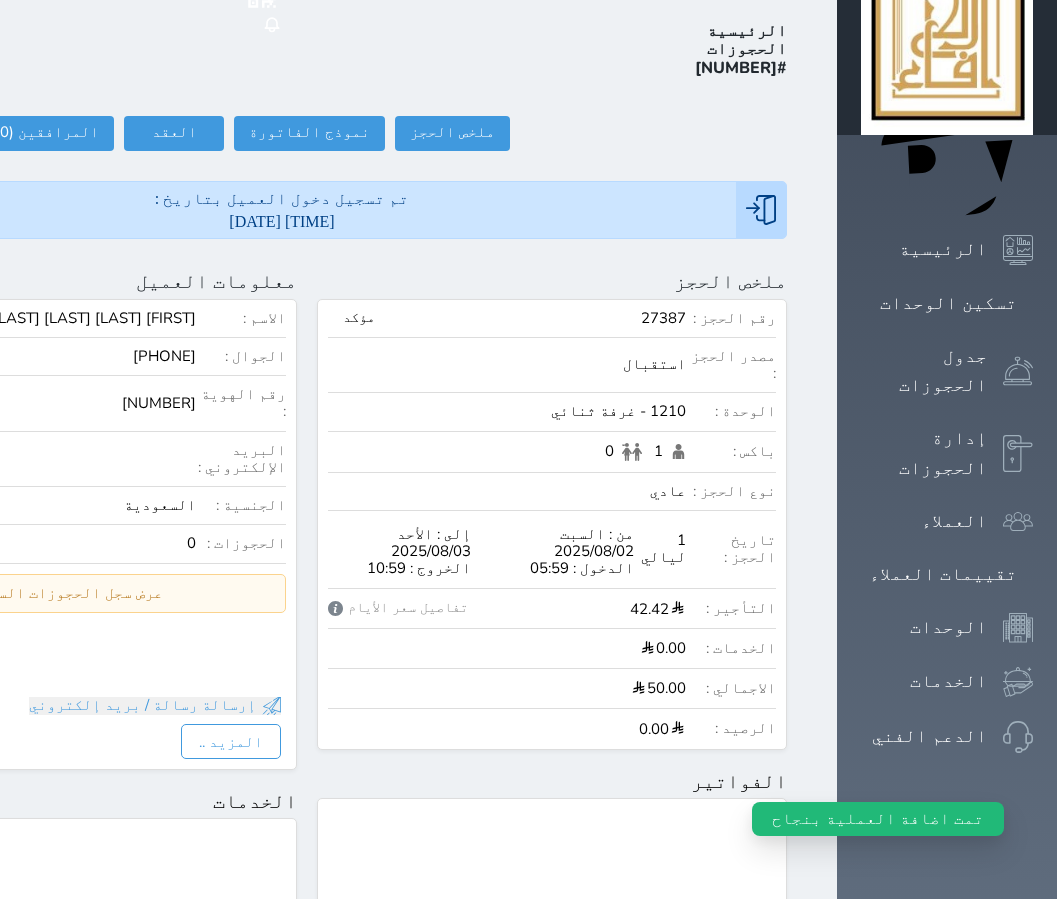 scroll, scrollTop: 0, scrollLeft: 0, axis: both 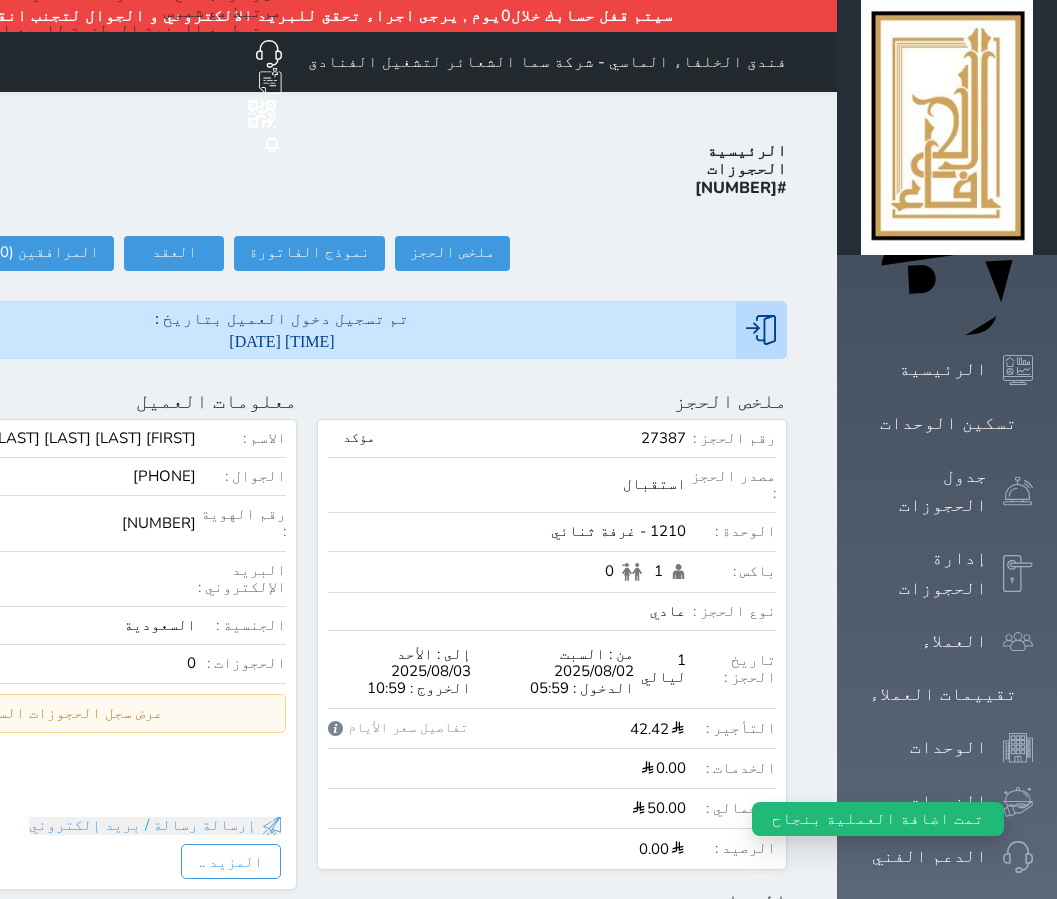 click on "تسجيل مغادرة" at bounding box center (-97, 253) 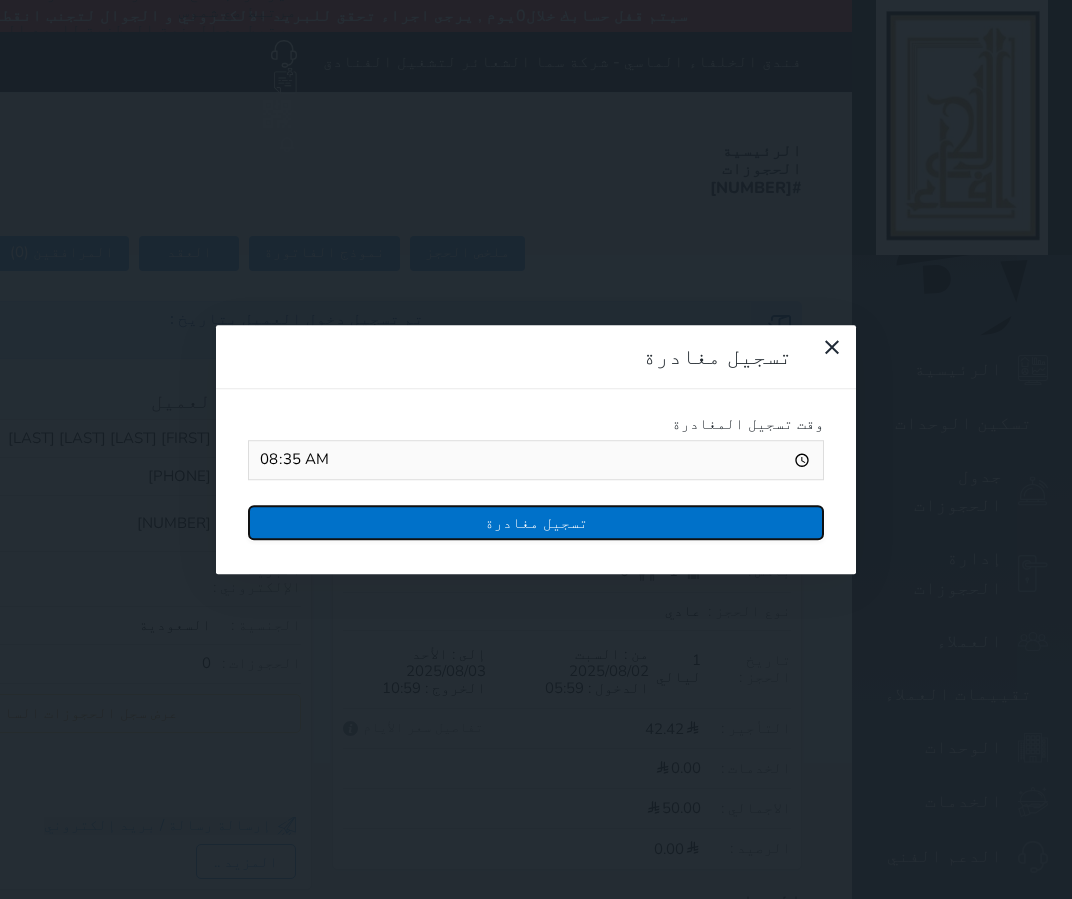 click on "تسجيل مغادرة" at bounding box center (536, 522) 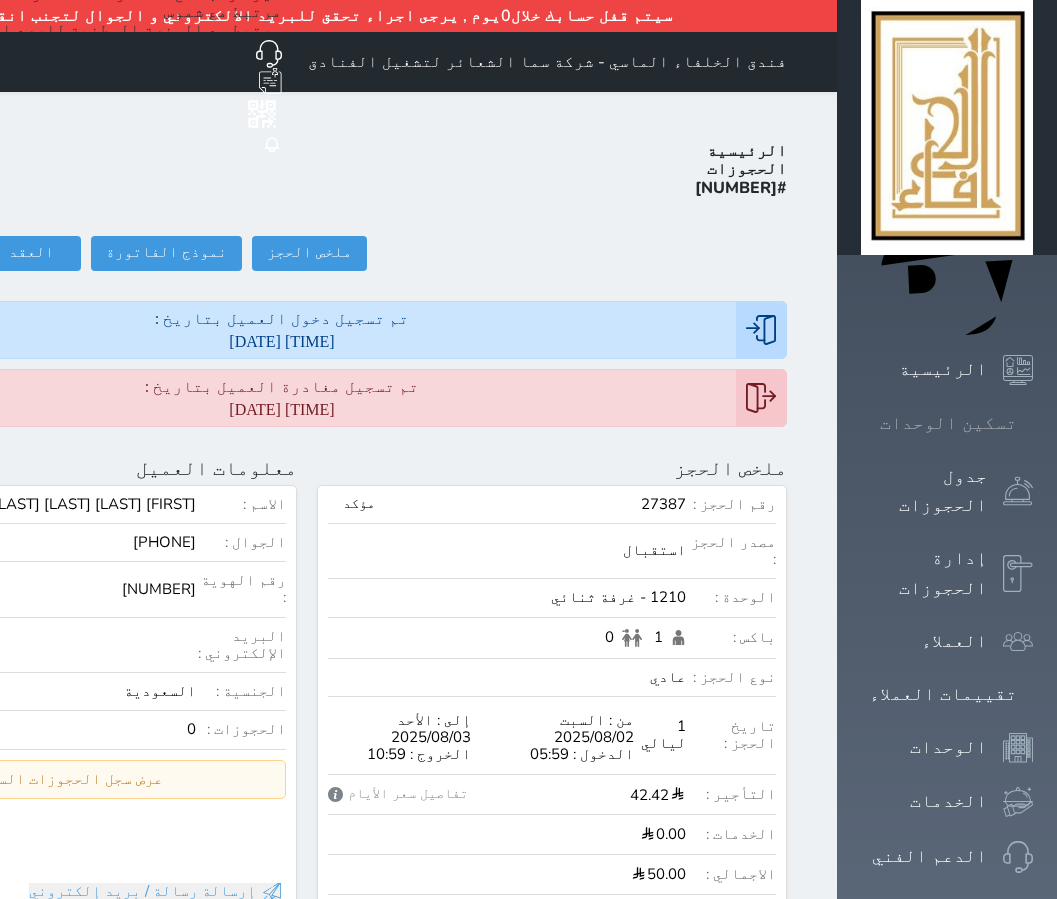 click 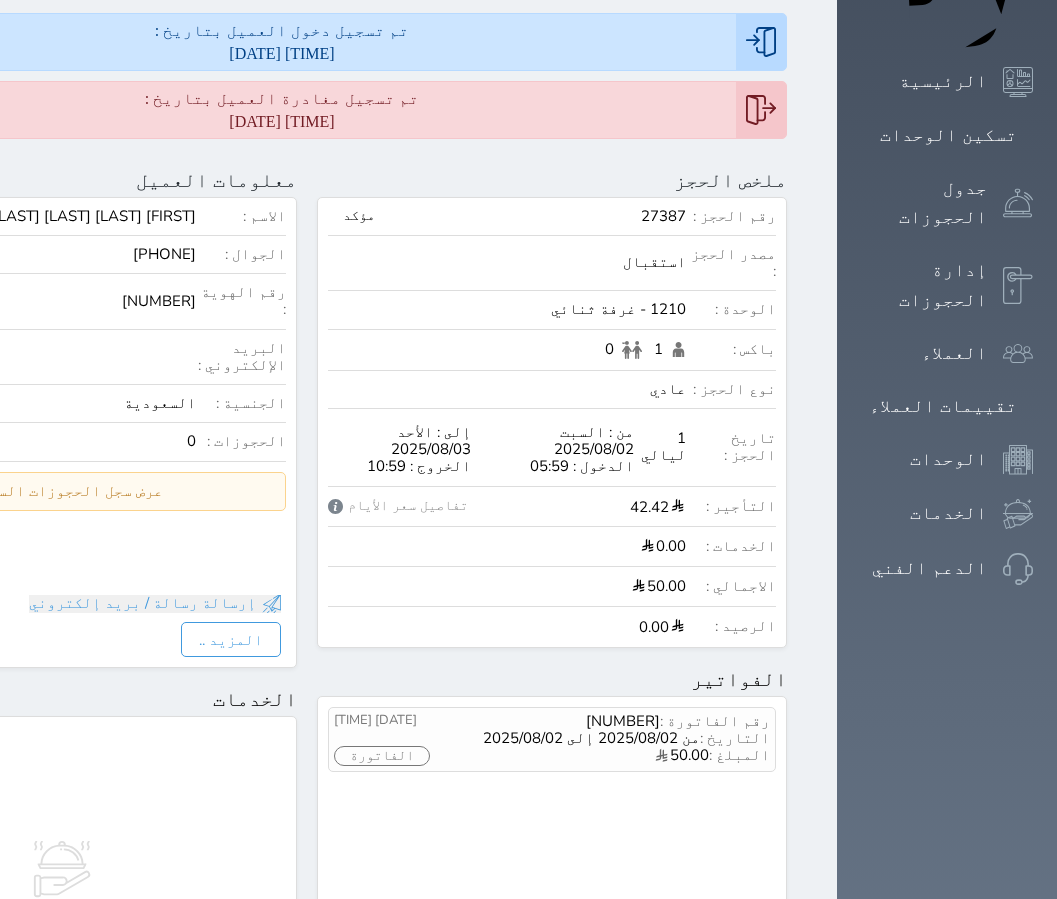 scroll, scrollTop: 300, scrollLeft: 0, axis: vertical 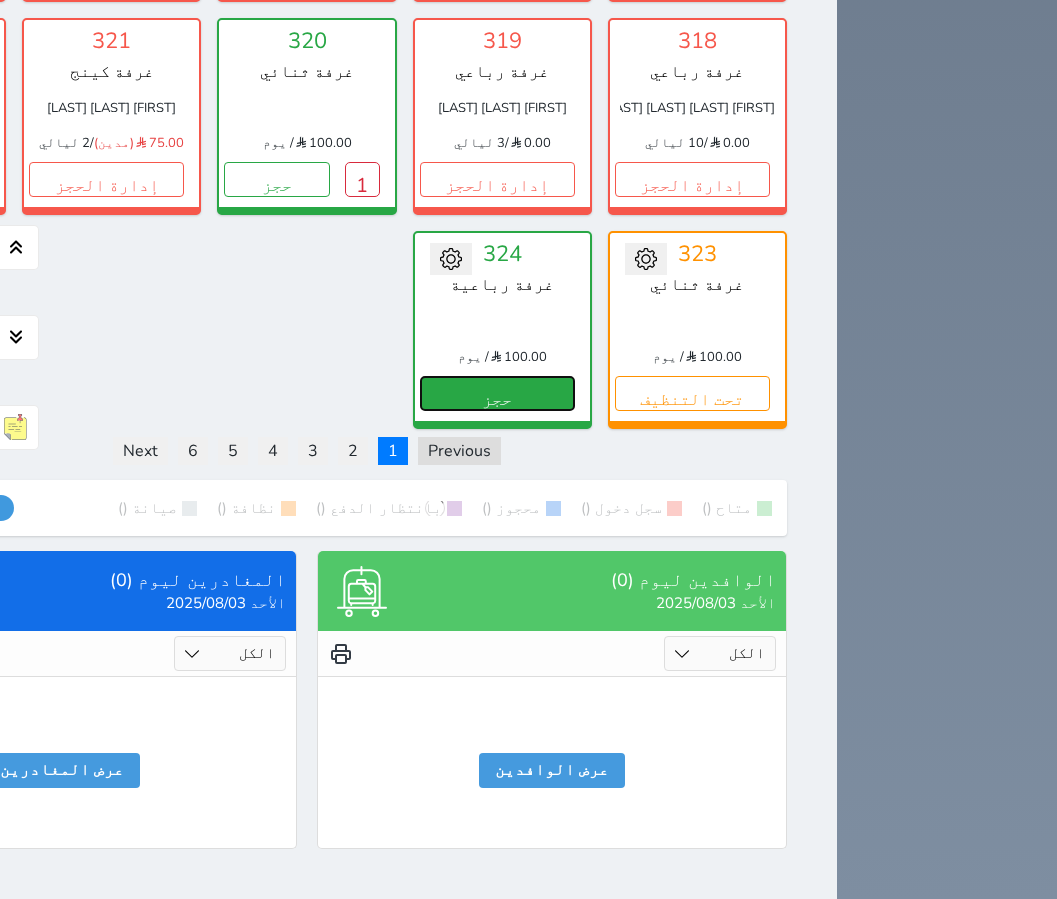 click on "حجز" at bounding box center [497, 393] 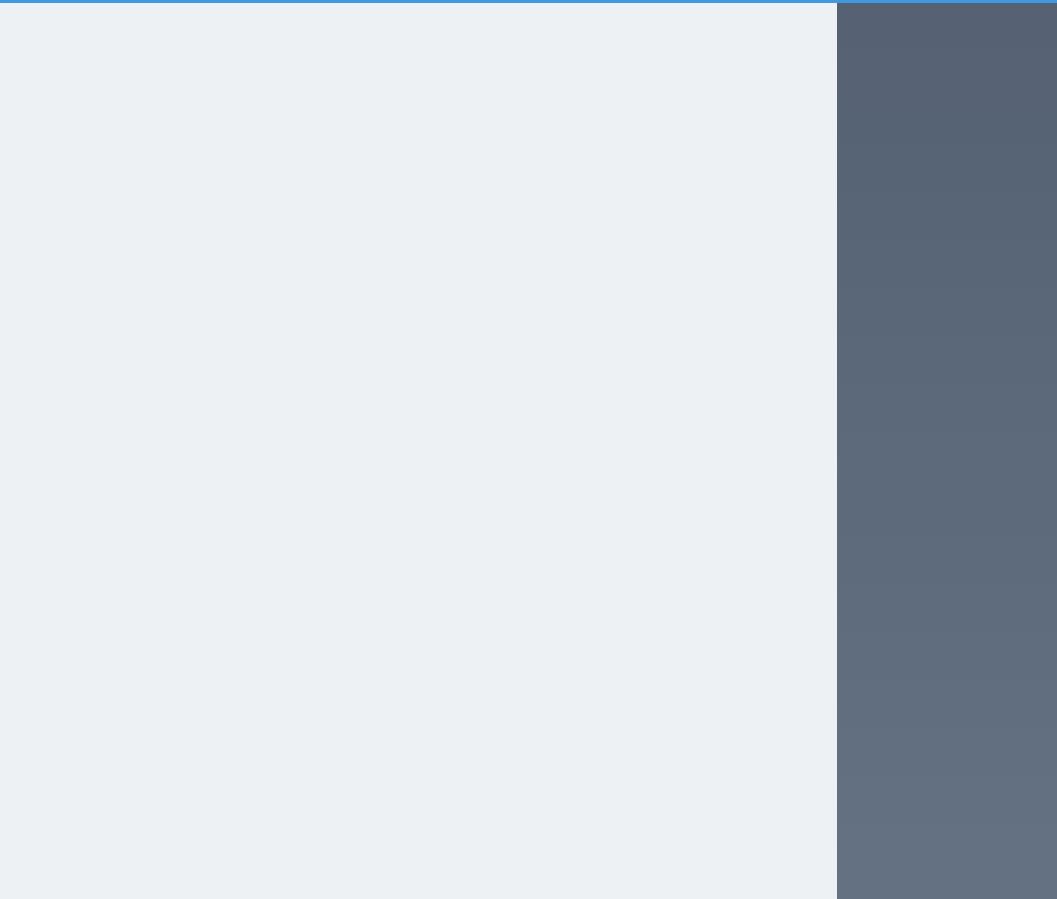 select on "1" 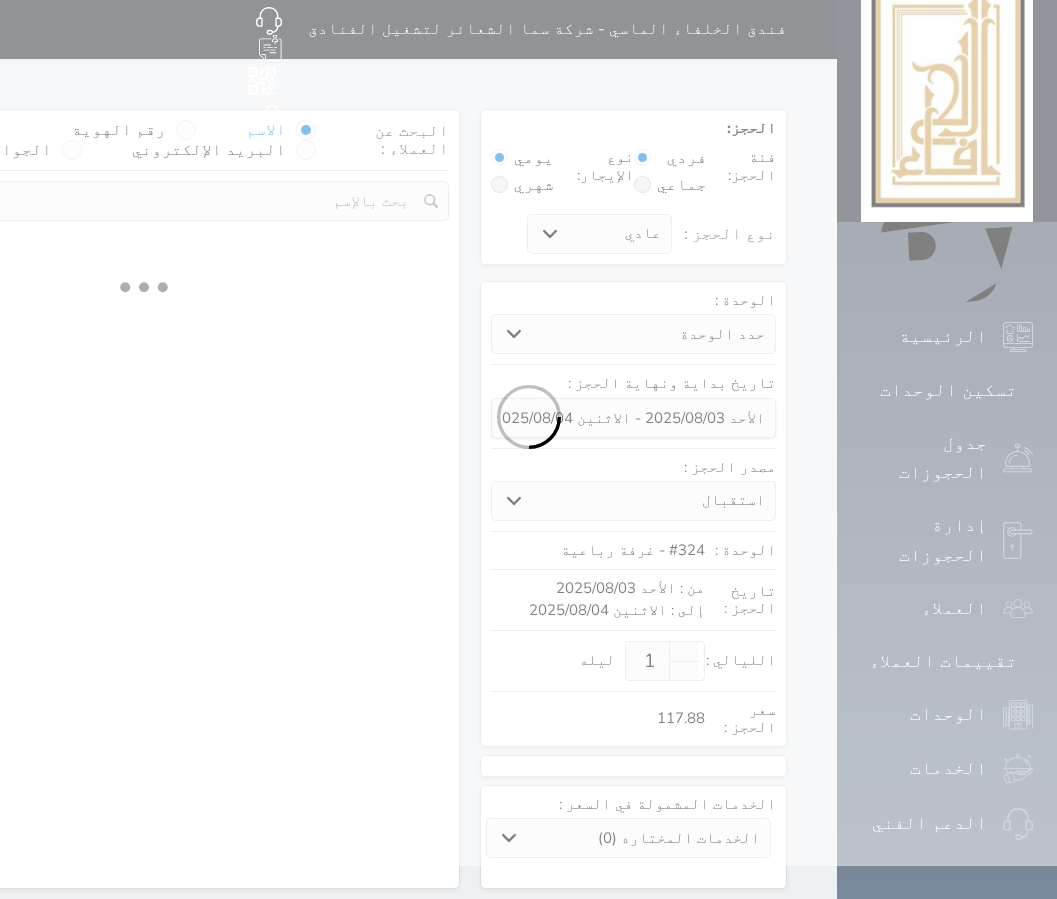 select 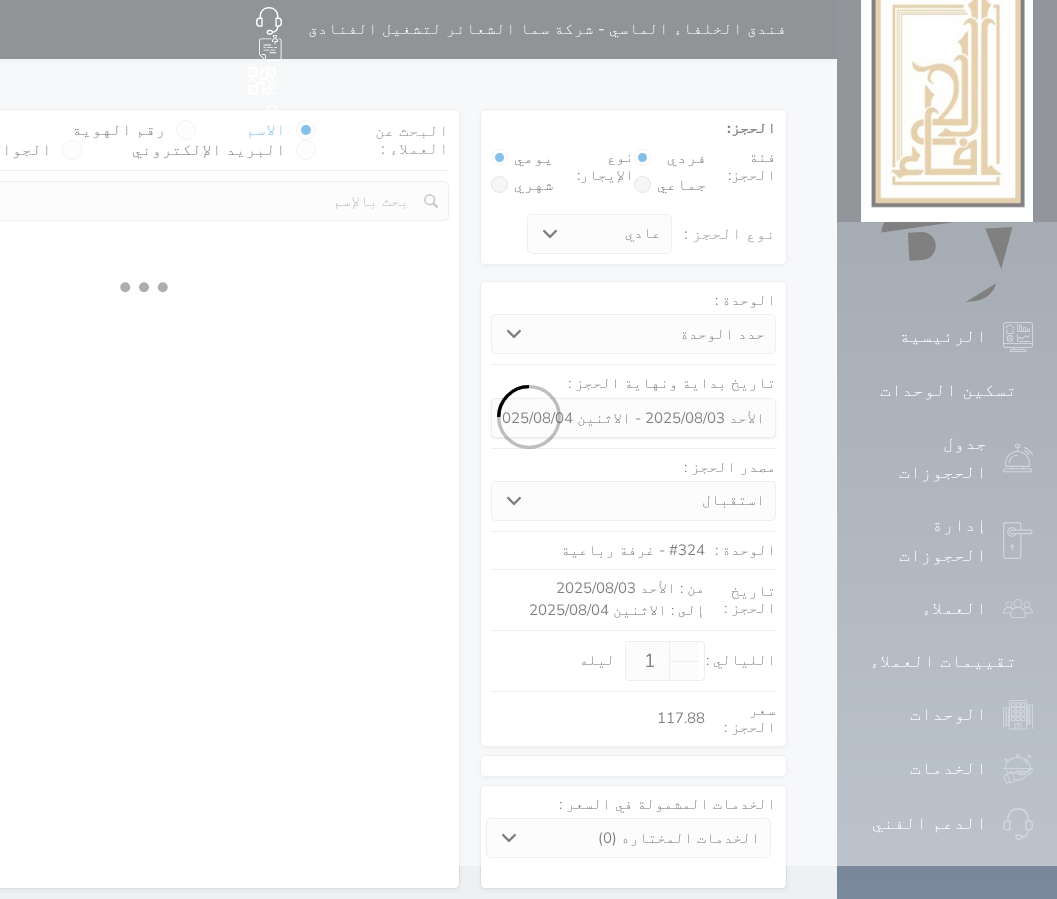 select on "113" 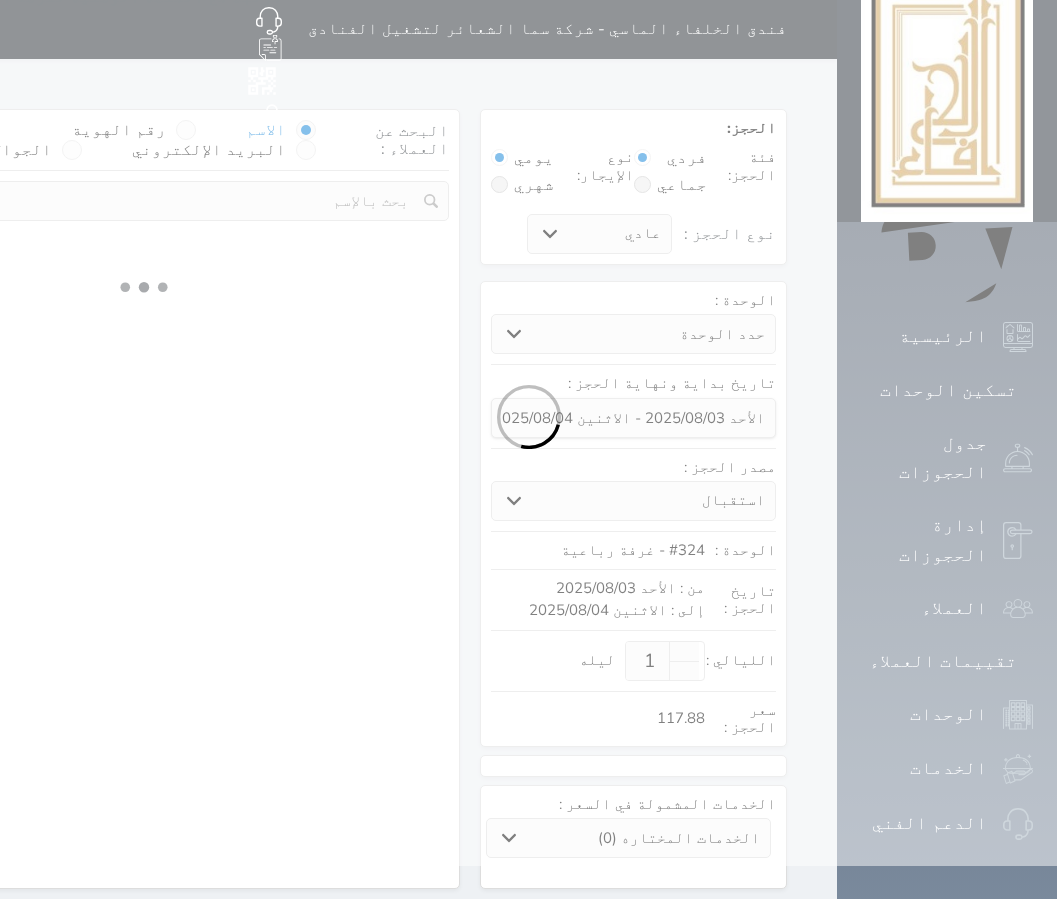 select on "1" 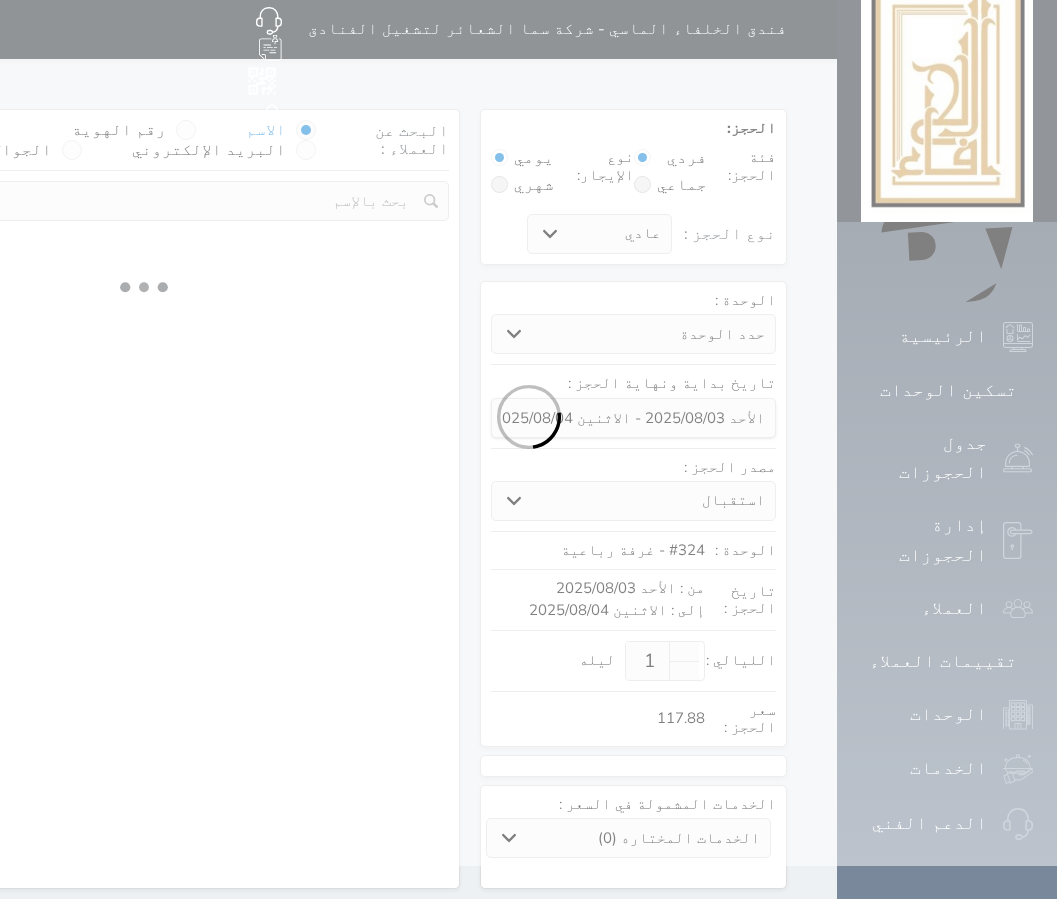 select 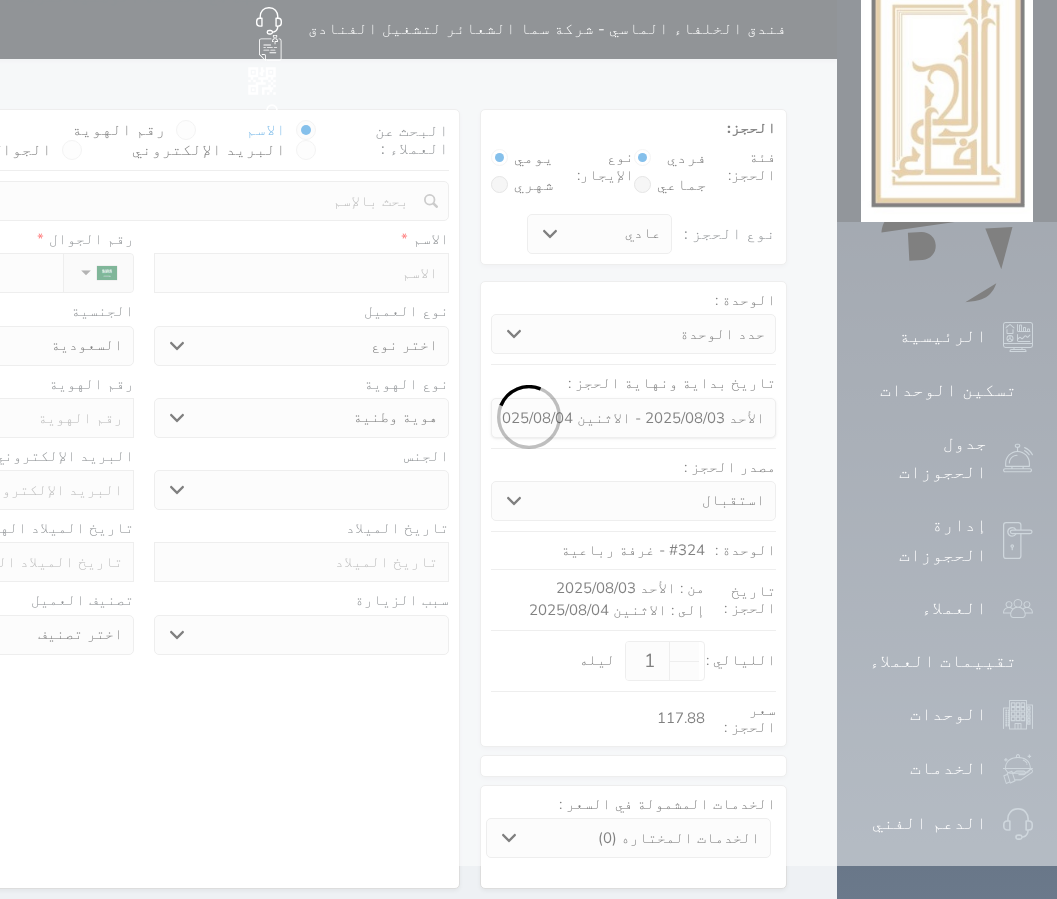 scroll, scrollTop: 7, scrollLeft: 0, axis: vertical 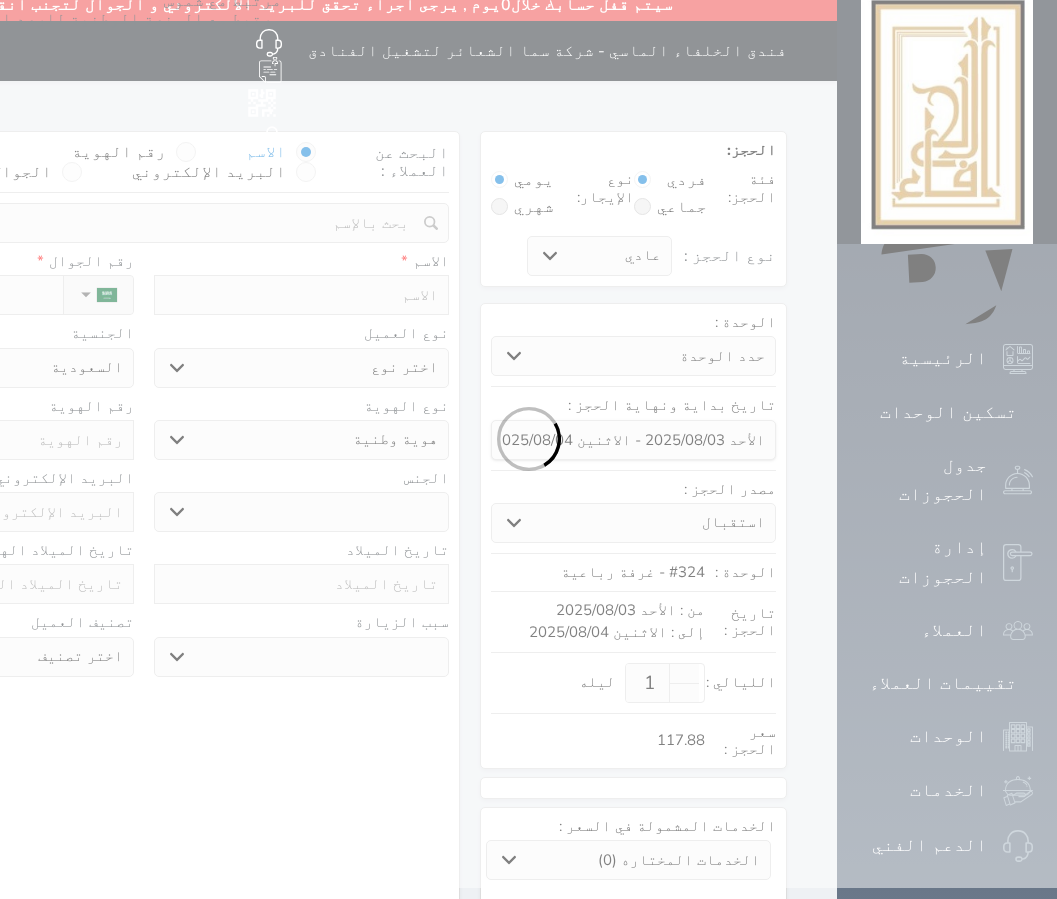 select 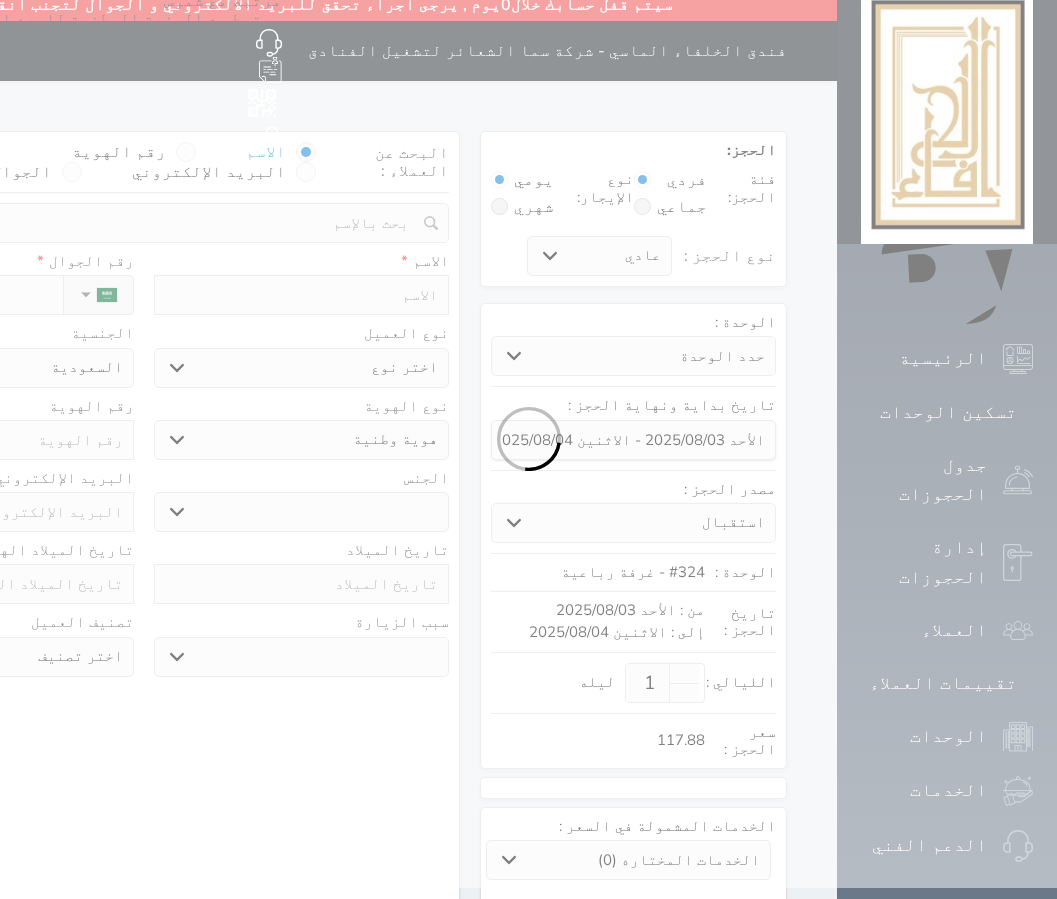 select 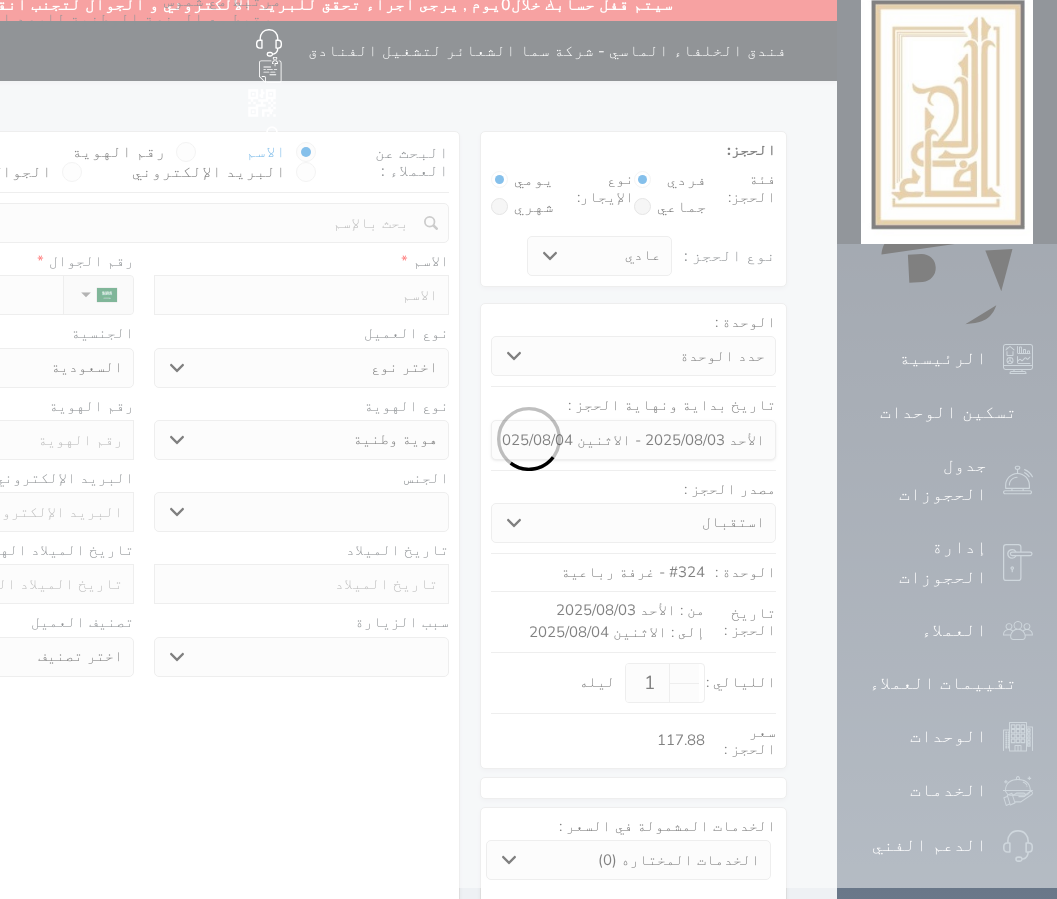 select 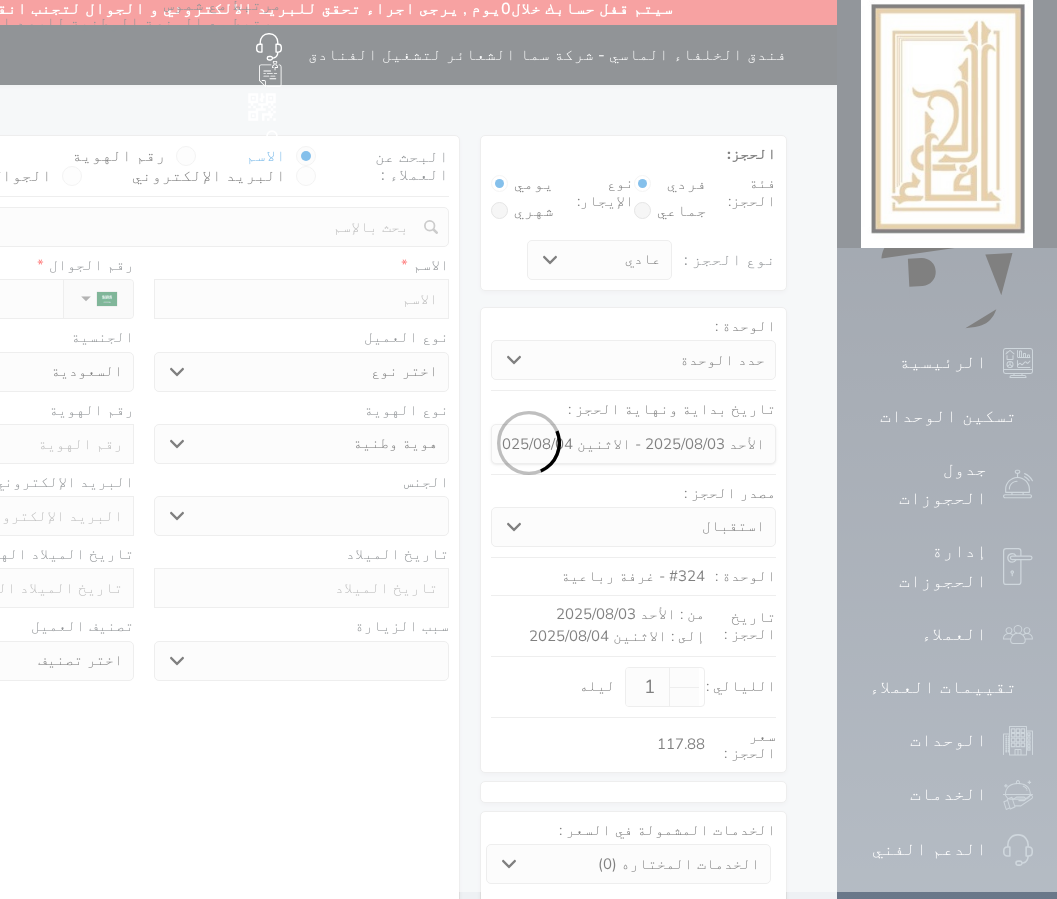 scroll, scrollTop: 0, scrollLeft: 0, axis: both 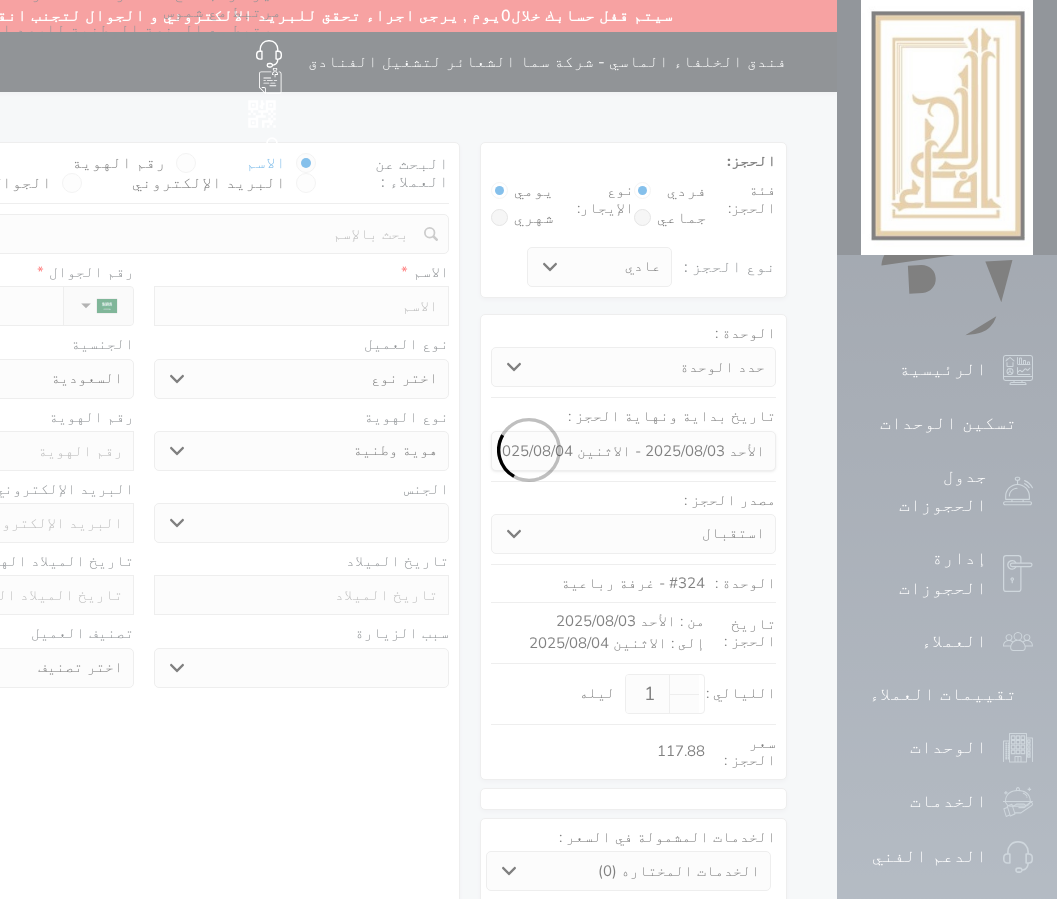 select 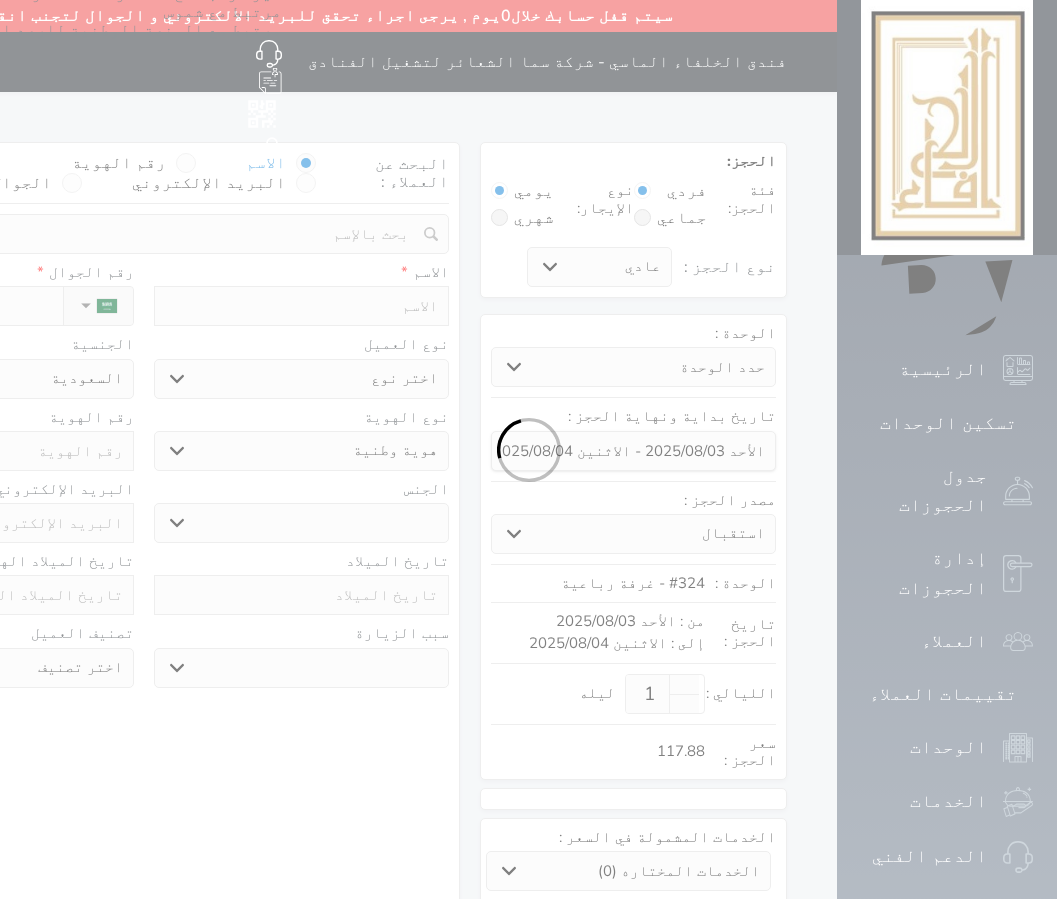 select 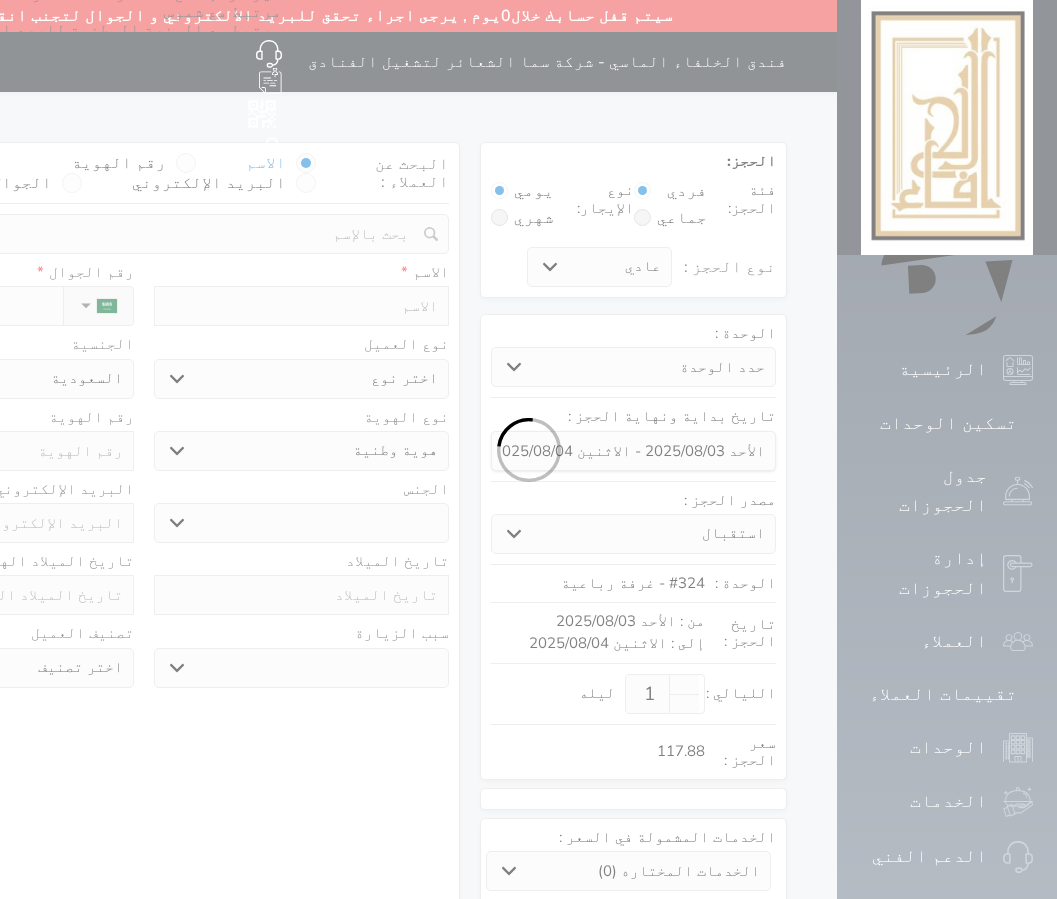 select 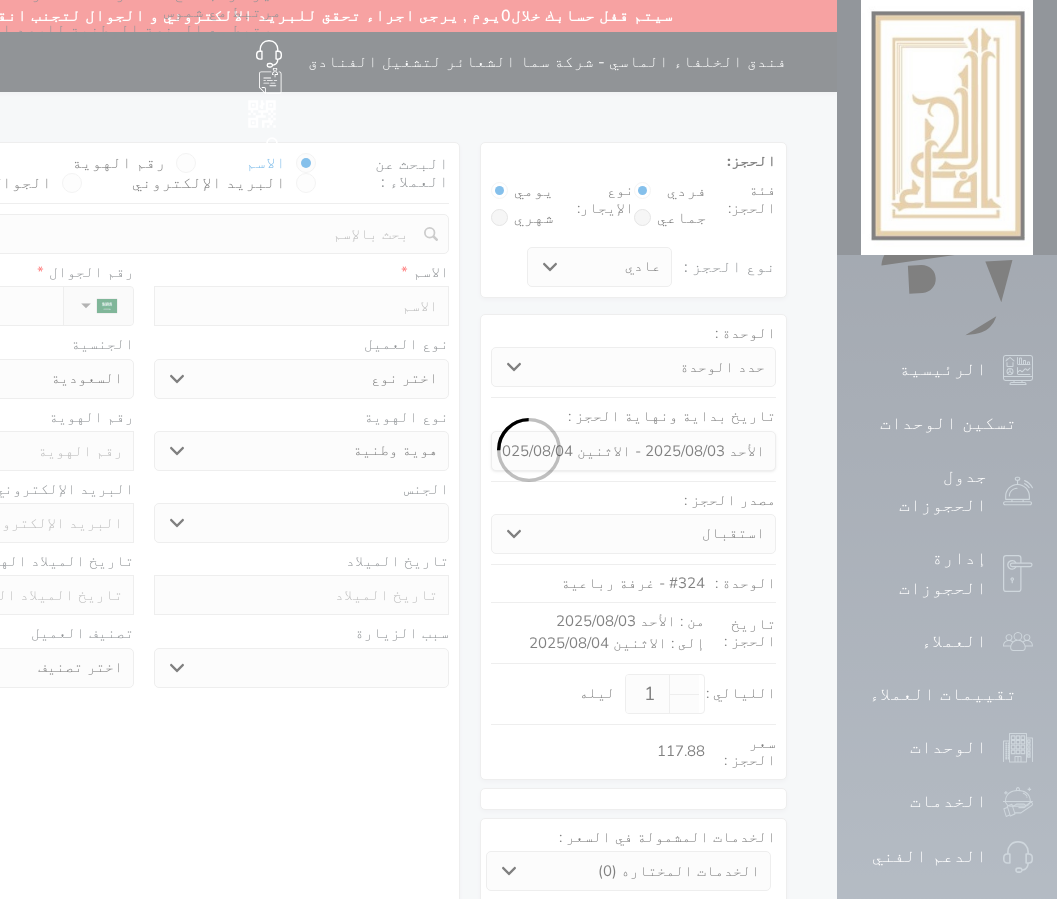 select 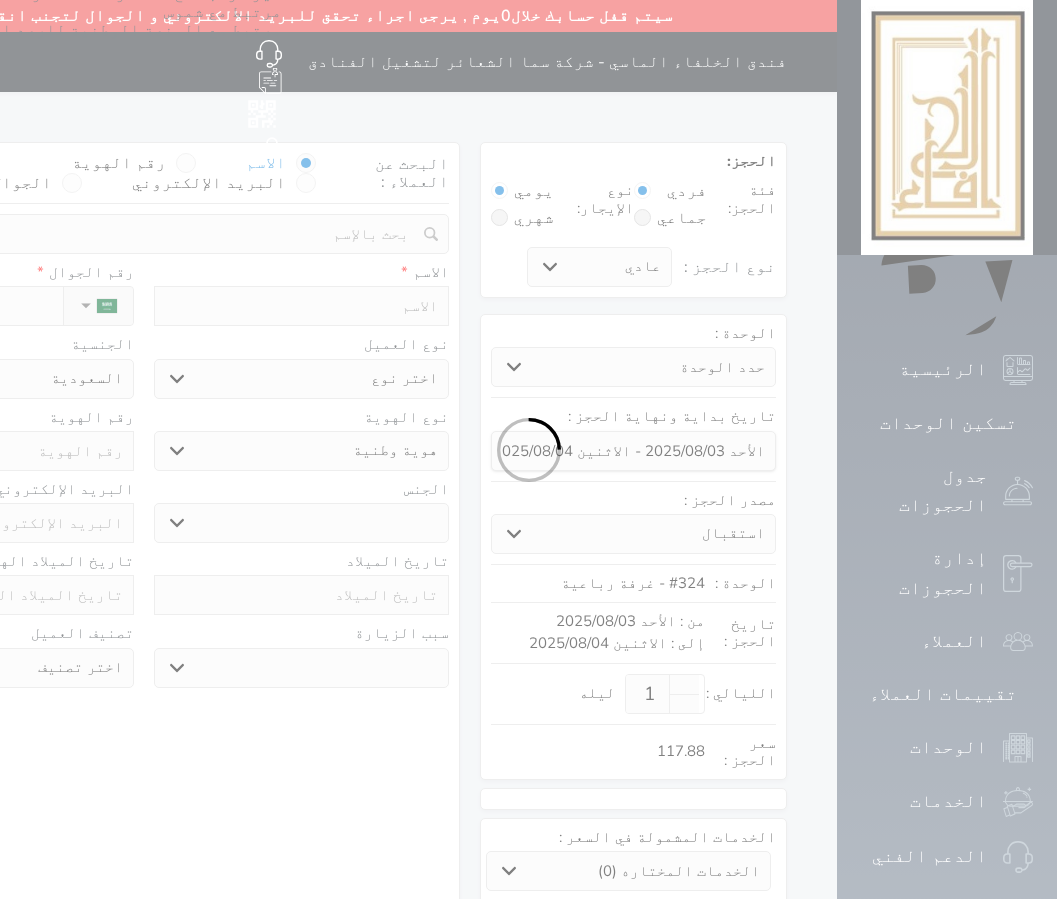 select on "1" 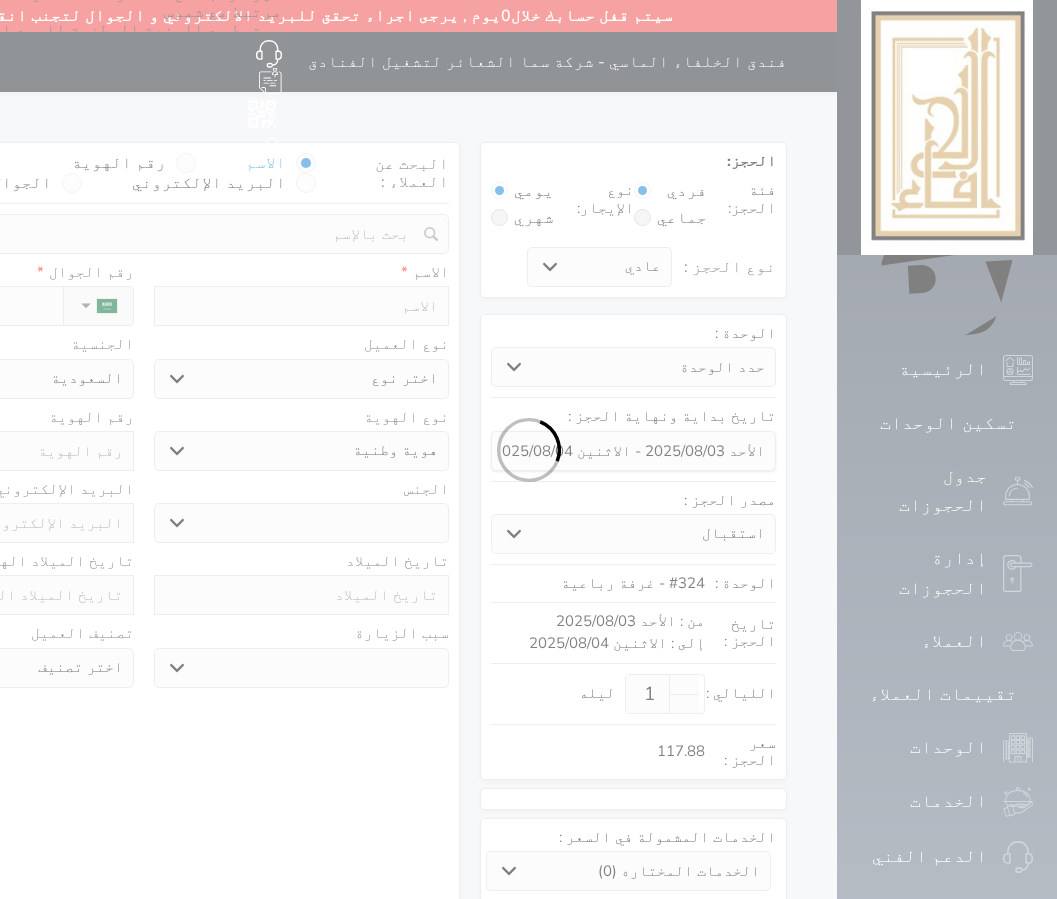 select on "7" 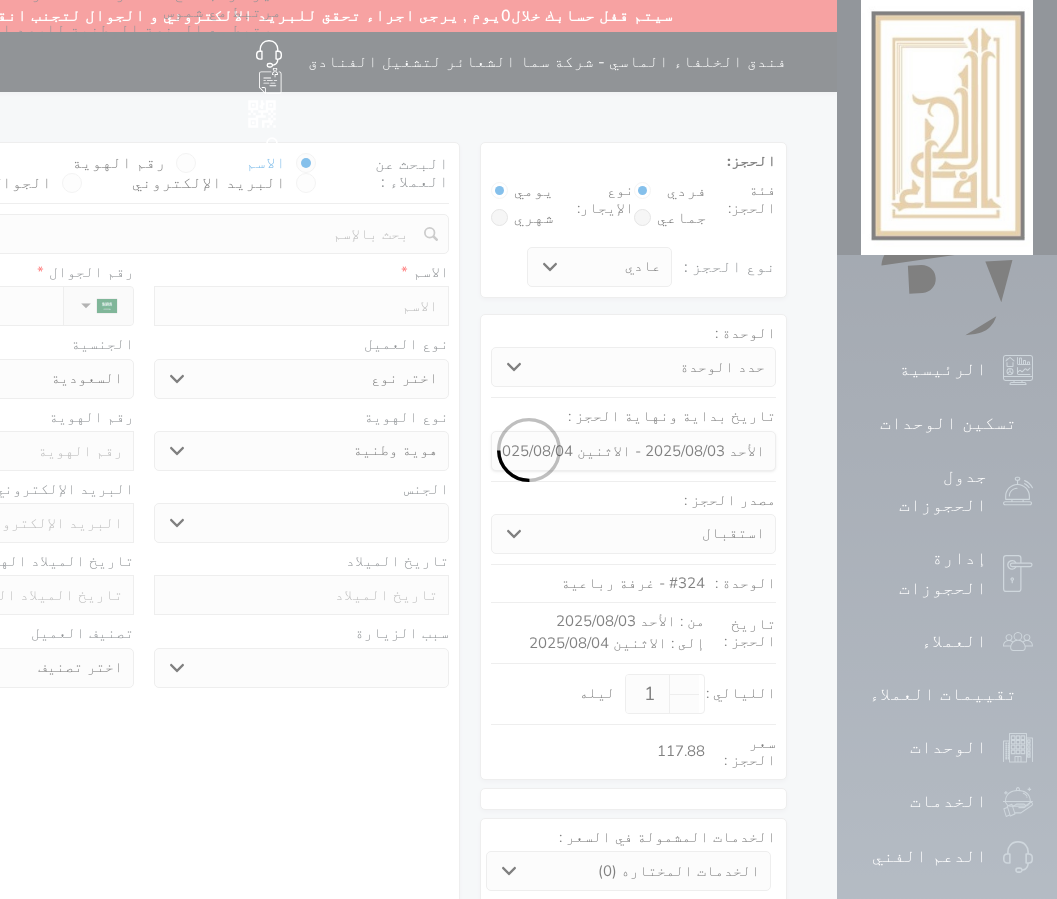 select 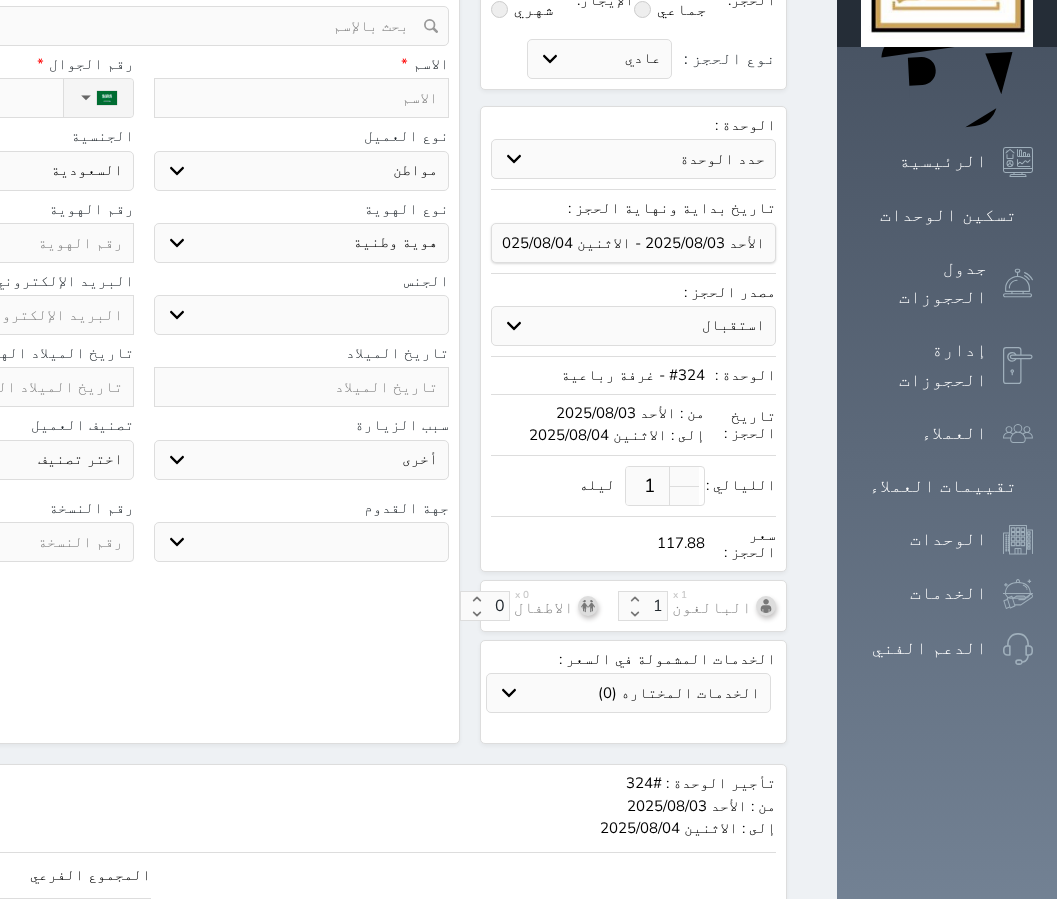 scroll, scrollTop: 0, scrollLeft: 0, axis: both 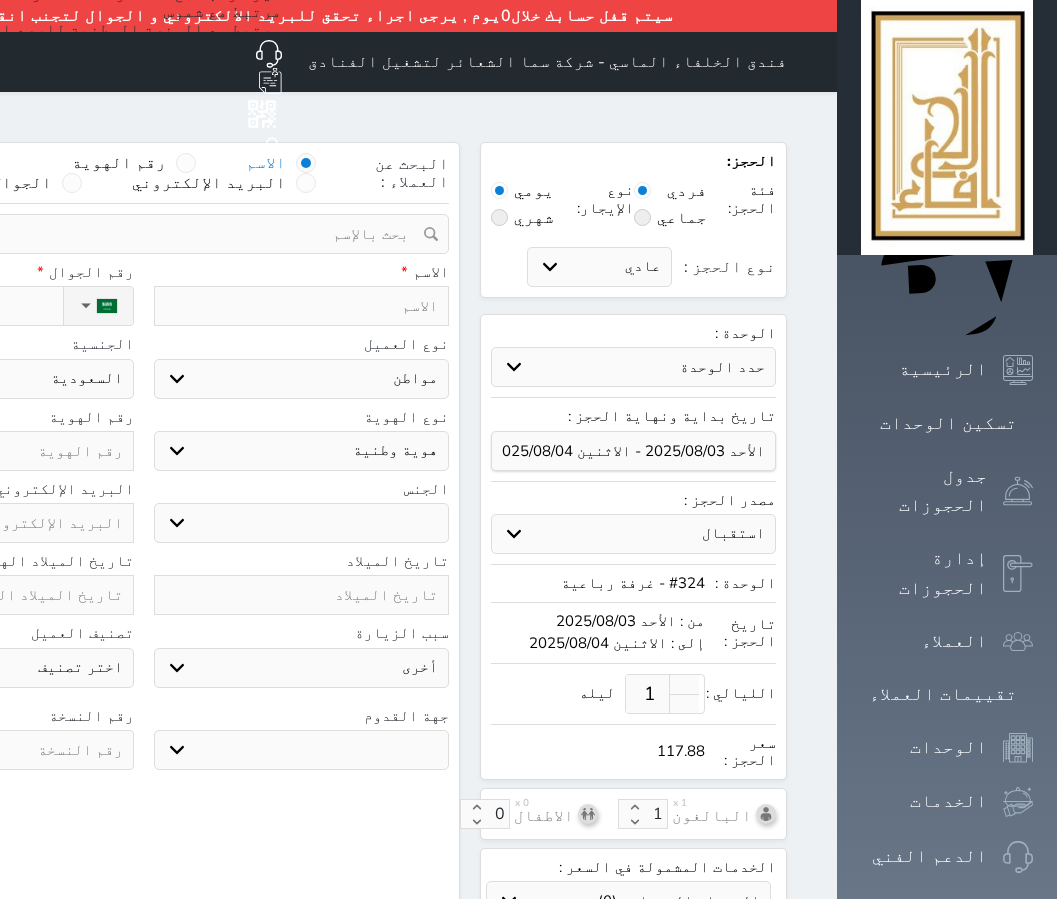 click at bounding box center (302, 306) 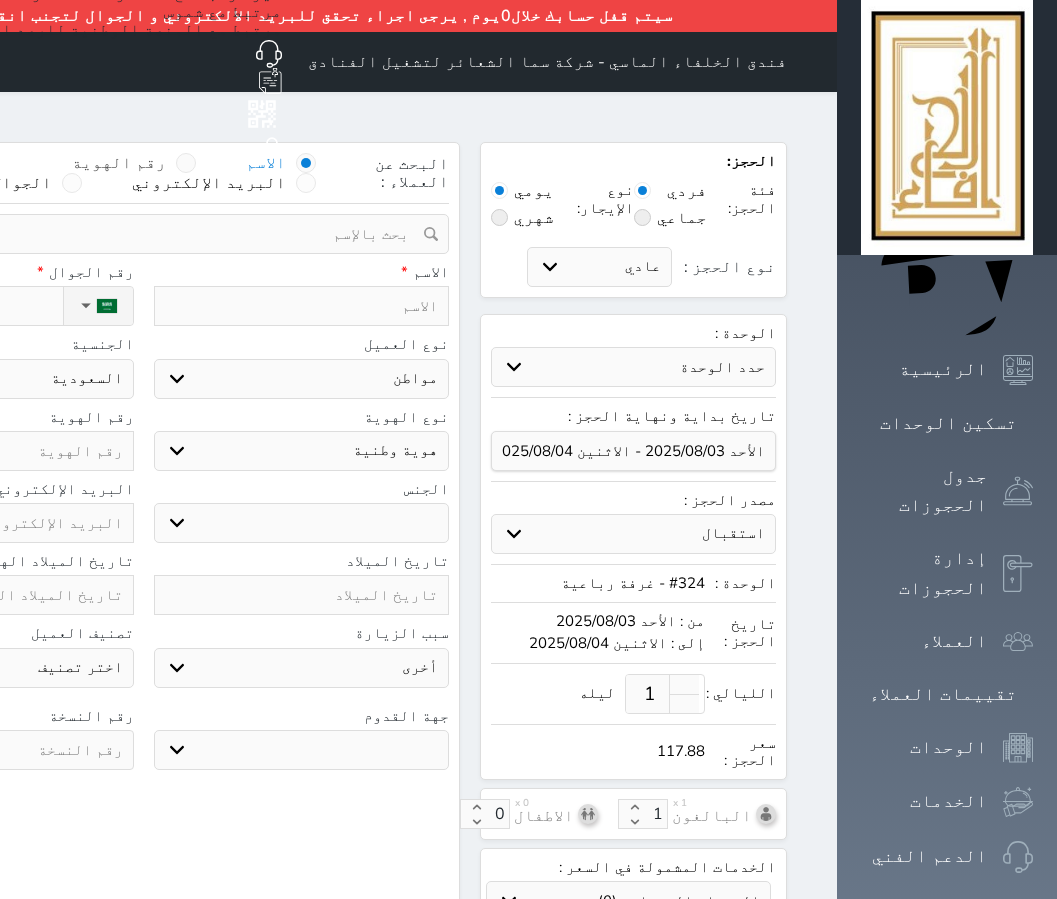 click at bounding box center [186, 163] 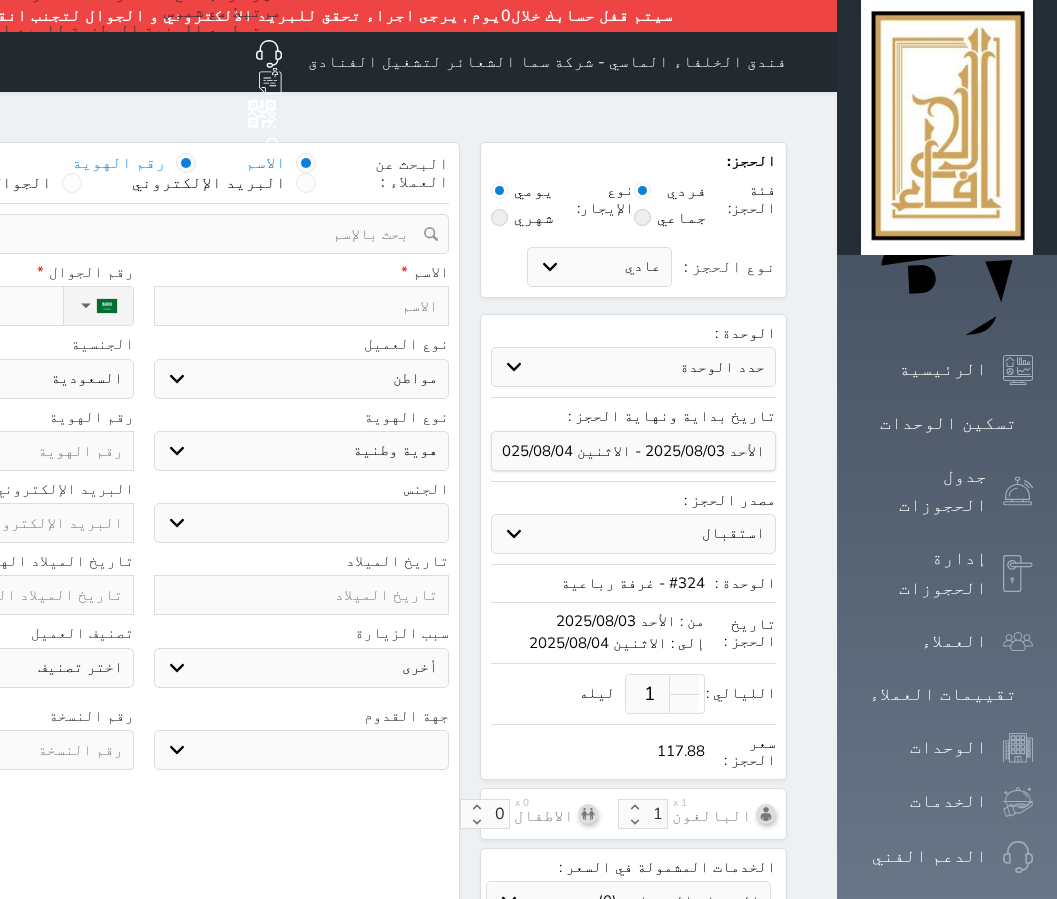select 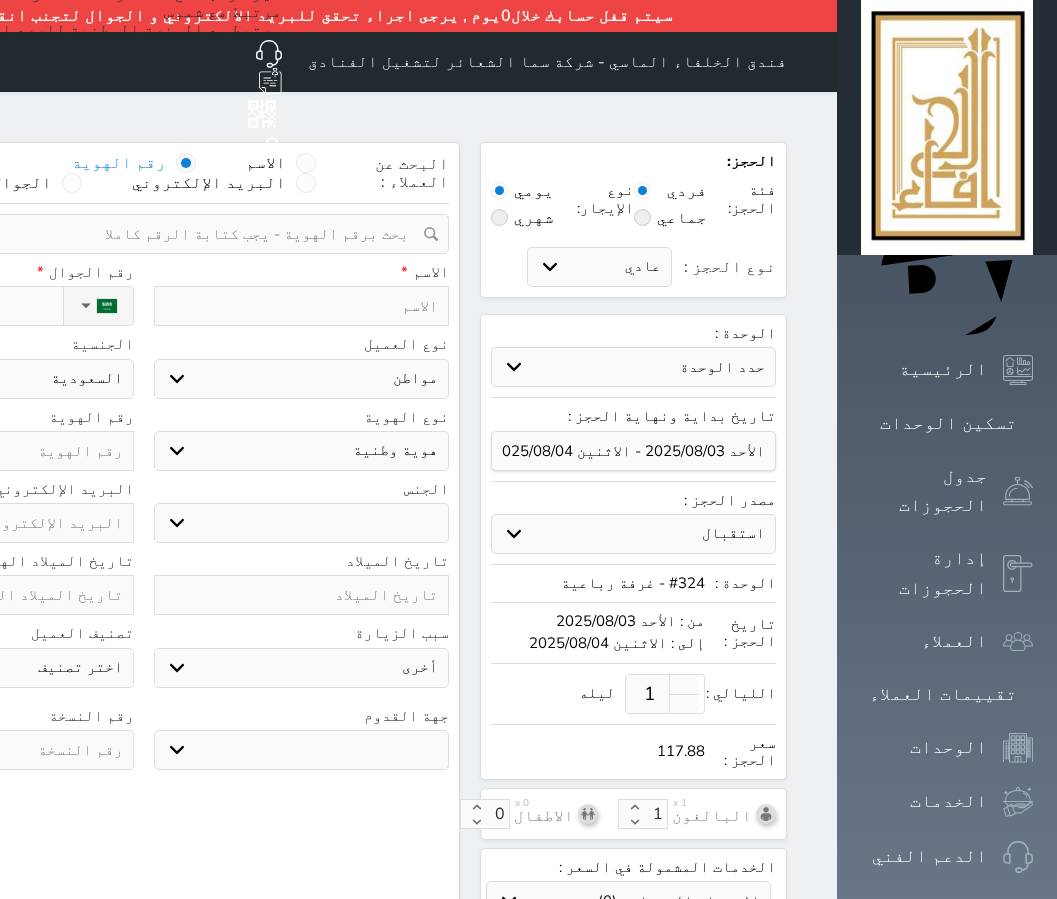 click at bounding box center [136, 234] 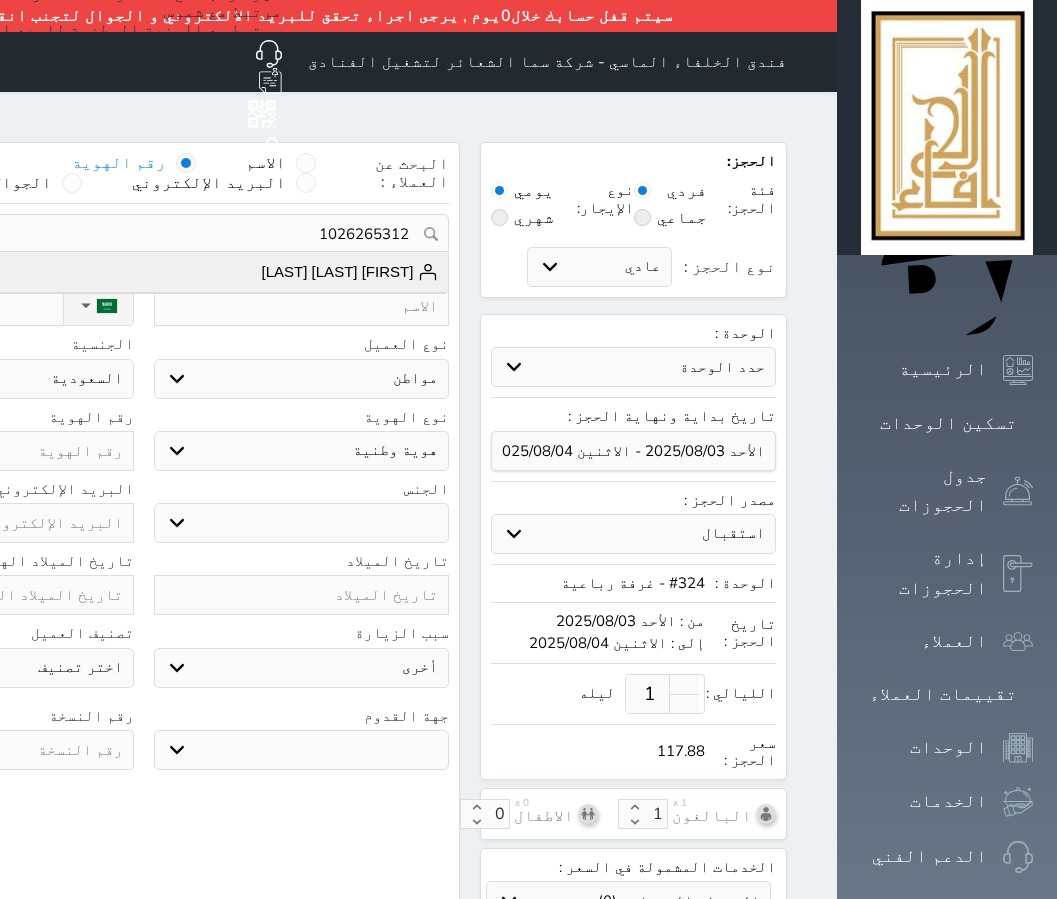 click on "[FIRST] [LAST] [LAST]" at bounding box center (350, 272) 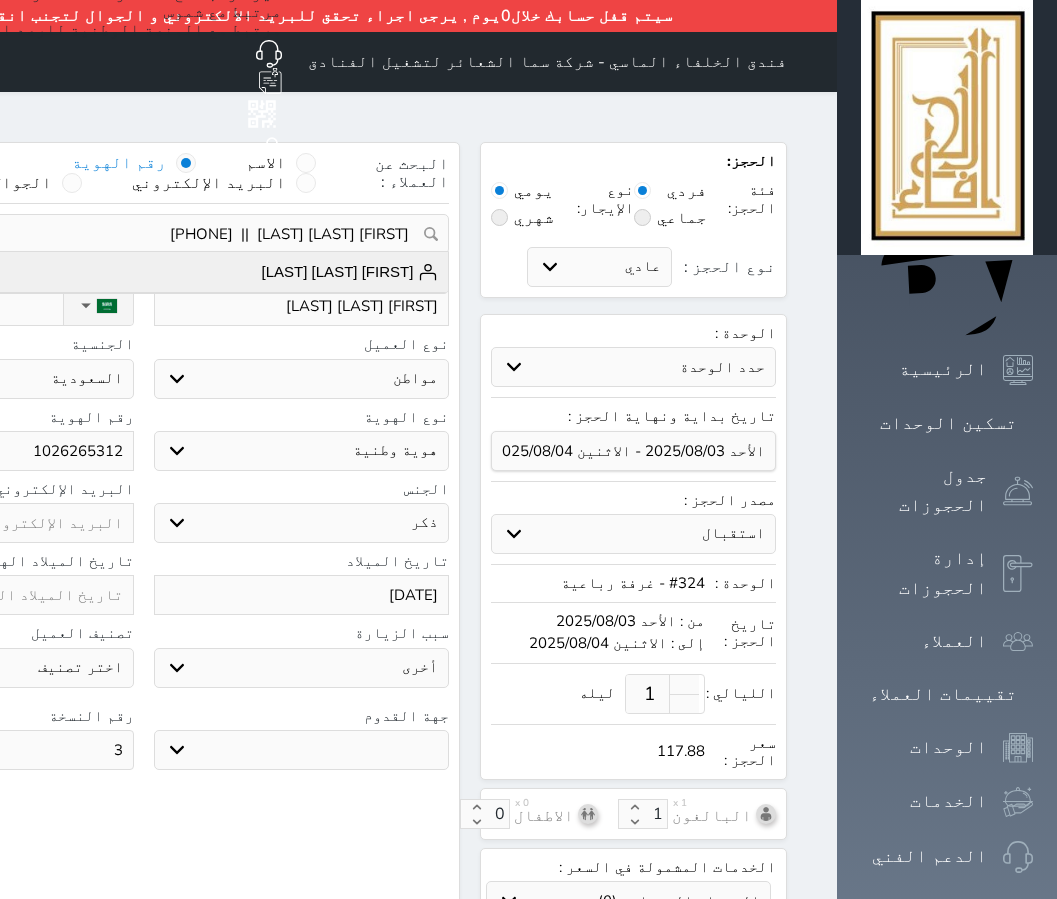 select 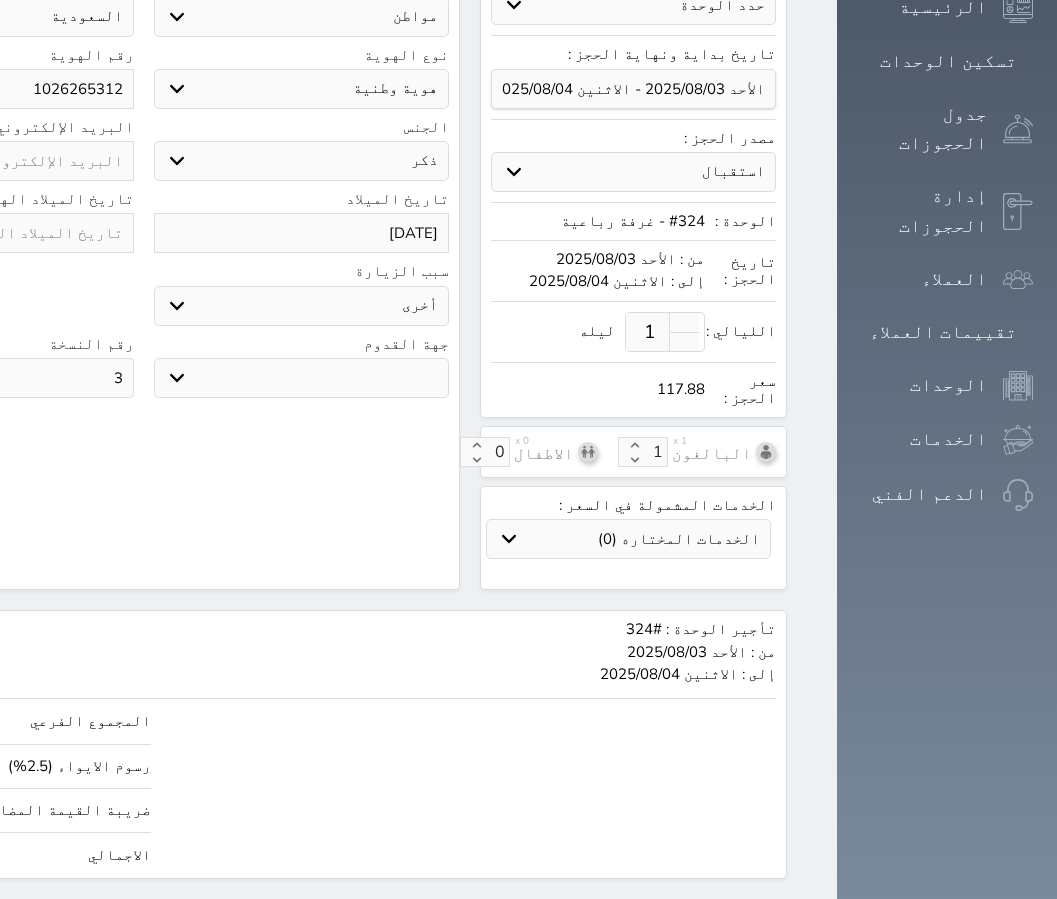scroll, scrollTop: 366, scrollLeft: 0, axis: vertical 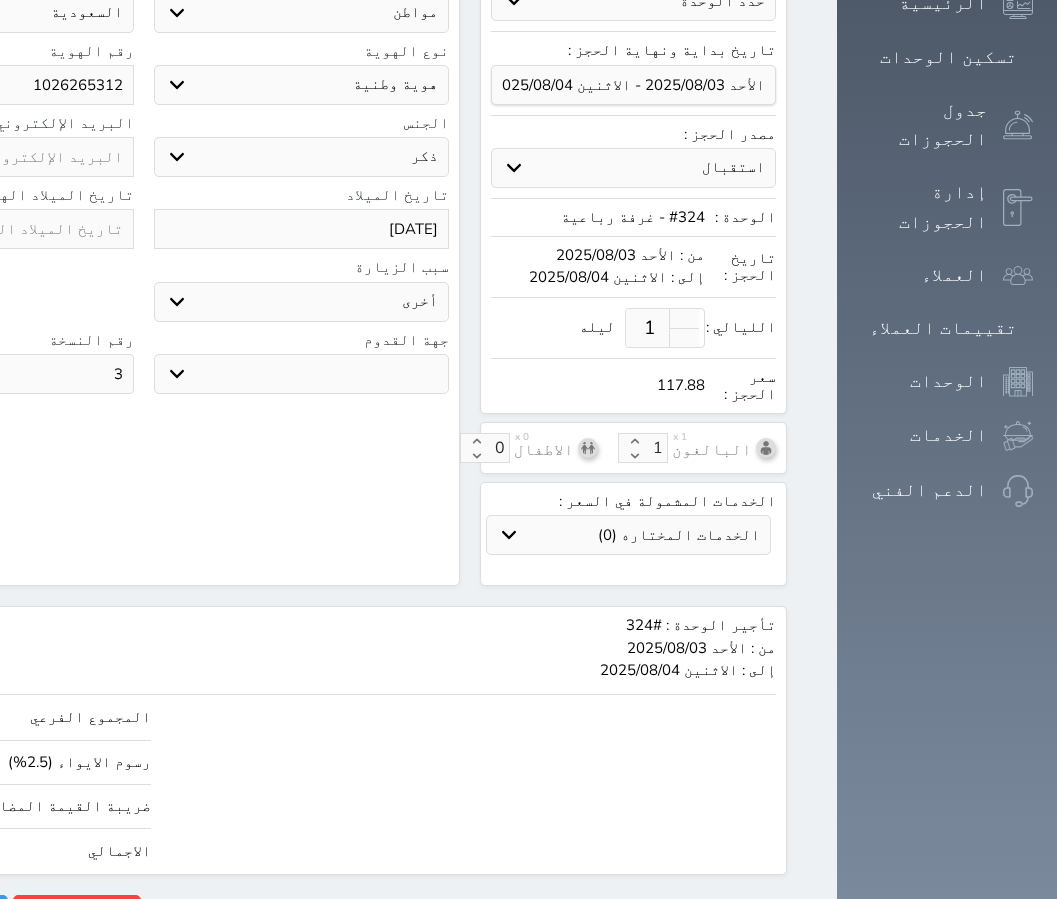 click on "117.88" at bounding box center [-97, 851] 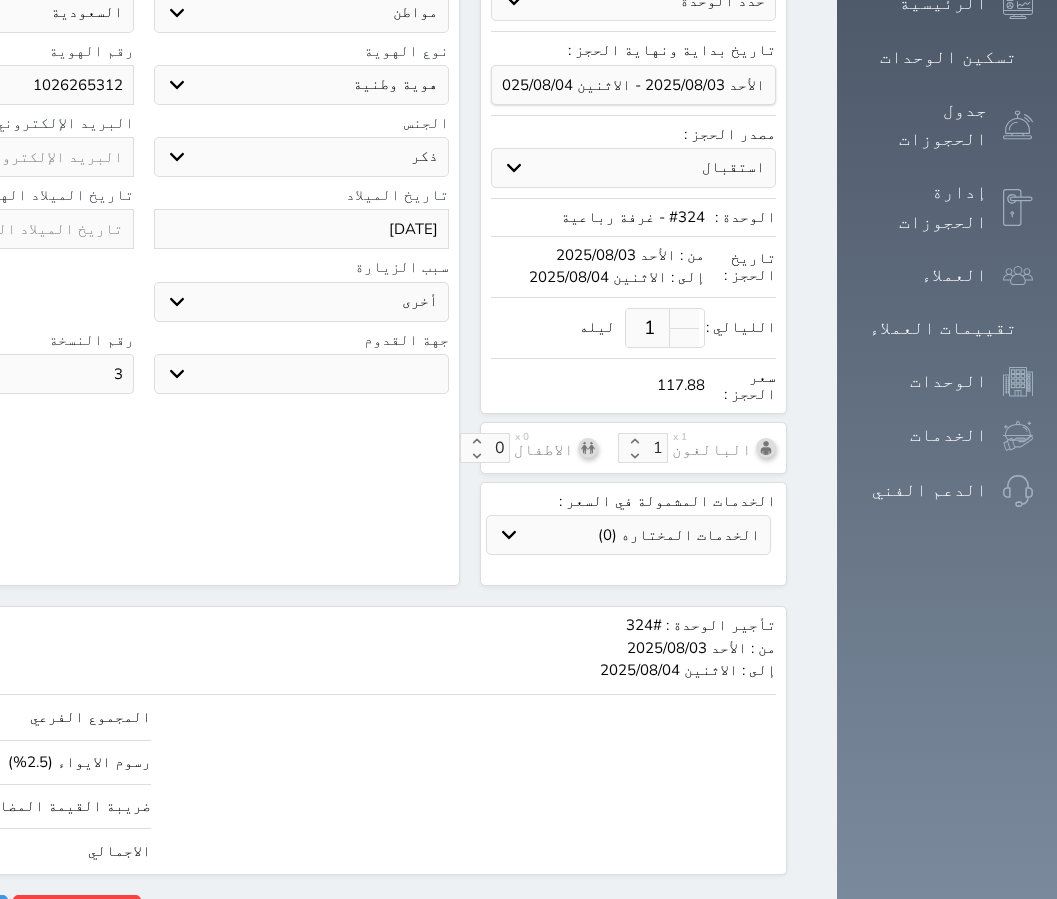 type on "50.90" 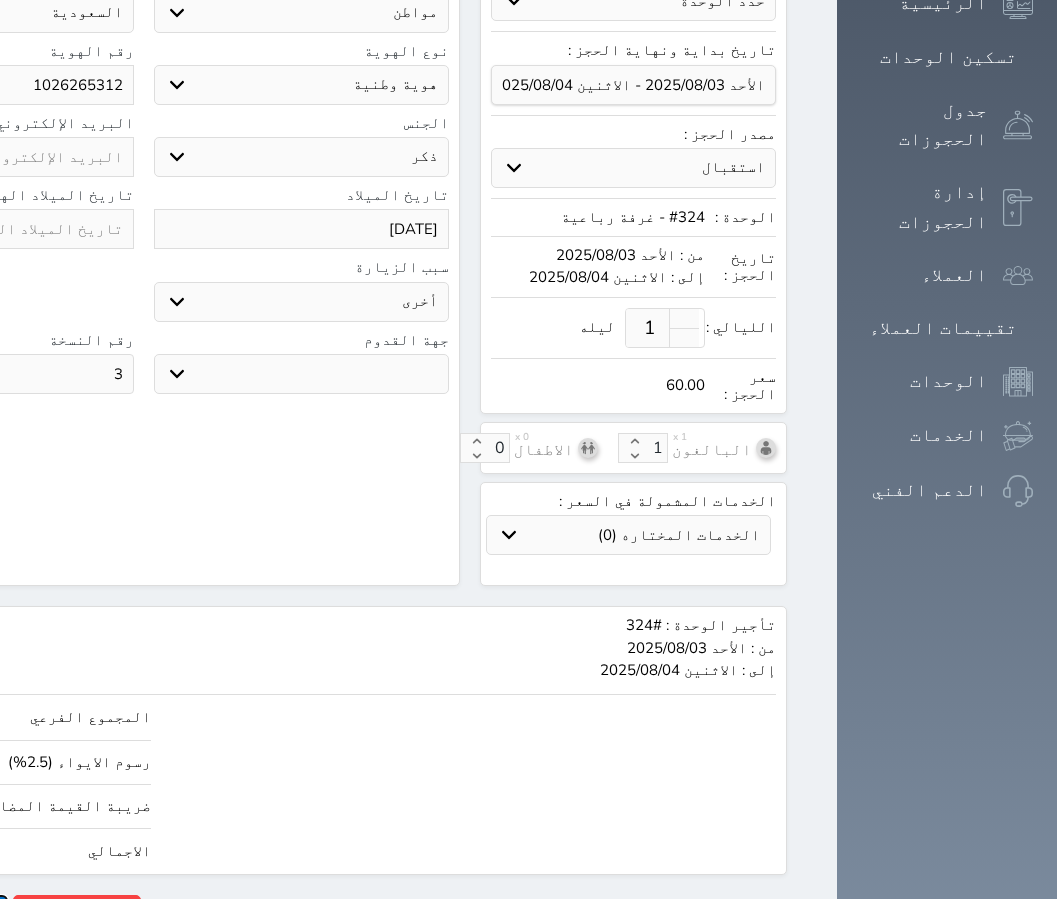 type on "60.00" 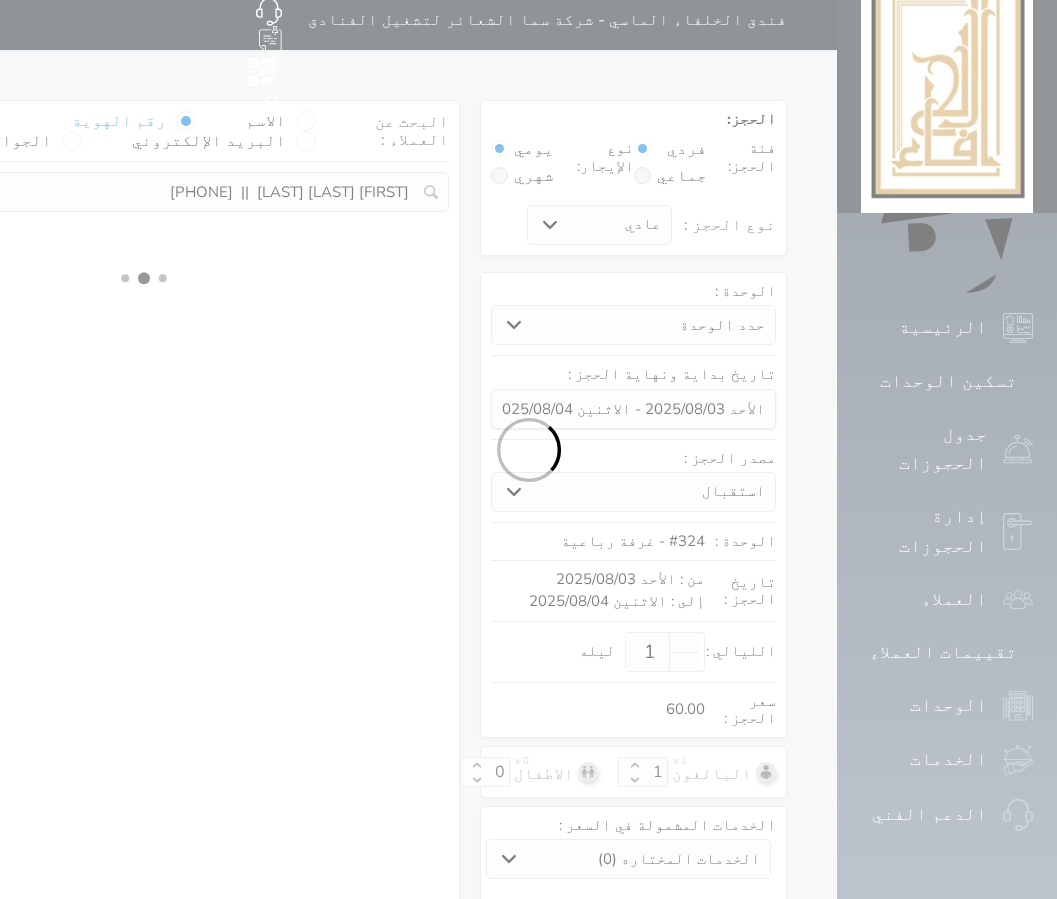 select on "1" 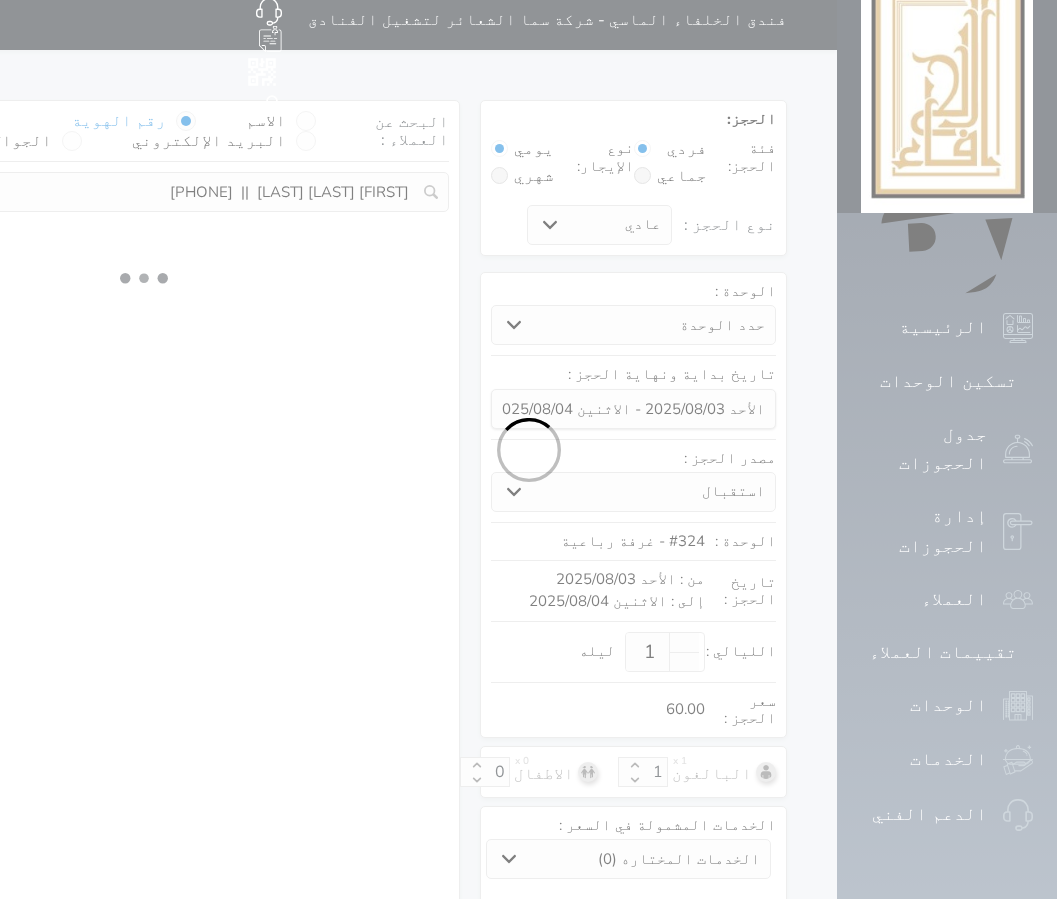 select on "113" 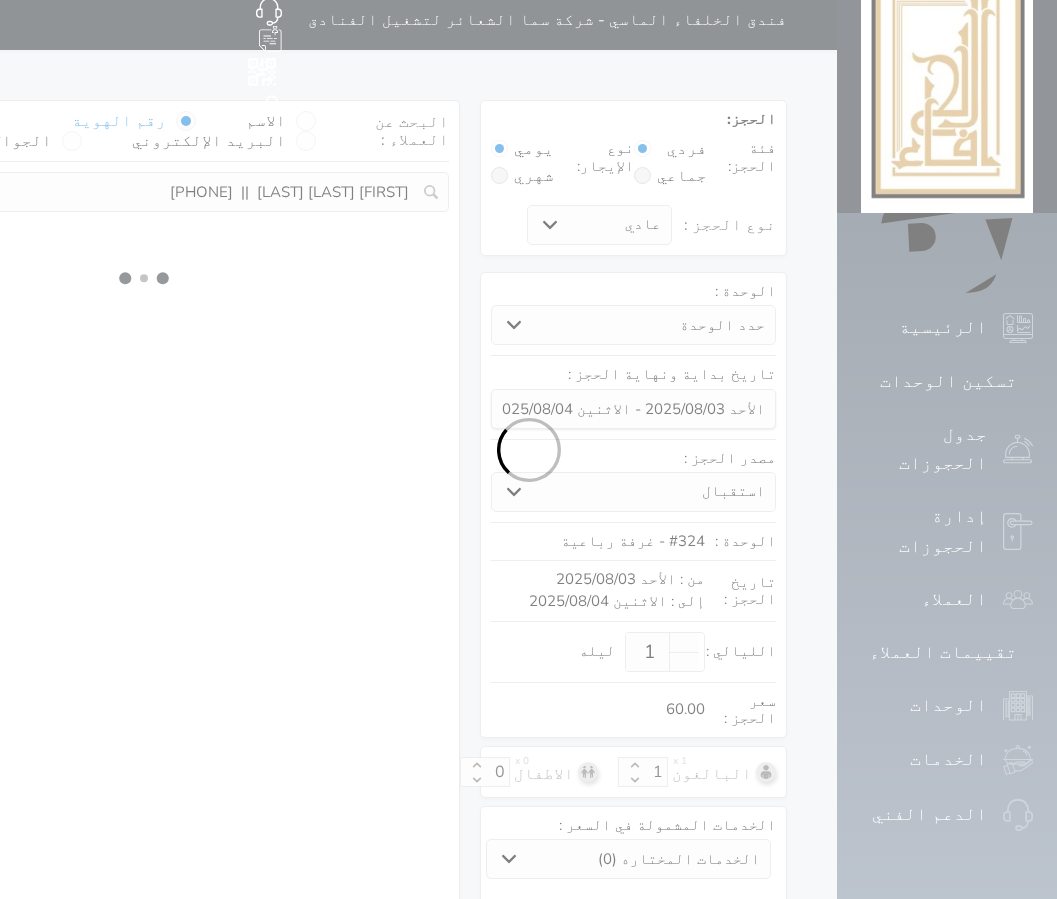 select on "1" 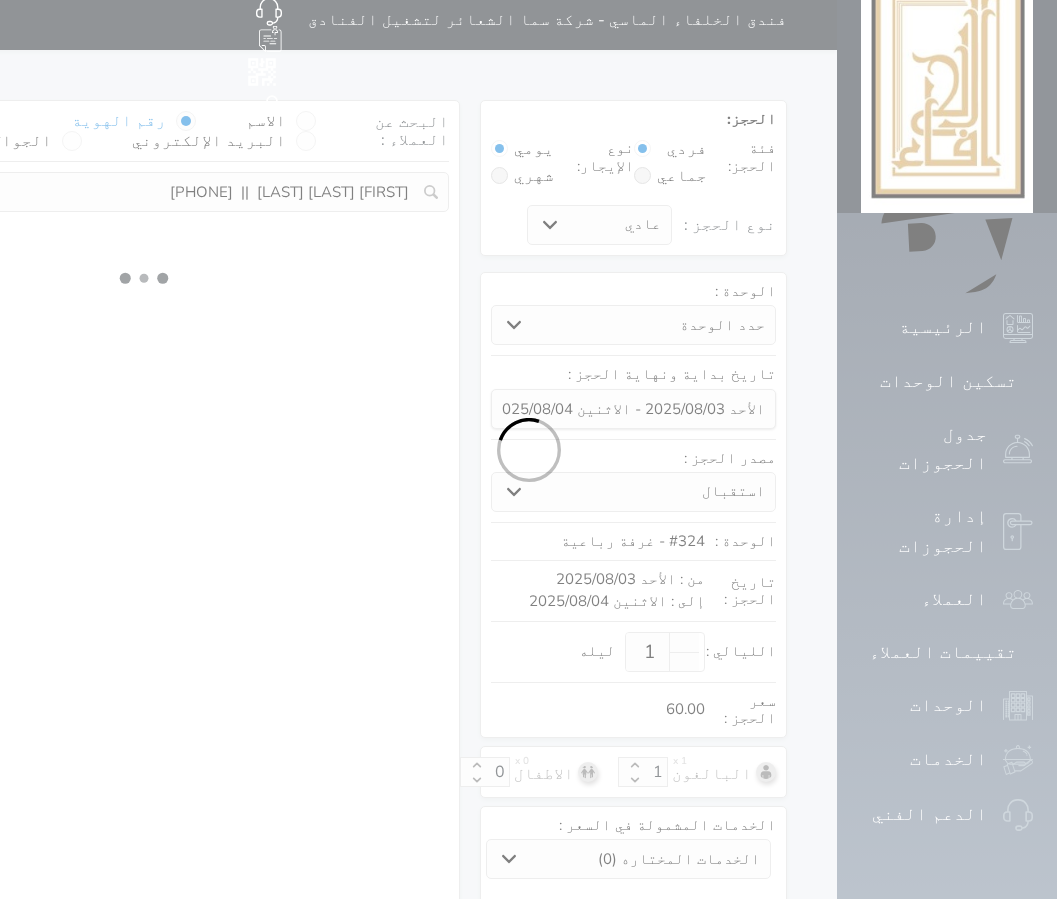 select on "7" 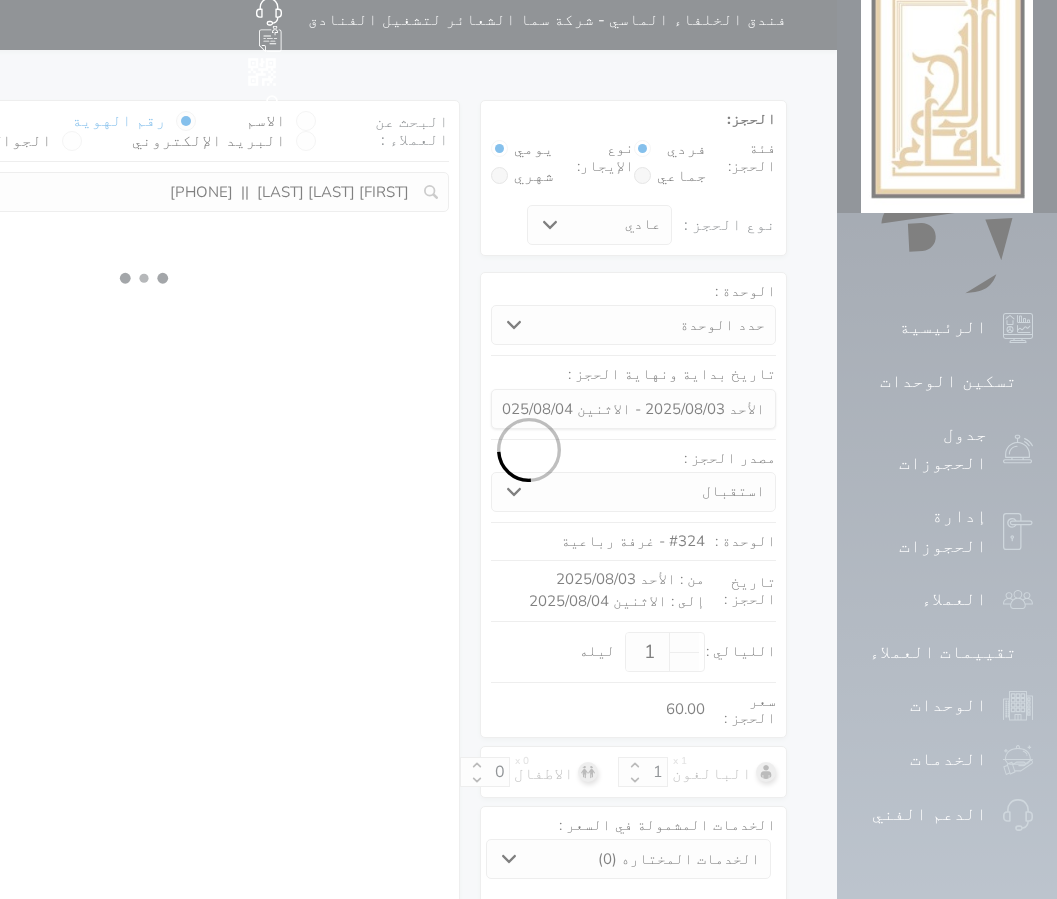 select 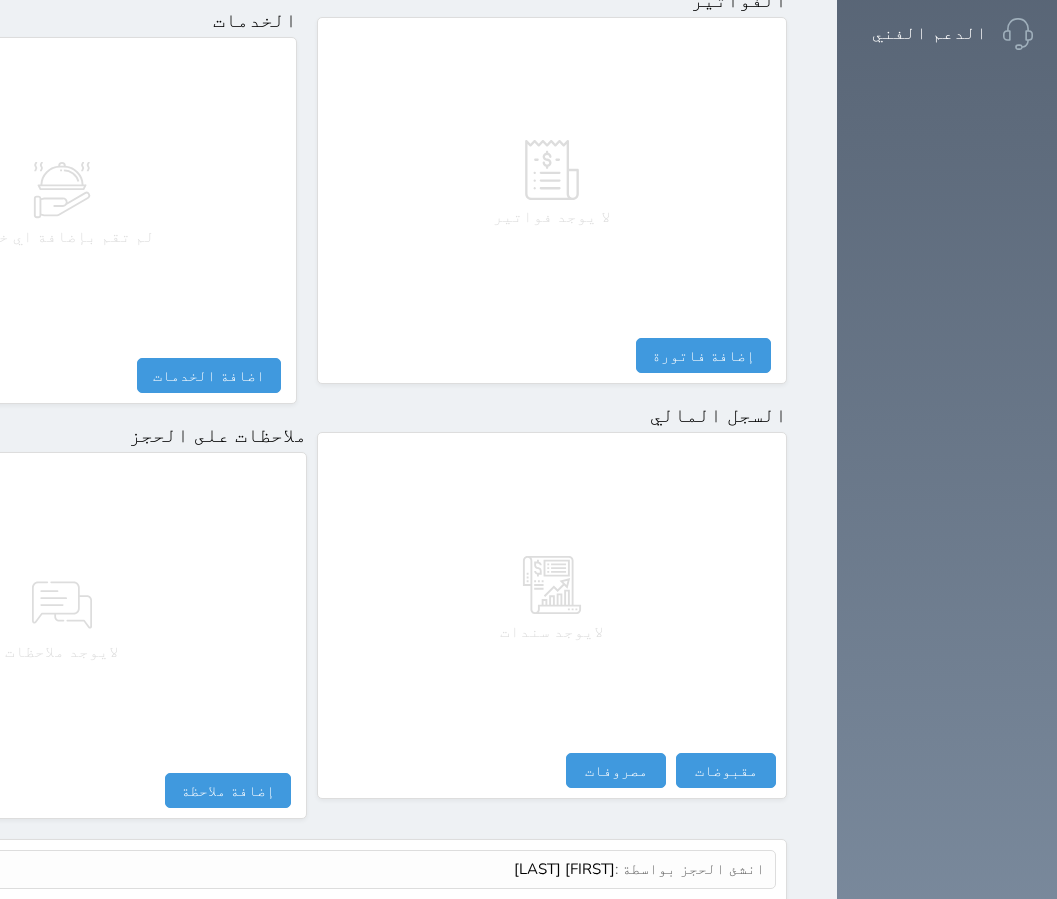 scroll, scrollTop: 835, scrollLeft: 0, axis: vertical 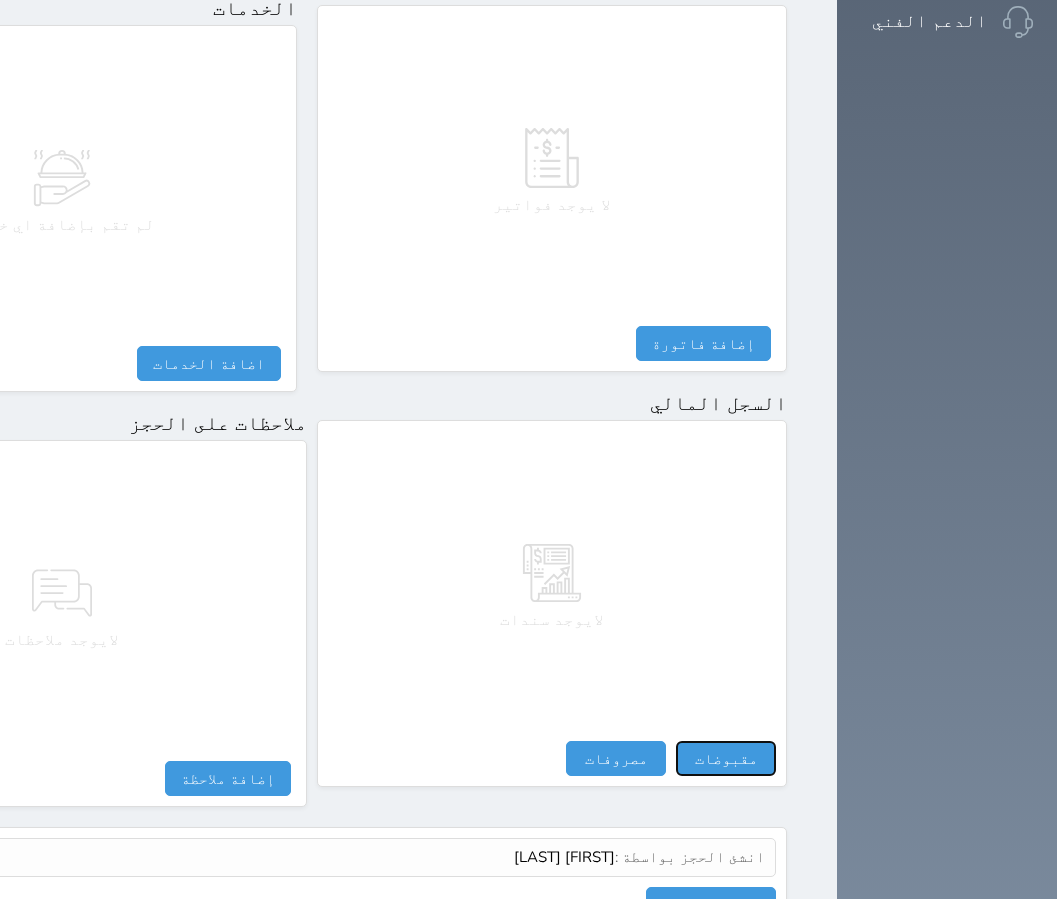 click on "مقبوضات" at bounding box center (726, 758) 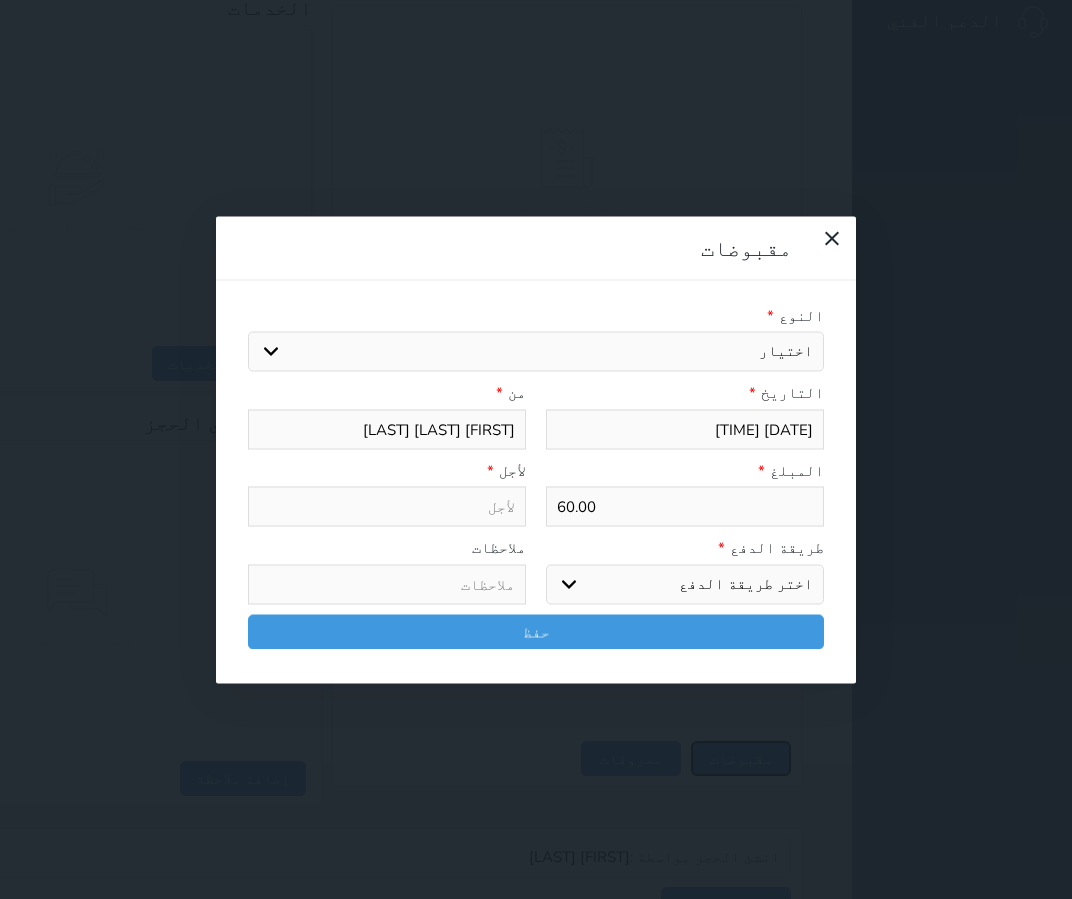 select 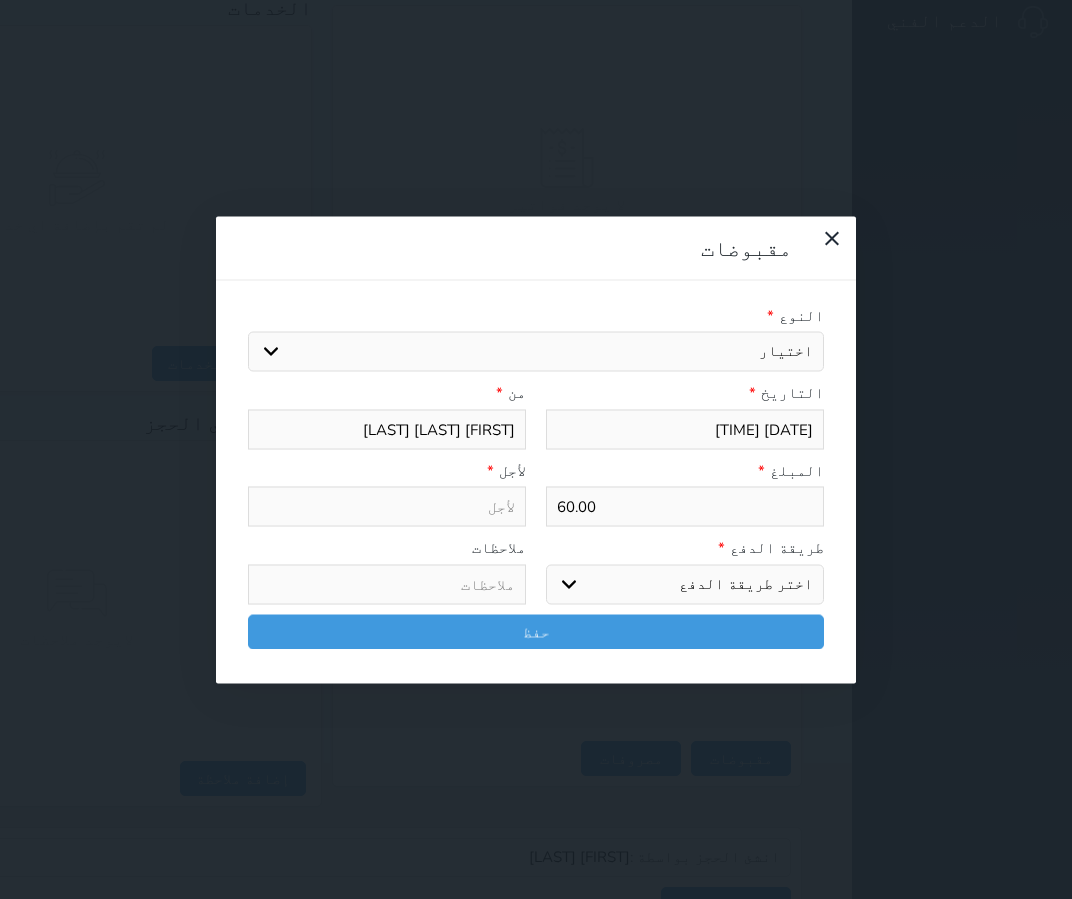 click on "اختيار   مقبوضات عامة قيمة إيجار فواتير تامين عربون آخر مغسلة واي فاي - الإنترنت مواقف السيارات طعام الأغذية والمشروبات مشروبات الإفطار غداء عشاء مخبز و كعك حمام سباحة الصالة الرياضية سرير إضافي بدل تلفيات" at bounding box center (536, 352) 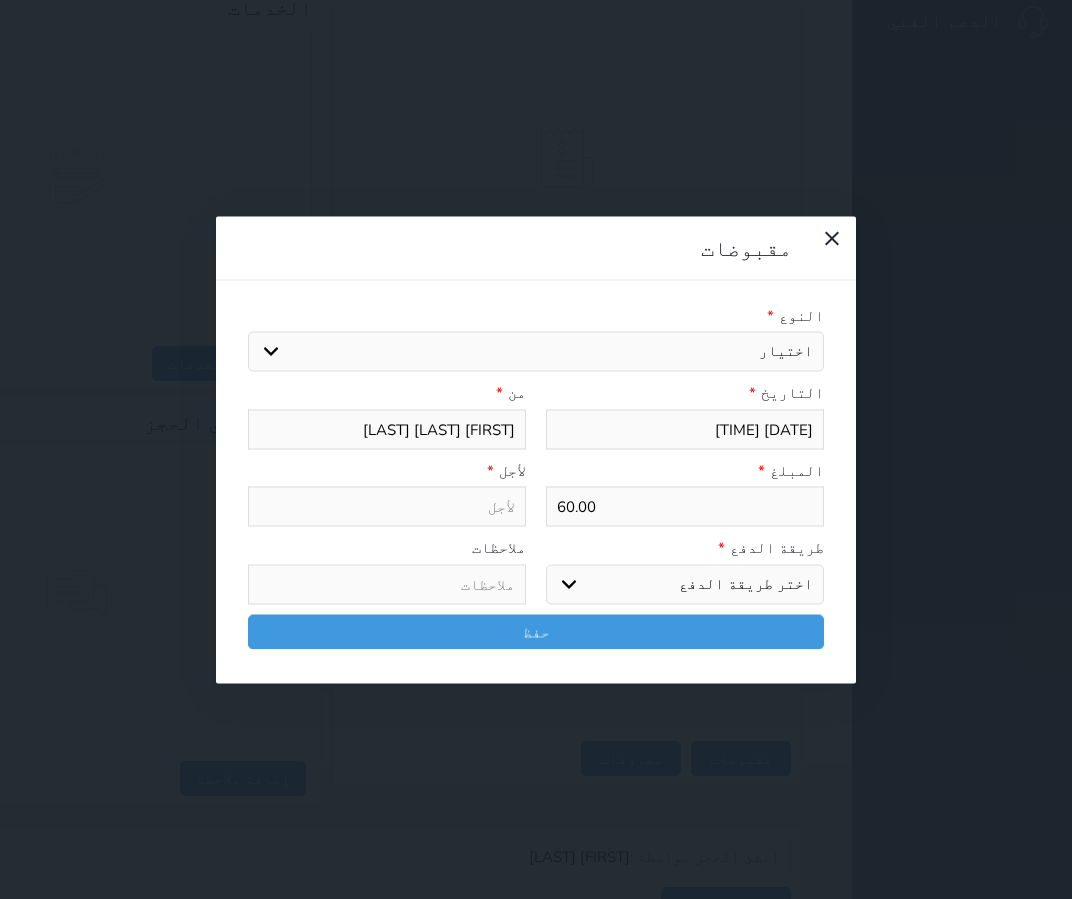 select on "142979" 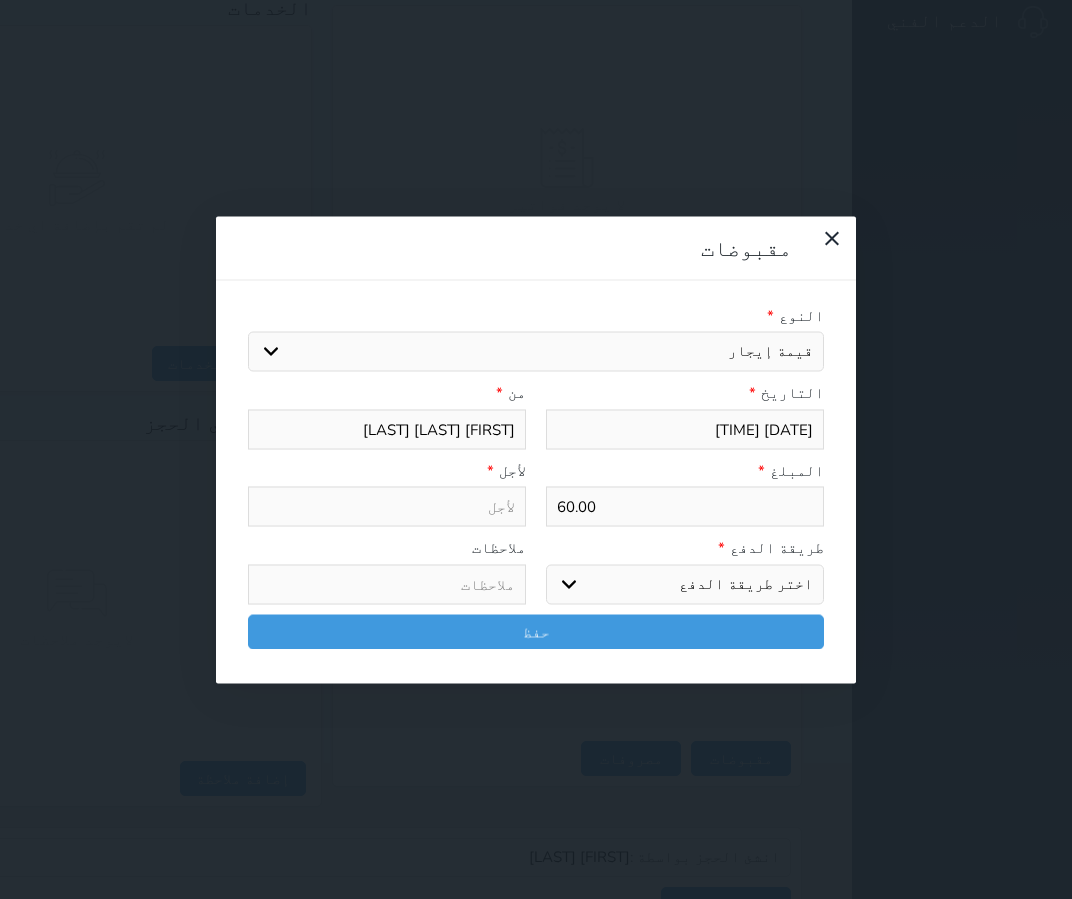 click on "اختيار   مقبوضات عامة قيمة إيجار فواتير تامين عربون آخر مغسلة واي فاي - الإنترنت مواقف السيارات طعام الأغذية والمشروبات مشروبات الإفطار غداء عشاء مخبز و كعك حمام سباحة الصالة الرياضية سرير إضافي بدل تلفيات" at bounding box center (536, 352) 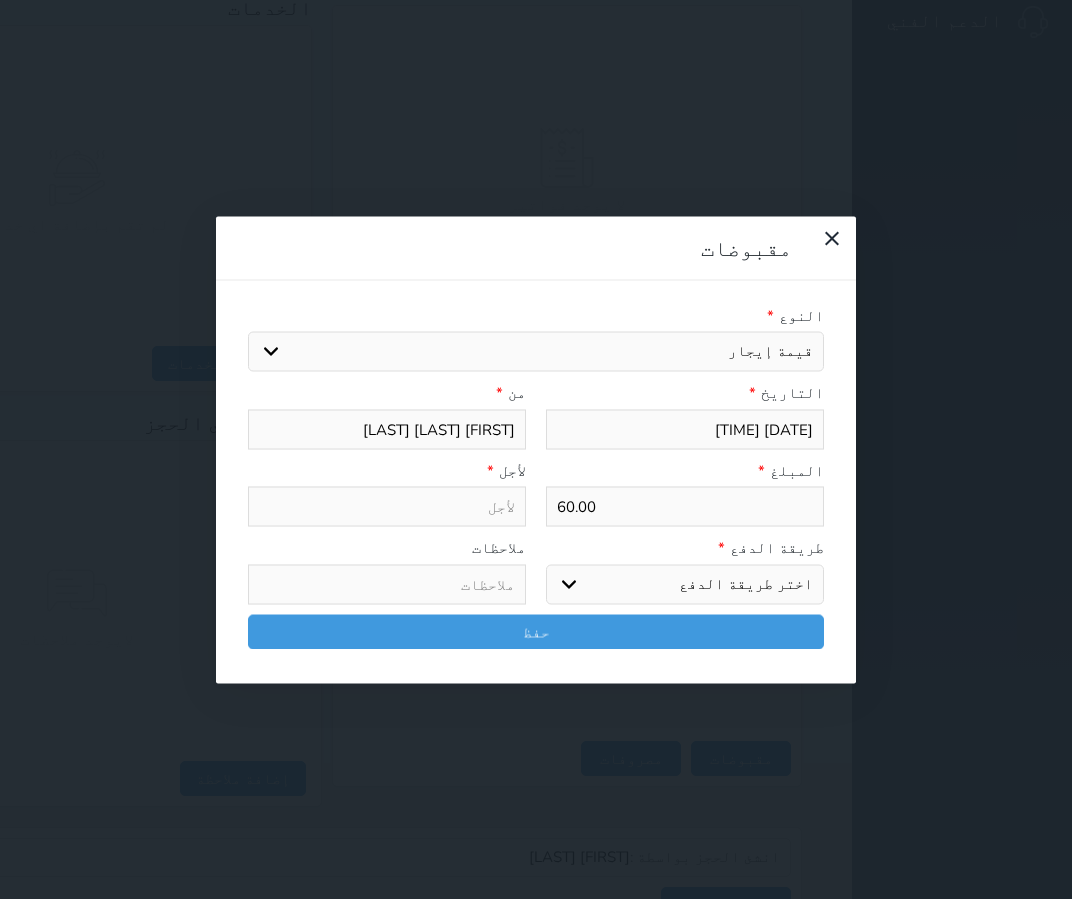 type on "قيمة إيجار - الوحدة - 324" 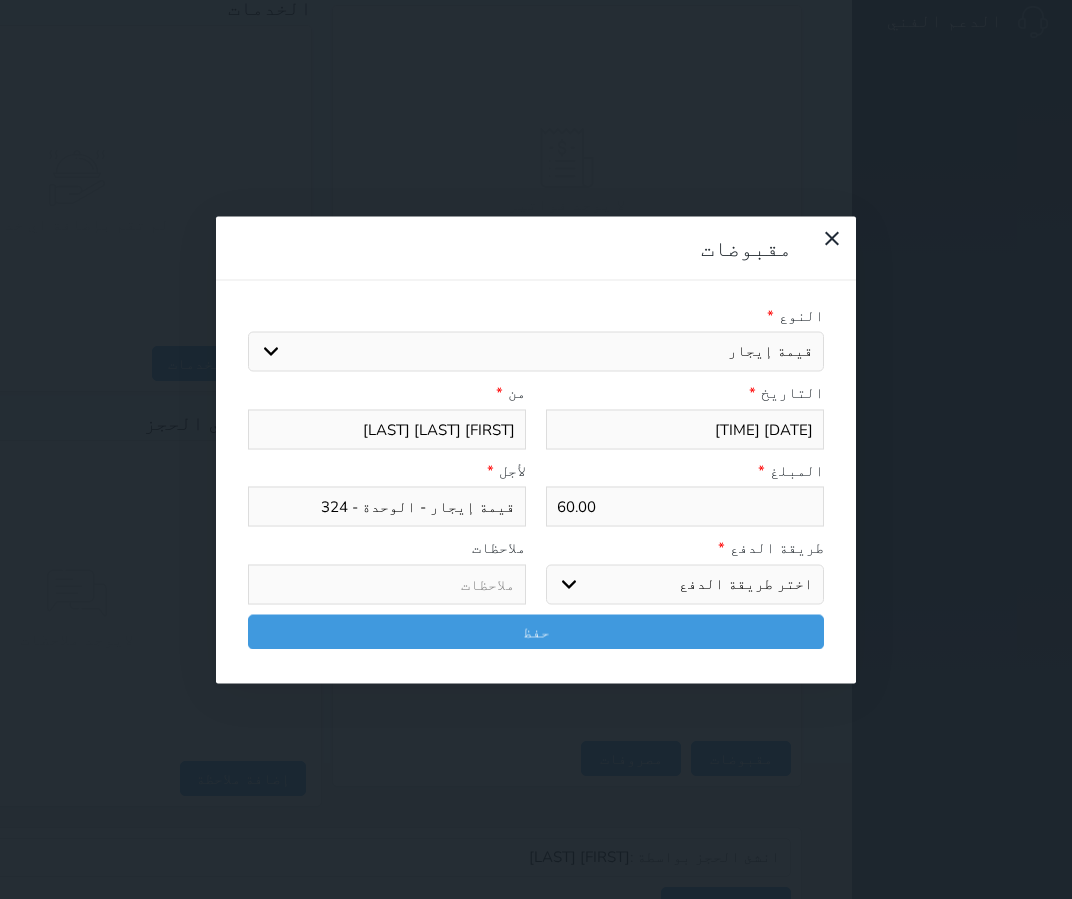 click on "اختر طريقة الدفع   دفع نقدى   تحويل بنكى   مدى   بطاقة ائتمان   آجل" at bounding box center (685, 584) 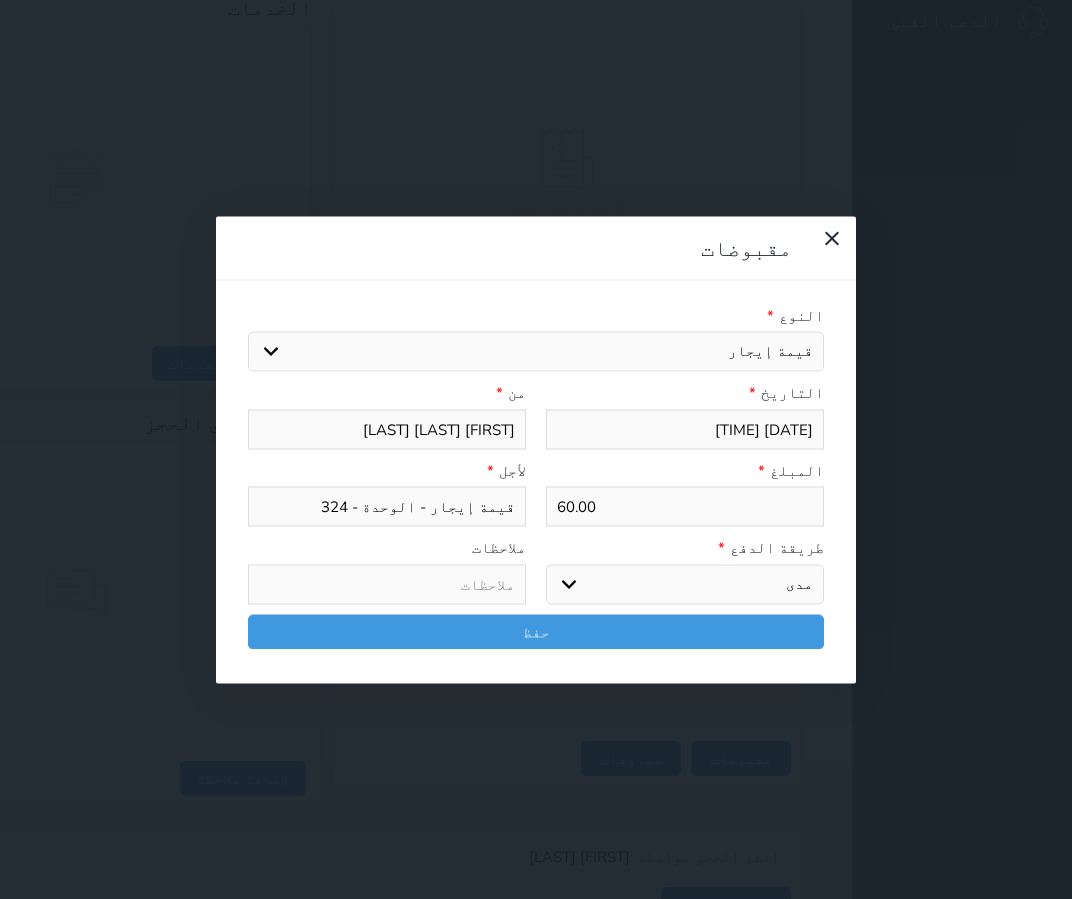 click on "اختر طريقة الدفع   دفع نقدى   تحويل بنكى   مدى   بطاقة ائتمان   آجل" at bounding box center (685, 584) 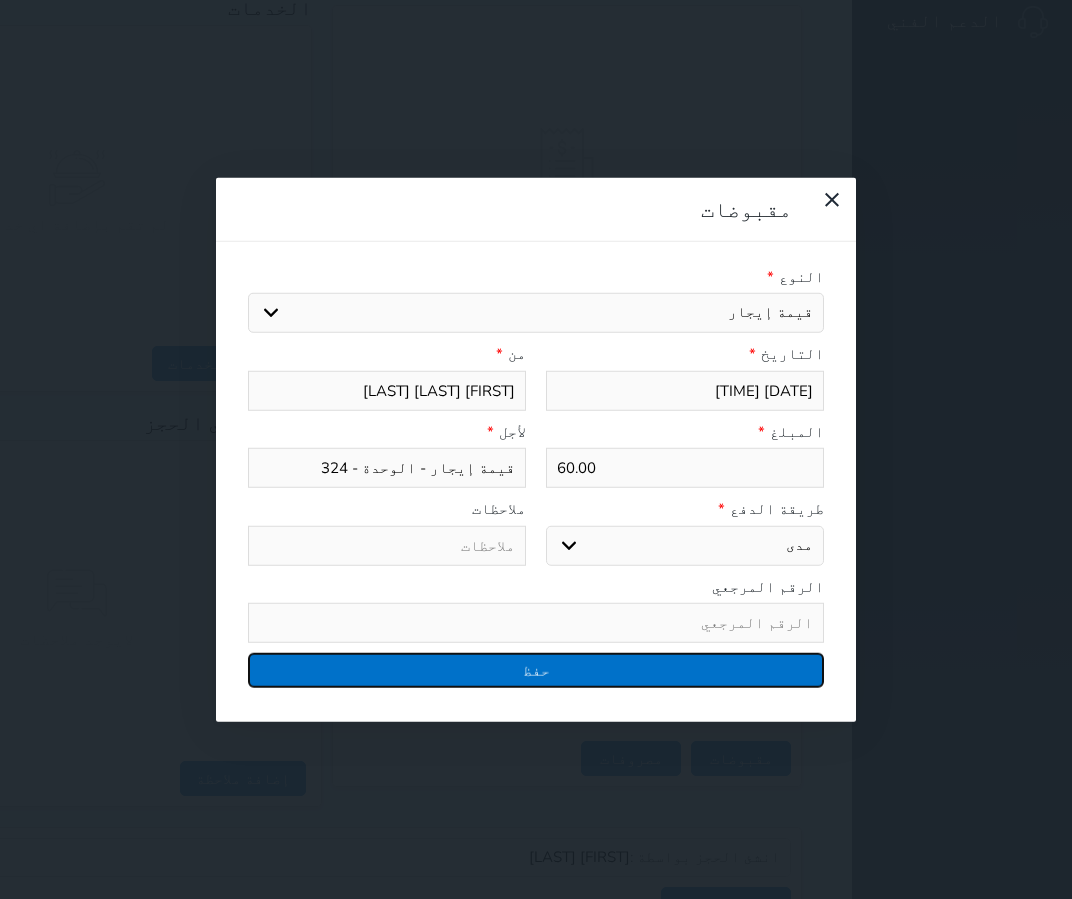 click on "حفظ" at bounding box center [536, 670] 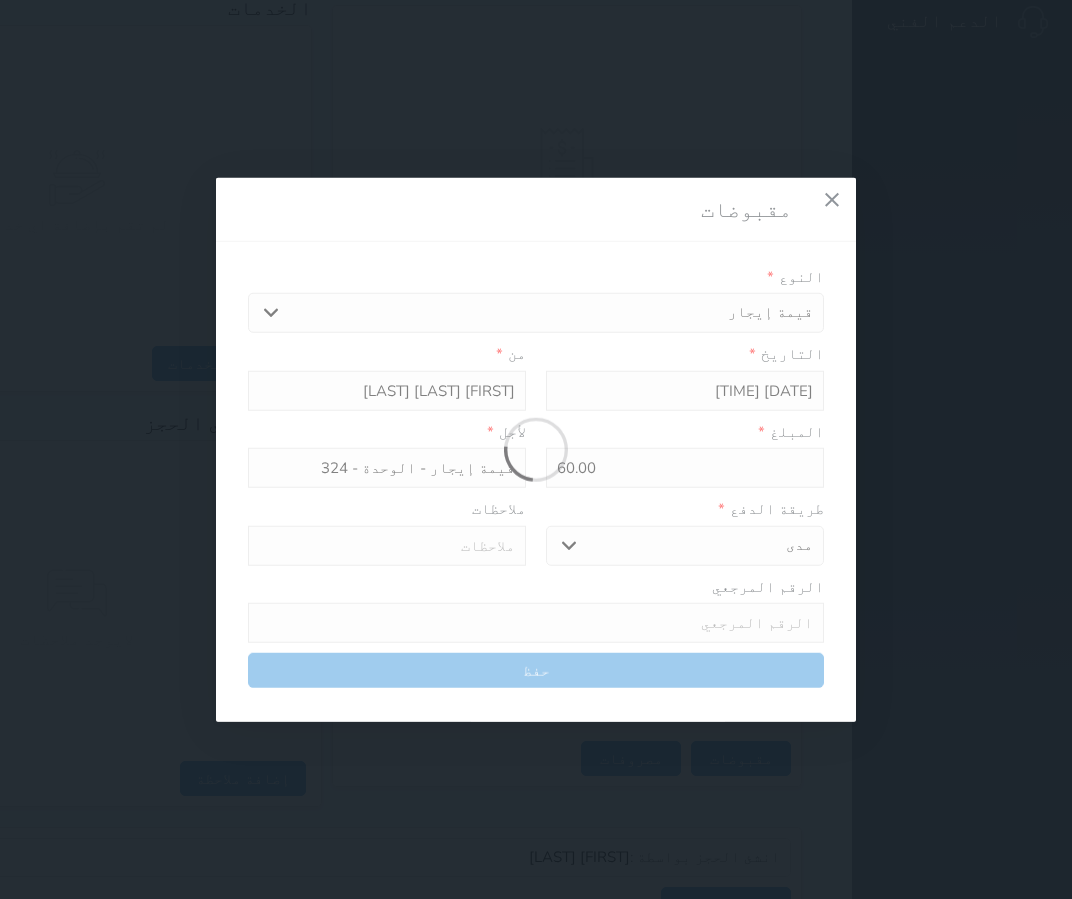 select 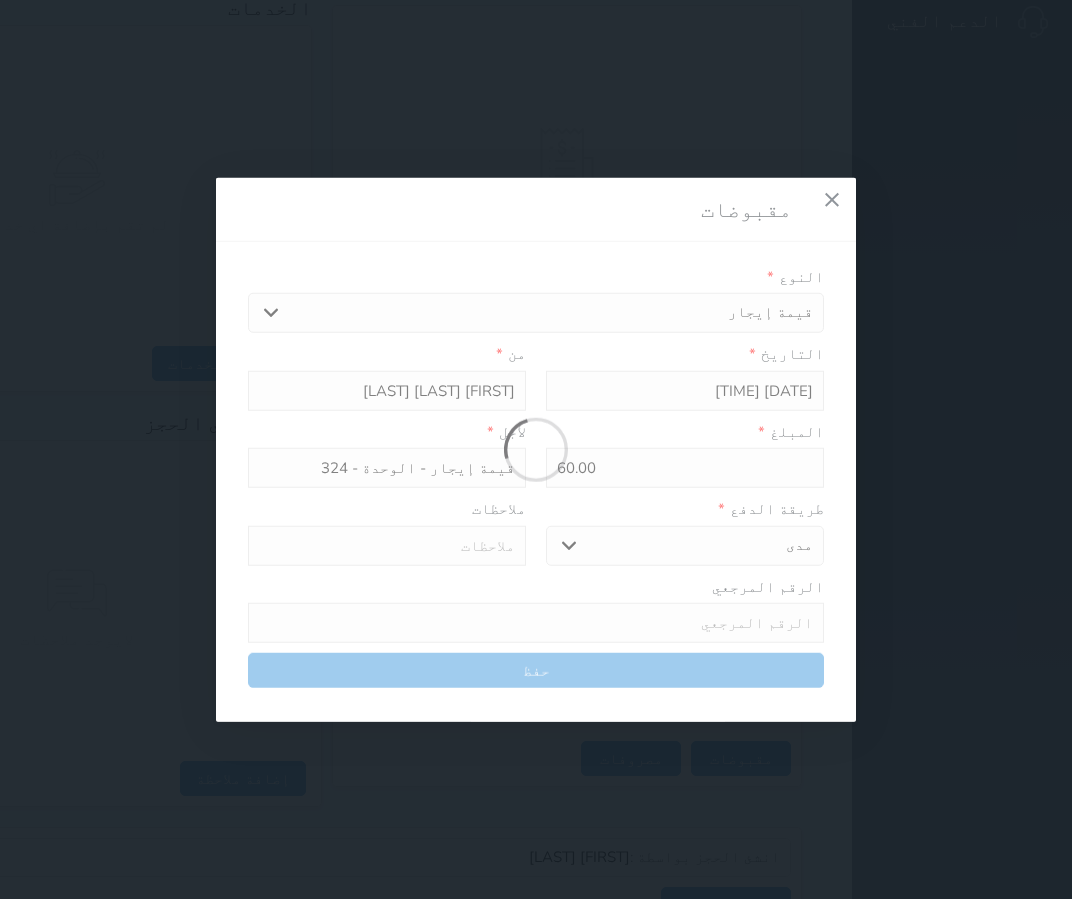 type 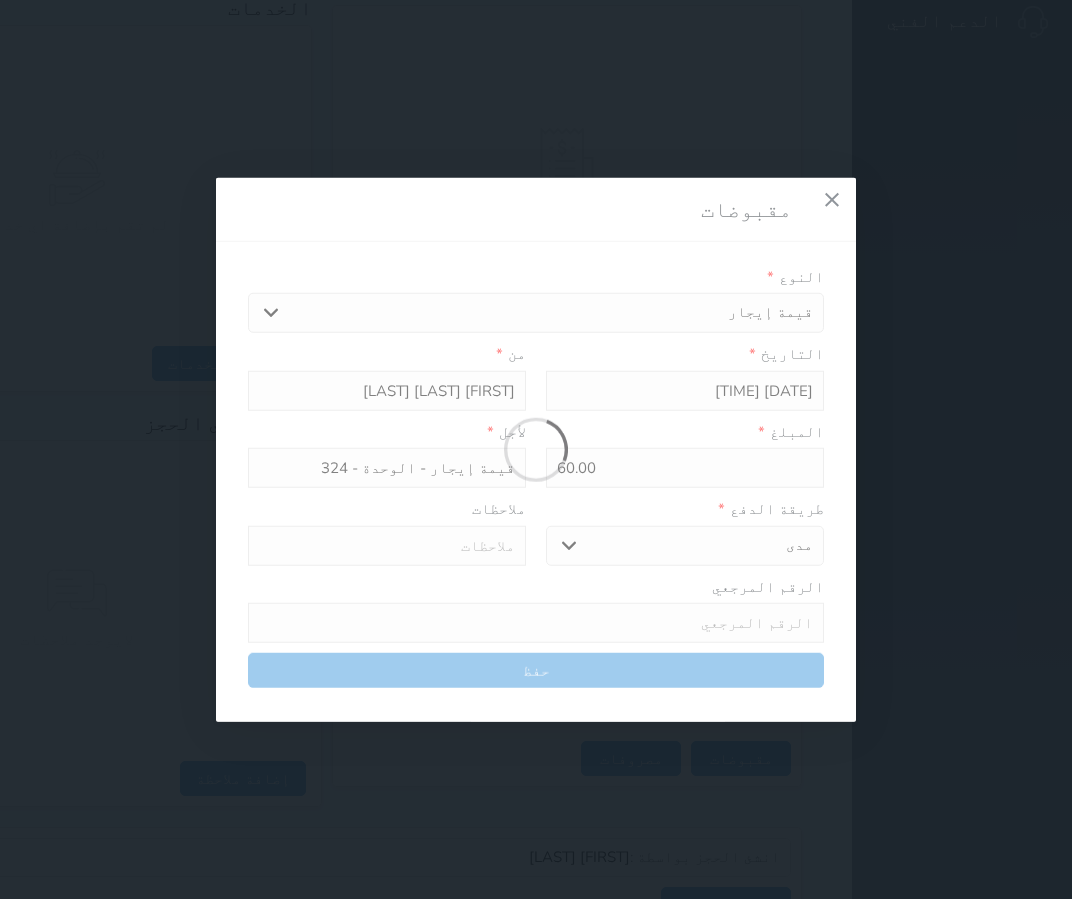 type on "0" 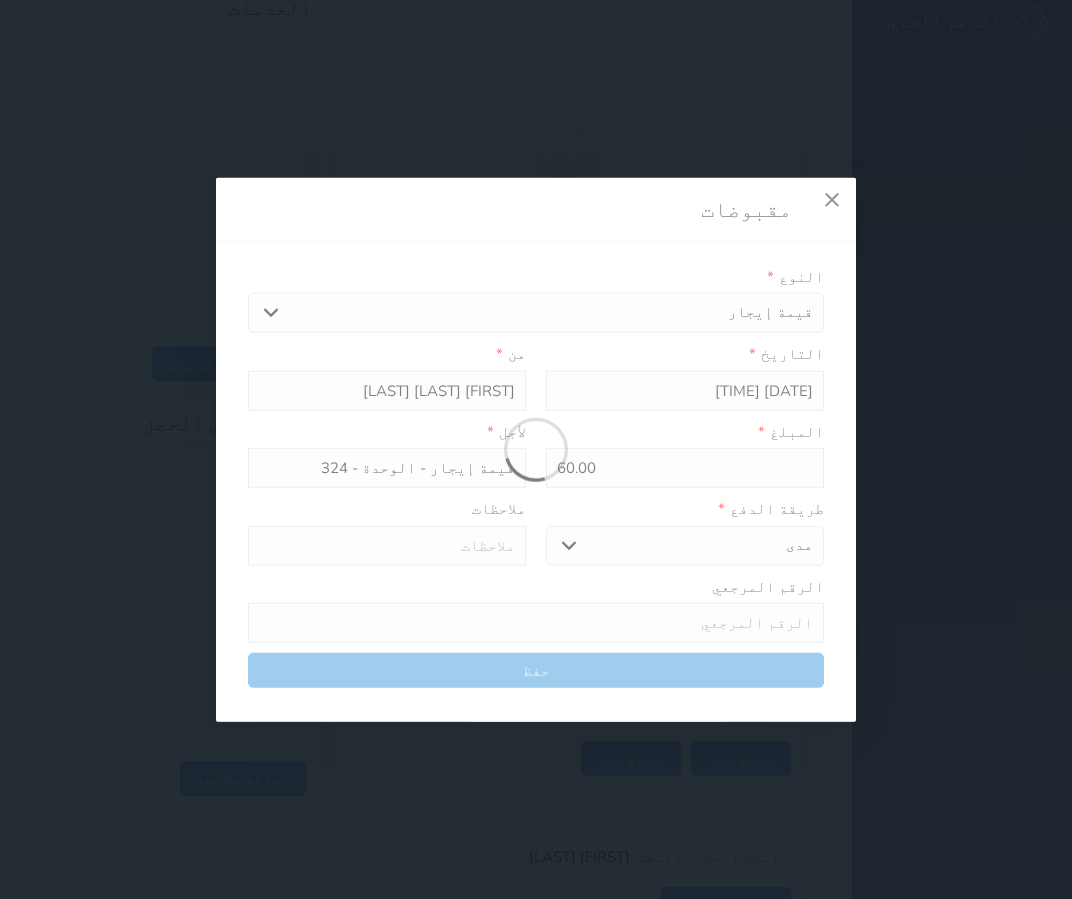 select 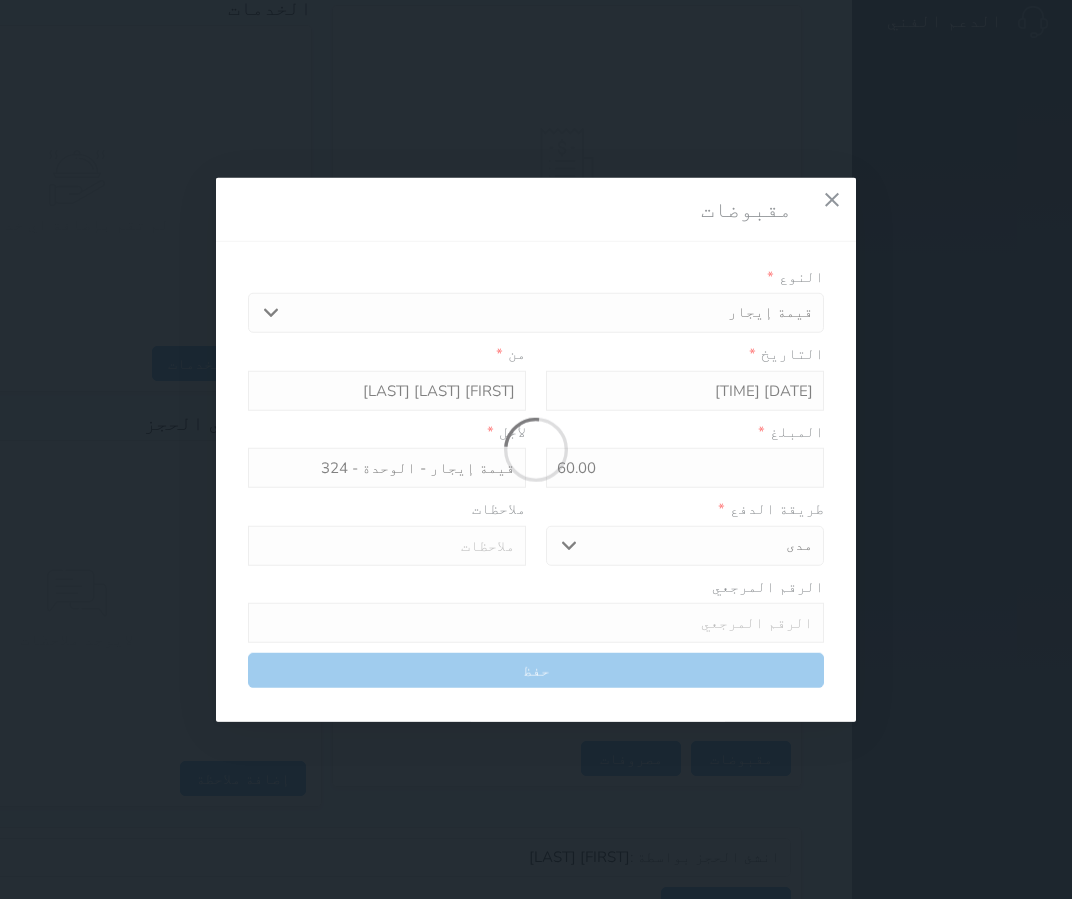type on "0" 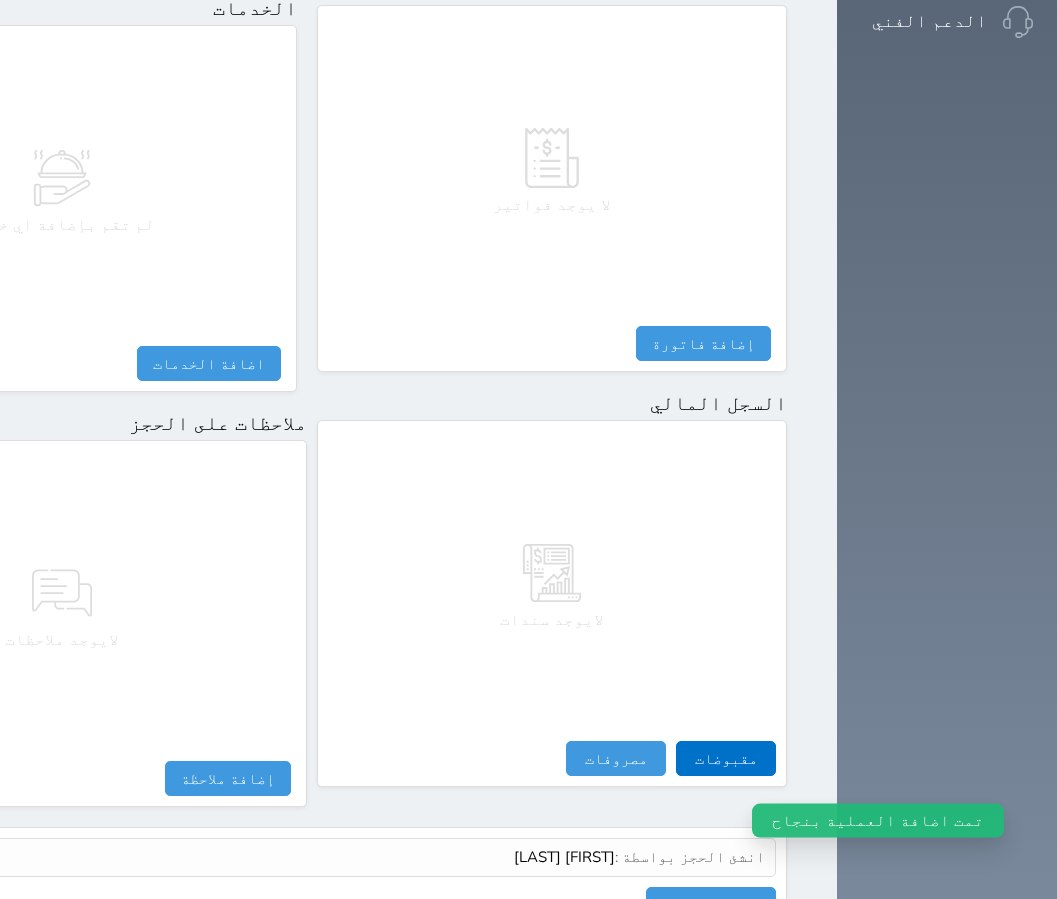select 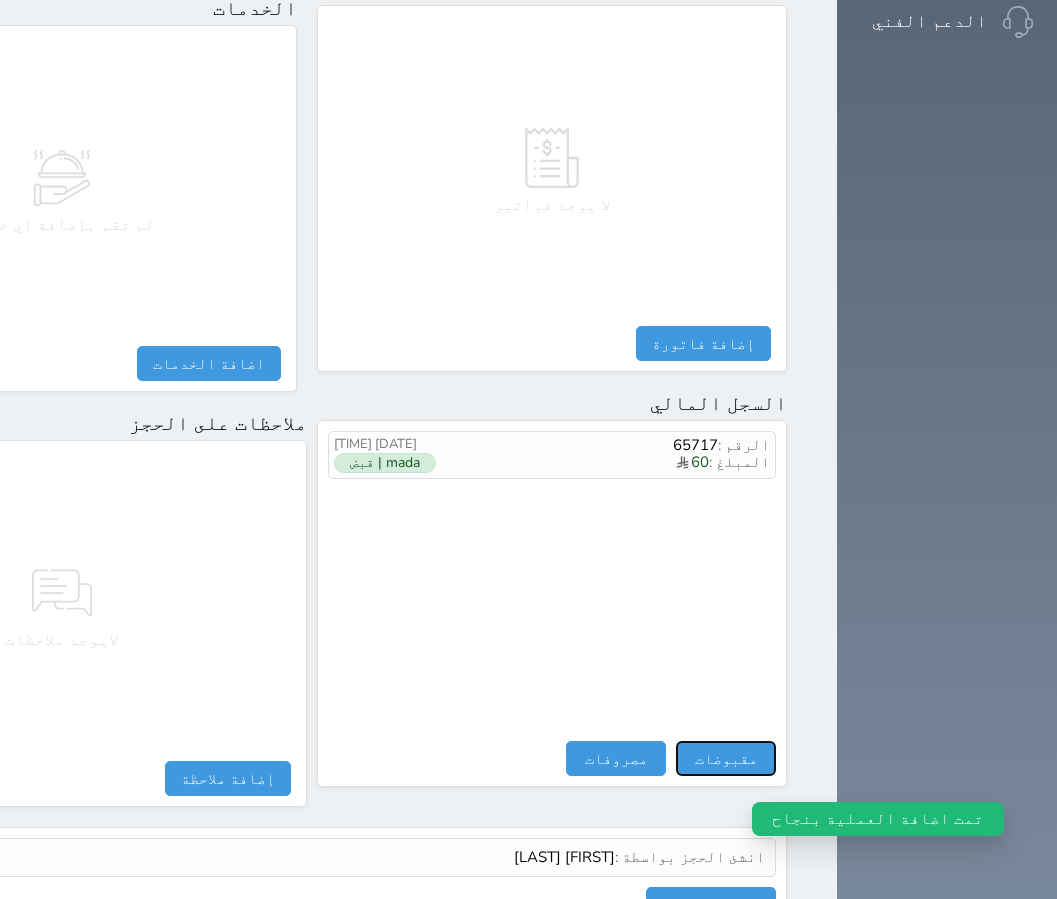 click on "مقبوضات" at bounding box center (726, 758) 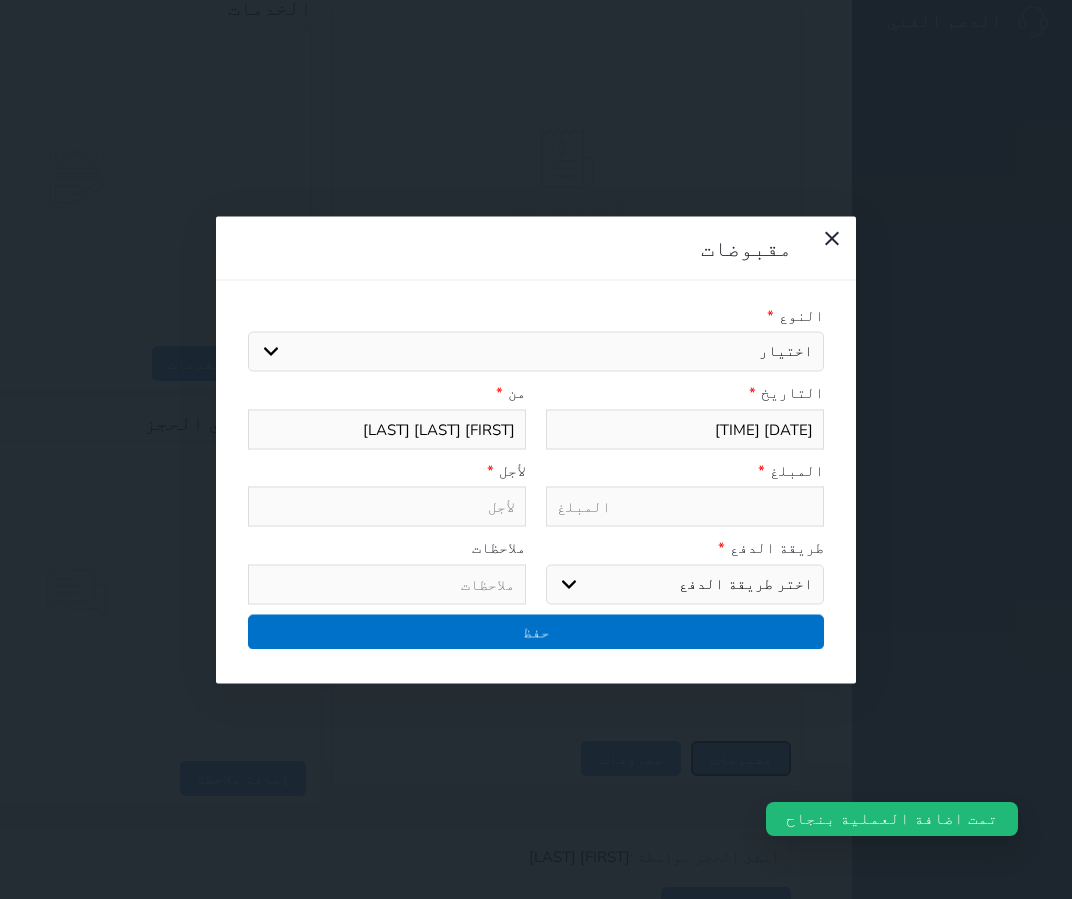 select 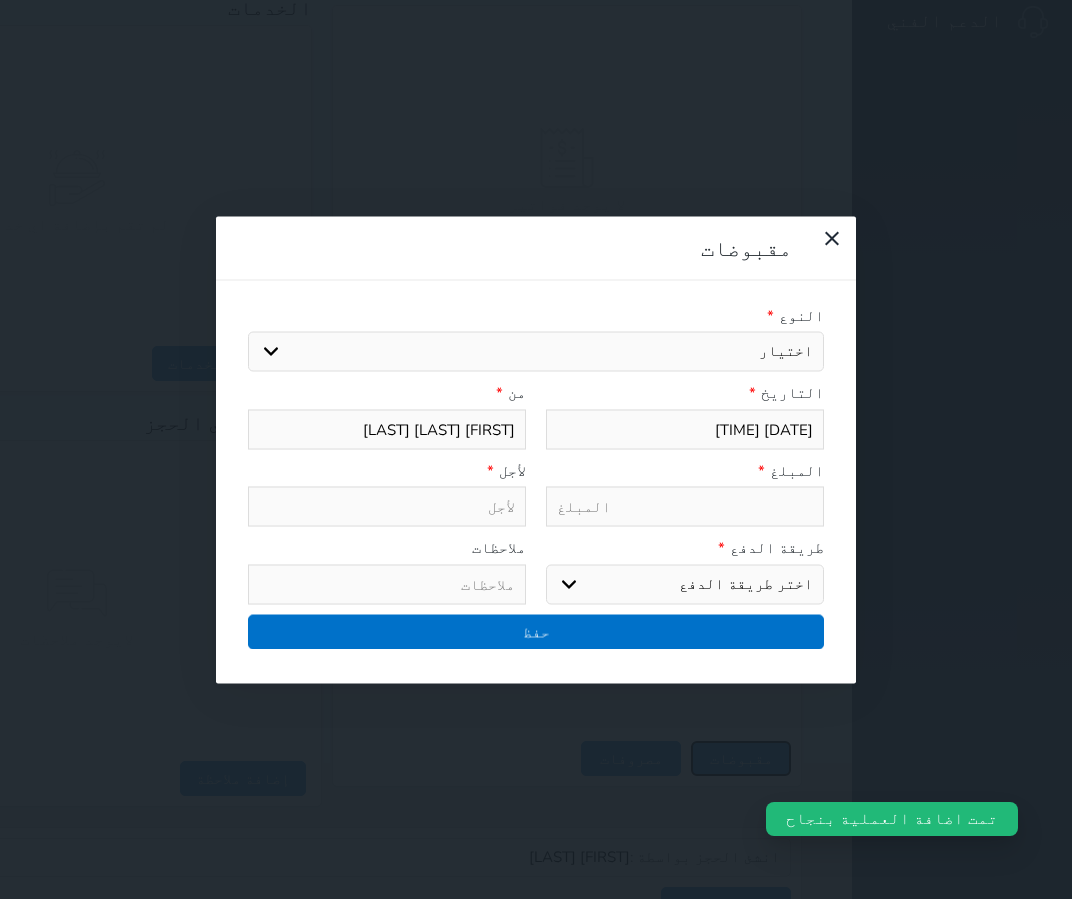 select 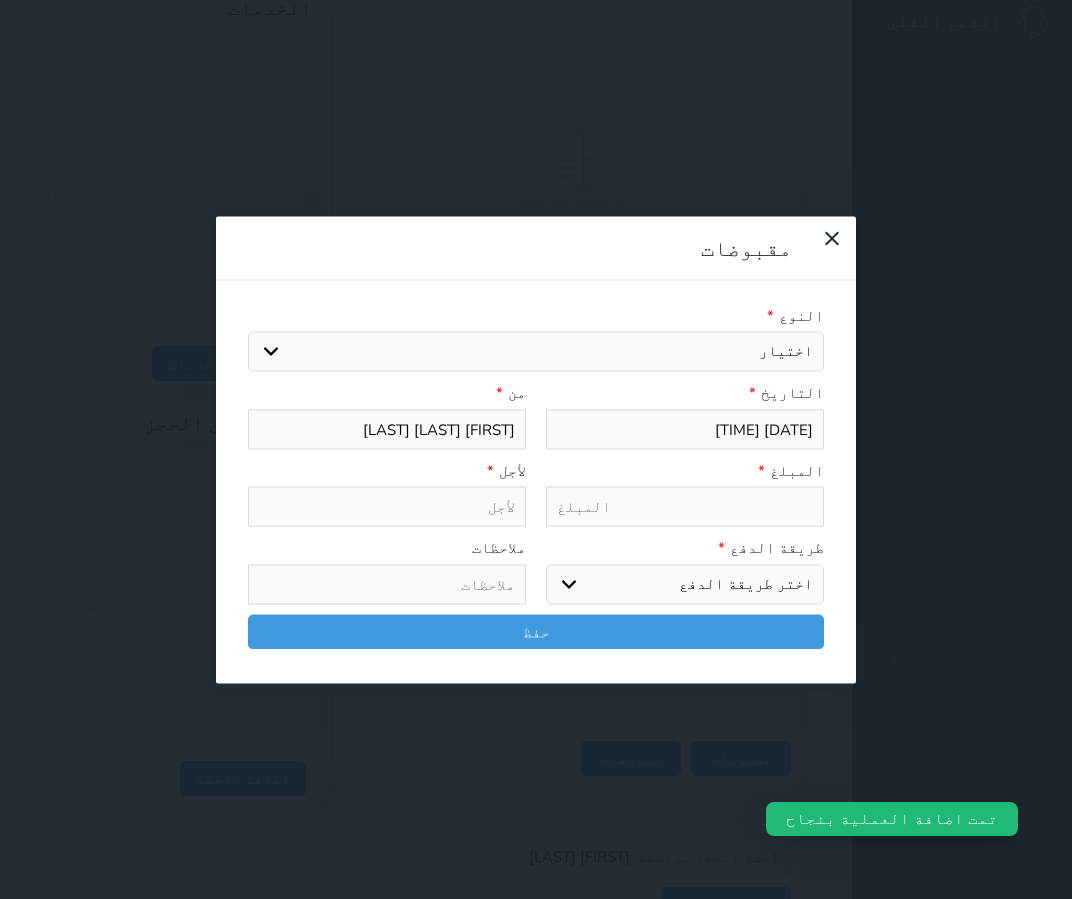click on "اختيار   مقبوضات عامة قيمة إيجار فواتير تامين عربون آخر مغسلة واي فاي - الإنترنت مواقف السيارات طعام الأغذية والمشروبات مشروبات الإفطار غداء عشاء مخبز و كعك حمام سباحة الصالة الرياضية سرير إضافي بدل تلفيات" at bounding box center [536, 352] 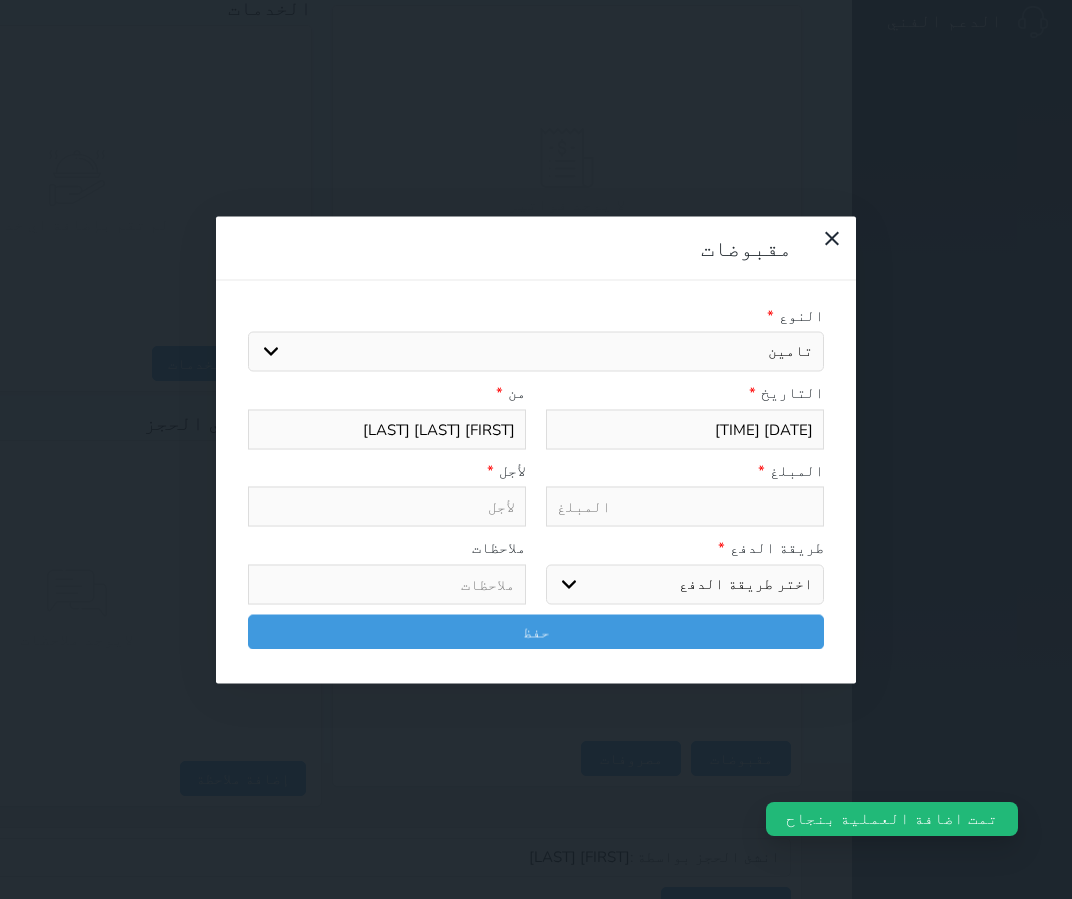 click on "اختيار   مقبوضات عامة قيمة إيجار فواتير تامين عربون آخر مغسلة واي فاي - الإنترنت مواقف السيارات طعام الأغذية والمشروبات مشروبات الإفطار غداء عشاء مخبز و كعك حمام سباحة الصالة الرياضية سرير إضافي بدل تلفيات" at bounding box center (536, 352) 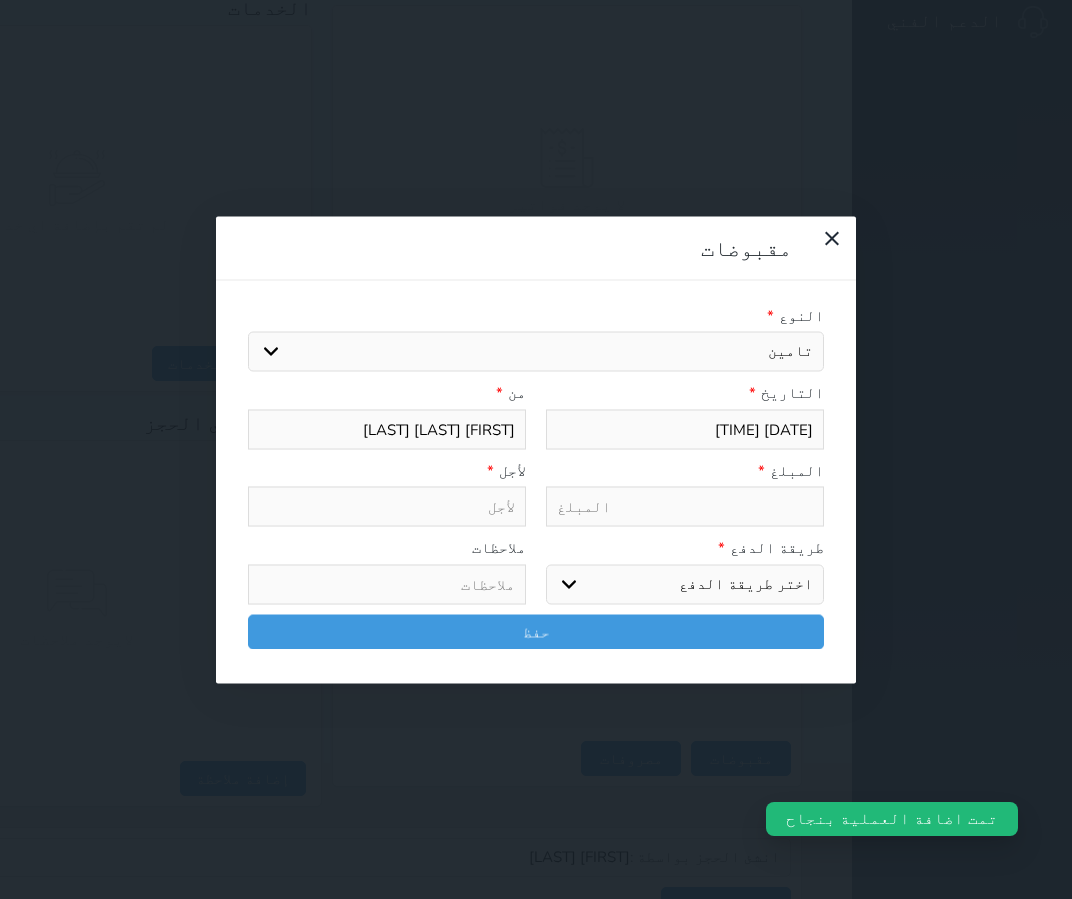 type on "تامين - الوحدة - 324" 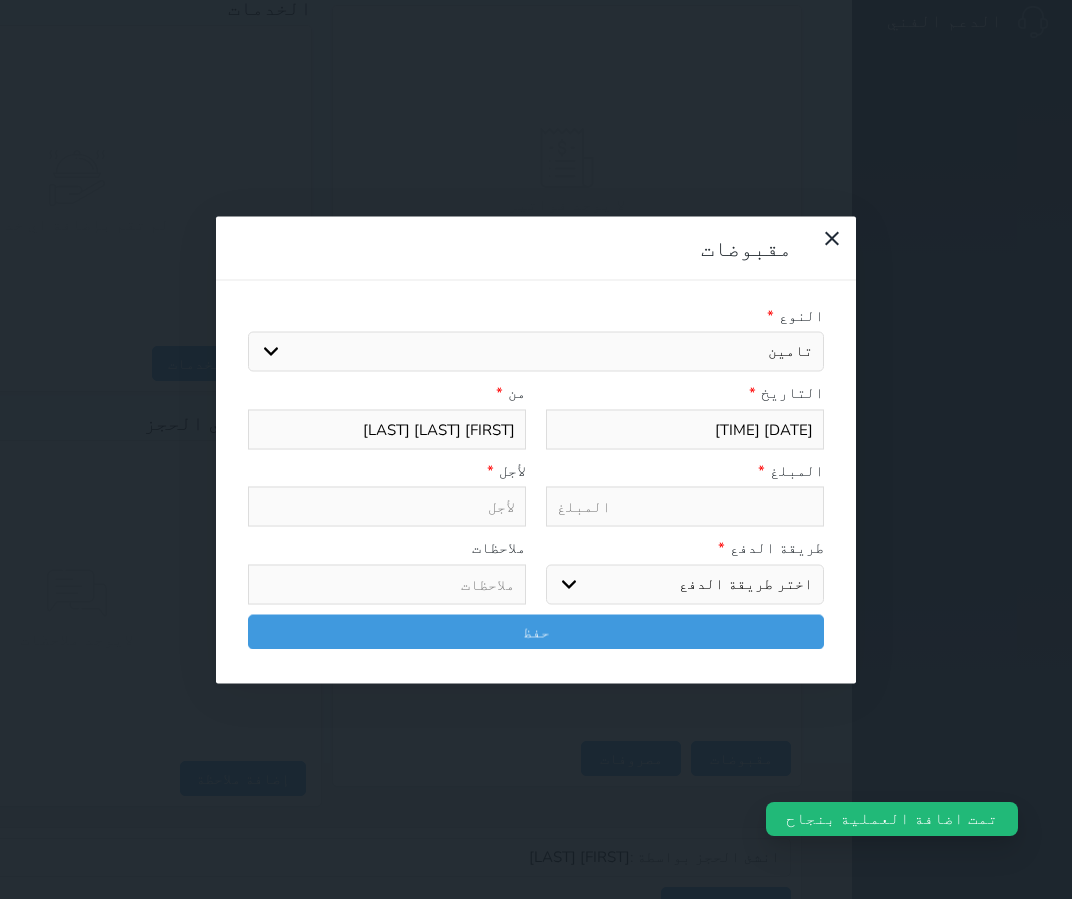 select 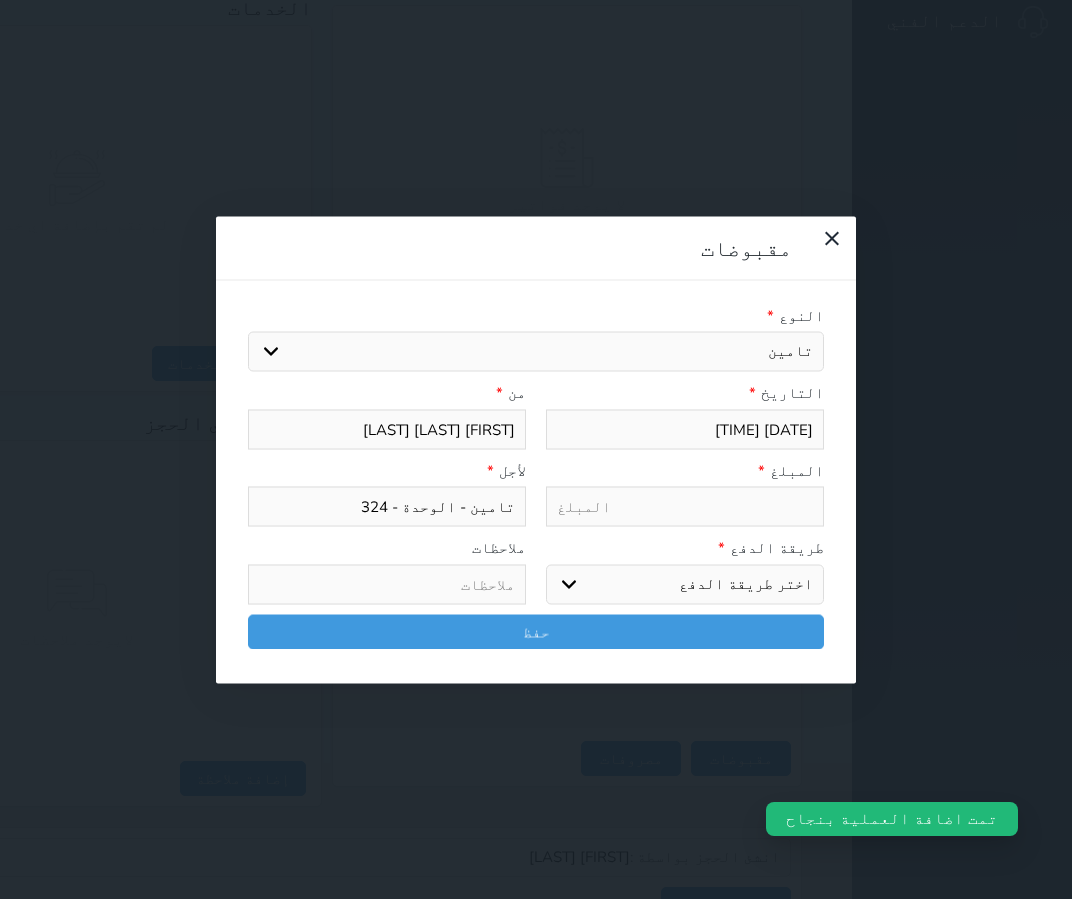 click at bounding box center [685, 507] 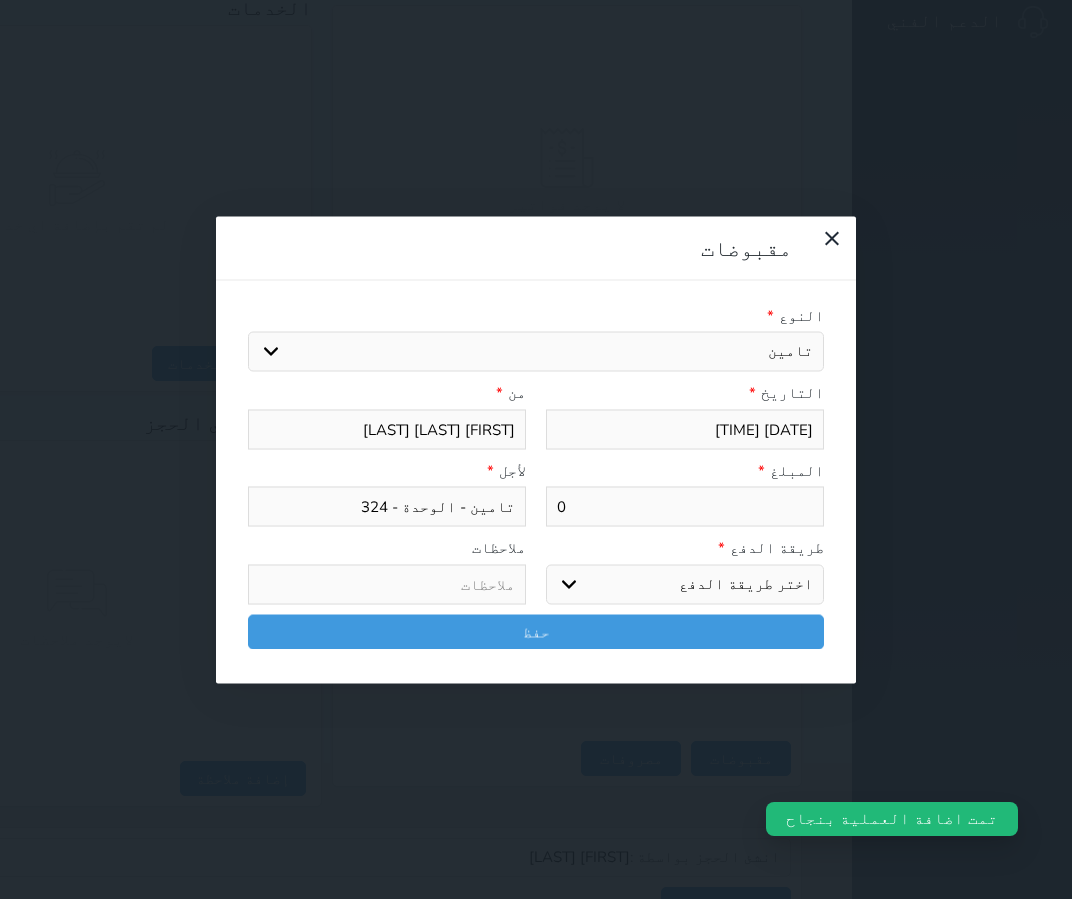 type on "06" 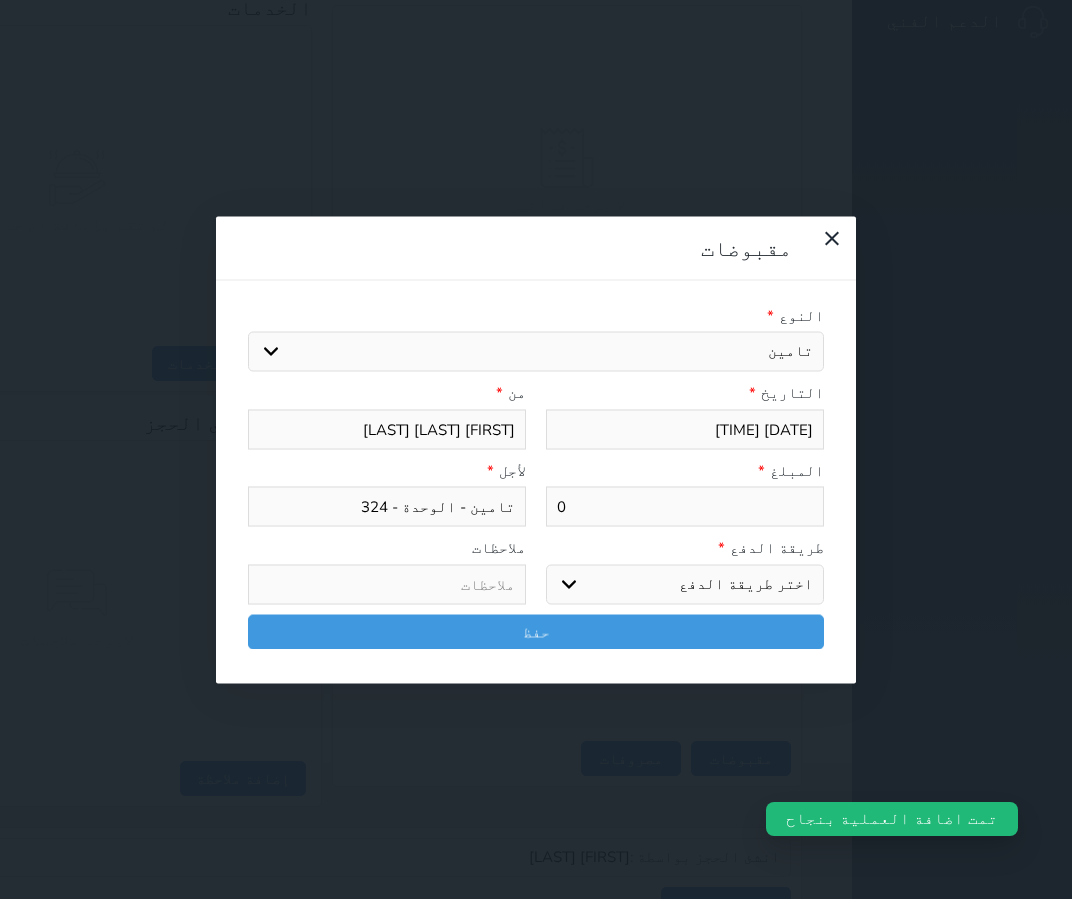select 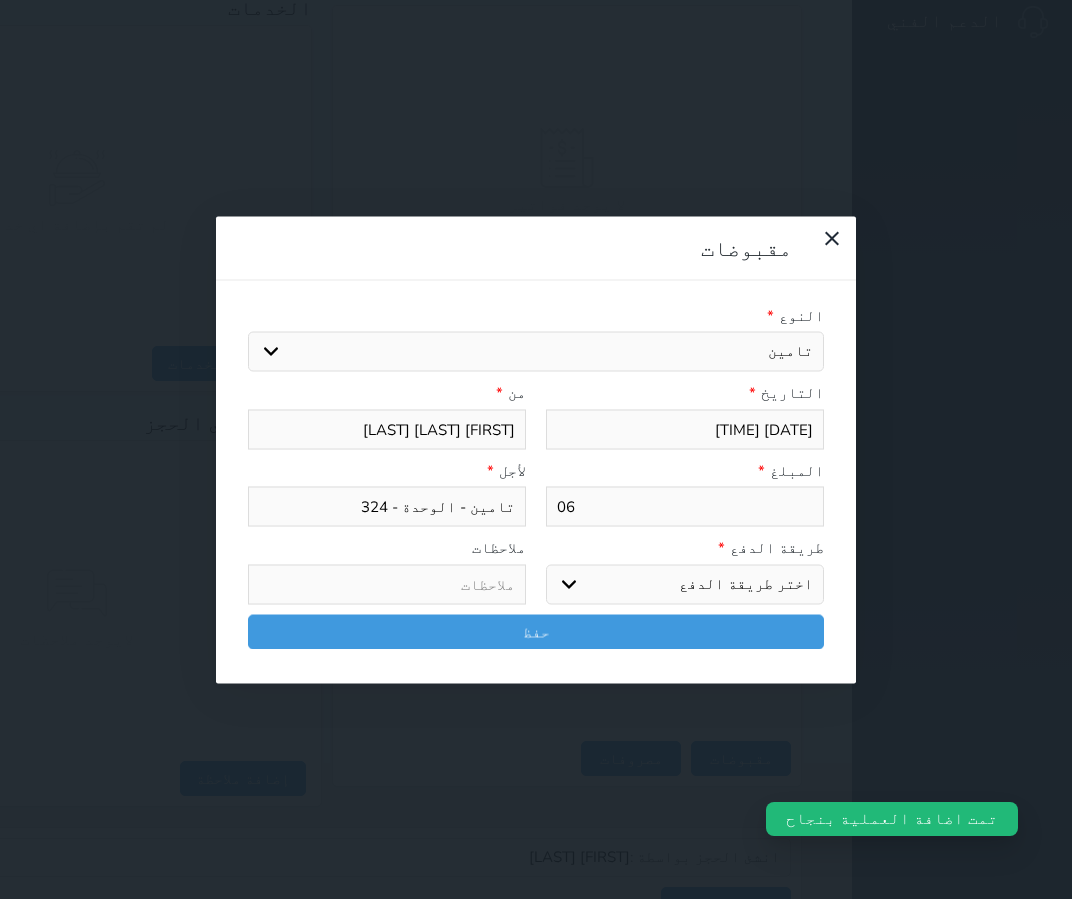 type on "0" 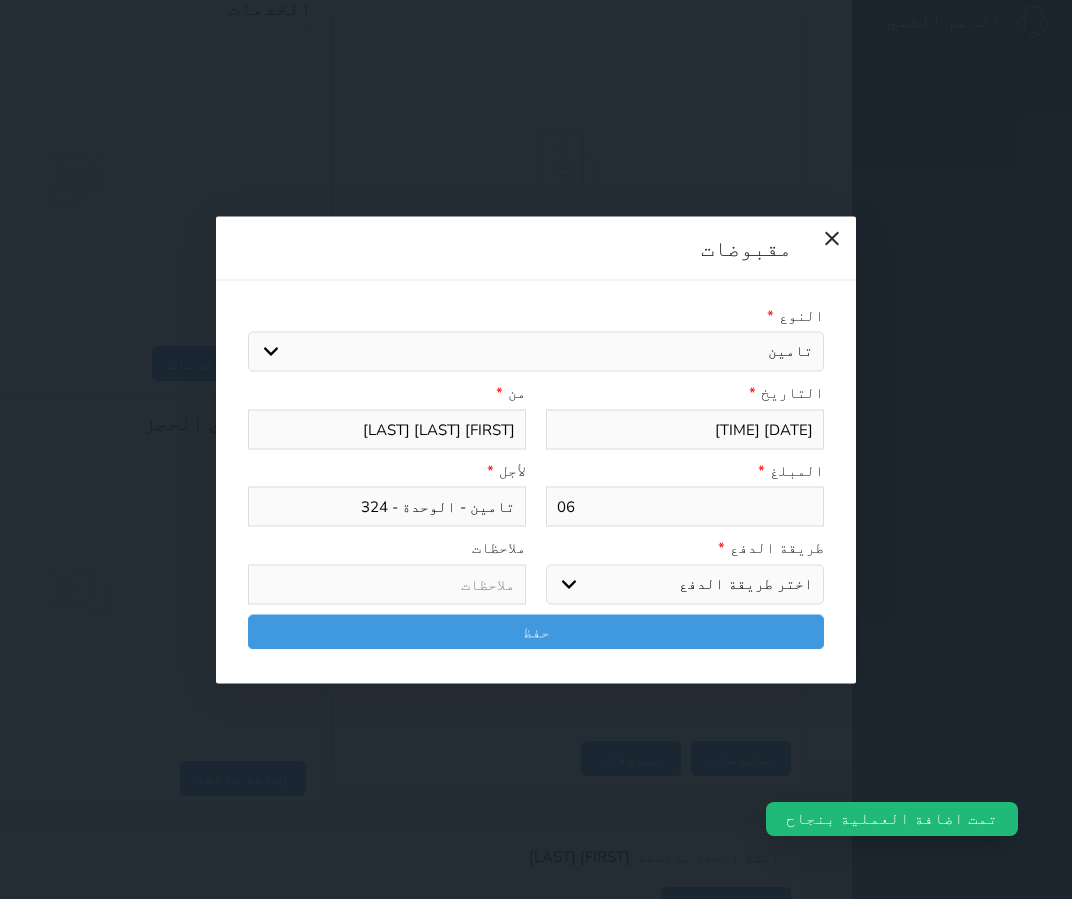 select 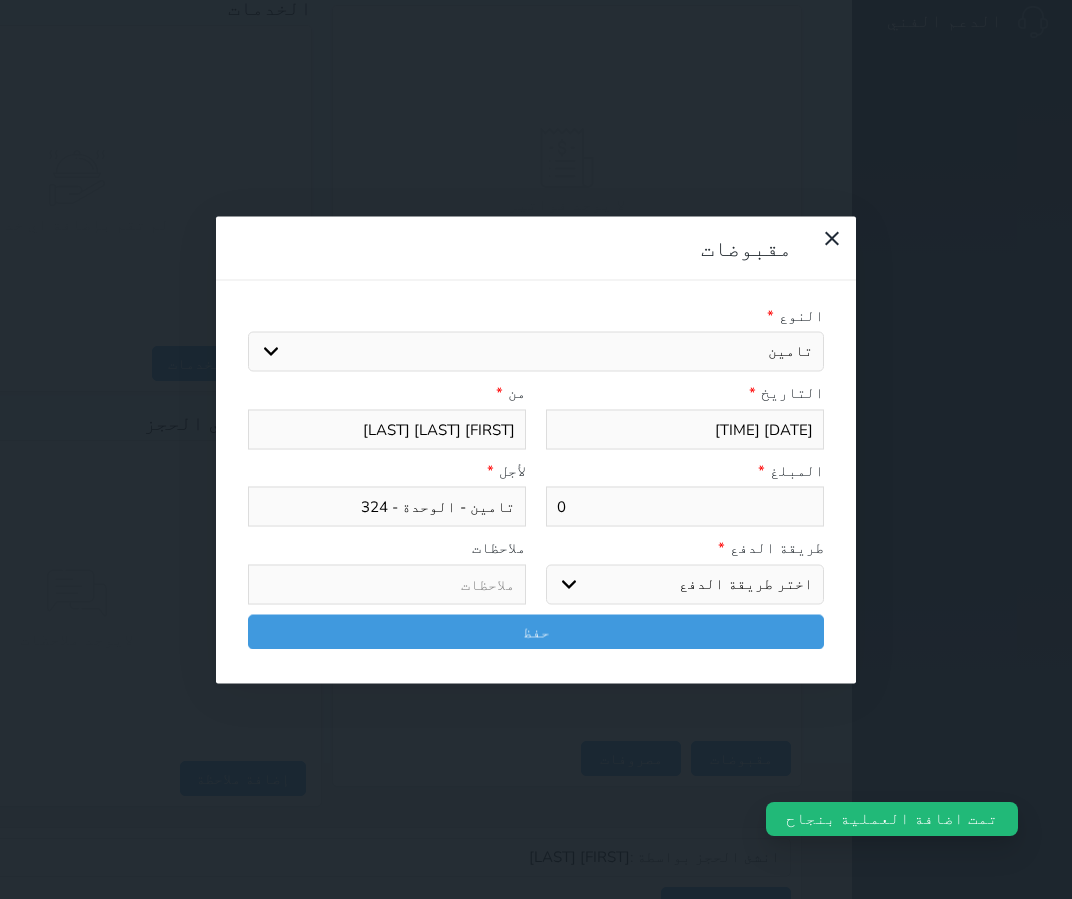 type 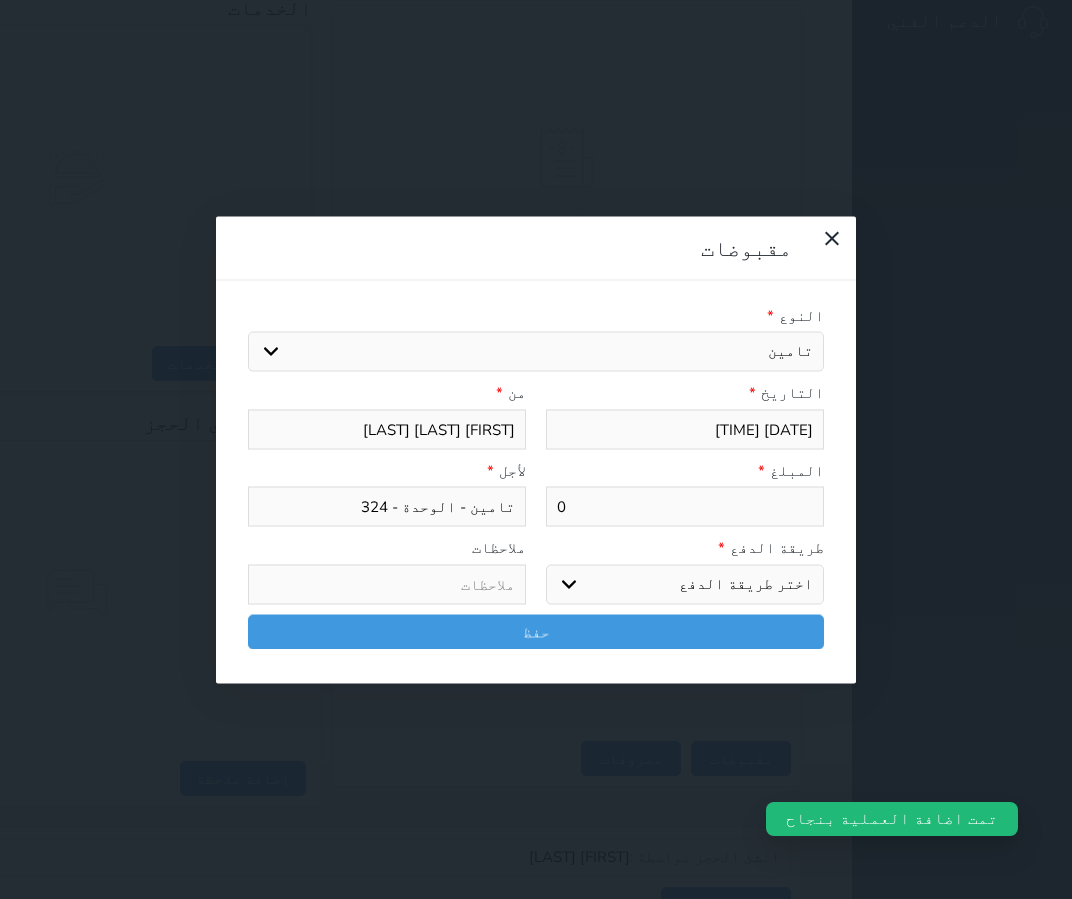 select 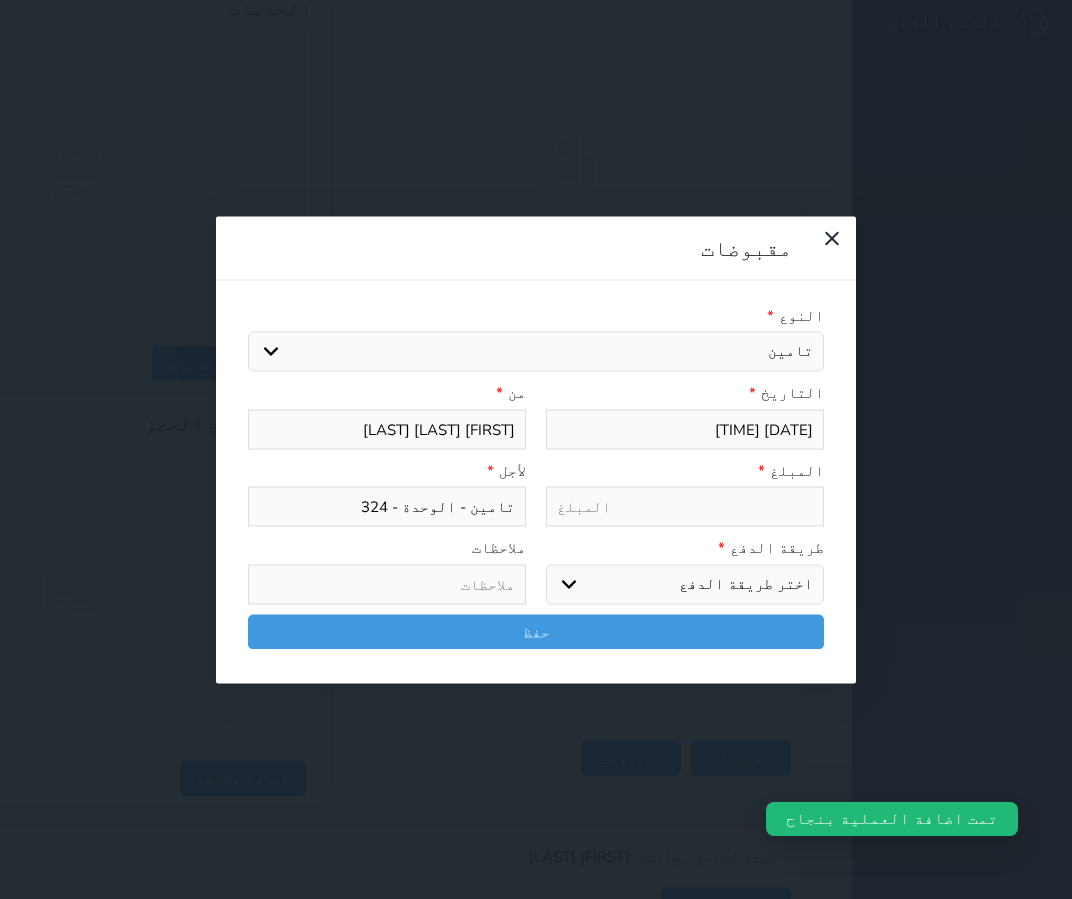 type on "5" 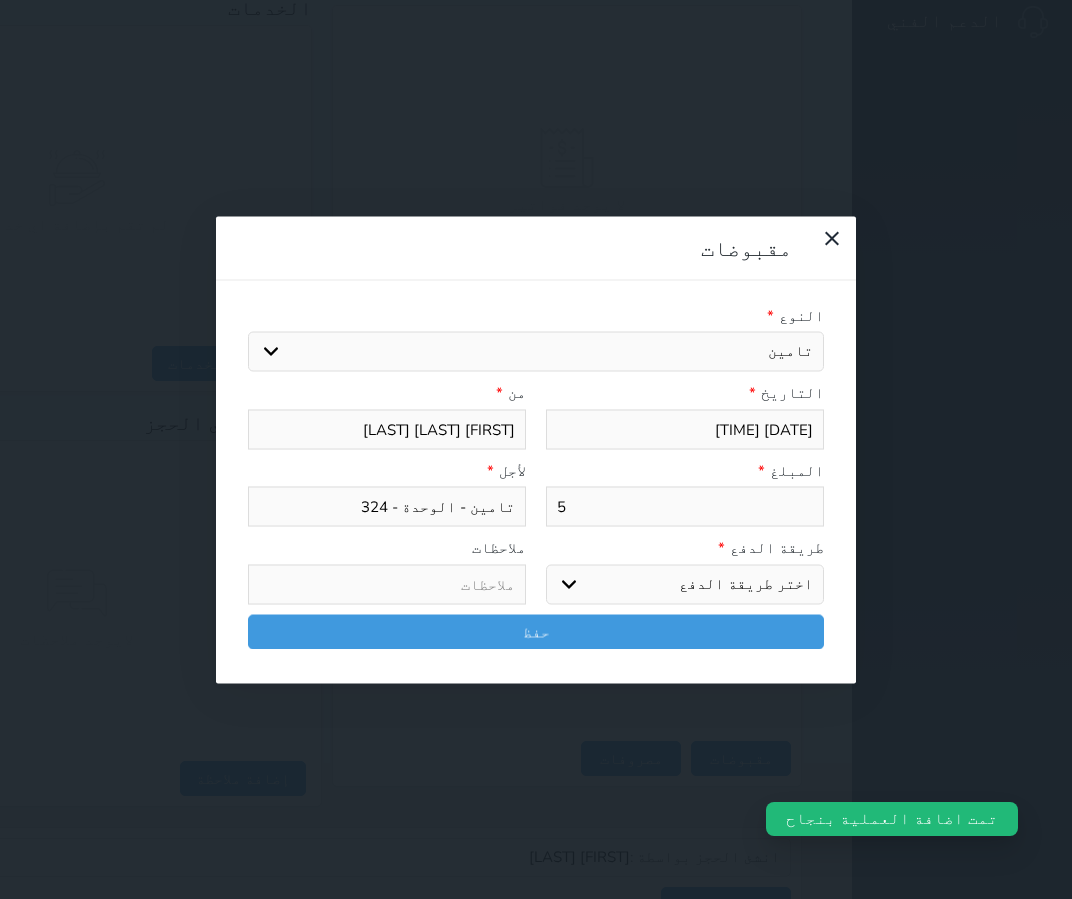type on "50" 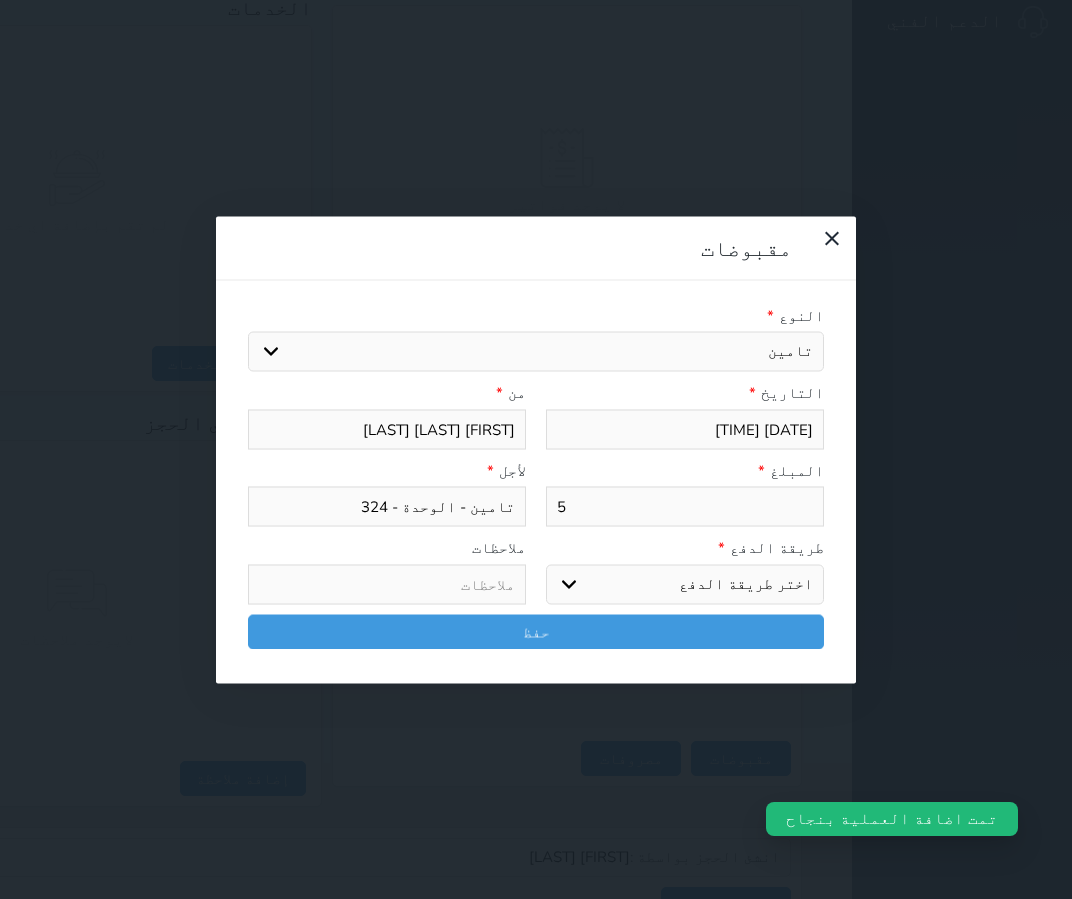 select 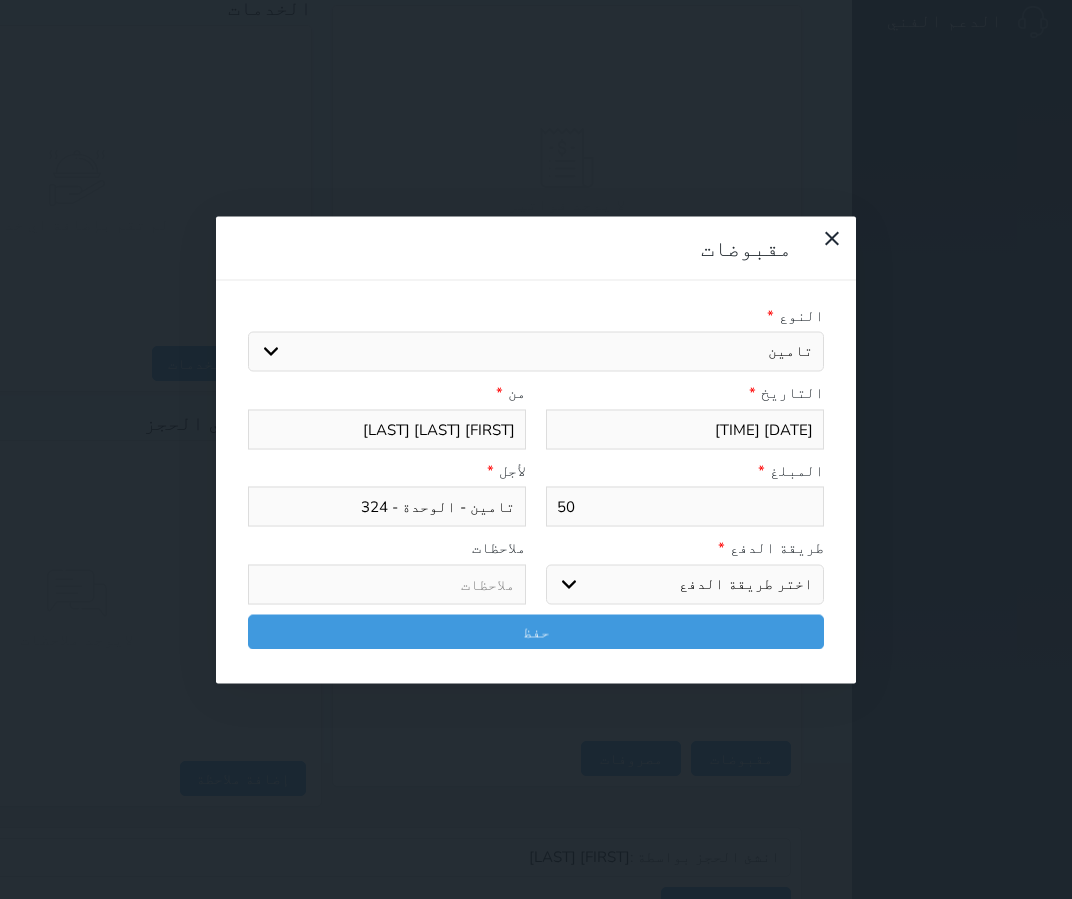 type on "50" 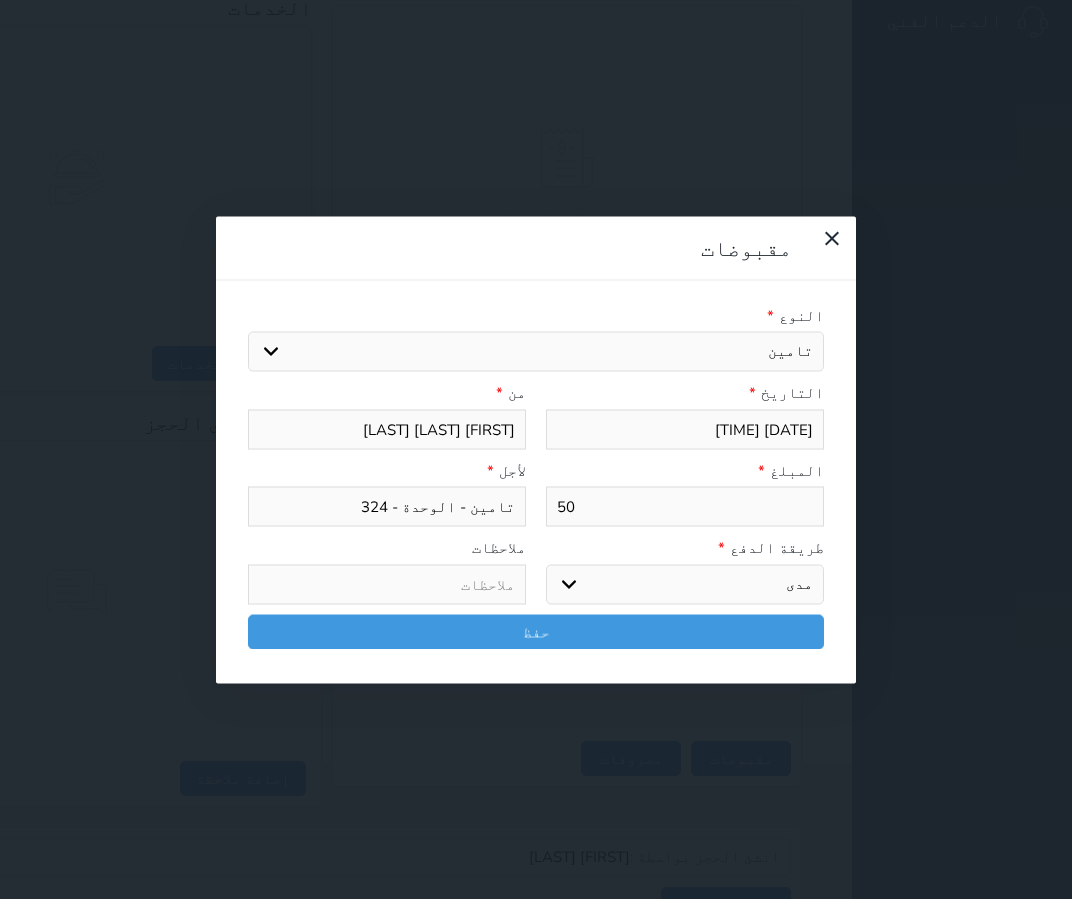 click on "اختر طريقة الدفع   دفع نقدى   تحويل بنكى   مدى   بطاقة ائتمان   آجل" at bounding box center (685, 584) 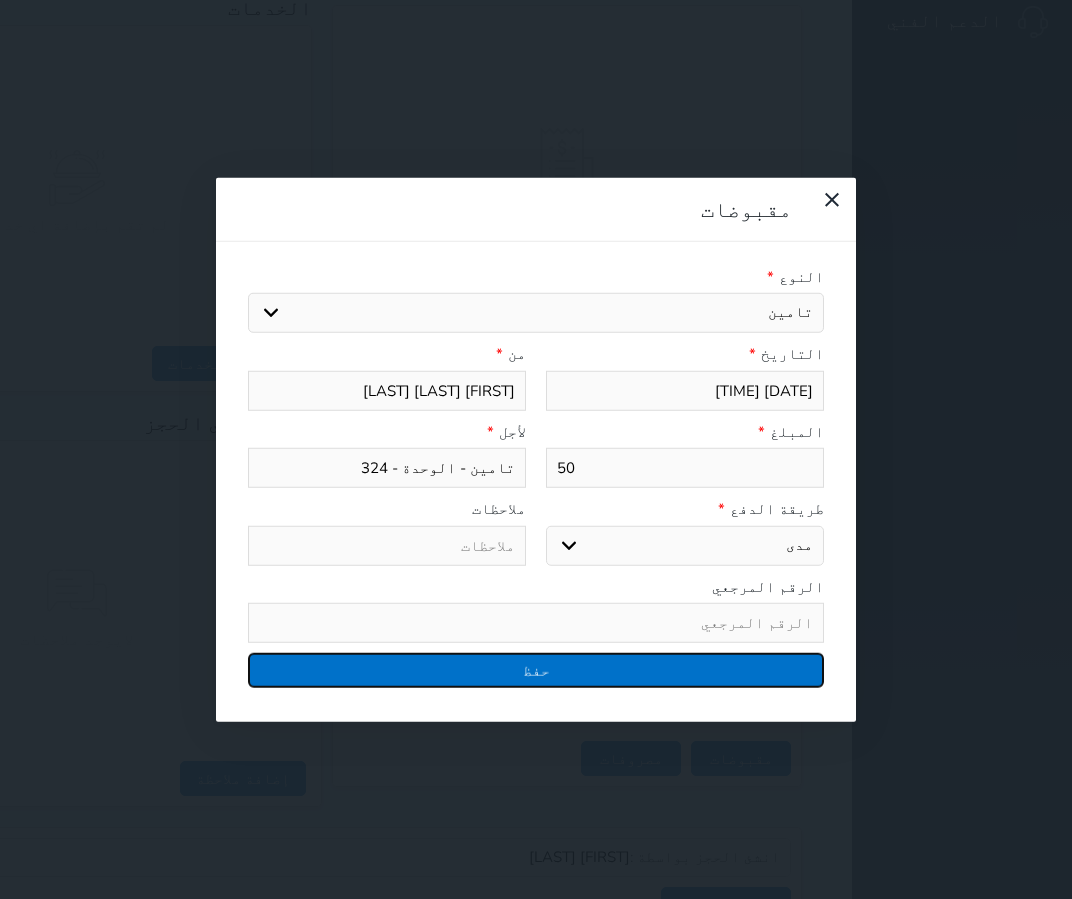 click on "حفظ" at bounding box center [536, 670] 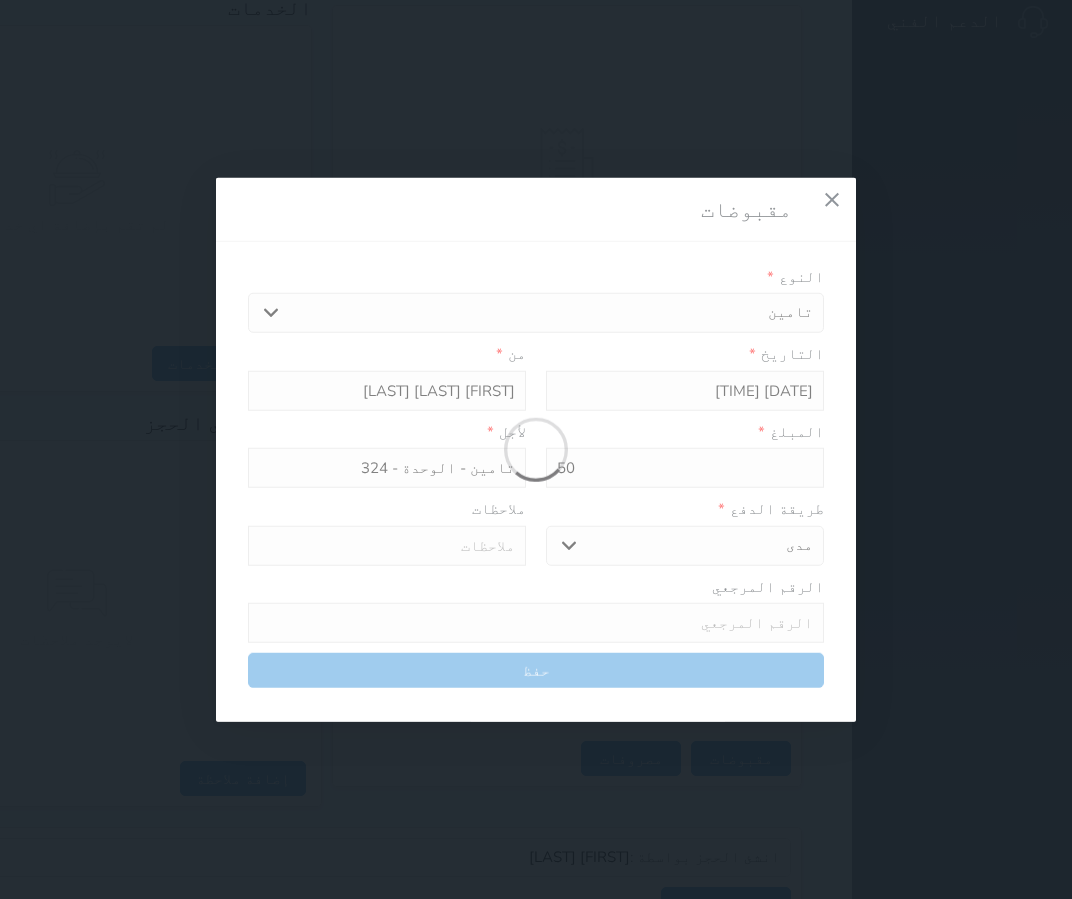 select 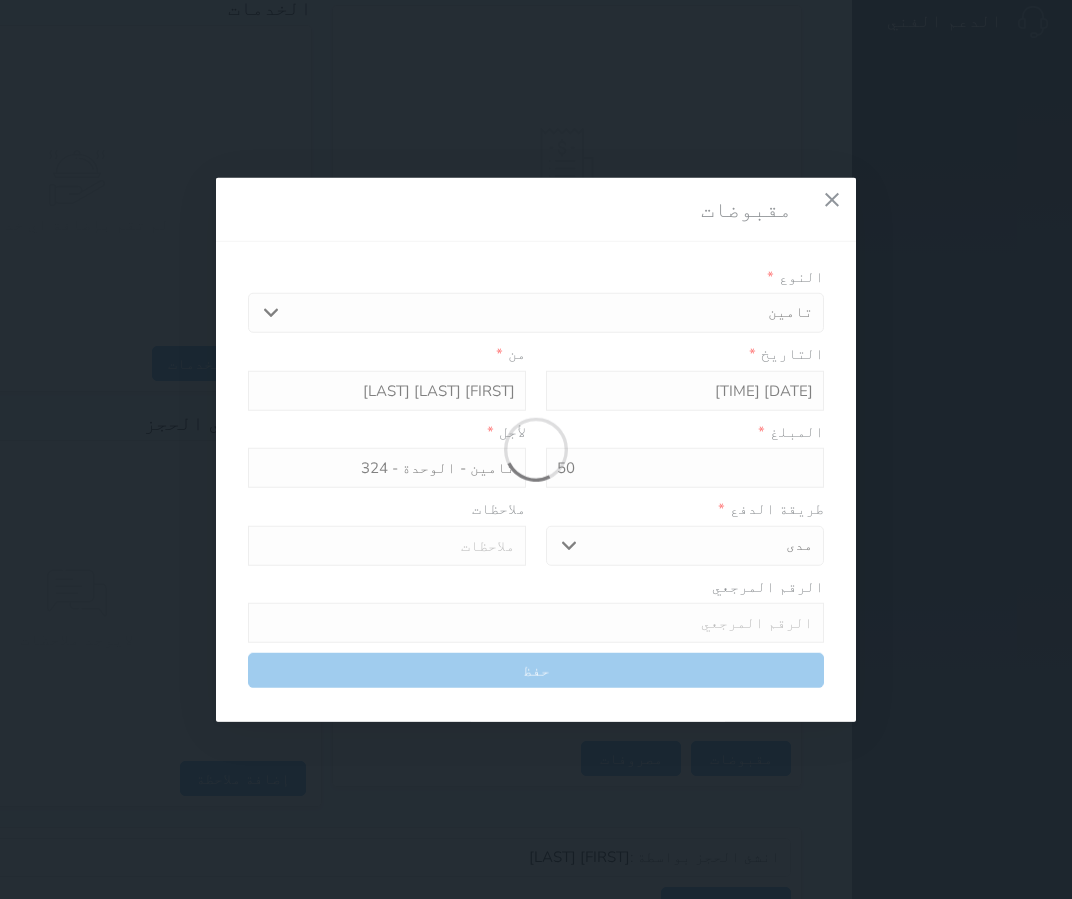 type 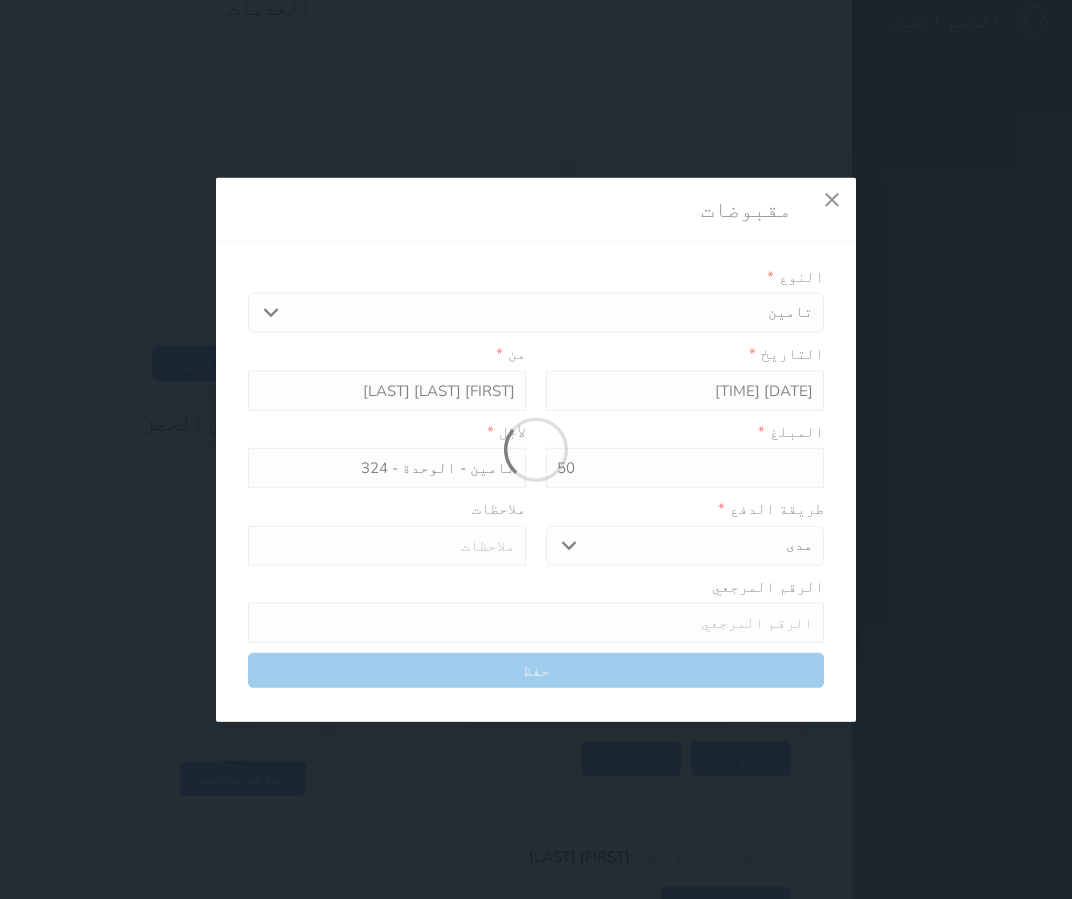 type on "0" 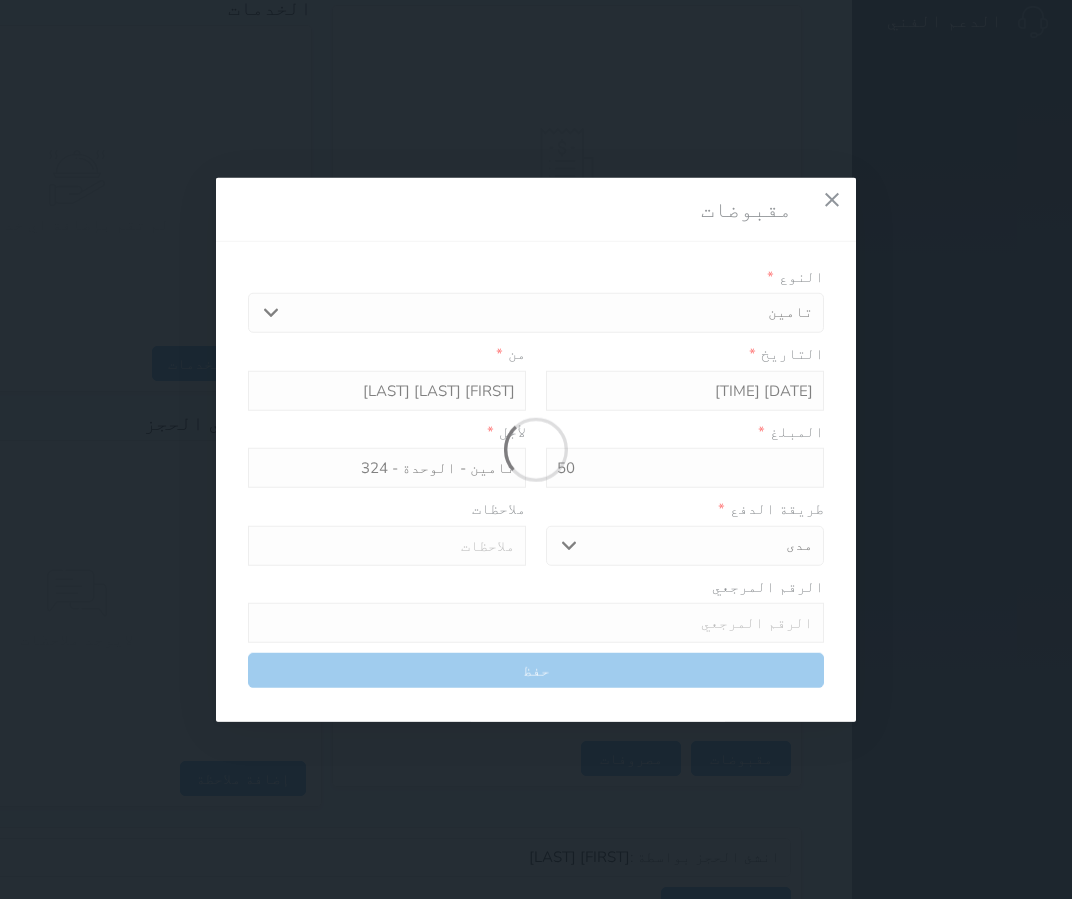 select 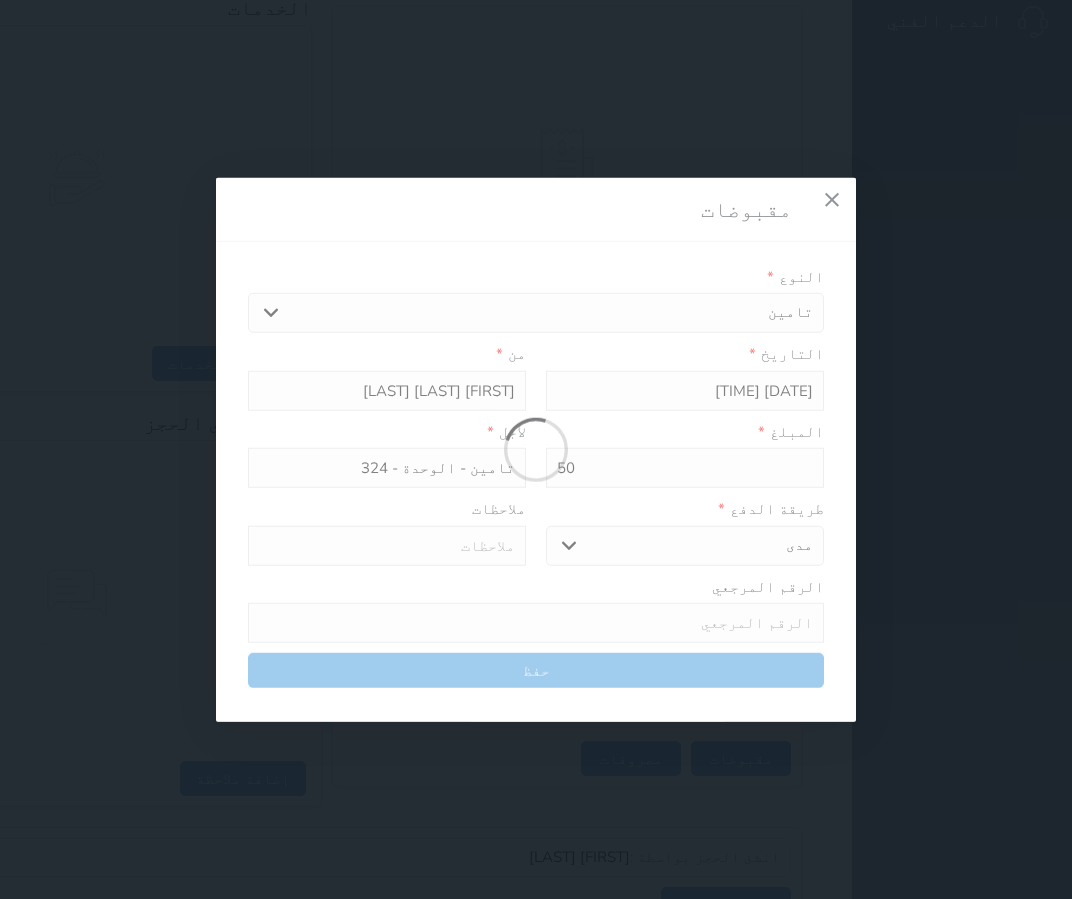 type on "0" 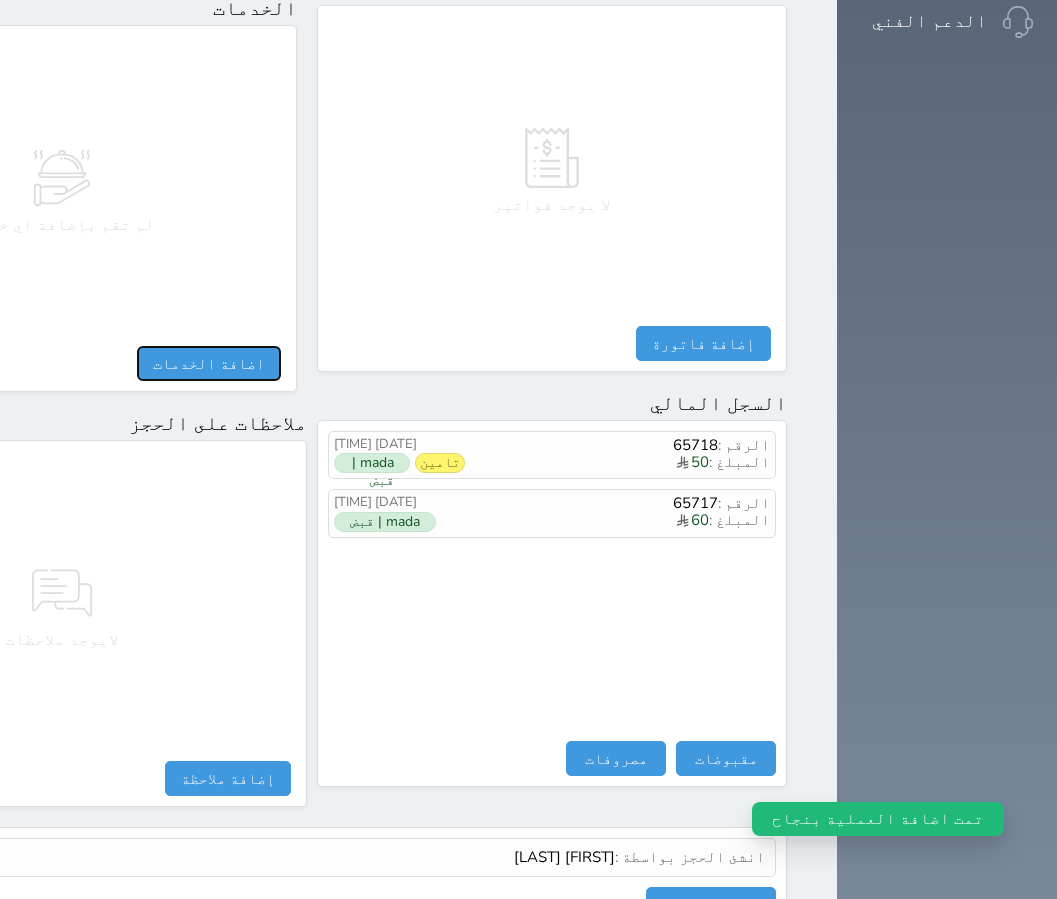 click on "اضافة الخدمات" at bounding box center [209, 363] 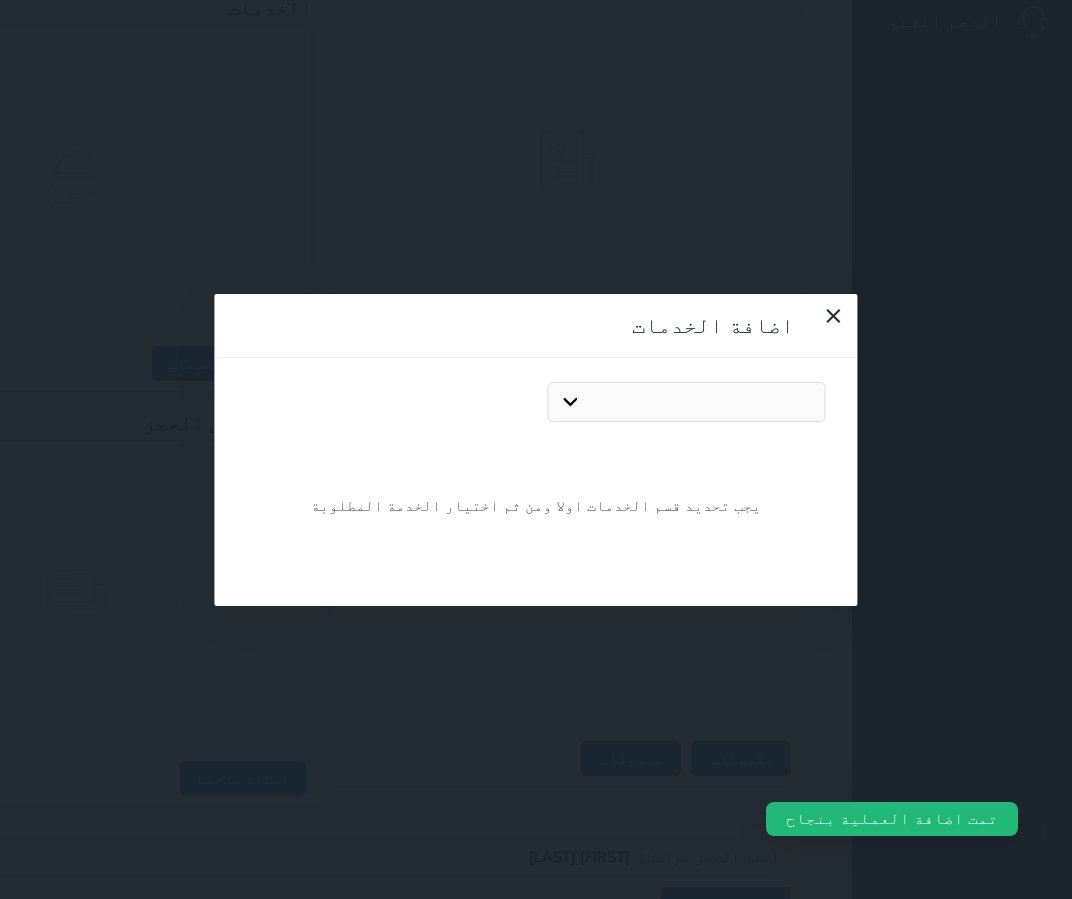 click on "مطعم دخول مبكر خروج متأخر مواقف بدل كرت مفقود بدل نقل غرفة مقهى" at bounding box center [687, 402] 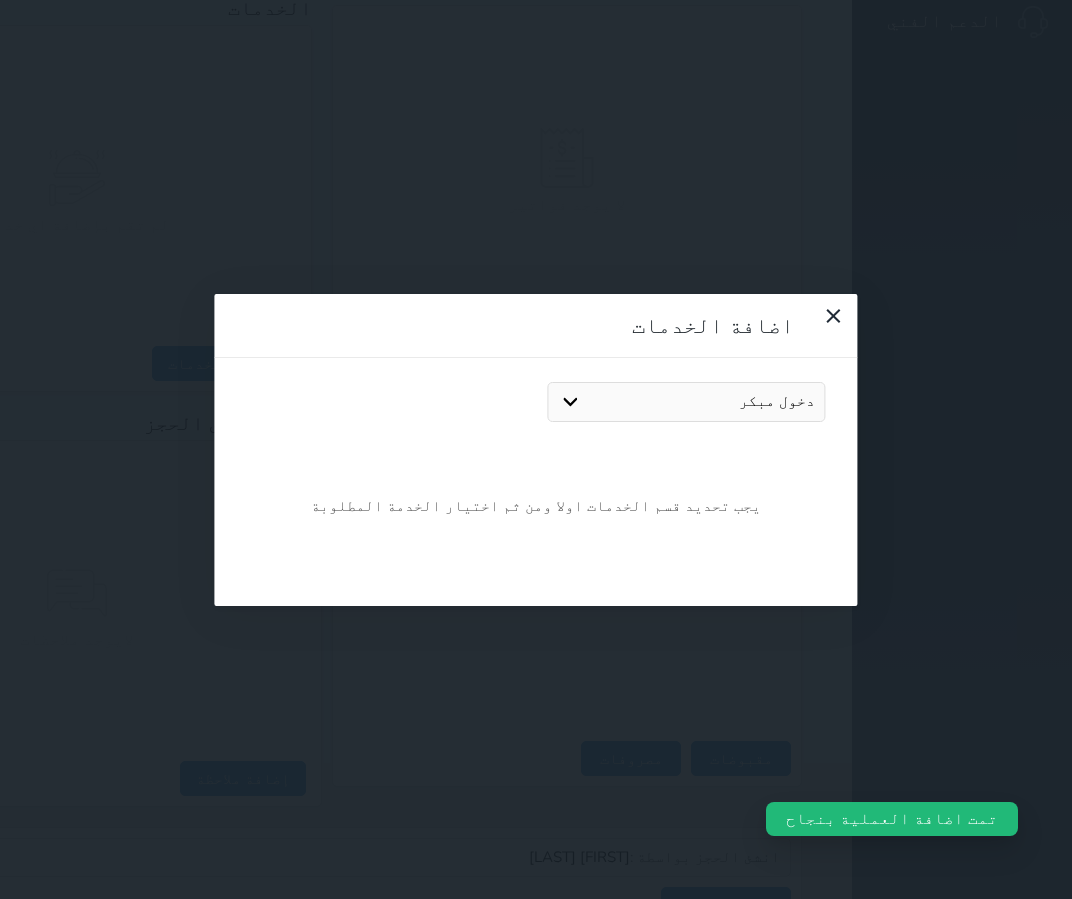 click on "مطعم دخول مبكر خروج متأخر مواقف بدل كرت مفقود بدل نقل غرفة مقهى" at bounding box center [687, 402] 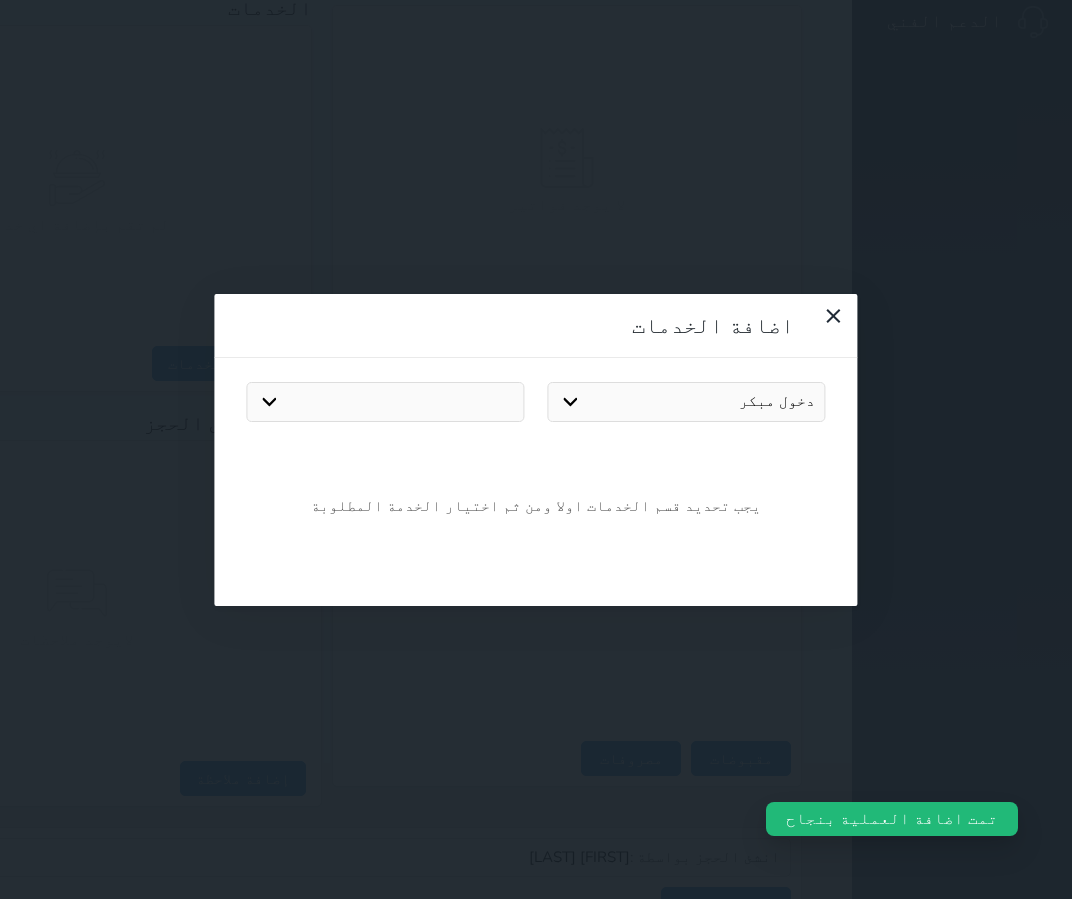 drag, startPoint x: 479, startPoint y: 95, endPoint x: 489, endPoint y: 106, distance: 14.866069 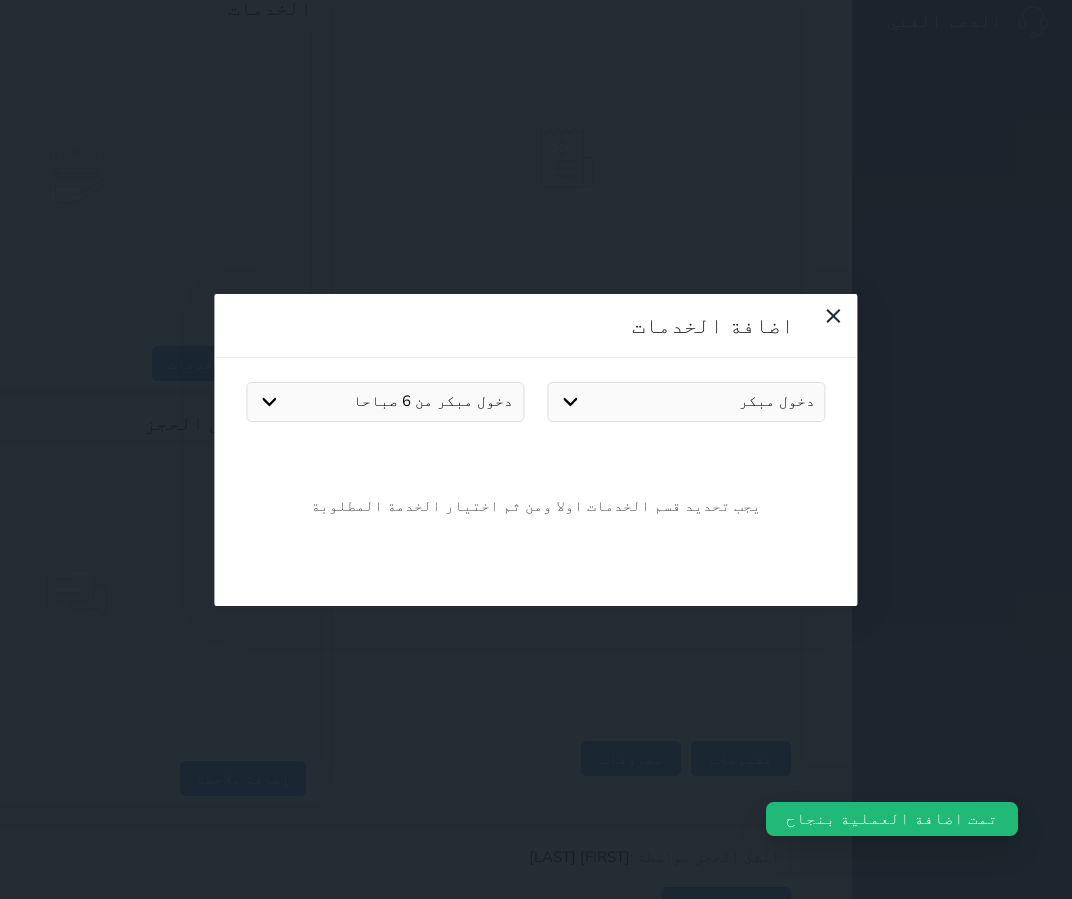 click on "دخول مبكر من 6 صباحا نص يوم يبدا من الساعه 3فجرا" at bounding box center [385, 402] 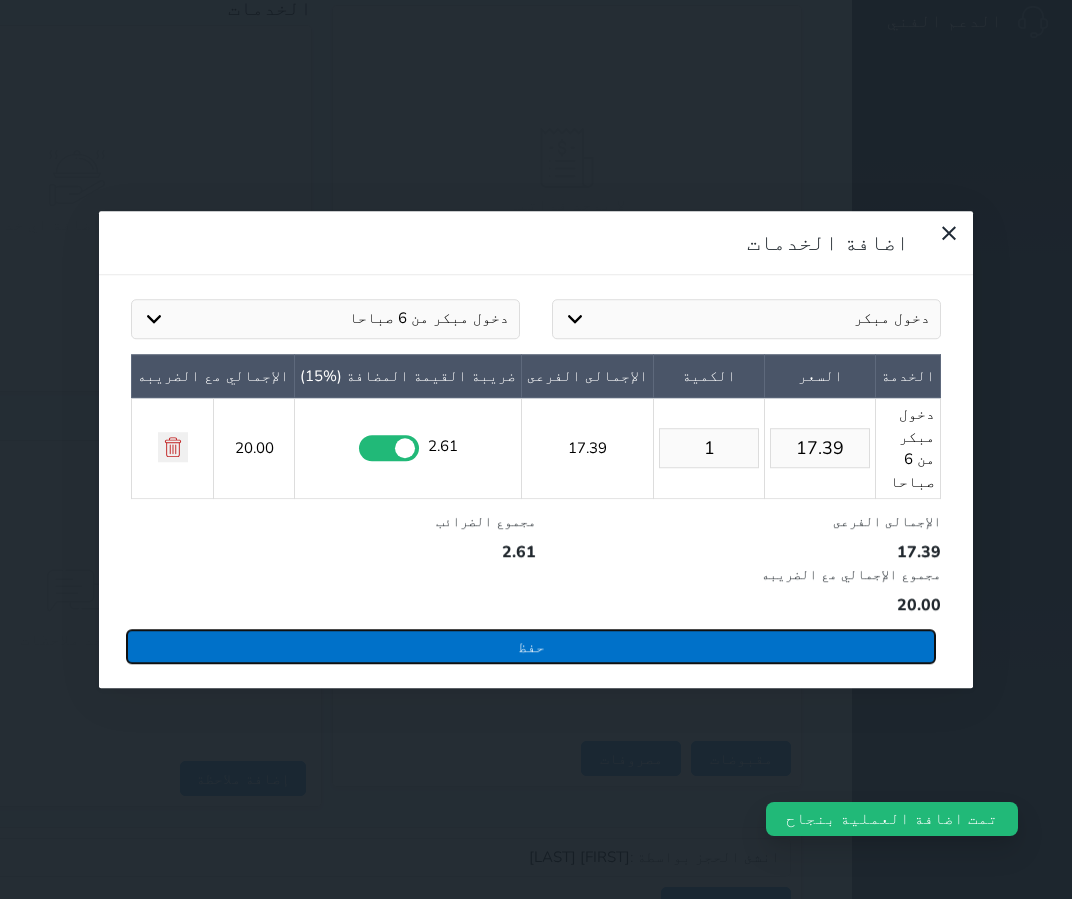 click on "حفظ" at bounding box center [531, 646] 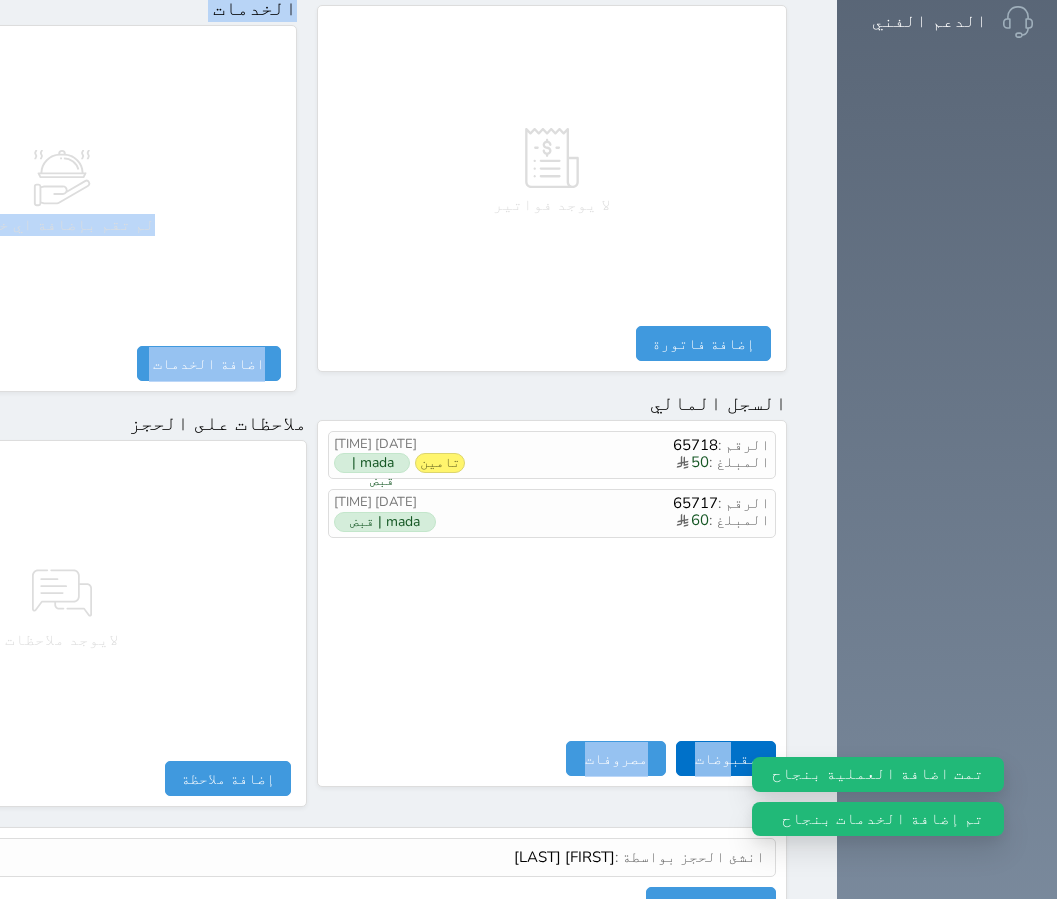 click on "ملخص الحجز           تحديث الحجز                       نوع الإيجار :     يومي     تاريخ بداية ونهاية الحجز :     الوحدة :   324 غرفة رباعية     ( يمكنك نقل العميل لوحدة أخري بشرط توافر الوحدة بالتواريخ المحددة )   مصدر الحجز :       سعر الحجز :           الليالي :     1     ليله    الخدمات المشمولة في السعر :   الخدمات المختاره (0)  تحديد الكل  ×  فطار مواقف الدخول المبكر   عدد باكس           البالغون     1                             الاطفال     0               نوع الحجز :
عادي
إقامة مجانية
إستخدام داخلي
إستخدام يومي
تحديث الحجز" at bounding box center [307, 141] 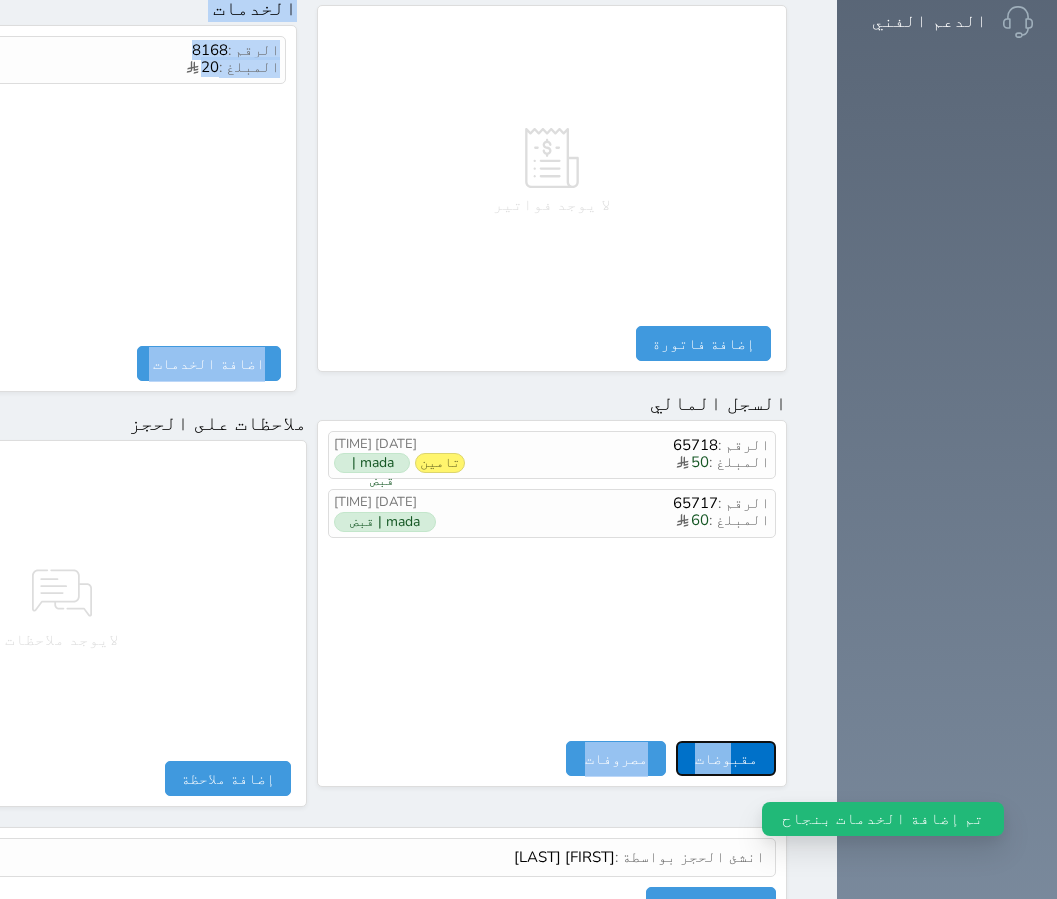 click on "مقبوضات" at bounding box center (726, 758) 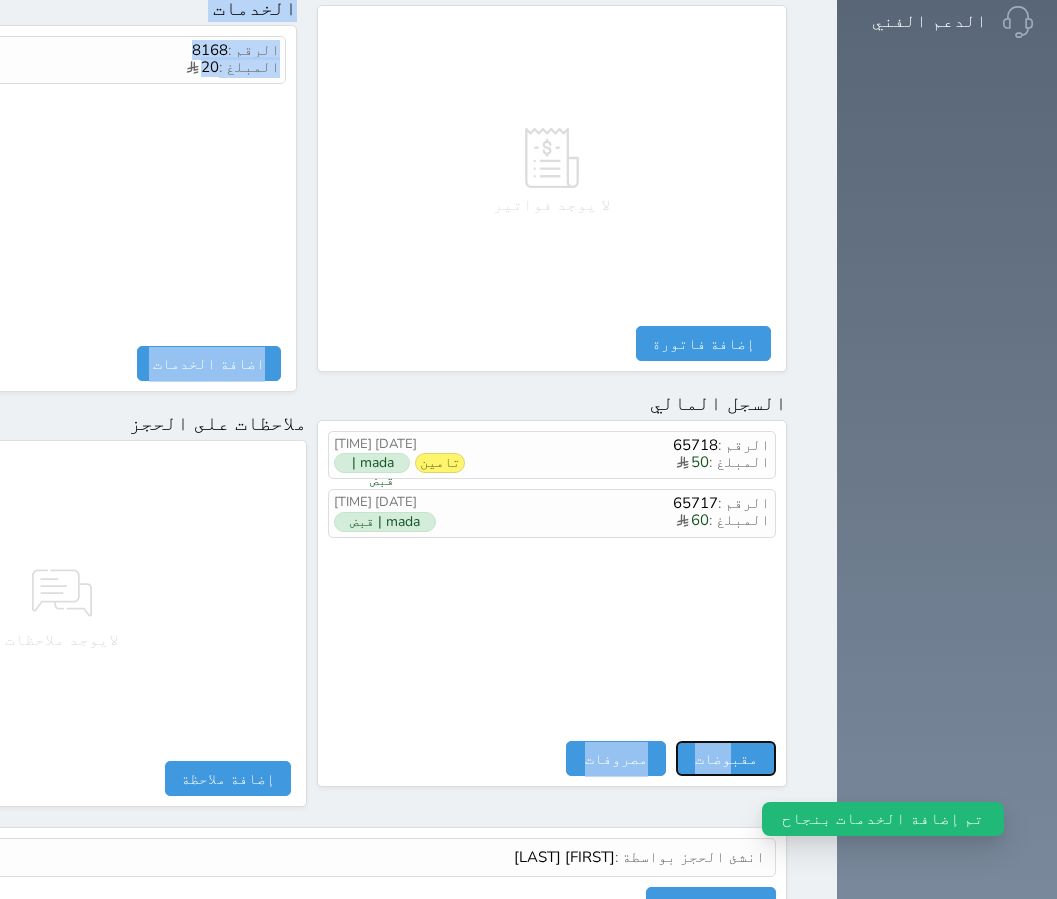 select 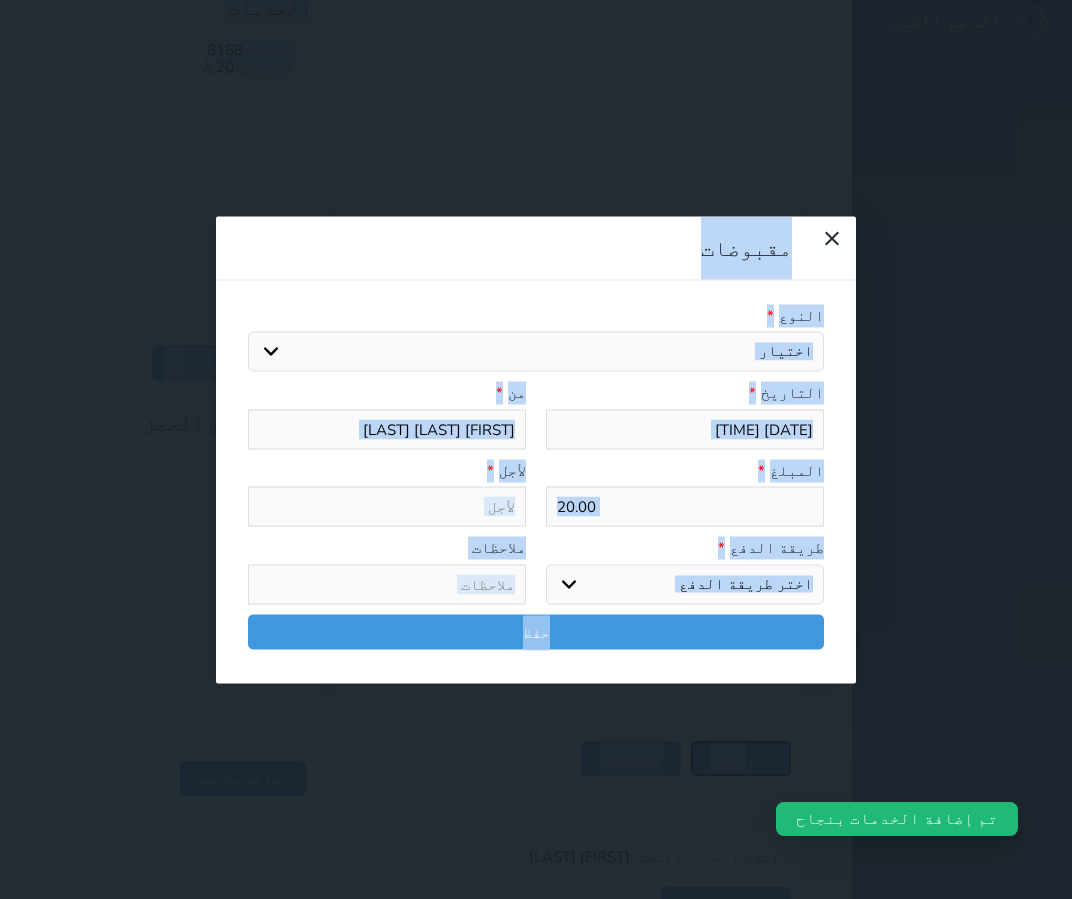 select 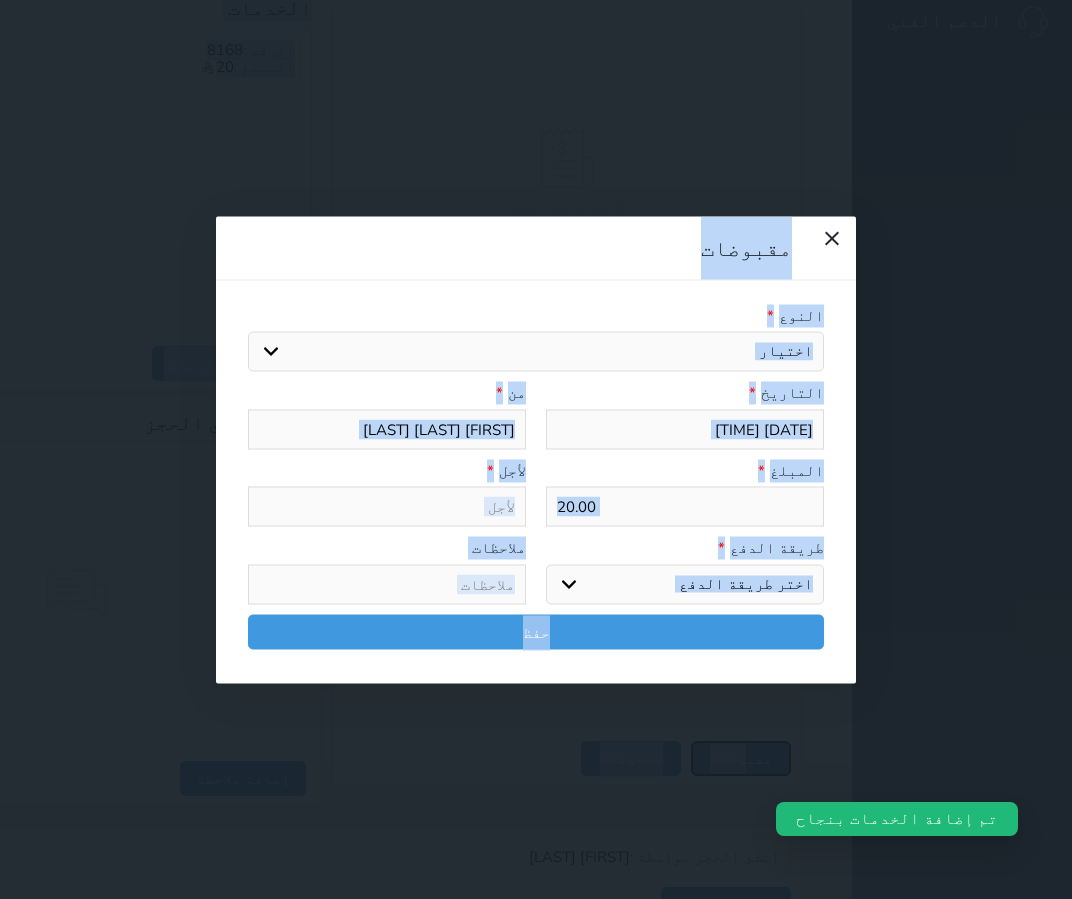 select 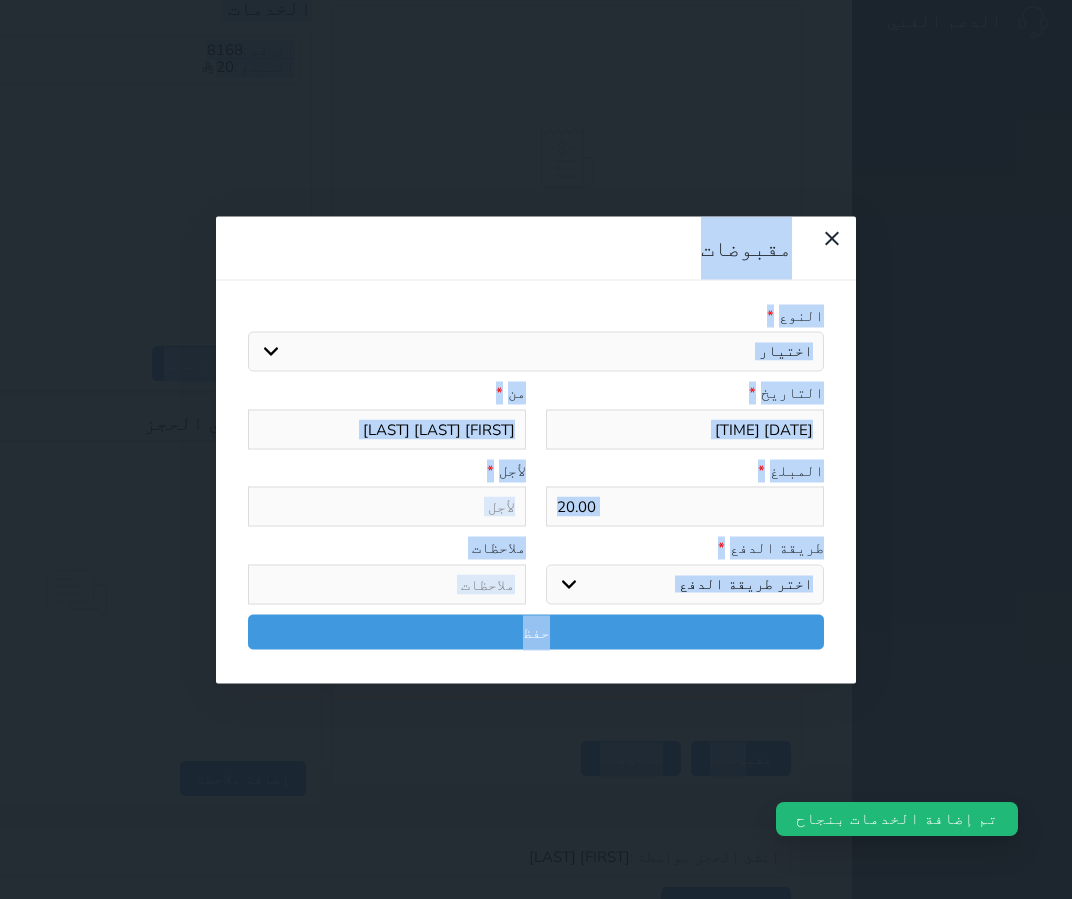 drag, startPoint x: 894, startPoint y: 398, endPoint x: 993, endPoint y: 379, distance: 100.80675 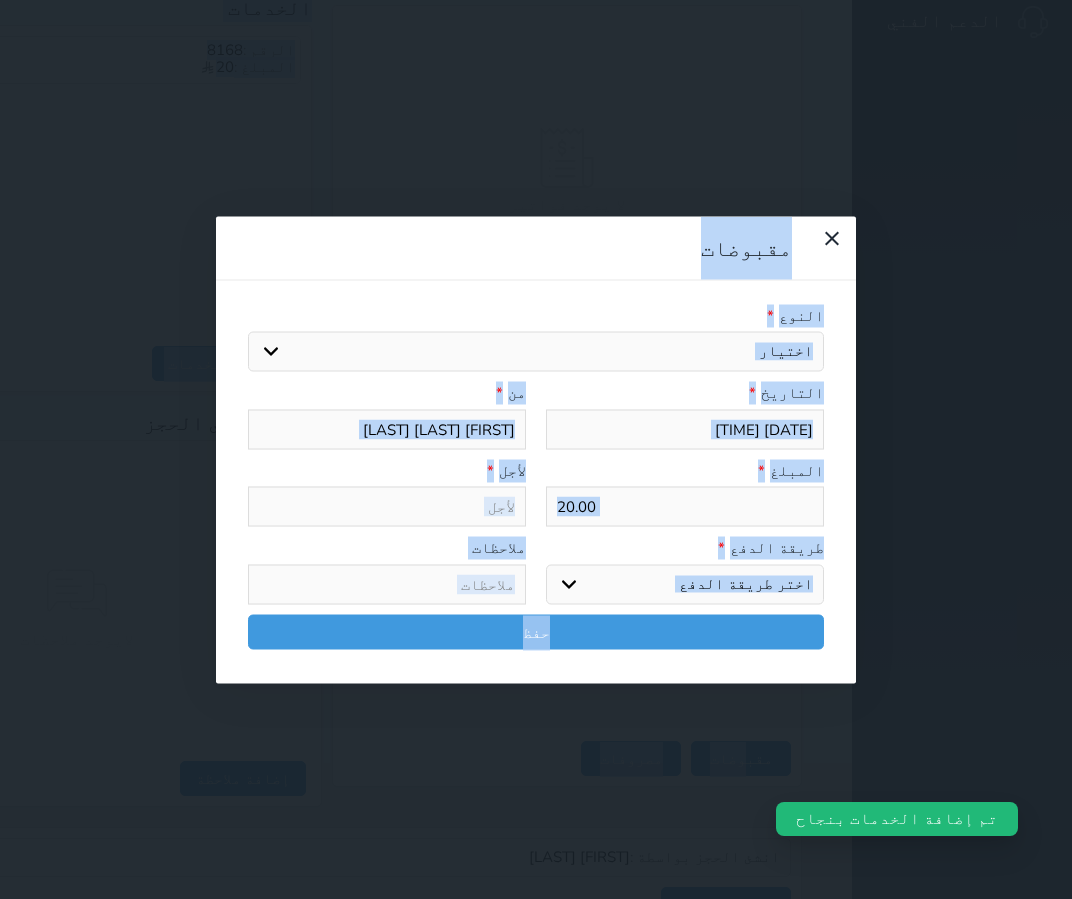 click on "مقبوضات                 النوع  *    اختيار   مقبوضات عامة قيمة إيجار فواتير تامين عربون آخر مغسلة واي فاي - الإنترنت مواقف السيارات طعام الأغذية والمشروبات مشروبات الإفطار غداء عشاء مخبز و كعك حمام سباحة الصالة الرياضية سرير إضافي بدل تلفيات   التاريخ *   [DATE] [TIME]   من *   [FIRST] [LAST] [LAST]   المبلغ *   20.00   لأجل *     طريقة الدفع *   اختر طريقة الدفع   دفع نقدى   تحويل بنكى   مدى   بطاقة ائتمان   آجل   ملاحظات         حفظ" at bounding box center [536, 449] 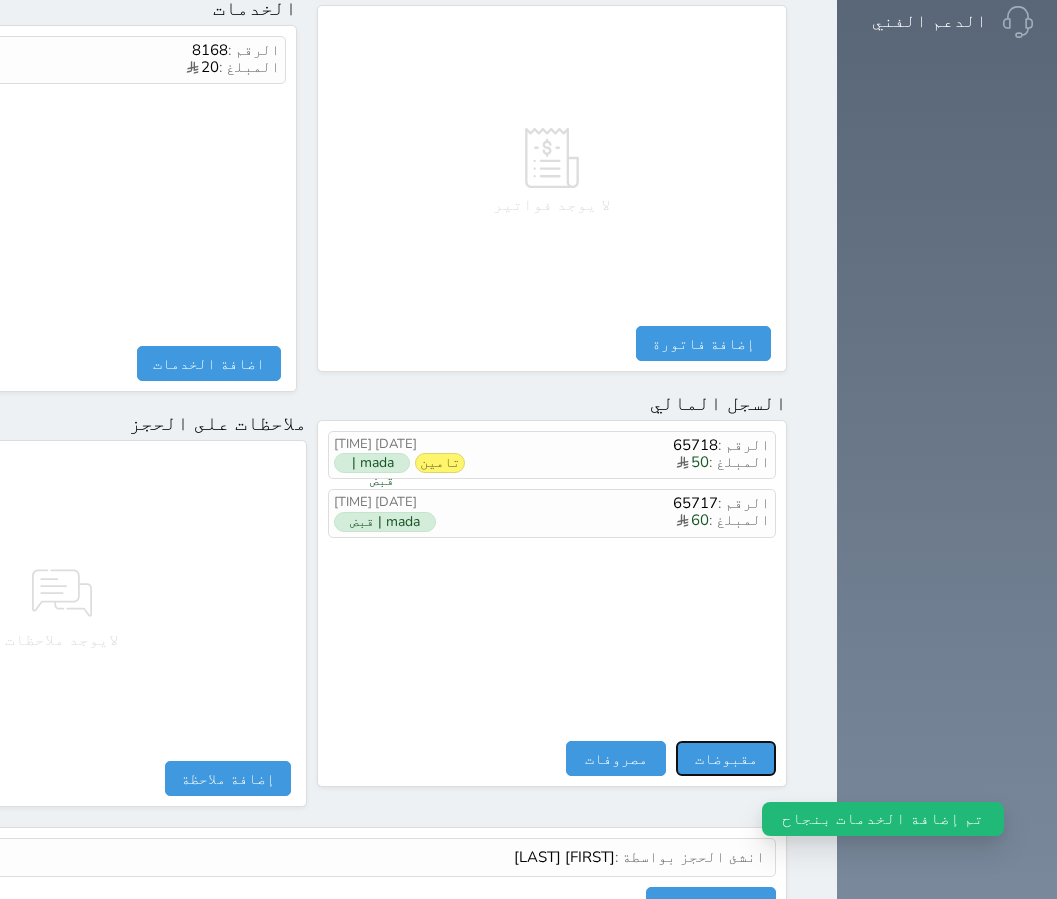 click on "مقبوضات" at bounding box center (726, 758) 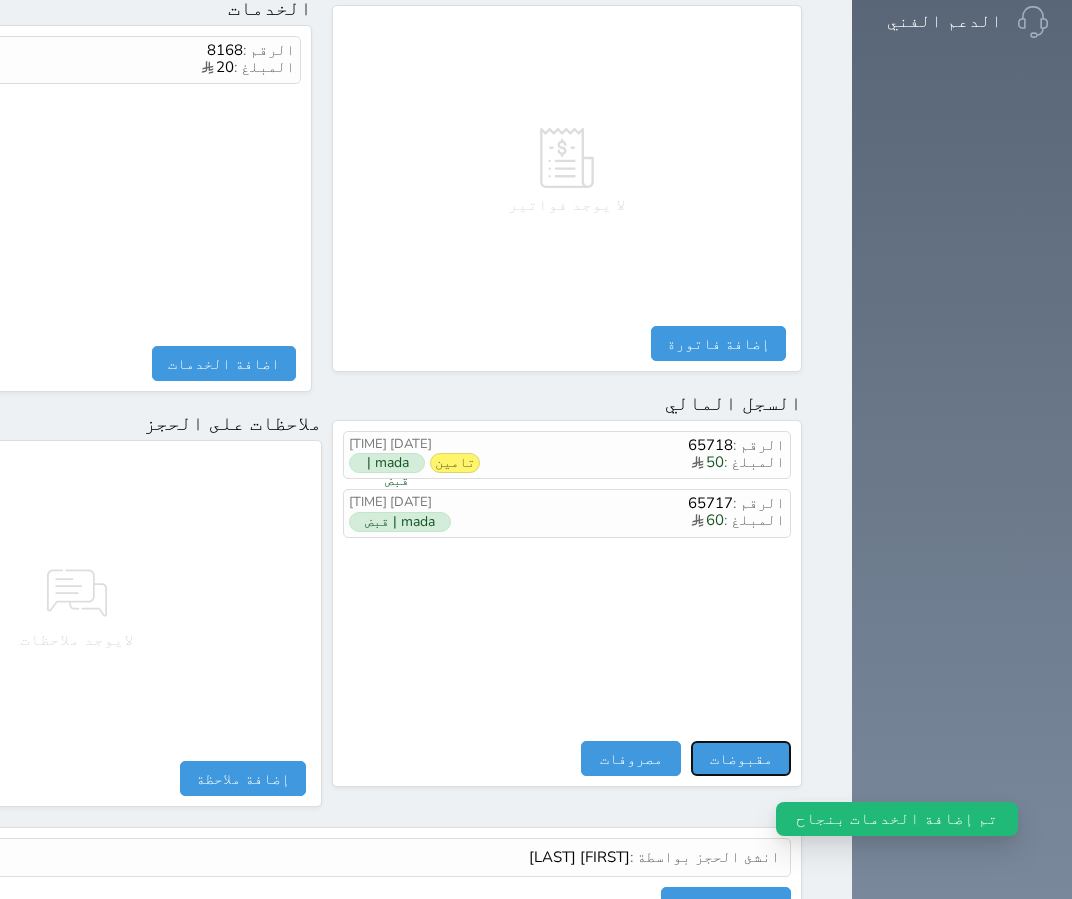 select 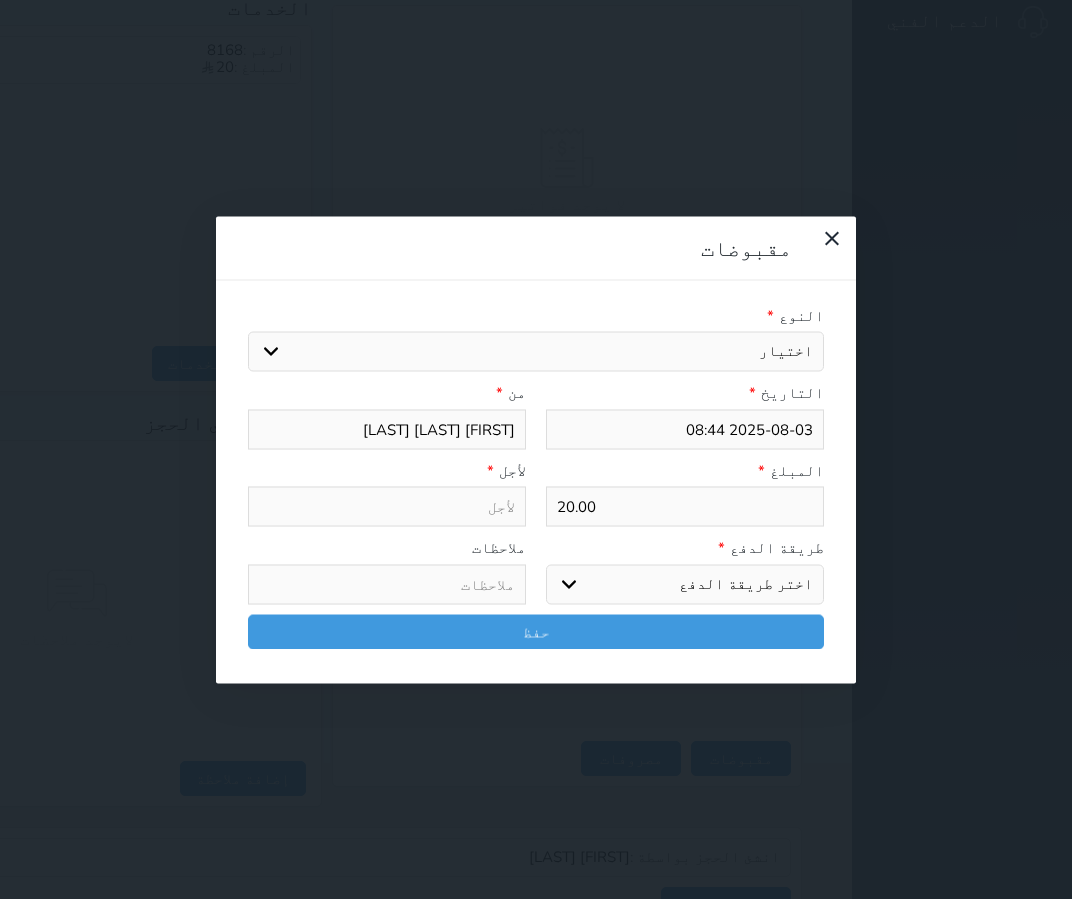 click on "اختيار   مقبوضات عامة قيمة إيجار فواتير تامين عربون آخر مغسلة واي فاي - الإنترنت مواقف السيارات طعام الأغذية والمشروبات مشروبات الإفطار غداء عشاء مخبز و كعك حمام سباحة الصالة الرياضية سرير إضافي بدل تلفيات" at bounding box center [536, 352] 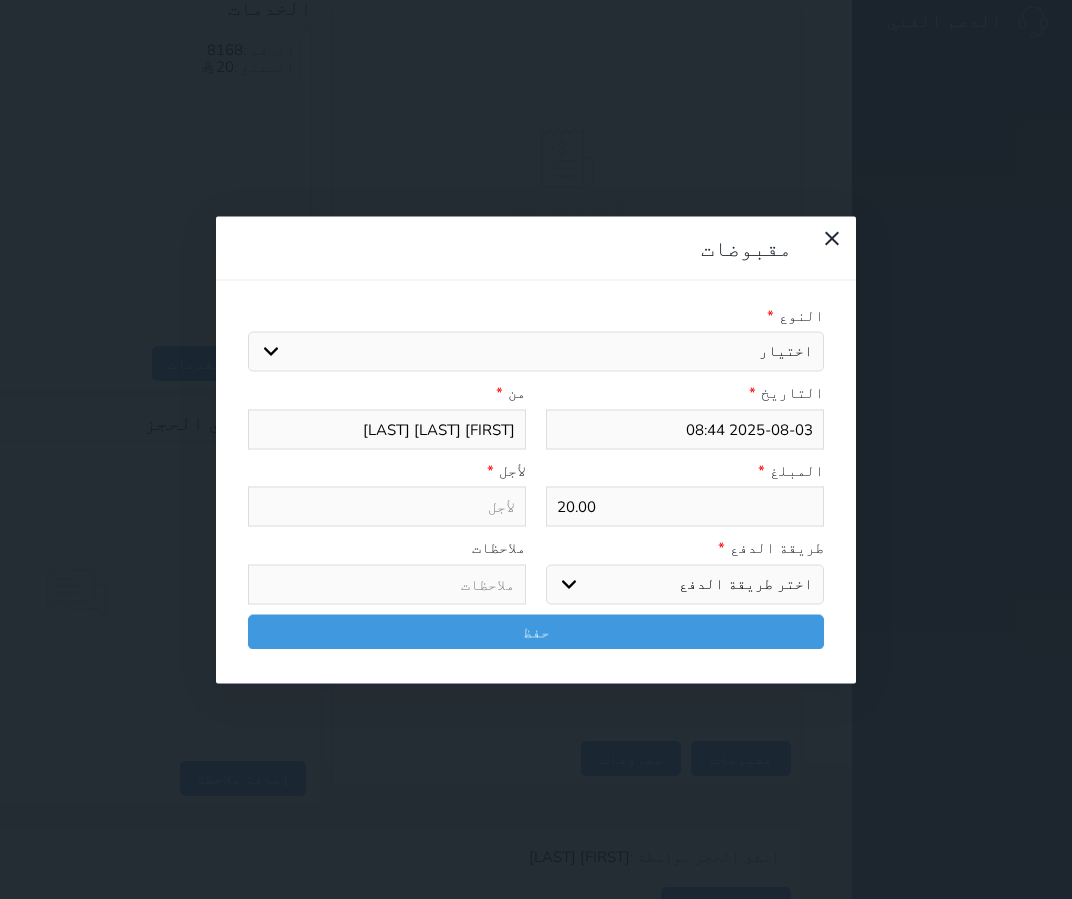select on "142979" 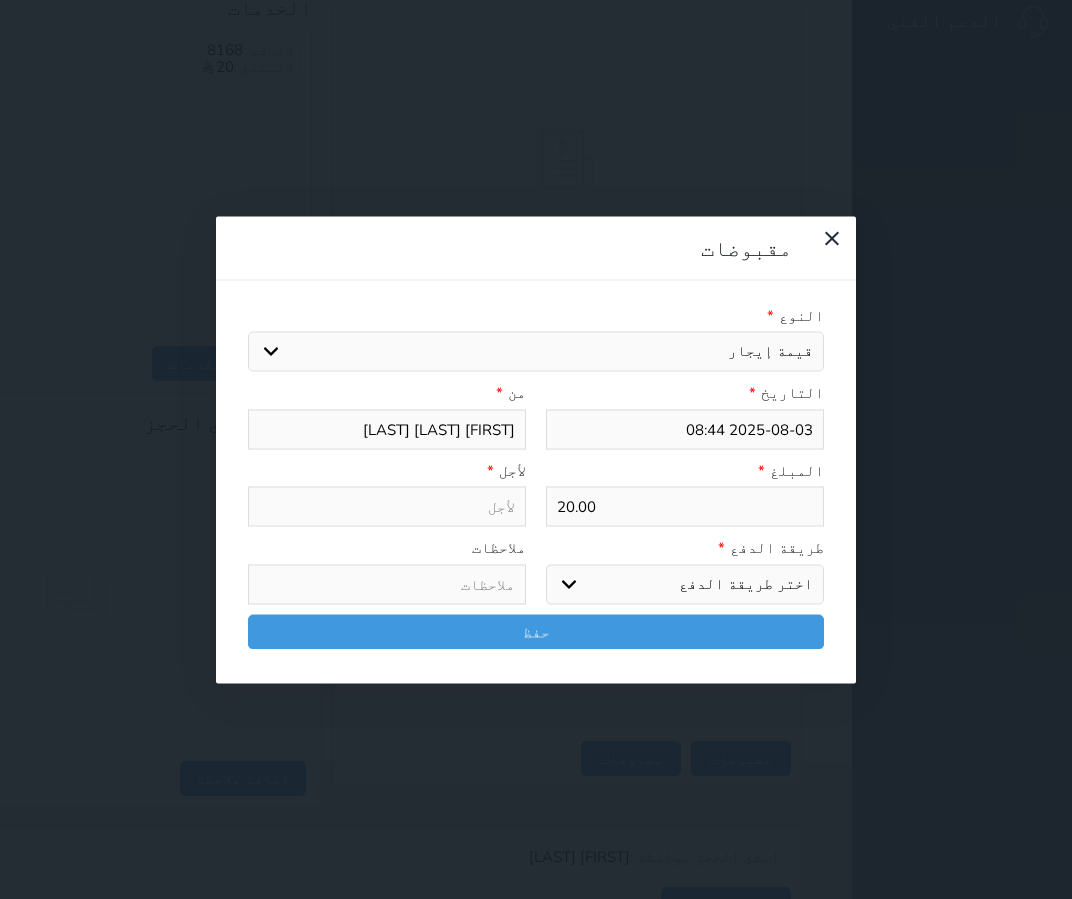 click on "اختيار   مقبوضات عامة قيمة إيجار فواتير تامين عربون آخر مغسلة واي فاي - الإنترنت مواقف السيارات طعام الأغذية والمشروبات مشروبات الإفطار غداء عشاء مخبز و كعك حمام سباحة الصالة الرياضية سرير إضافي بدل تلفيات" at bounding box center (536, 352) 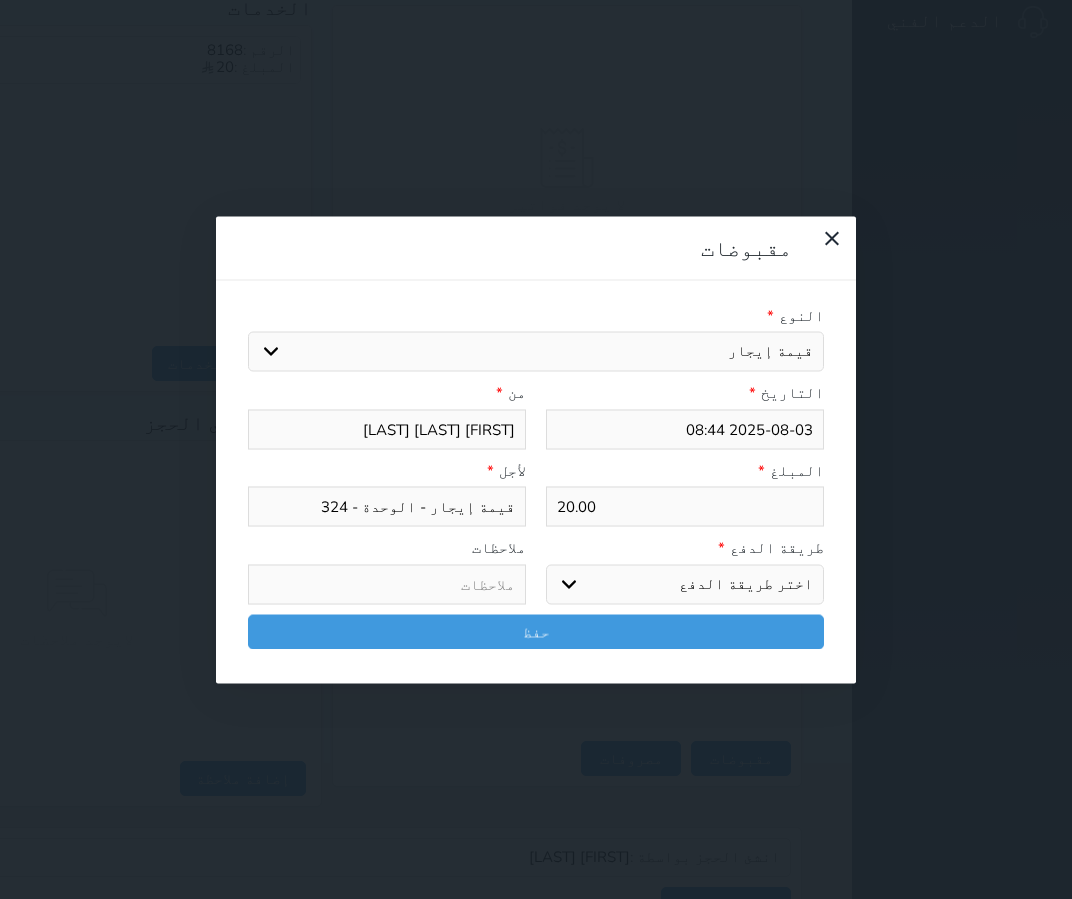 click on "اختر طريقة الدفع   دفع نقدى   تحويل بنكى   مدى   بطاقة ائتمان   آجل" at bounding box center [685, 584] 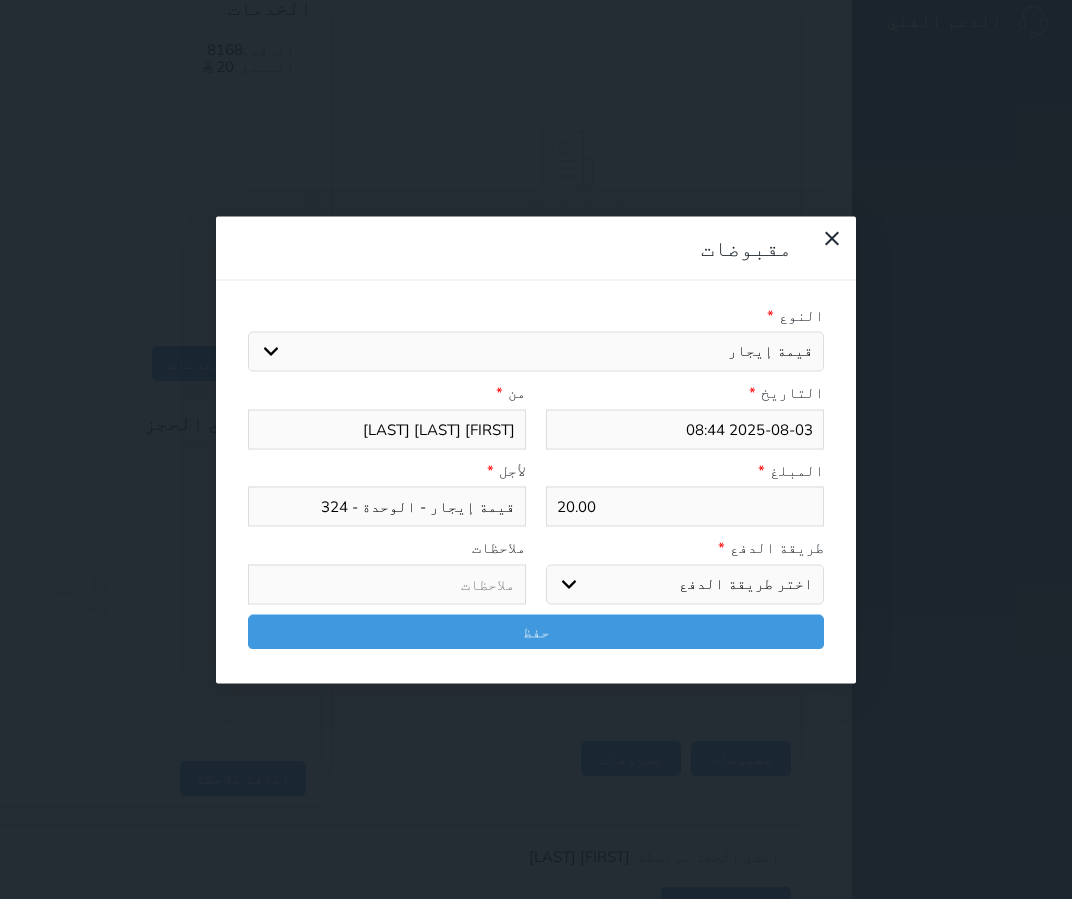 select on "mada" 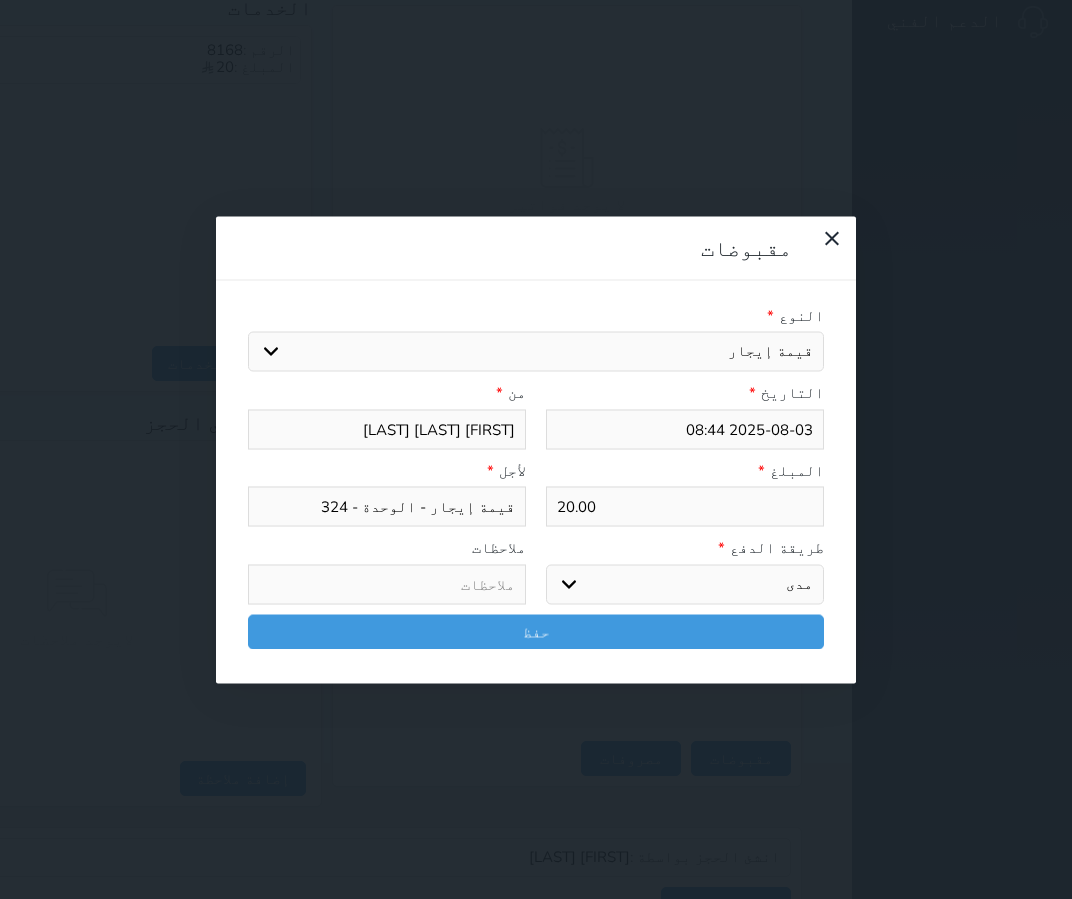 click on "اختر طريقة الدفع   دفع نقدى   تحويل بنكى   مدى   بطاقة ائتمان   آجل" at bounding box center [685, 584] 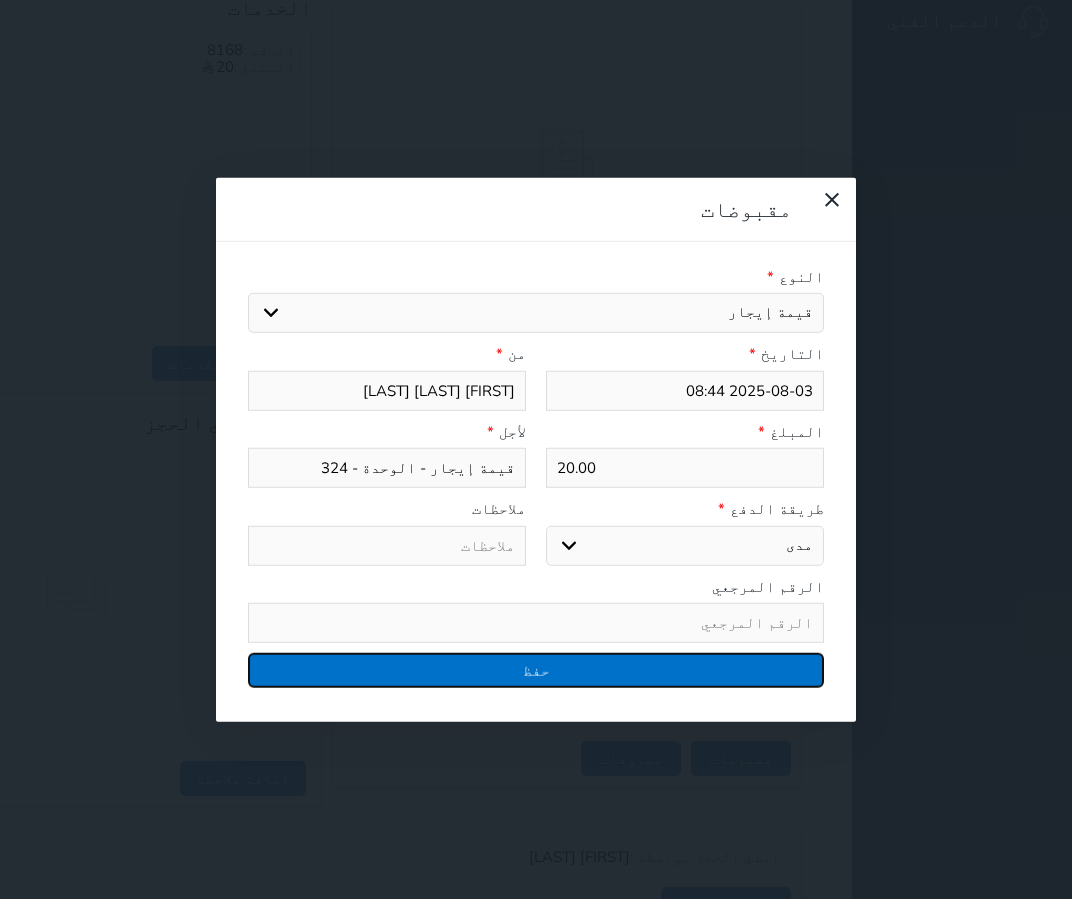 click on "حفظ" at bounding box center [536, 670] 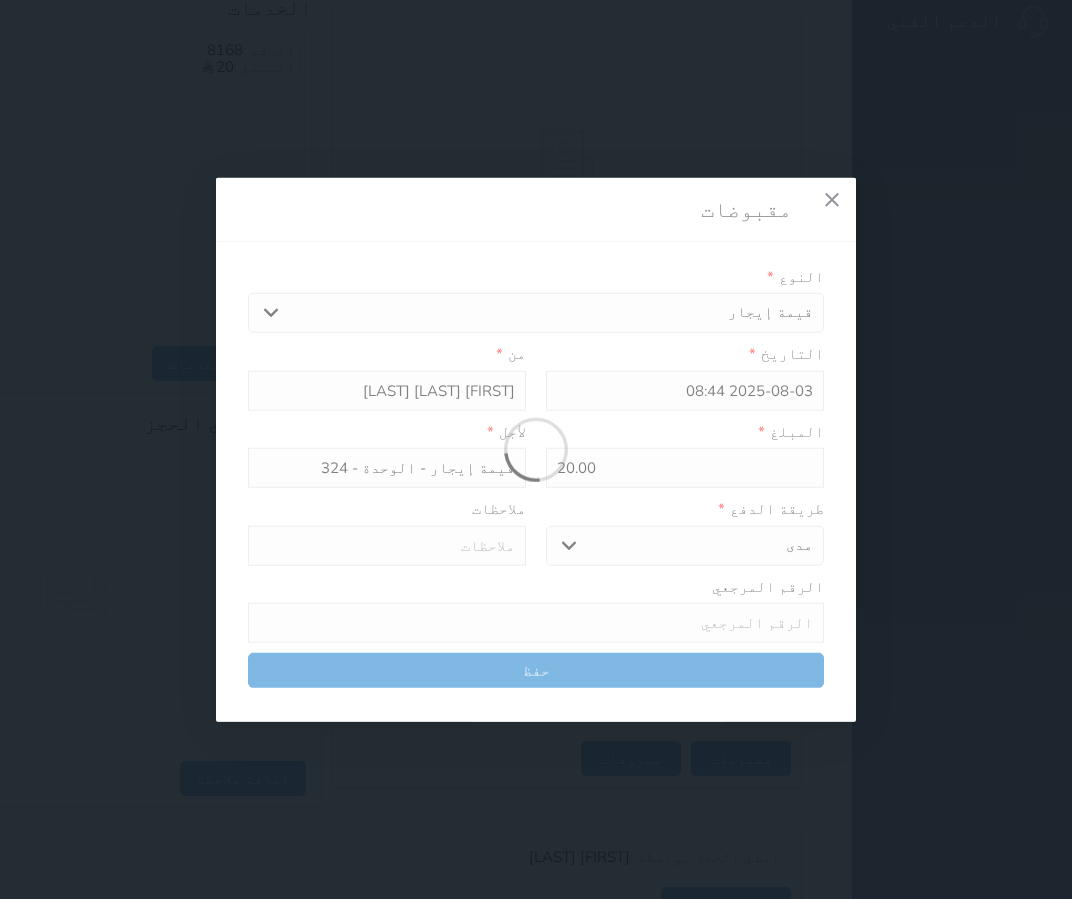 select 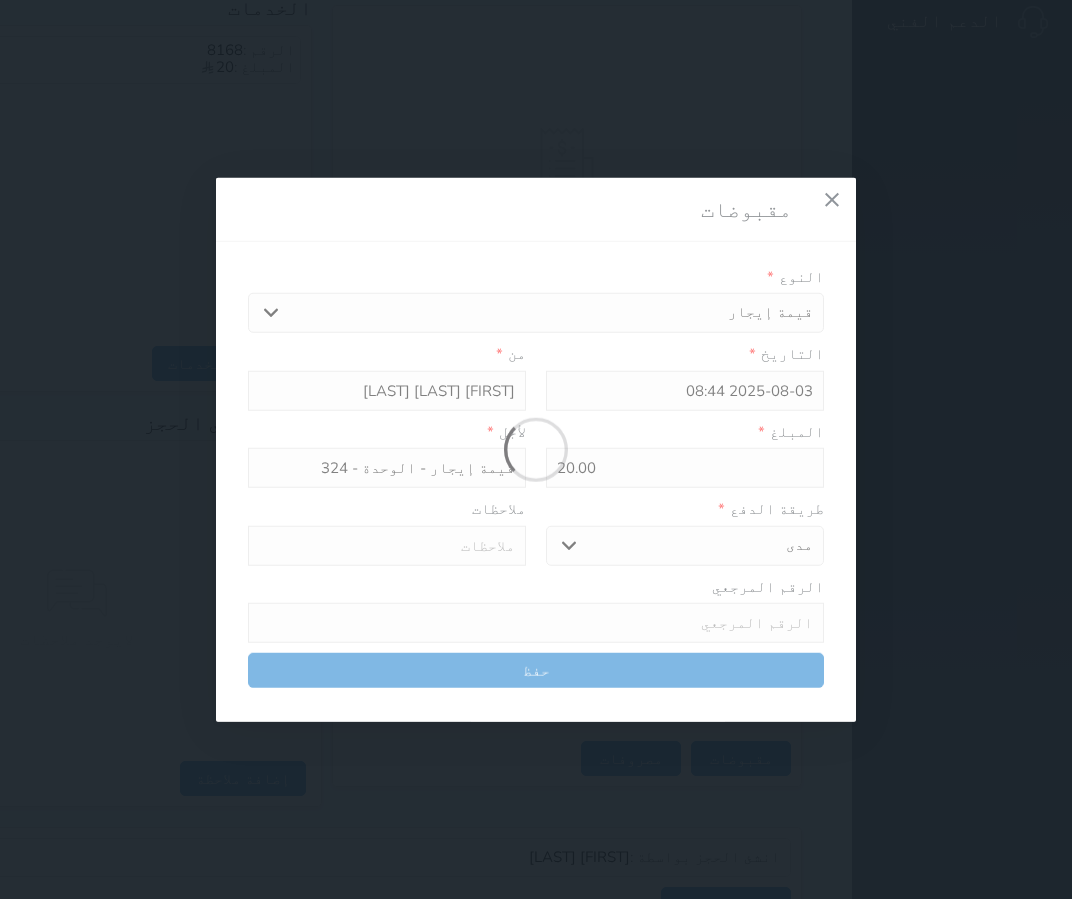 type 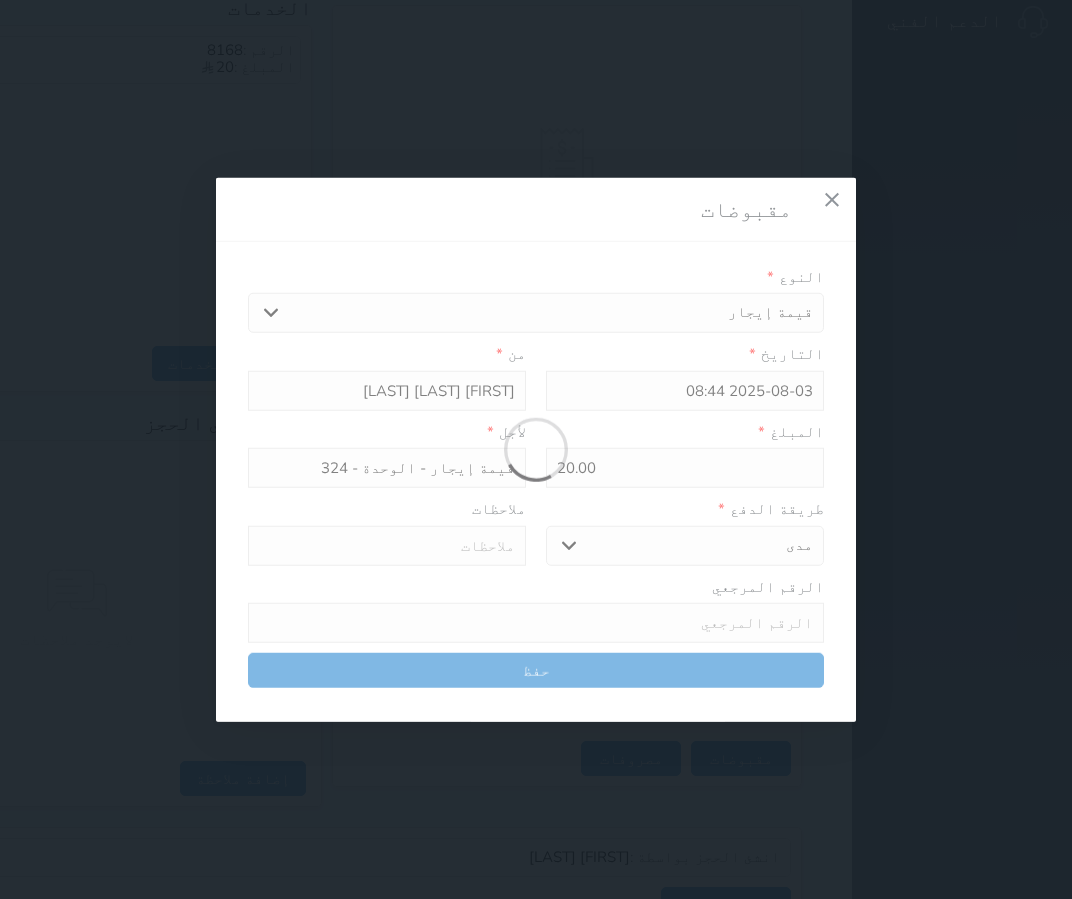 type on "0" 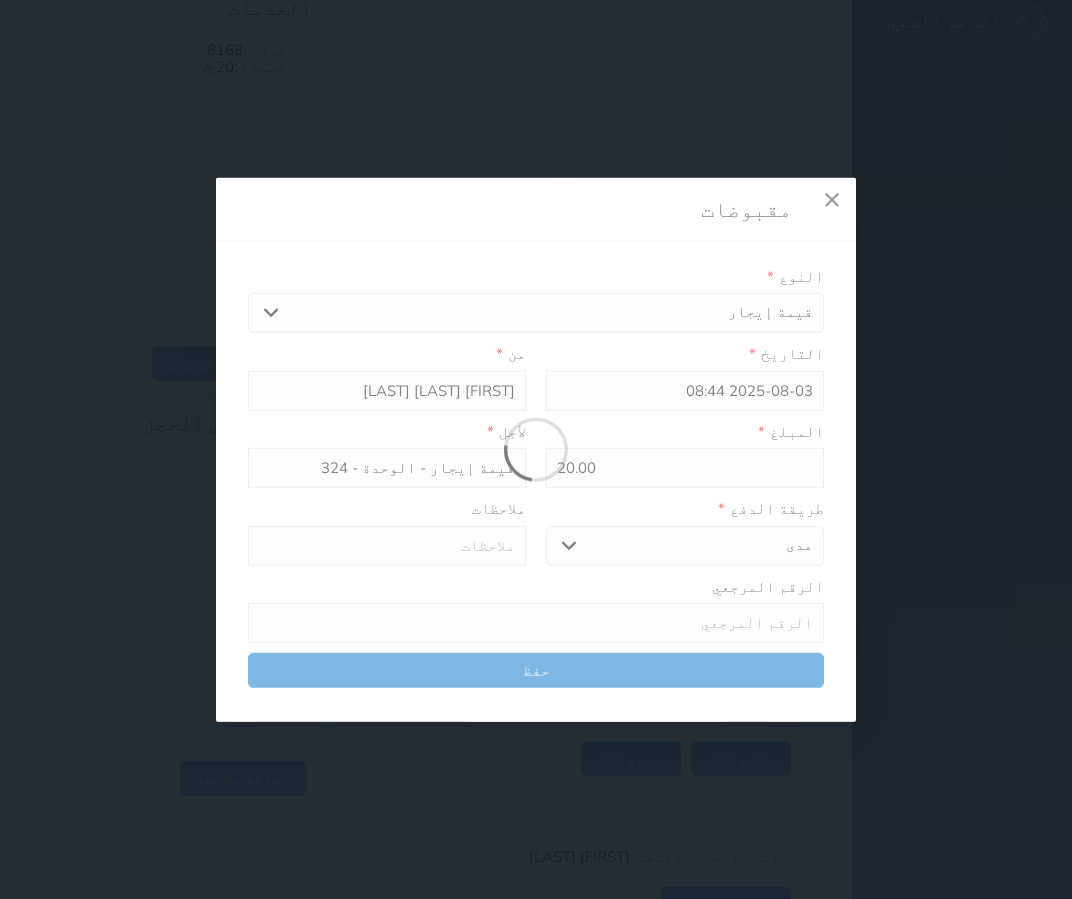 select 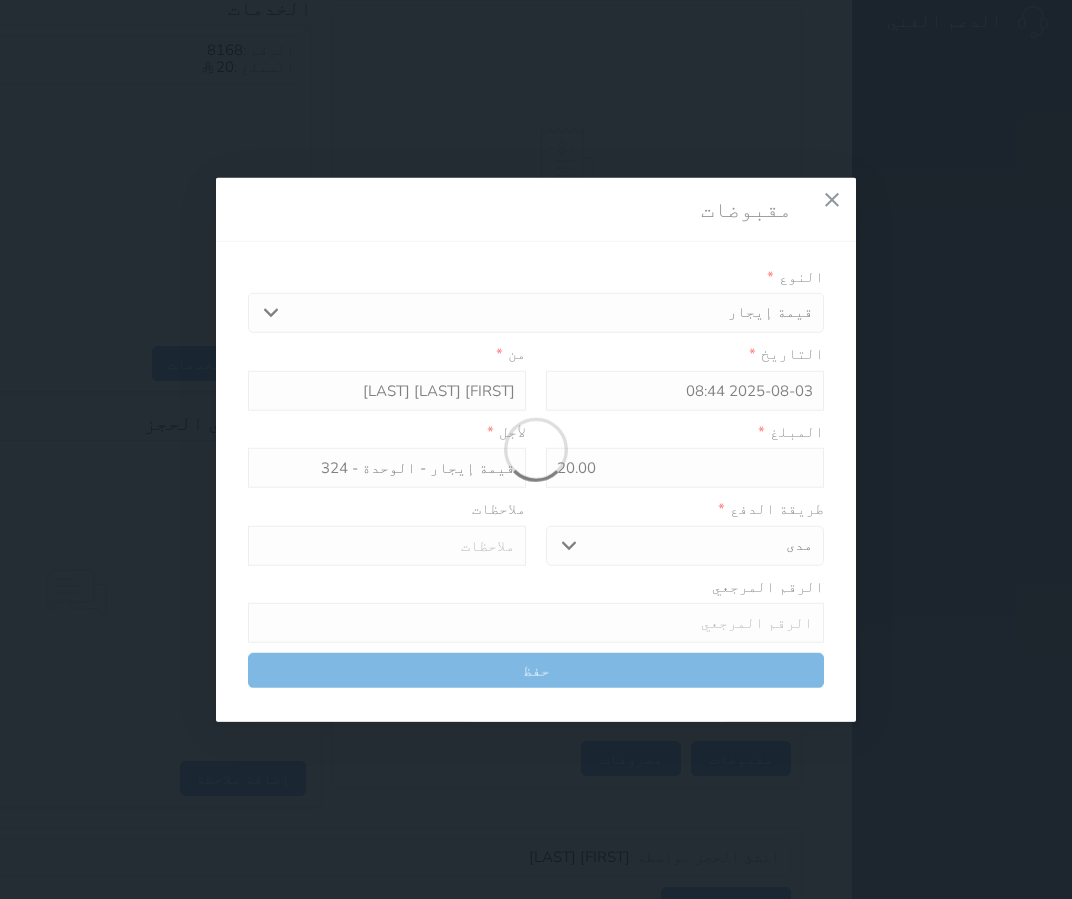 type on "0" 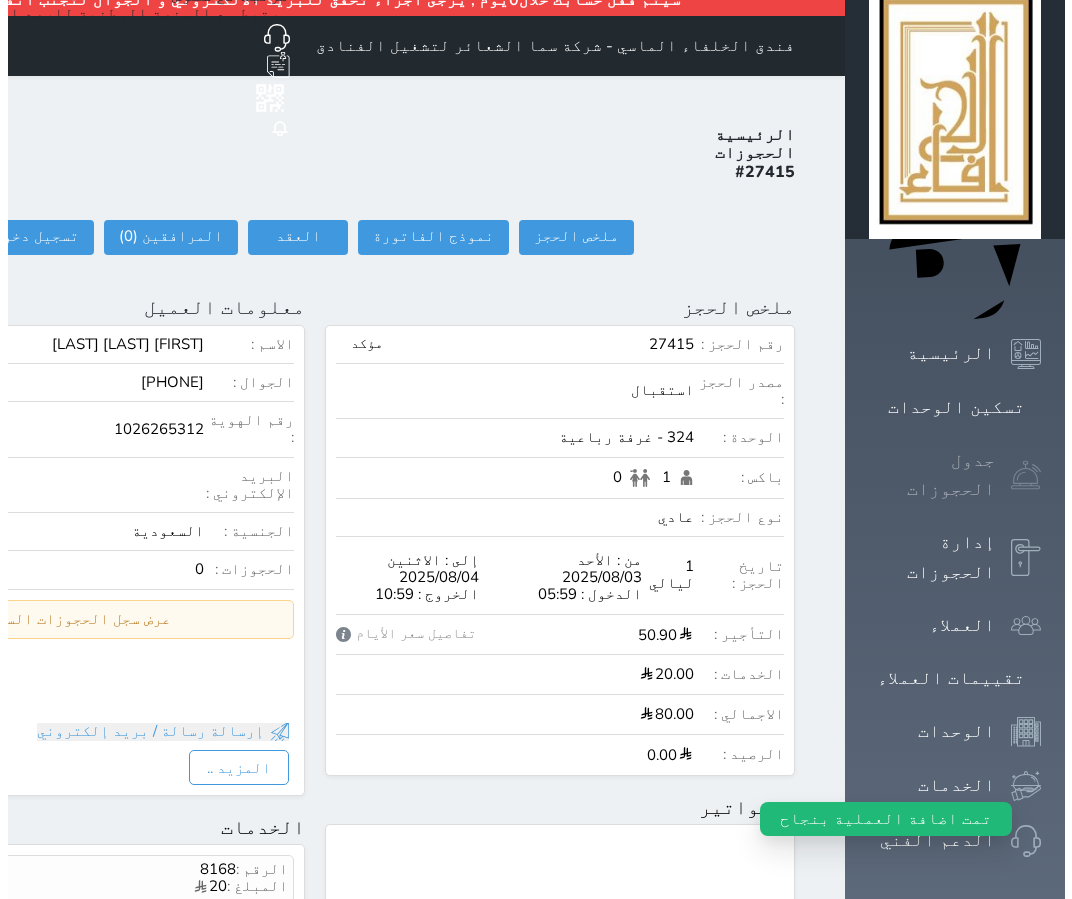 scroll, scrollTop: 0, scrollLeft: 0, axis: both 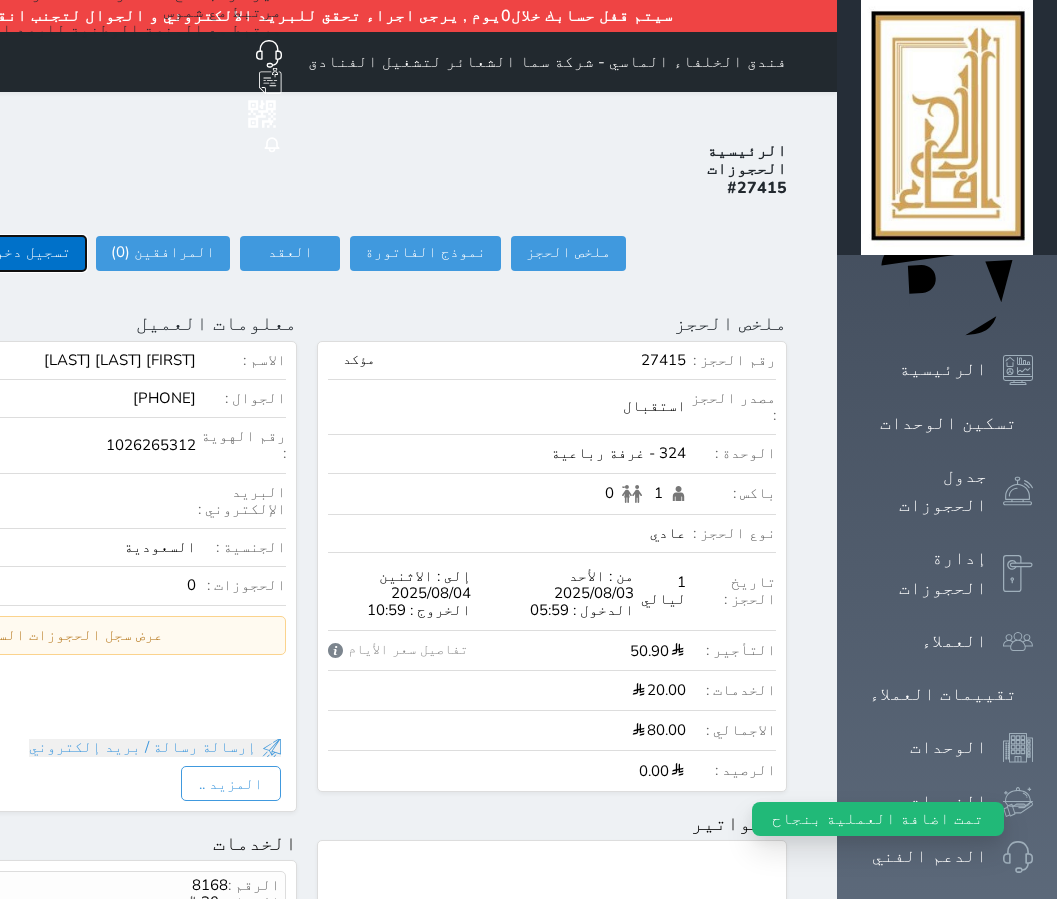 click on "تسجيل دخول" at bounding box center (28, 253) 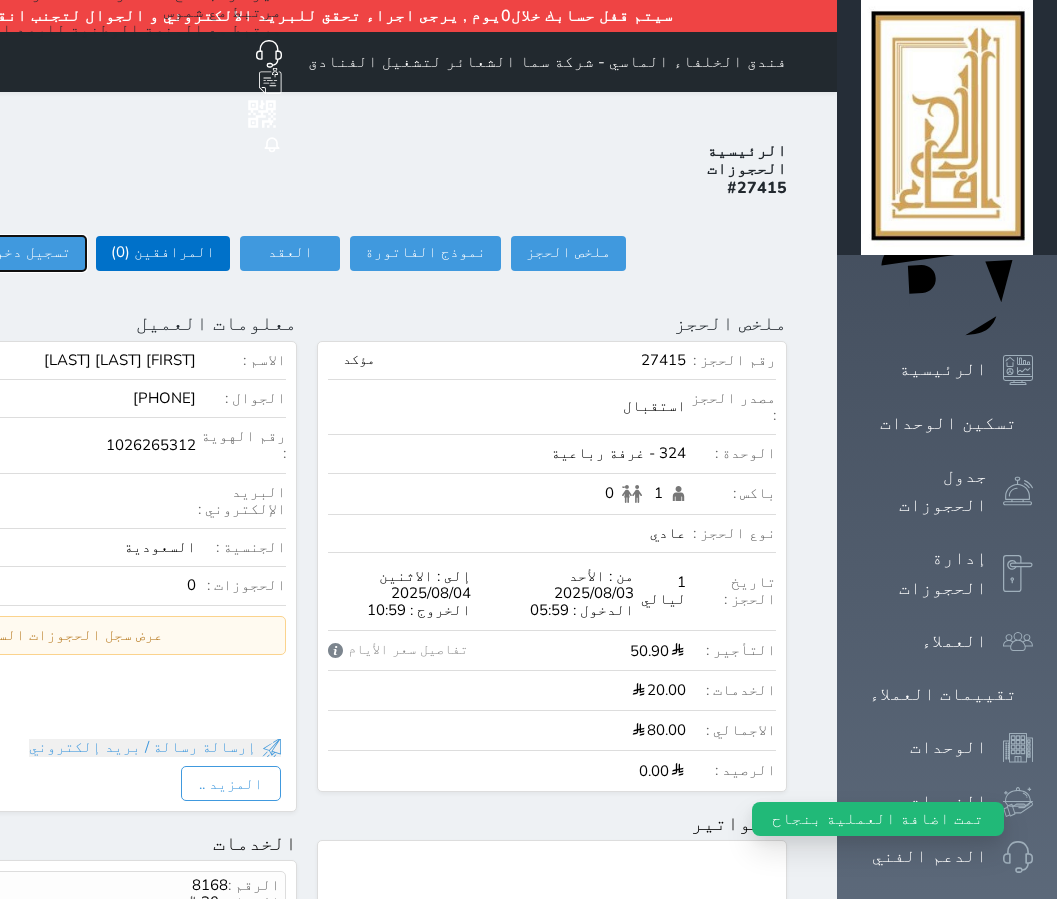 type on "08:44" 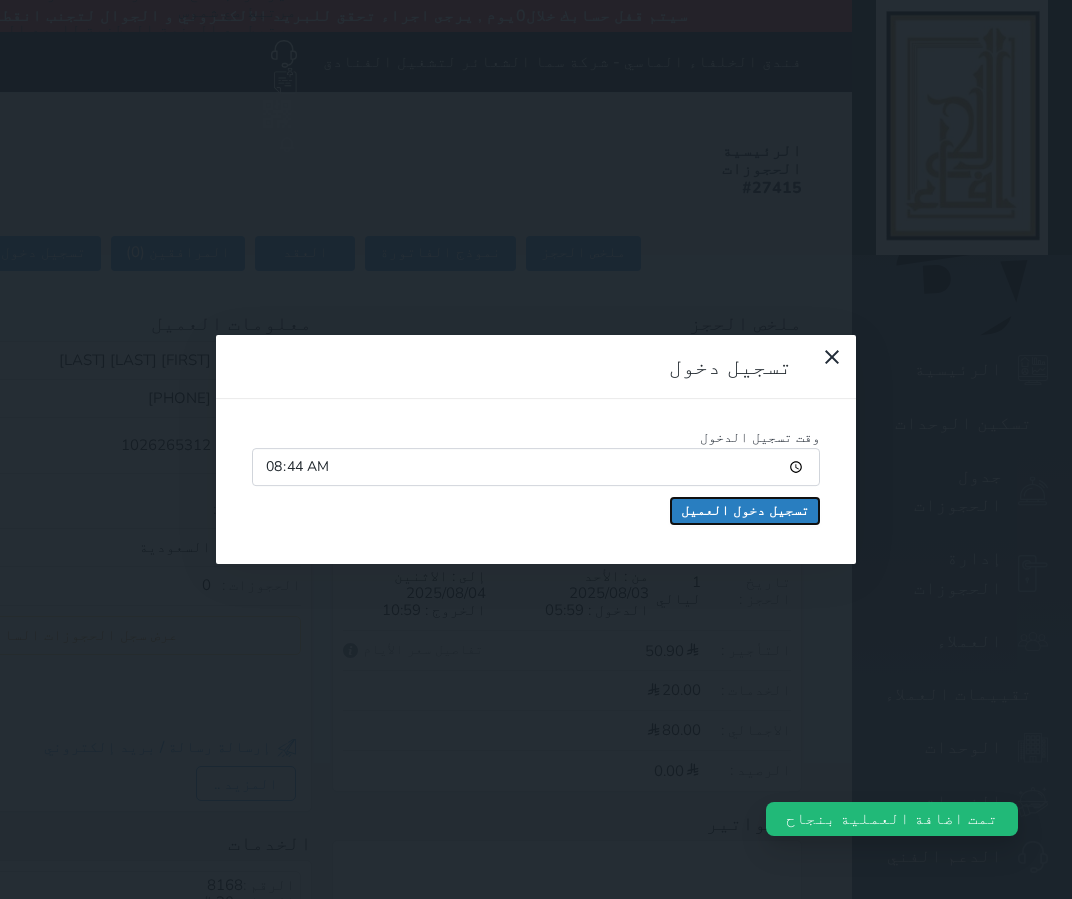 click on "تسجيل دخول العميل" at bounding box center (745, 511) 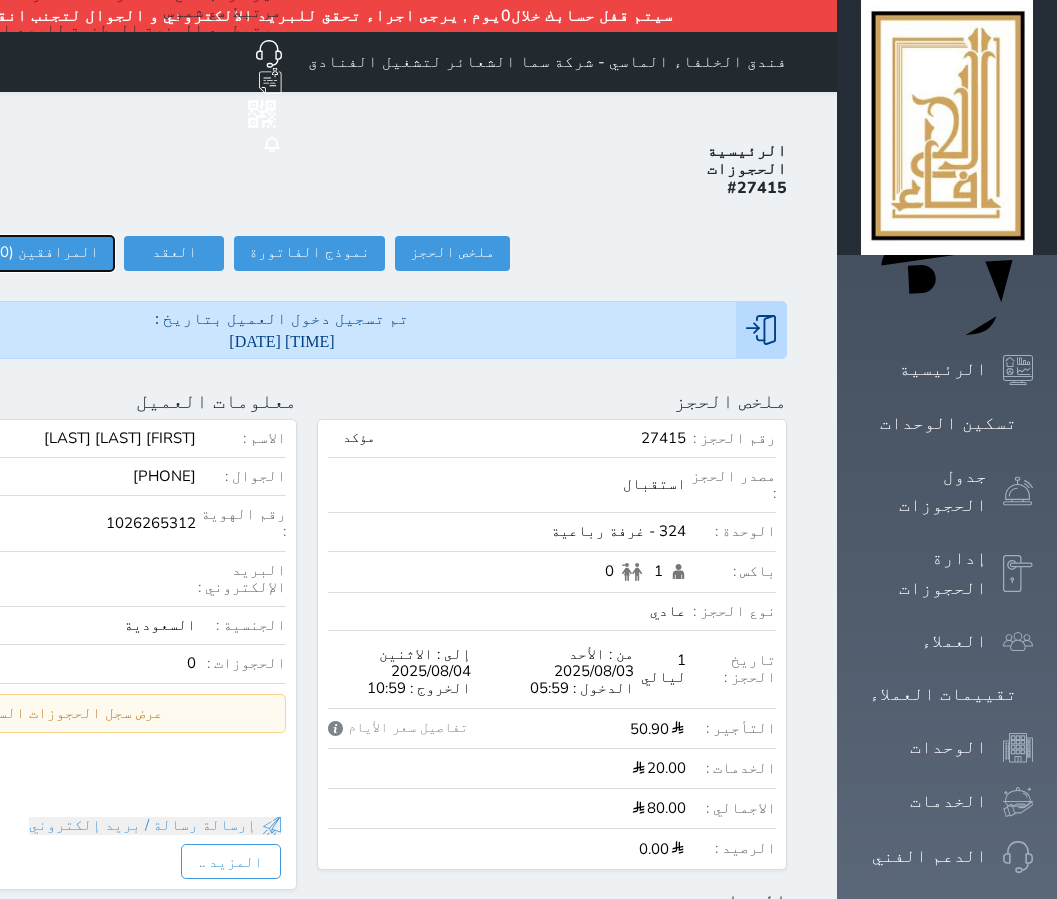 click on "المرافقين (0)" at bounding box center [47, 253] 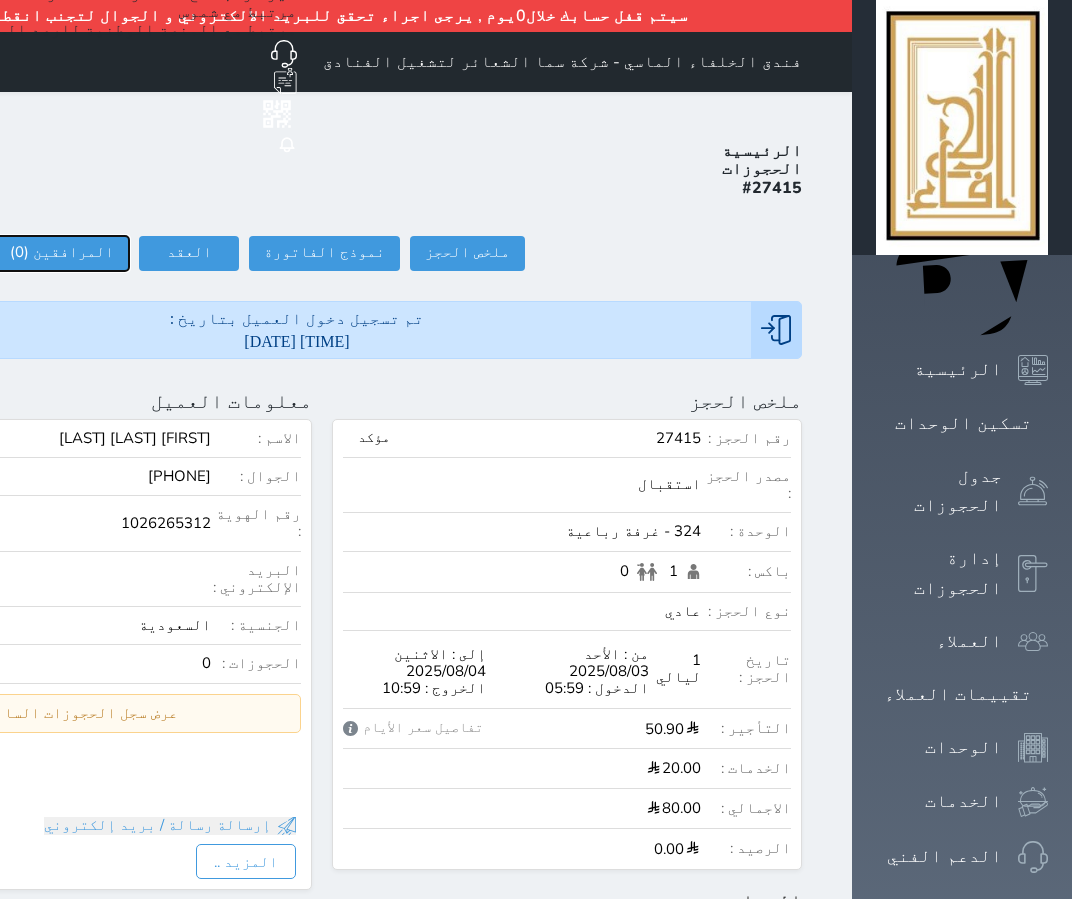 select 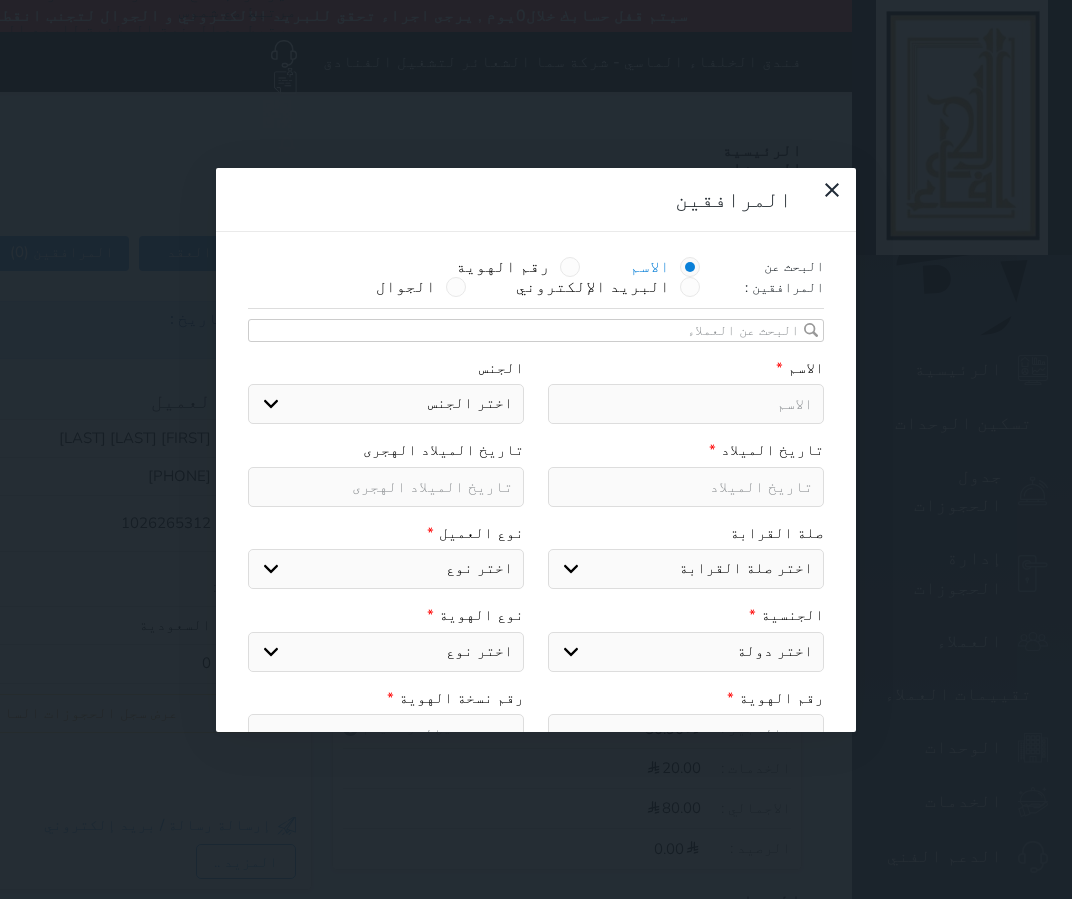 click at bounding box center (529, 331) 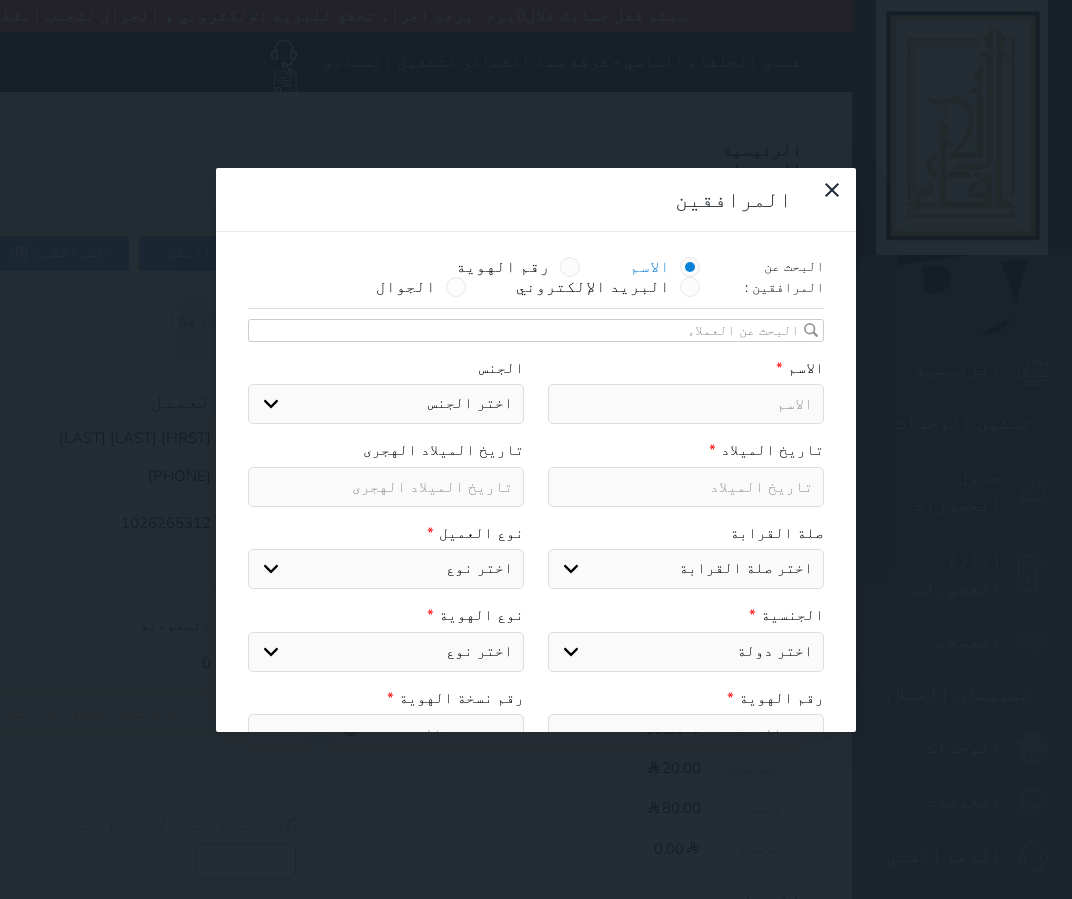 type on "م" 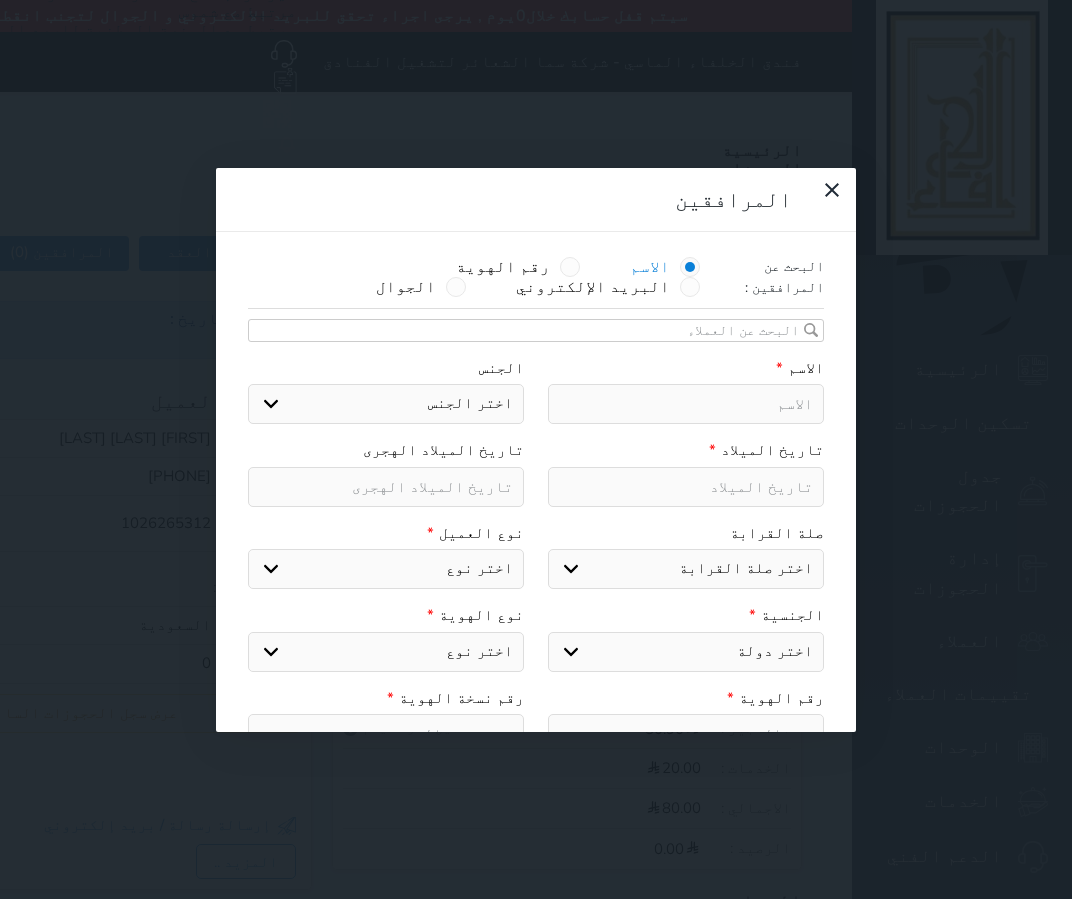 select 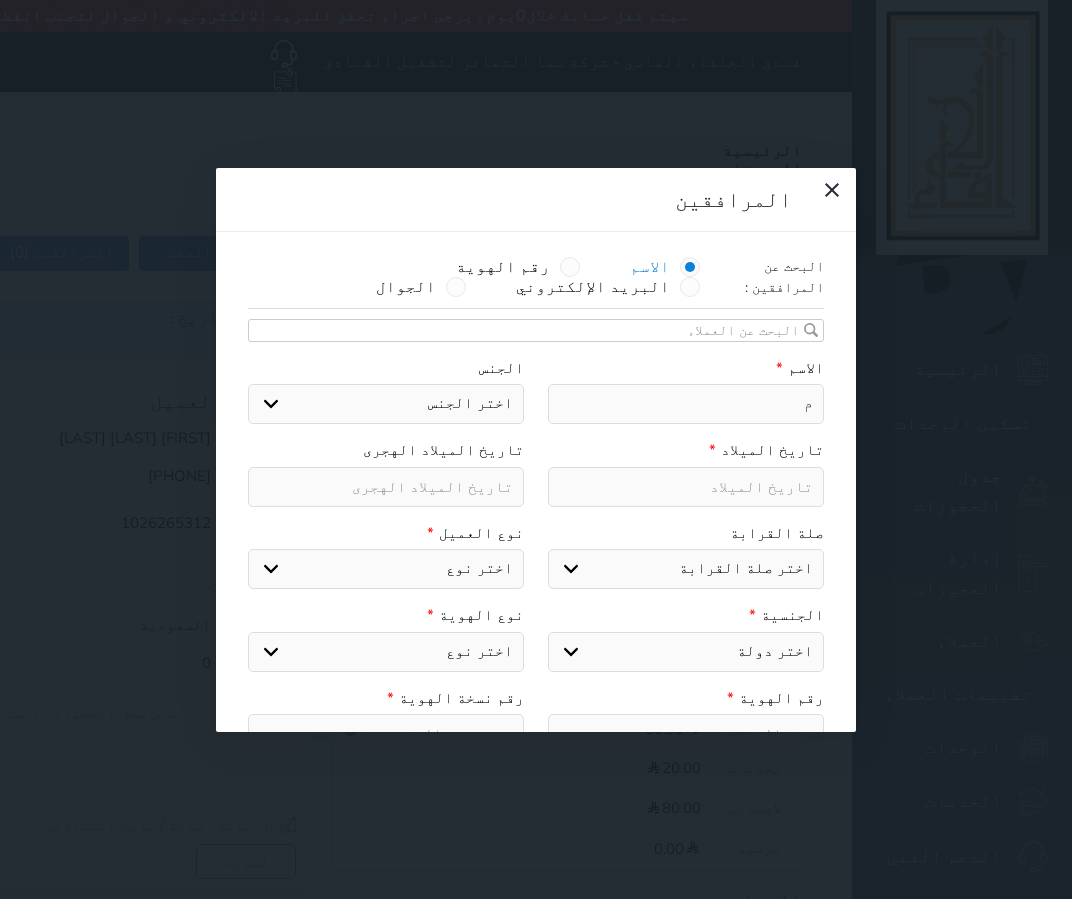 type on "من" 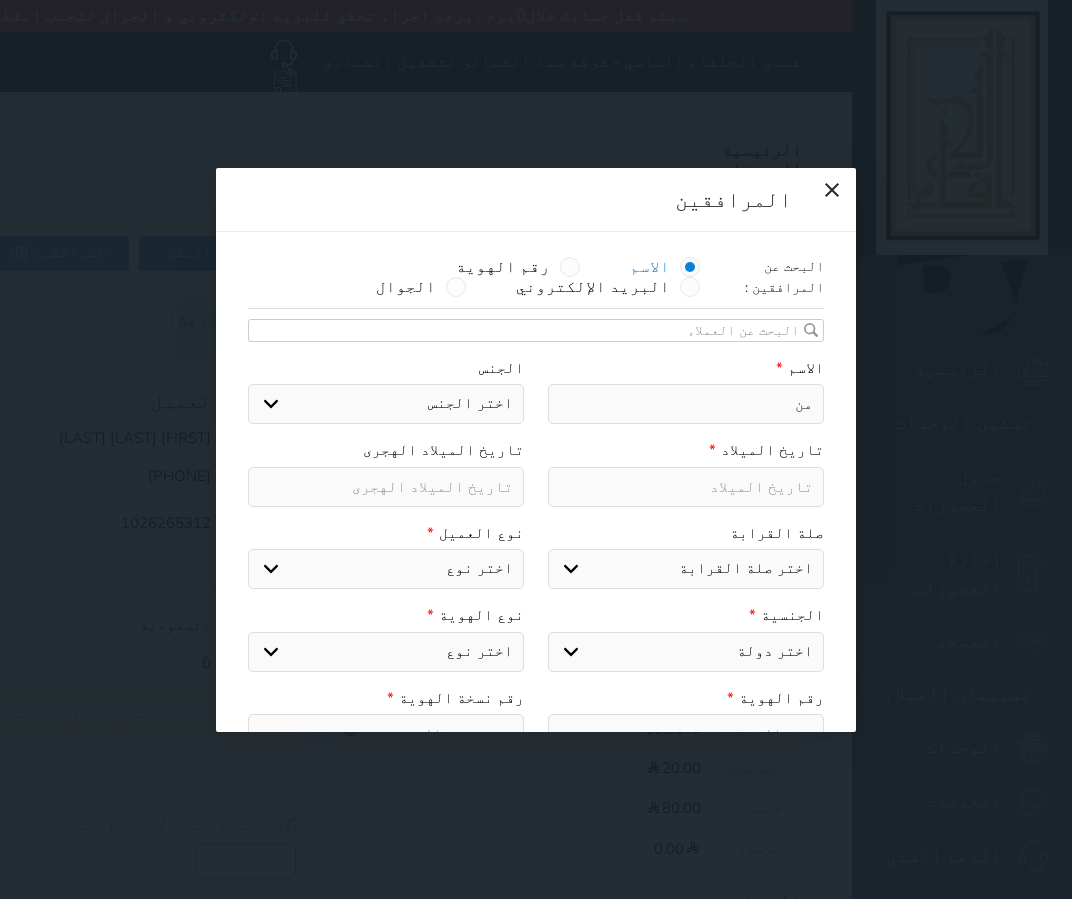 type on "مني" 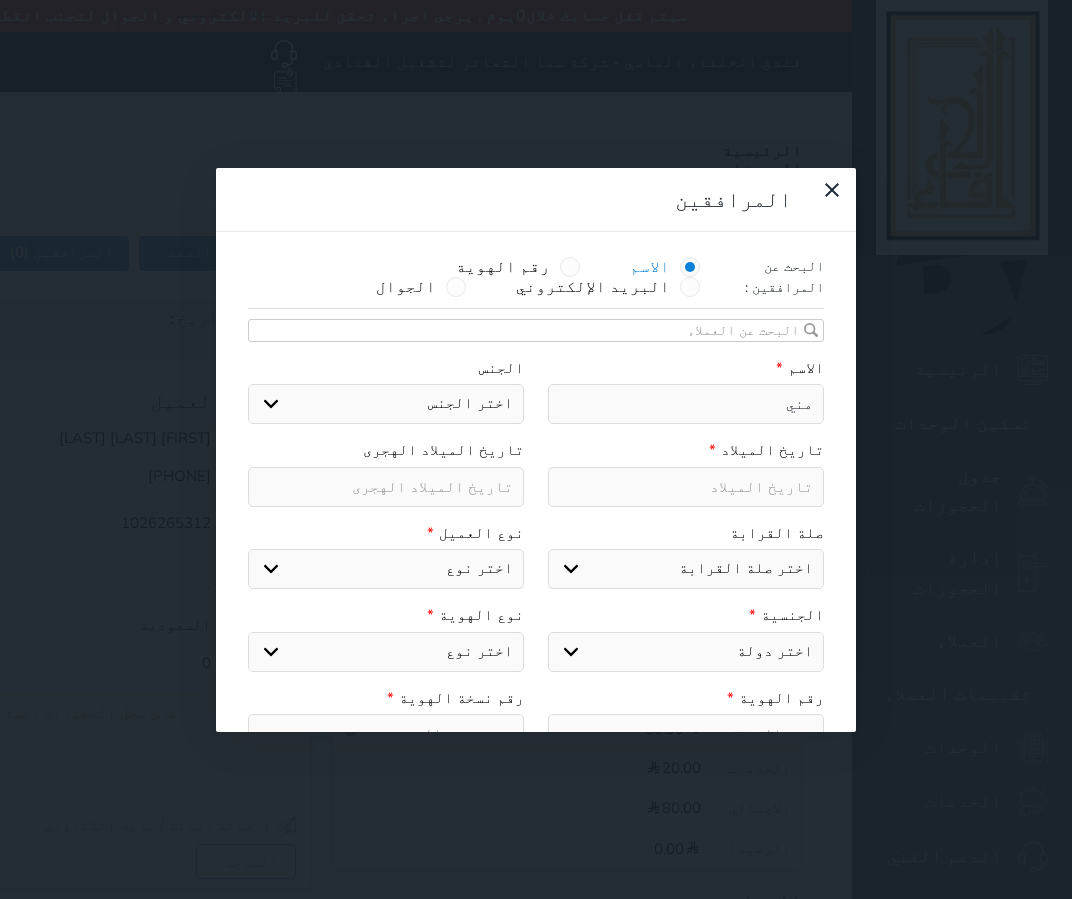 type on "[FIRST]" 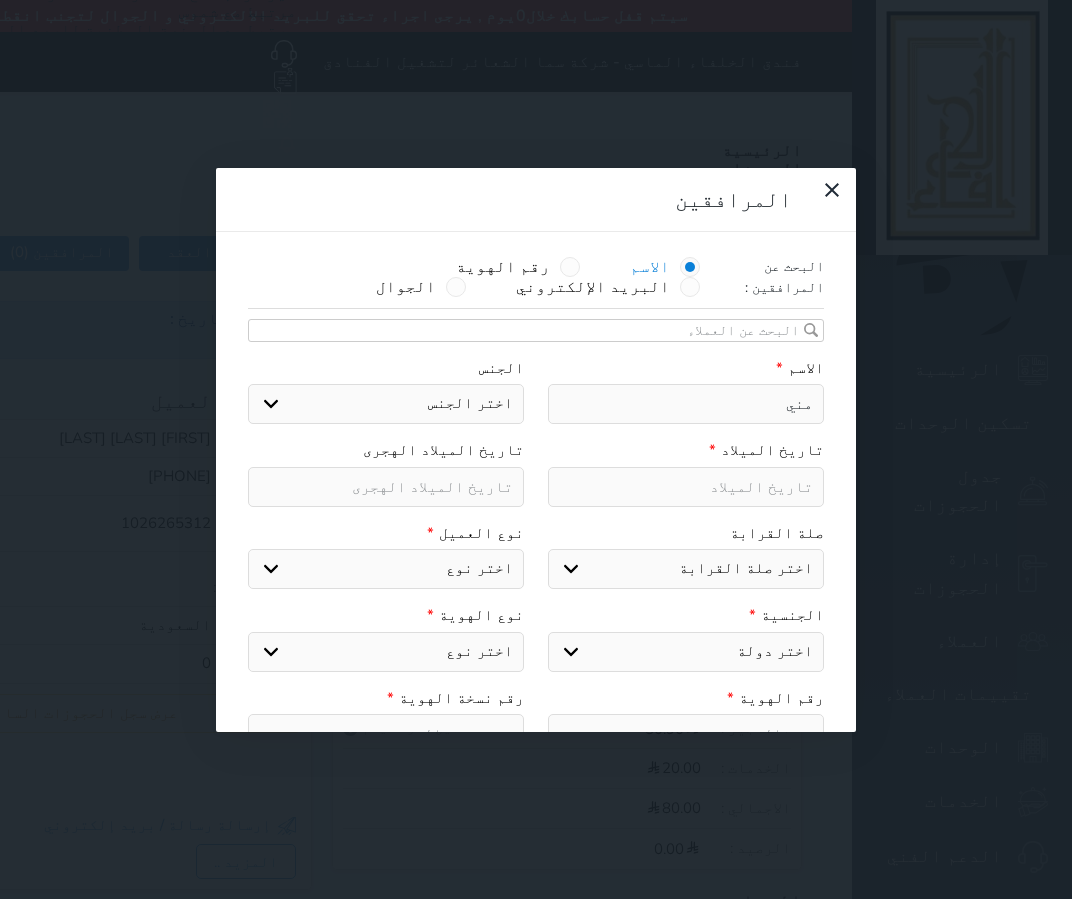 select 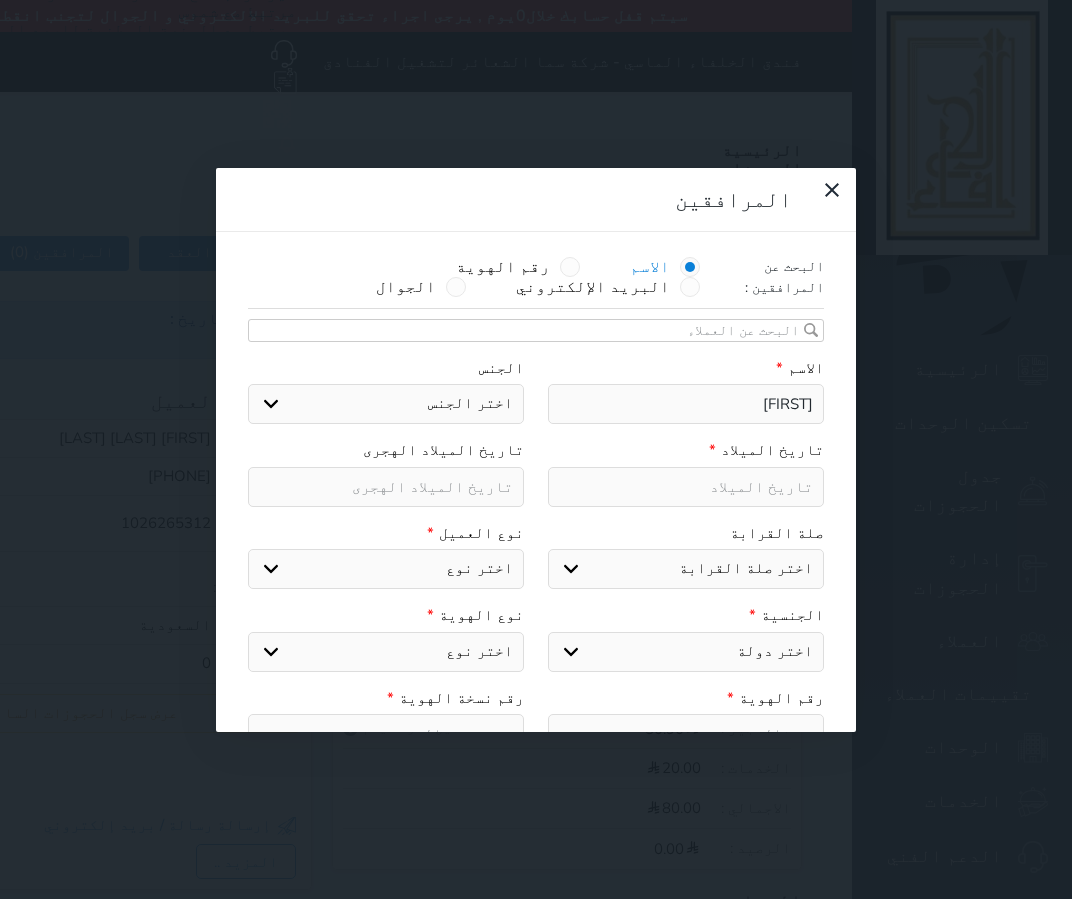 select 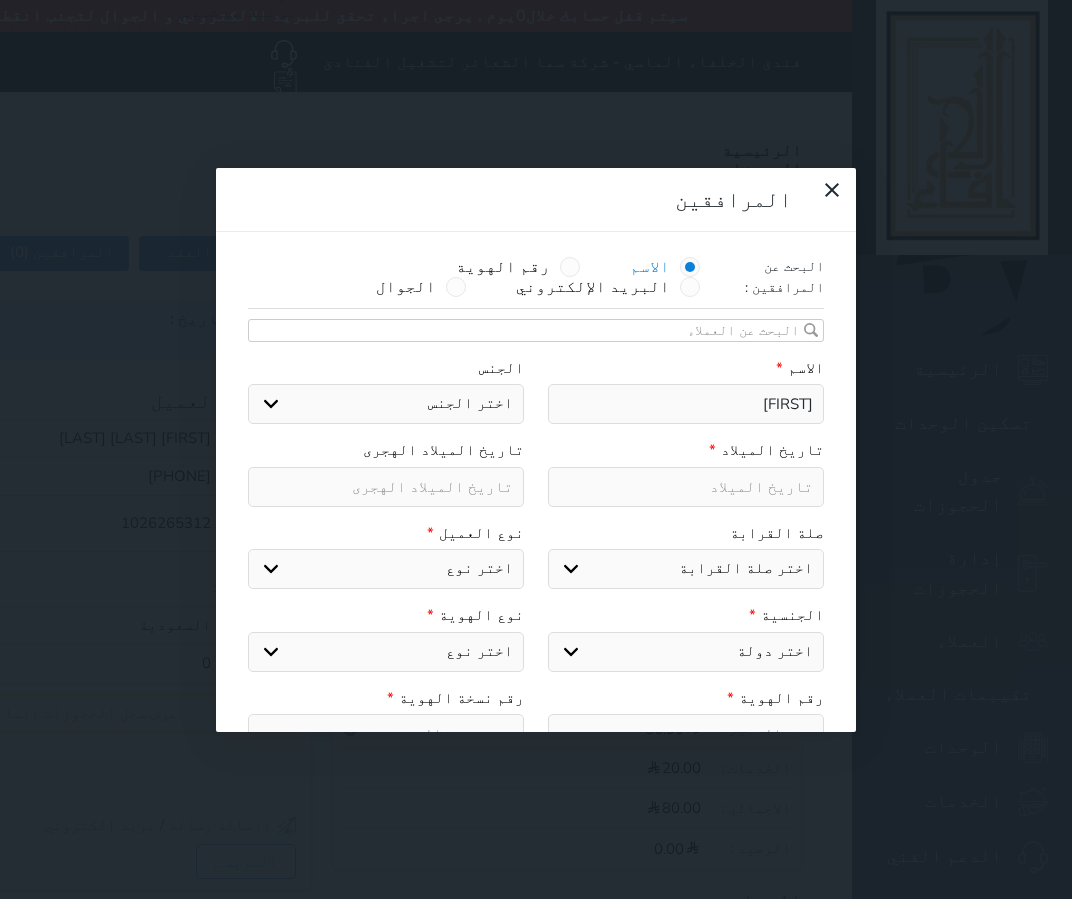 type on "[FIRST] [LAST]" 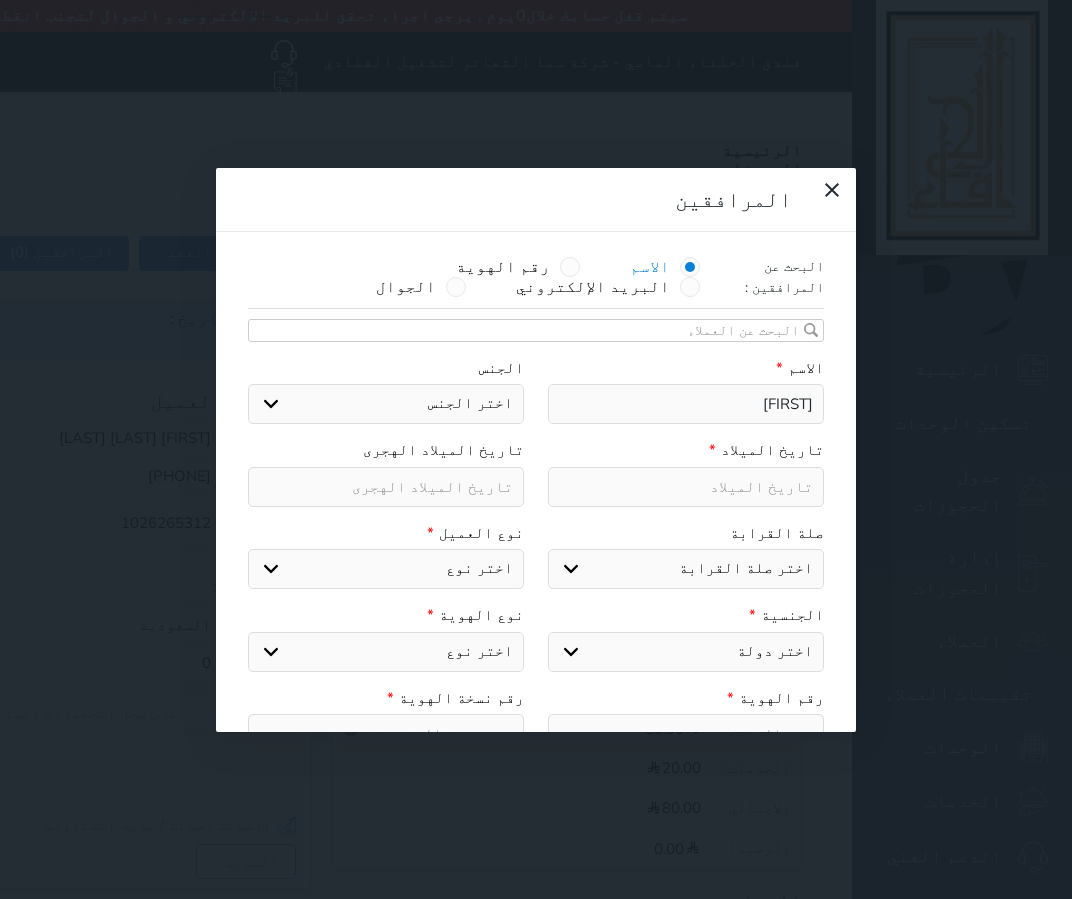 select 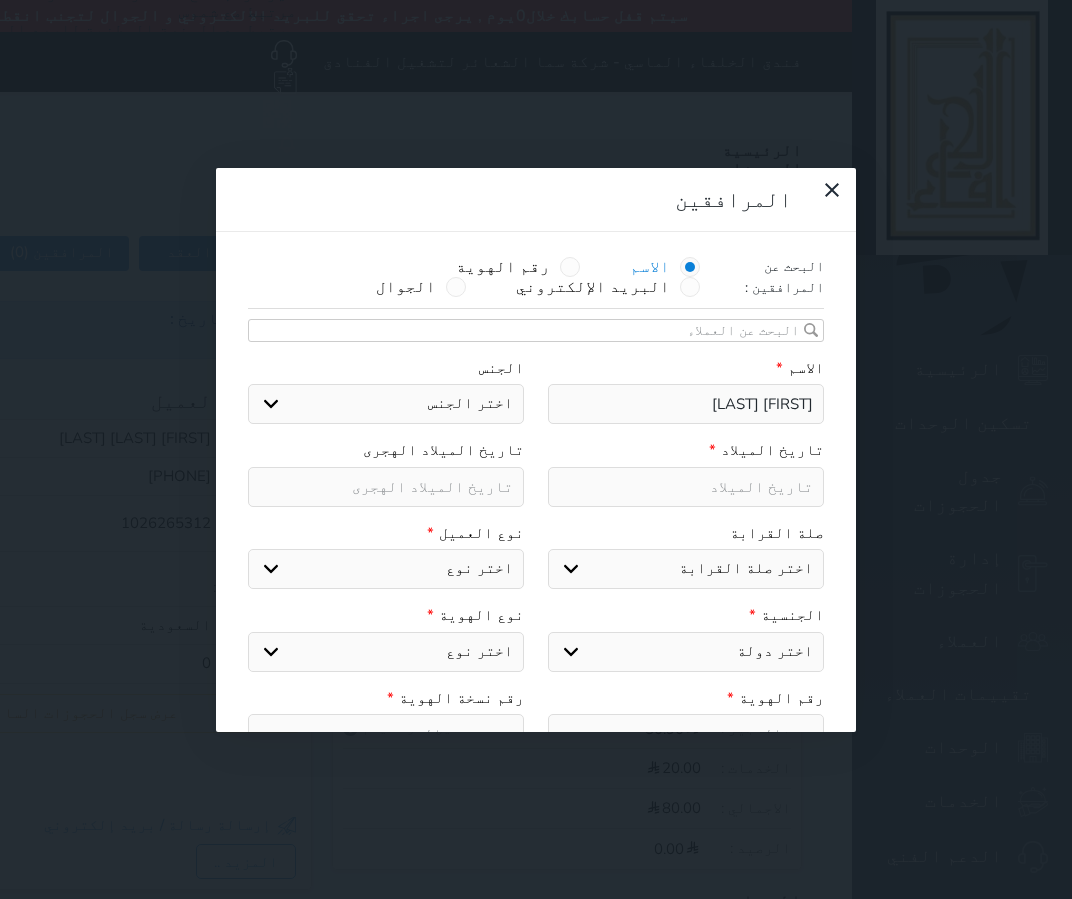 type on "[FIRST] [LAST]" 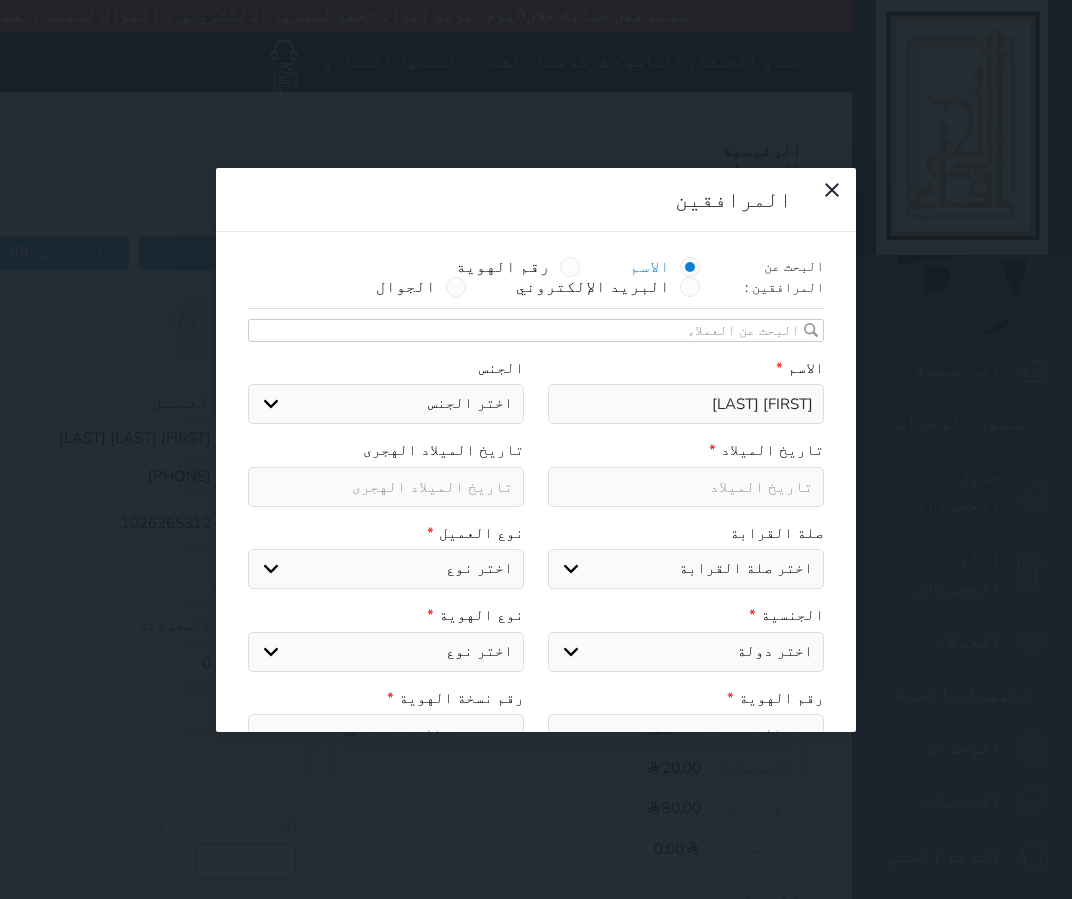 select 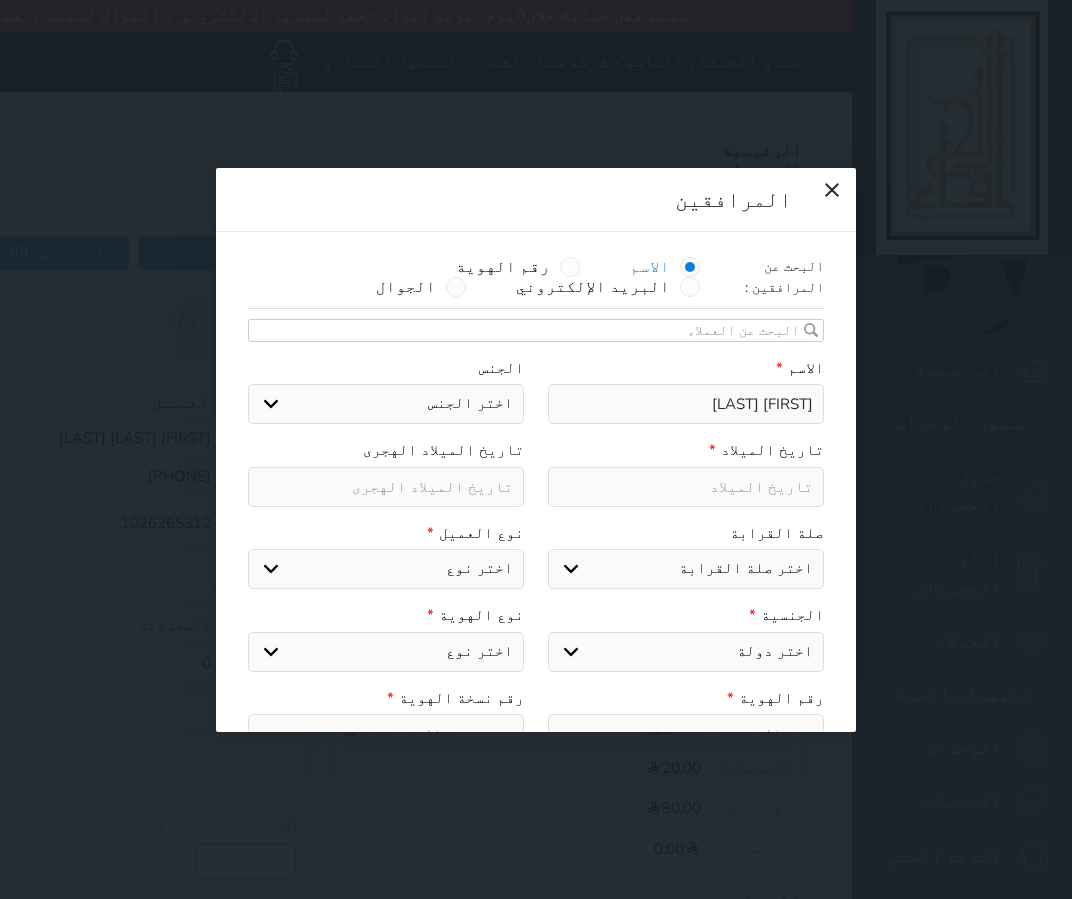 type on "[FIRST] [LAST]" 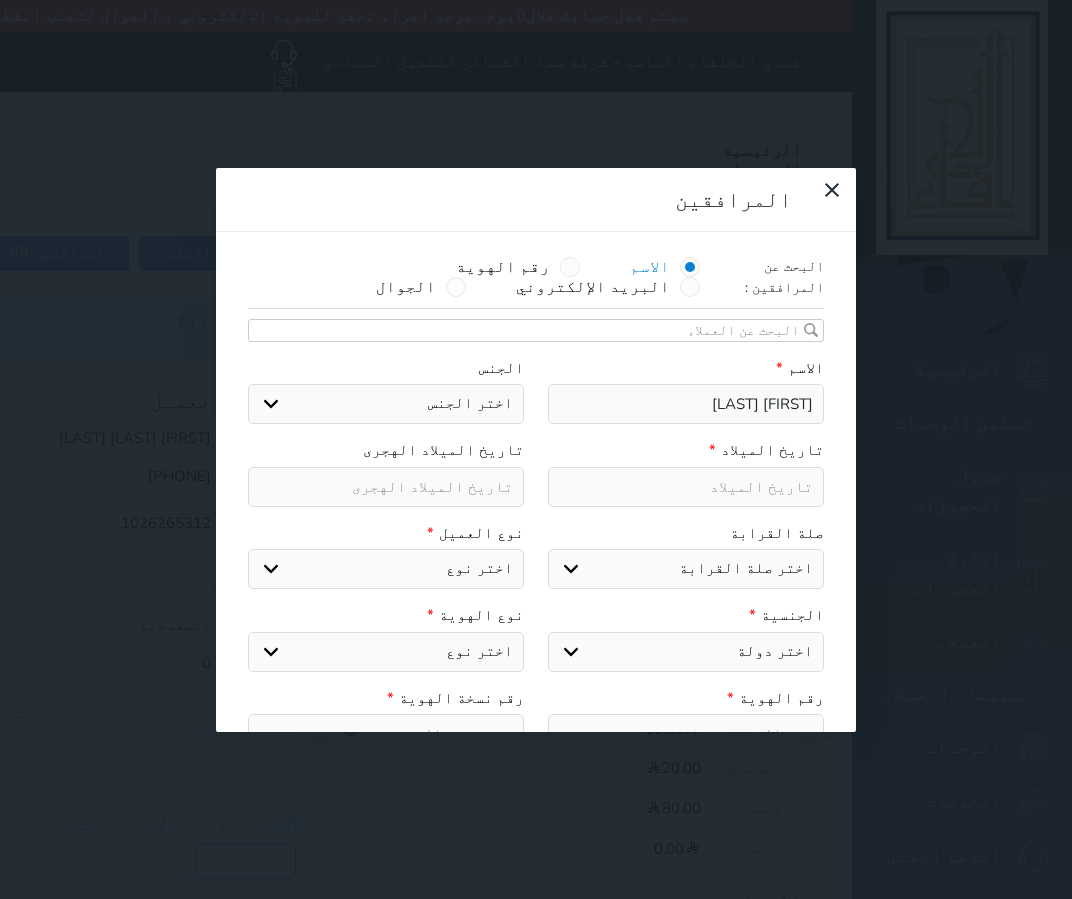 select 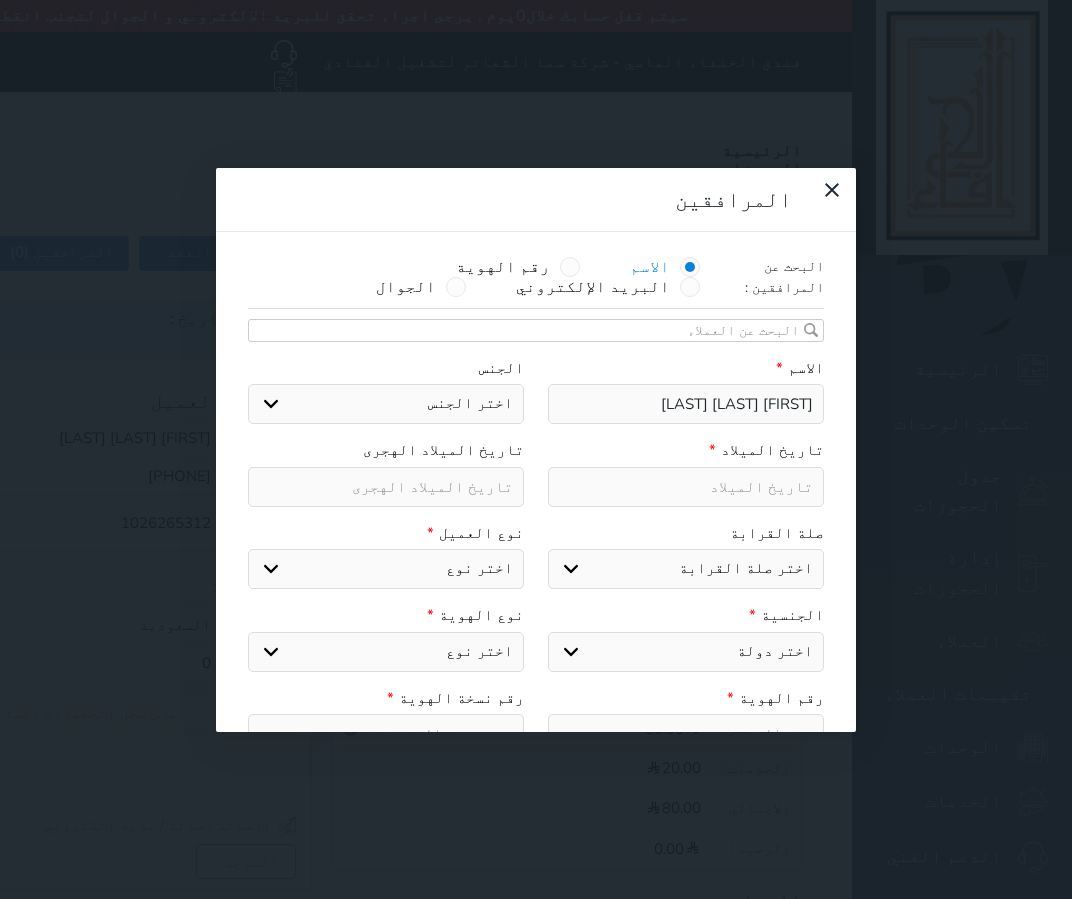 drag, startPoint x: 444, startPoint y: 251, endPoint x: 466, endPoint y: 259, distance: 23.409399 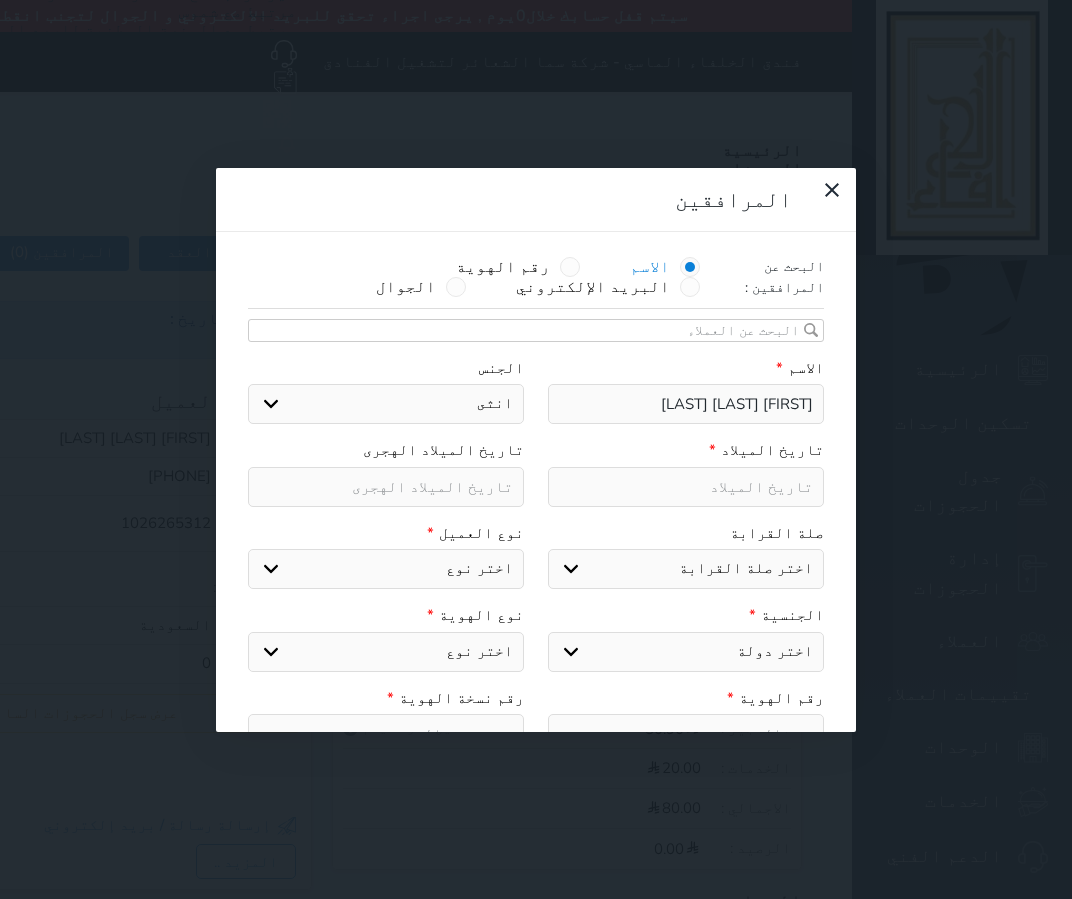 click on "اختر الجنس   ذكر انثى" at bounding box center [386, 404] 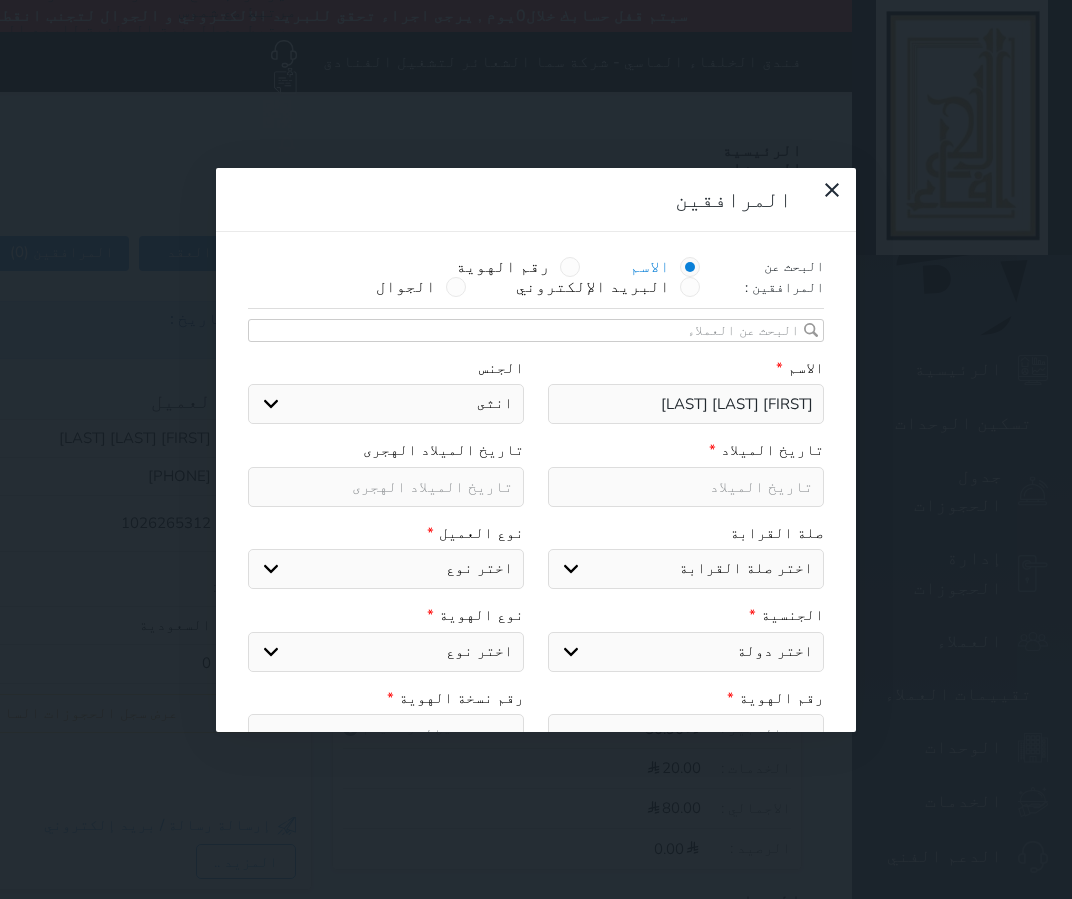 click at bounding box center [686, 487] 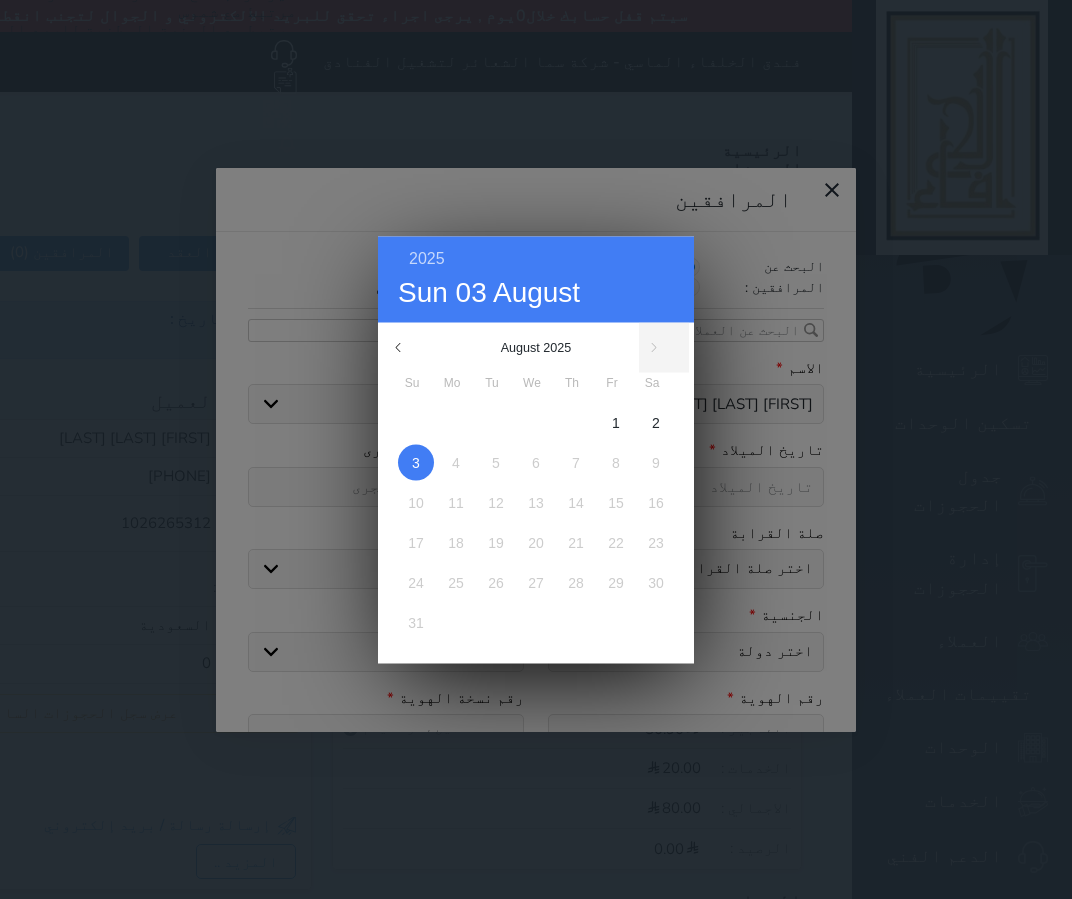 click on "[YEAR] [DAY] [MONTH] [MONTH] [YEAR]
[DAY]
[DAY]
[DAY]
[DAY]
[DAY]
[DAY]
[DAY]                       1   2   3   4   5   6   7   8   9   10   11   12   13   14   15   16   17   18   19   20   21   22   23   24   25   26   27   28   29   30   31
[MONTH]
[MONTH]
[MONTH]
[MONTH]
[MONTH]
[MONTH]
[MONTH]
[MONTH]
[MONTH]
[MONTH]
[MONTH]" at bounding box center [536, 450] 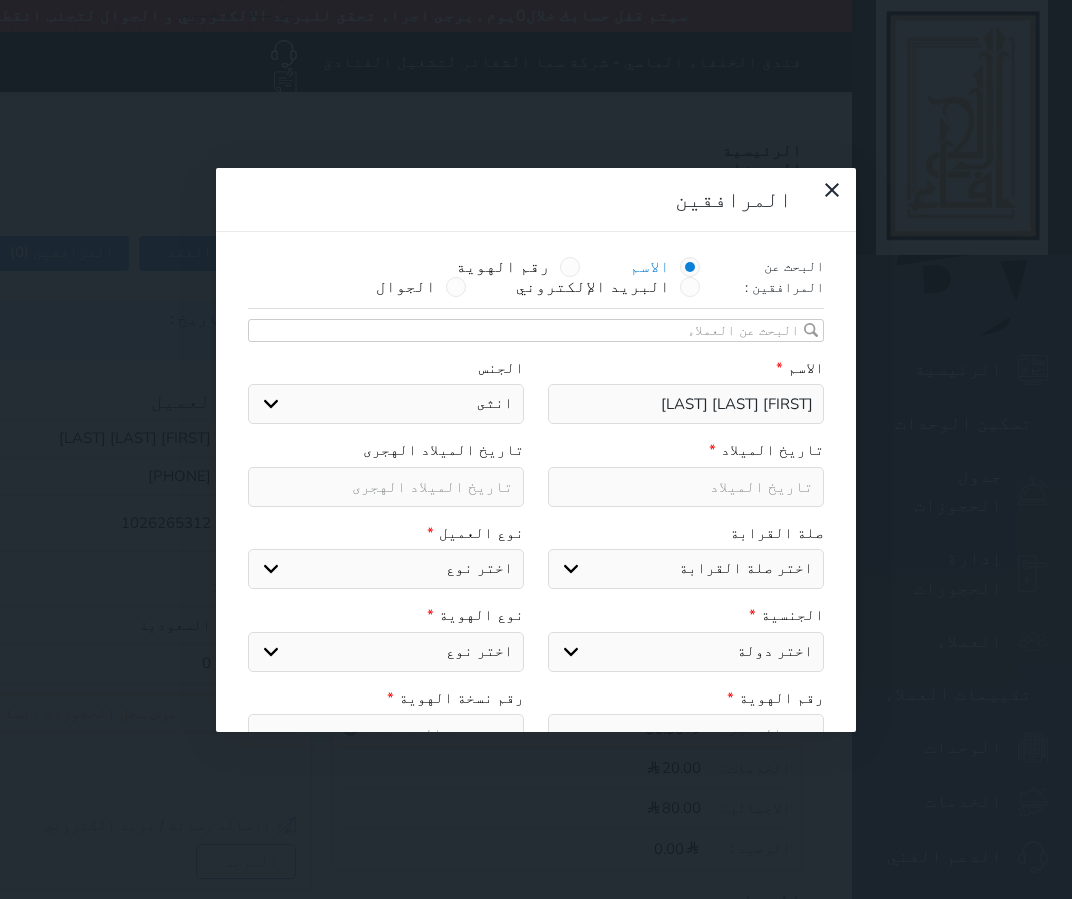 click at bounding box center [386, 487] 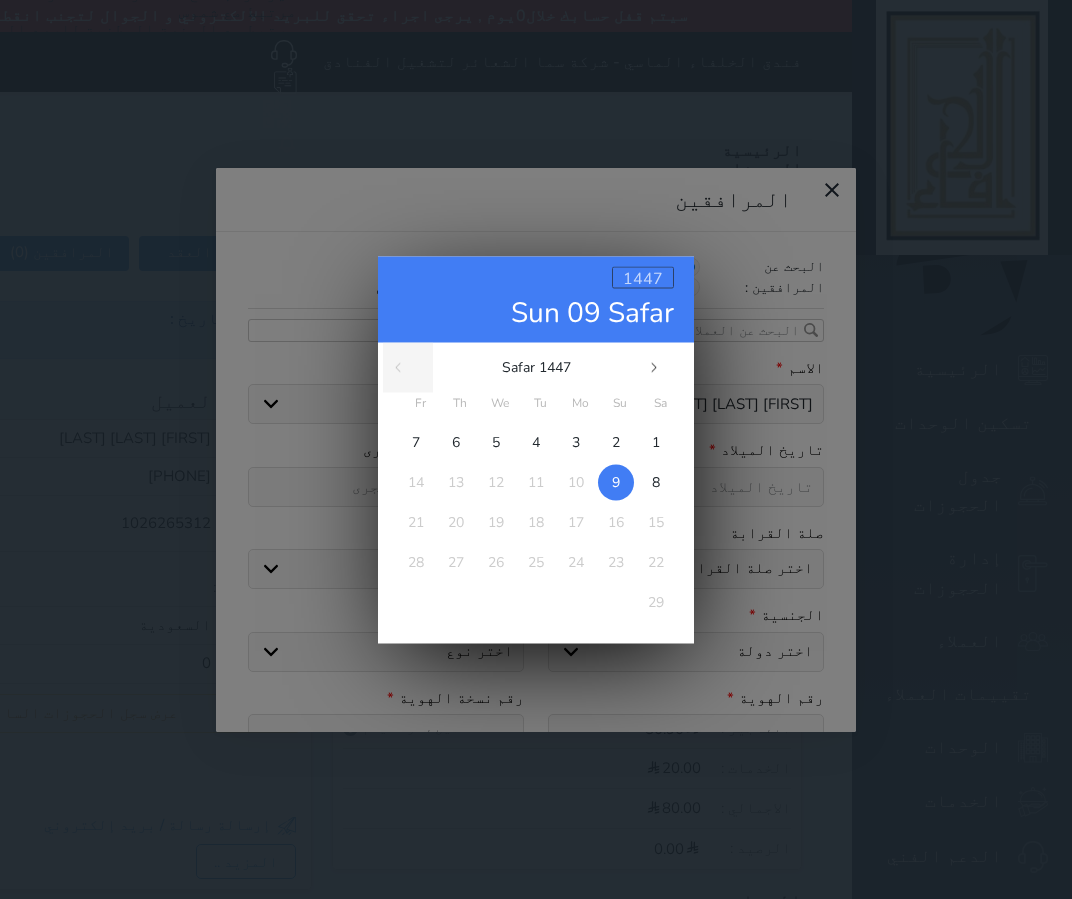 click on "1447" at bounding box center [643, 278] 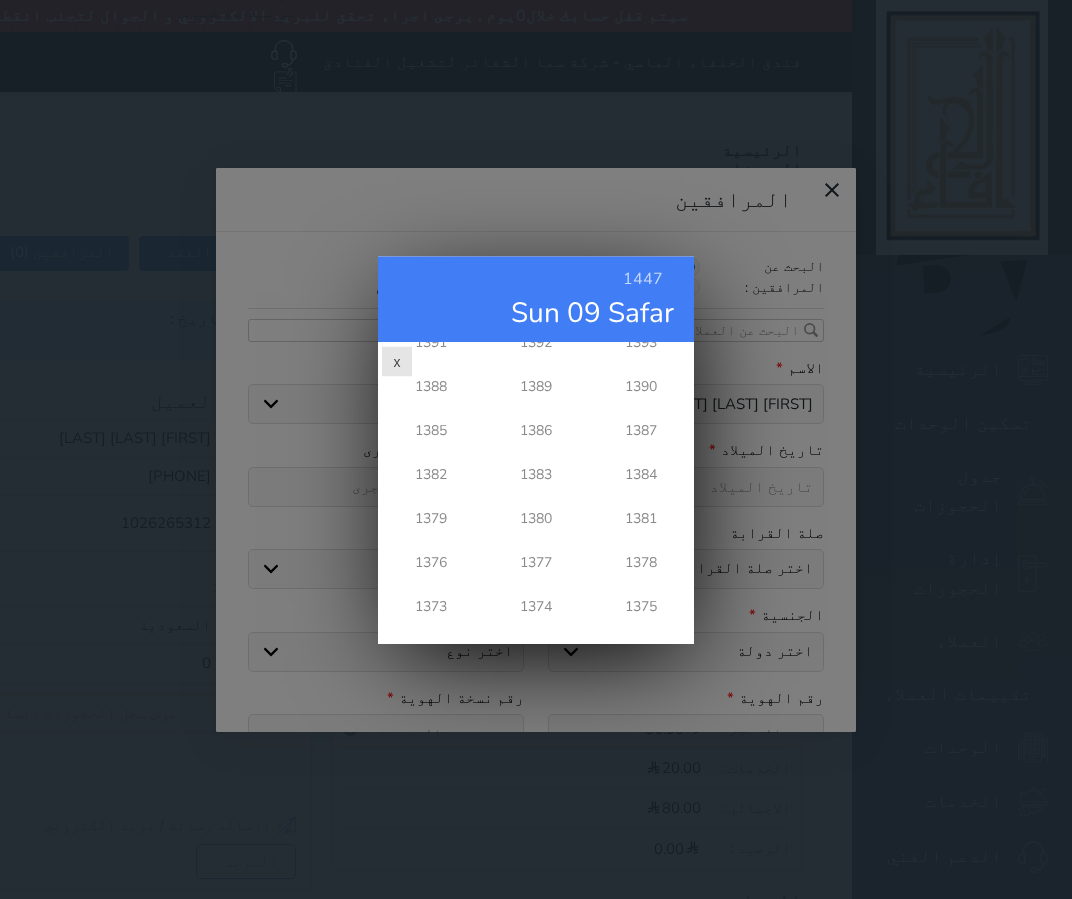 scroll, scrollTop: 493, scrollLeft: 0, axis: vertical 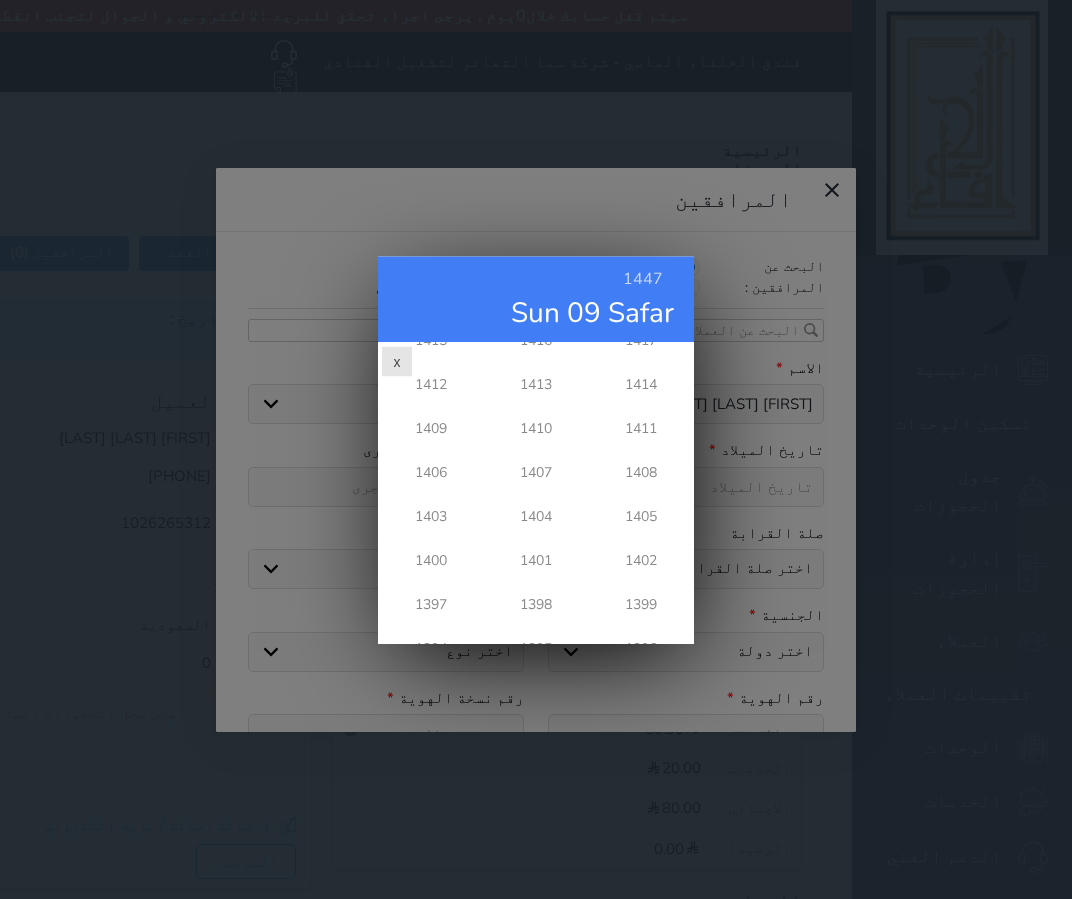 drag, startPoint x: 425, startPoint y: 316, endPoint x: 479, endPoint y: 361, distance: 70.292244 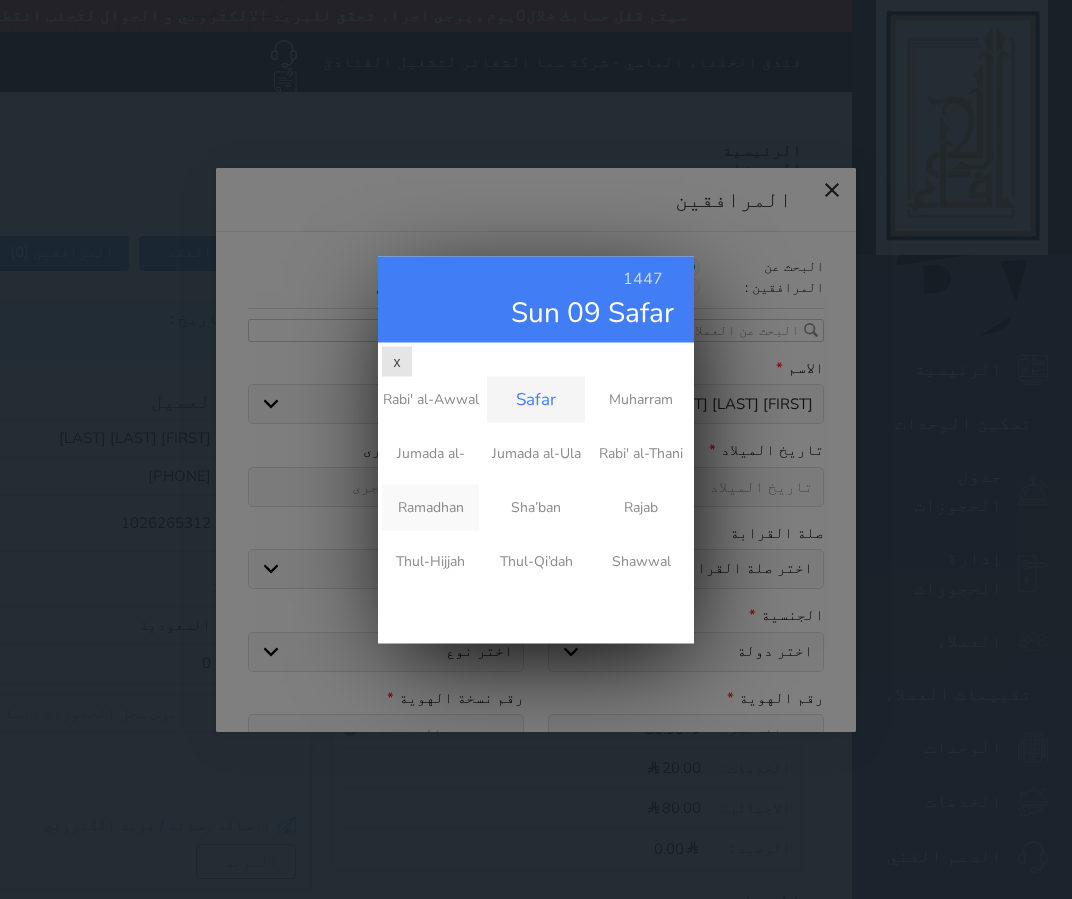 scroll, scrollTop: 0, scrollLeft: 0, axis: both 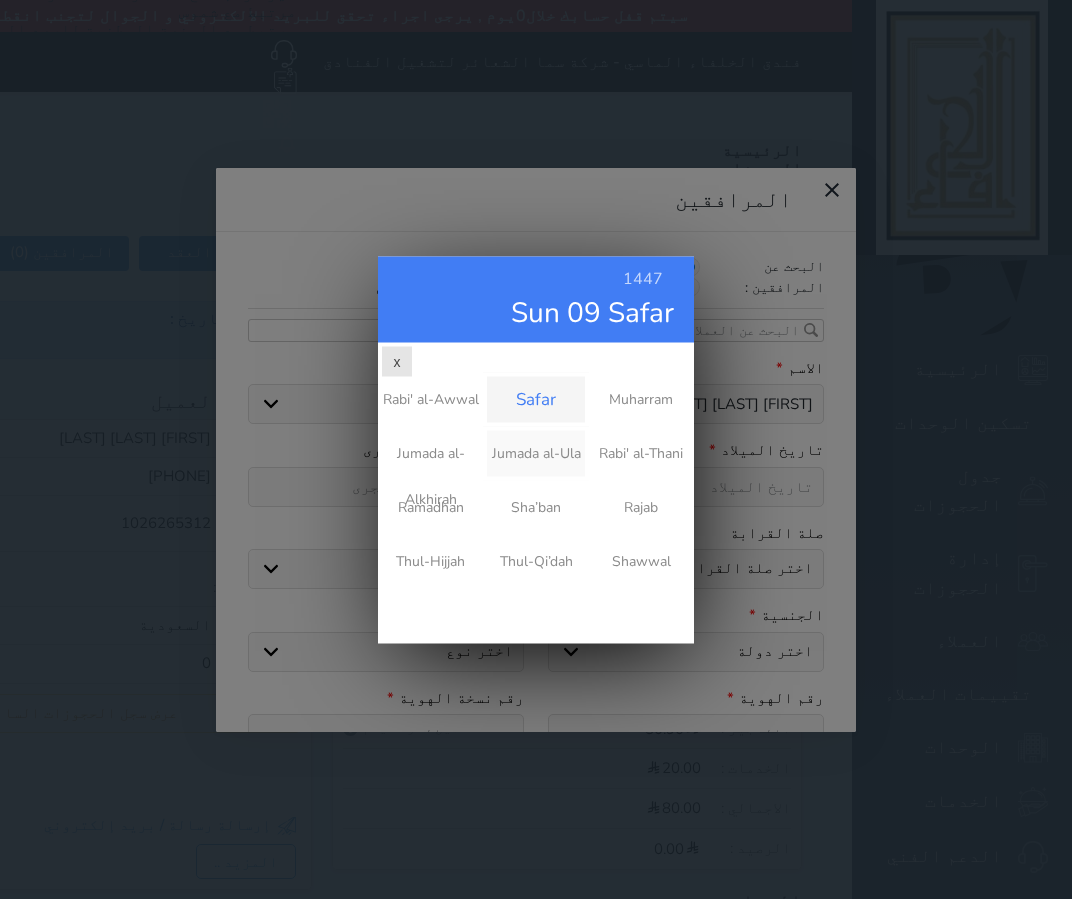 click on "Jumada al-Ula" at bounding box center [535, 453] 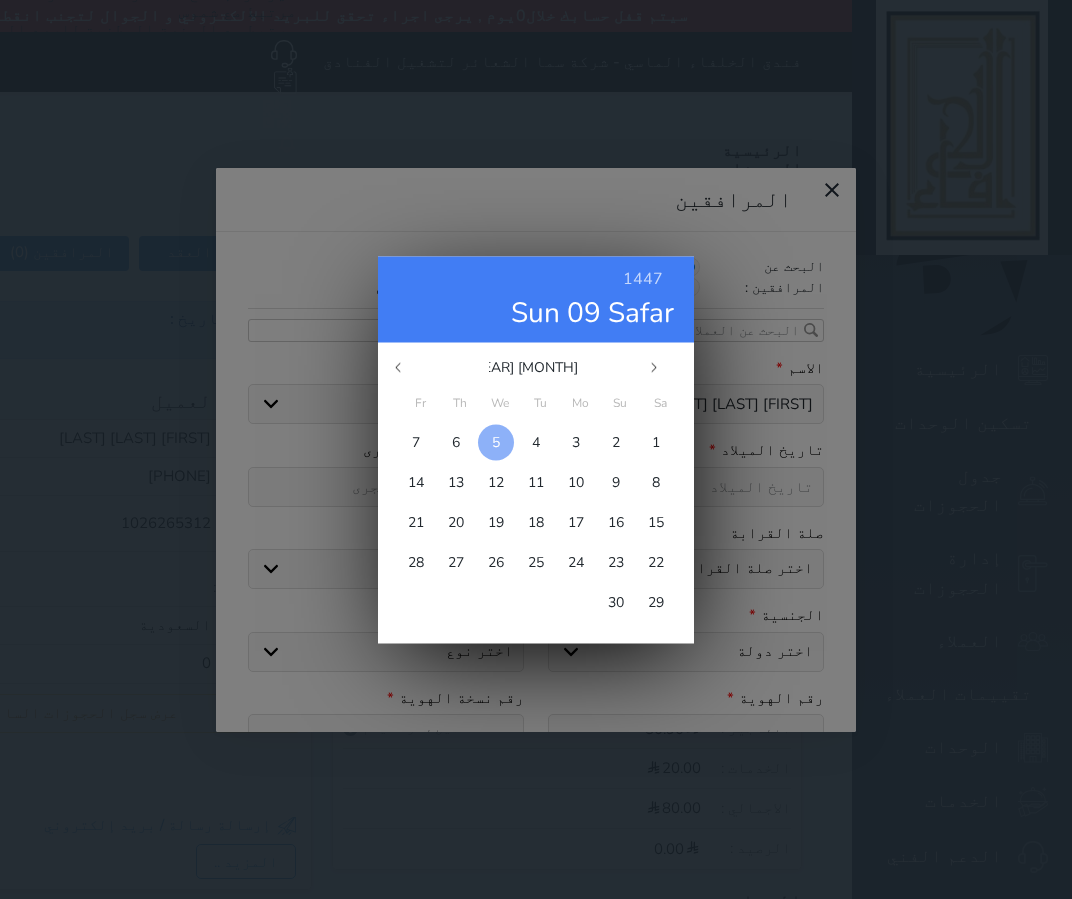 click on "5" at bounding box center (496, 442) 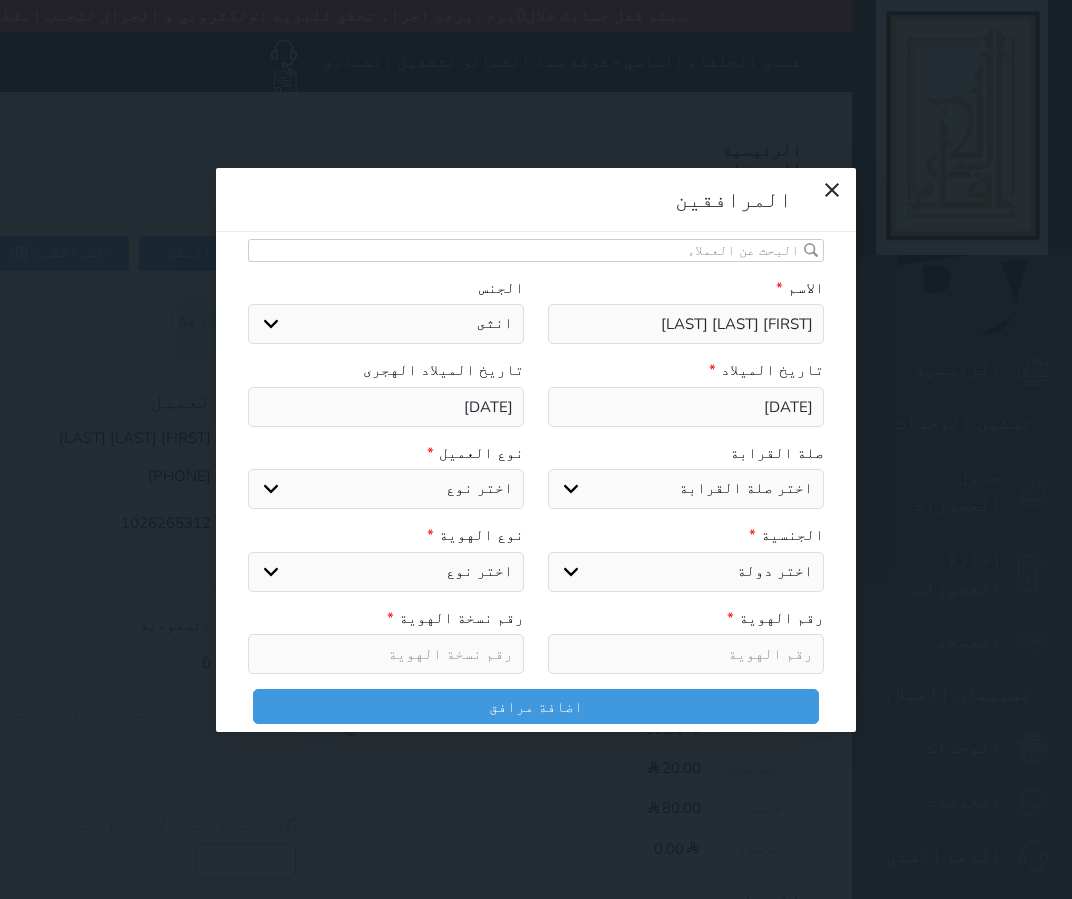 scroll, scrollTop: 200, scrollLeft: 0, axis: vertical 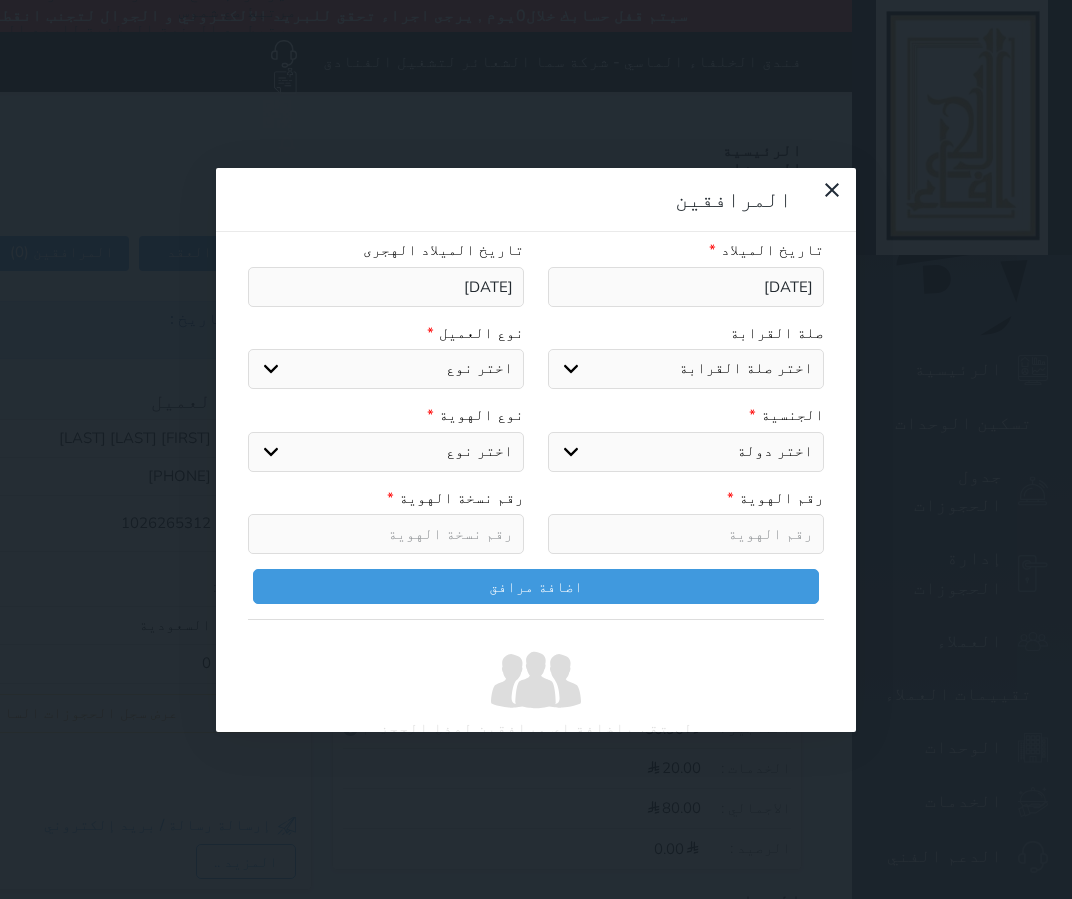 drag, startPoint x: 738, startPoint y: 208, endPoint x: 739, endPoint y: 225, distance: 17.029387 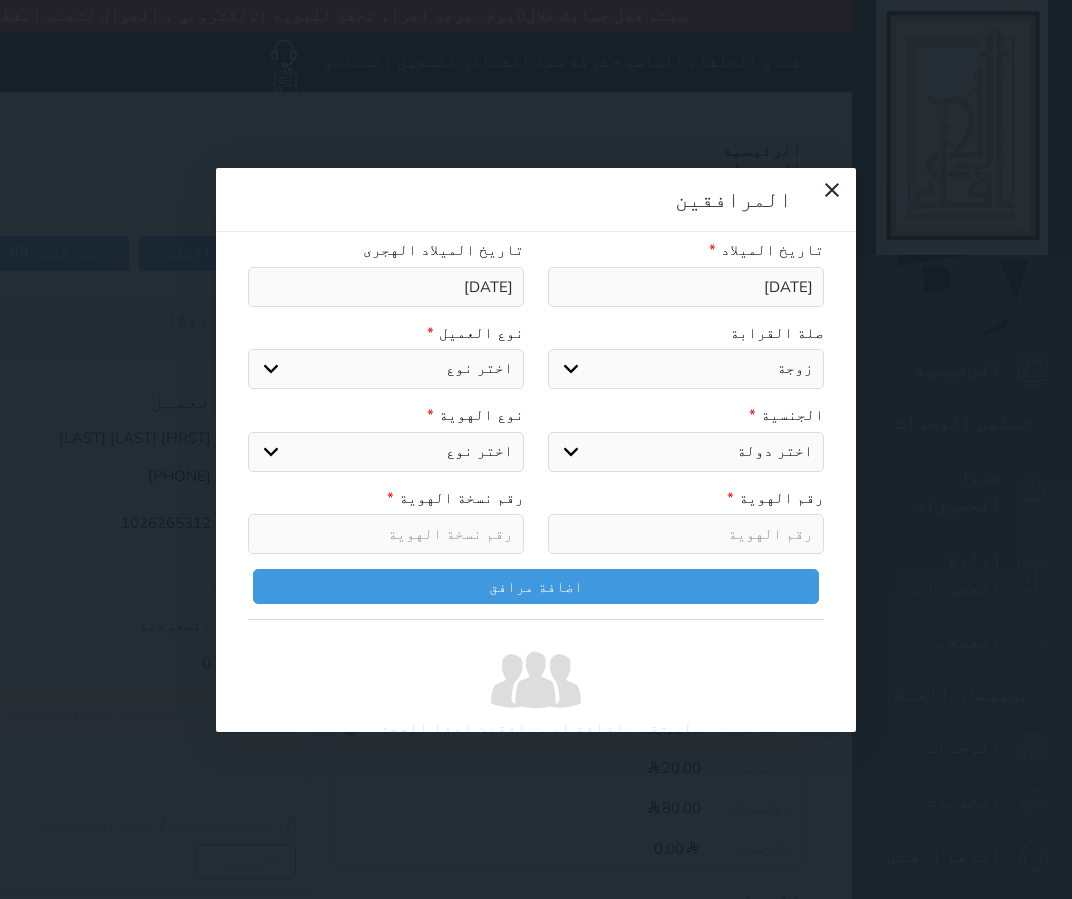 click on "اختر صلة القرابة   ابن ابنه زوجة اخ اخت اب ام زوج أخرى" at bounding box center [686, 369] 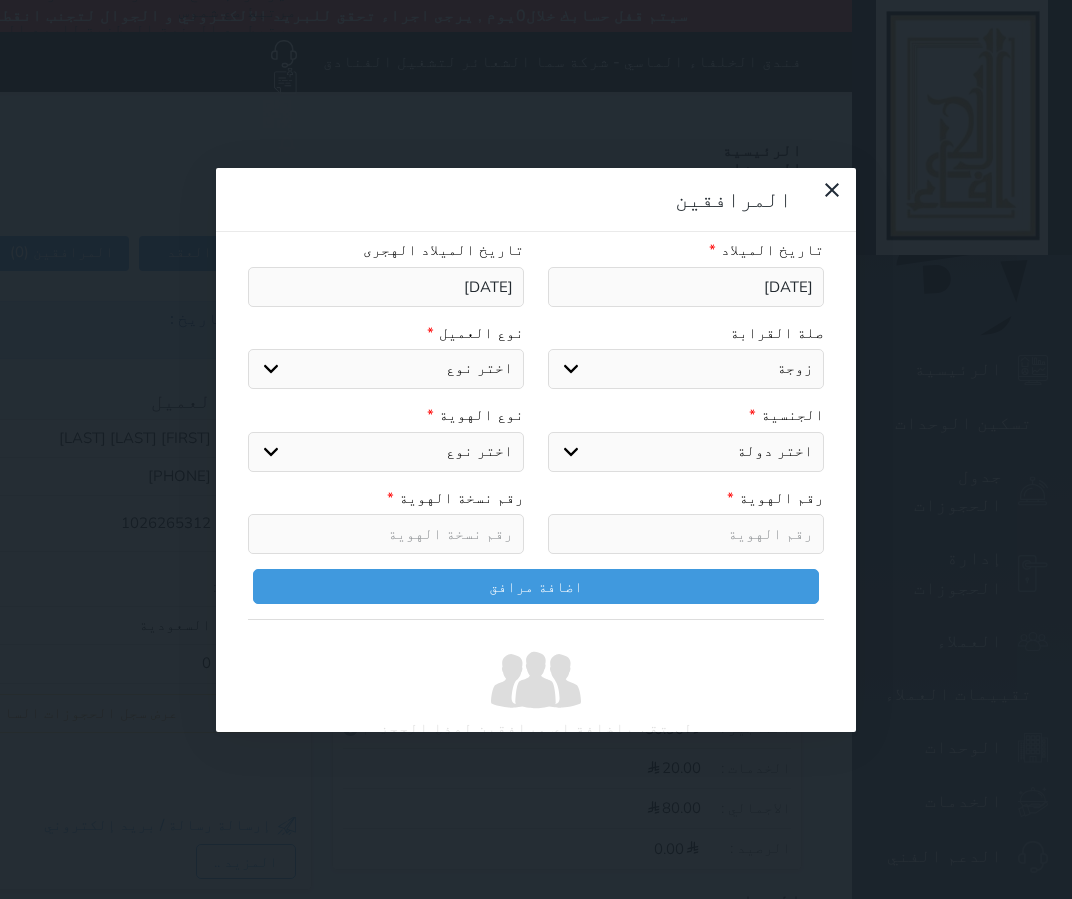 click on "اختر نوع   مواطن مواطن خليجي زائر مقيم" at bounding box center [386, 369] 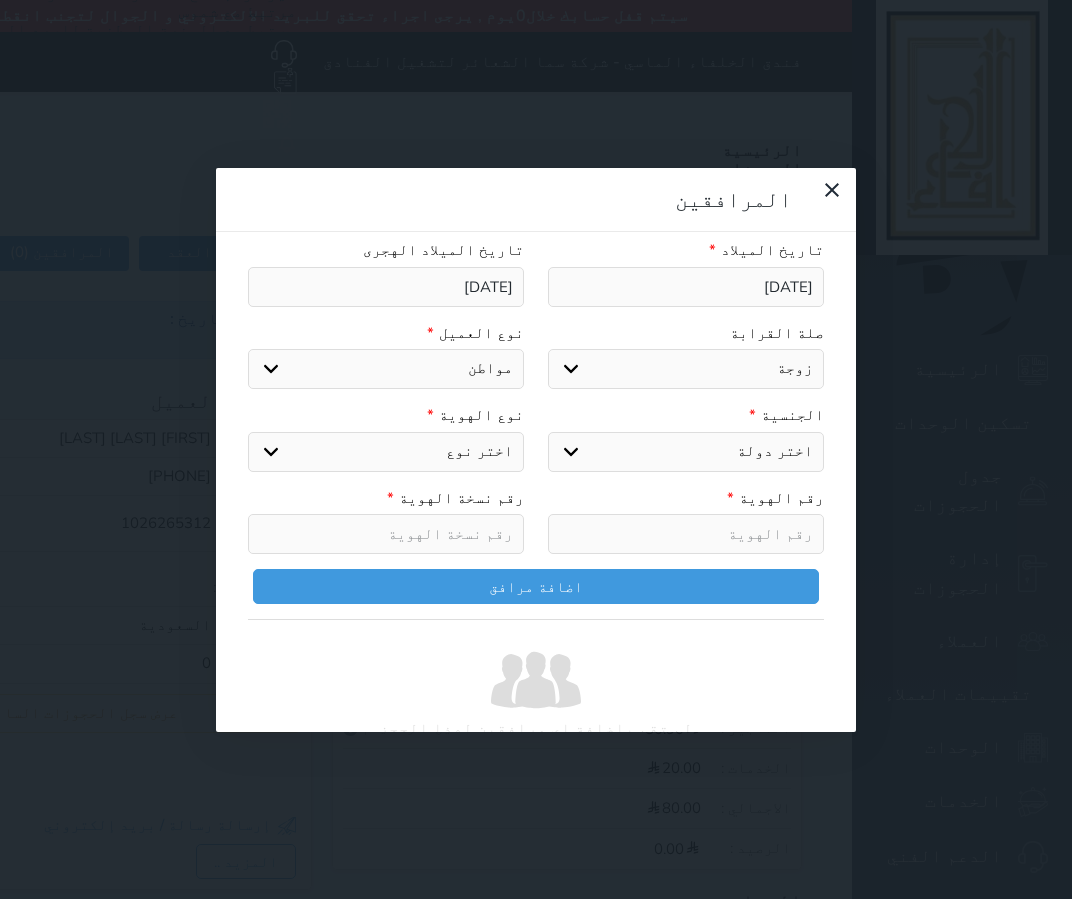 click on "اختر نوع   مواطن مواطن خليجي زائر مقيم" at bounding box center (386, 369) 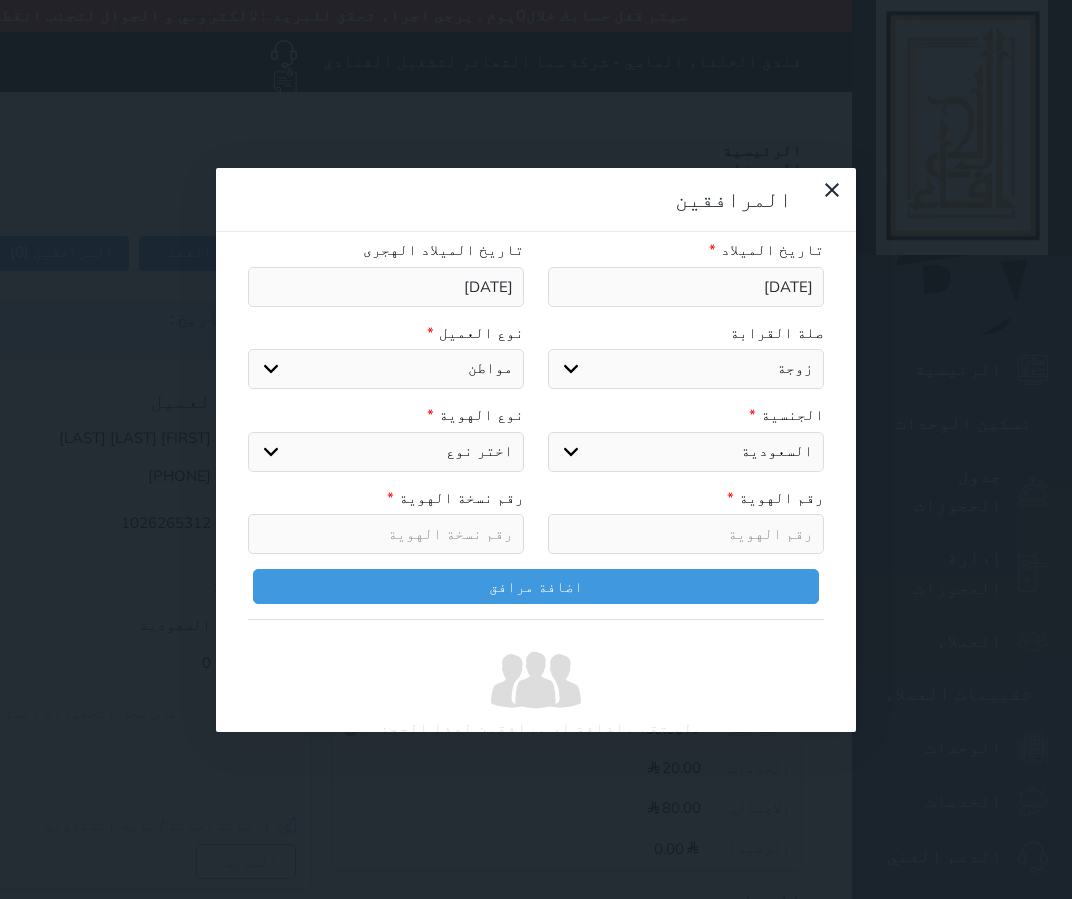click on "اختر نوع   هوية وطنية هوية عائلية جواز السفر" at bounding box center [386, 452] 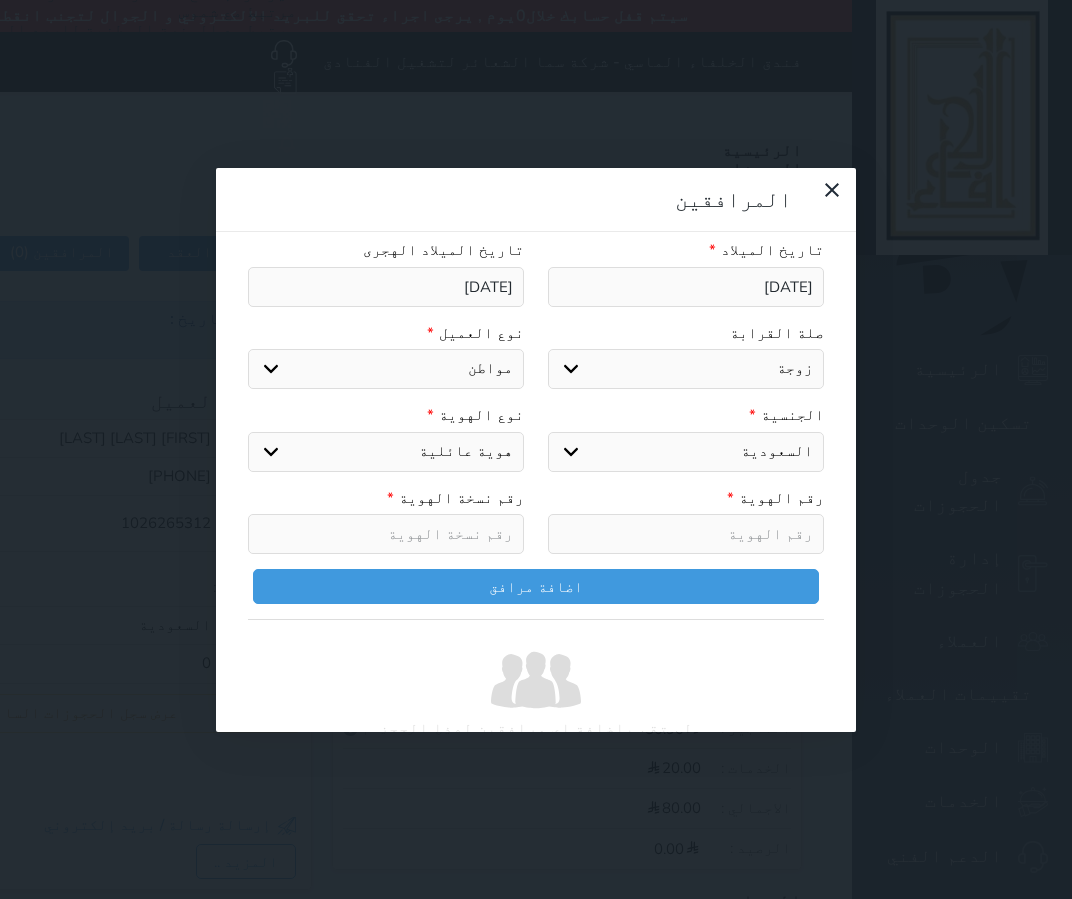 click on "اختر نوع   هوية وطنية هوية عائلية جواز السفر" at bounding box center [386, 452] 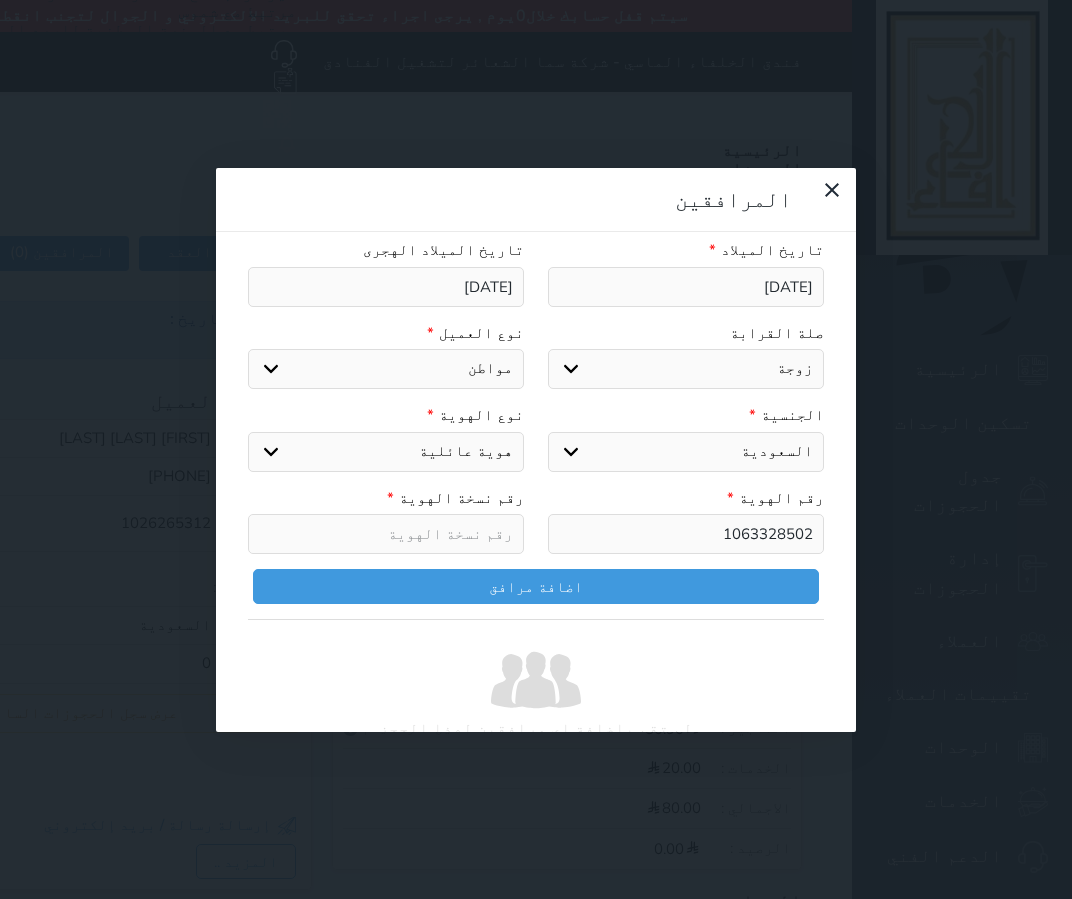 click at bounding box center (386, 534) 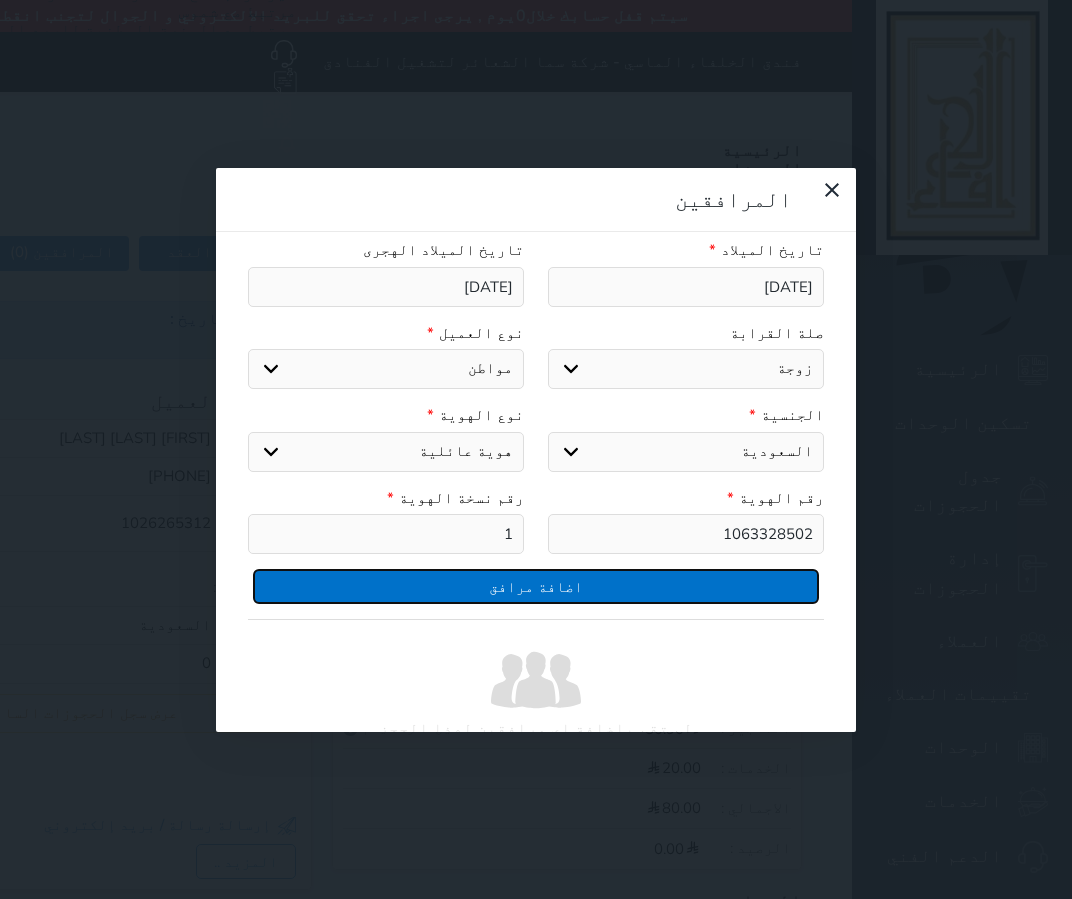 click on "اضافة مرافق" at bounding box center (536, 586) 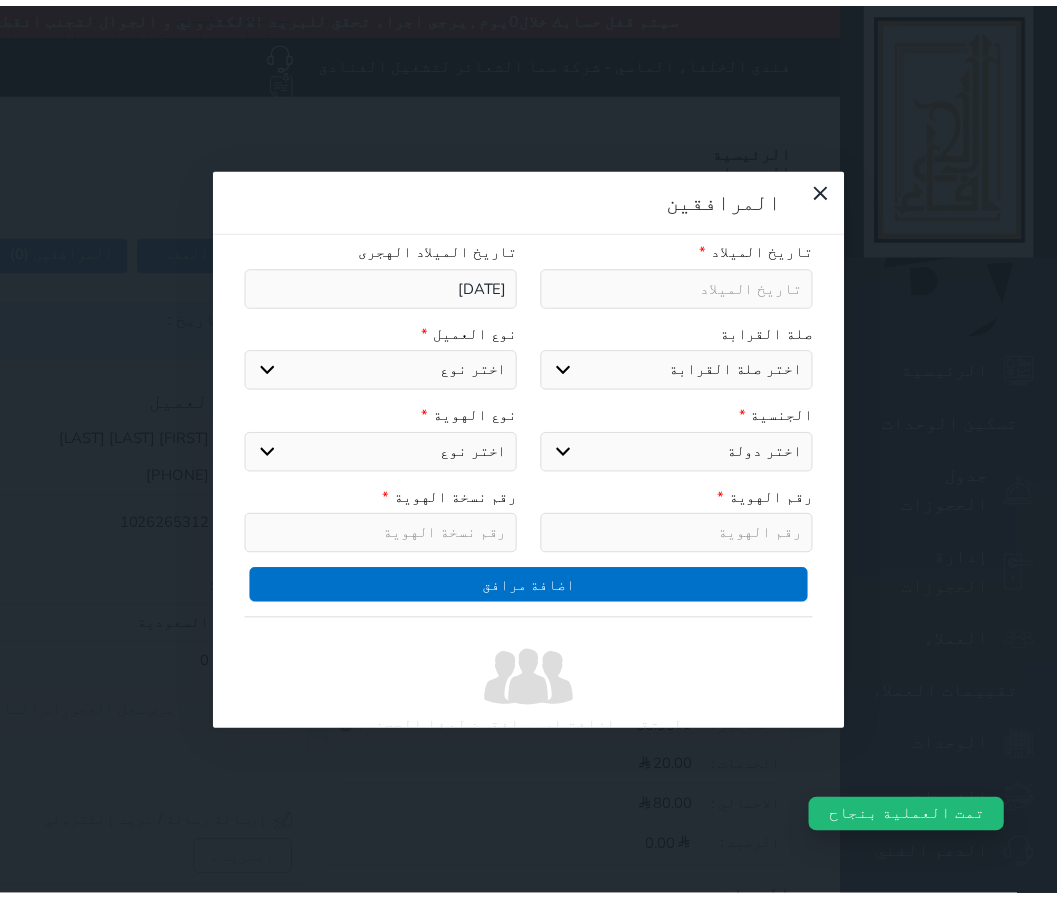 scroll, scrollTop: 282, scrollLeft: 0, axis: vertical 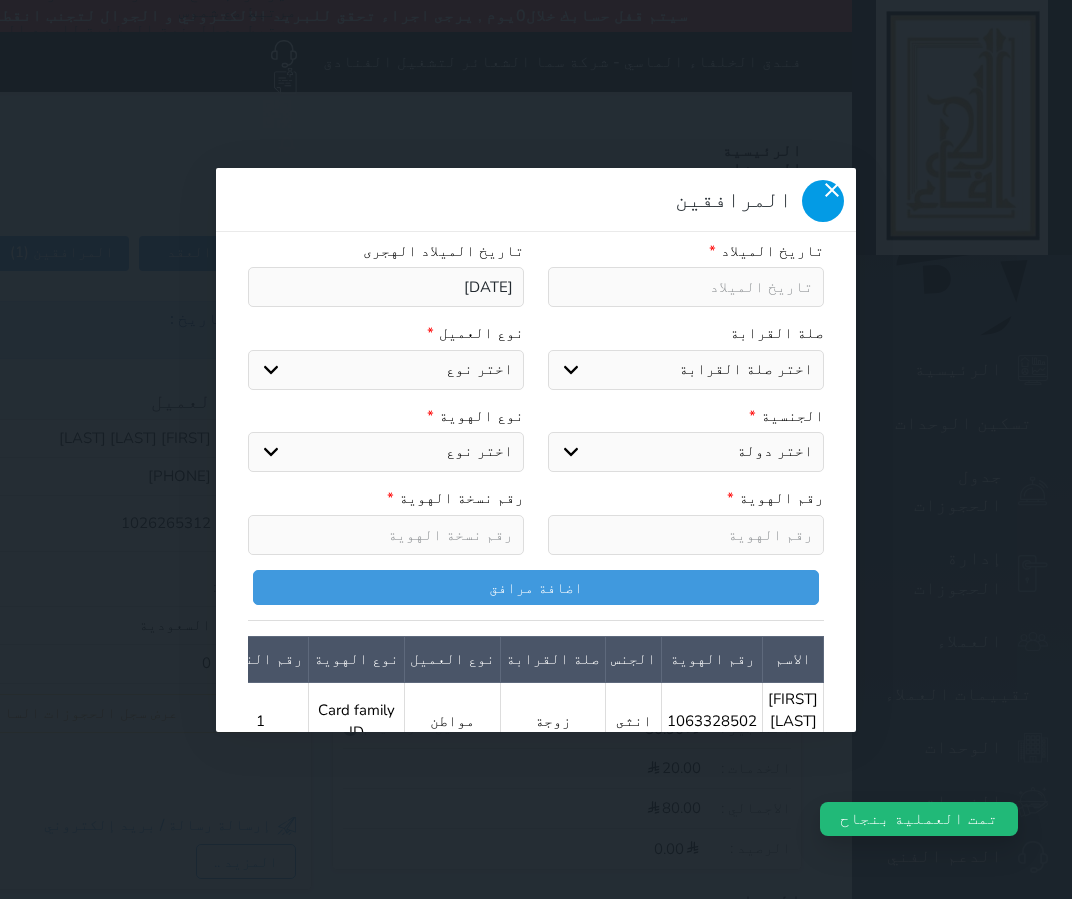 click 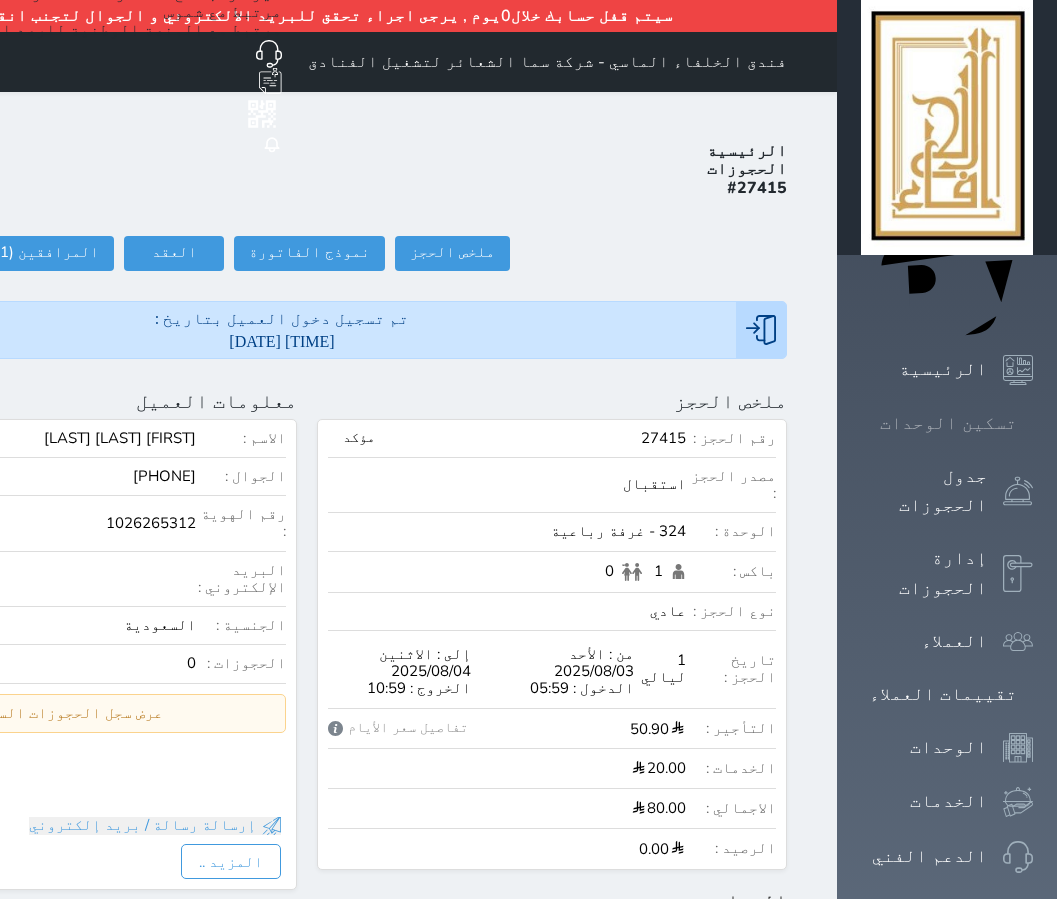 click 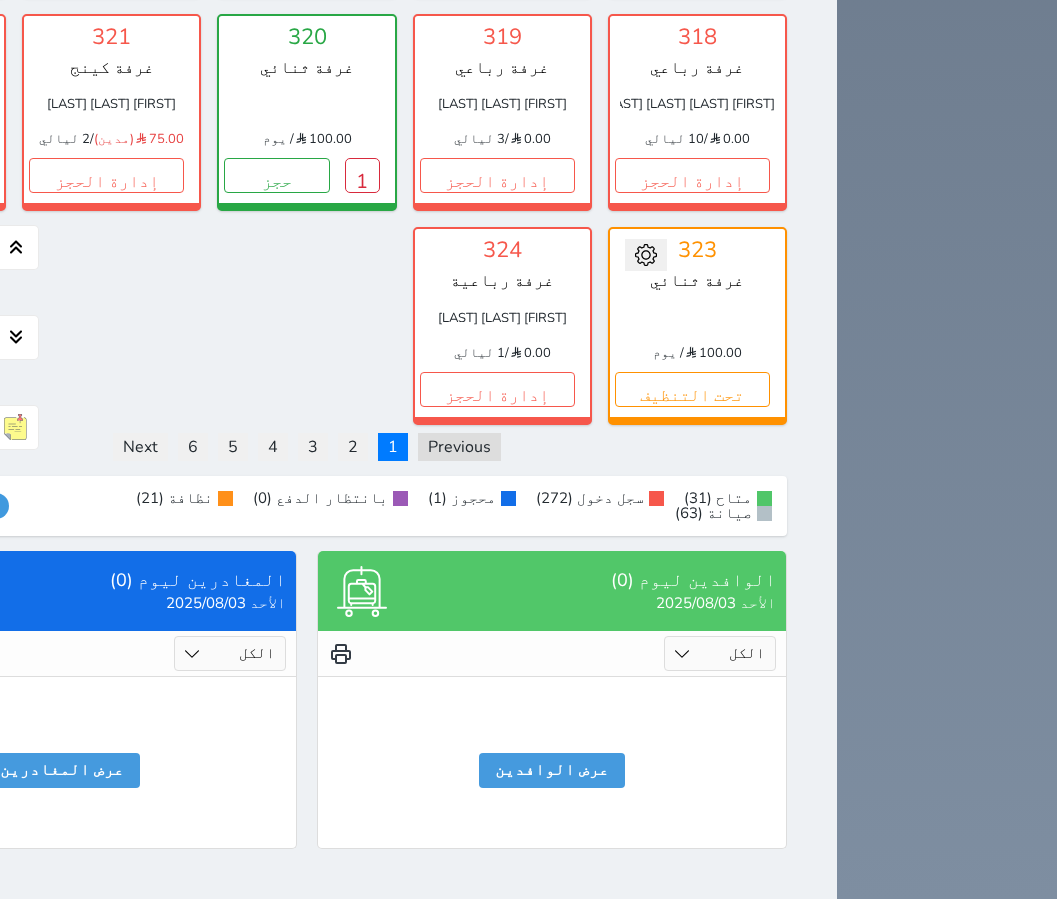 scroll, scrollTop: 3676, scrollLeft: 0, axis: vertical 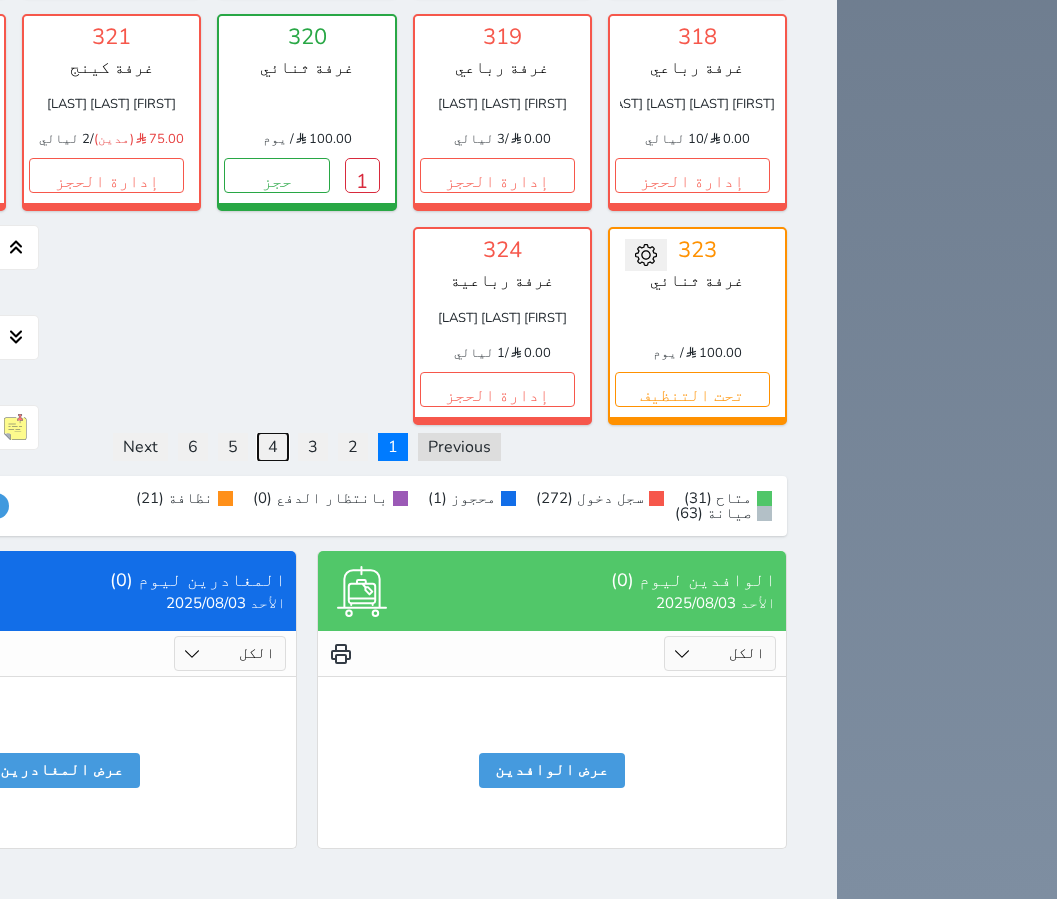 click on "4" at bounding box center (273, 447) 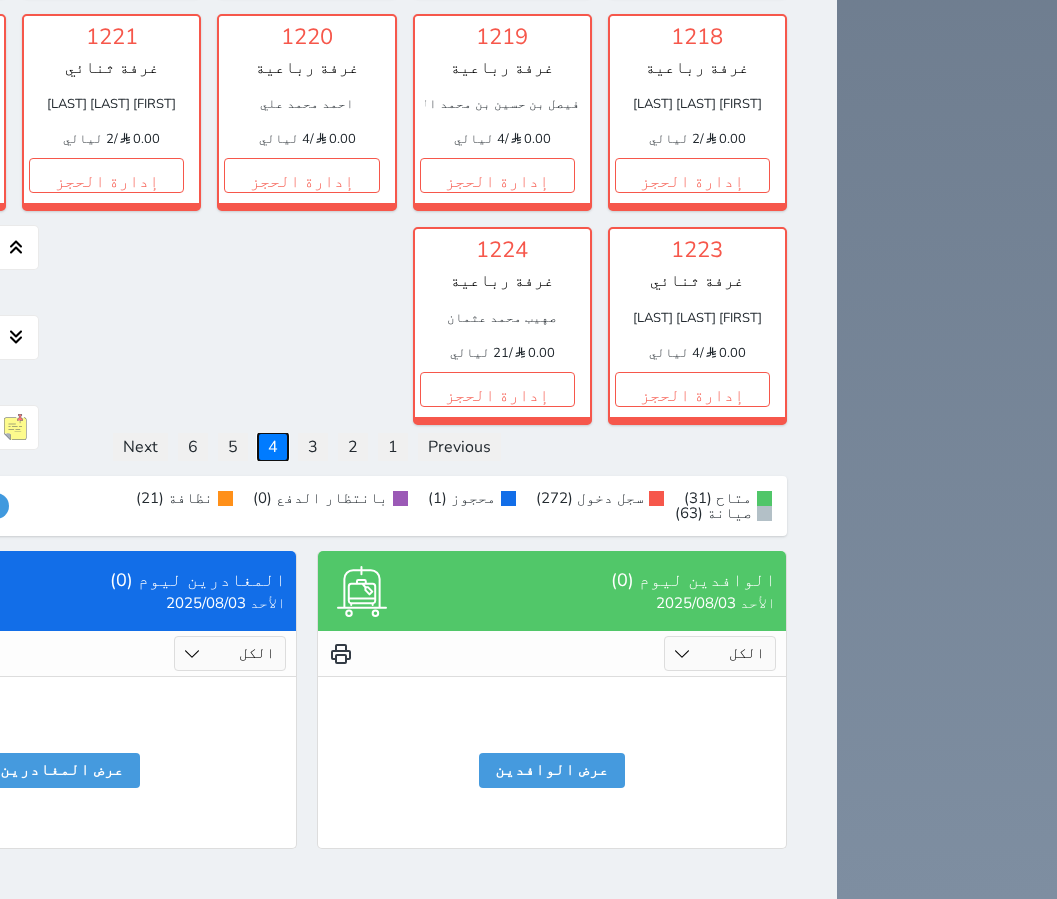 scroll, scrollTop: 3676, scrollLeft: 0, axis: vertical 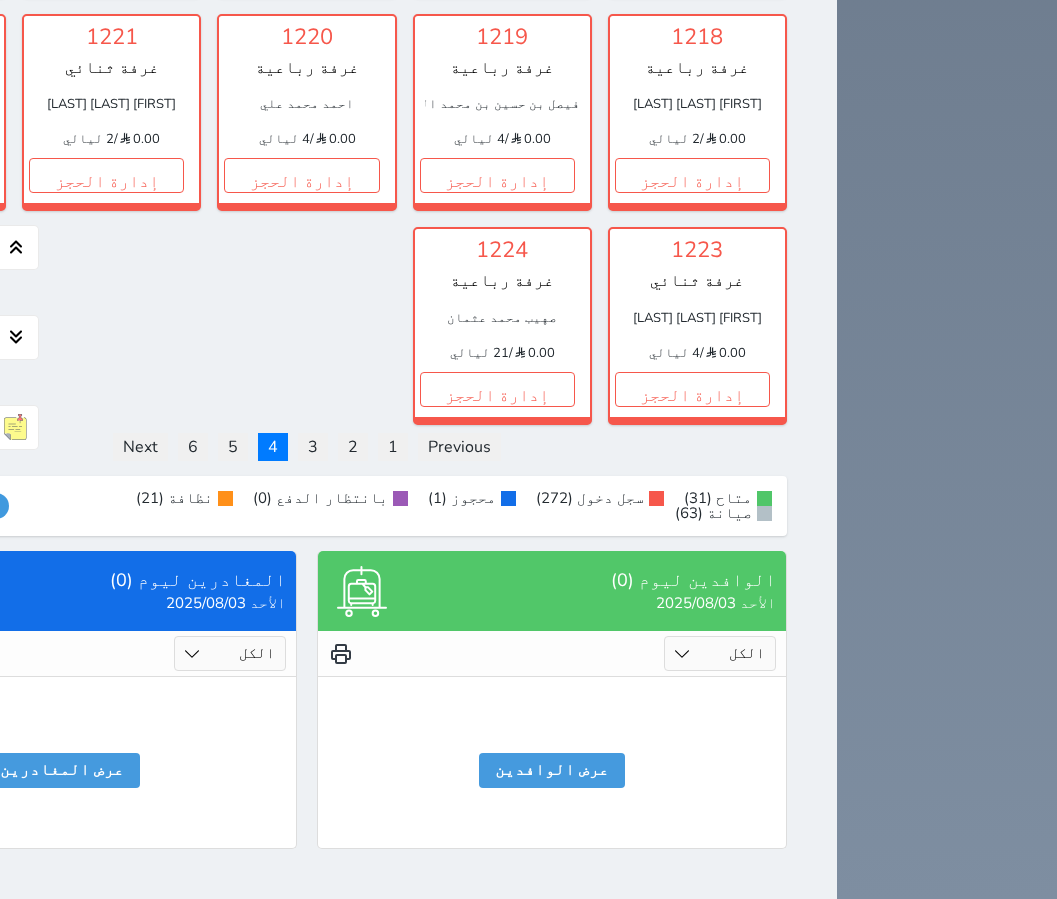 click on "Previous
1
2
3
4
5
6
Next" at bounding box center [307, 447] 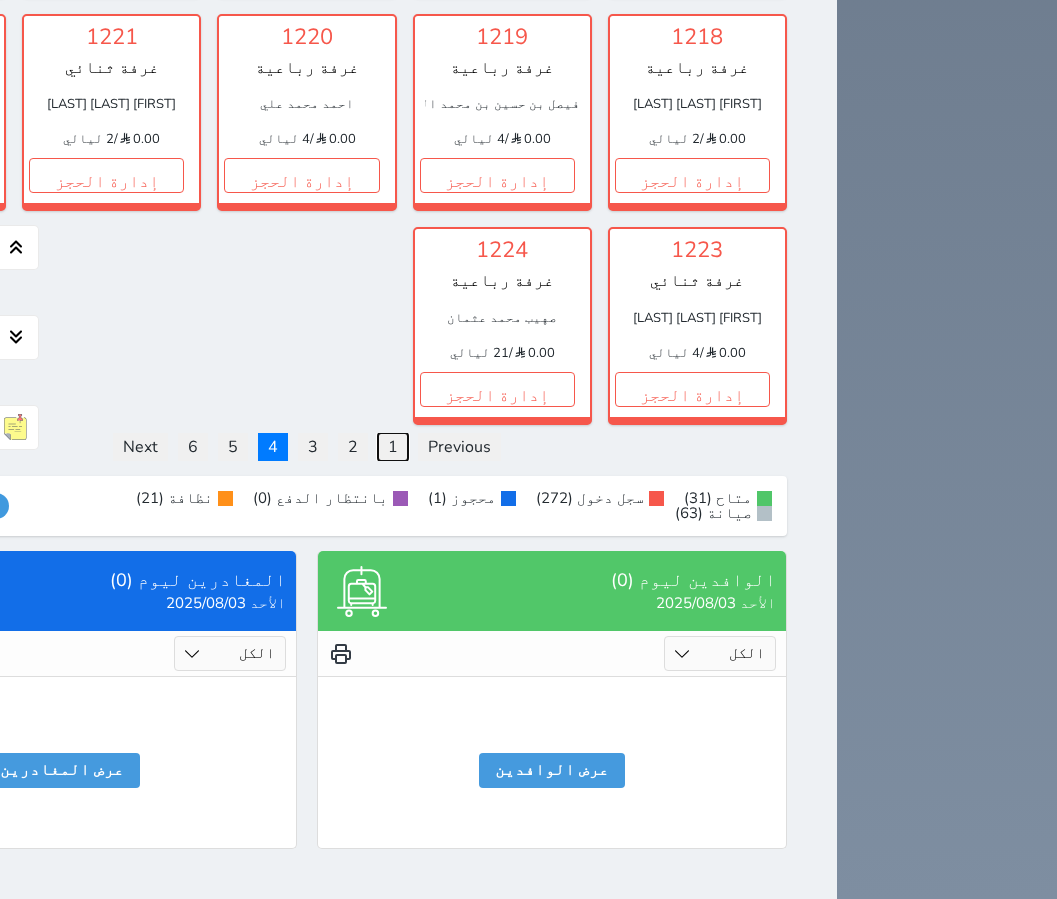 click on "1" at bounding box center [393, 447] 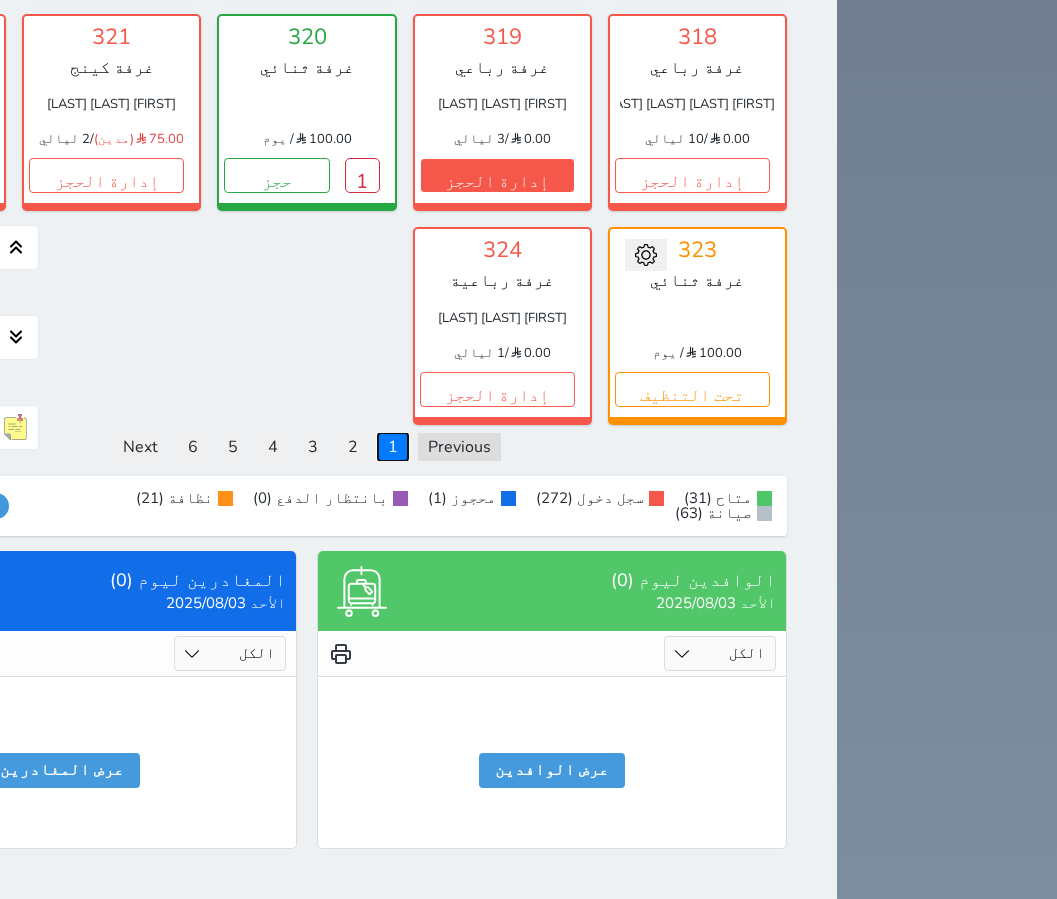 scroll, scrollTop: 3276, scrollLeft: 0, axis: vertical 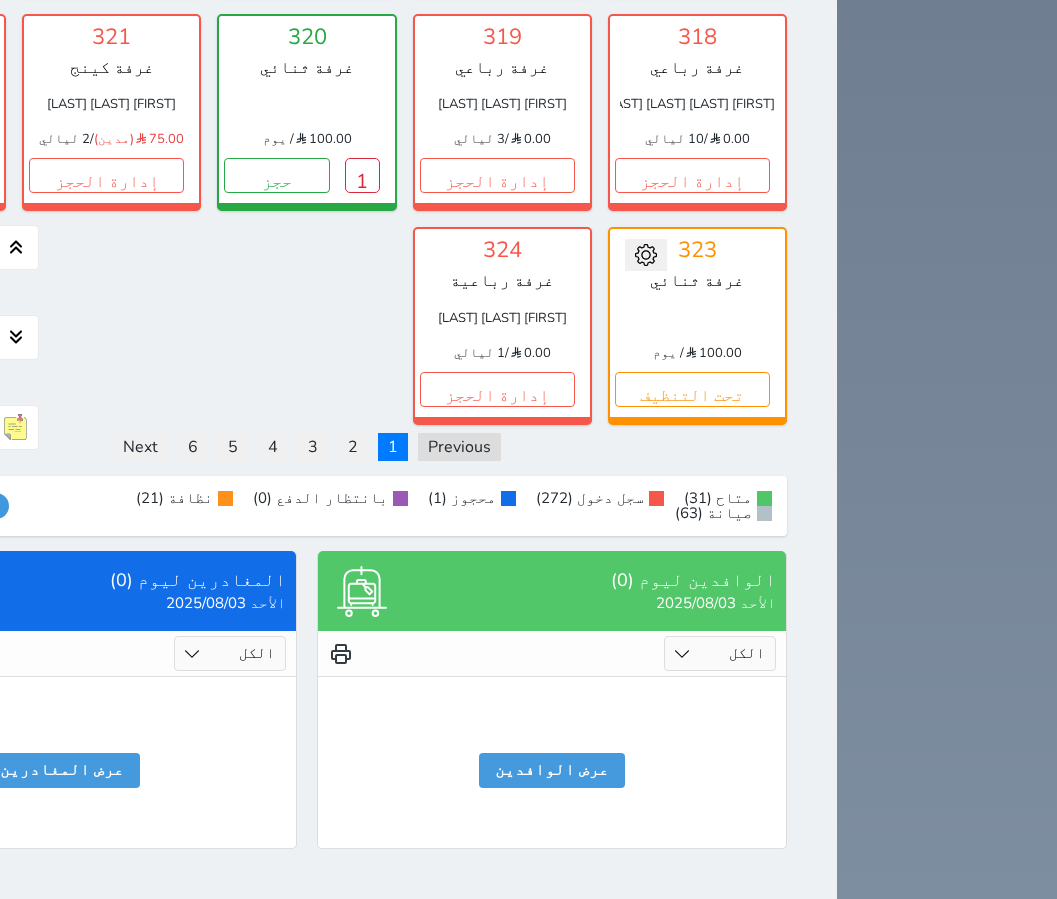click on "إدارة الحجز" at bounding box center [497, -38] 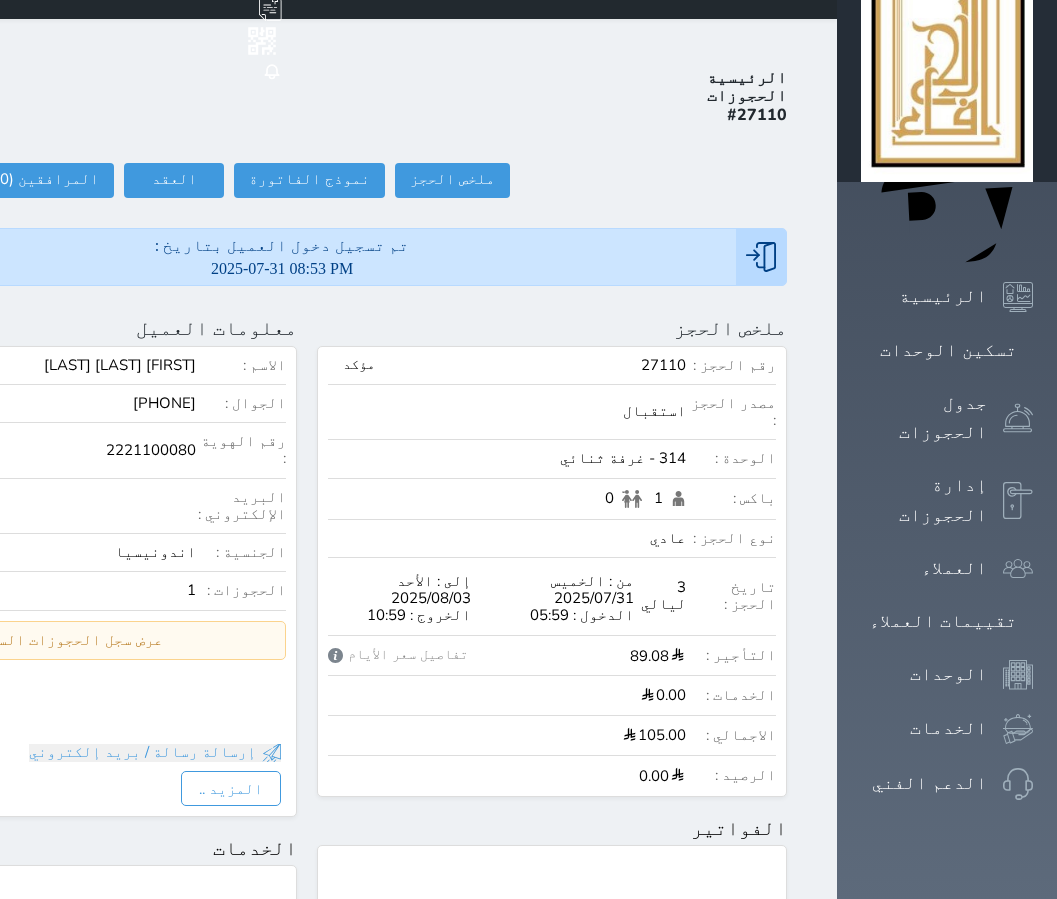 scroll, scrollTop: 0, scrollLeft: 0, axis: both 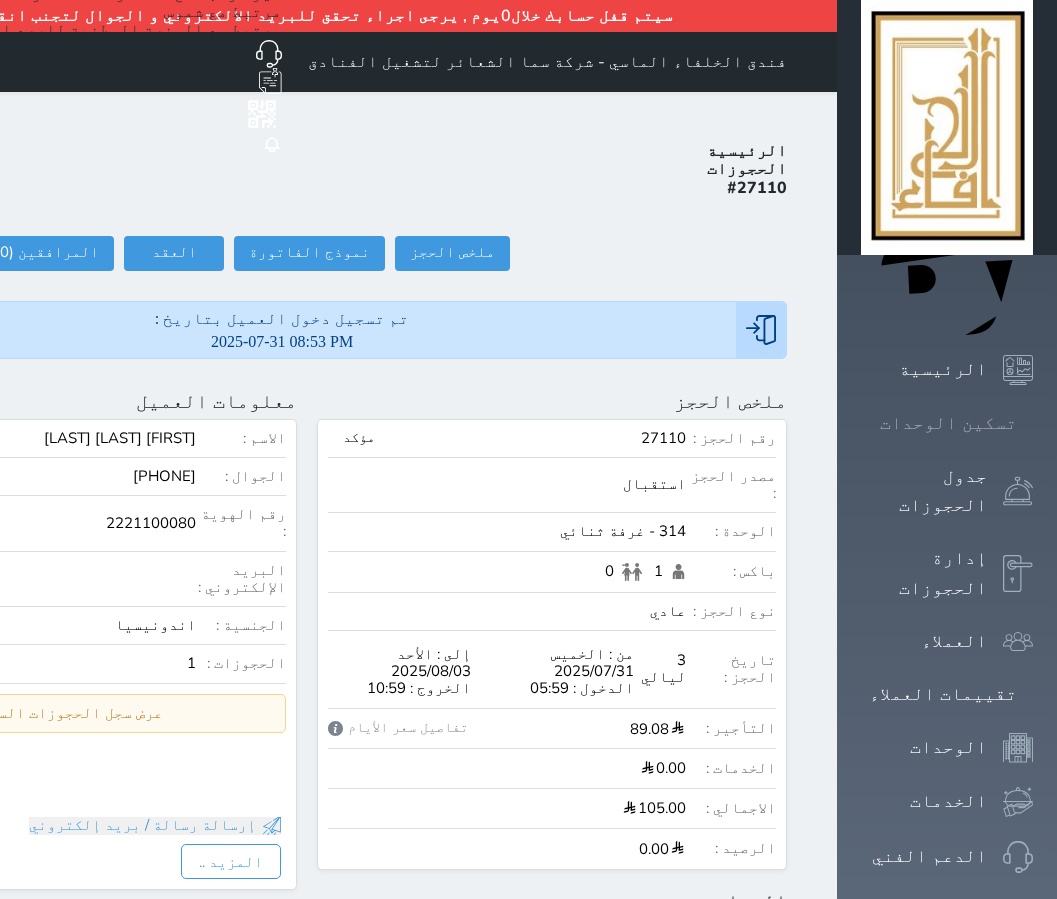 click 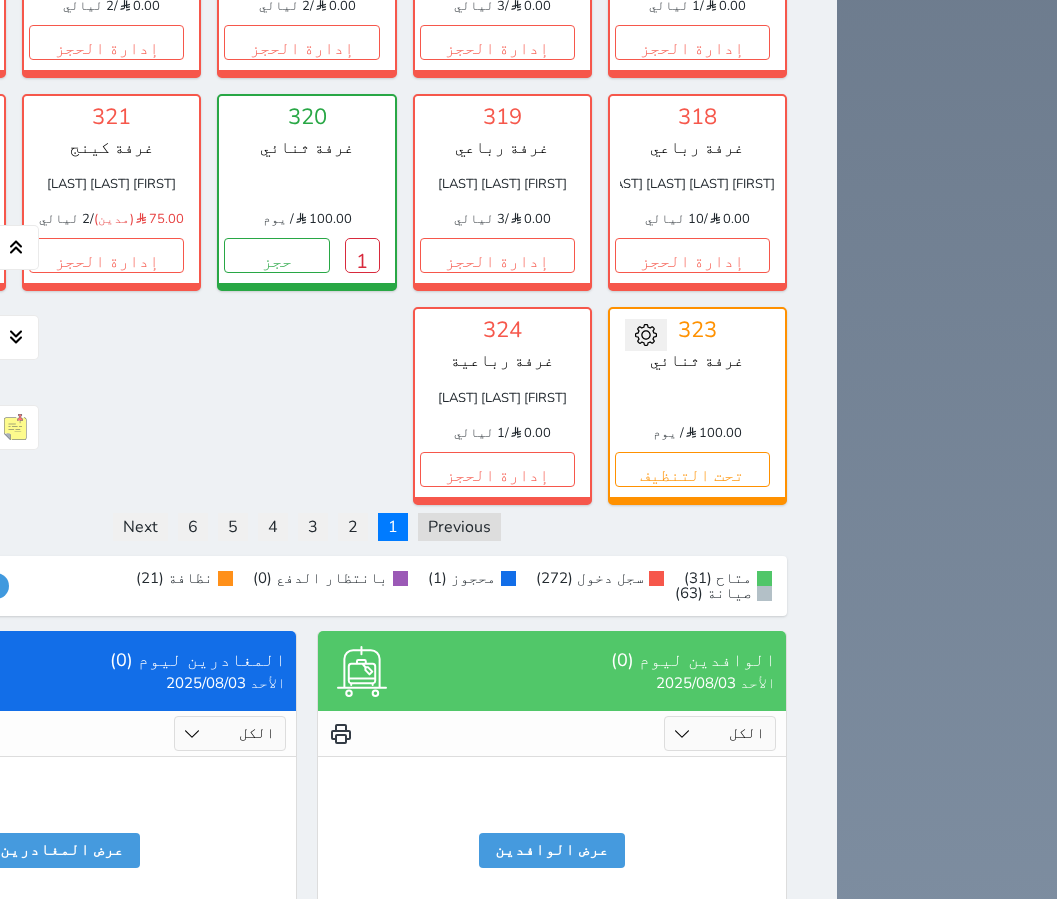 scroll, scrollTop: 3233, scrollLeft: 0, axis: vertical 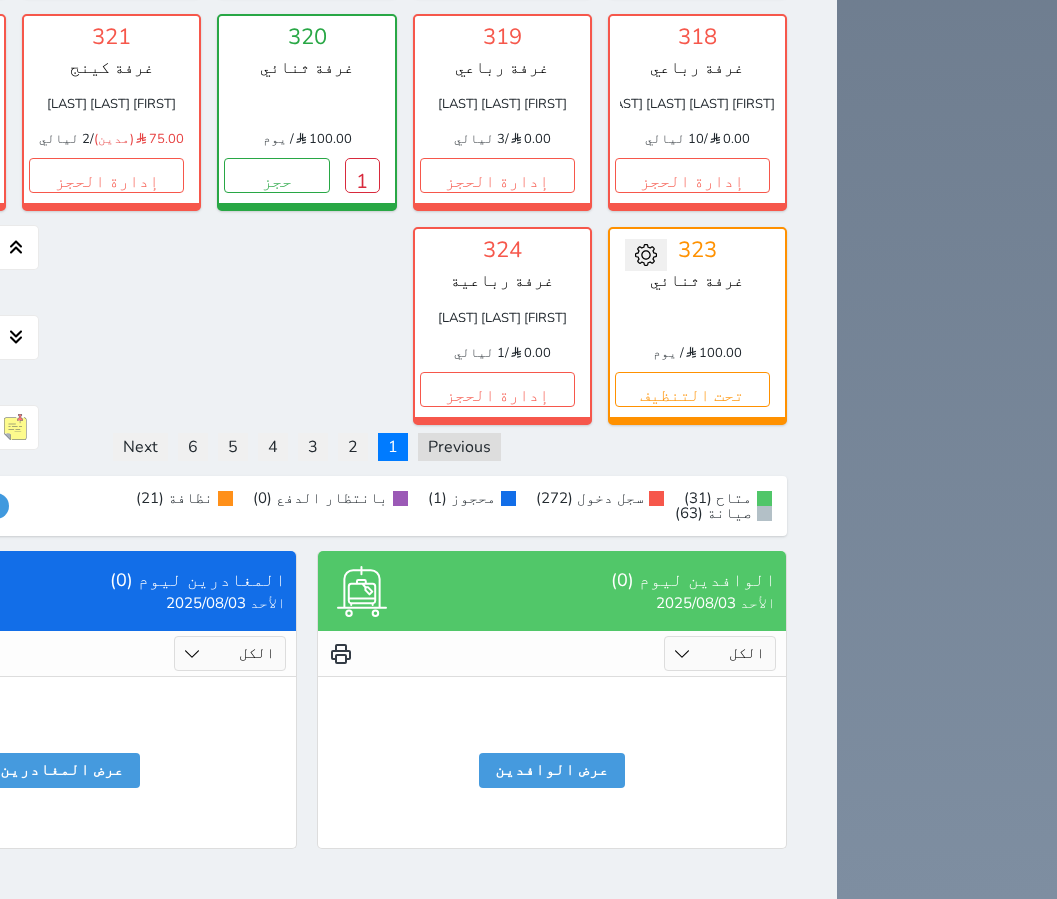 click on "إدارة الحجز" at bounding box center (-89, -38) 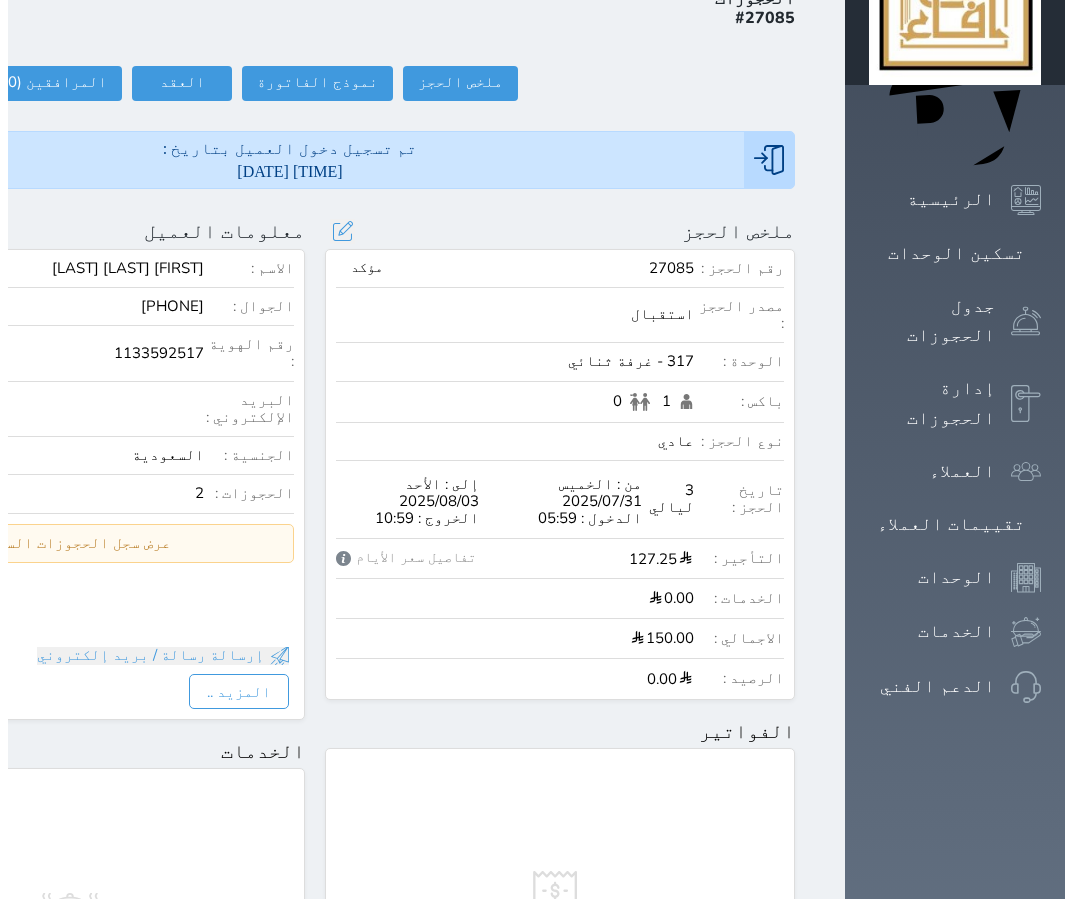 scroll, scrollTop: 200, scrollLeft: 0, axis: vertical 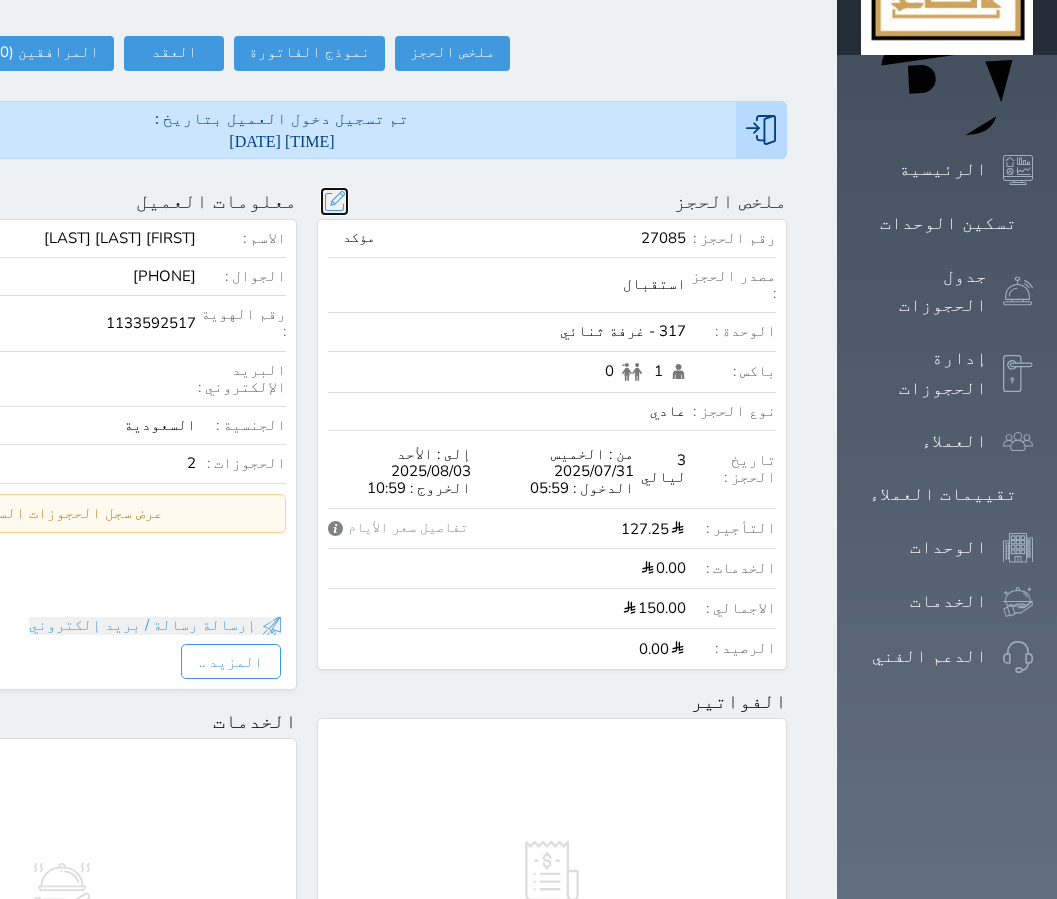 click at bounding box center (334, 201) 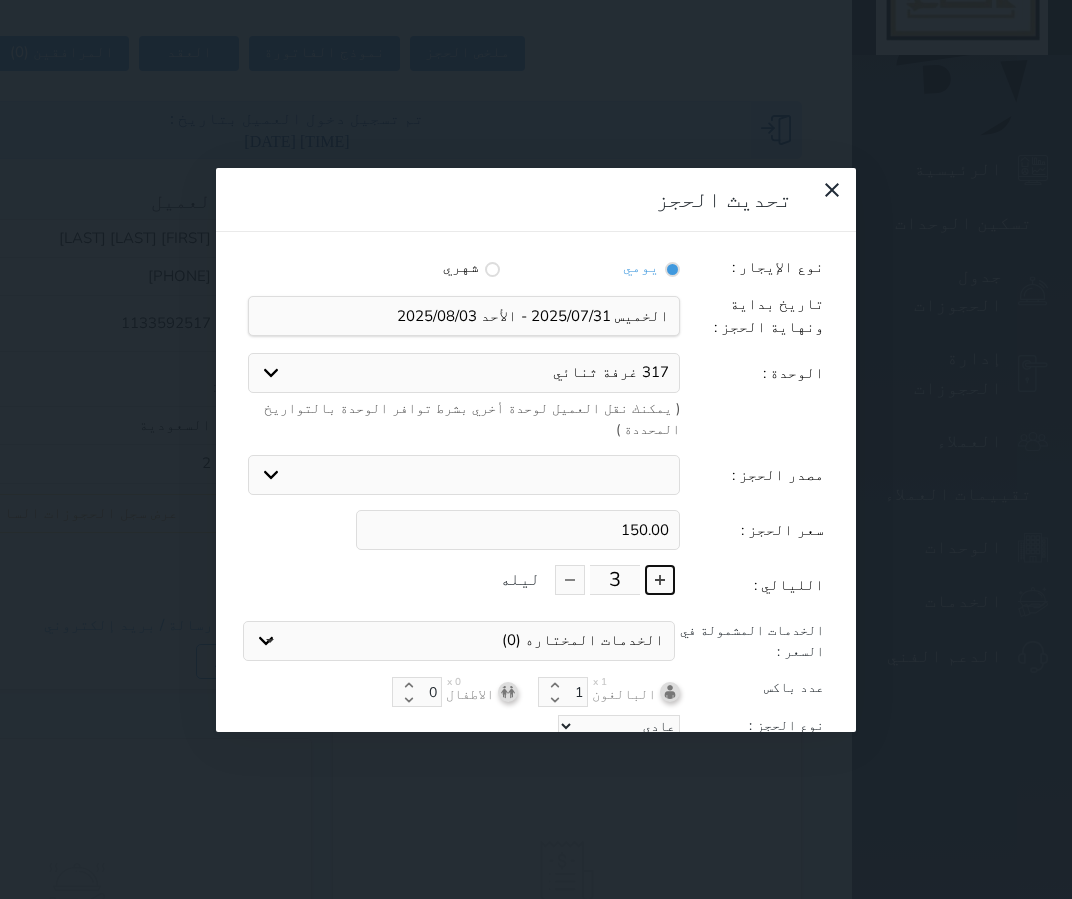 click at bounding box center (660, 580) 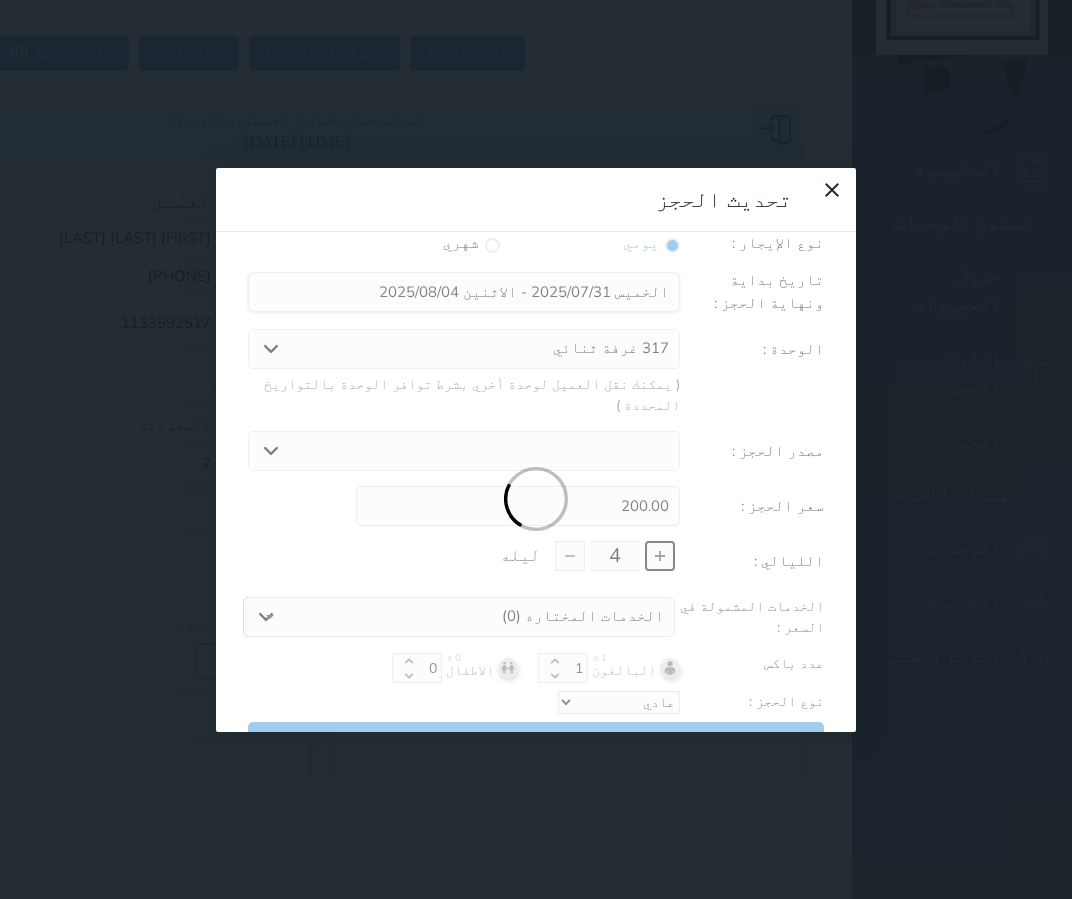 scroll, scrollTop: 45, scrollLeft: 0, axis: vertical 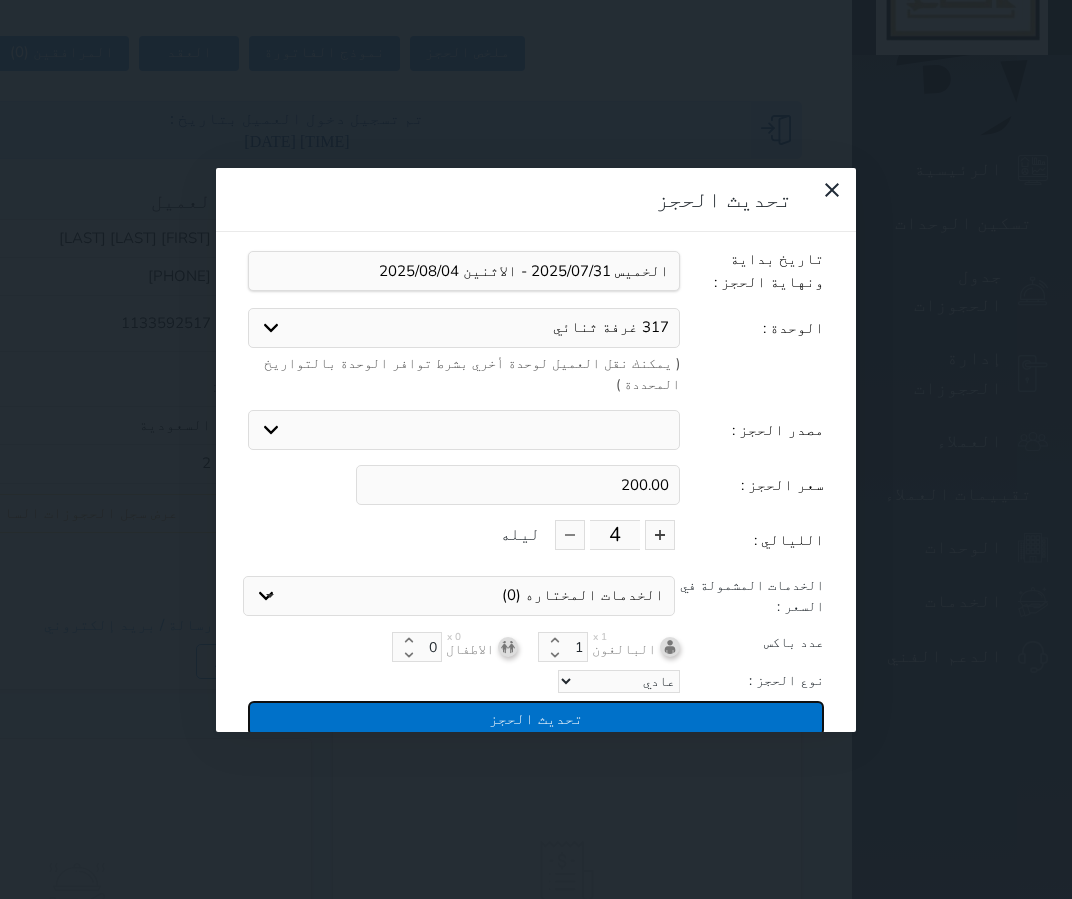 click on "تحديث الحجز" at bounding box center [536, 718] 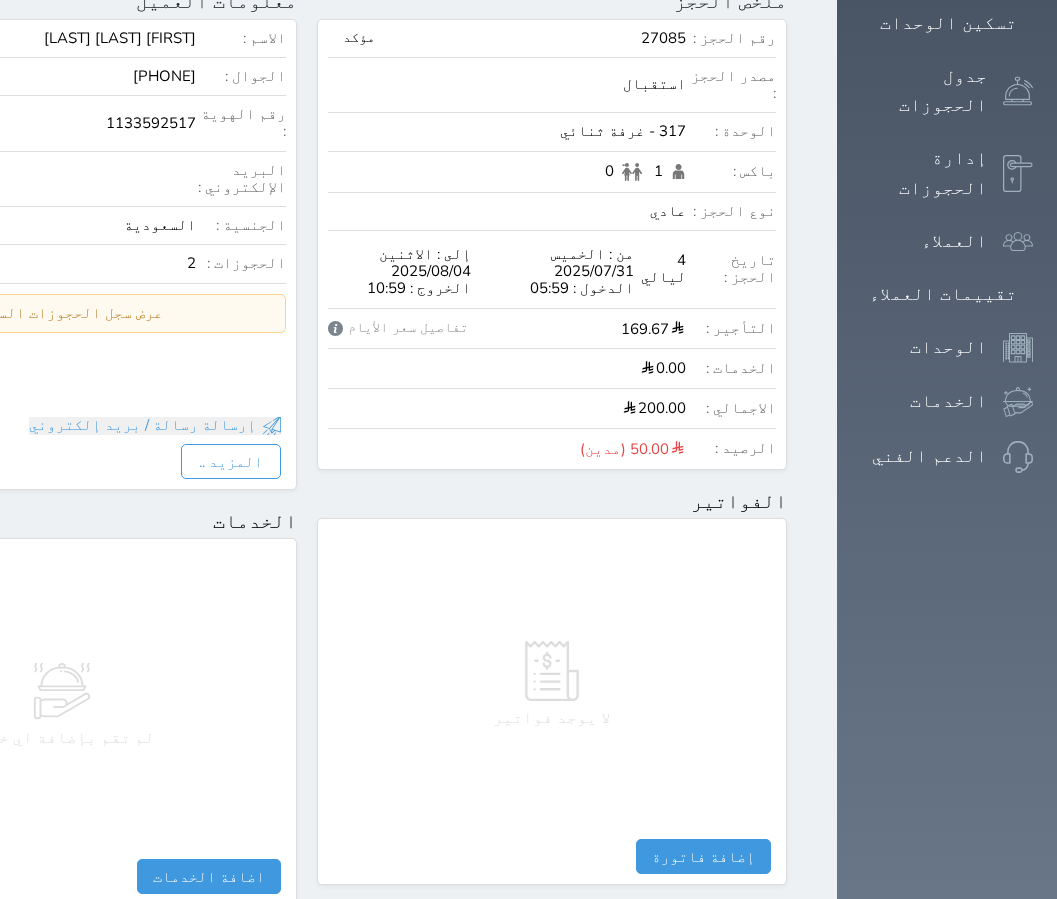 scroll, scrollTop: 913, scrollLeft: 0, axis: vertical 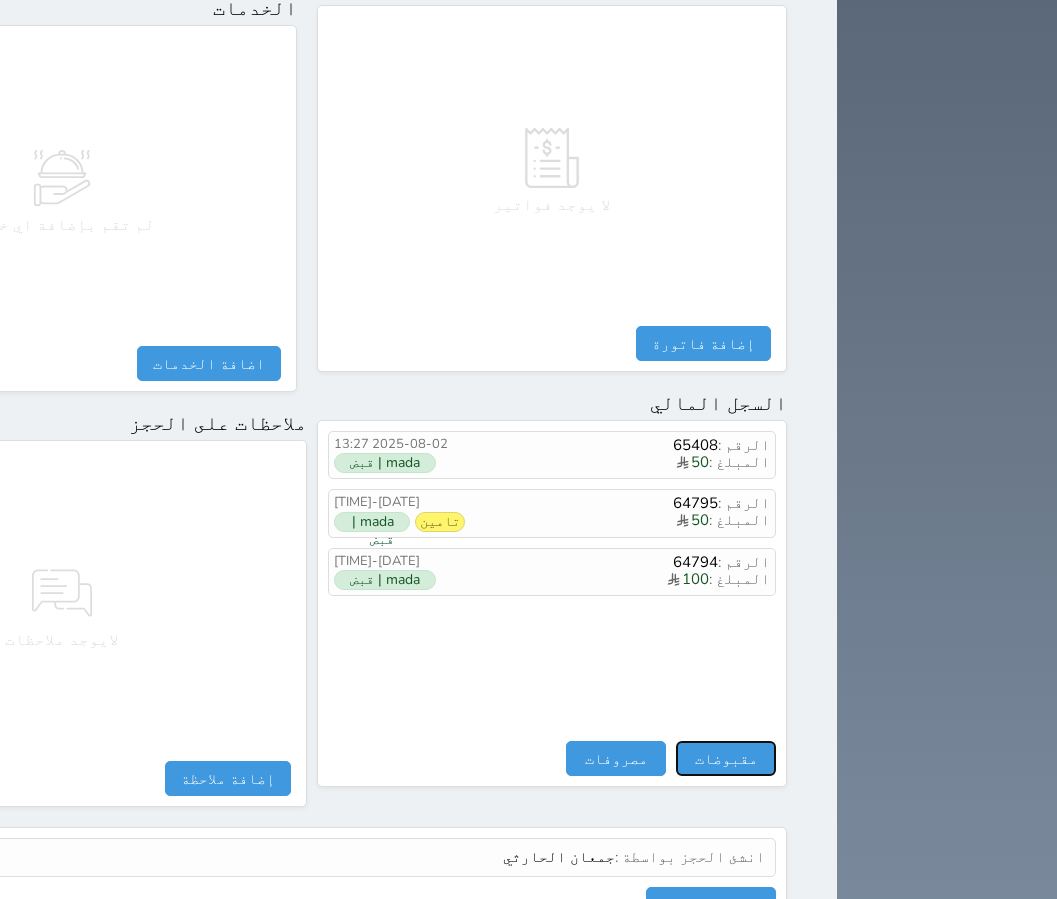 click on "مقبوضات" at bounding box center (726, 758) 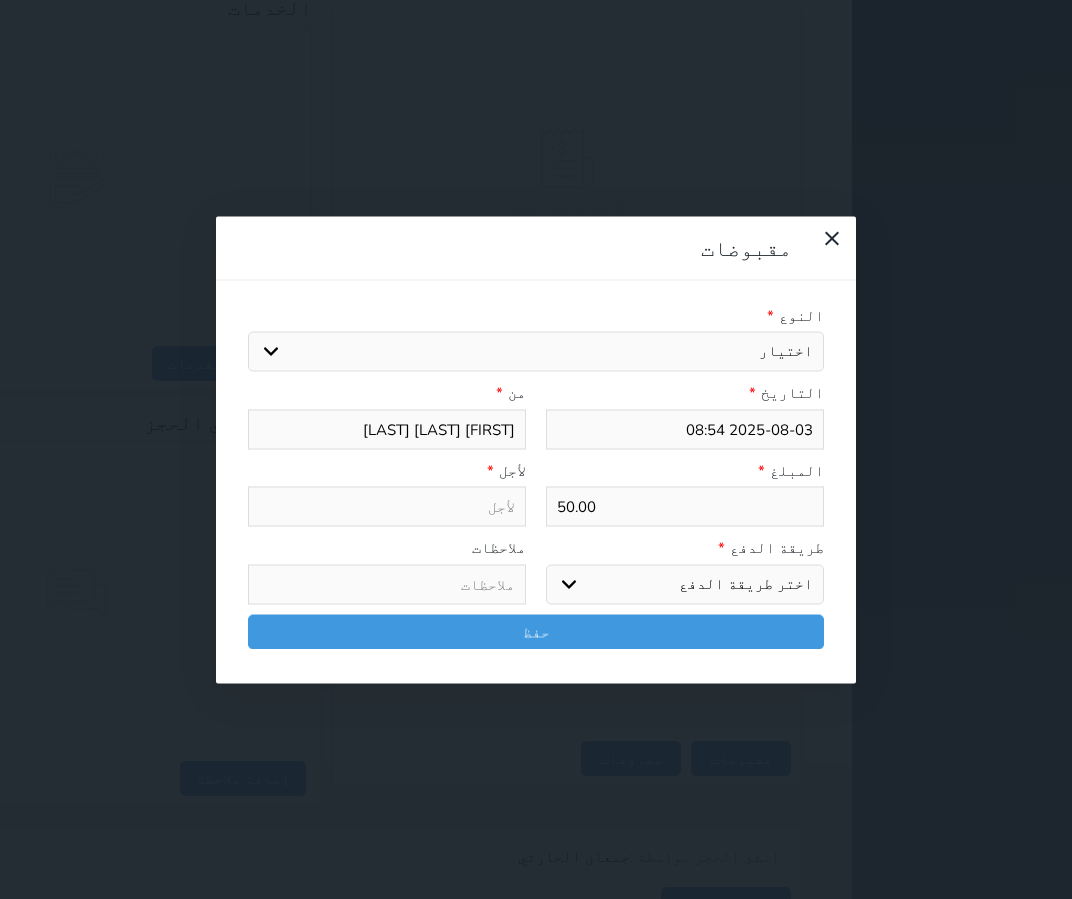 click on "اختيار   مقبوضات عامة قيمة إيجار فواتير تامين عربون آخر مغسلة واي فاي - الإنترنت مواقف السيارات طعام الأغذية والمشروبات مشروبات الإفطار غداء عشاء مخبز و كعك حمام سباحة الصالة الرياضية سرير إضافي بدل تلفيات" at bounding box center (536, 352) 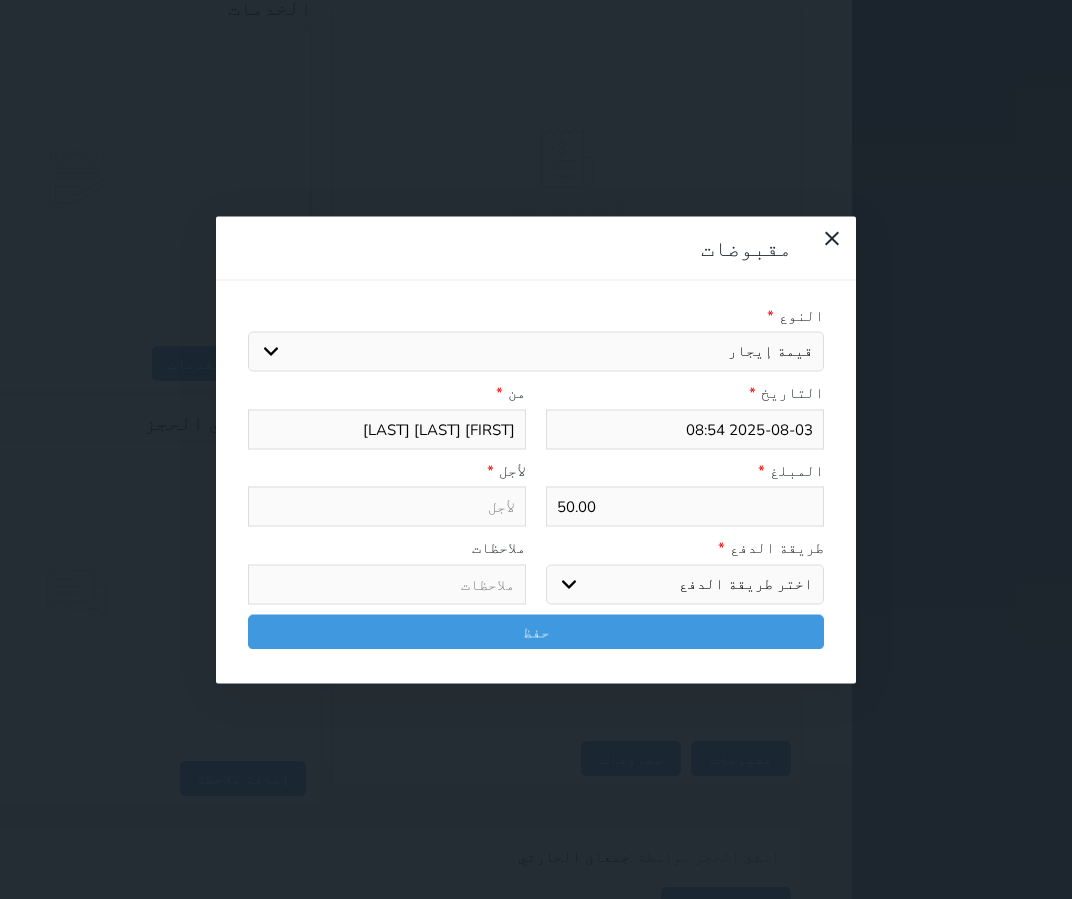 click on "اختيار   مقبوضات عامة قيمة إيجار فواتير تامين عربون آخر مغسلة واي فاي - الإنترنت مواقف السيارات طعام الأغذية والمشروبات مشروبات الإفطار غداء عشاء مخبز و كعك حمام سباحة الصالة الرياضية سرير إضافي بدل تلفيات" at bounding box center [536, 352] 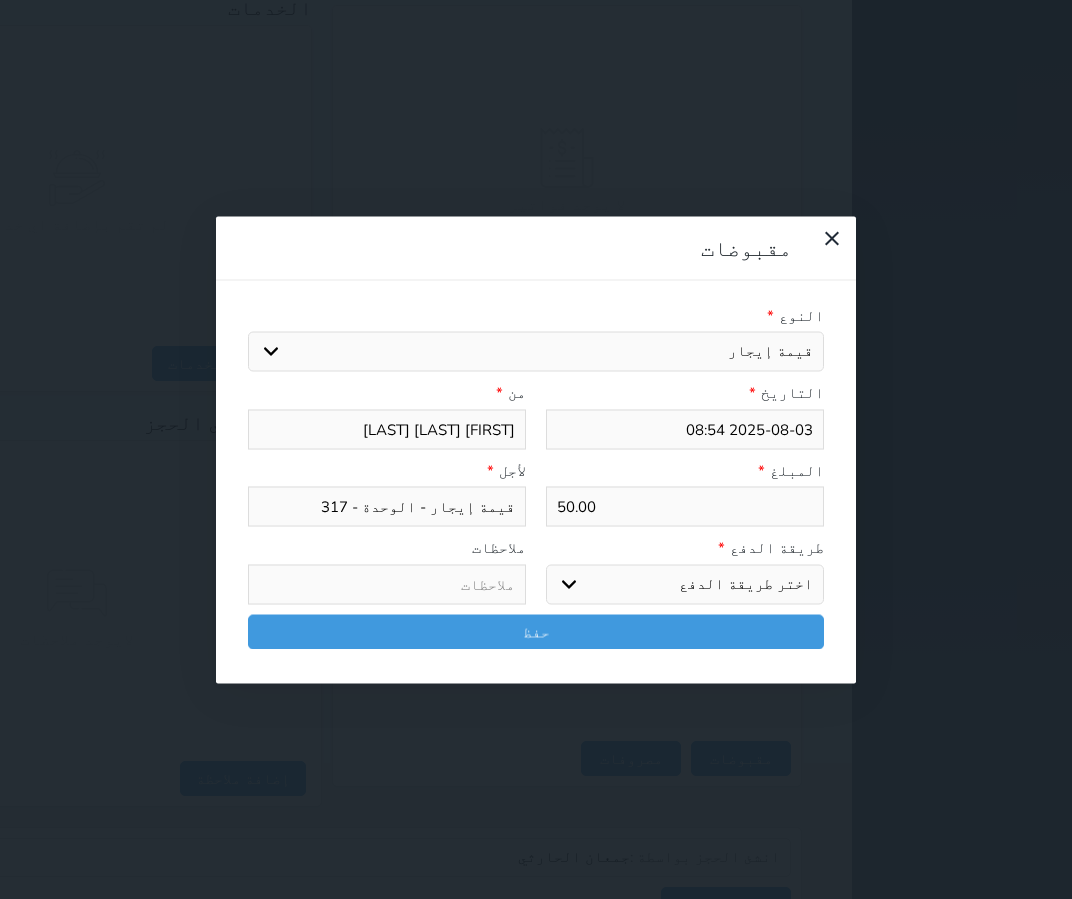 click on "اختر طريقة الدفع   دفع نقدى   تحويل بنكى   مدى   بطاقة ائتمان   آجل" at bounding box center (685, 584) 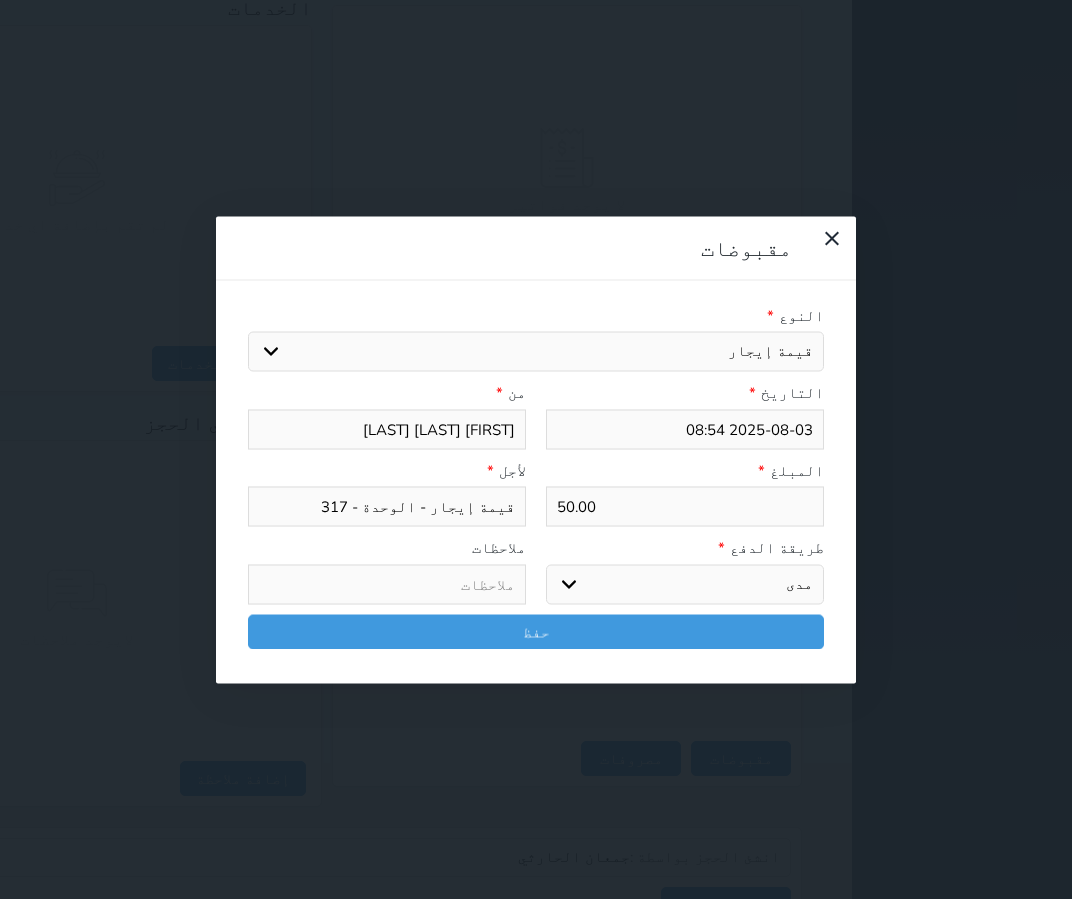 click on "اختر طريقة الدفع   دفع نقدى   تحويل بنكى   مدى   بطاقة ائتمان   آجل" at bounding box center (685, 584) 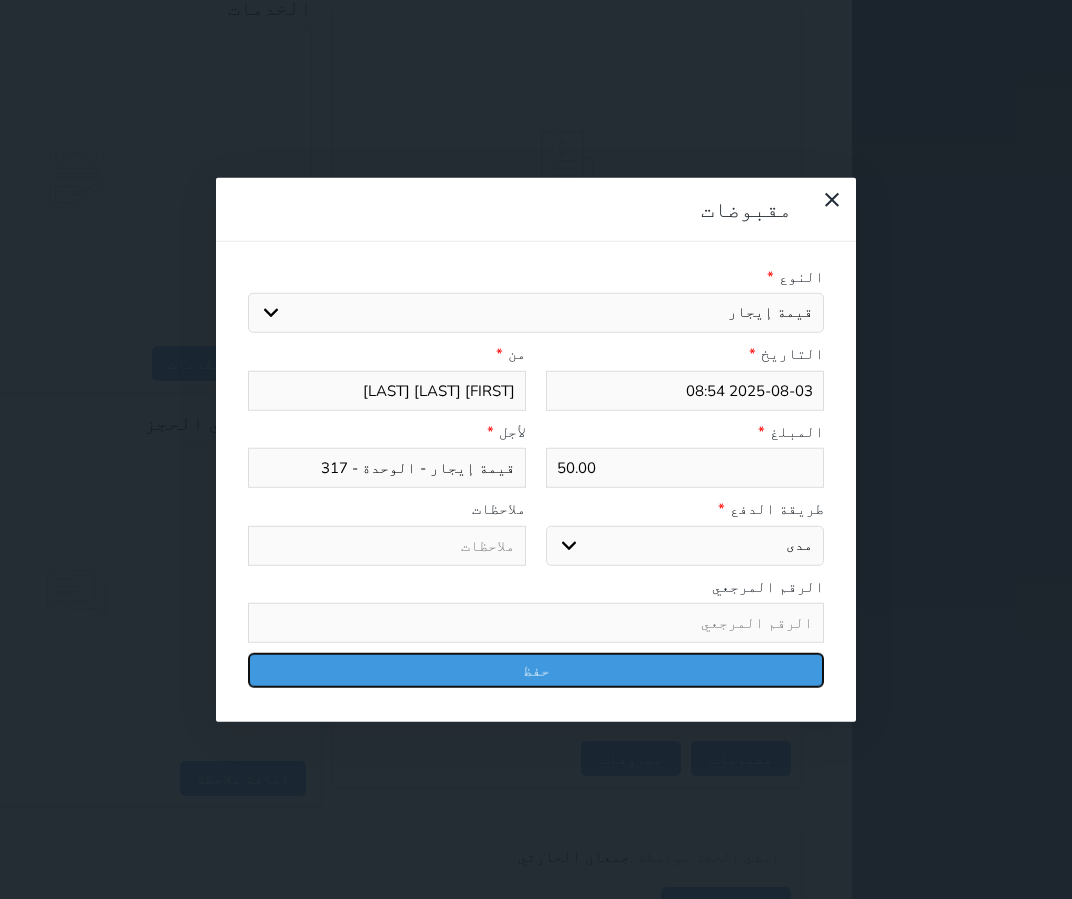 click on "حفظ" at bounding box center [536, 670] 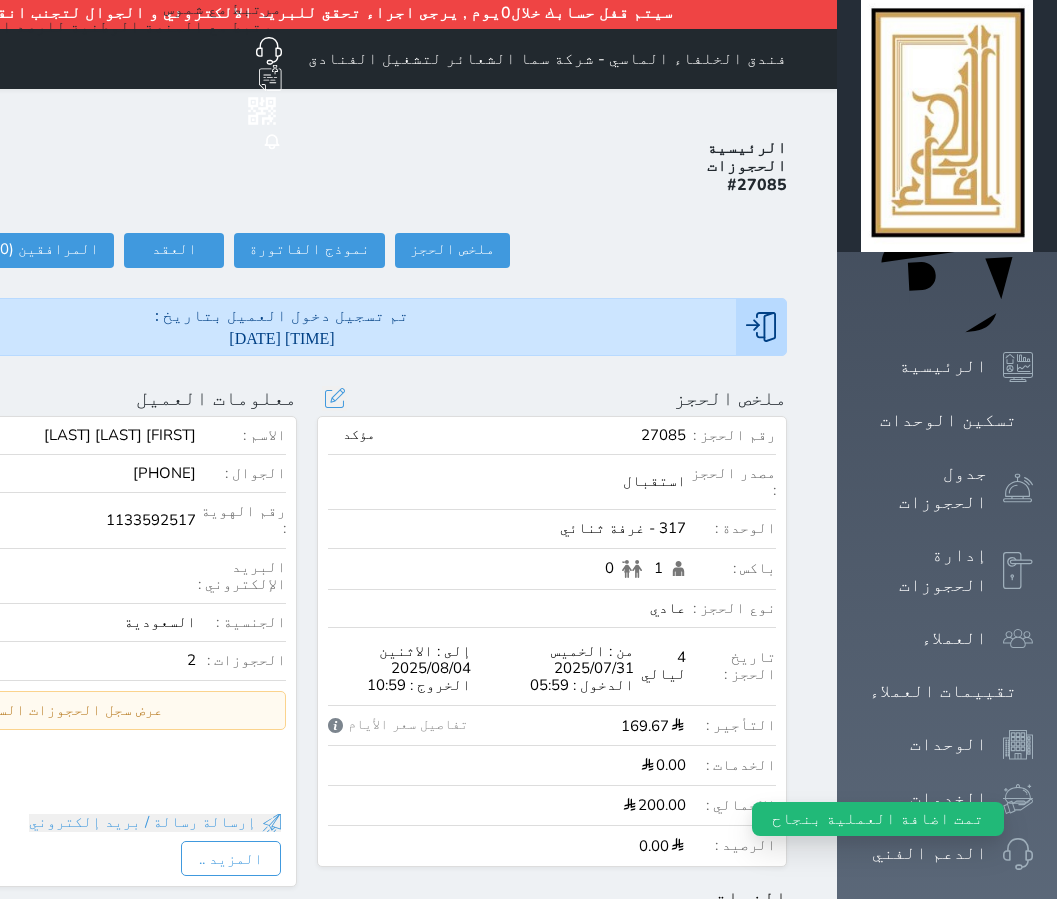 scroll, scrollTop: 0, scrollLeft: 0, axis: both 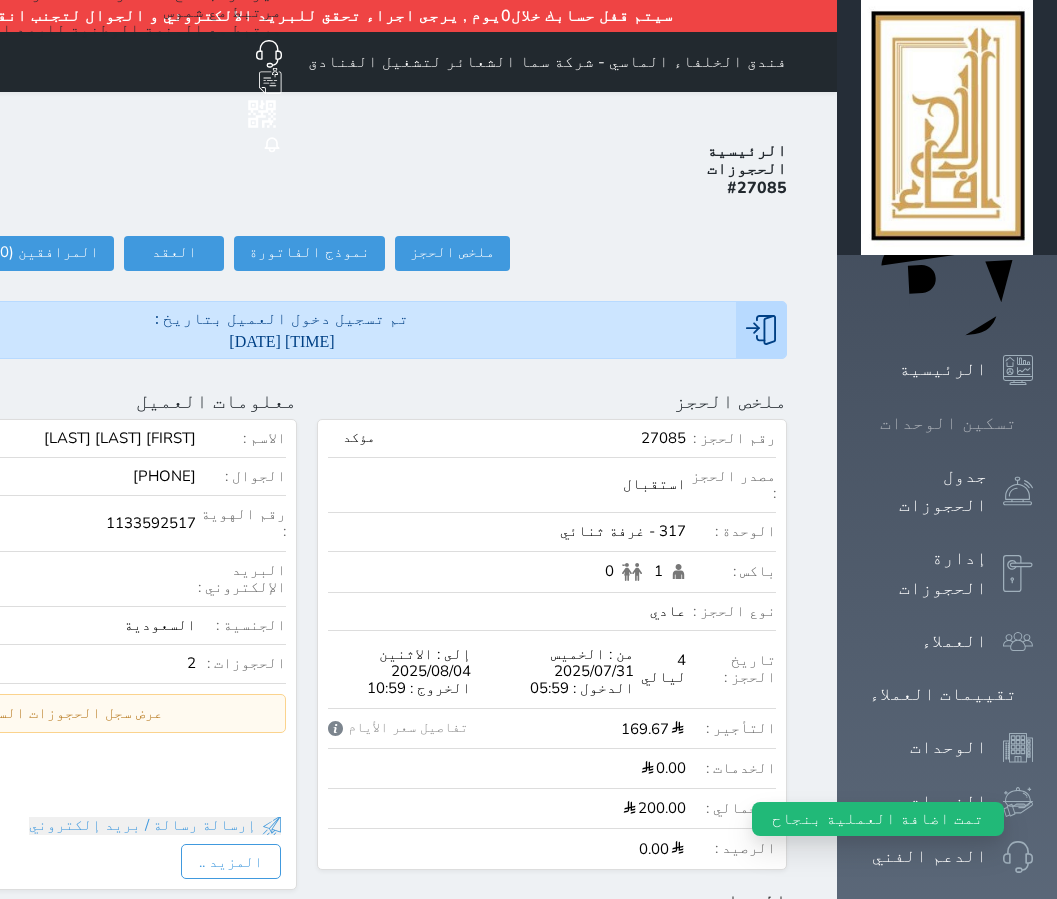 click 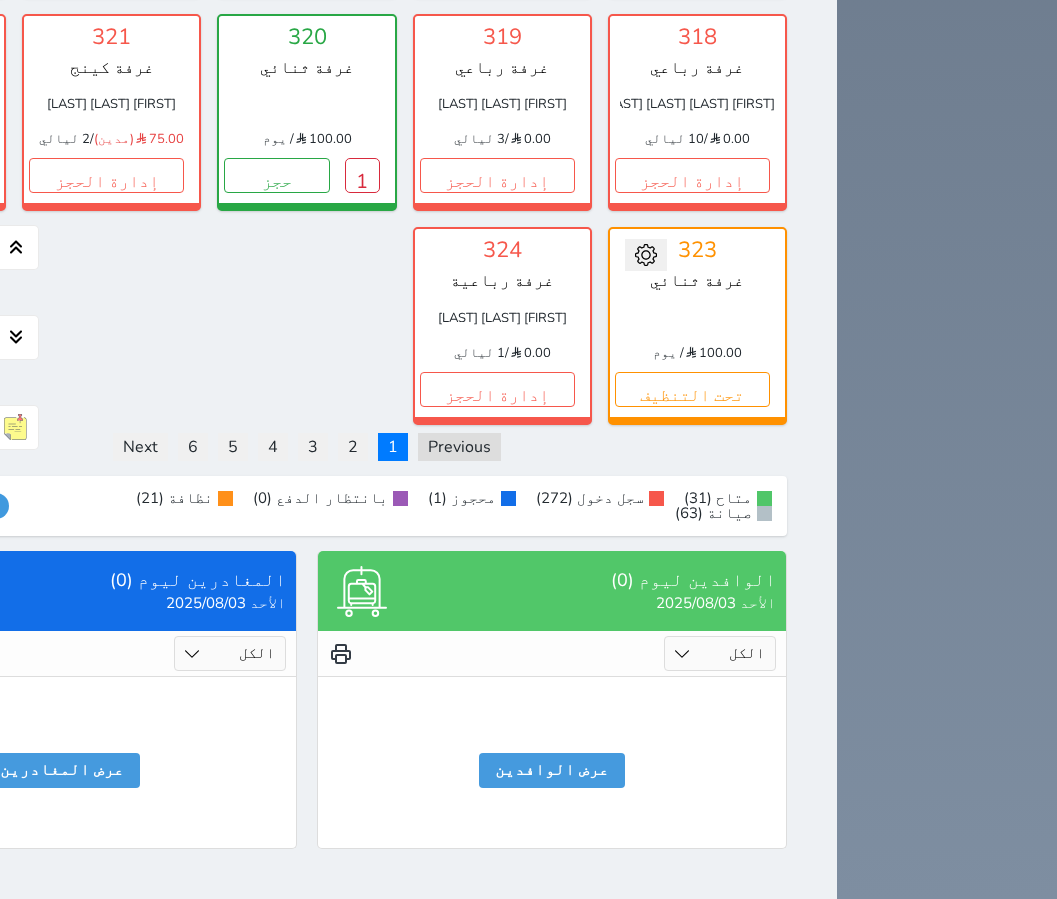 scroll, scrollTop: 3676, scrollLeft: 0, axis: vertical 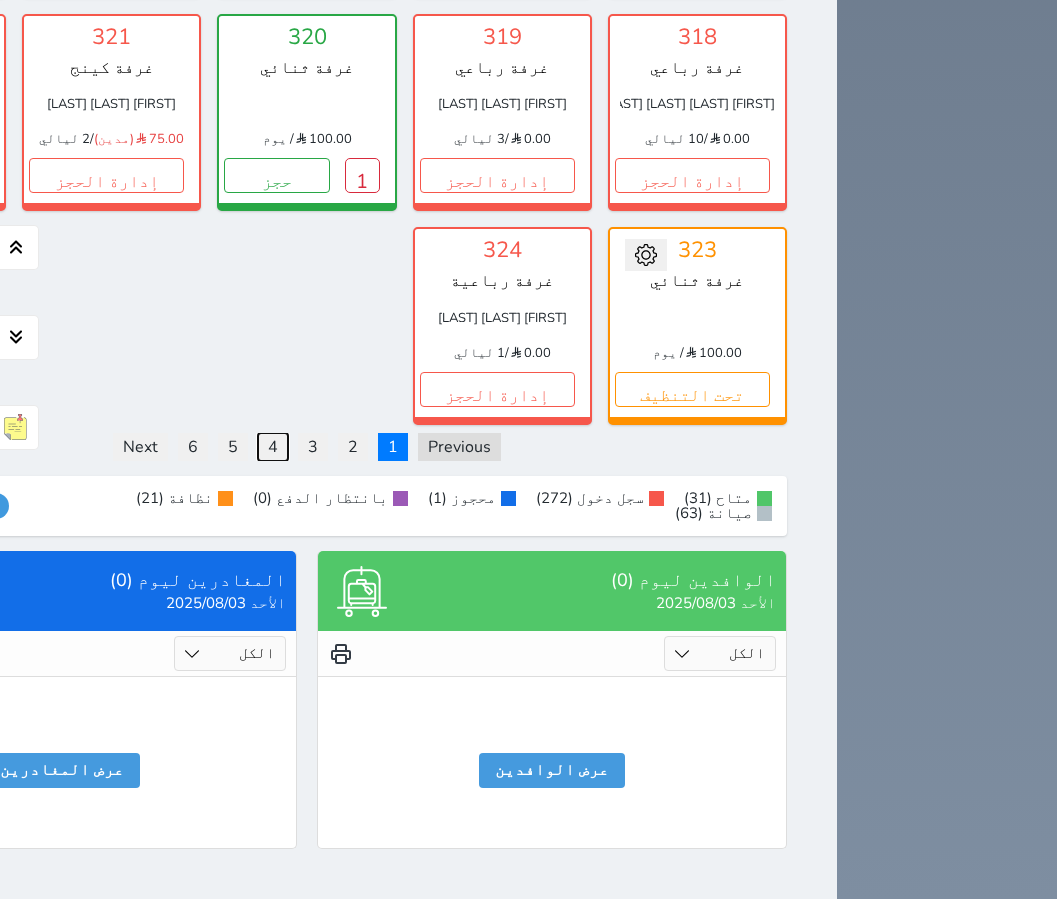 click on "4" at bounding box center (273, 447) 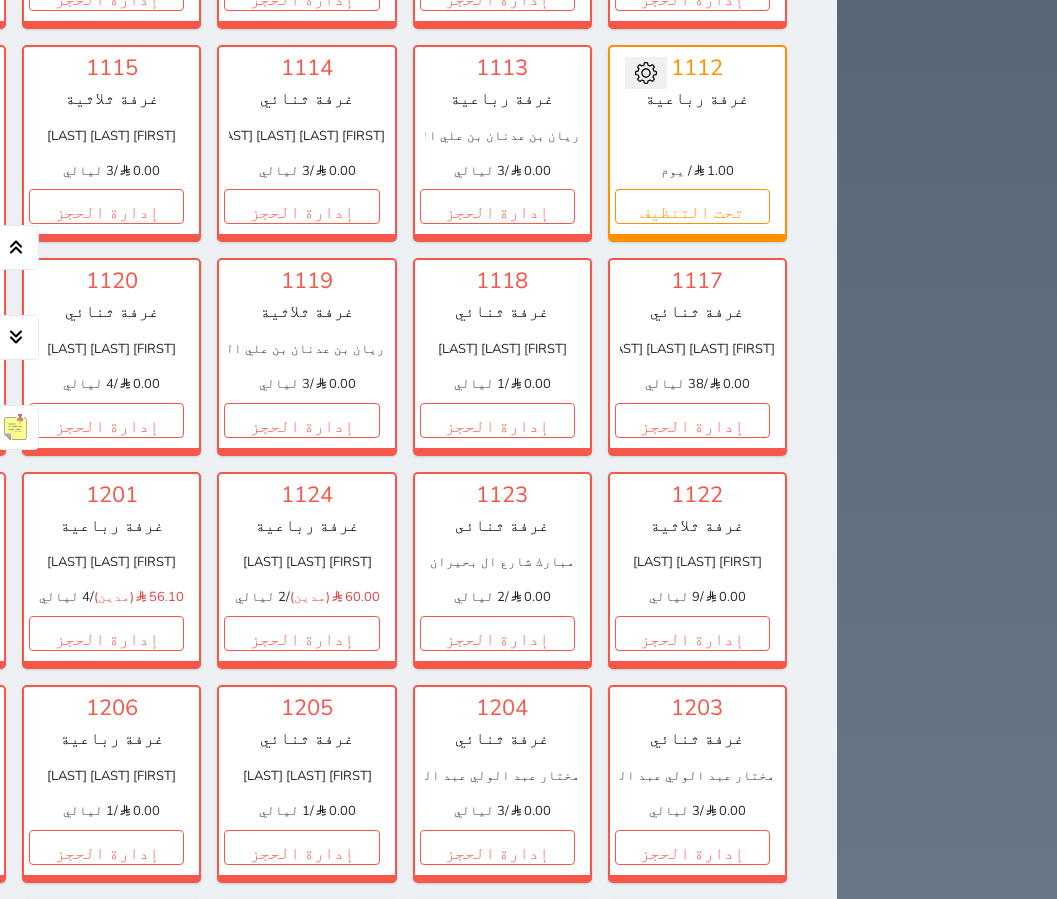 scroll, scrollTop: 1776, scrollLeft: 0, axis: vertical 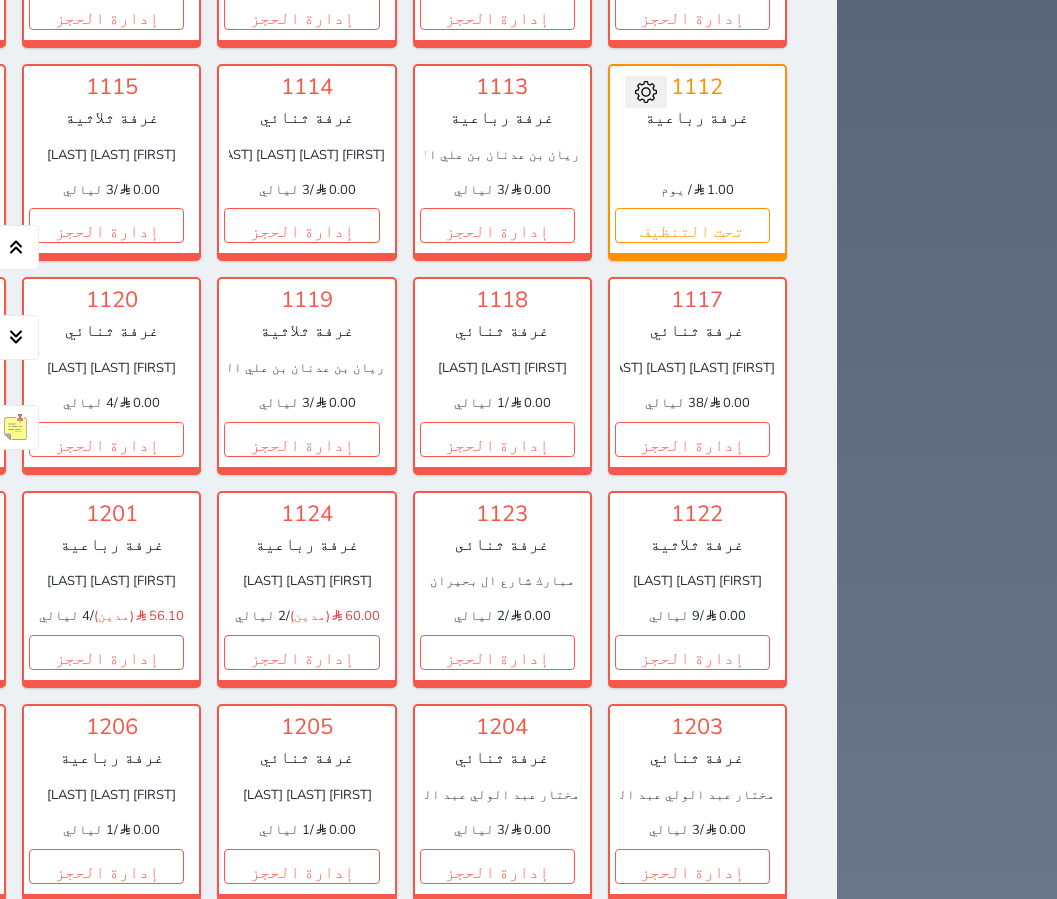 click on "إدارة الحجز" at bounding box center (-89, 12) 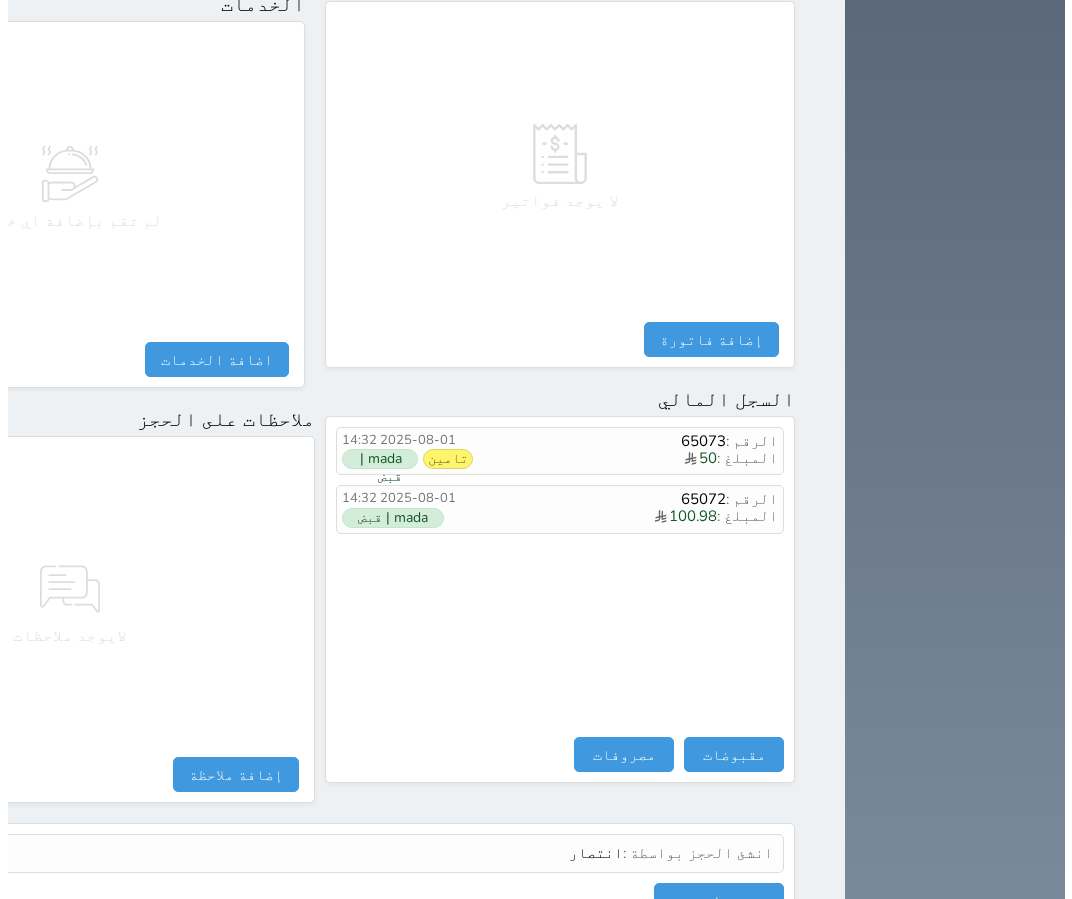 scroll, scrollTop: 922, scrollLeft: 0, axis: vertical 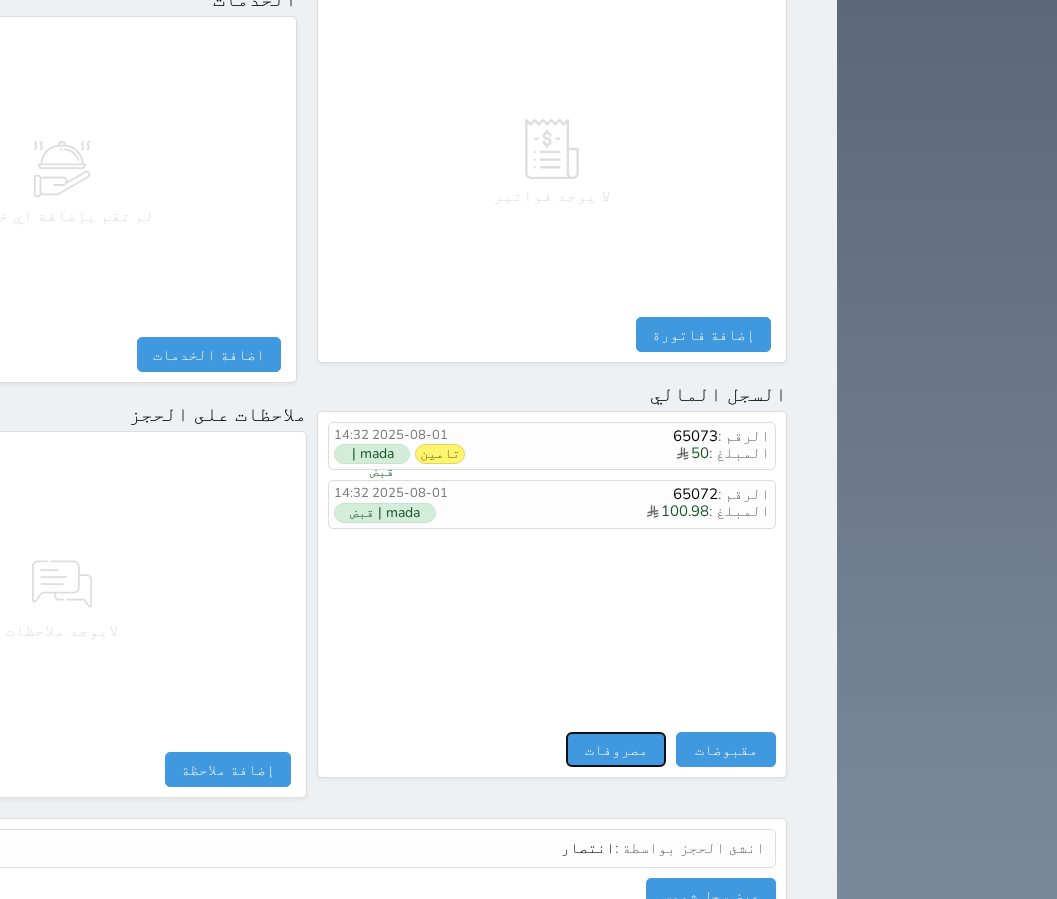 drag, startPoint x: 752, startPoint y: 679, endPoint x: 775, endPoint y: 666, distance: 26.41969 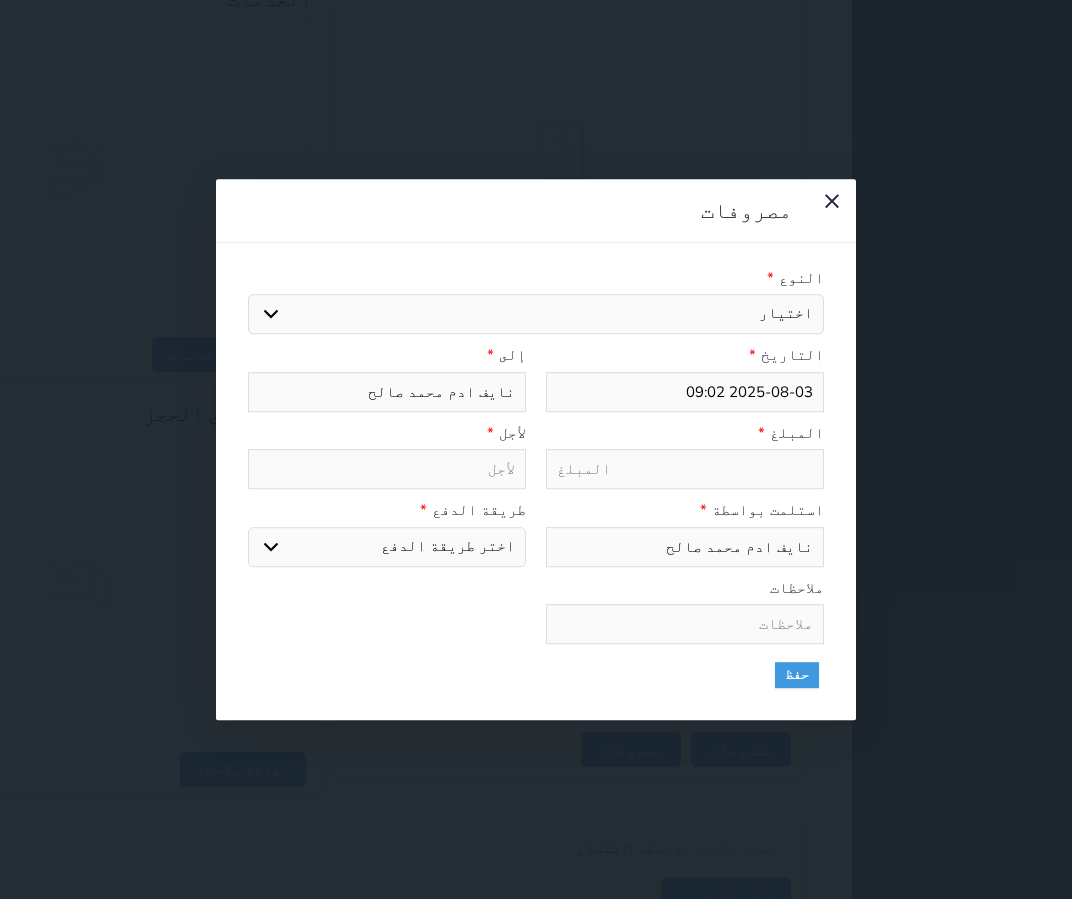 click on "اختيار   مرتجع إيجار رواتب صيانة مصروفات عامة استرجاع تامين استرجاع العربون" at bounding box center (536, 314) 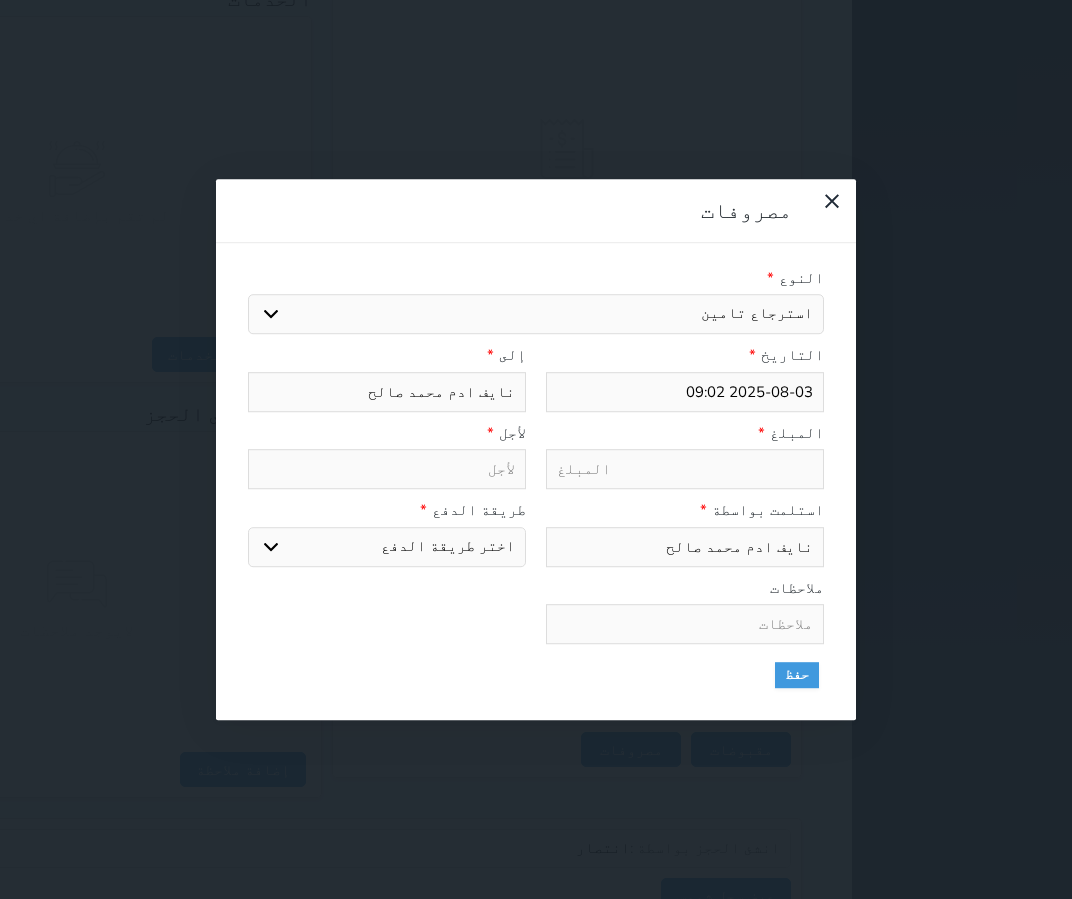 click on "اختيار   مرتجع إيجار رواتب صيانة مصروفات عامة استرجاع تامين استرجاع العربون" at bounding box center (536, 314) 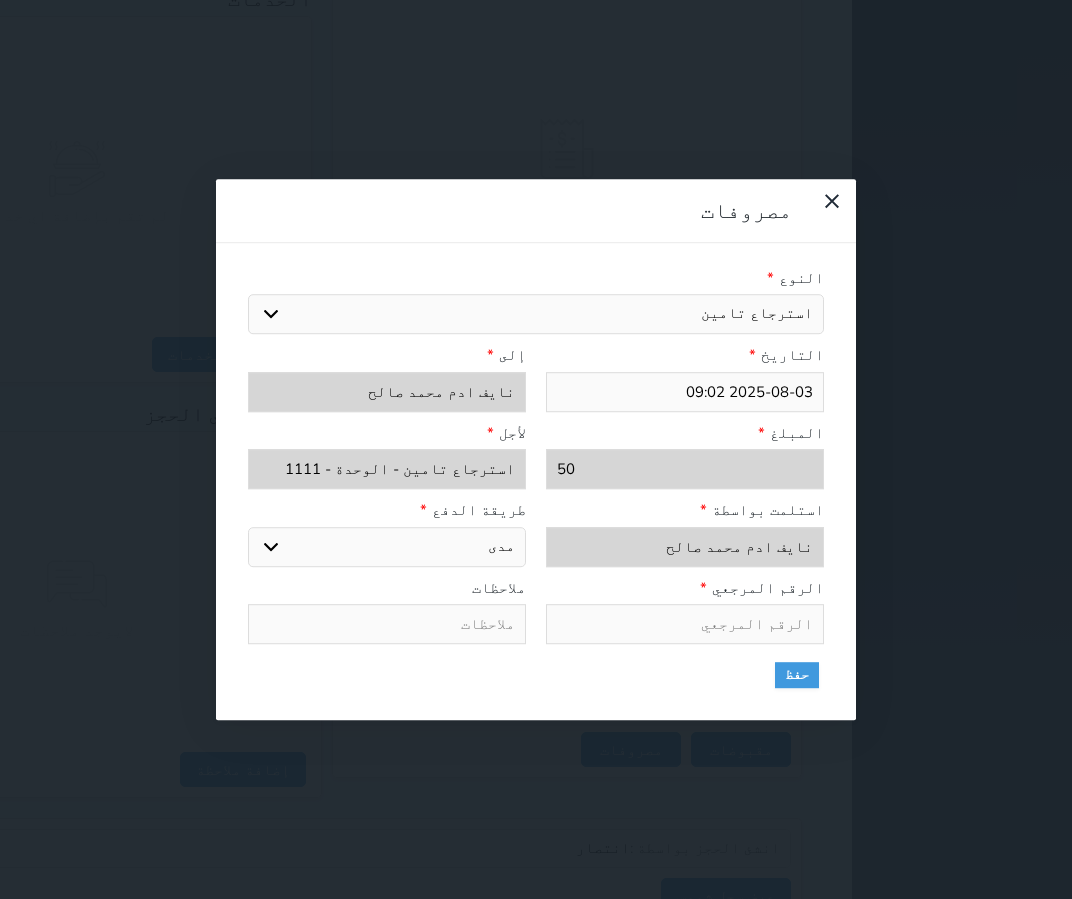 drag, startPoint x: 436, startPoint y: 368, endPoint x: 447, endPoint y: 367, distance: 11.045361 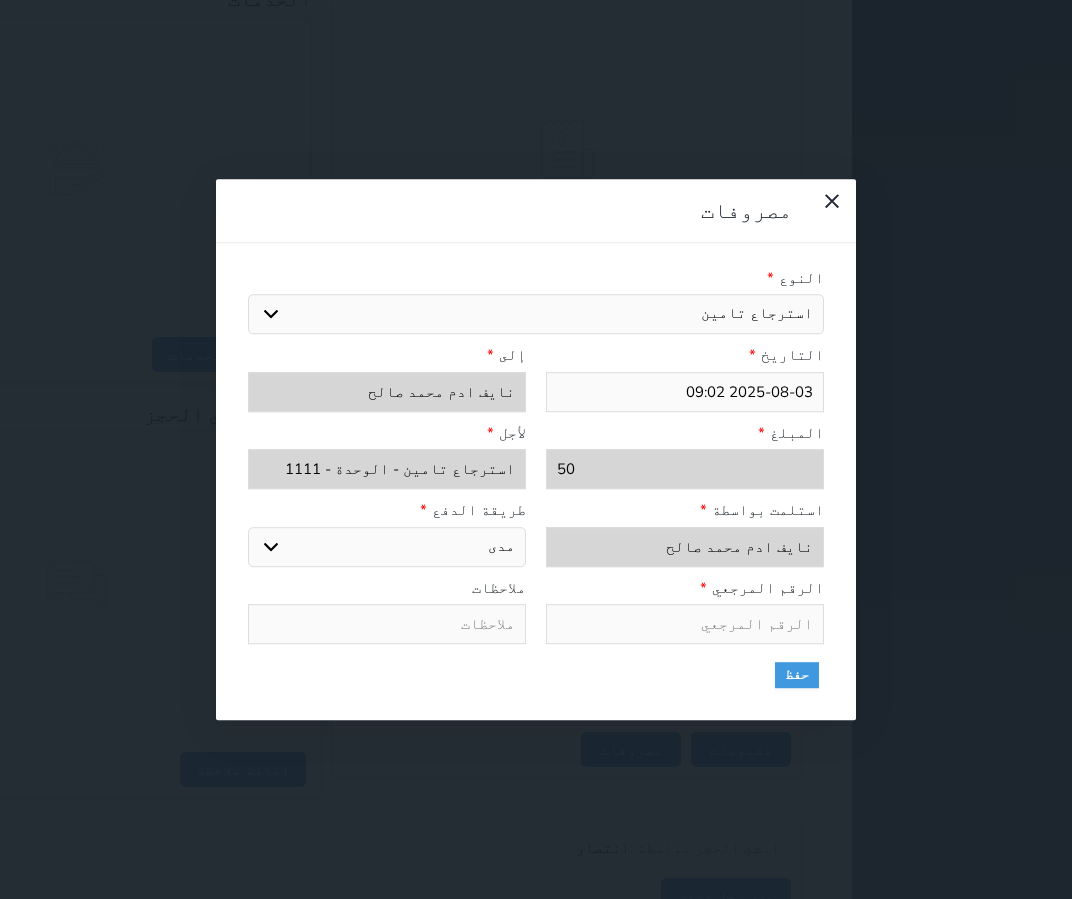 click on "اختر طريقة الدفع   دفع نقدى   تحويل بنكى   مدى   بطاقة ائتمان" at bounding box center (387, 547) 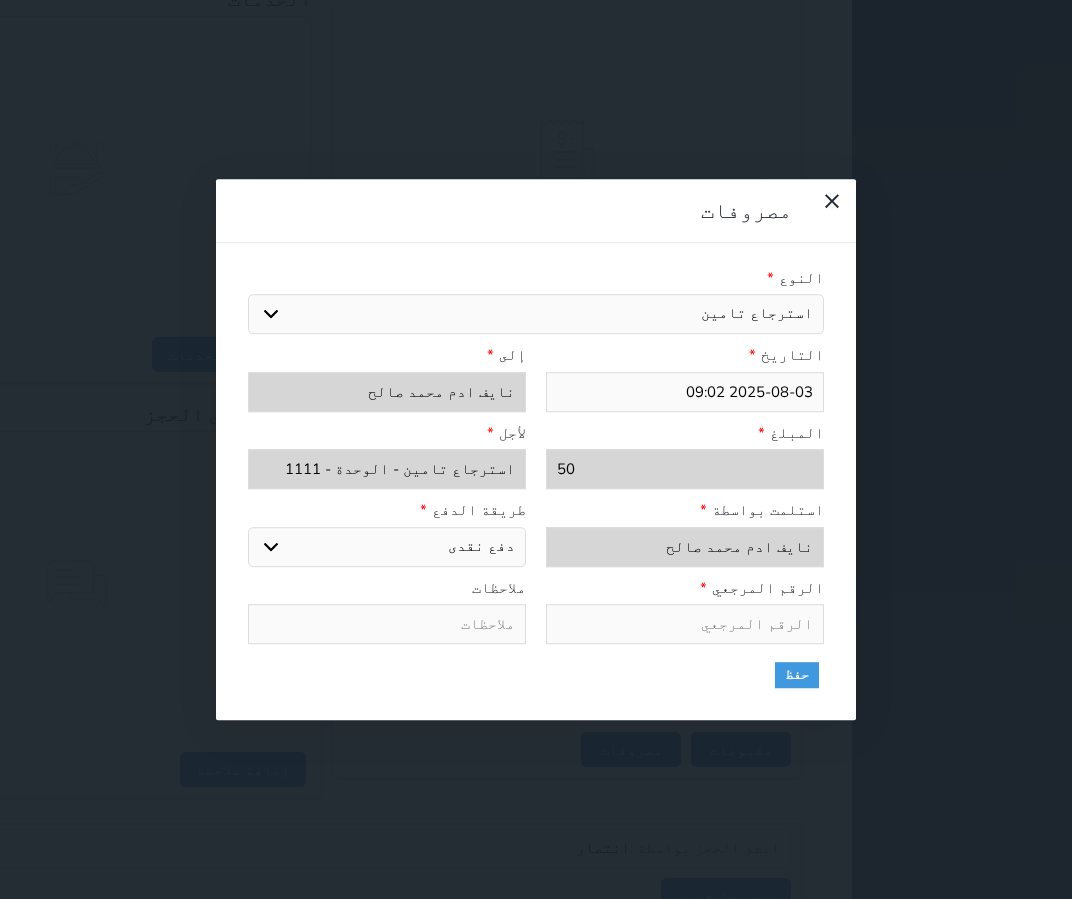 click on "اختر طريقة الدفع   دفع نقدى   تحويل بنكى   مدى   بطاقة ائتمان" at bounding box center [387, 547] 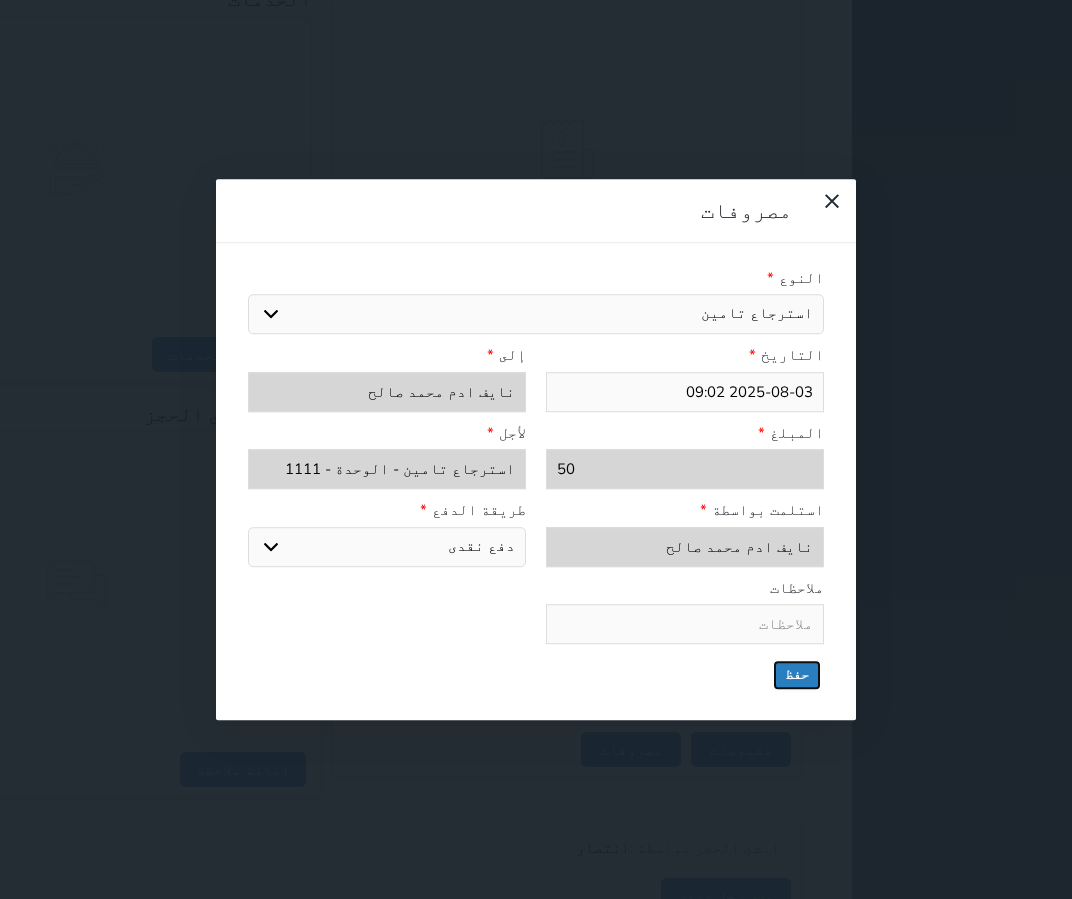 click on "حفظ" at bounding box center (797, 675) 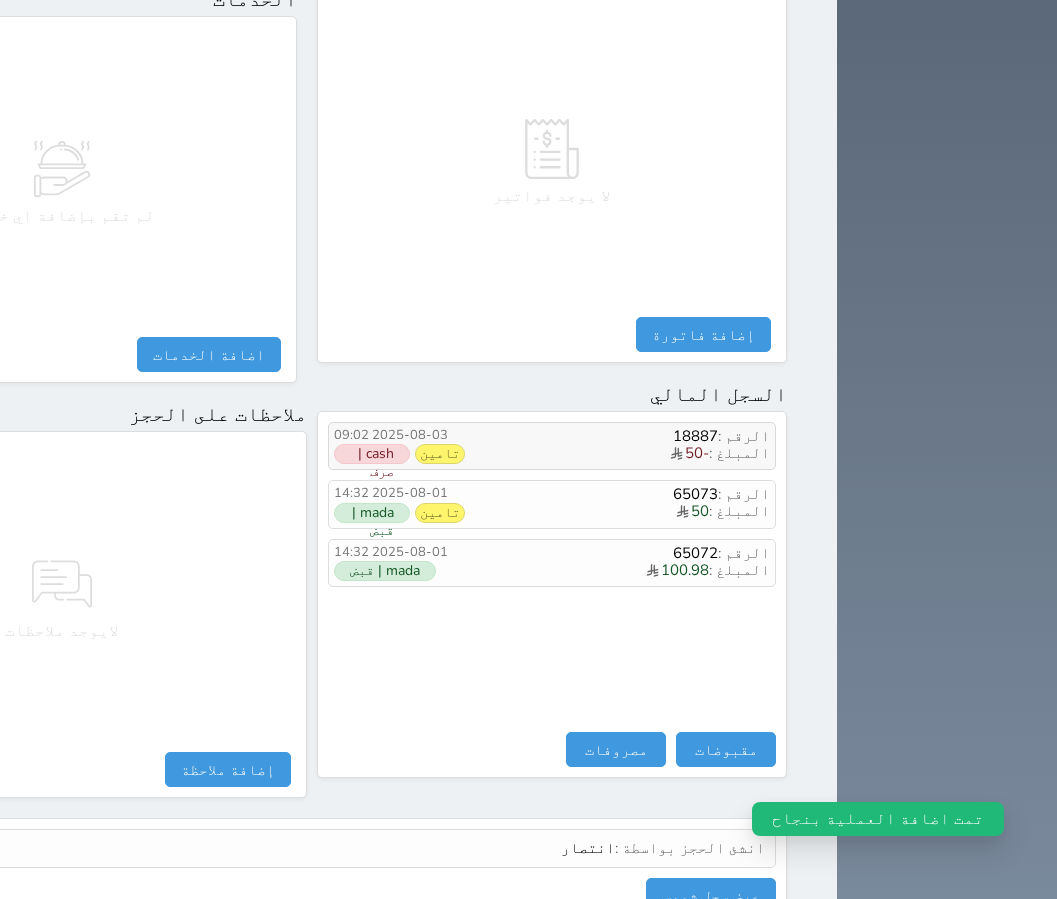 click on "cash | صرف" at bounding box center [372, 454] 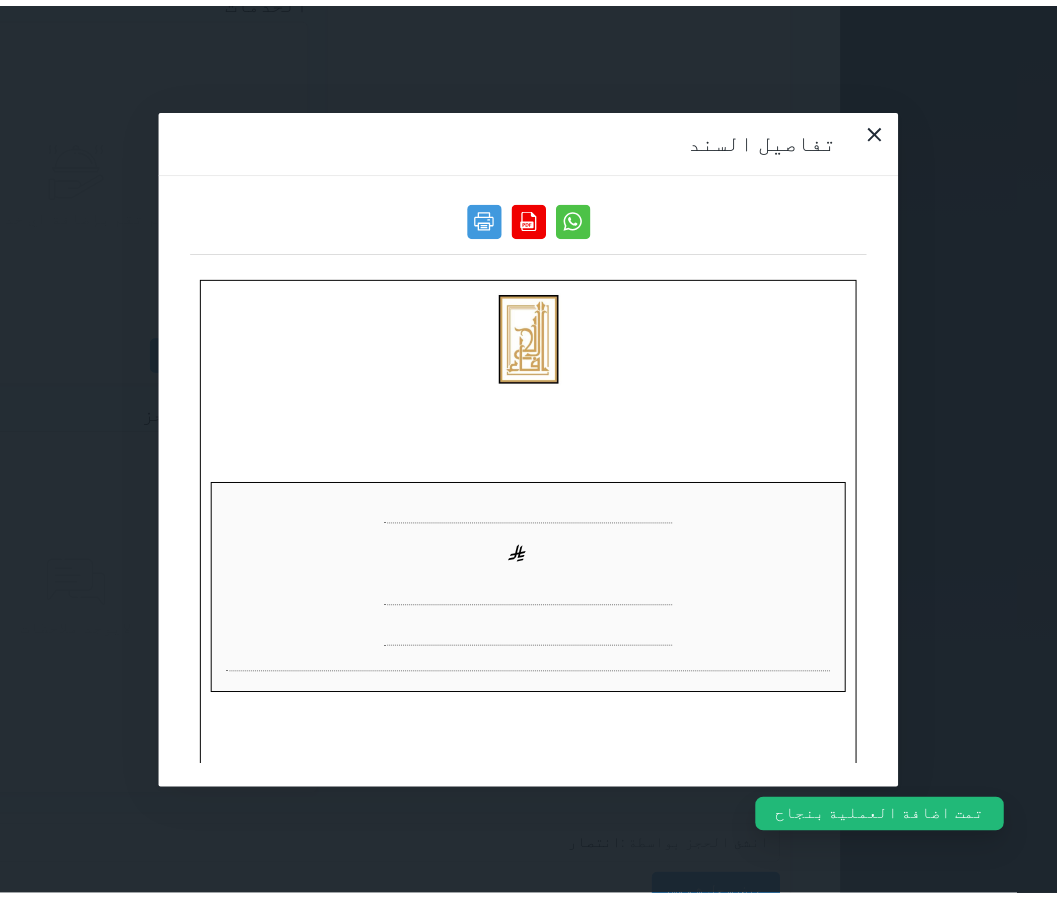 scroll, scrollTop: 0, scrollLeft: 0, axis: both 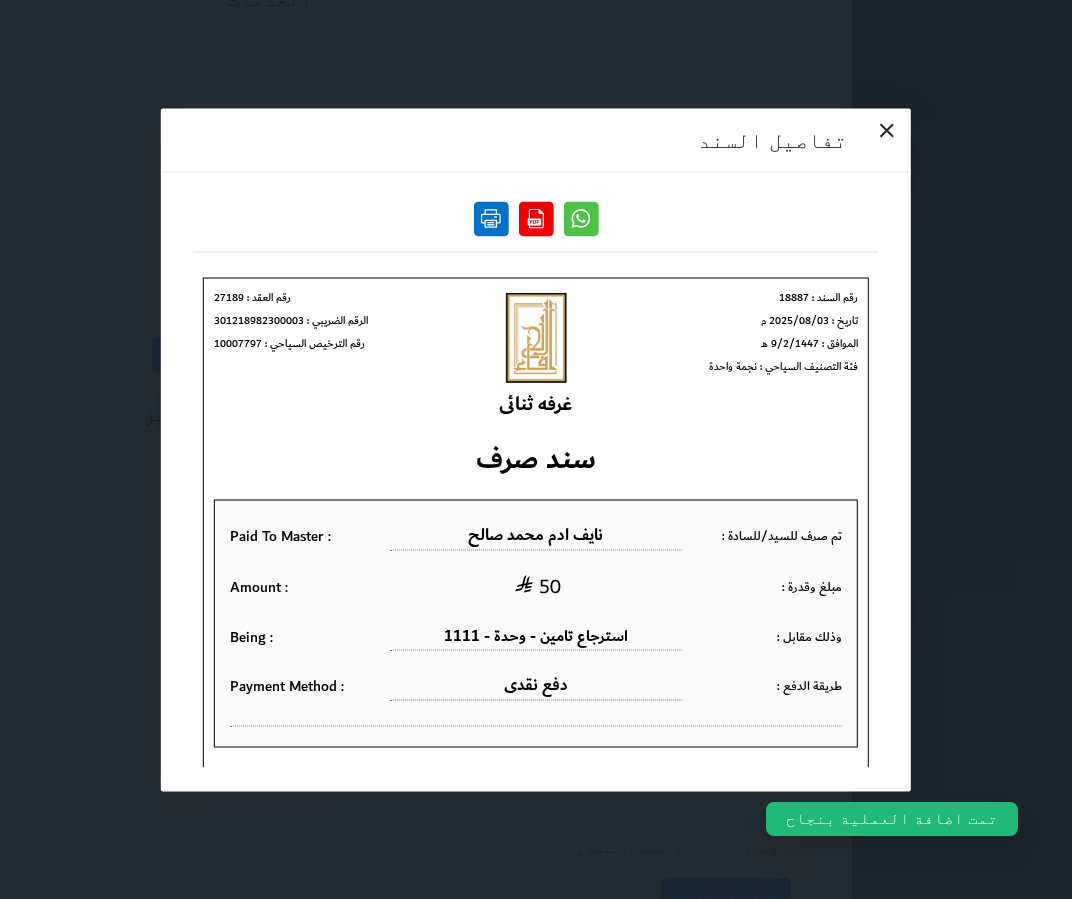 click at bounding box center (491, 218) 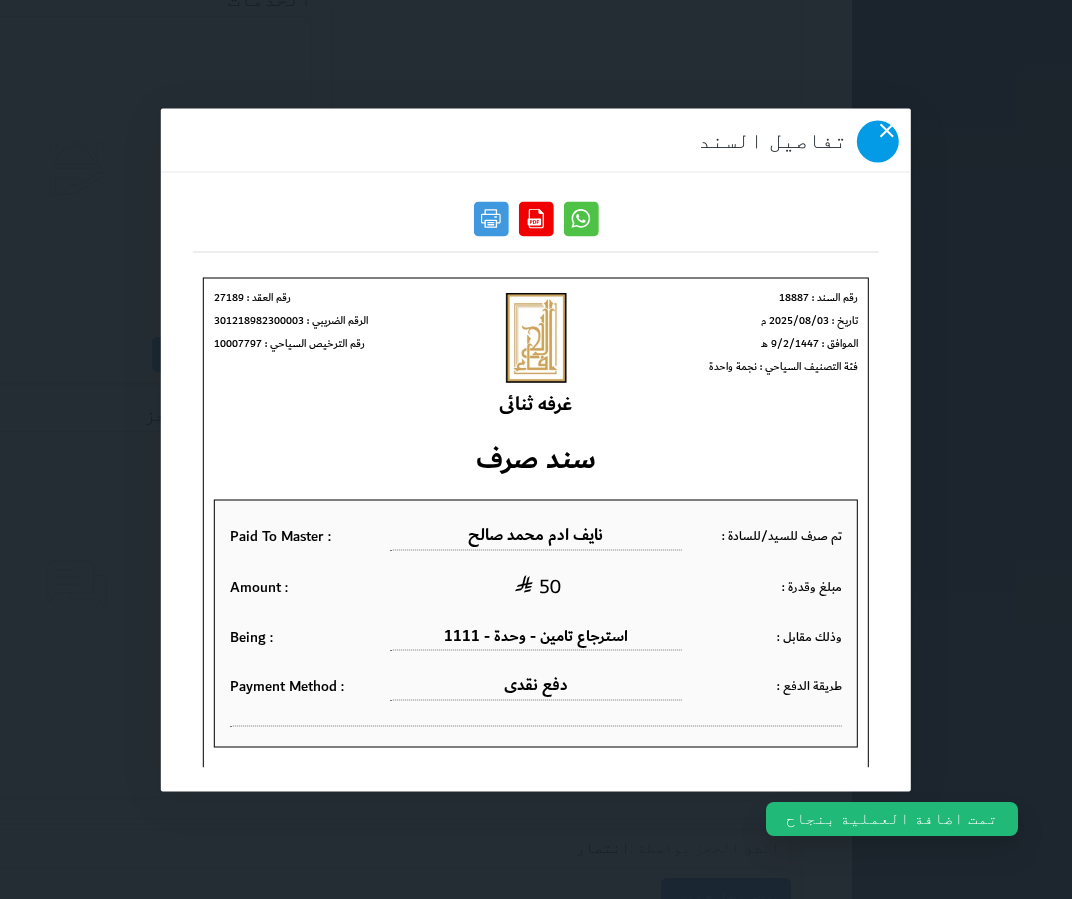 click 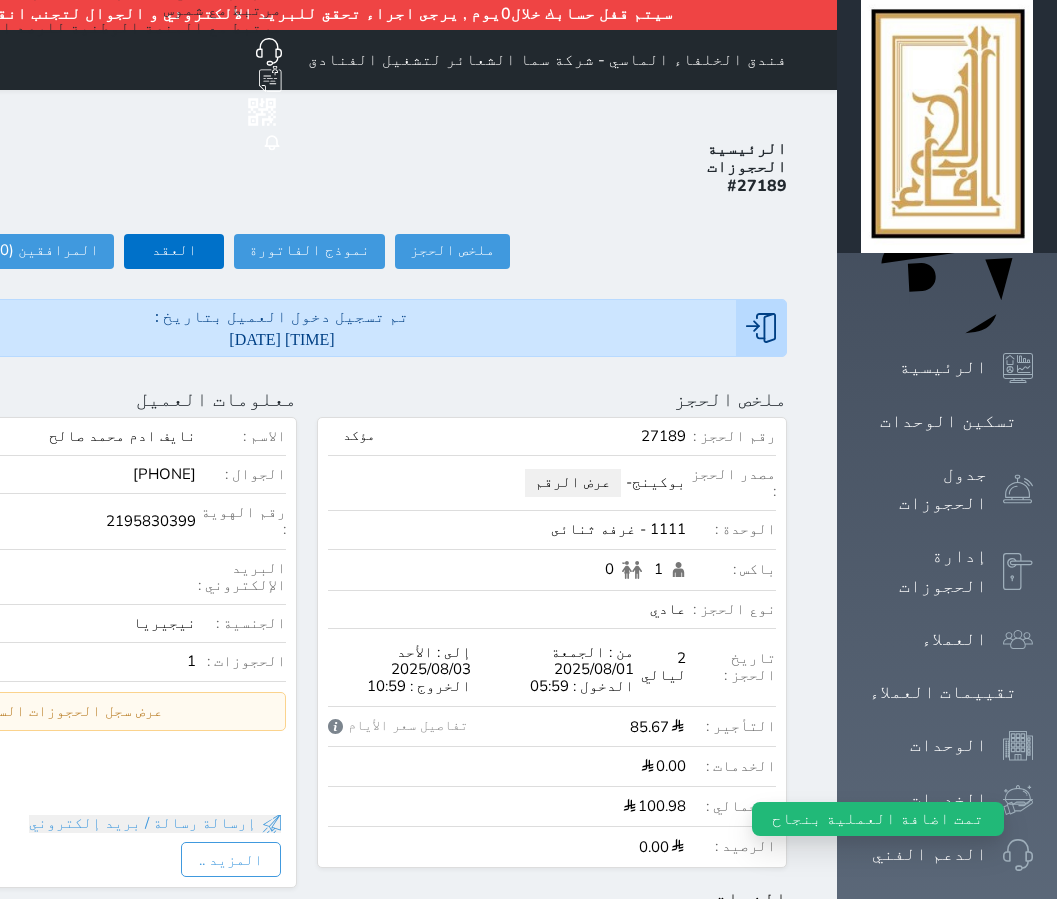 scroll, scrollTop: 0, scrollLeft: 0, axis: both 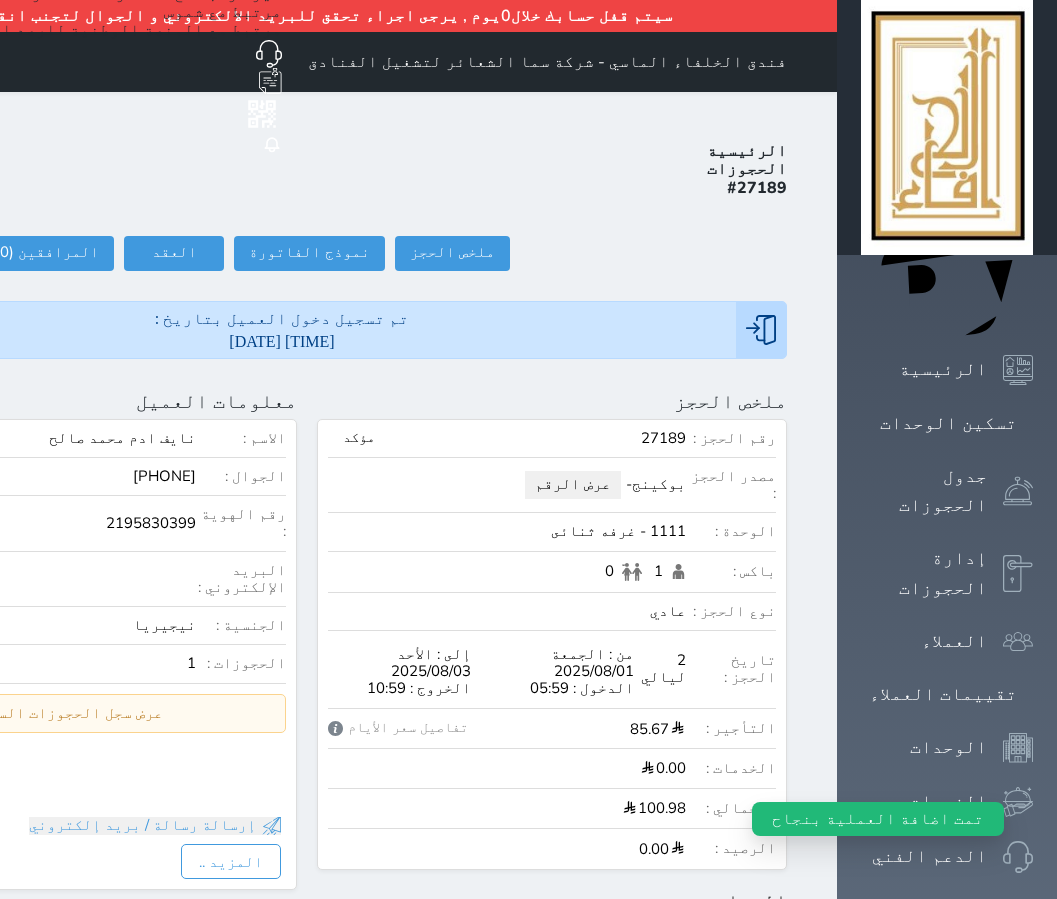 click on "تسجيل مغادرة" at bounding box center [-97, 253] 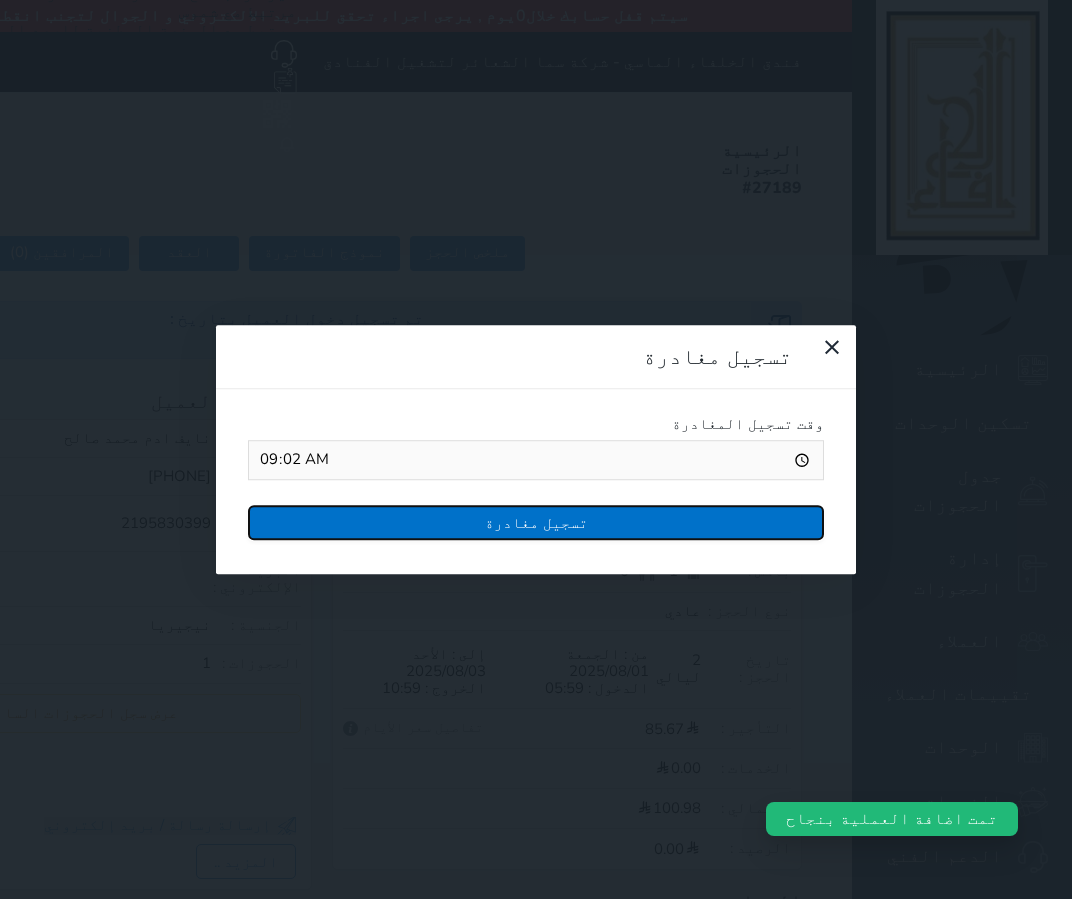 click on "تسجيل مغادرة" at bounding box center (536, 522) 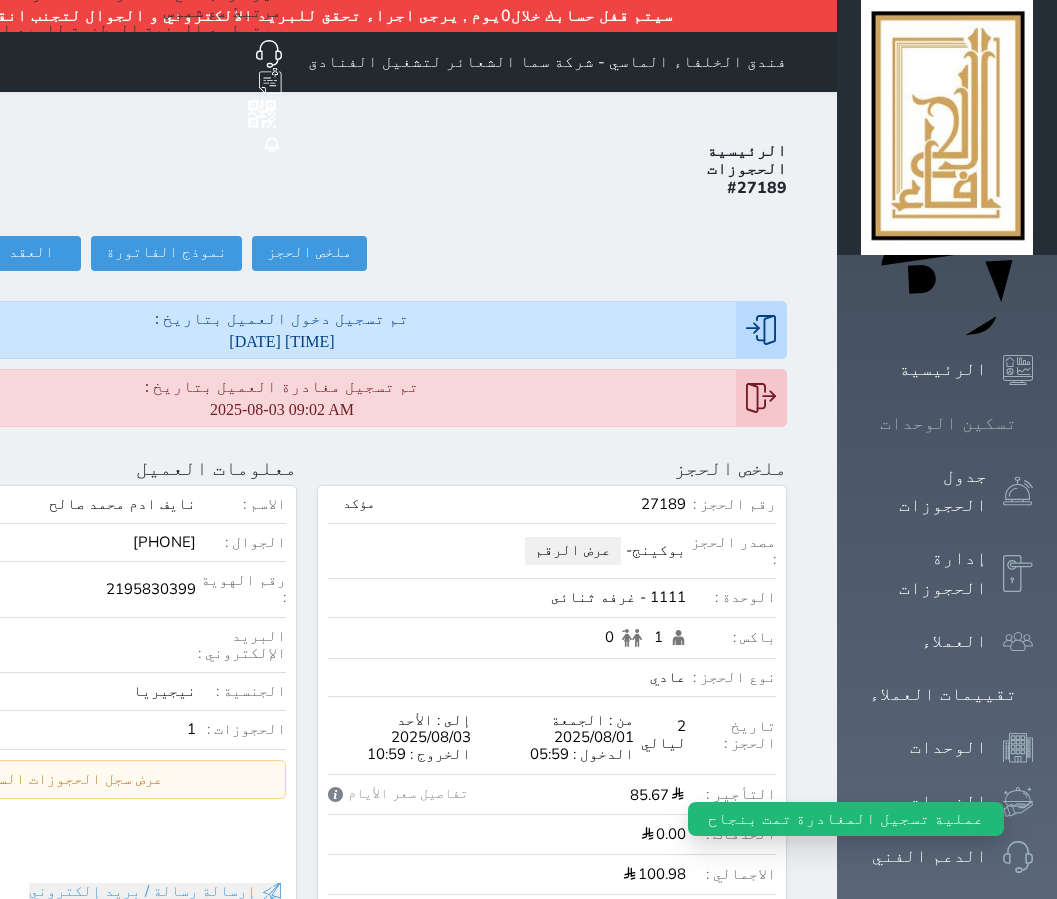 click 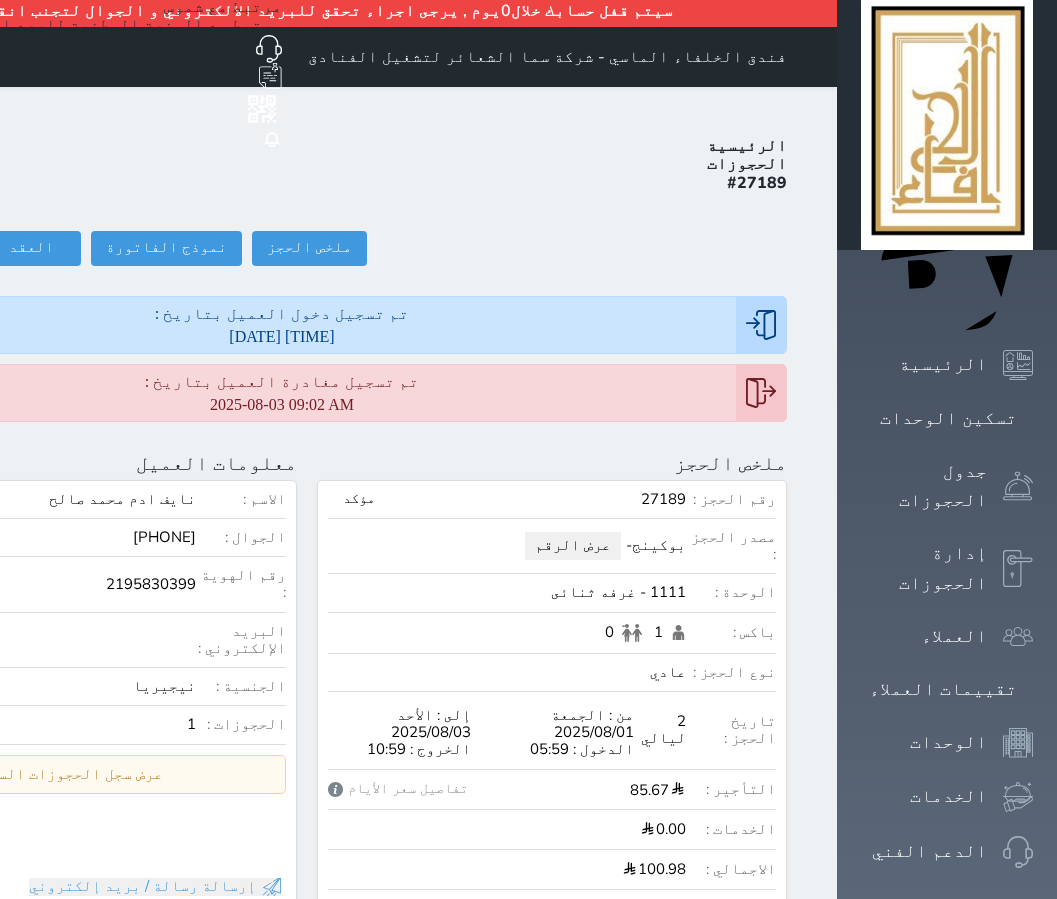 scroll, scrollTop: 0, scrollLeft: 0, axis: both 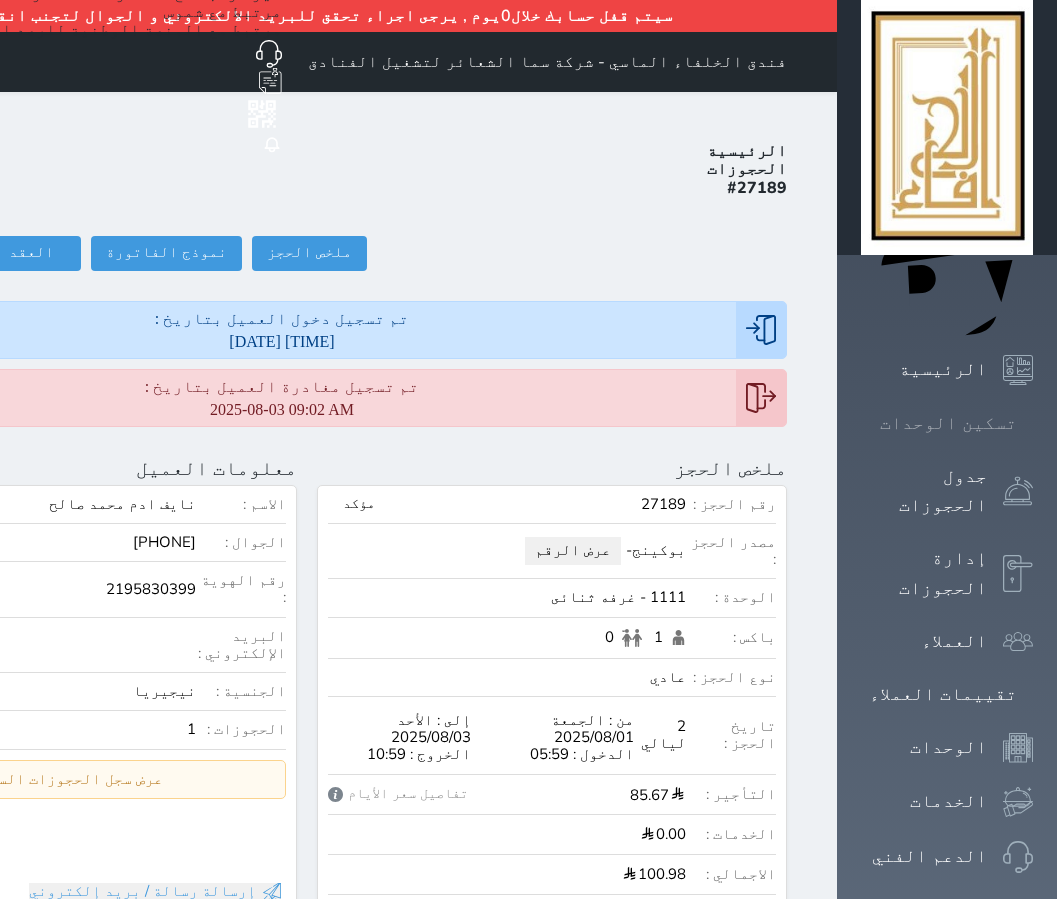 click 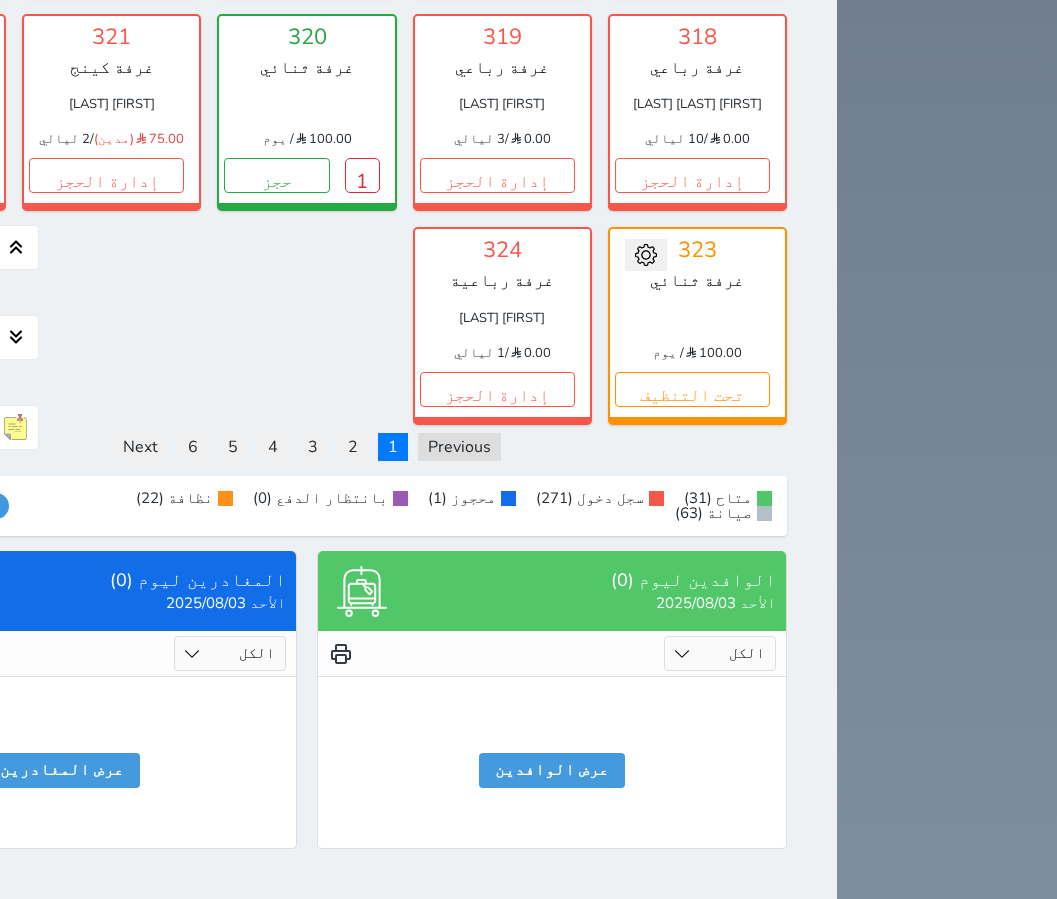 scroll, scrollTop: 3676, scrollLeft: 0, axis: vertical 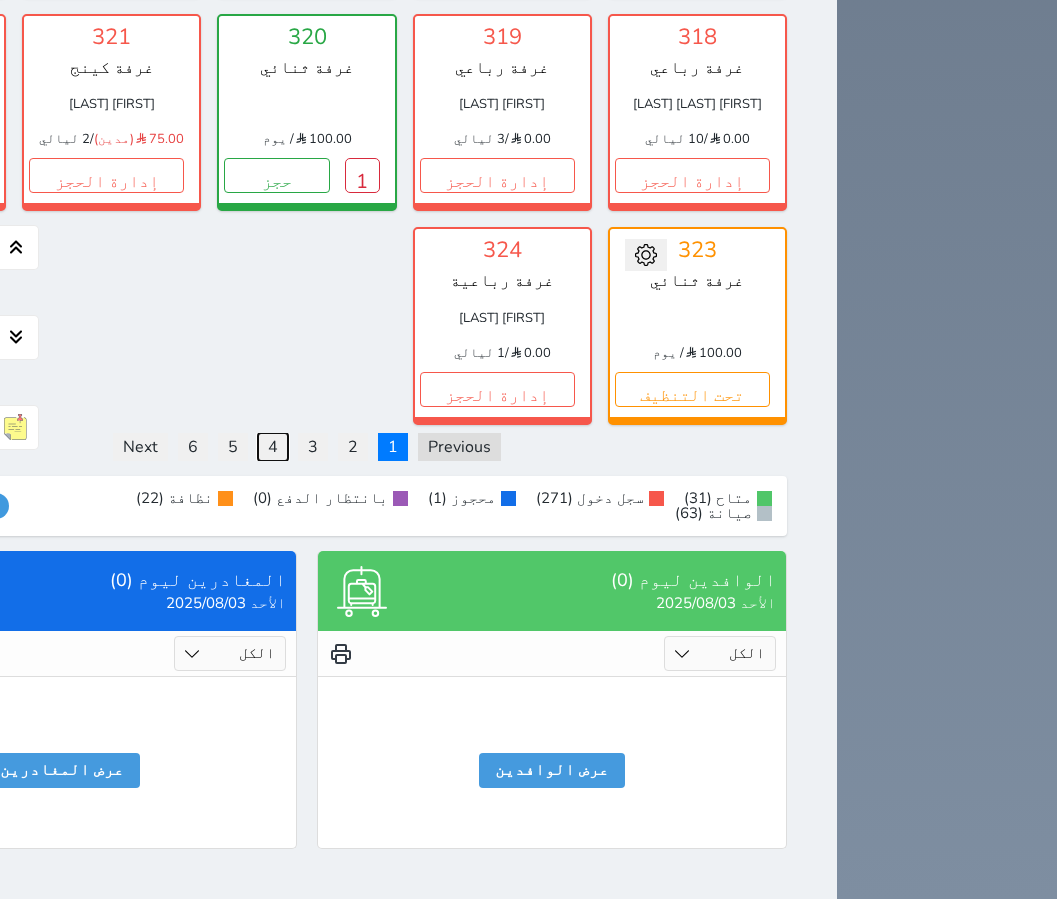 click on "4" at bounding box center [273, 447] 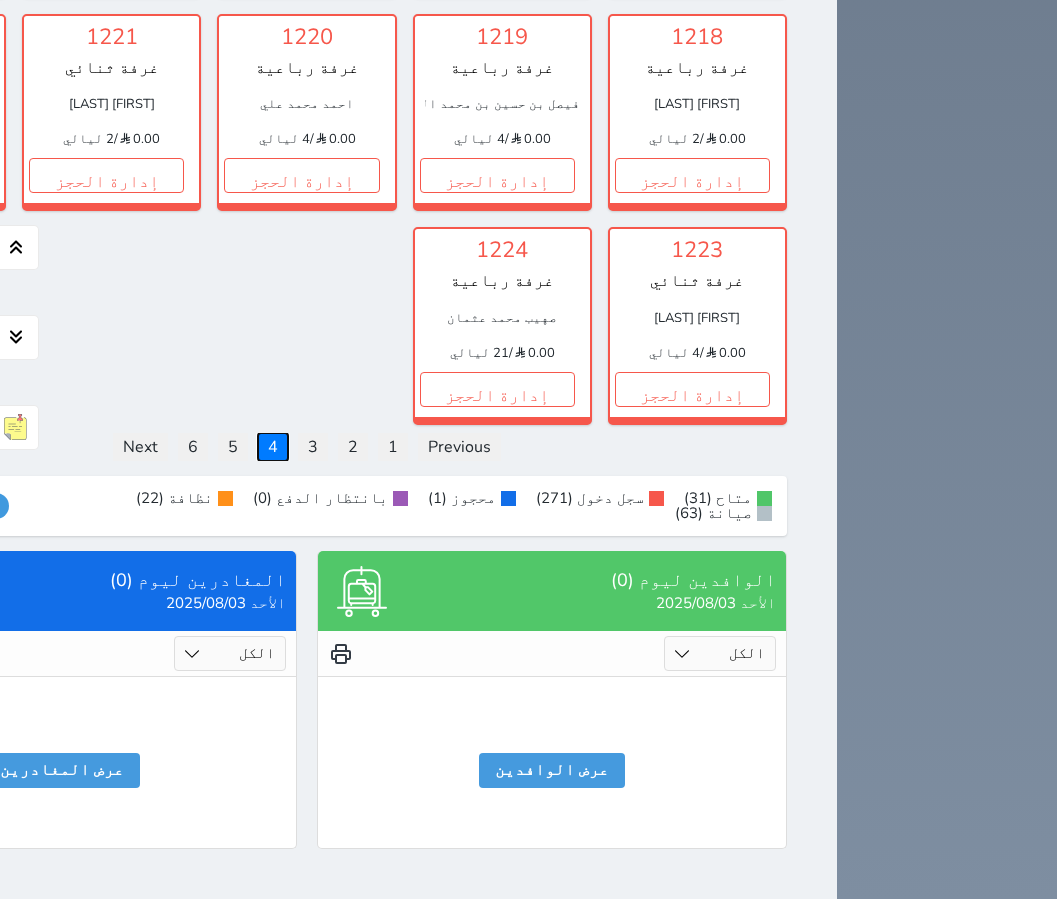 scroll, scrollTop: 3676, scrollLeft: 0, axis: vertical 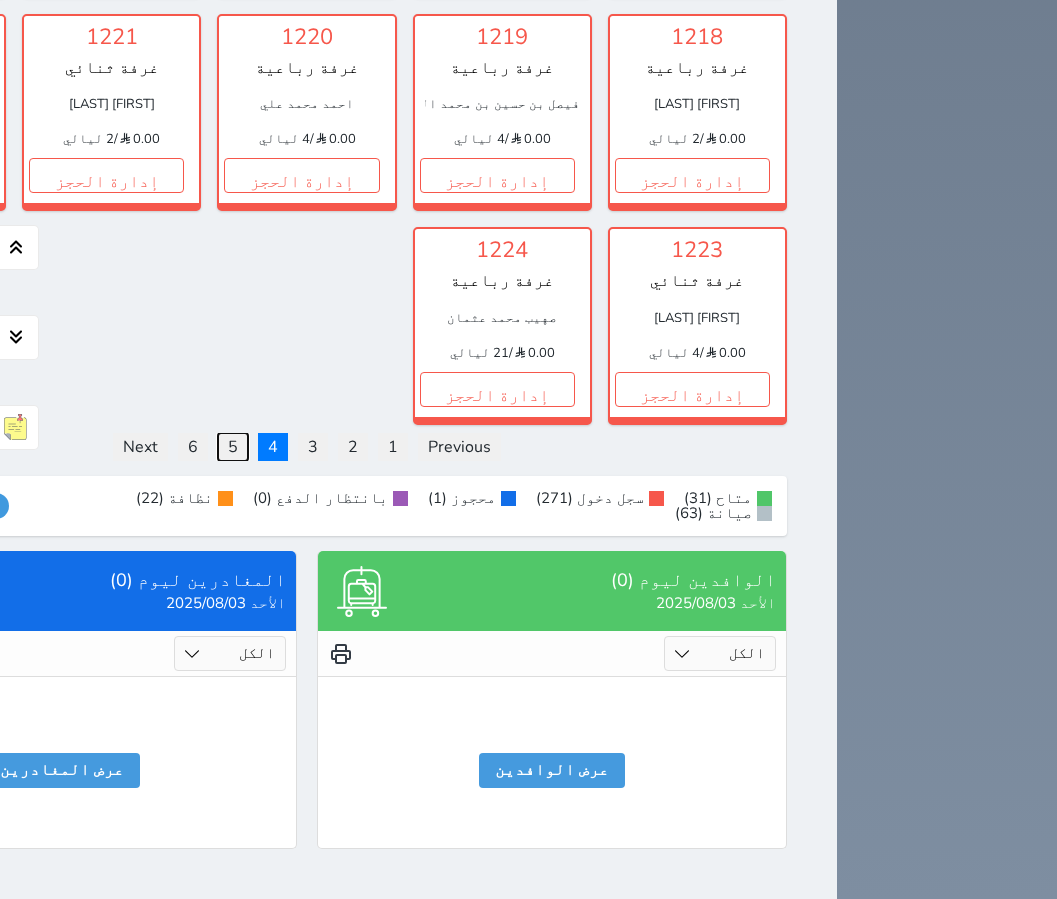 click on "5" at bounding box center (233, 447) 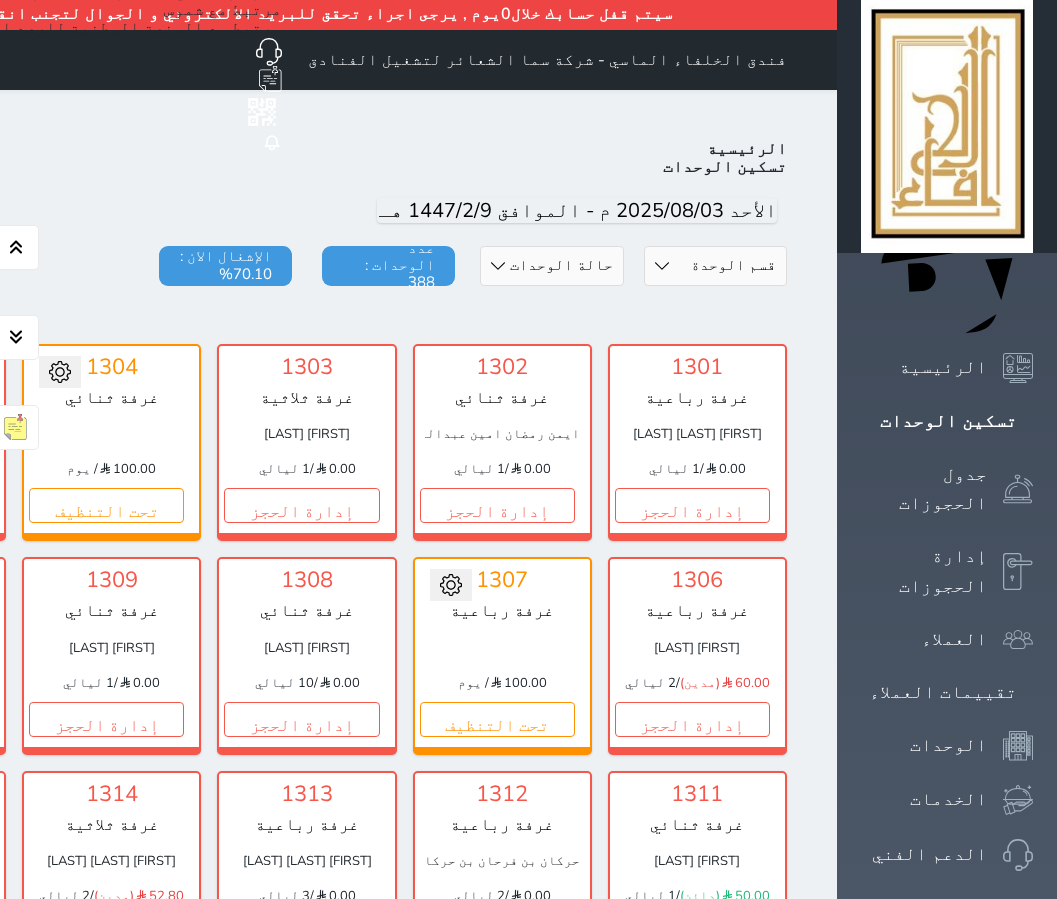 scroll, scrollTop: 0, scrollLeft: 0, axis: both 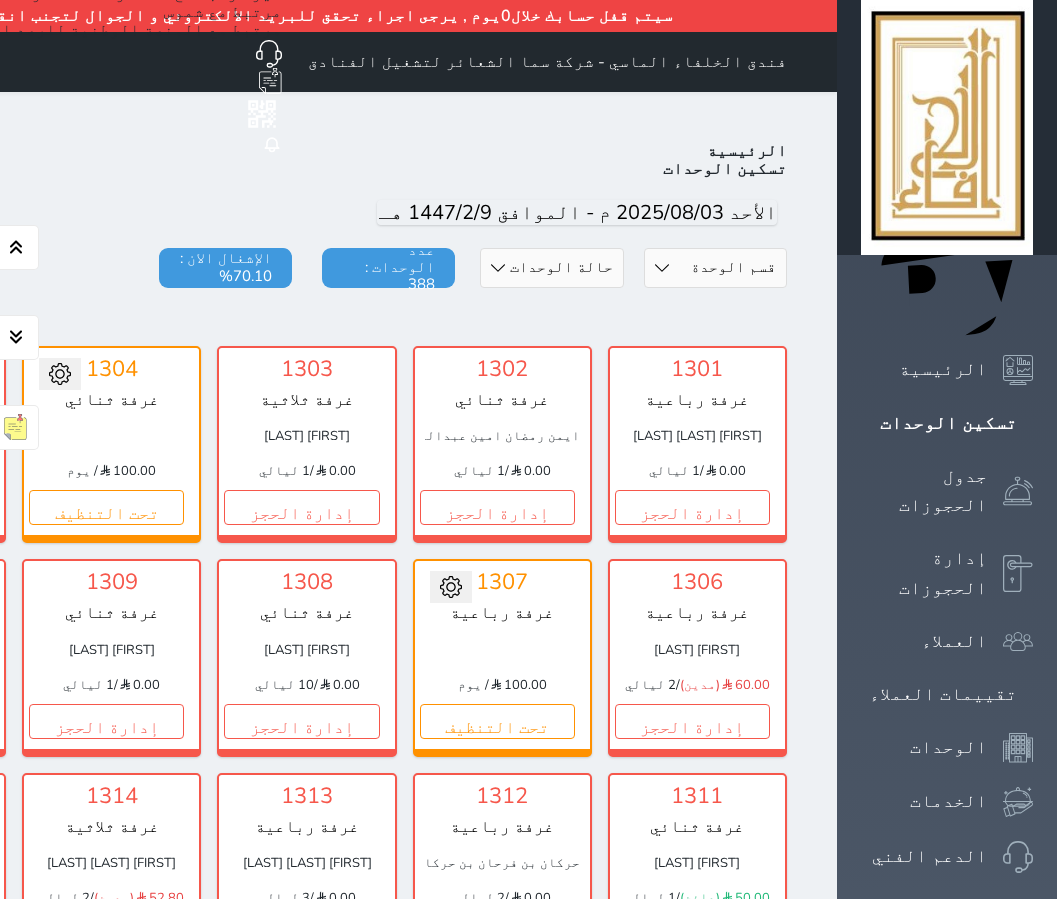 click on "قسم الوحدة   غرفه رباعية سرير كينج غرفة ثلاثة غرفة ثنائي" at bounding box center [715, 268] 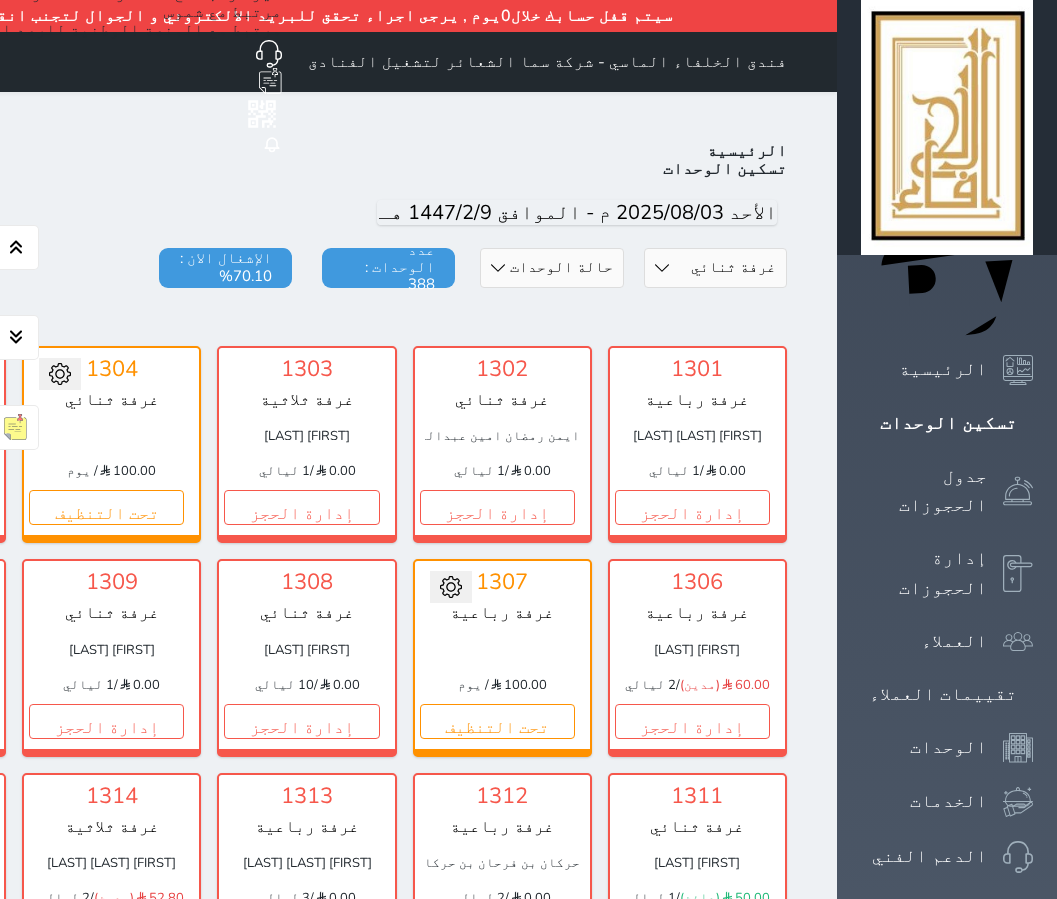 click on "قسم الوحدة   غرفه رباعية سرير كينج غرفة ثلاثة غرفة ثنائي" at bounding box center (715, 268) 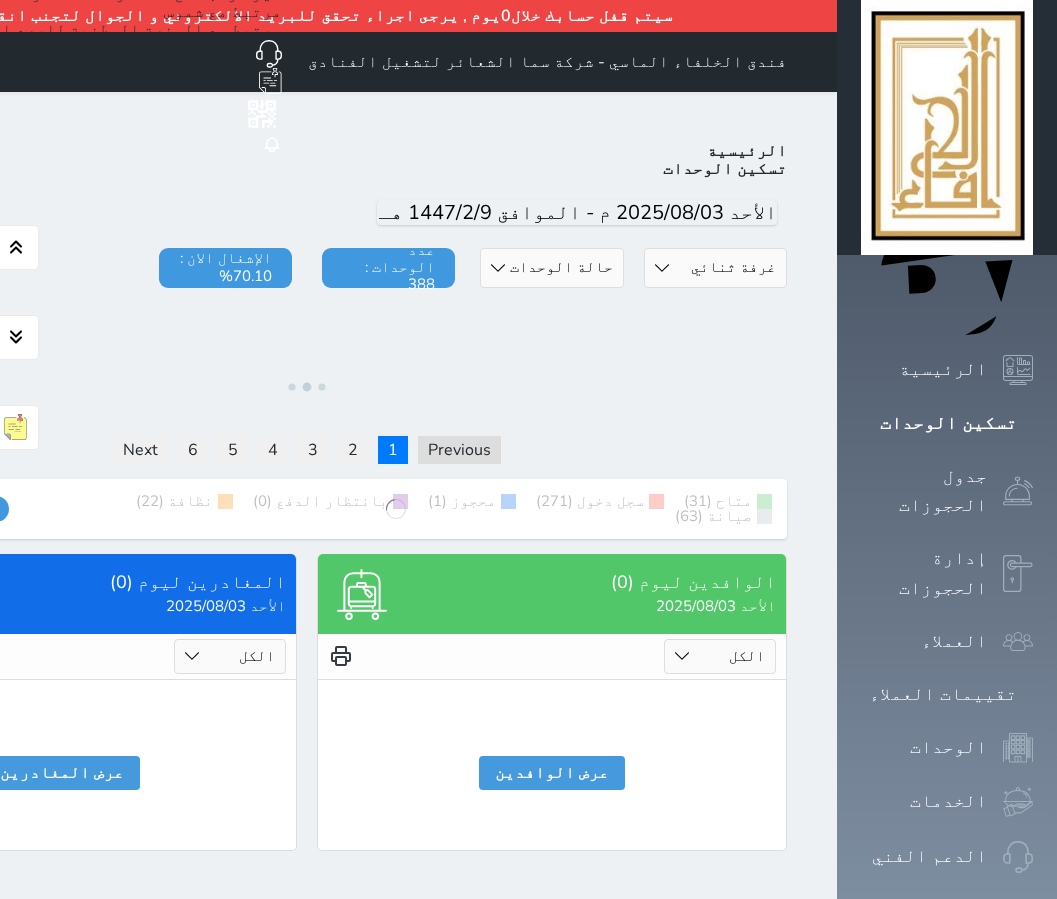 click on "حالة الوحدات متاح تحت التنظيف تحت الصيانة سجل دخول  لم يتم تسجيل الدخول" at bounding box center [551, 268] 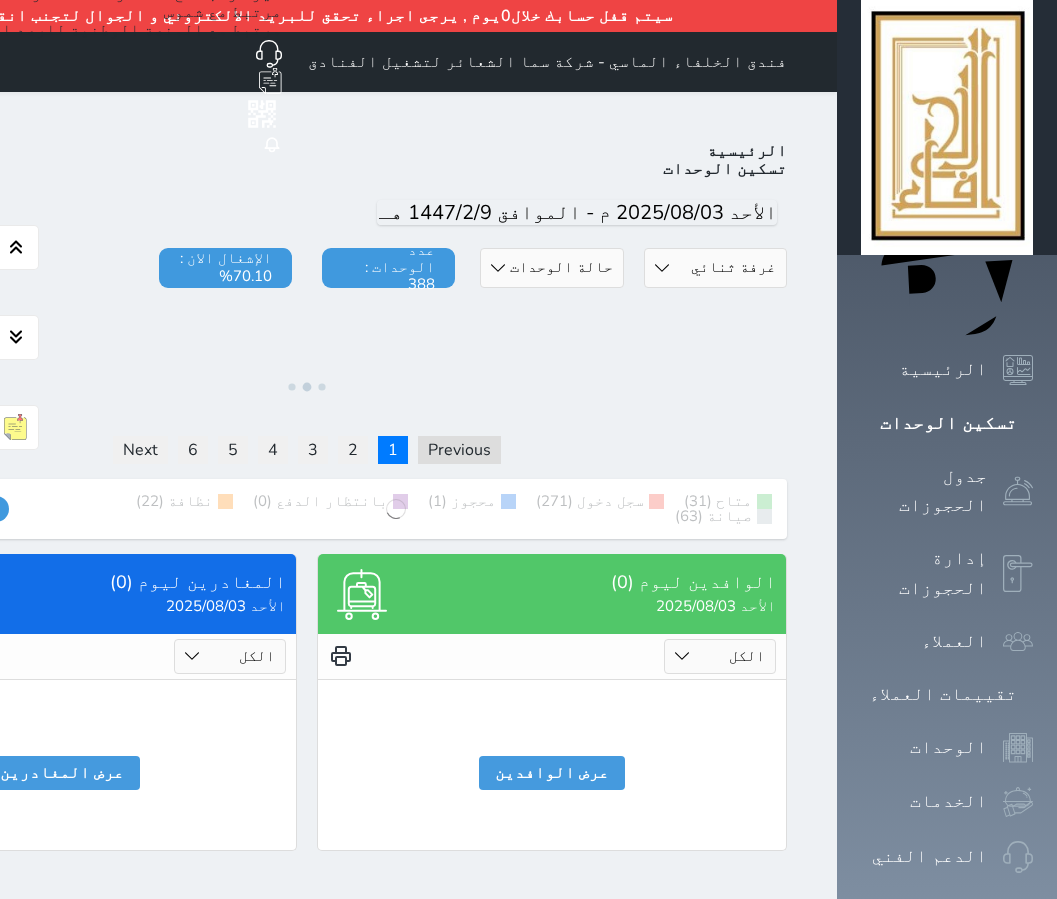 select on "1" 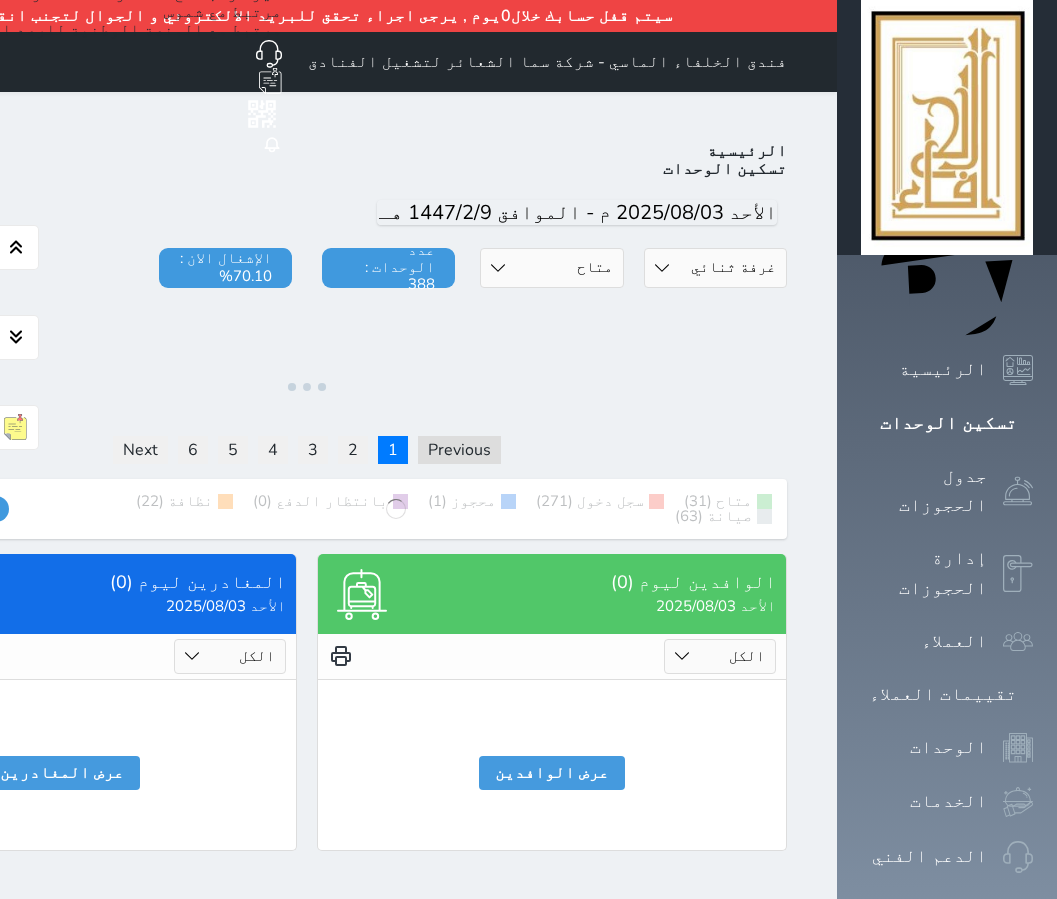 click on "حالة الوحدات متاح تحت التنظيف تحت الصيانة سجل دخول  لم يتم تسجيل الدخول" at bounding box center [551, 268] 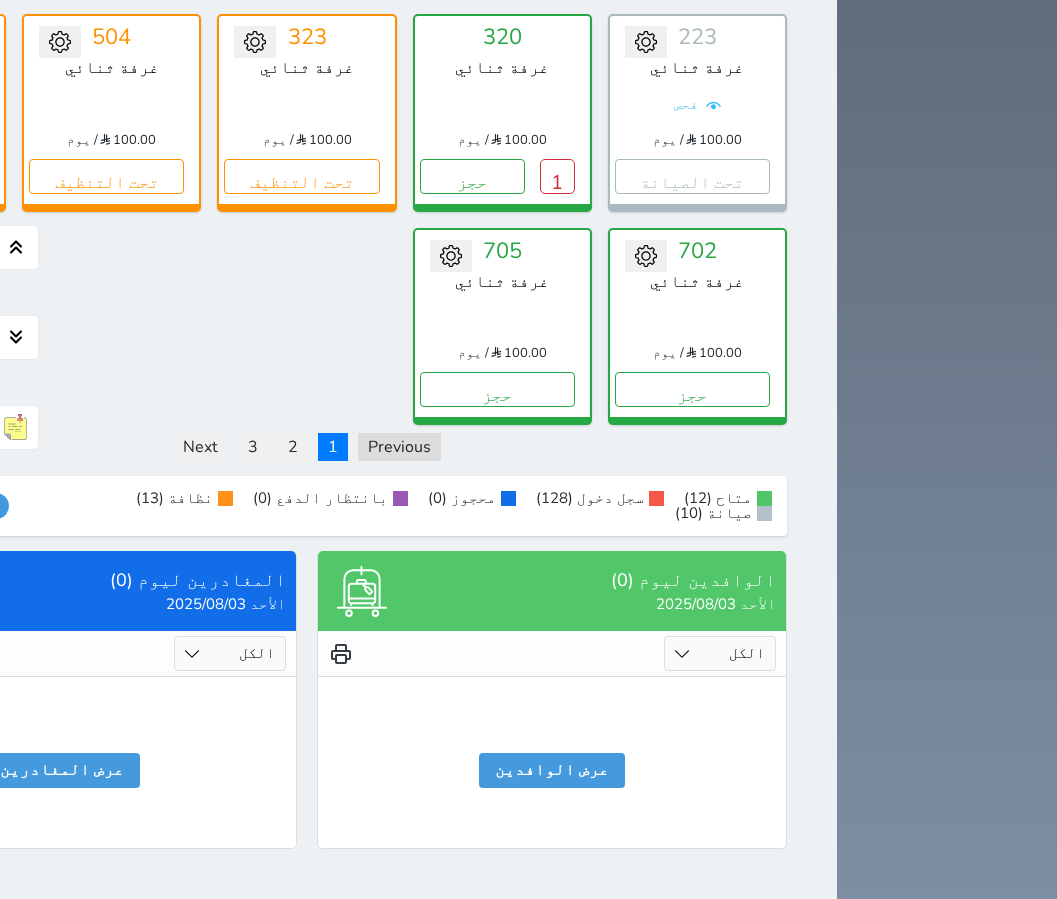 scroll, scrollTop: 1110, scrollLeft: 0, axis: vertical 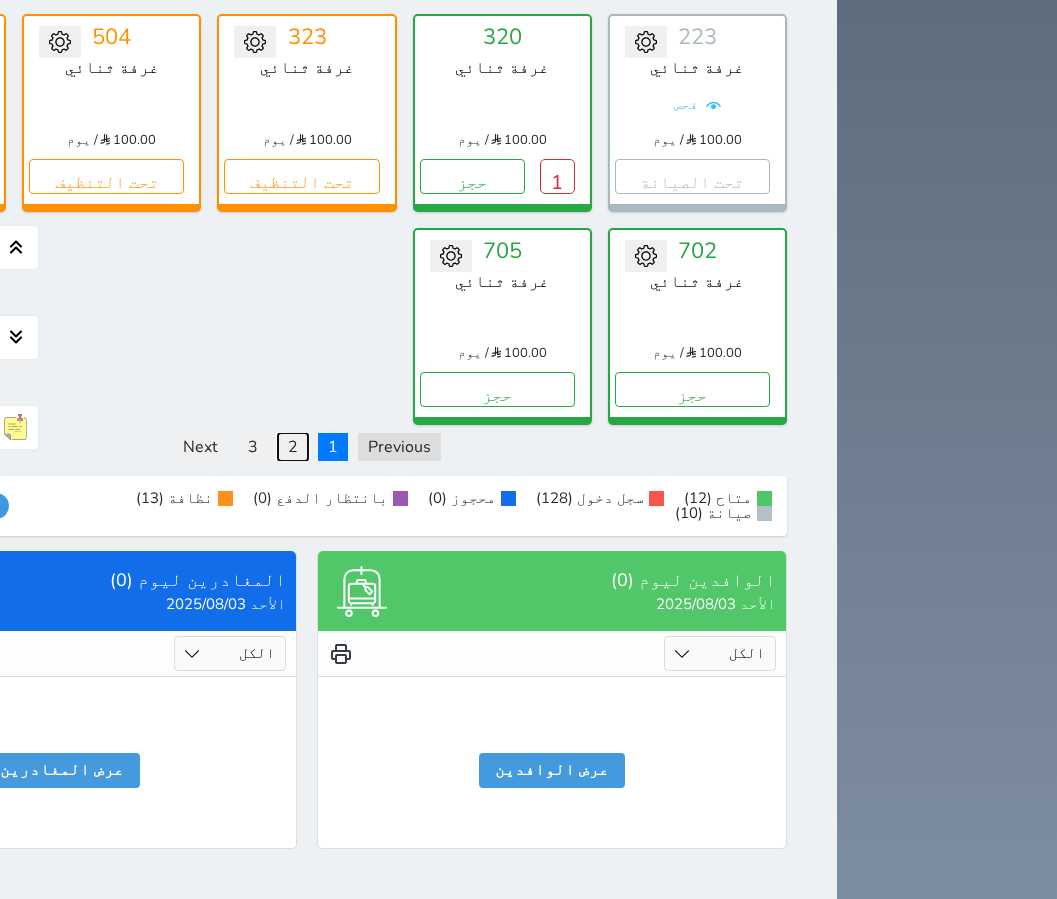 click on "2" at bounding box center [293, 447] 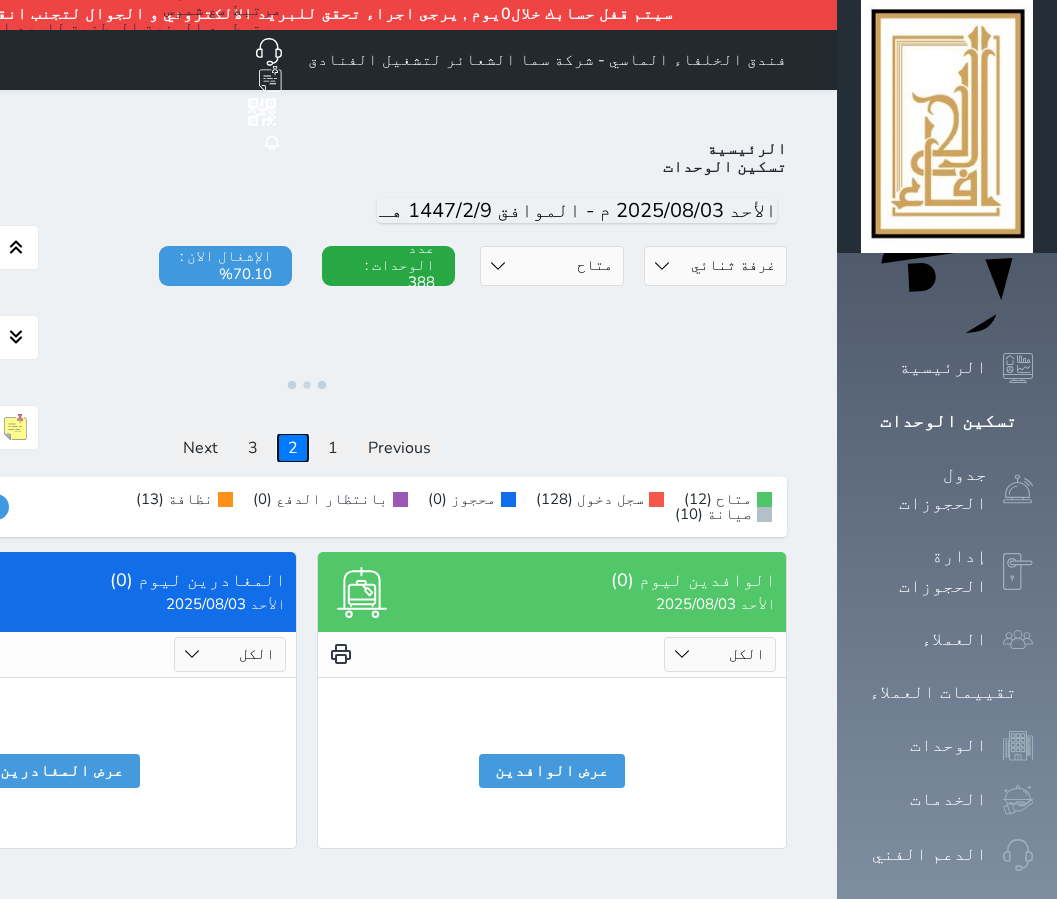 scroll, scrollTop: 86, scrollLeft: 0, axis: vertical 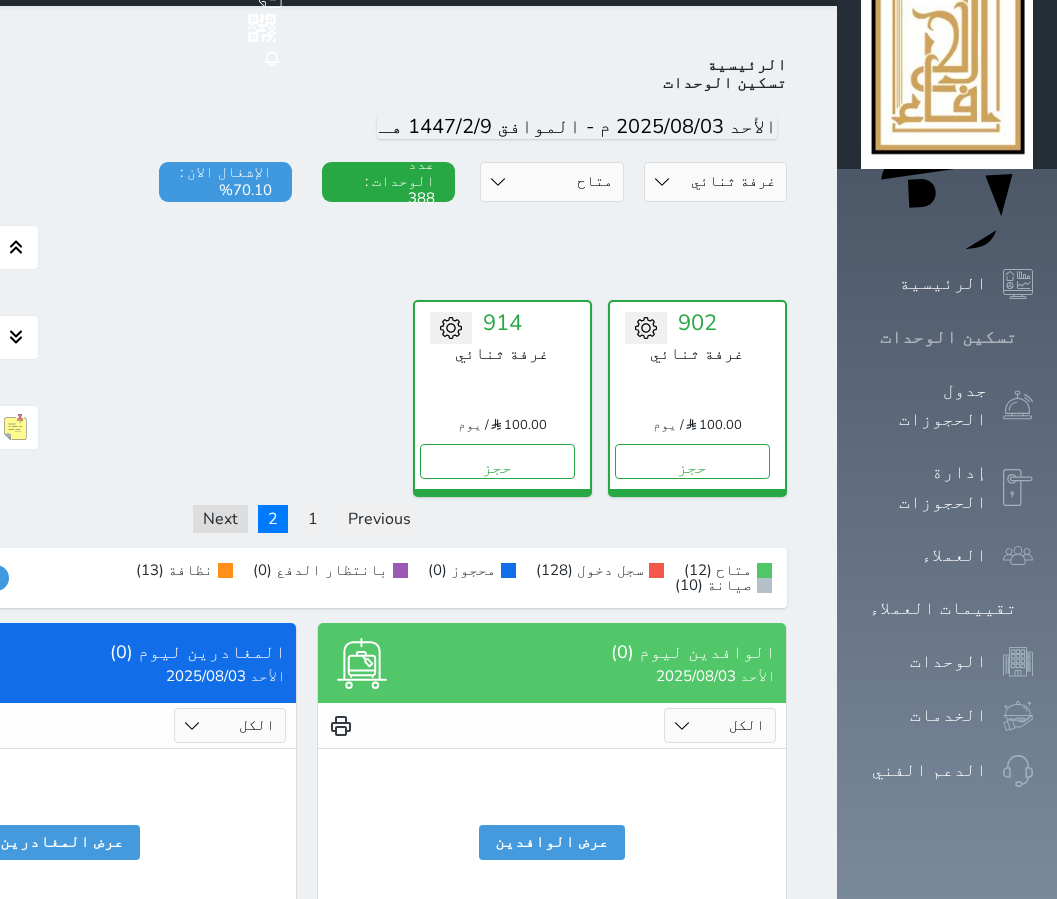 click 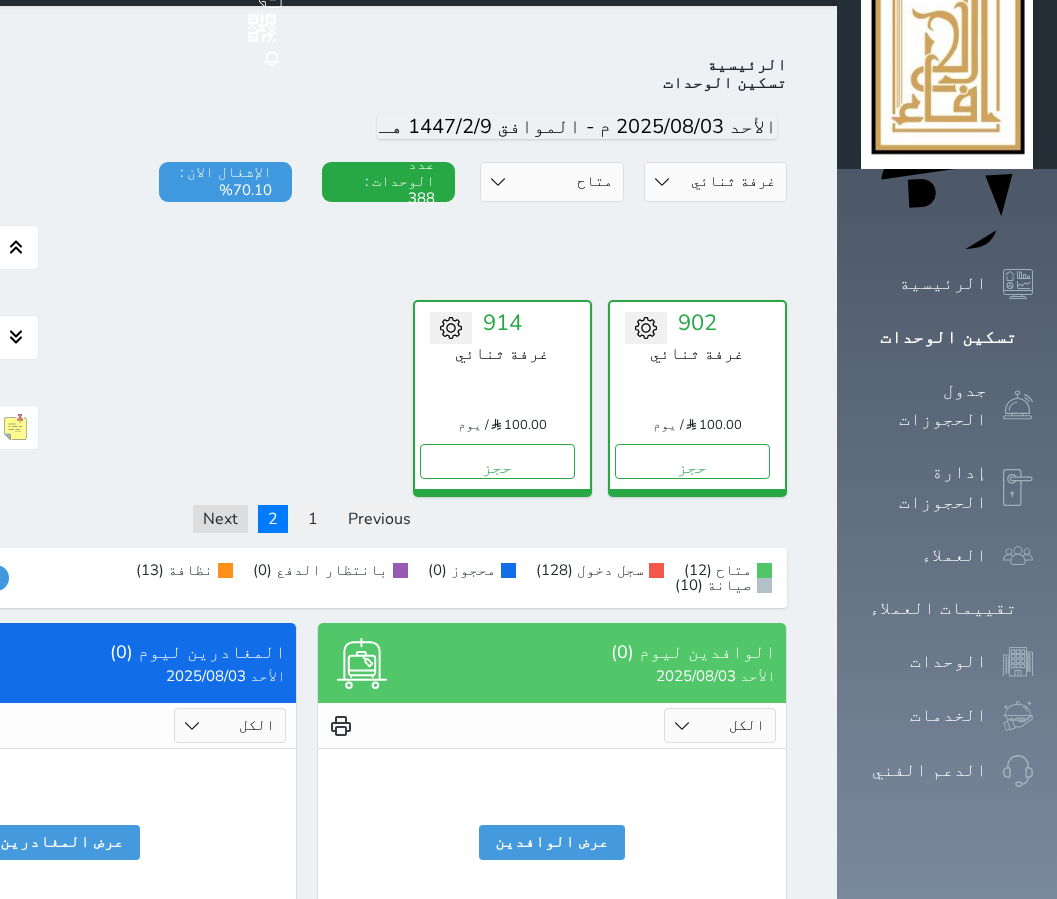 click on "قسم الوحدة   غرفه رباعية سرير كينج غرفة ثلاثة غرفة ثنائي" at bounding box center [715, 182] 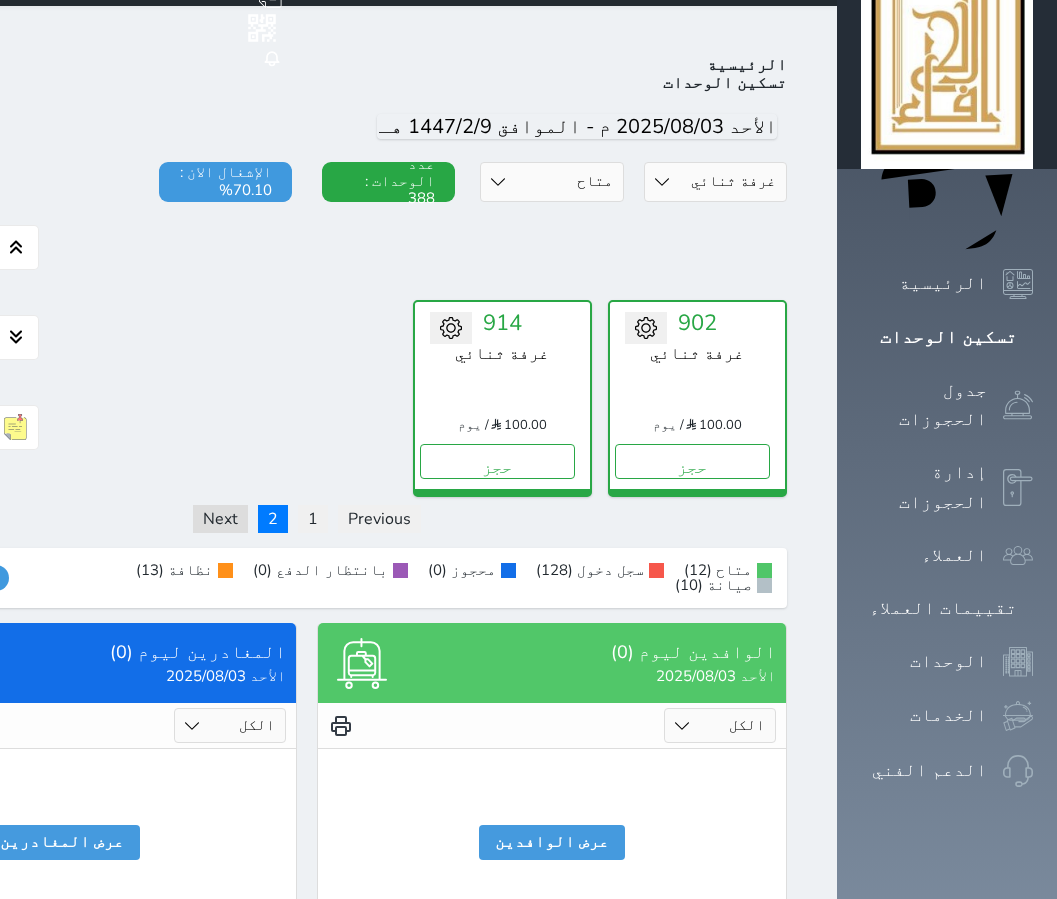 select on "39145628" 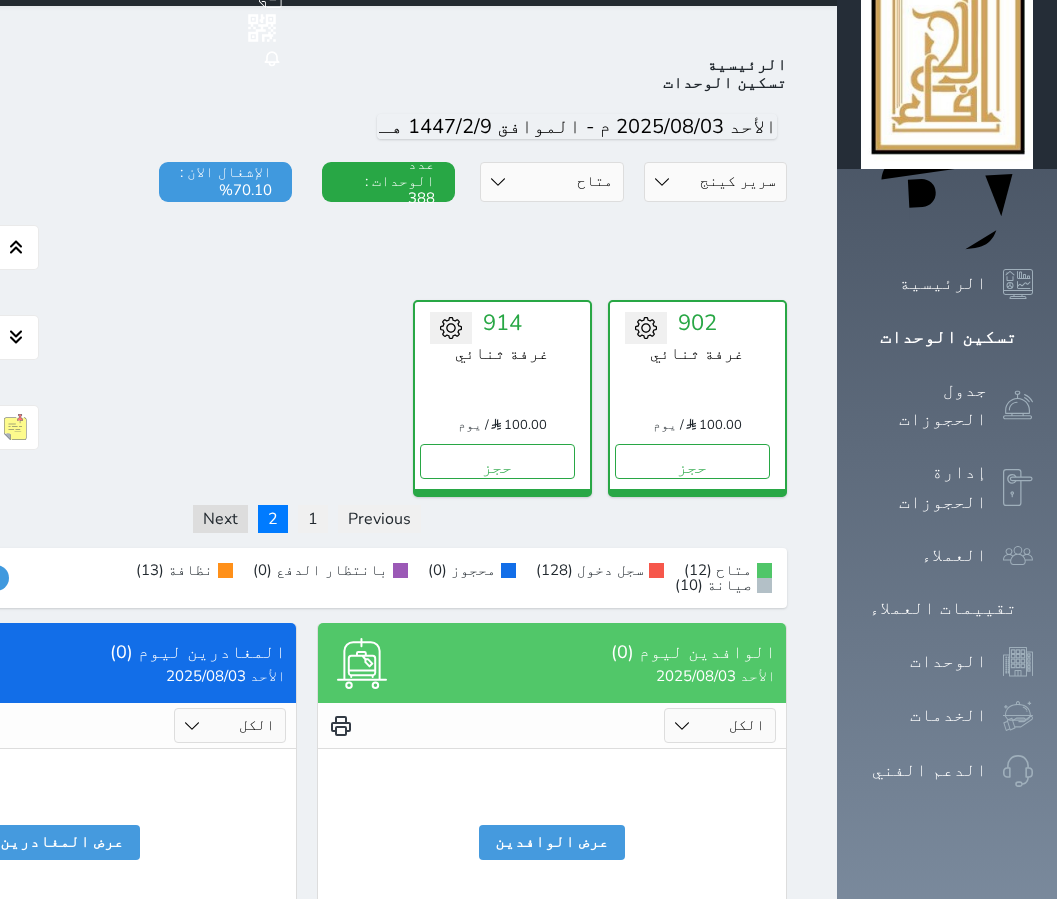 click on "قسم الوحدة   غرفه رباعية سرير كينج غرفة ثلاثة غرفة ثنائي" at bounding box center [715, 182] 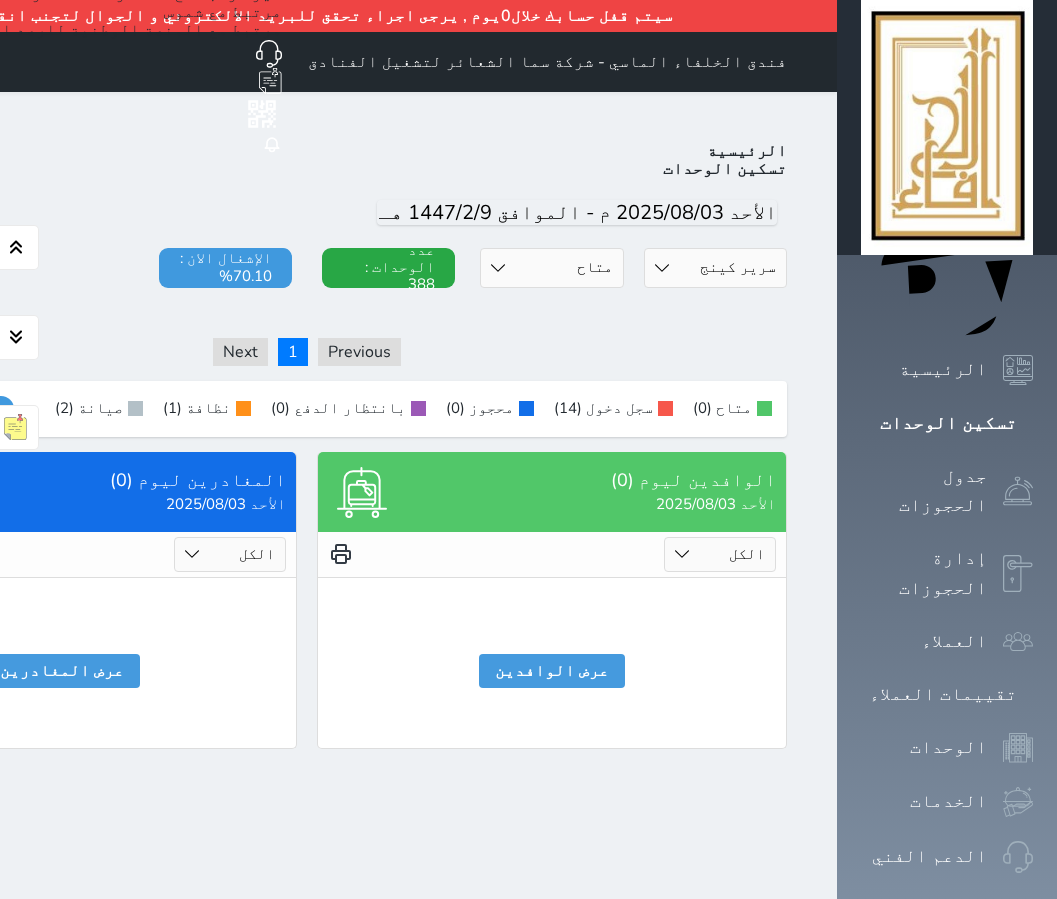scroll, scrollTop: 0, scrollLeft: 0, axis: both 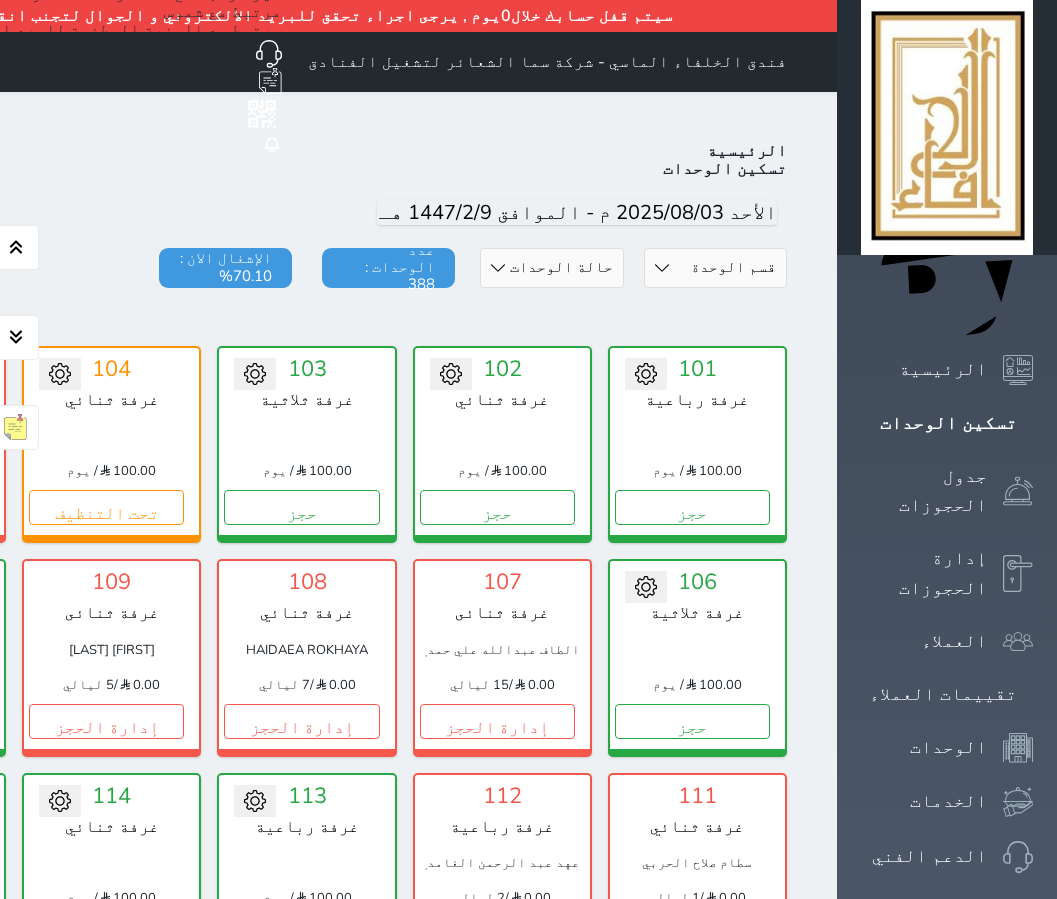click on "قسم الوحدة   غرفه رباعية سرير كينج غرفة ثلاثة غرفة ثنائي" at bounding box center [715, 268] 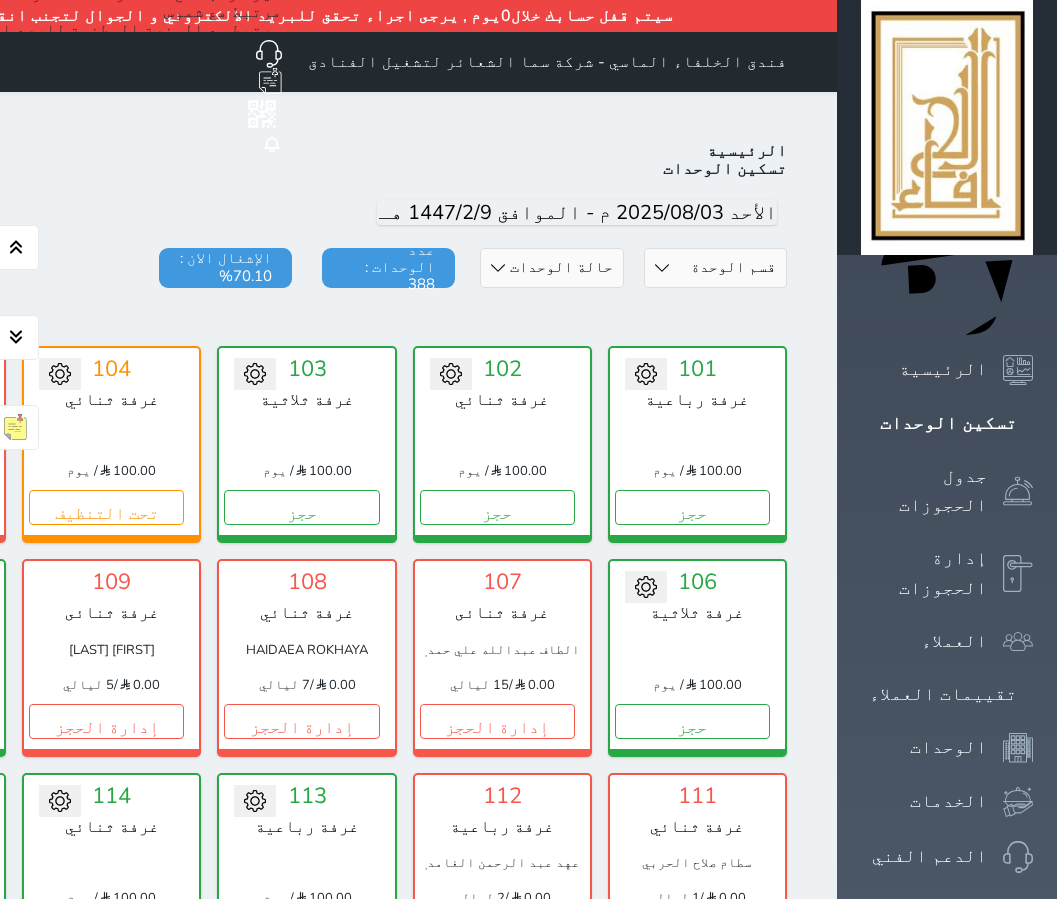 select on "39145628" 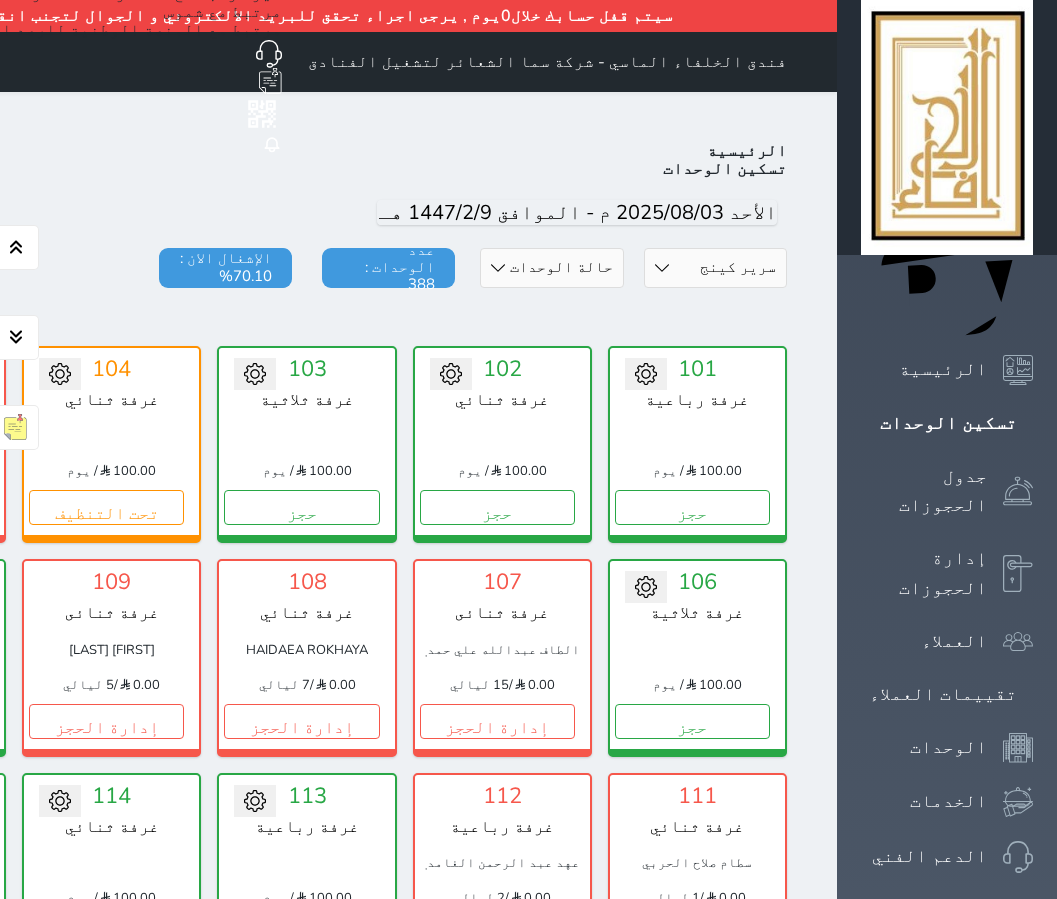 click on "قسم الوحدة   غرفه رباعية سرير كينج غرفة ثلاثة غرفة ثنائي" at bounding box center [715, 268] 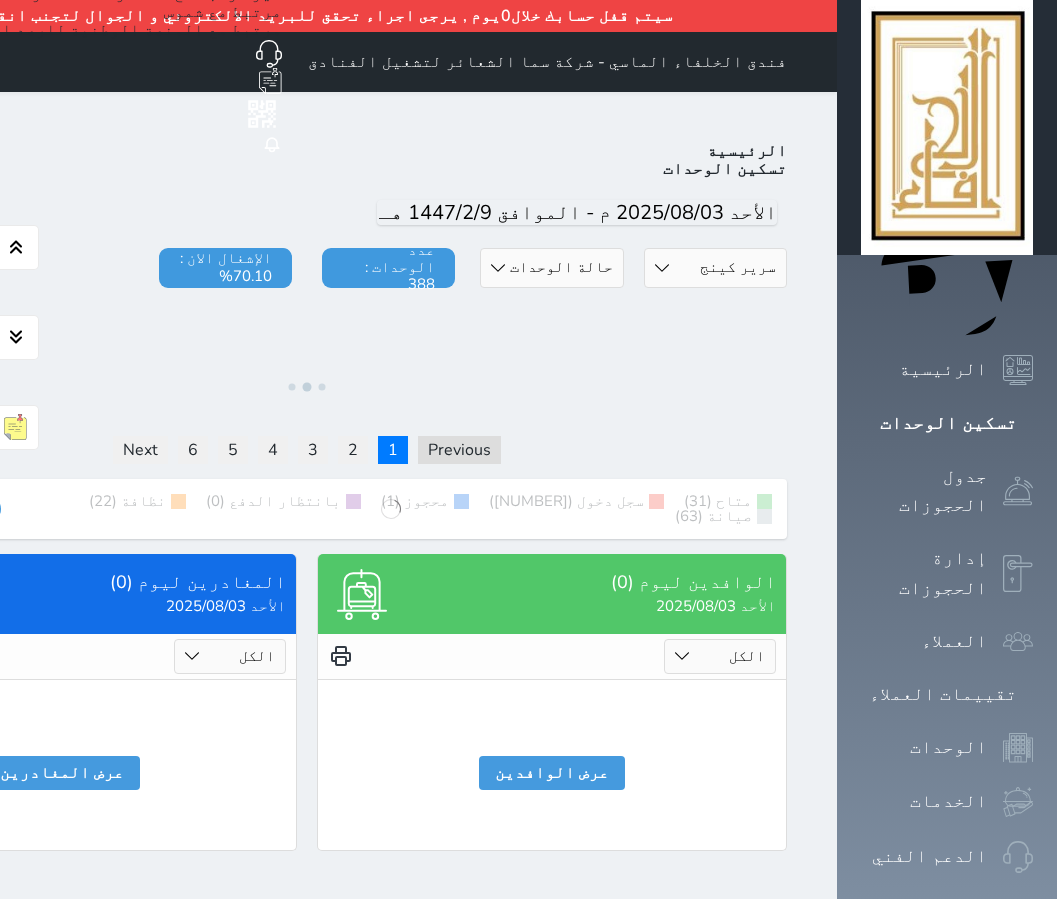 scroll, scrollTop: 33, scrollLeft: 0, axis: vertical 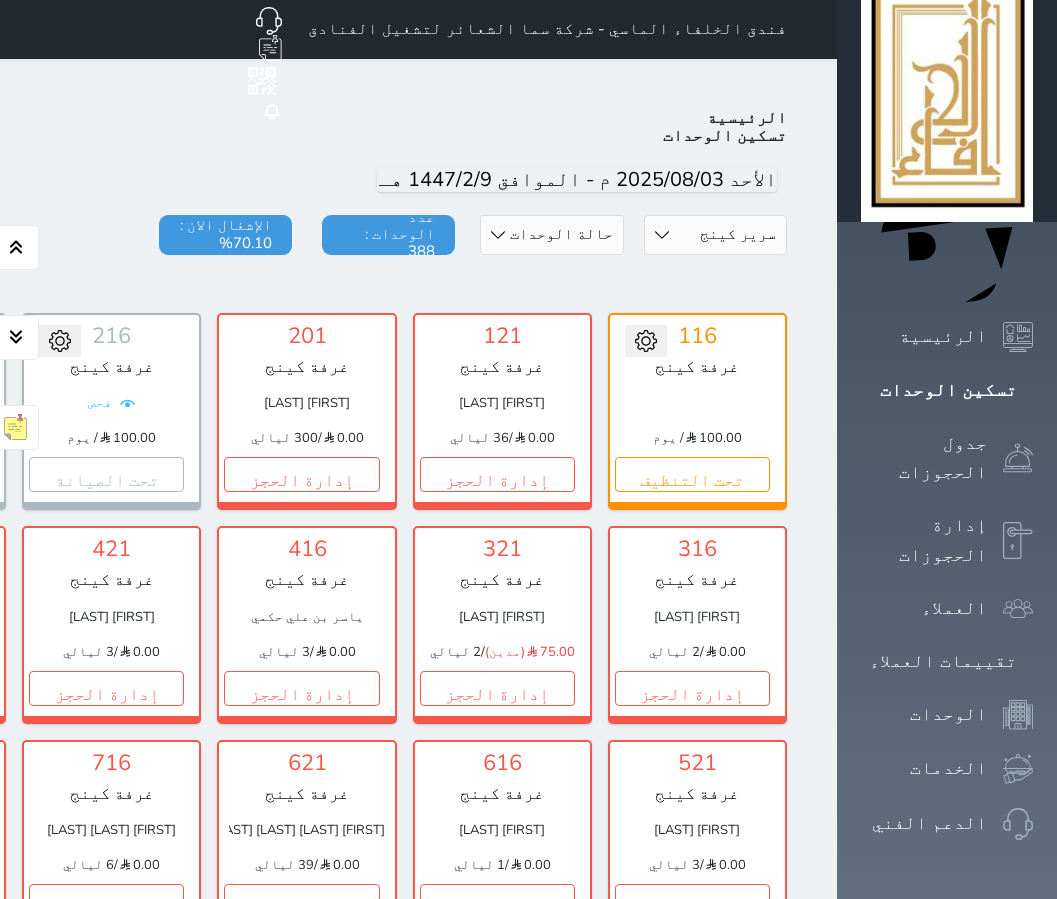 click on "قسم الوحدة   غرفه رباعية سرير كينج غرفة ثلاثة غرفة ثنائي   حالة الوحدات متاح تحت التنظيف تحت الصيانة سجل دخول  لم يتم تسجيل الدخول   عدد الوحدات : 388   الإشغال الان : 70.10%" at bounding box center [307, 260] 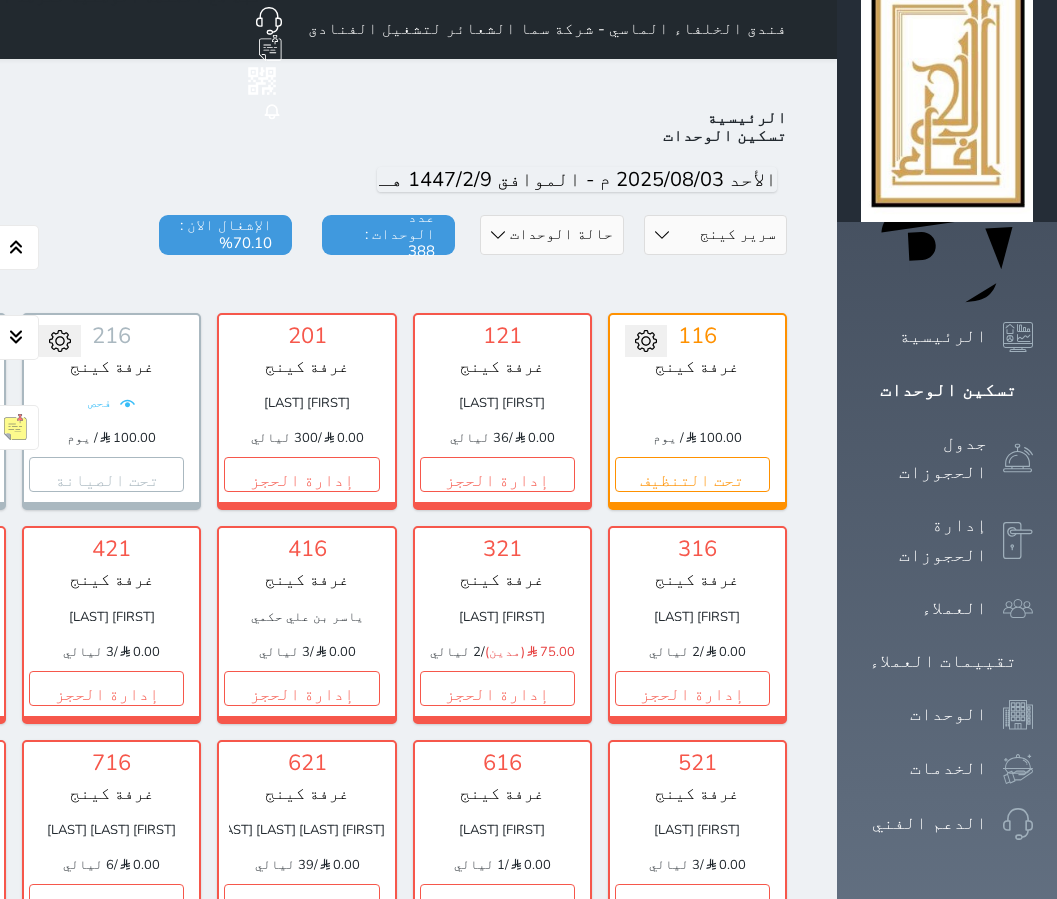 click on "حالة الوحدات متاح تحت التنظيف تحت الصيانة سجل دخول  لم يتم تسجيل الدخول" at bounding box center [551, 235] 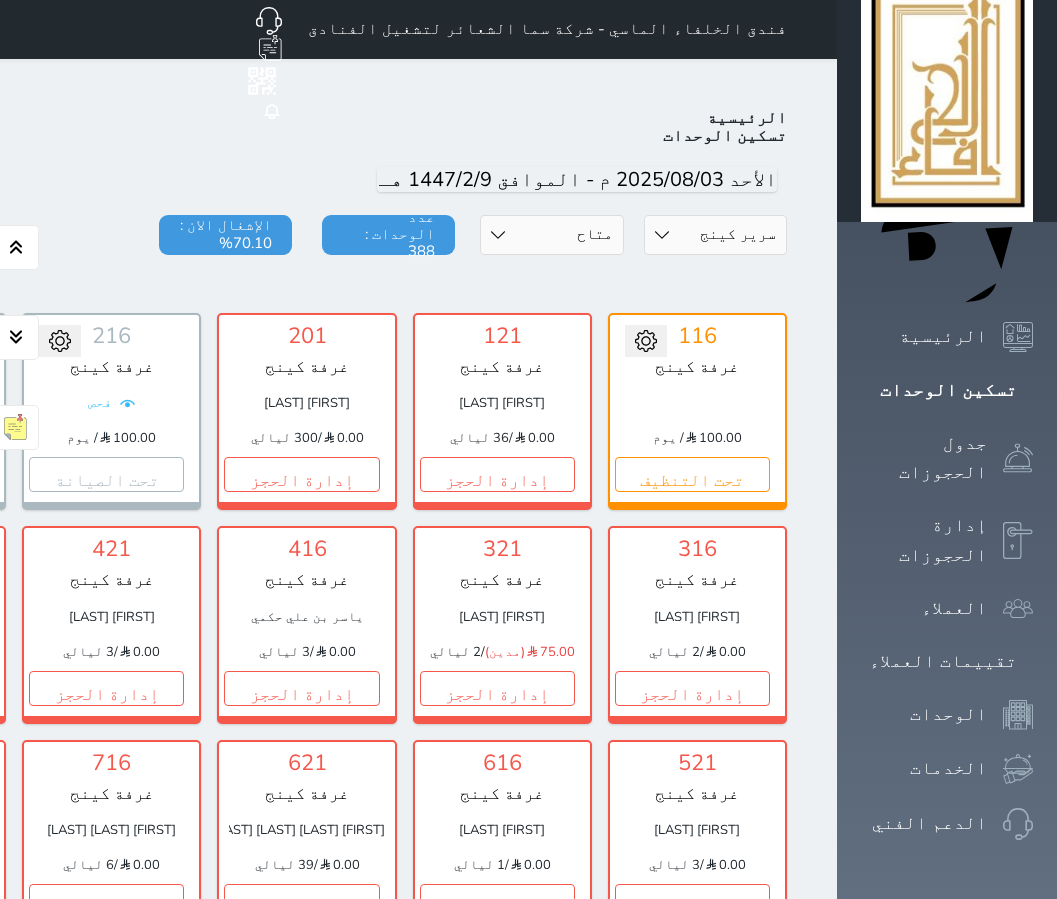 click on "حالة الوحدات متاح تحت التنظيف تحت الصيانة سجل دخول  لم يتم تسجيل الدخول" at bounding box center (551, 235) 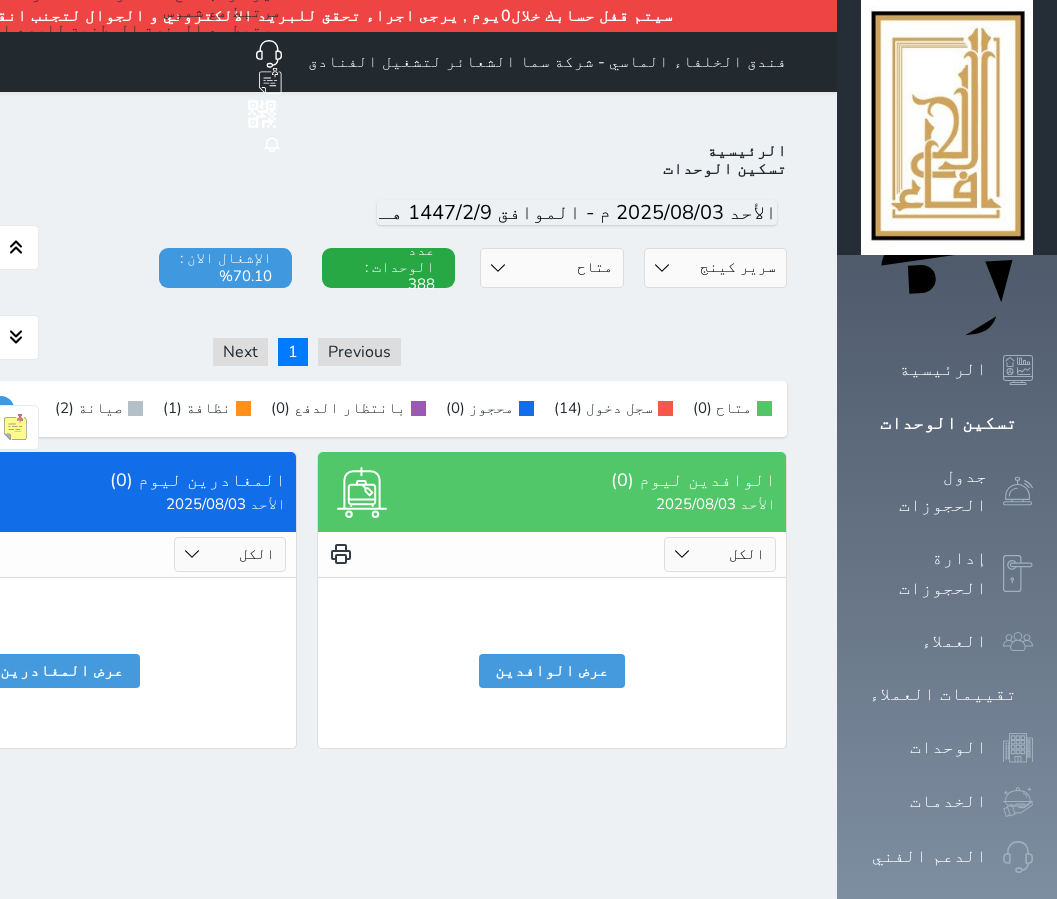 scroll, scrollTop: 0, scrollLeft: 0, axis: both 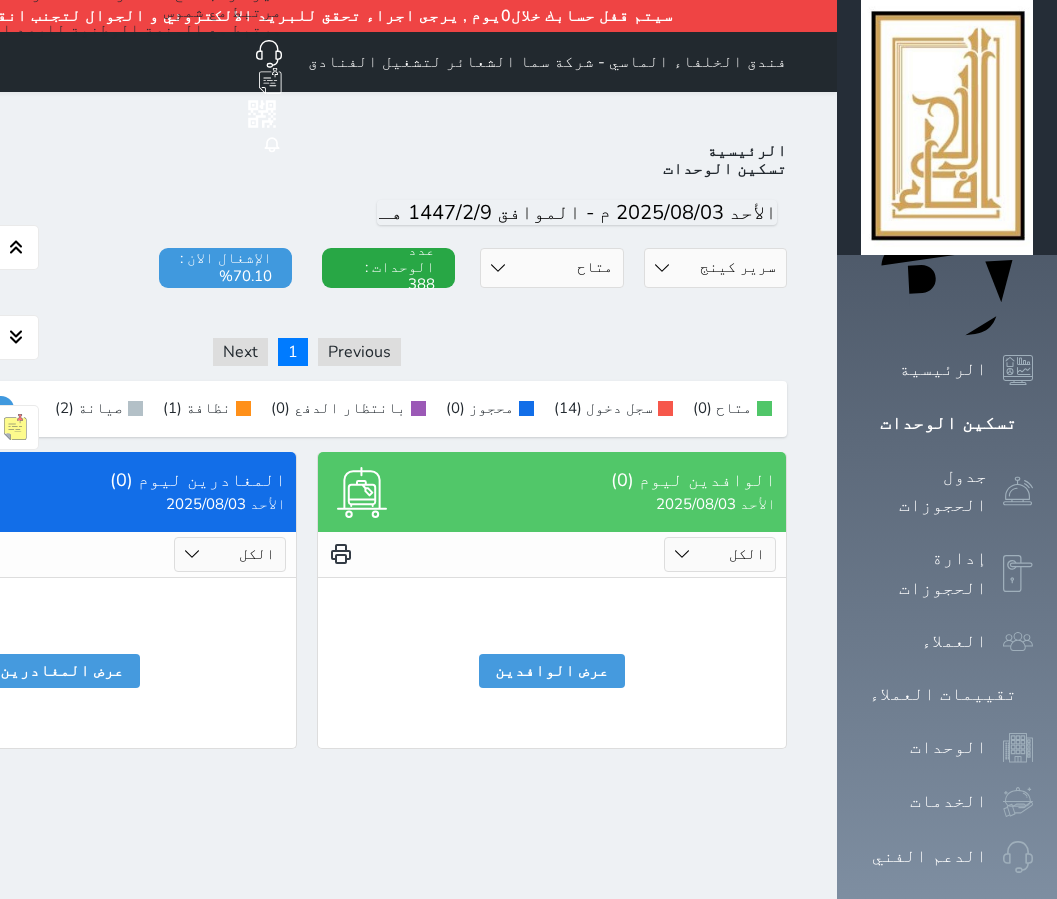 click on "قسم الوحدة   غرفه رباعية سرير كينج غرفة ثلاثة غرفة ثنائي" at bounding box center [715, 268] 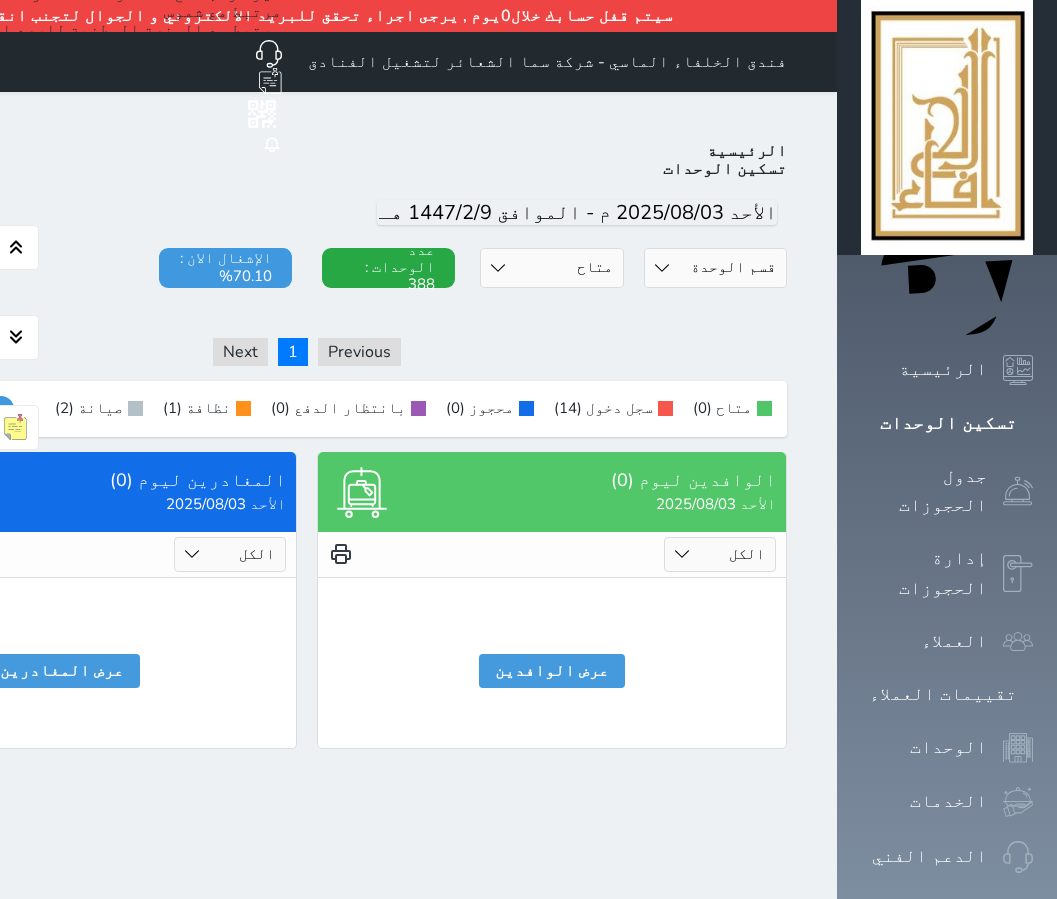 click on "قسم الوحدة   غرفه رباعية سرير كينج غرفة ثلاثة غرفة ثنائي" at bounding box center [715, 268] 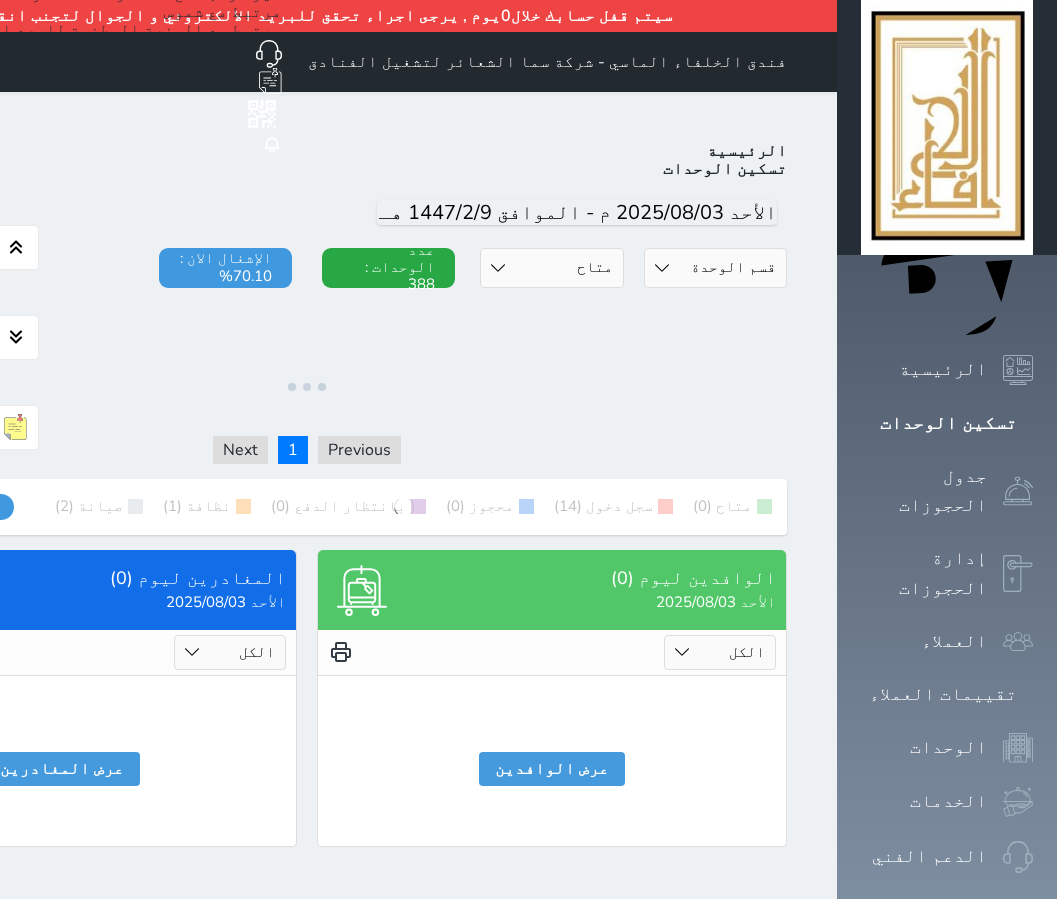 click on "حالة الوحدات متاح تحت التنظيف تحت الصيانة سجل دخول  لم يتم تسجيل الدخول" at bounding box center [551, 268] 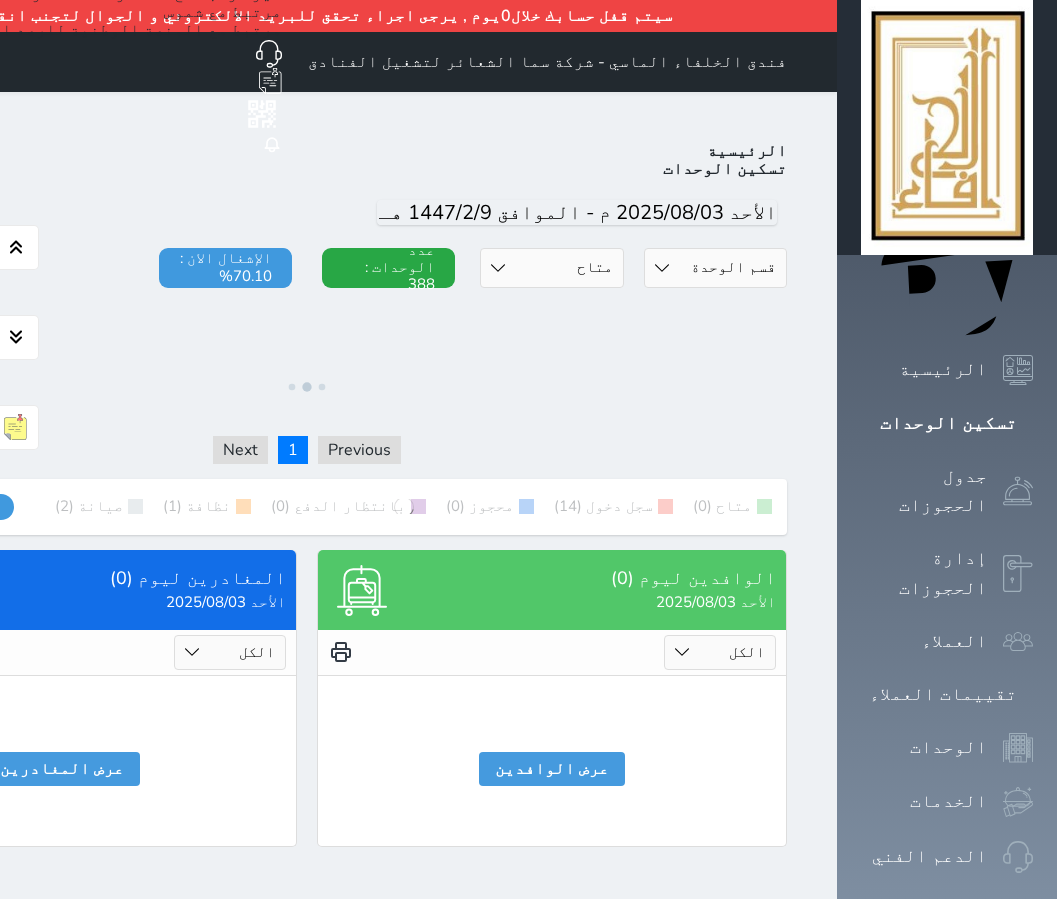 select 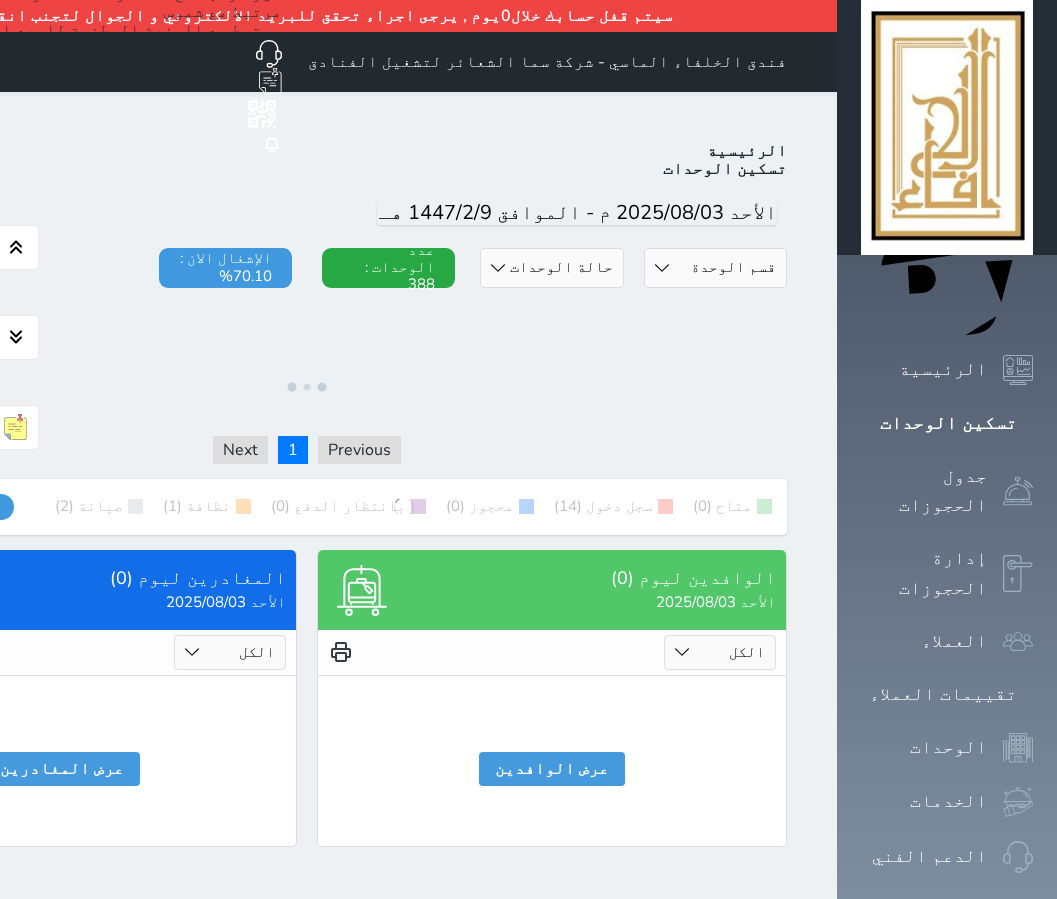 click on "حالة الوحدات متاح تحت التنظيف تحت الصيانة سجل دخول  لم يتم تسجيل الدخول" at bounding box center [551, 268] 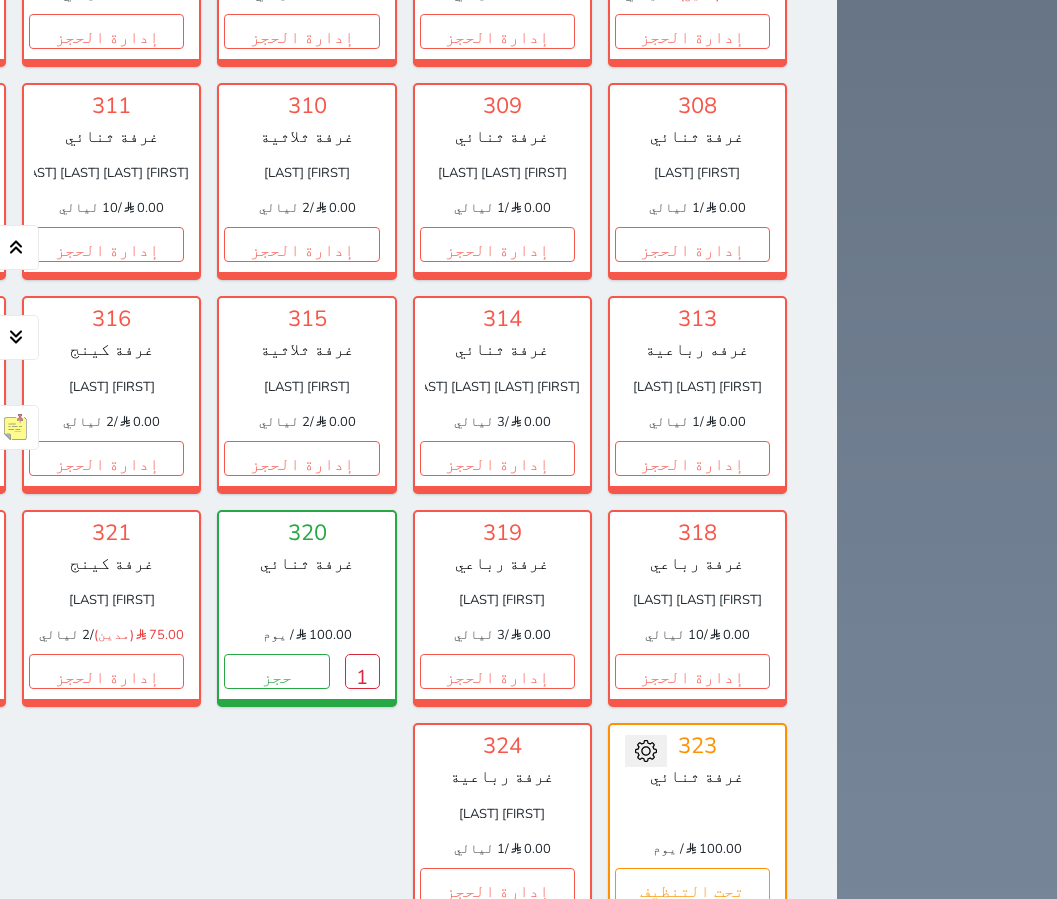 scroll, scrollTop: 2610, scrollLeft: 0, axis: vertical 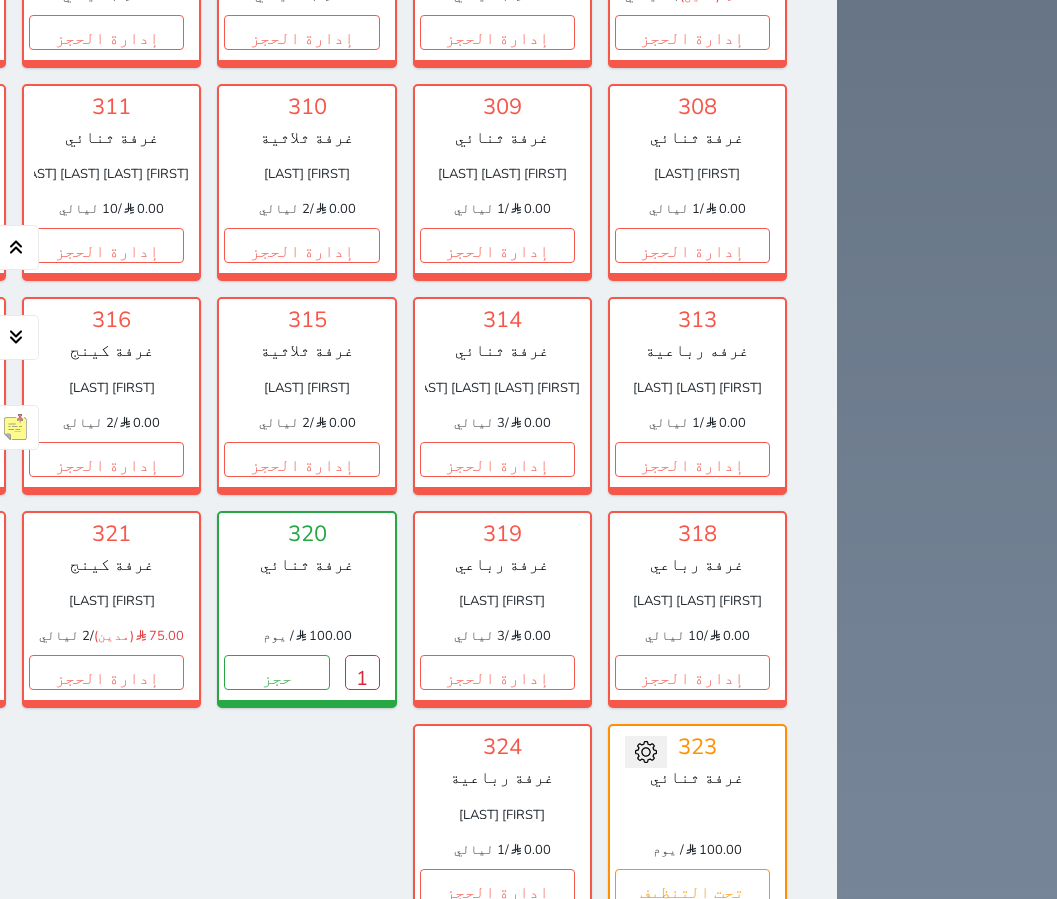 click on "إدارة الحجز" at bounding box center [106, -182] 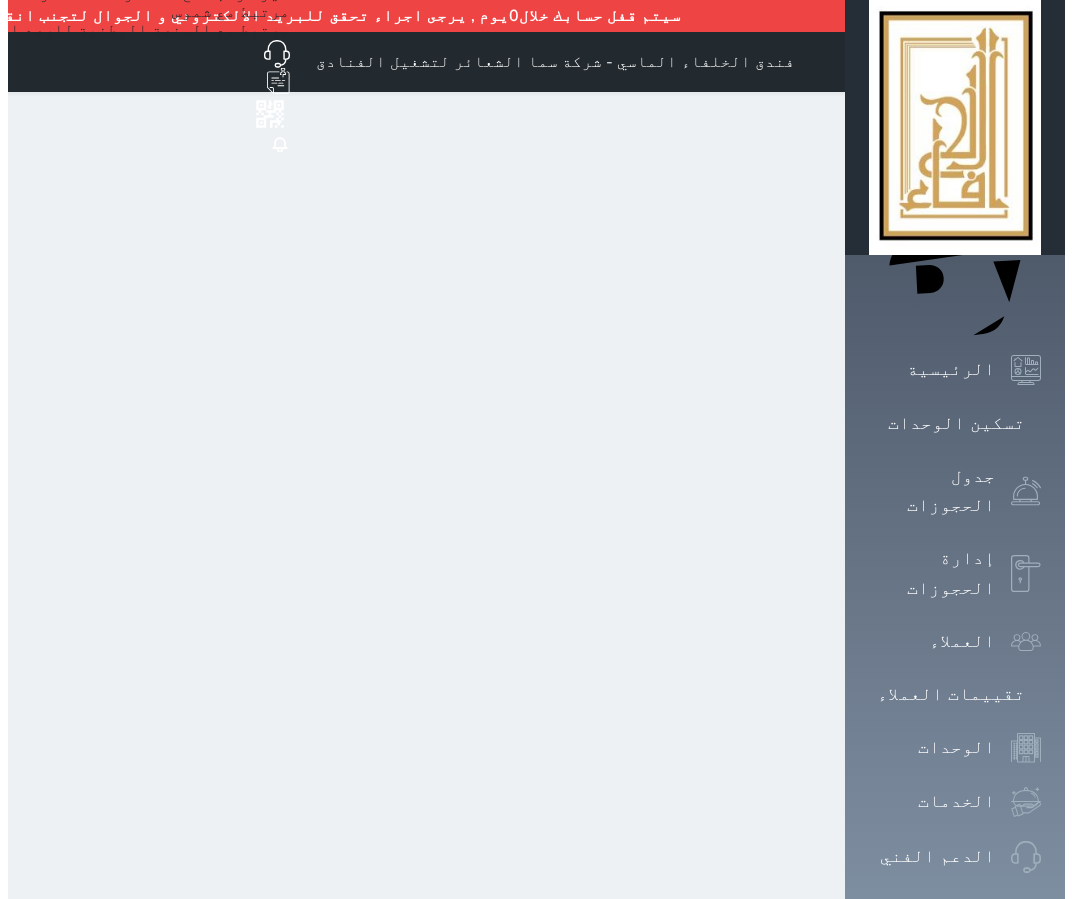 scroll, scrollTop: 0, scrollLeft: 0, axis: both 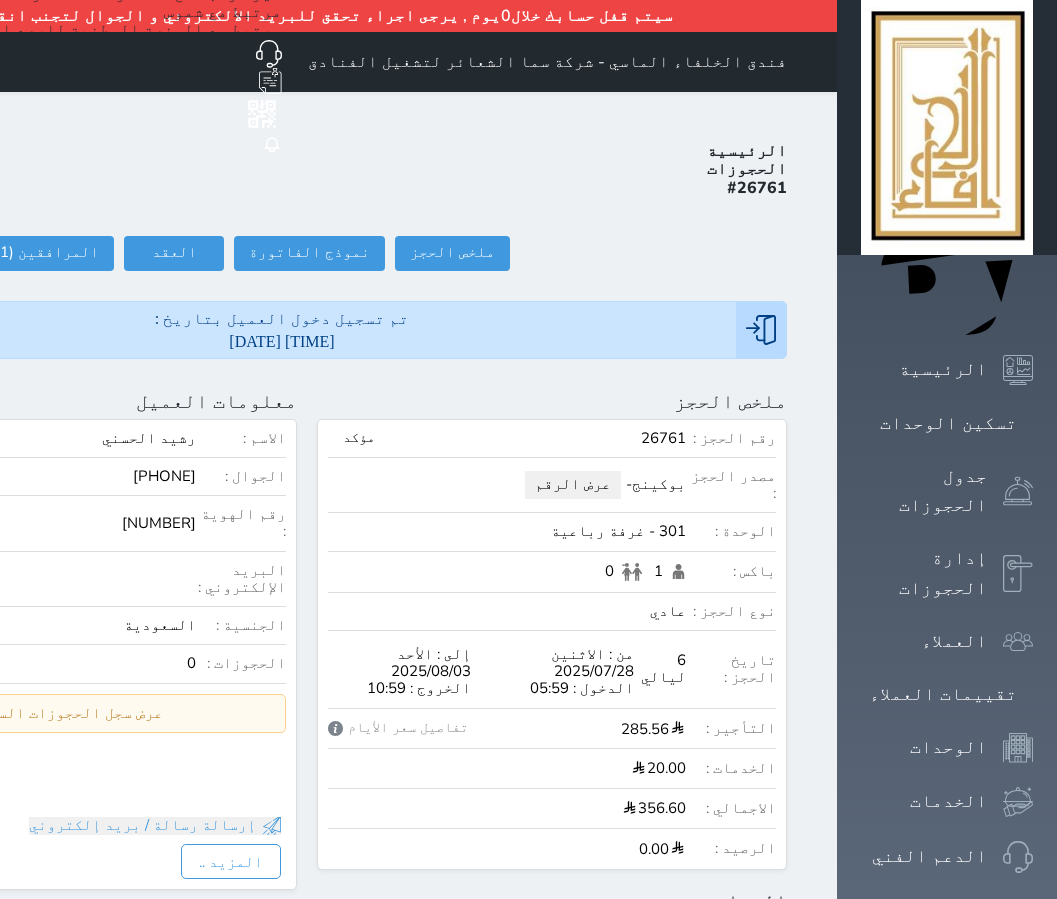 select 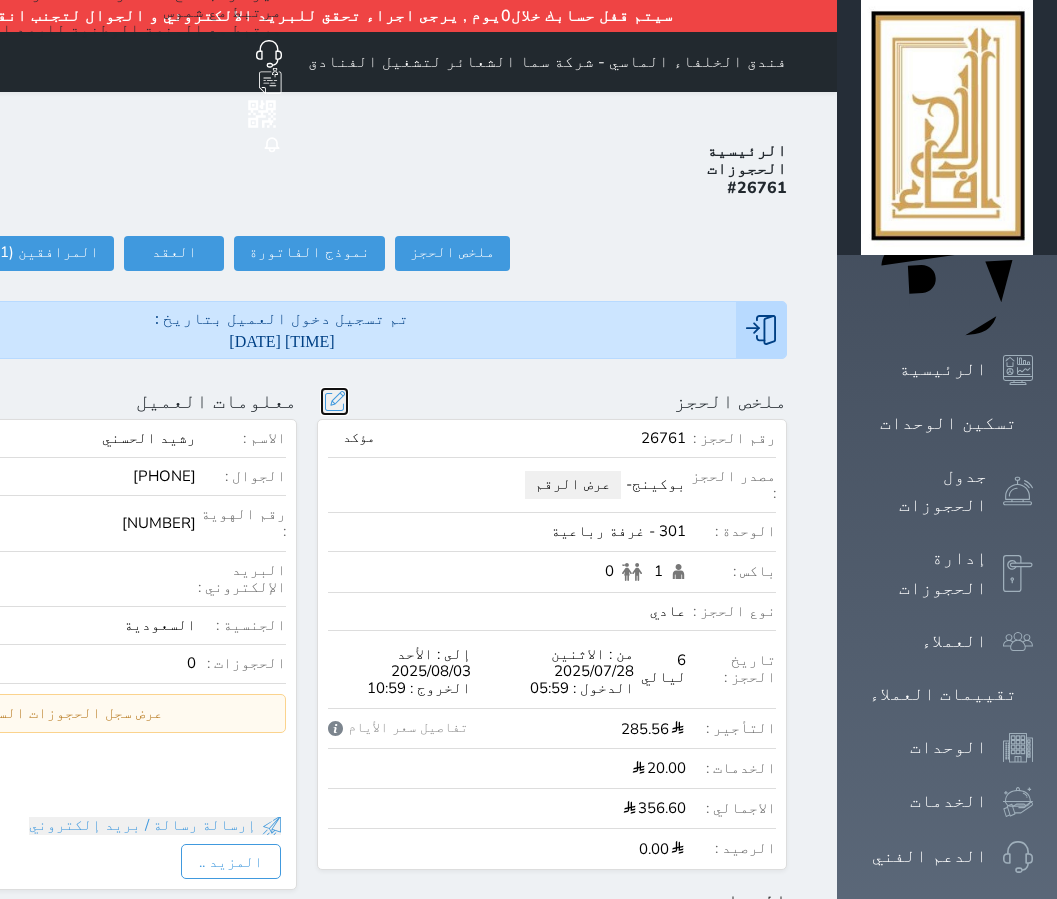 click at bounding box center (334, 401) 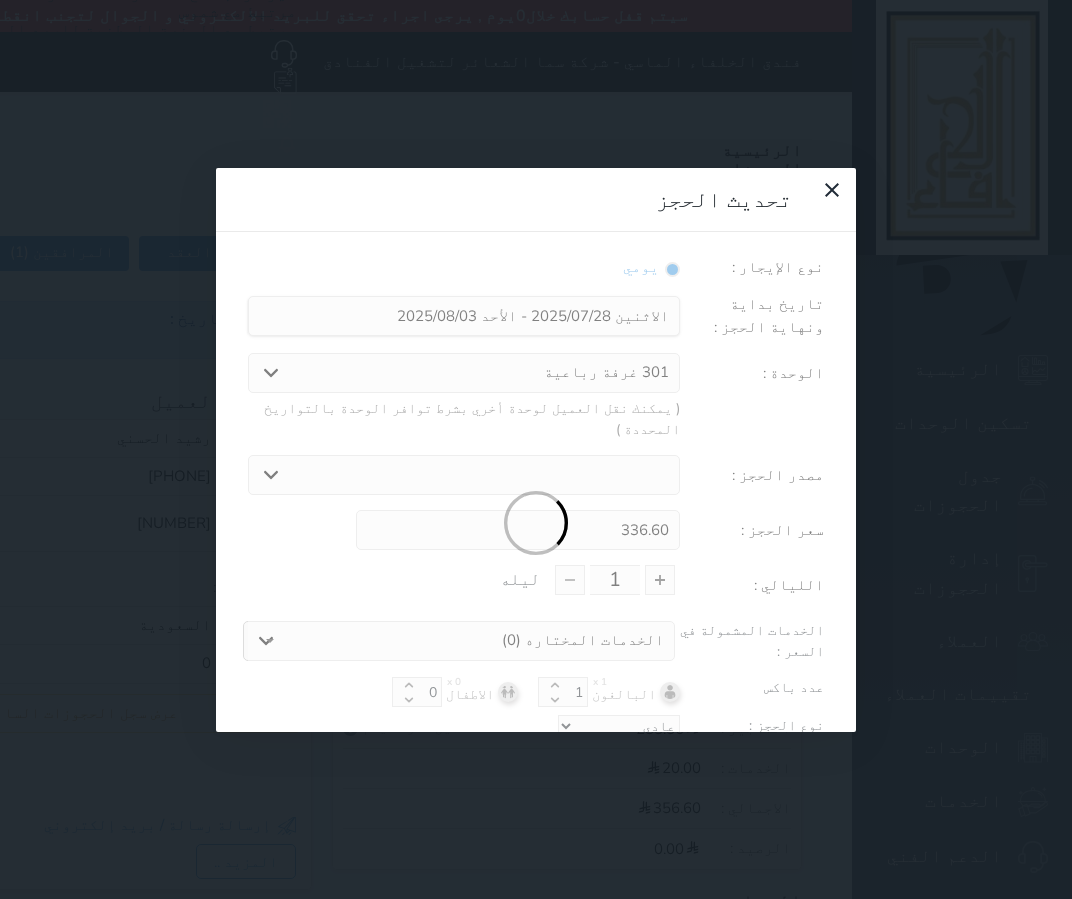 select 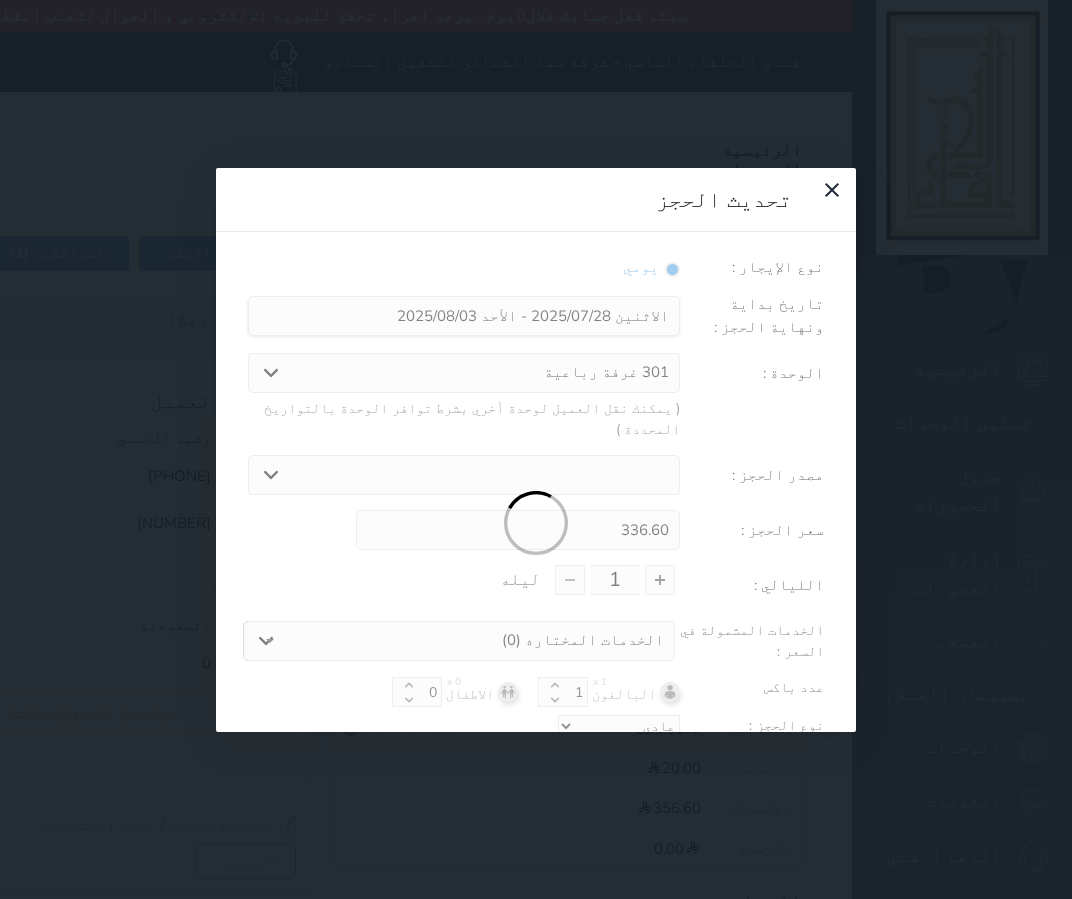 type on "6" 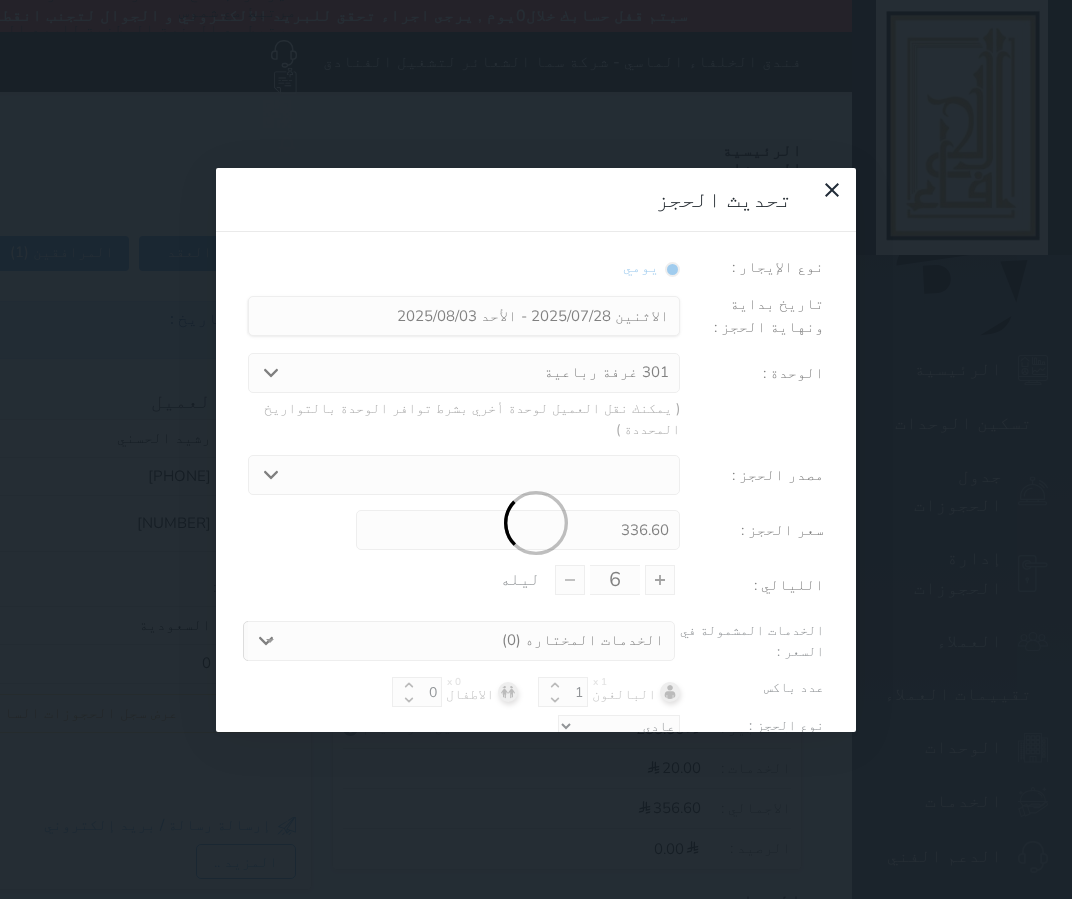 select on "29048" 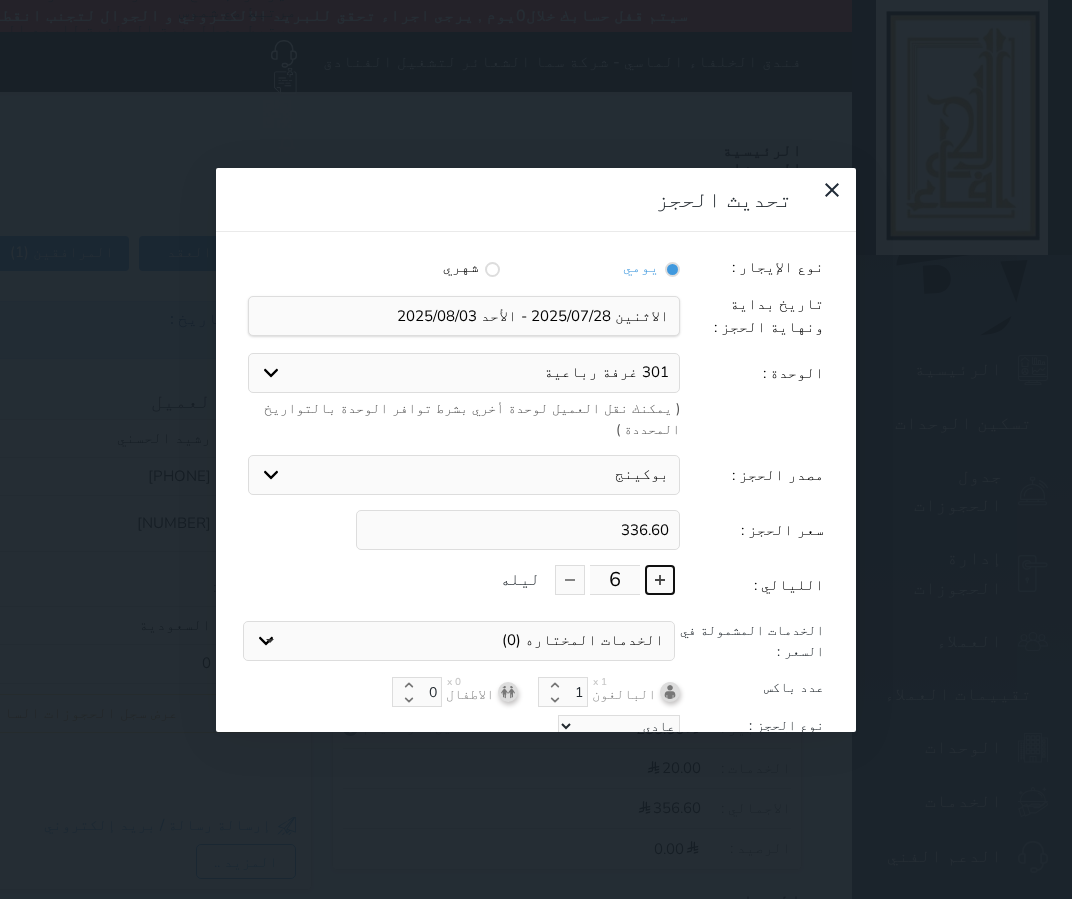 click at bounding box center (660, 580) 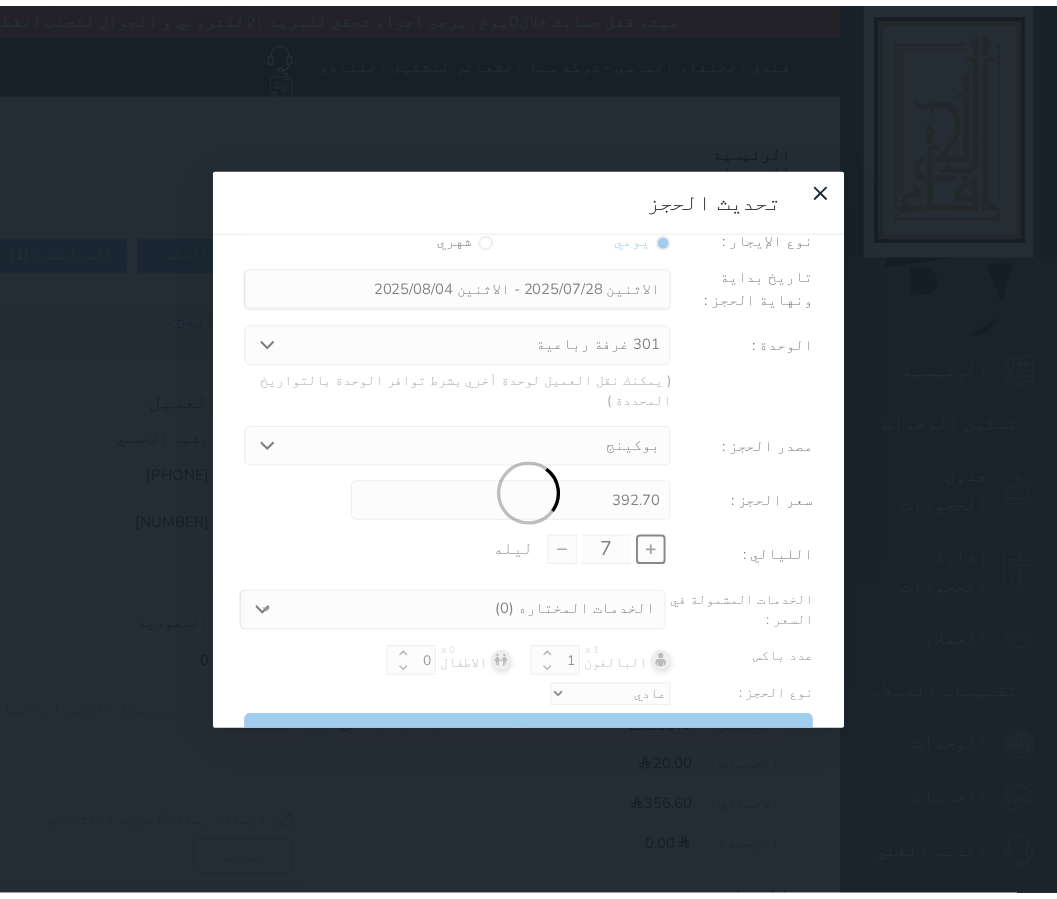 scroll, scrollTop: 45, scrollLeft: 0, axis: vertical 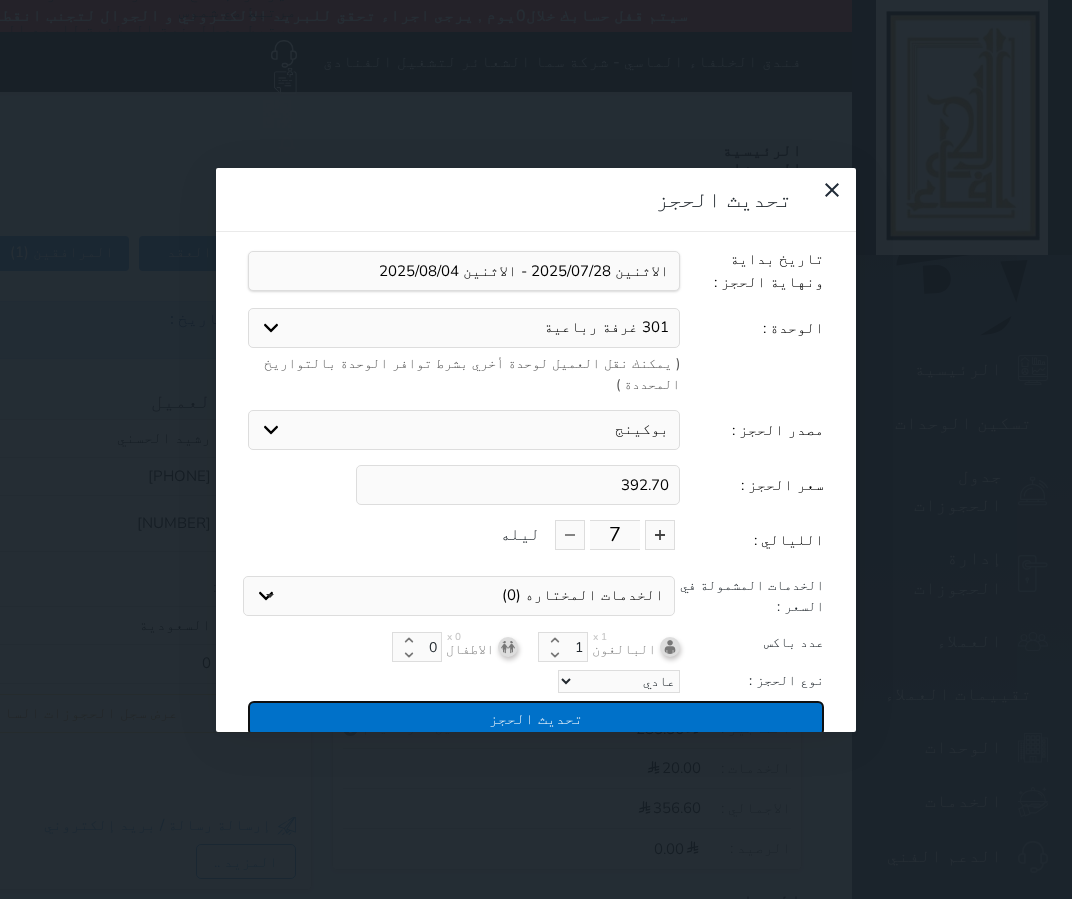 click on "تحديث الحجز" at bounding box center [536, 718] 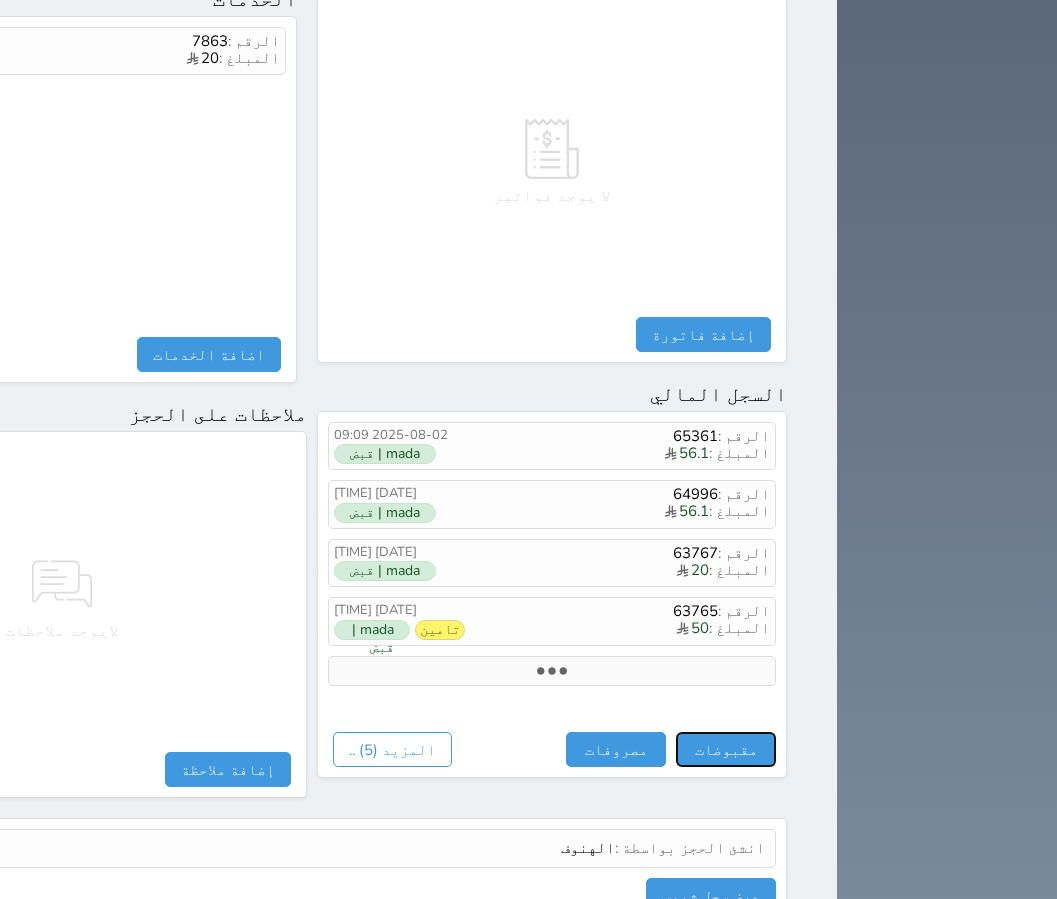 drag, startPoint x: 889, startPoint y: 676, endPoint x: 882, endPoint y: 640, distance: 36.67424 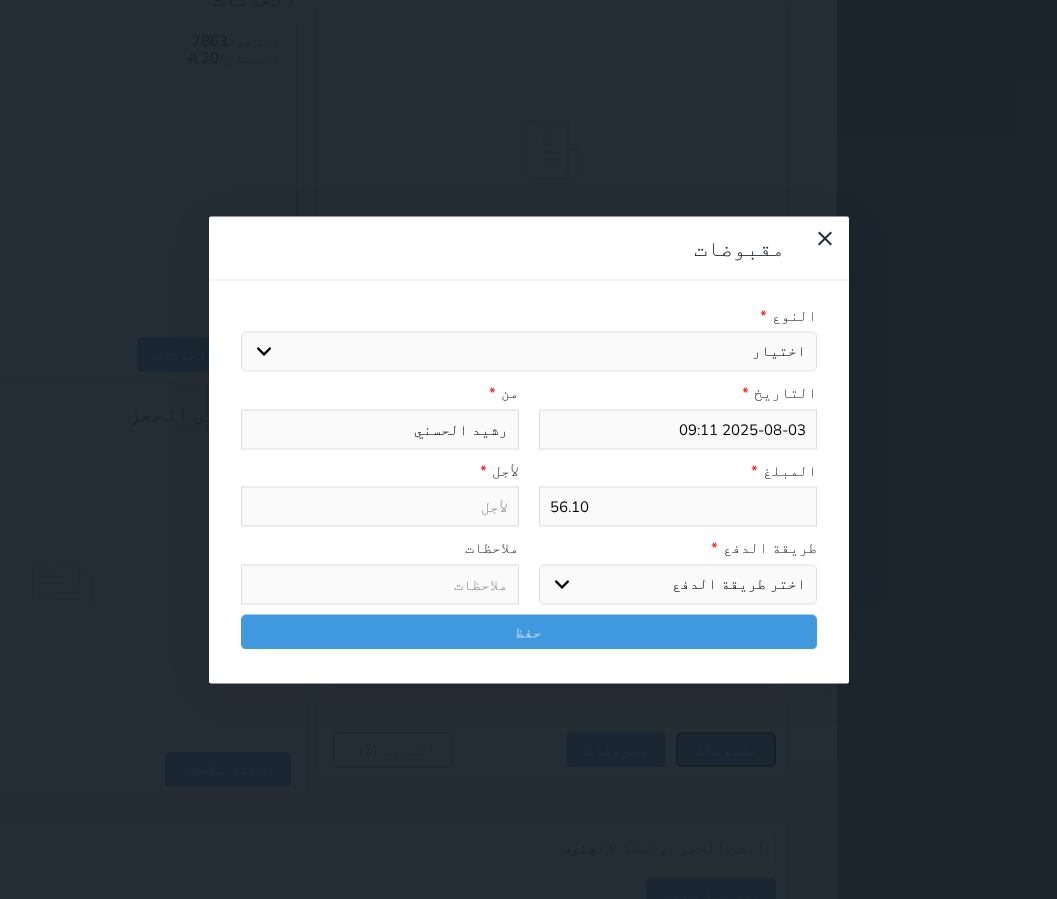 scroll, scrollTop: 913, scrollLeft: 0, axis: vertical 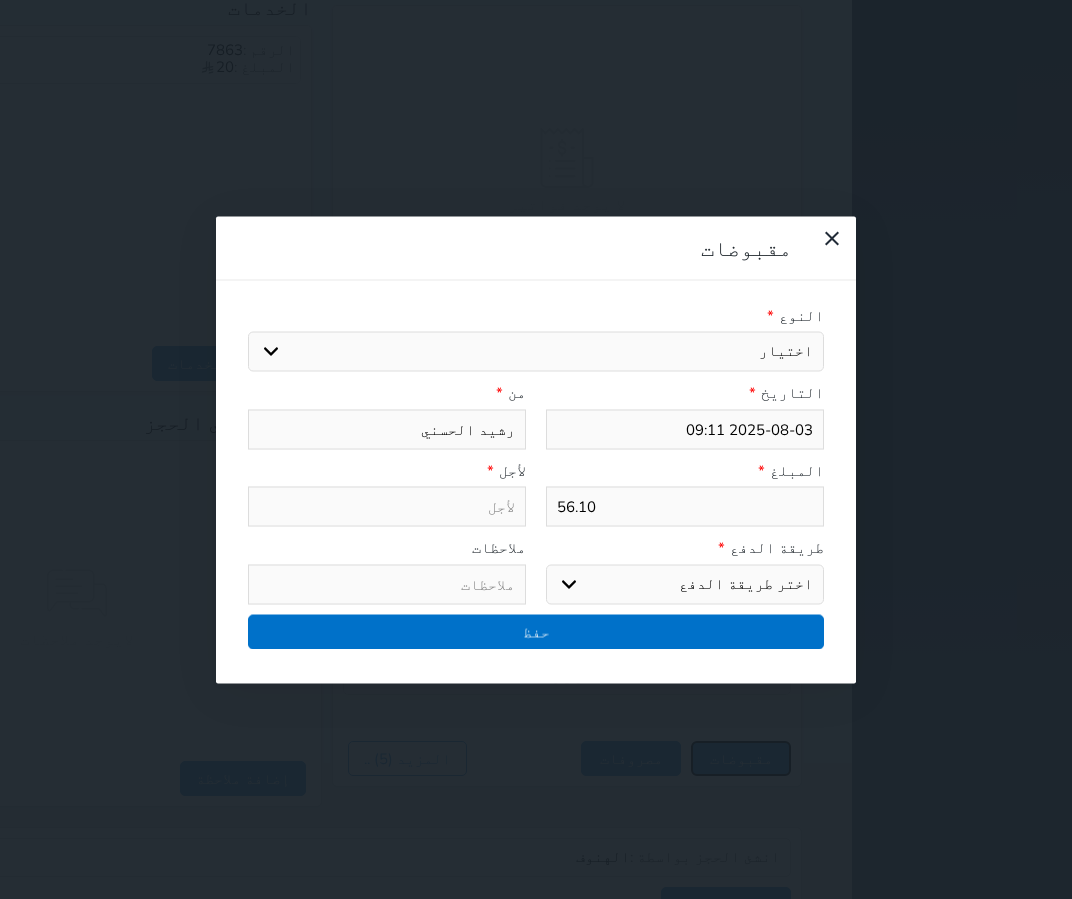 select 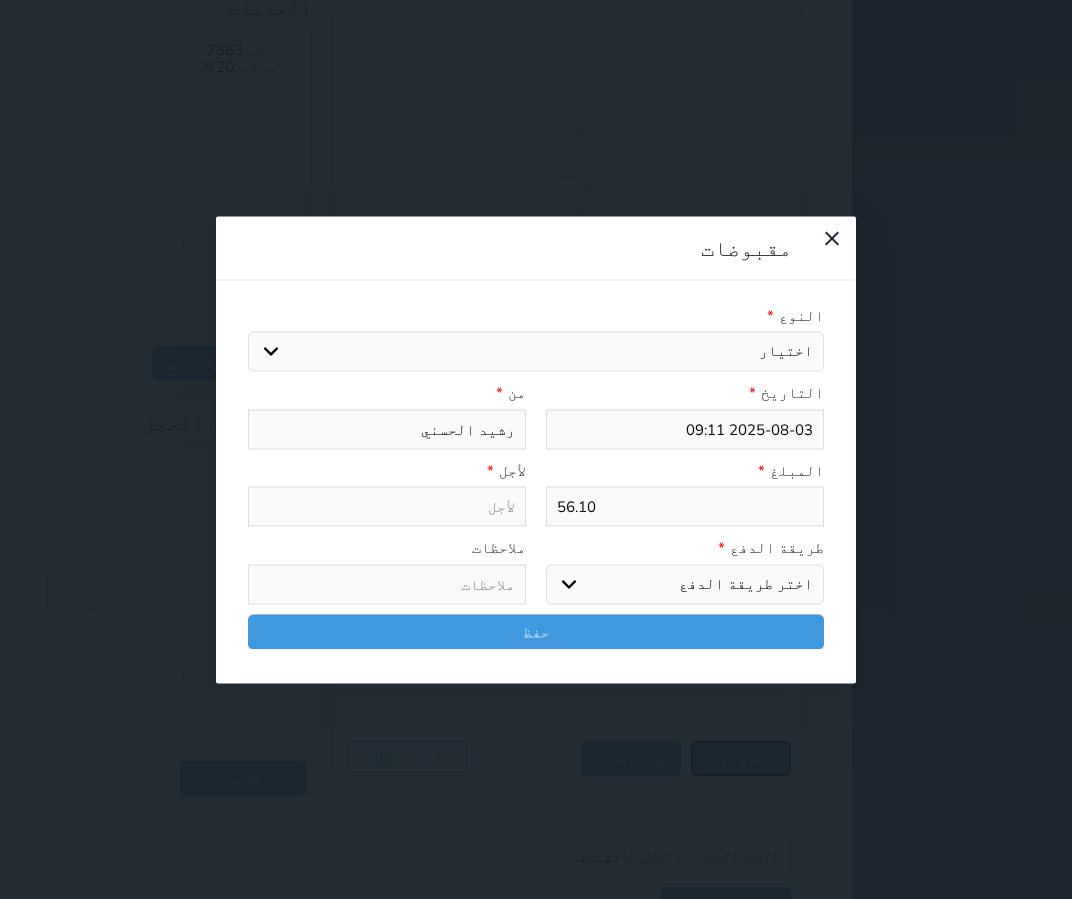 select 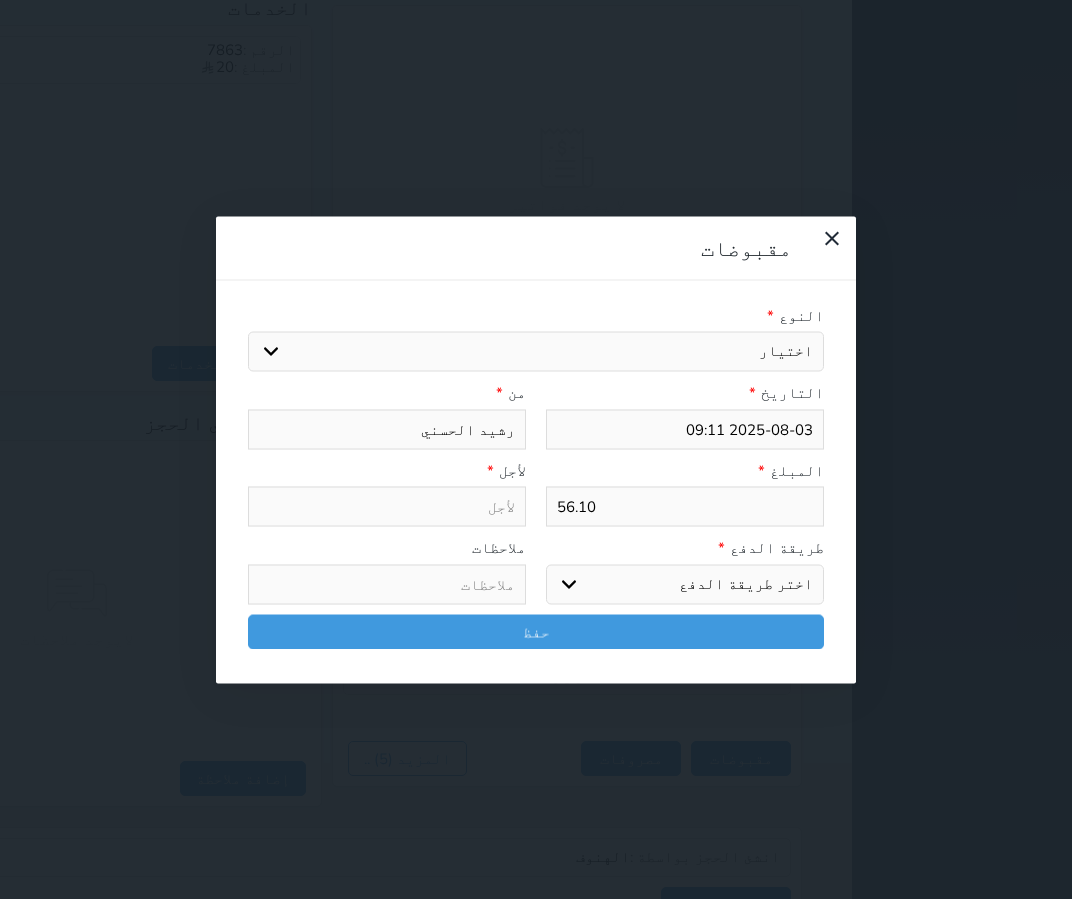 click on "اختيار   مقبوضات عامة قيمة إيجار فواتير تامين عربون آخر مغسلة واي فاي - الإنترنت مواقف السيارات طعام الأغذية والمشروبات مشروبات الإفطار غداء عشاء مخبز و كعك حمام سباحة الصالة الرياضية سرير إضافي بدل تلفيات" at bounding box center (536, 352) 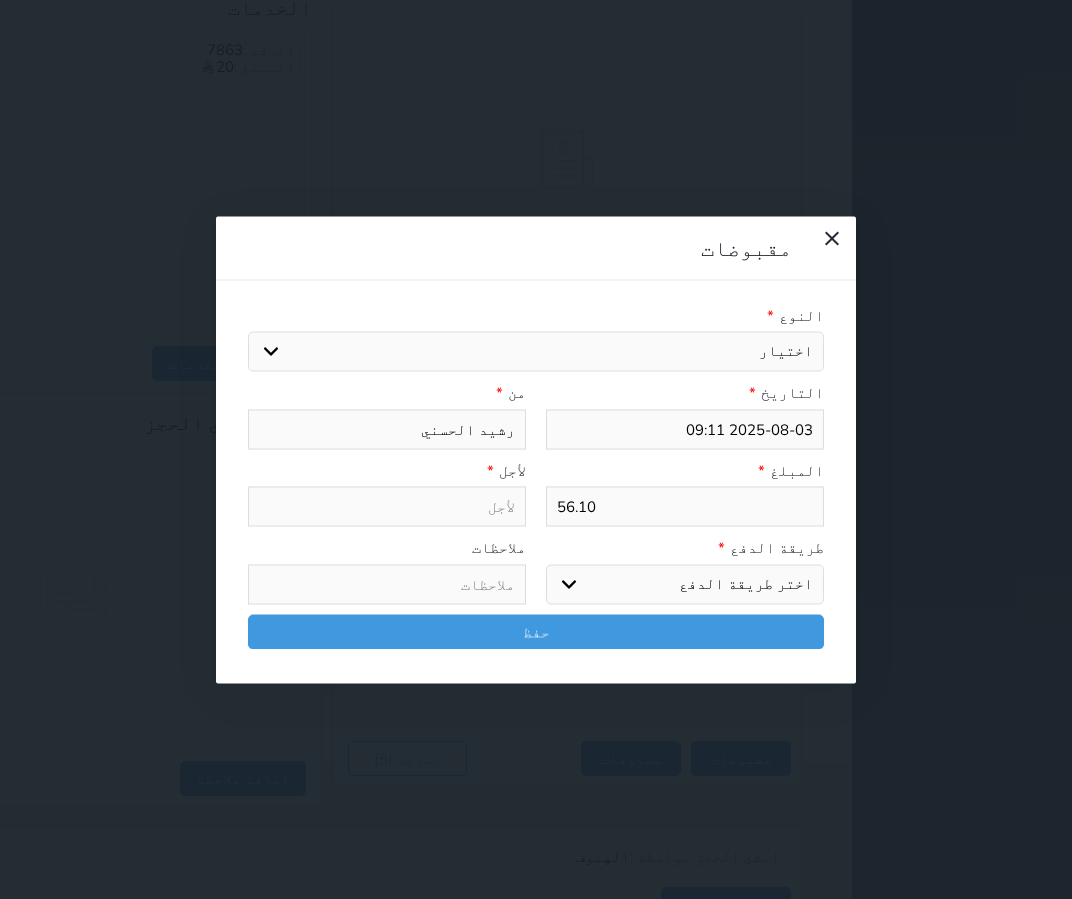 select on "142979" 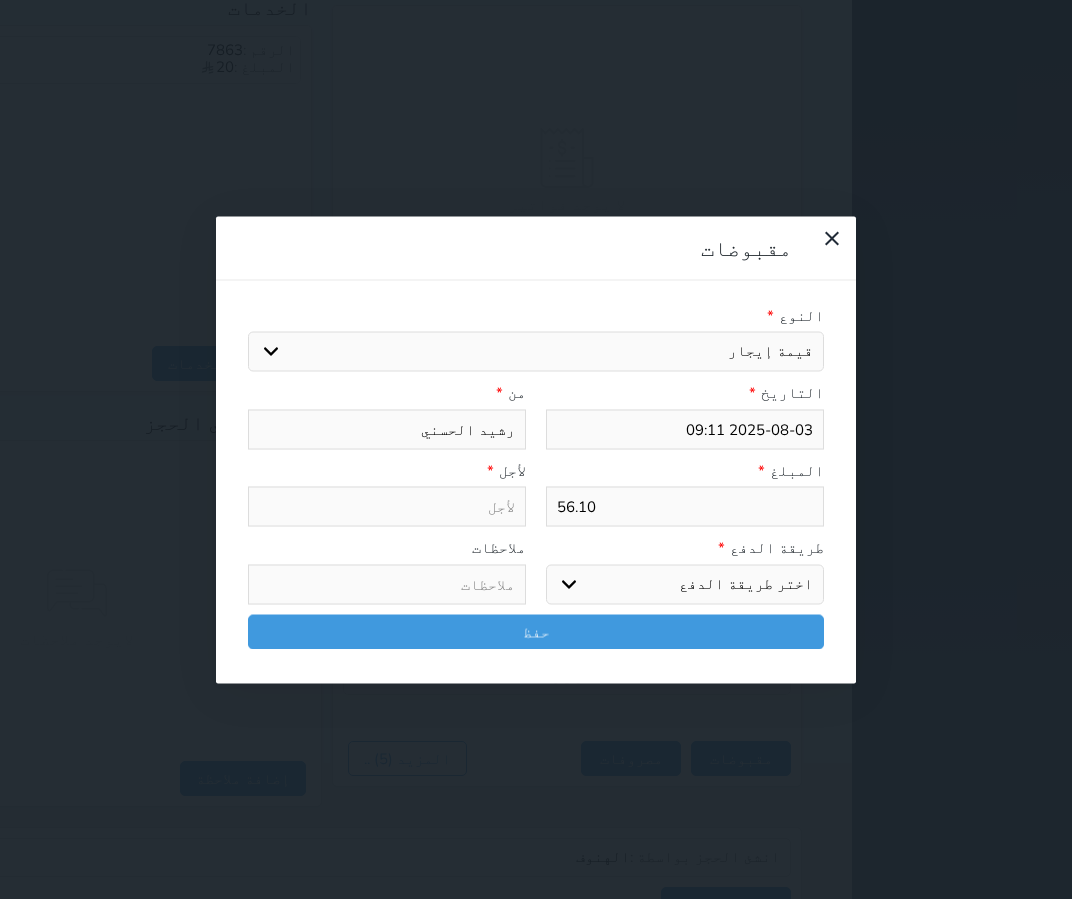 click on "اختيار   مقبوضات عامة قيمة إيجار فواتير تامين عربون آخر مغسلة واي فاي - الإنترنت مواقف السيارات طعام الأغذية والمشروبات مشروبات الإفطار غداء عشاء مخبز و كعك حمام سباحة الصالة الرياضية سرير إضافي بدل تلفيات" at bounding box center [536, 352] 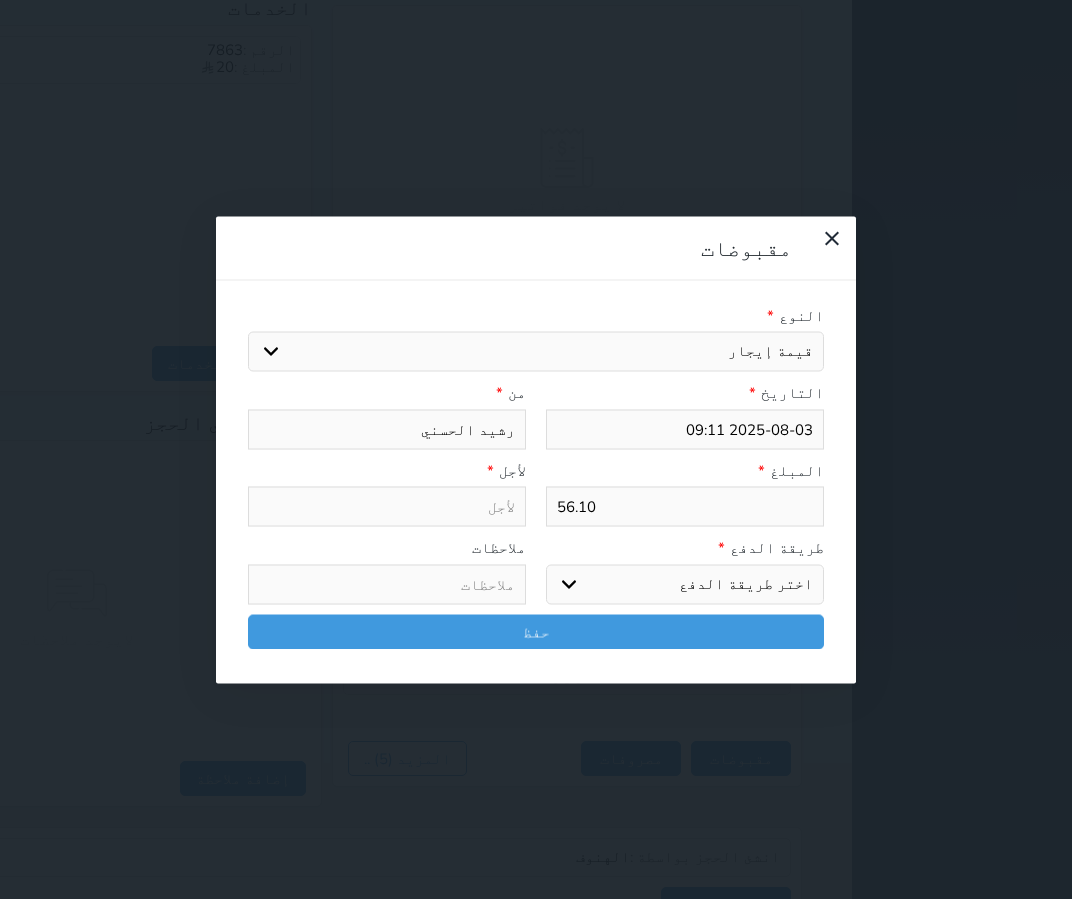 type on "قيمة إيجار - الوحدة - 301" 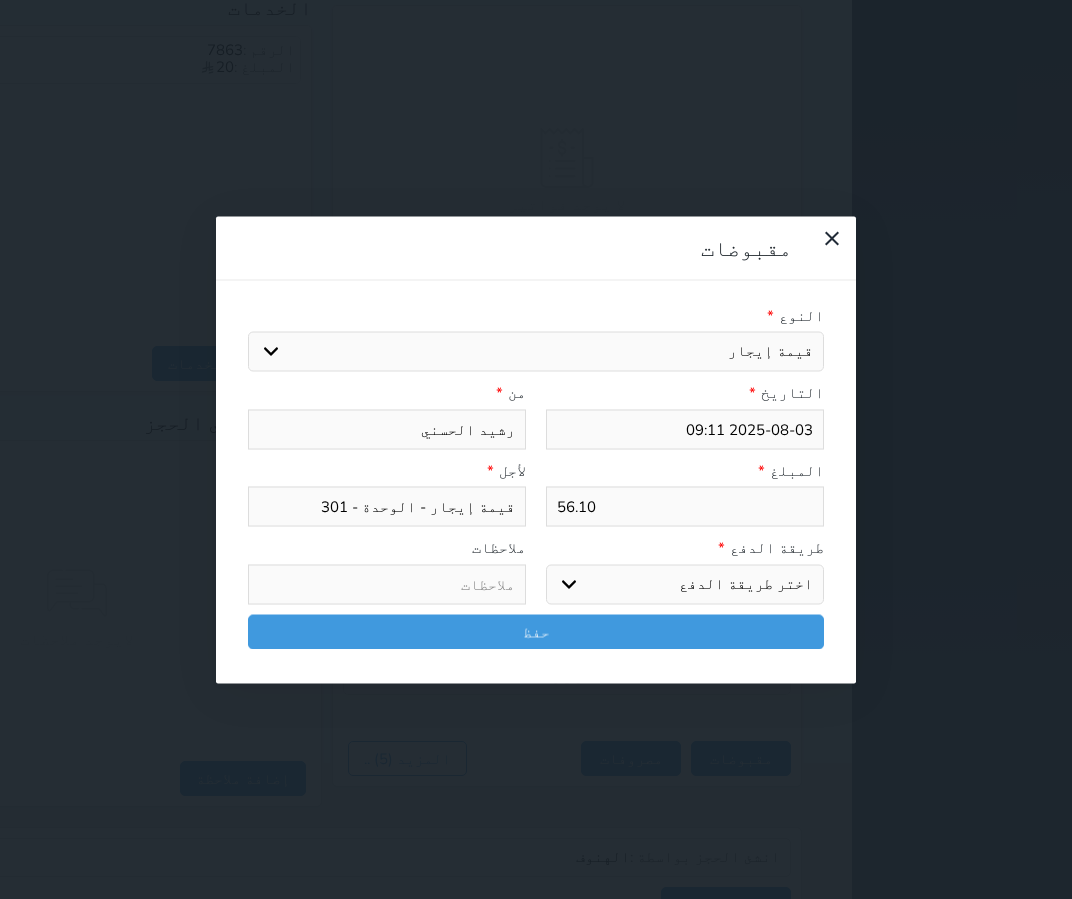 click on "اختر طريقة الدفع   دفع نقدى   تحويل بنكى   مدى   بطاقة ائتمان   آجل" at bounding box center (685, 584) 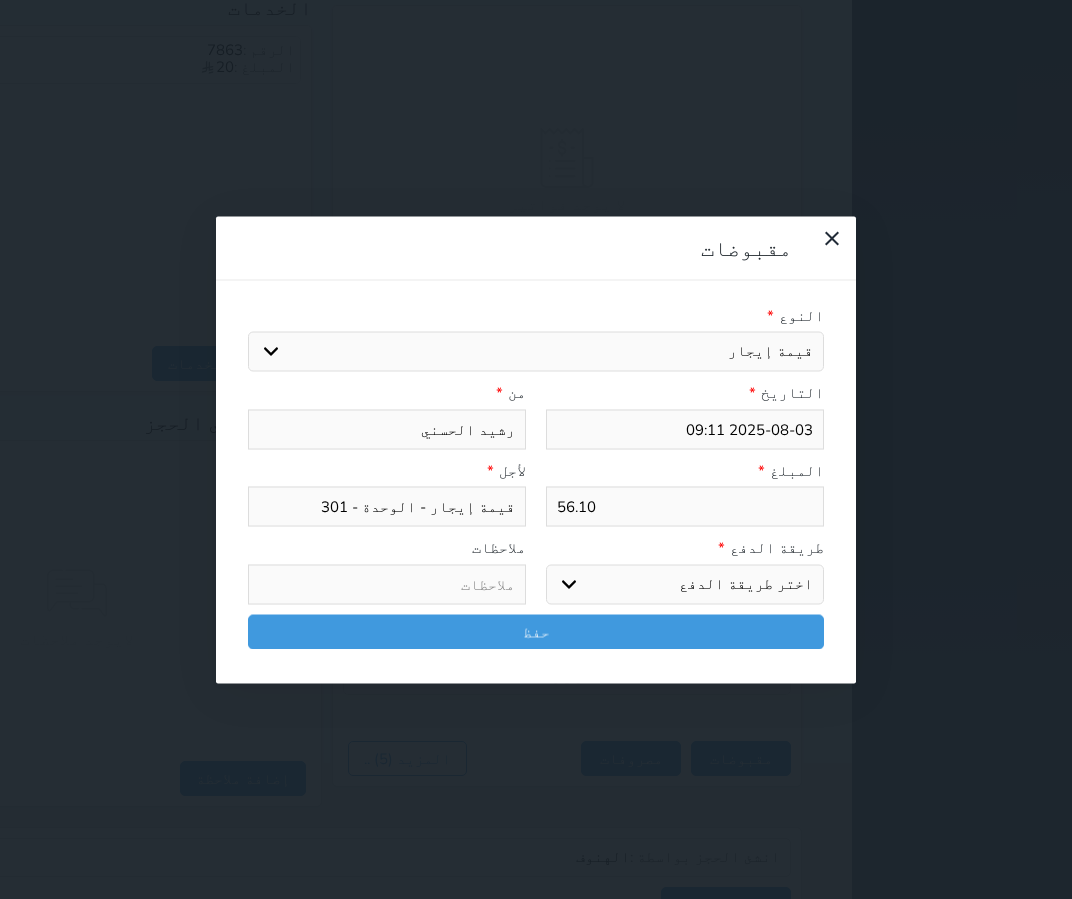 select on "mada" 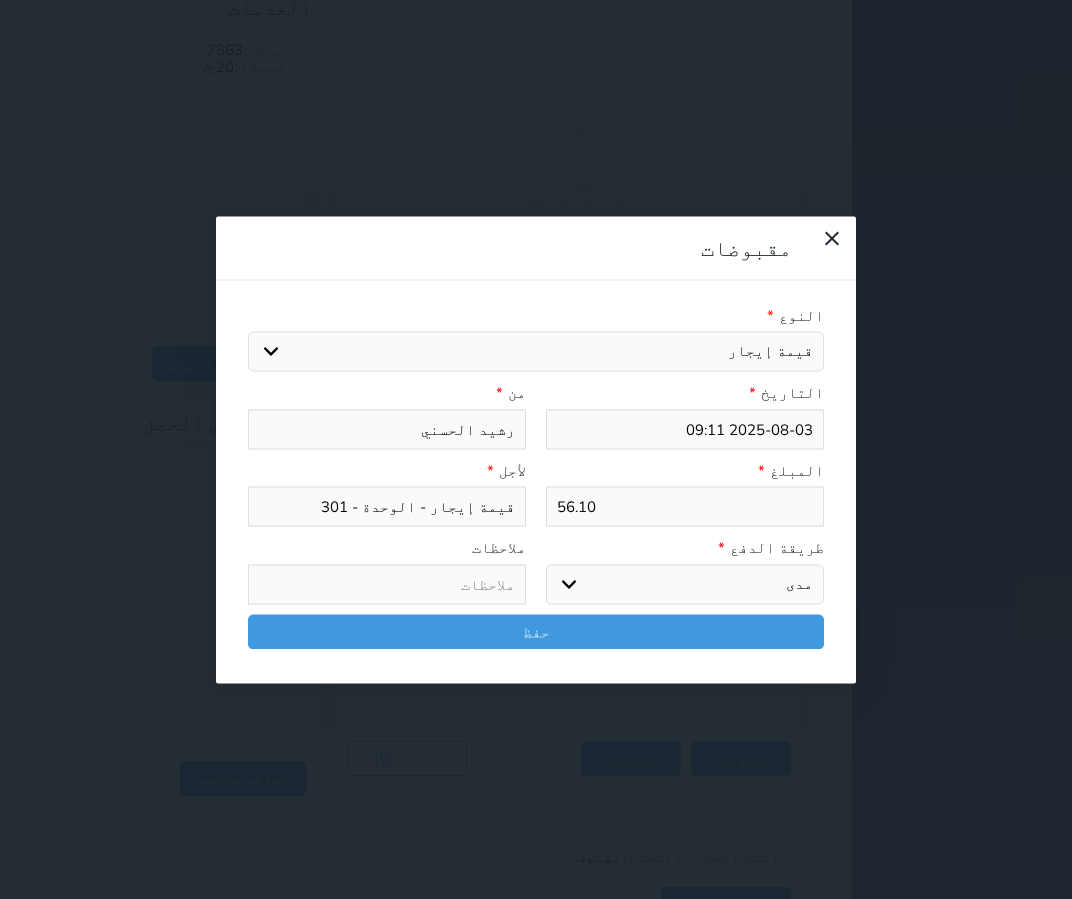 click on "اختر طريقة الدفع   دفع نقدى   تحويل بنكى   مدى   بطاقة ائتمان   آجل" at bounding box center (685, 584) 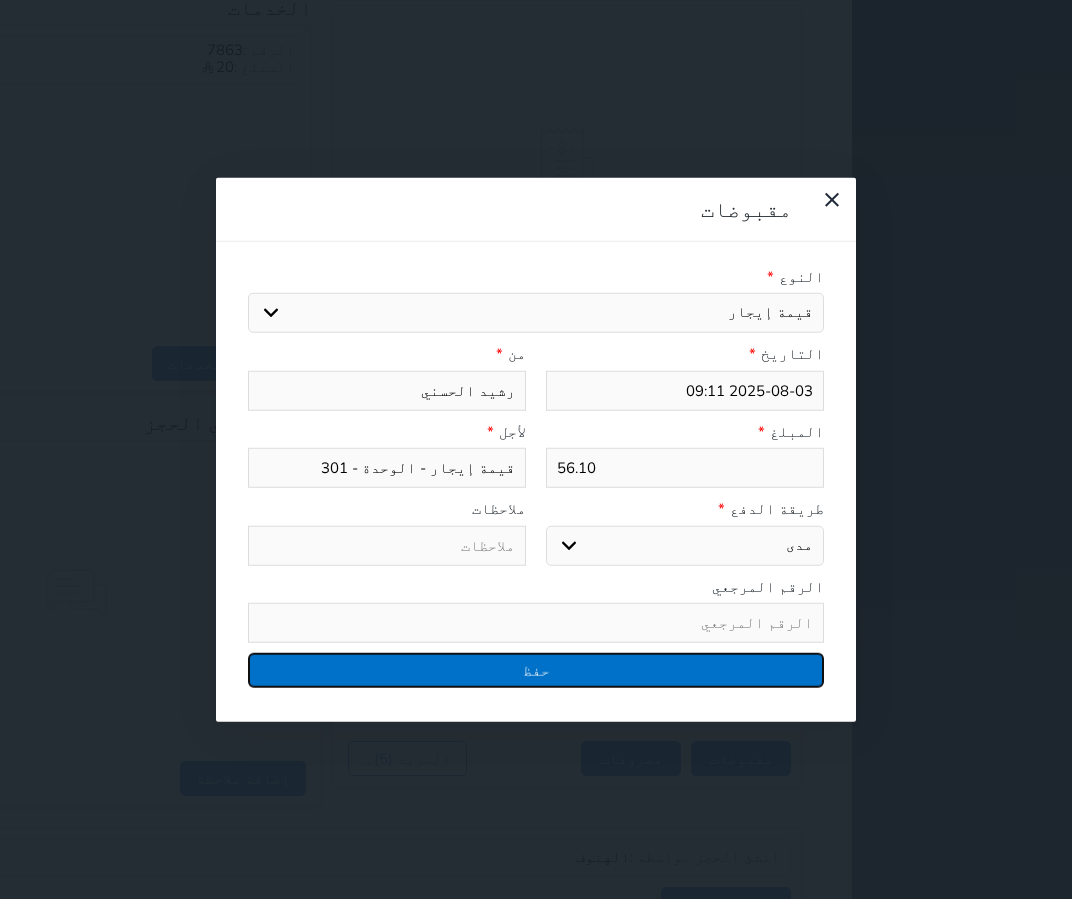 click on "حفظ" at bounding box center [536, 670] 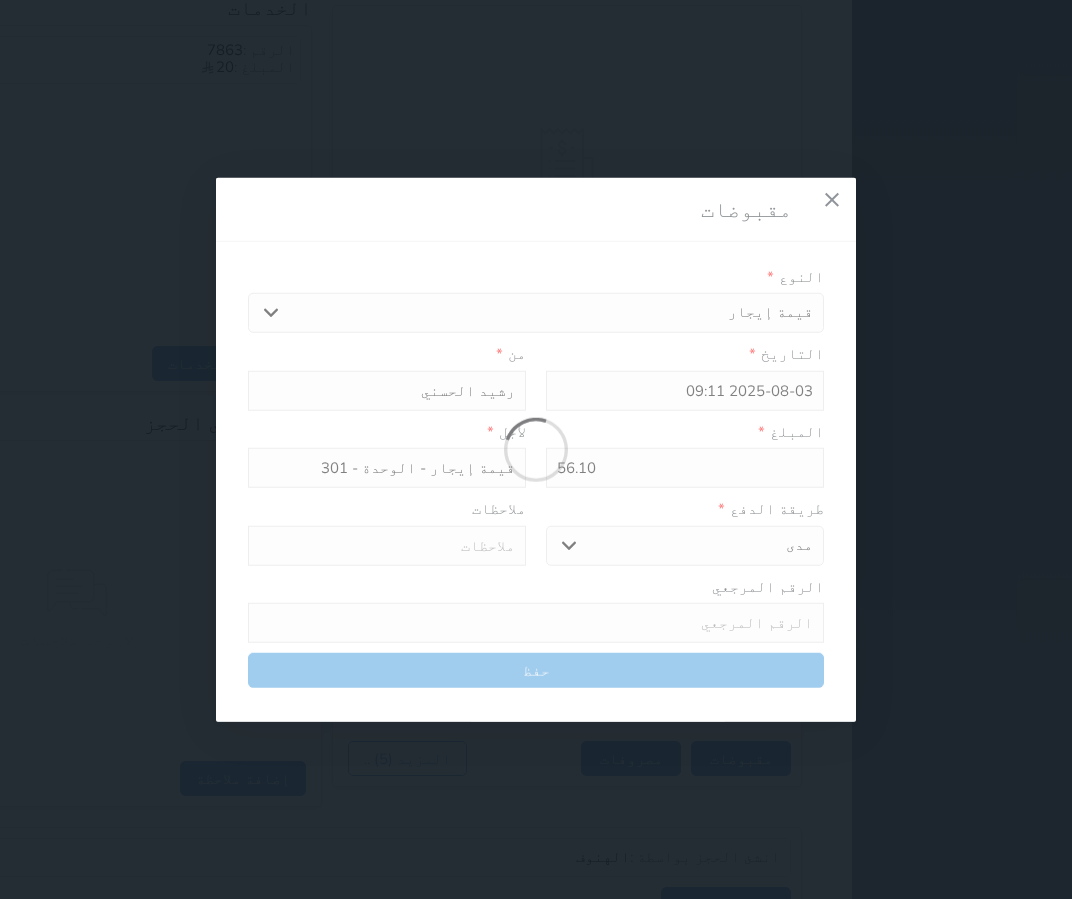 select 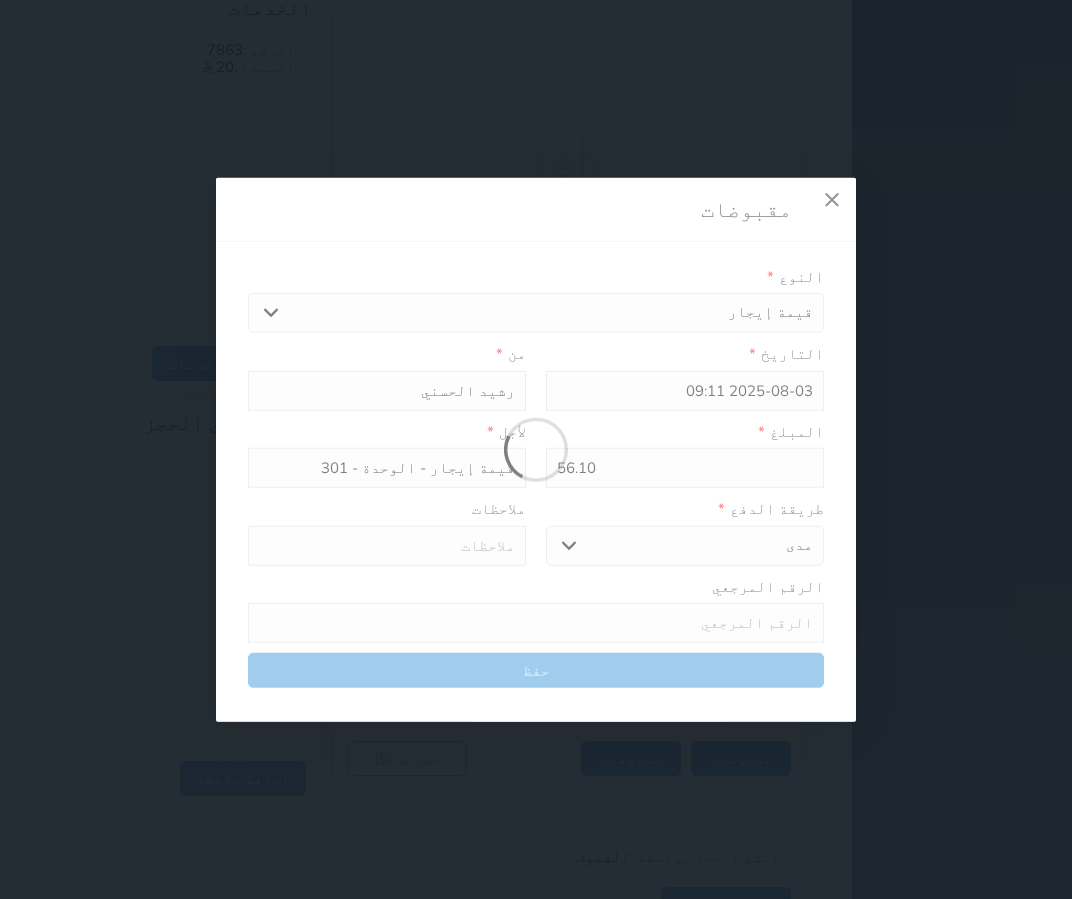 type 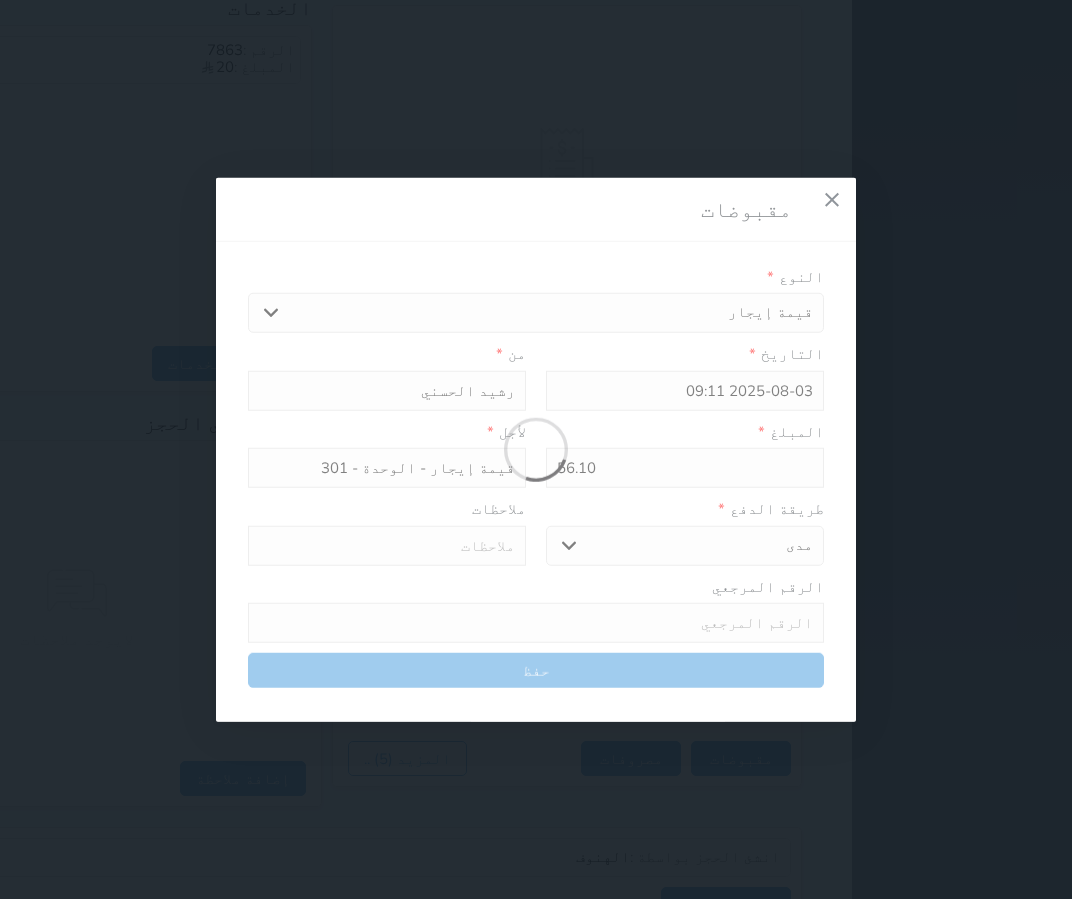 type on "0" 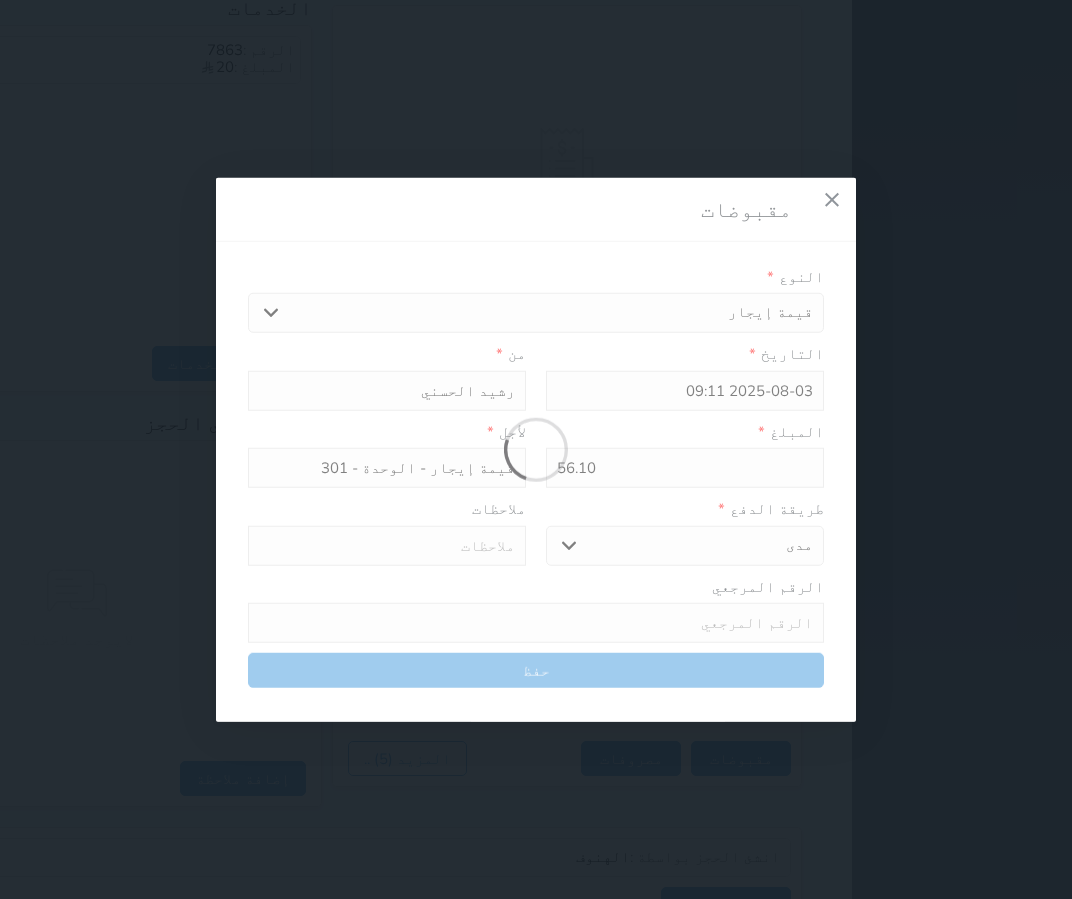 select 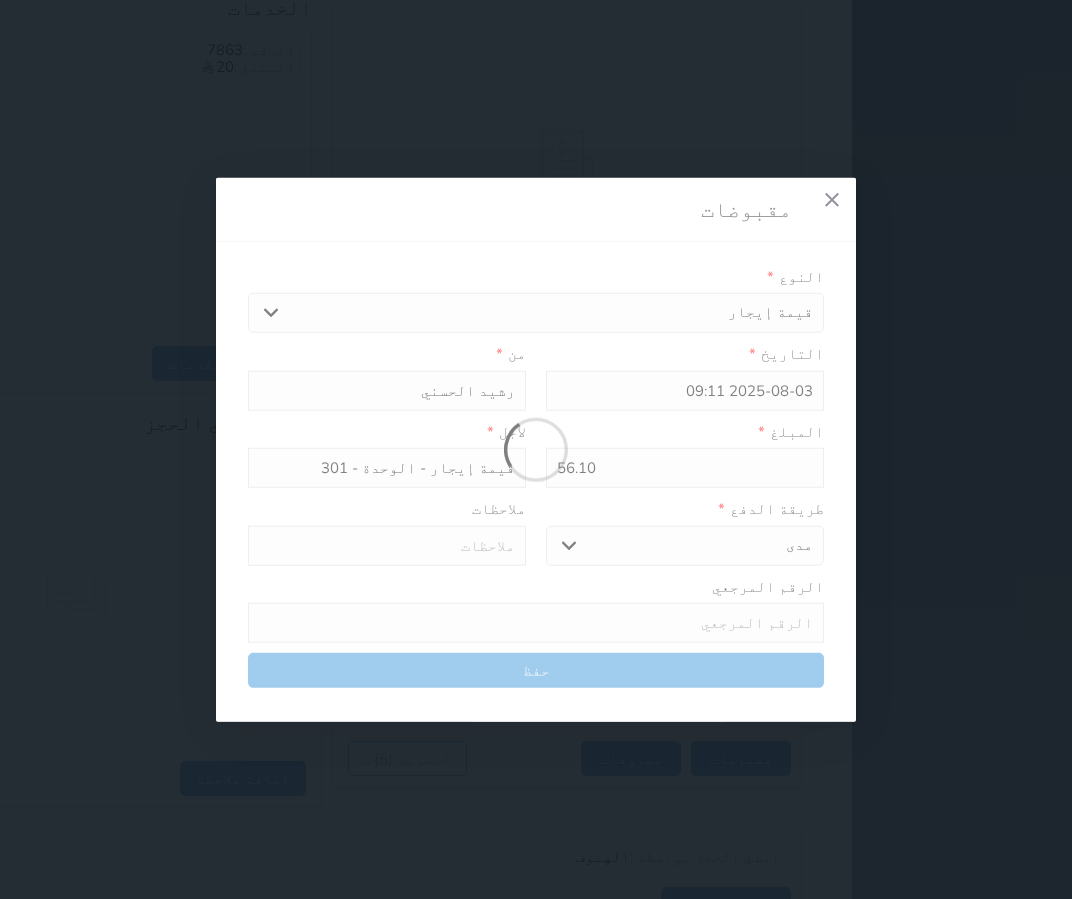 type on "0" 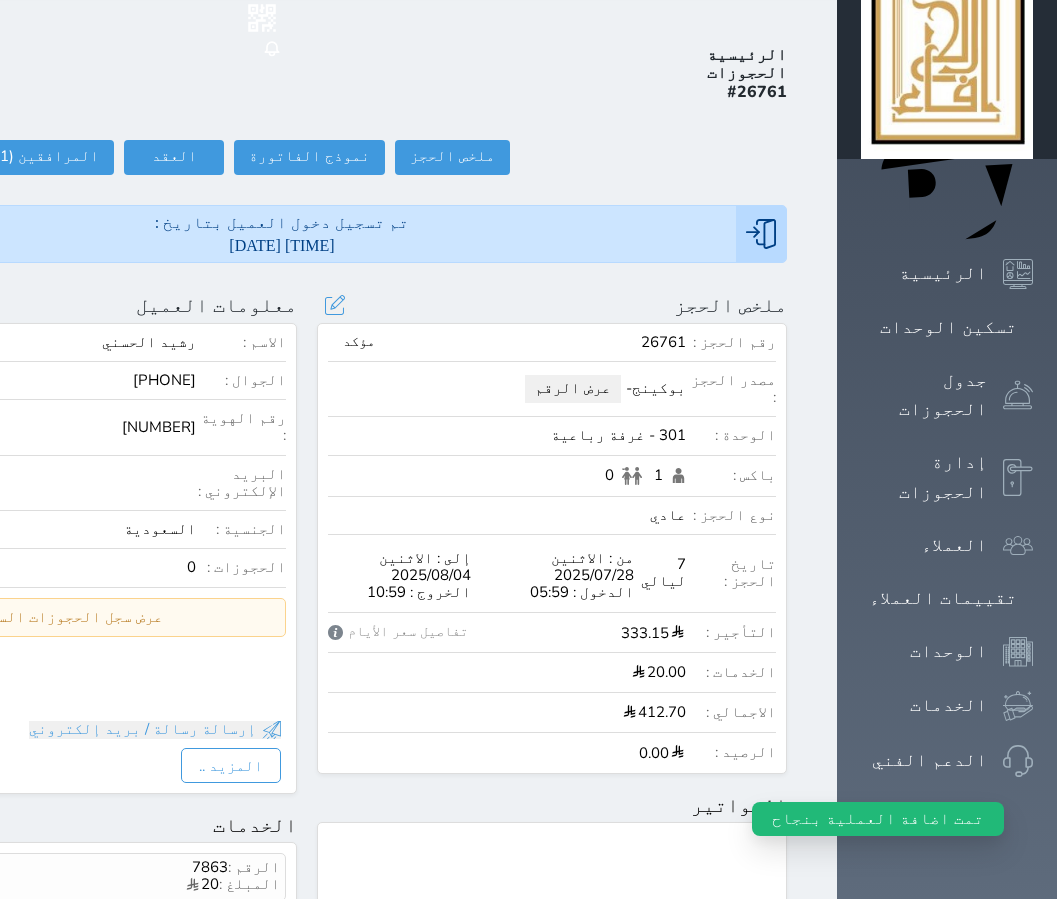 scroll, scrollTop: 13, scrollLeft: 0, axis: vertical 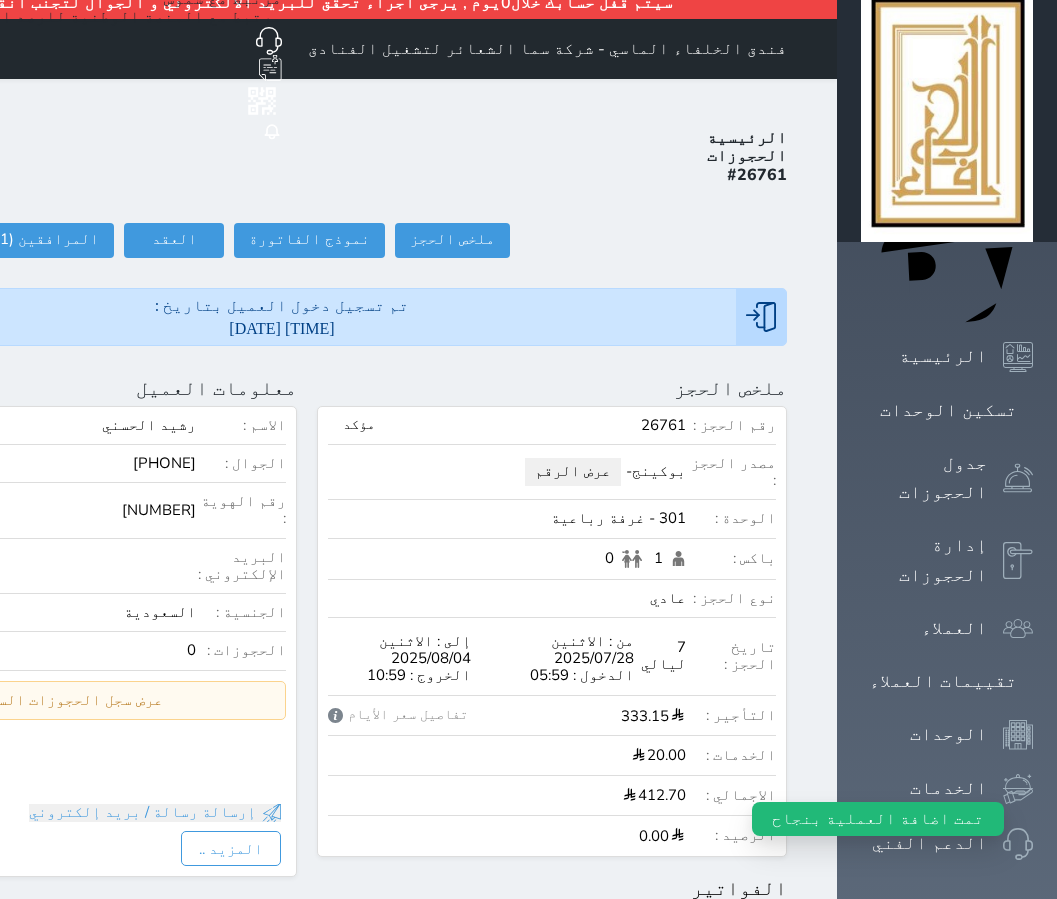 click on "حجز جماعي جديد   حجز جديد             الرئيسية     تسكين الوحدات     جدول الحجوزات     إدارة الحجوزات         العملاء     تقييمات العملاء     الوحدات     الخدمات         الدعم الفني" at bounding box center [947, 961] 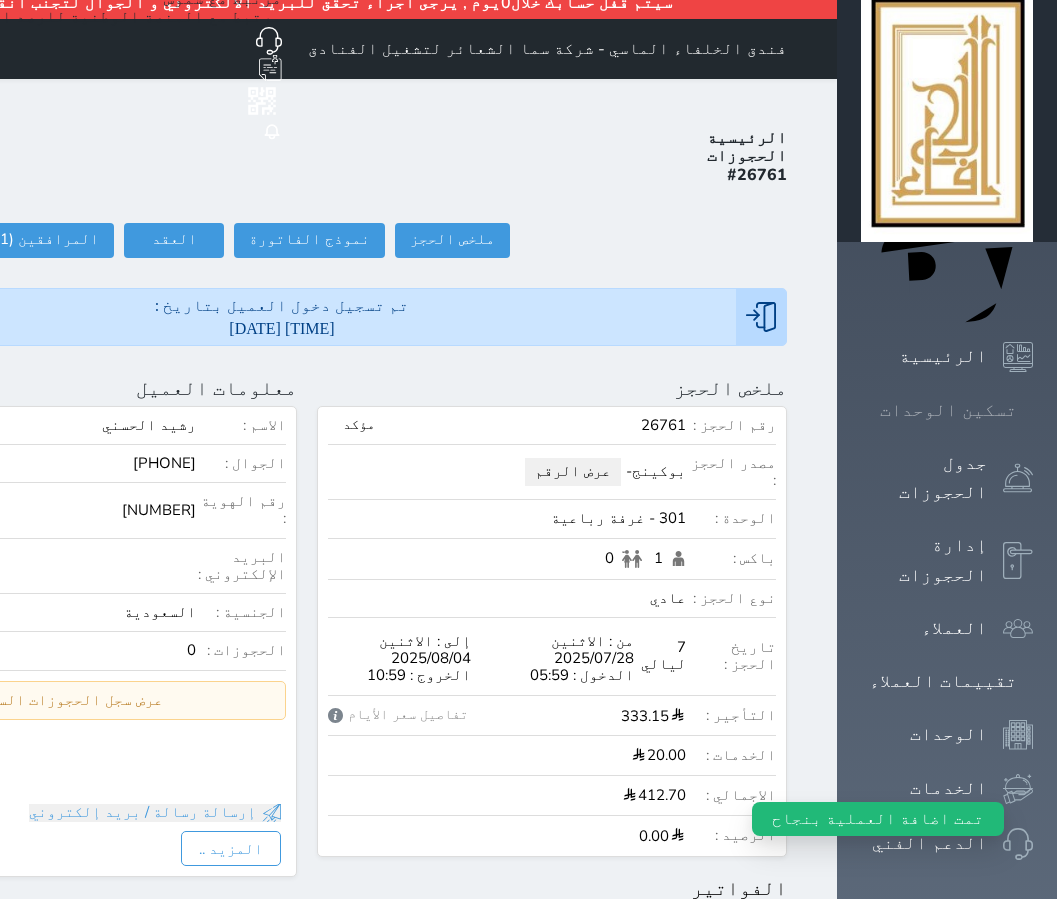 click 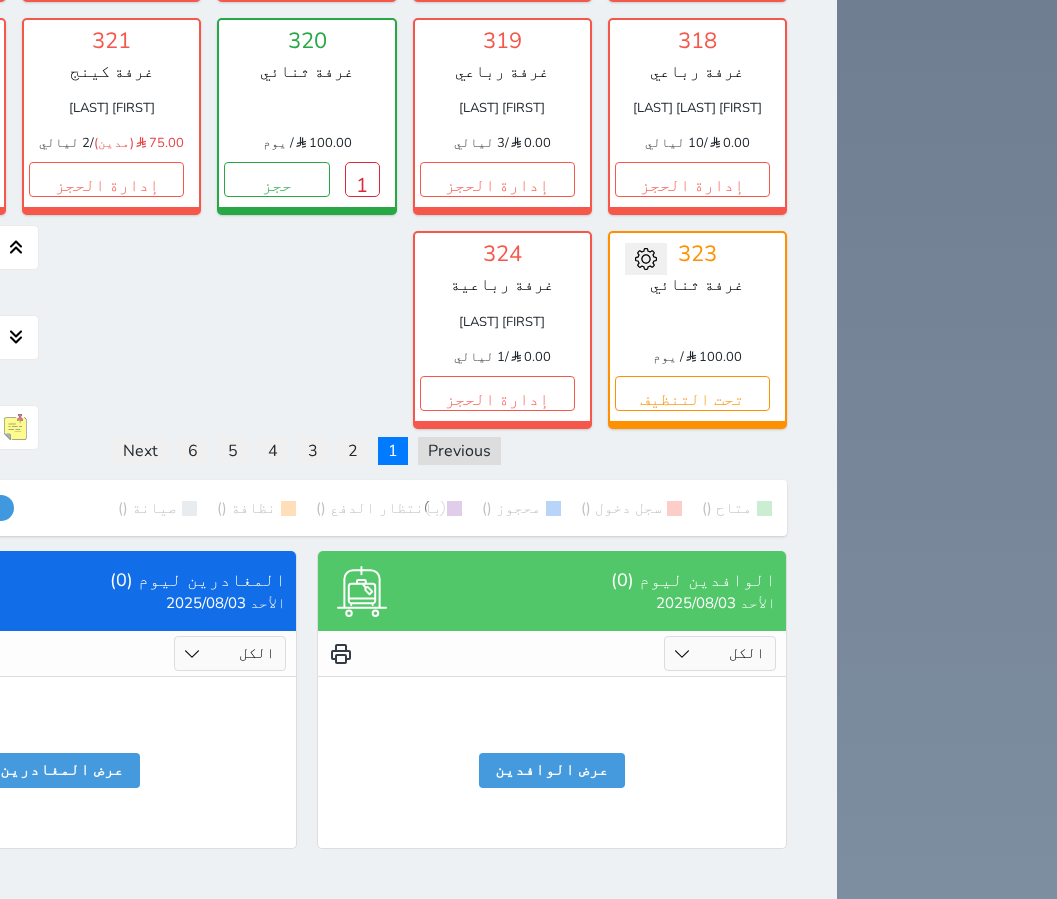 scroll, scrollTop: 3676, scrollLeft: 0, axis: vertical 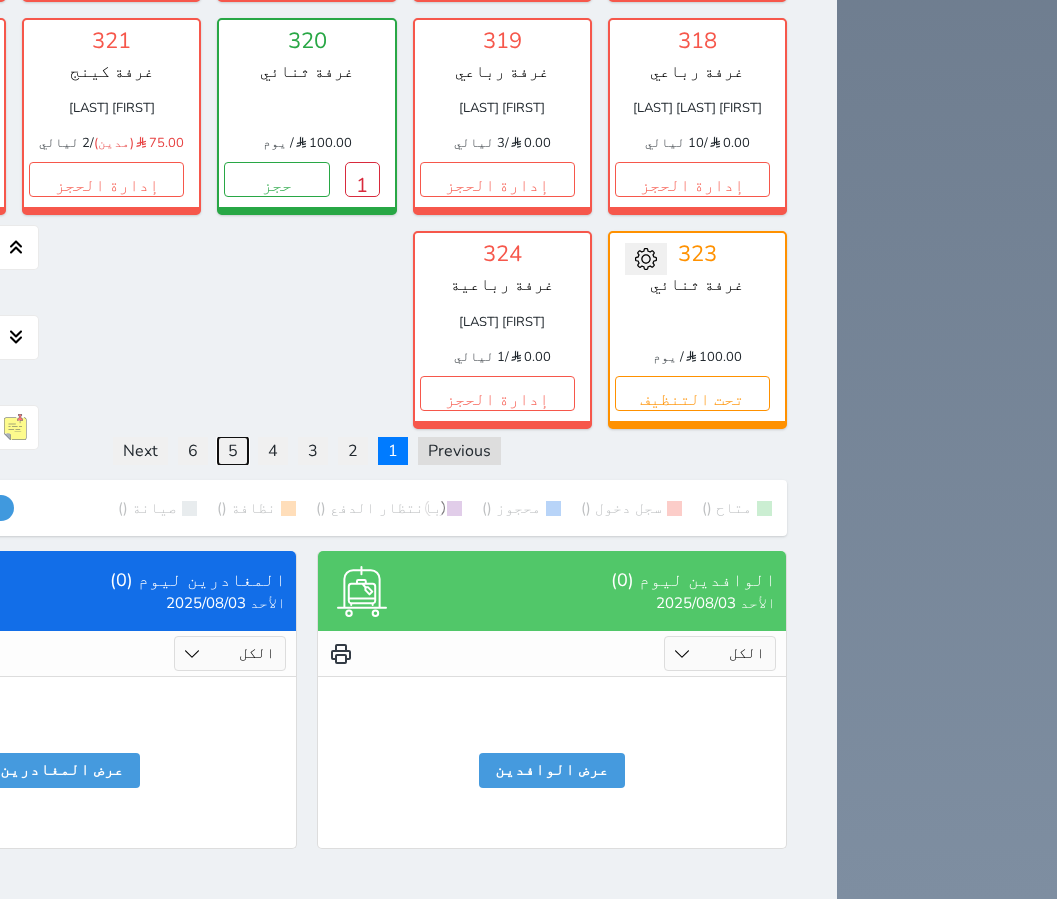 click on "5" at bounding box center [233, 451] 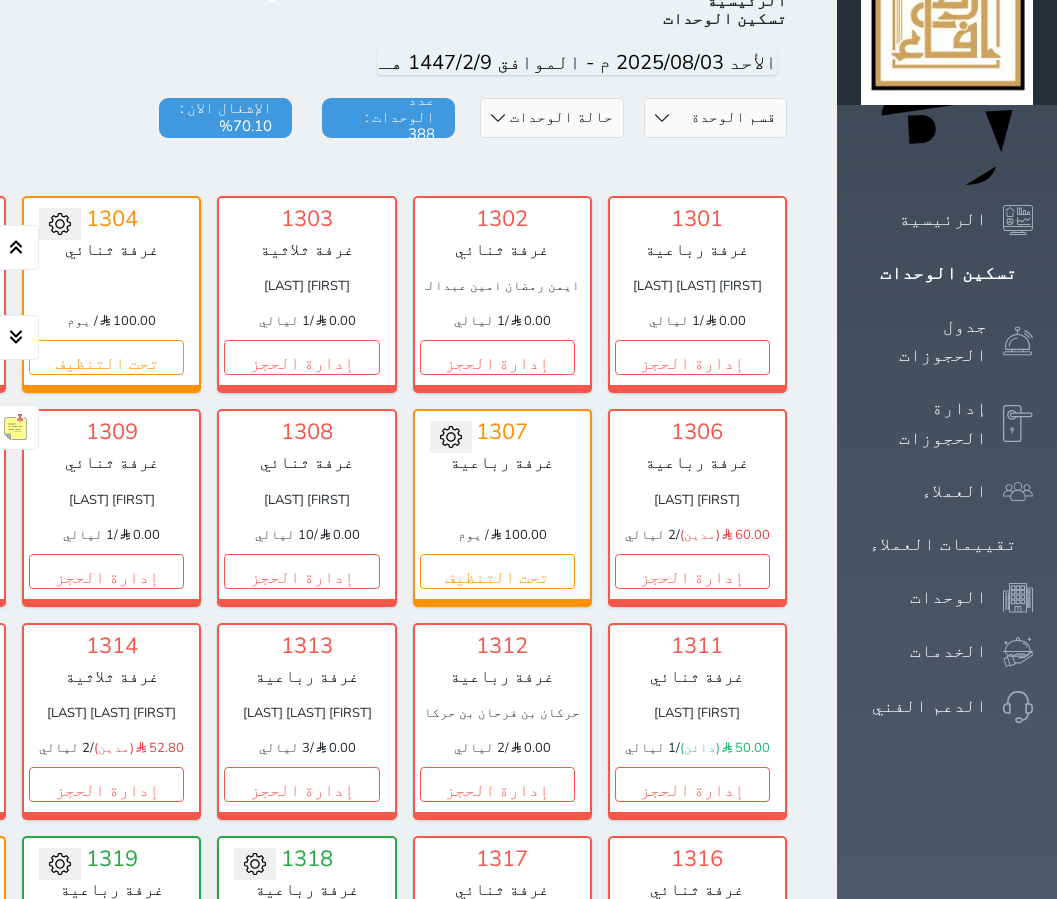 scroll, scrollTop: 200, scrollLeft: 0, axis: vertical 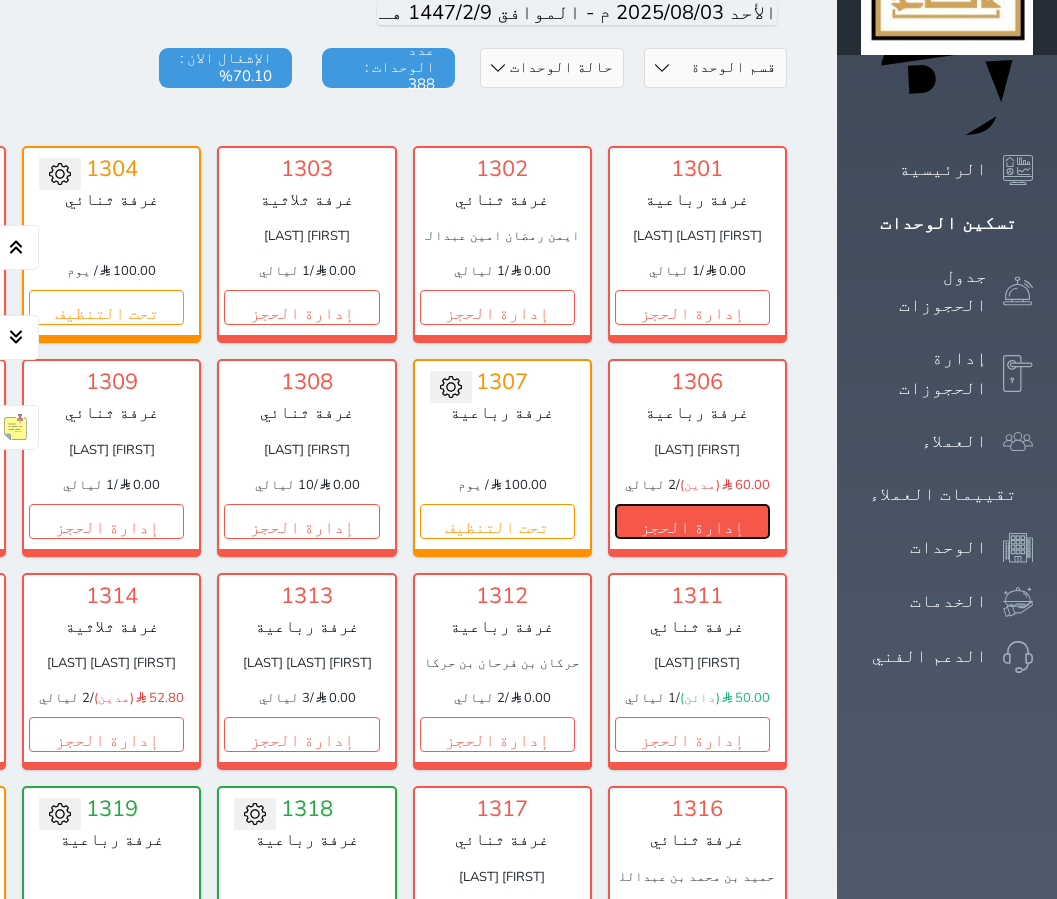 click on "إدارة الحجز" at bounding box center (692, 521) 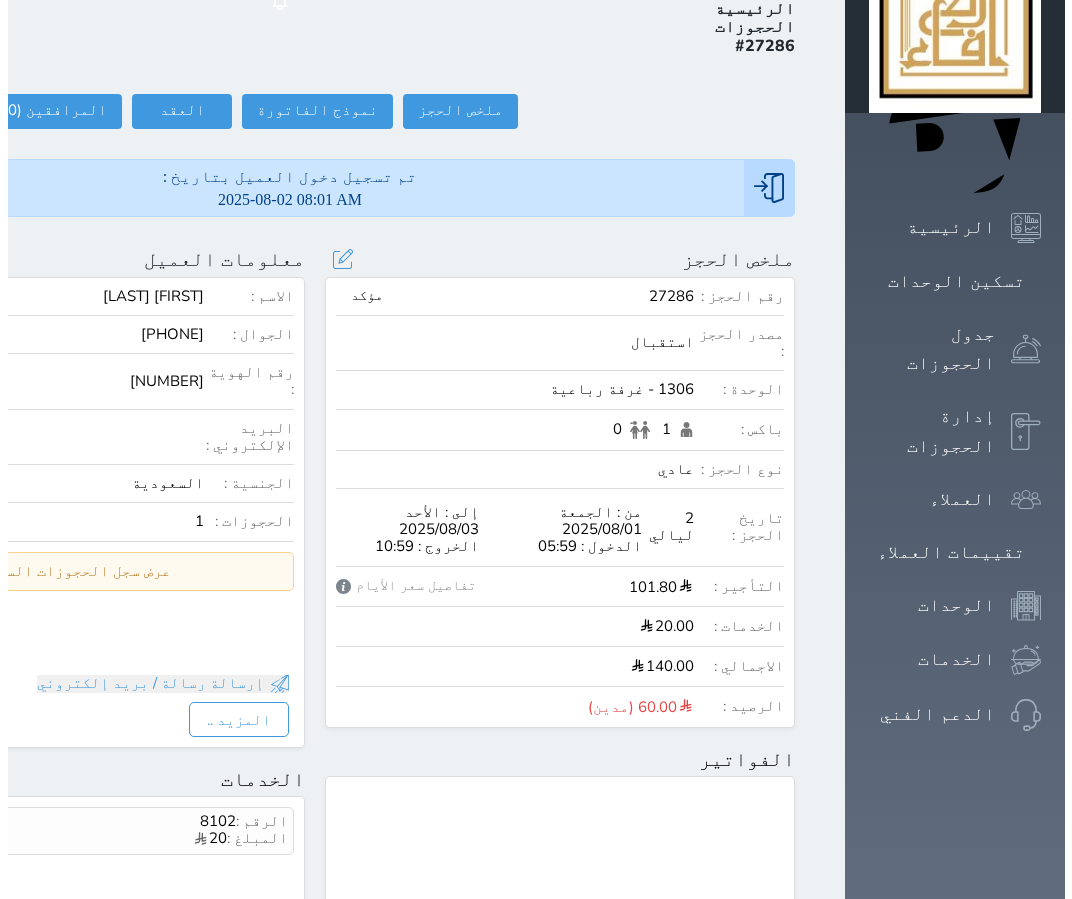 scroll, scrollTop: 100, scrollLeft: 0, axis: vertical 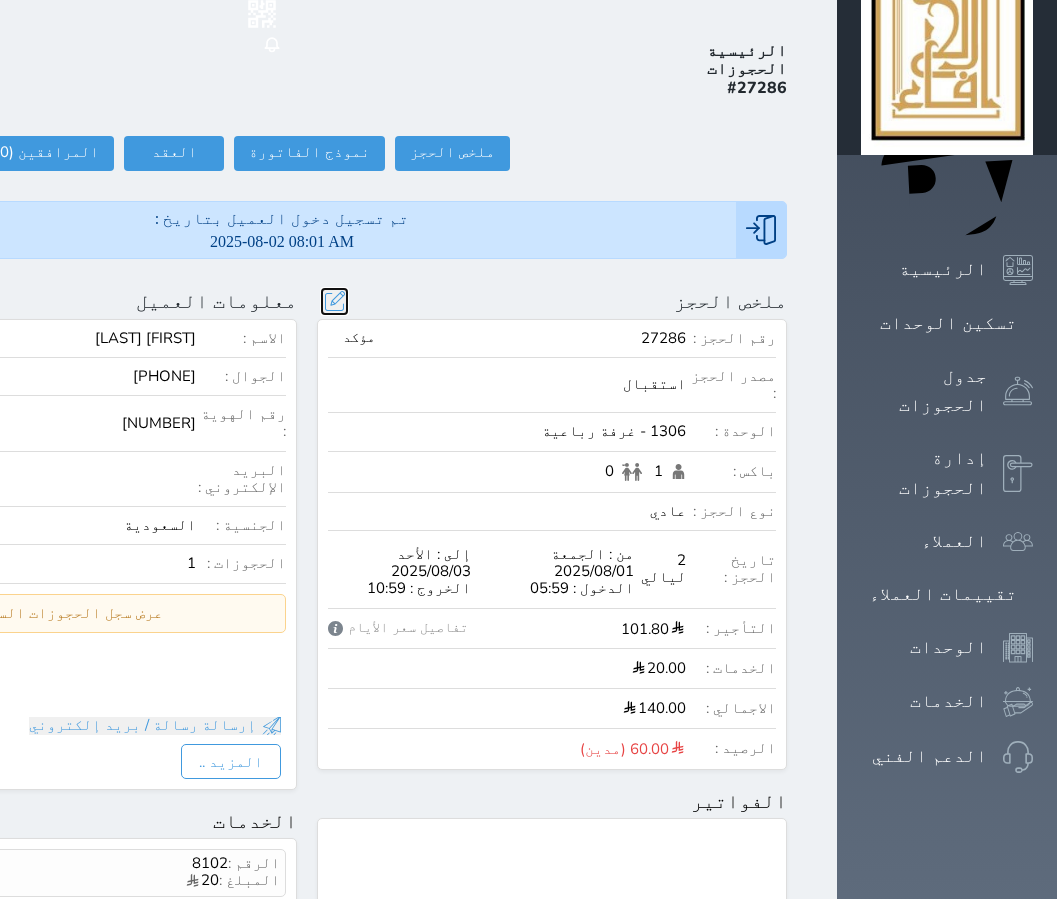 click at bounding box center [334, 301] 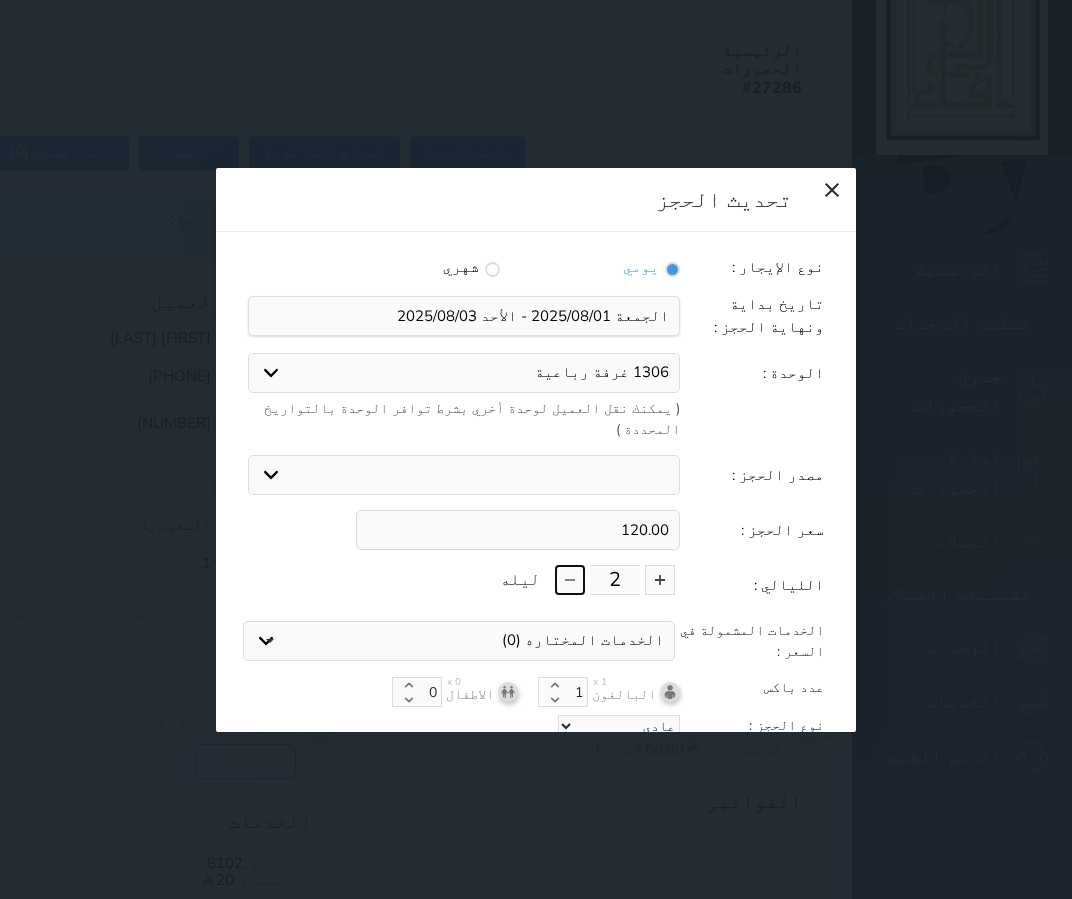 click at bounding box center [570, 580] 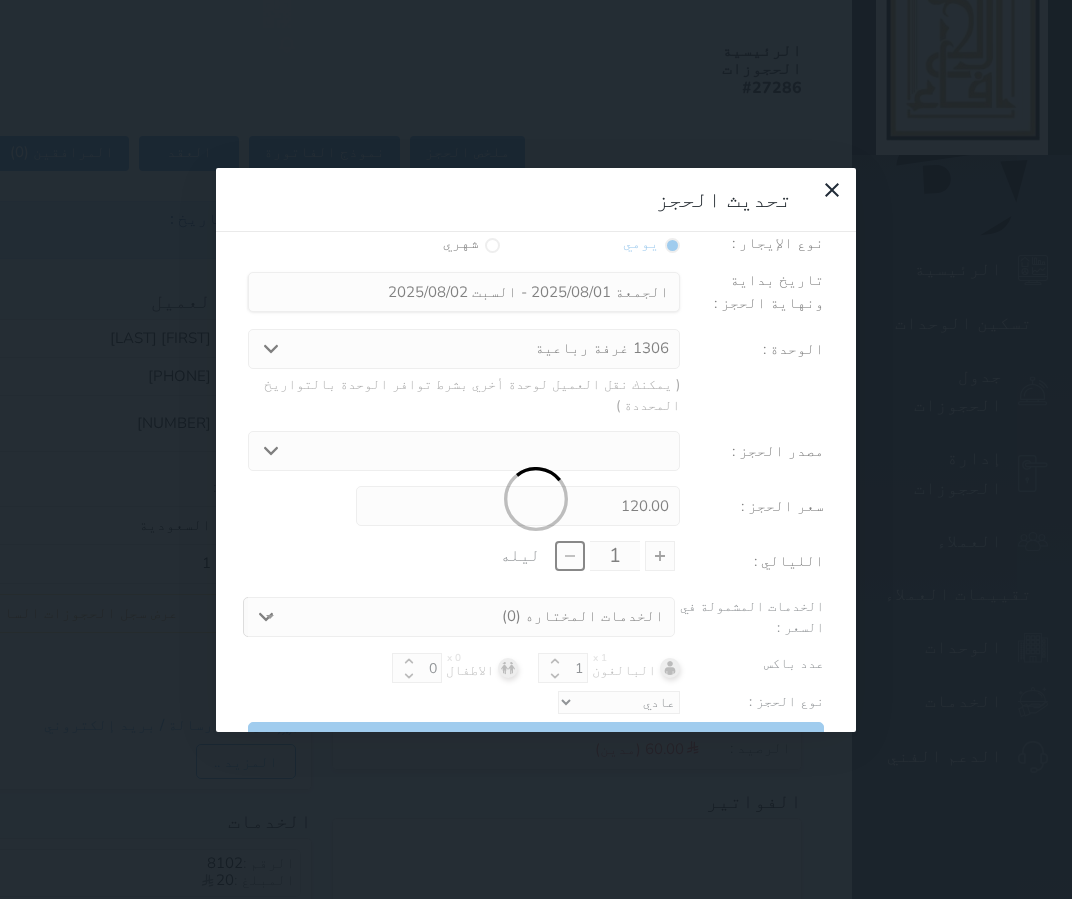 scroll, scrollTop: 45, scrollLeft: 0, axis: vertical 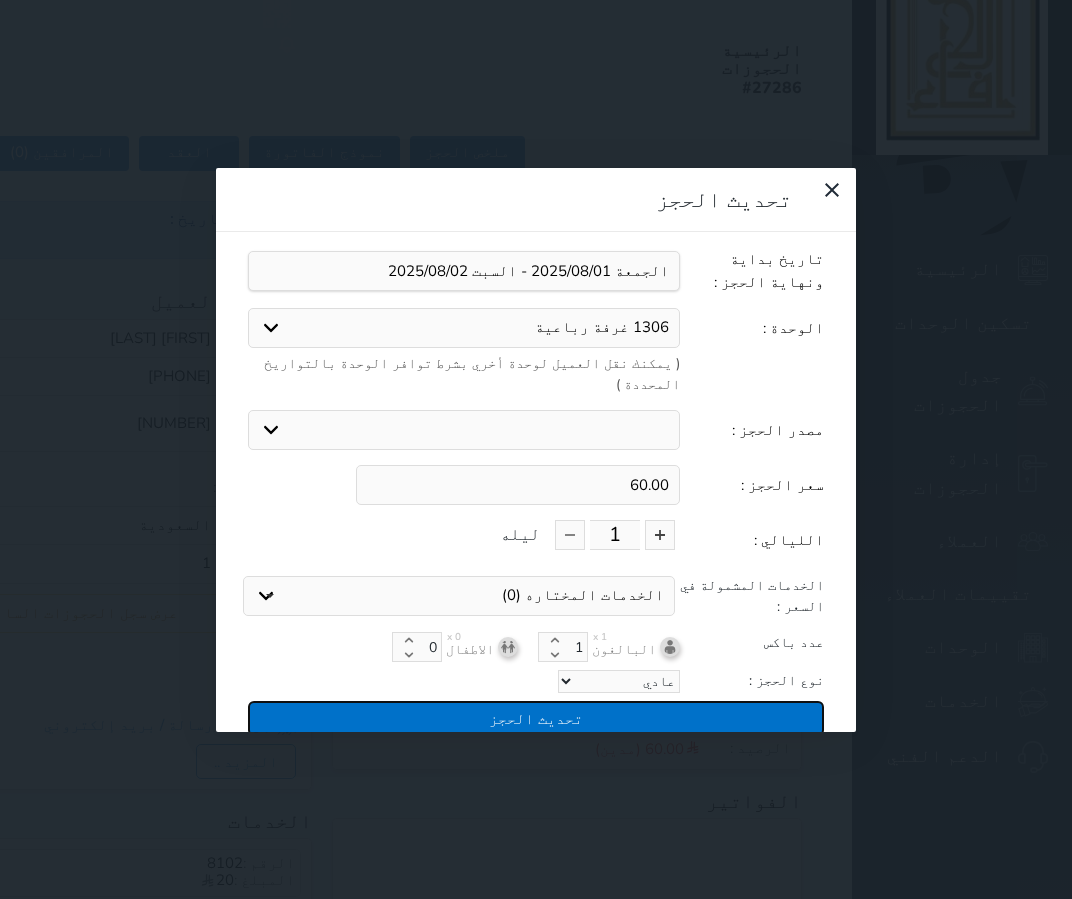 click on "تحديث الحجز" at bounding box center [536, 718] 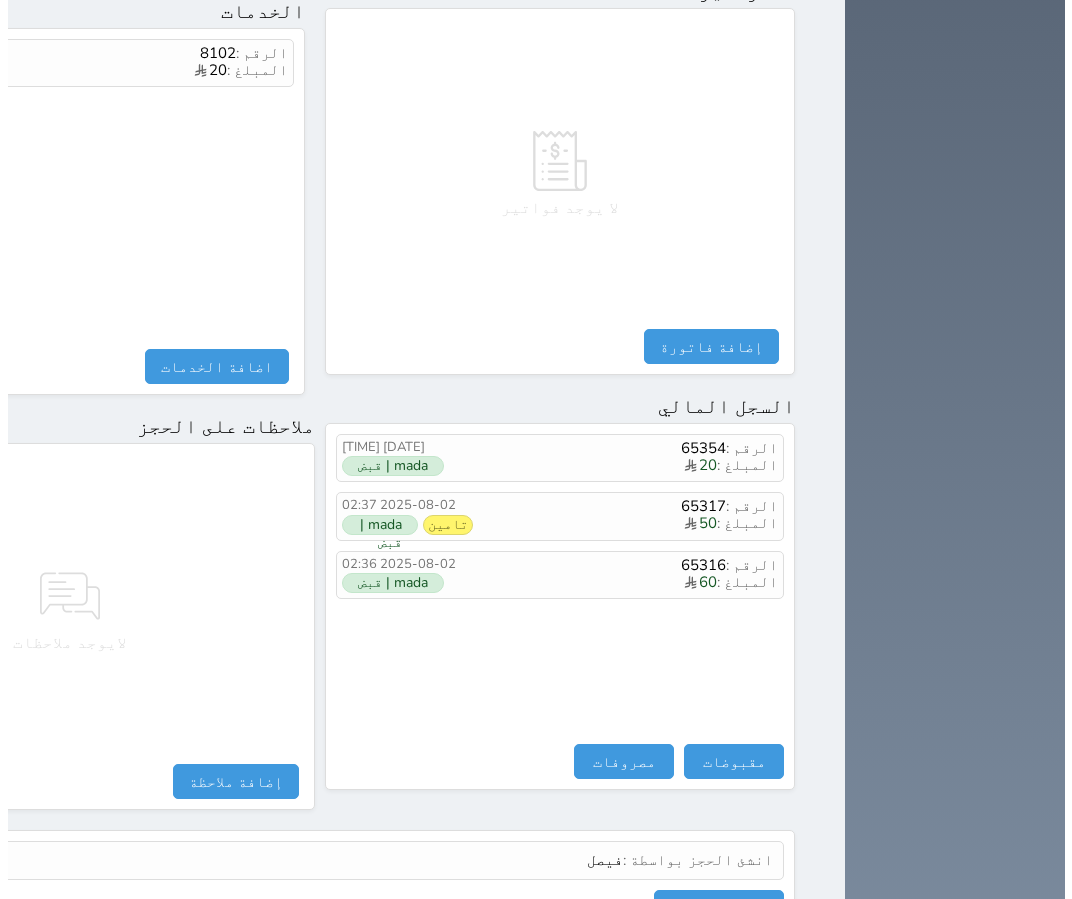 scroll, scrollTop: 913, scrollLeft: 0, axis: vertical 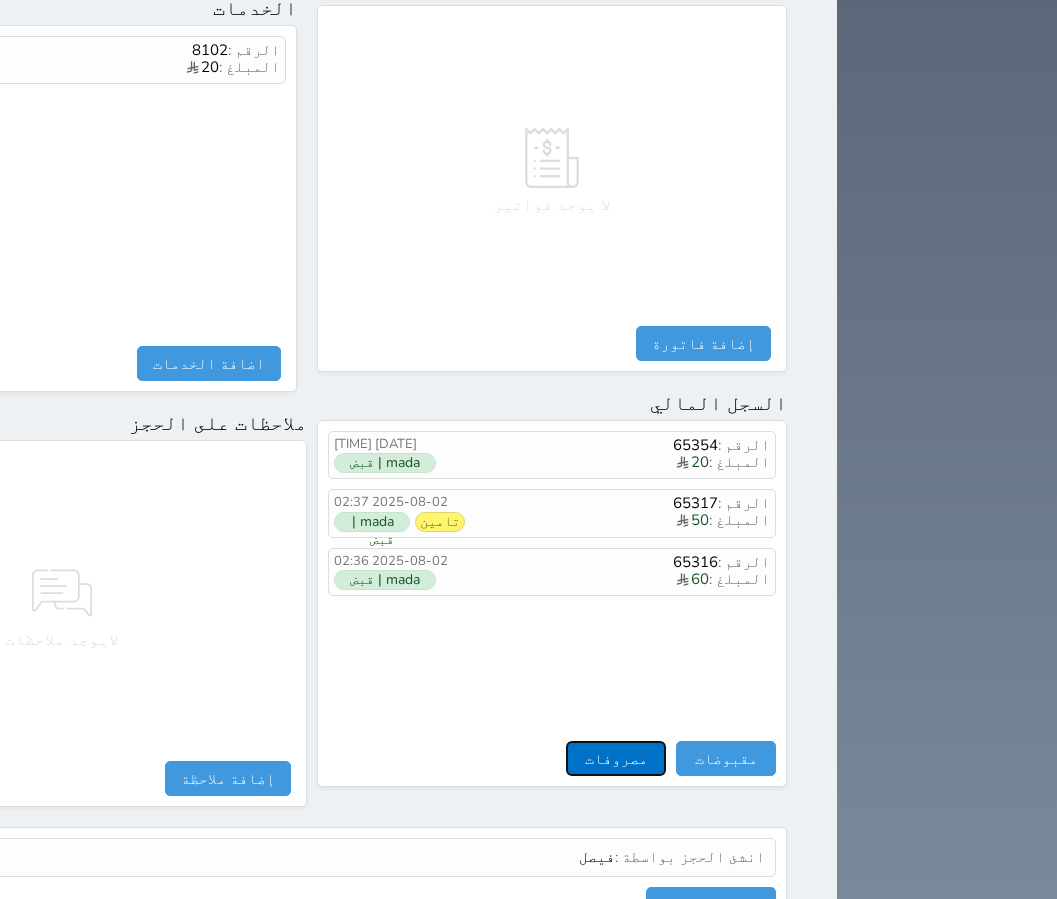 click on "مصروفات" at bounding box center (616, 758) 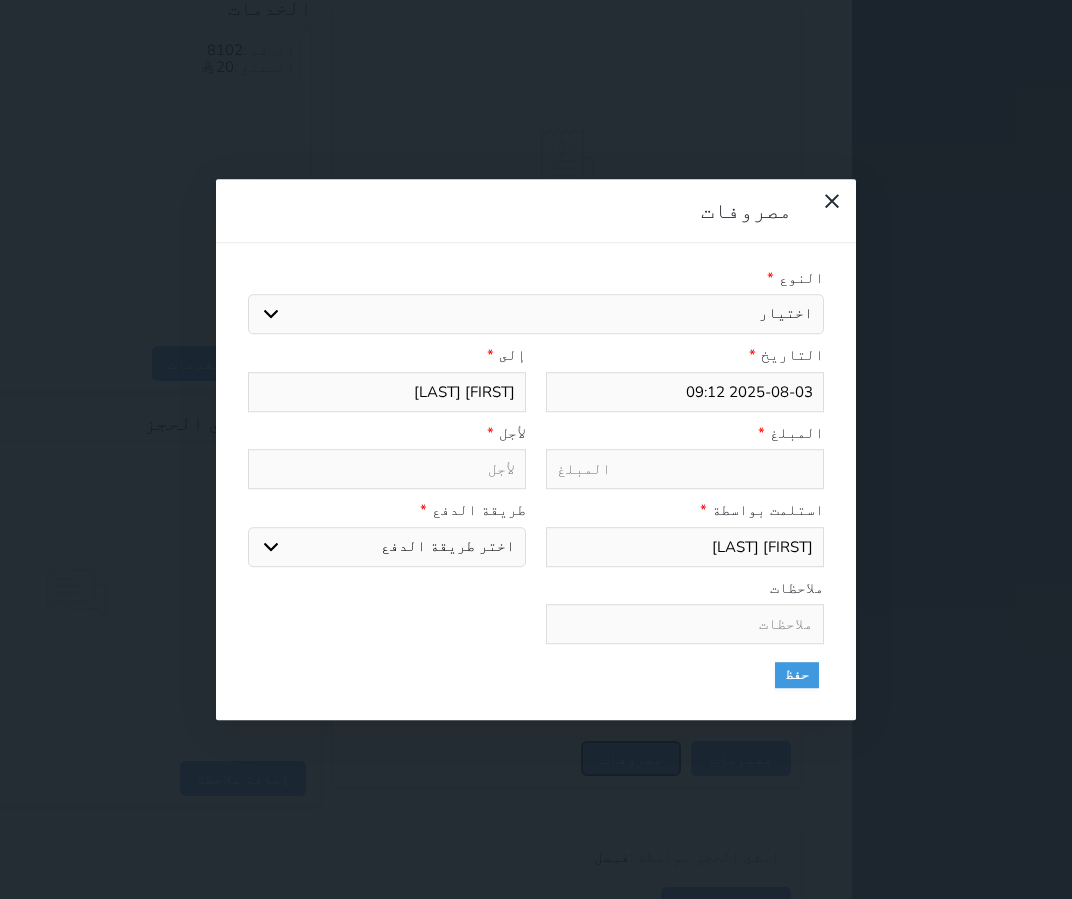 select 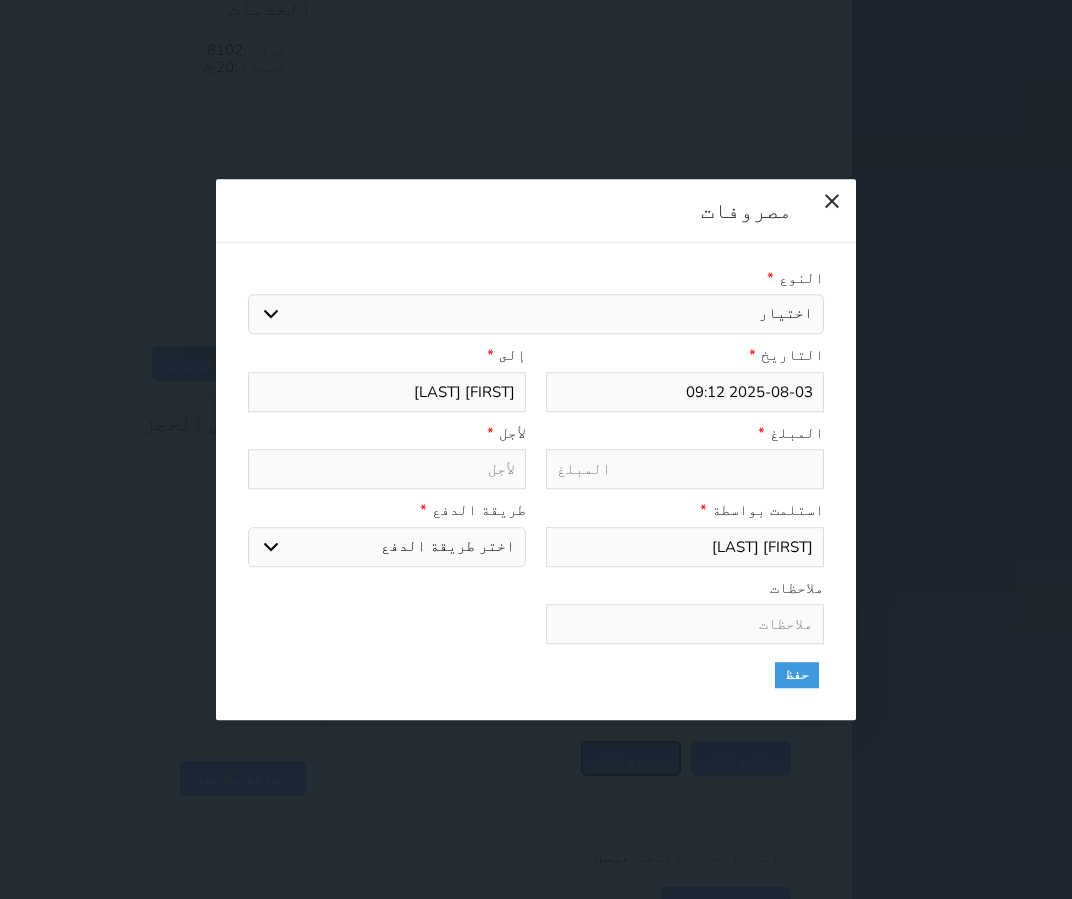 select 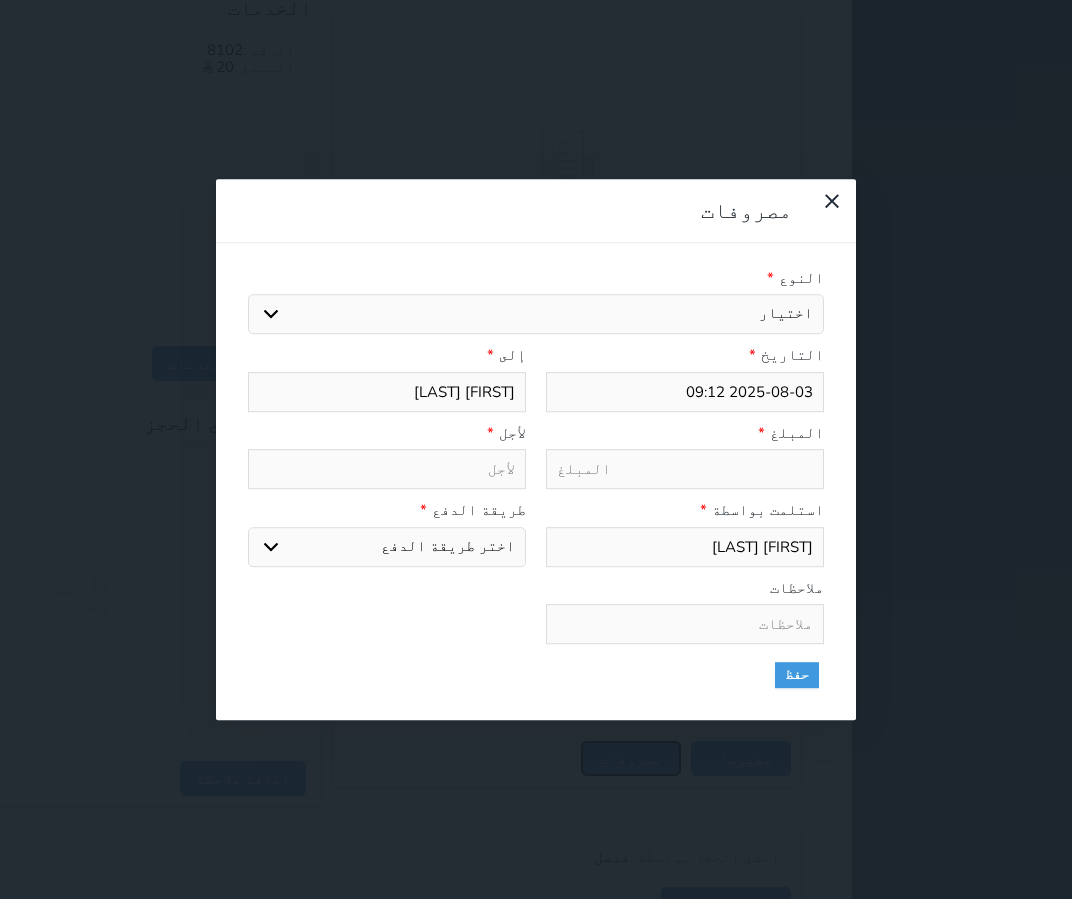 select 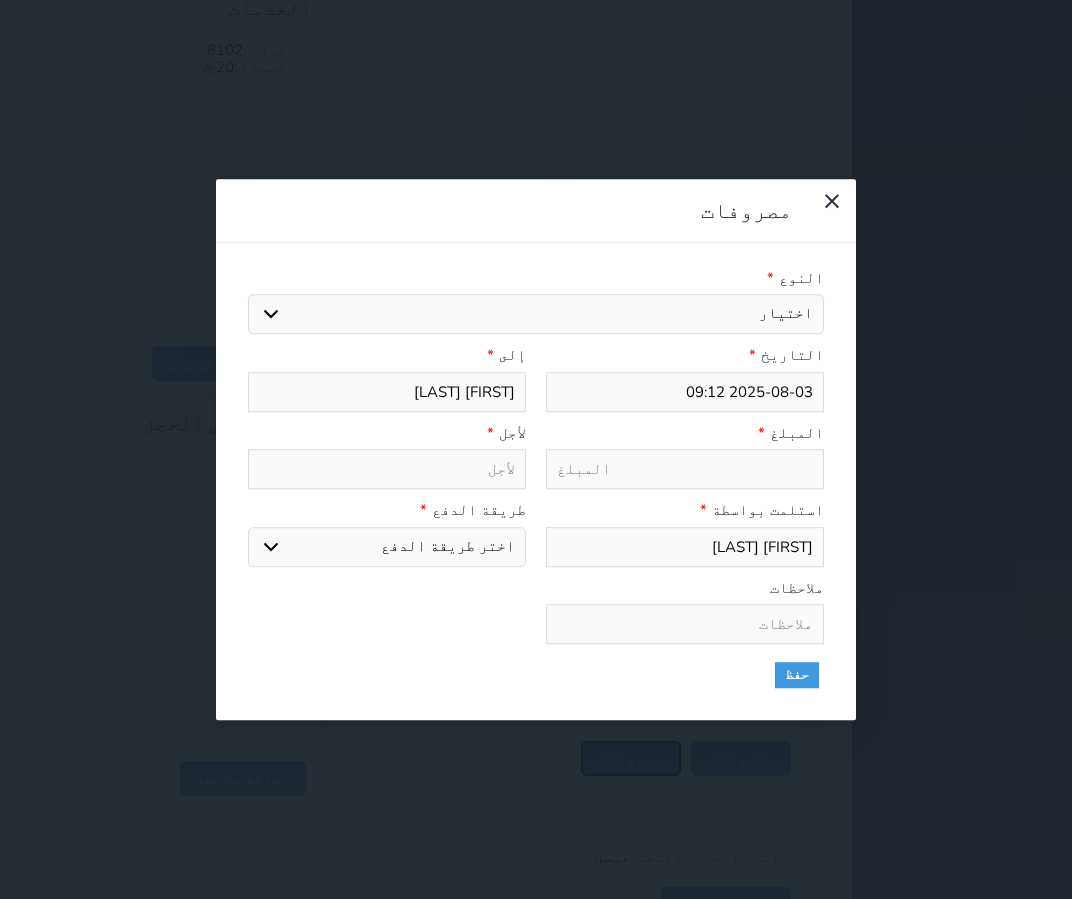 select 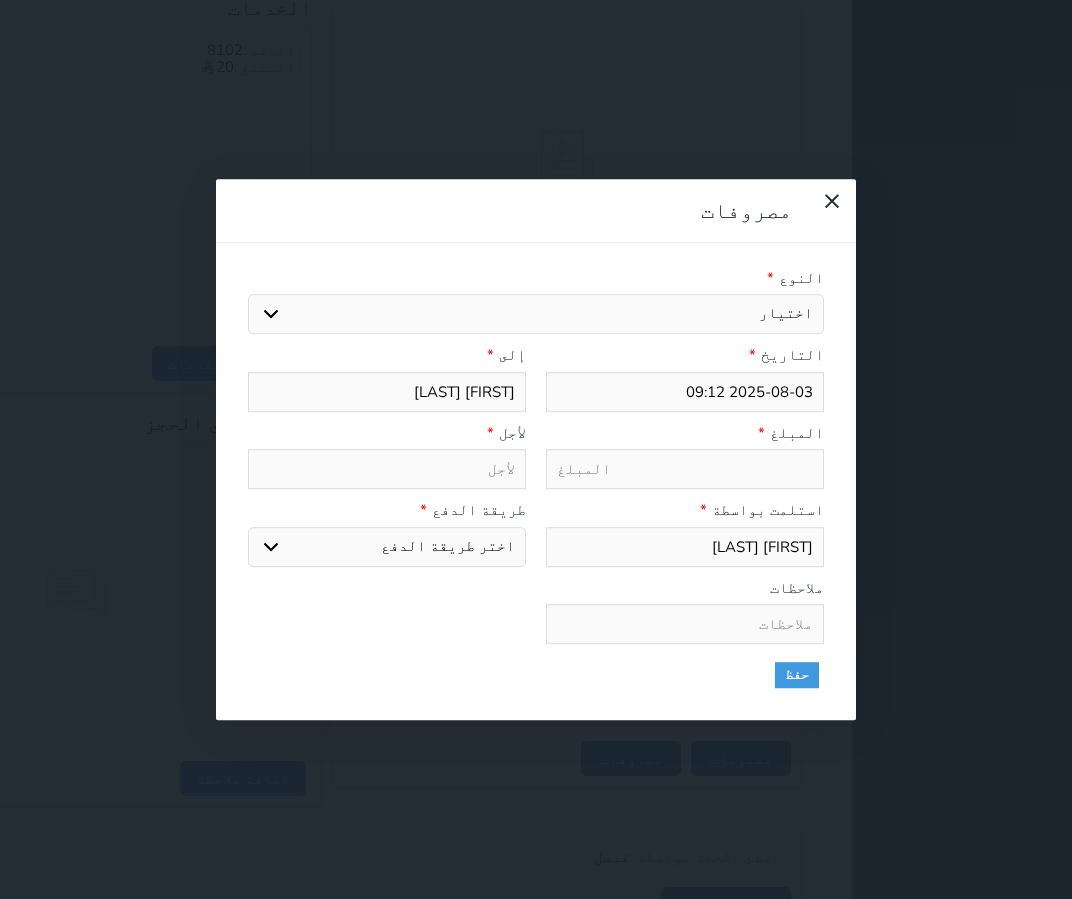 click on "اختيار   مرتجع إيجار رواتب صيانة مصروفات عامة استرجاع تامين استرجاع العربون" at bounding box center [536, 314] 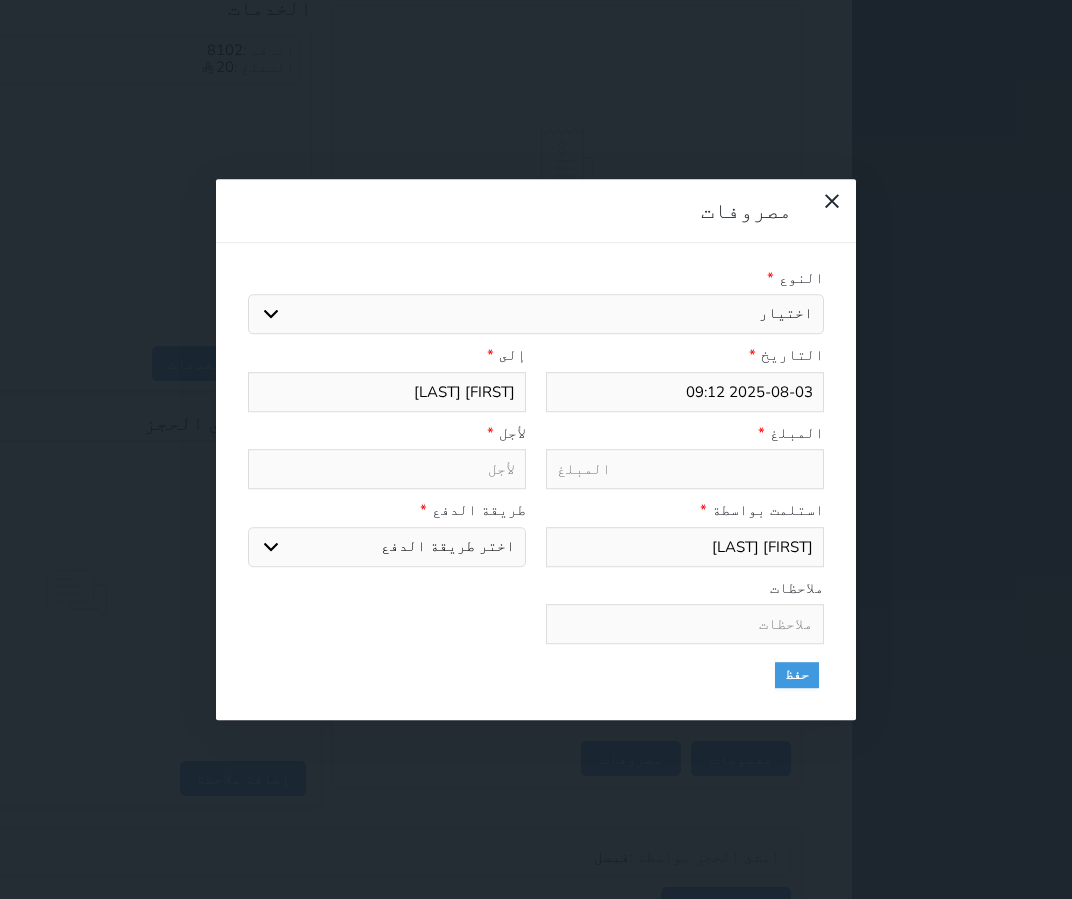 select on "142976" 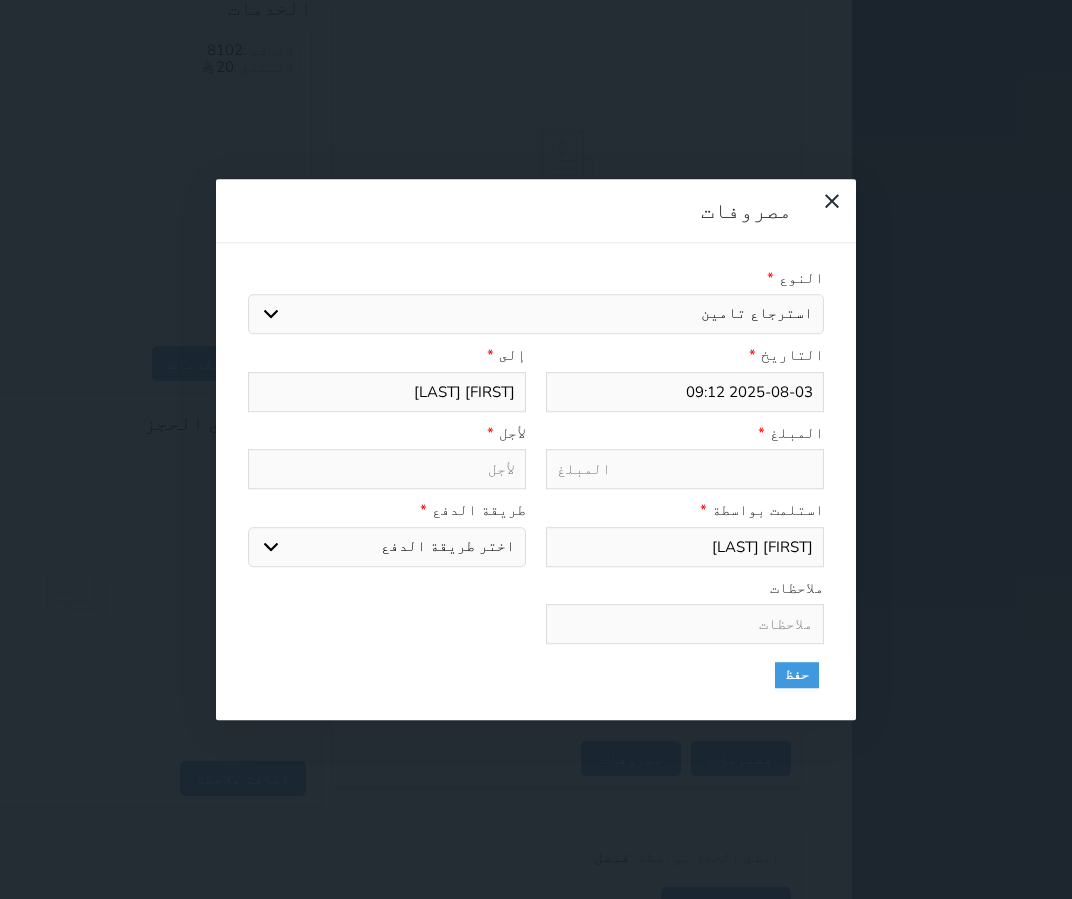 click on "اختيار   مرتجع إيجار رواتب صيانة مصروفات عامة استرجاع تامين استرجاع العربون" at bounding box center [536, 314] 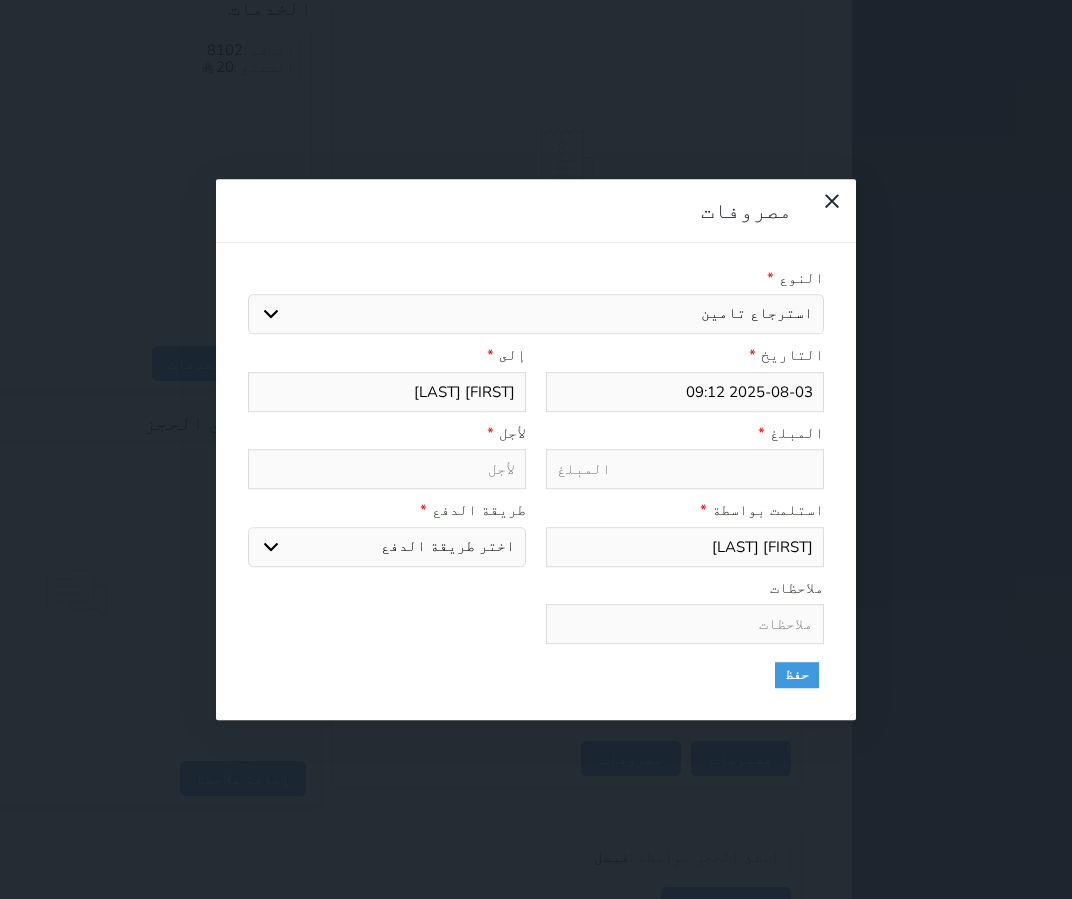 select 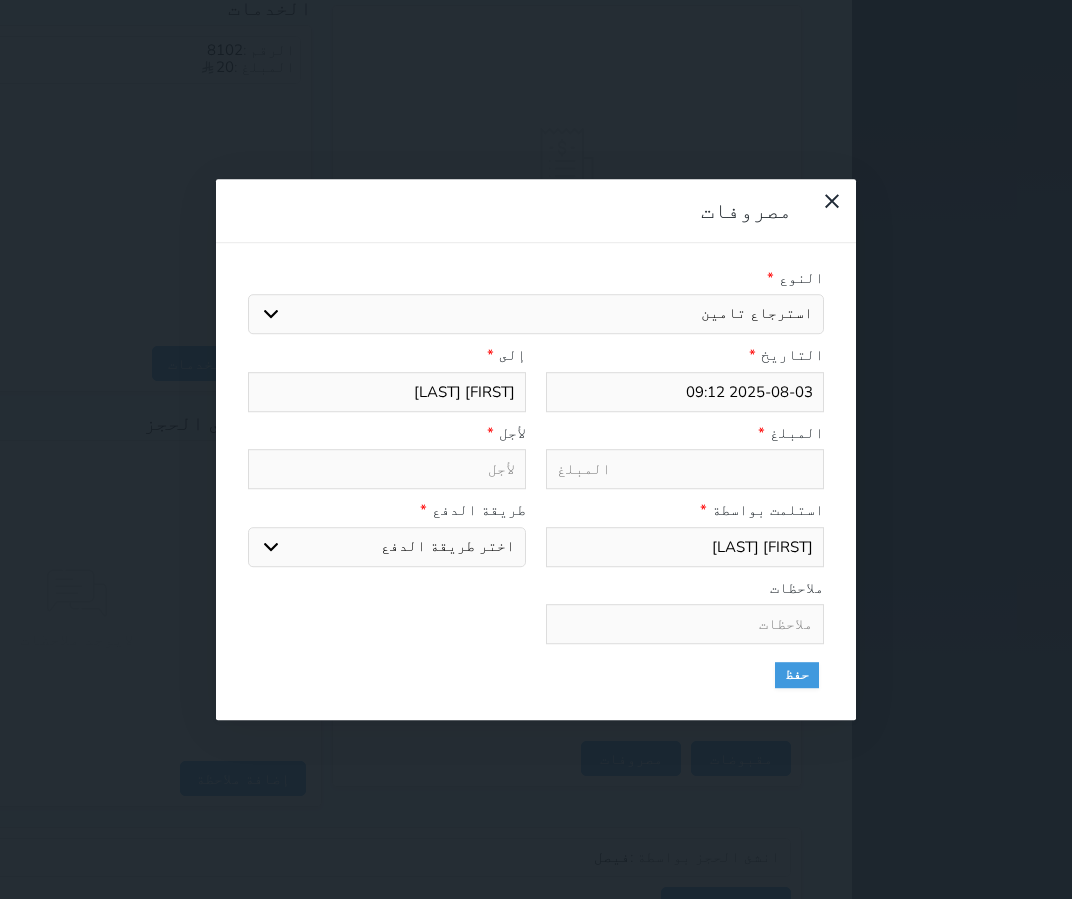 type on "50" 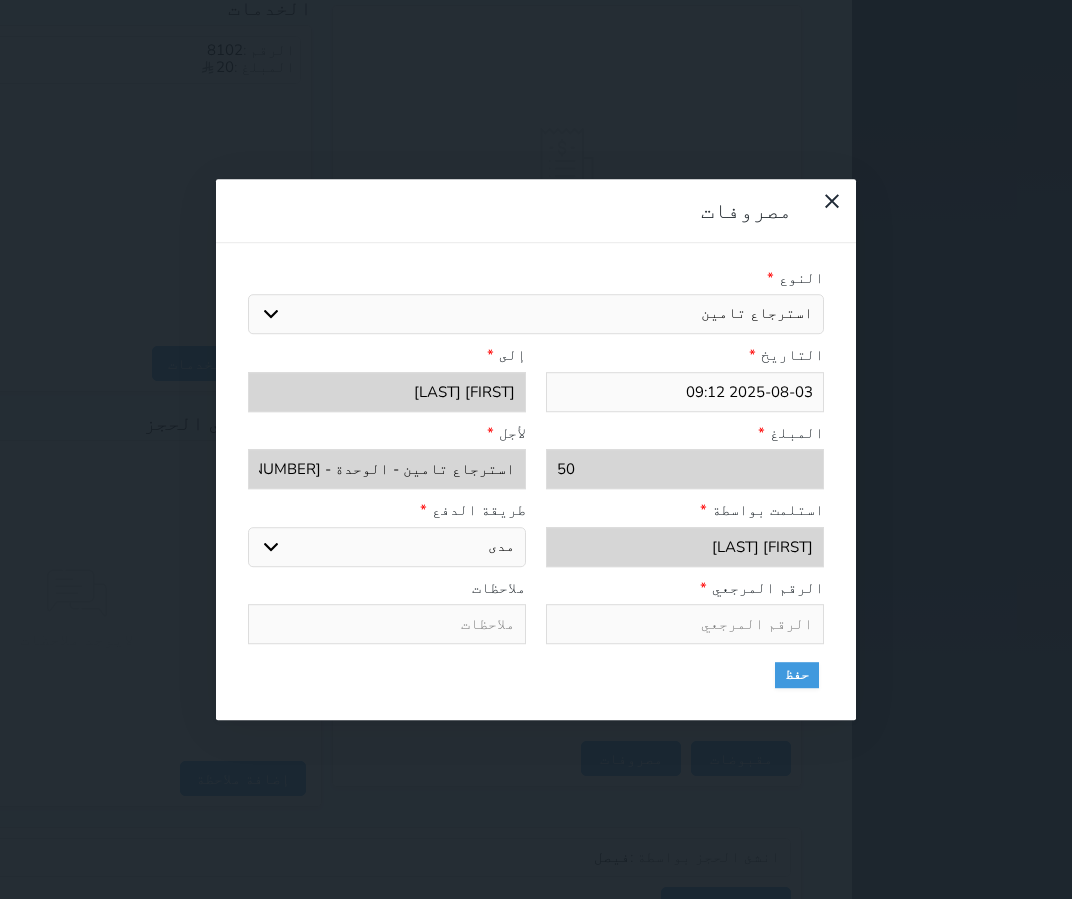 click on "اختر طريقة الدفع   دفع نقدى   تحويل بنكى   مدى   بطاقة ائتمان" at bounding box center (387, 547) 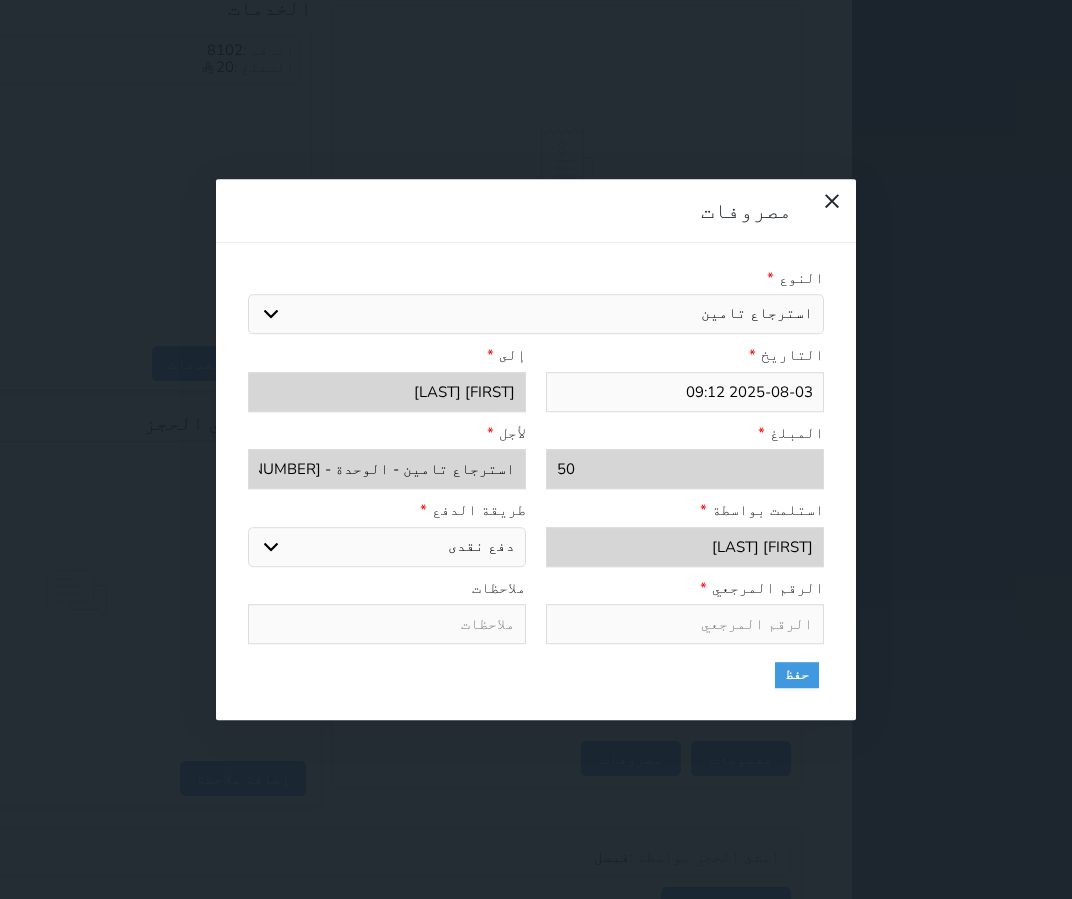 click on "اختر طريقة الدفع   دفع نقدى   تحويل بنكى   مدى   بطاقة ائتمان" at bounding box center [387, 547] 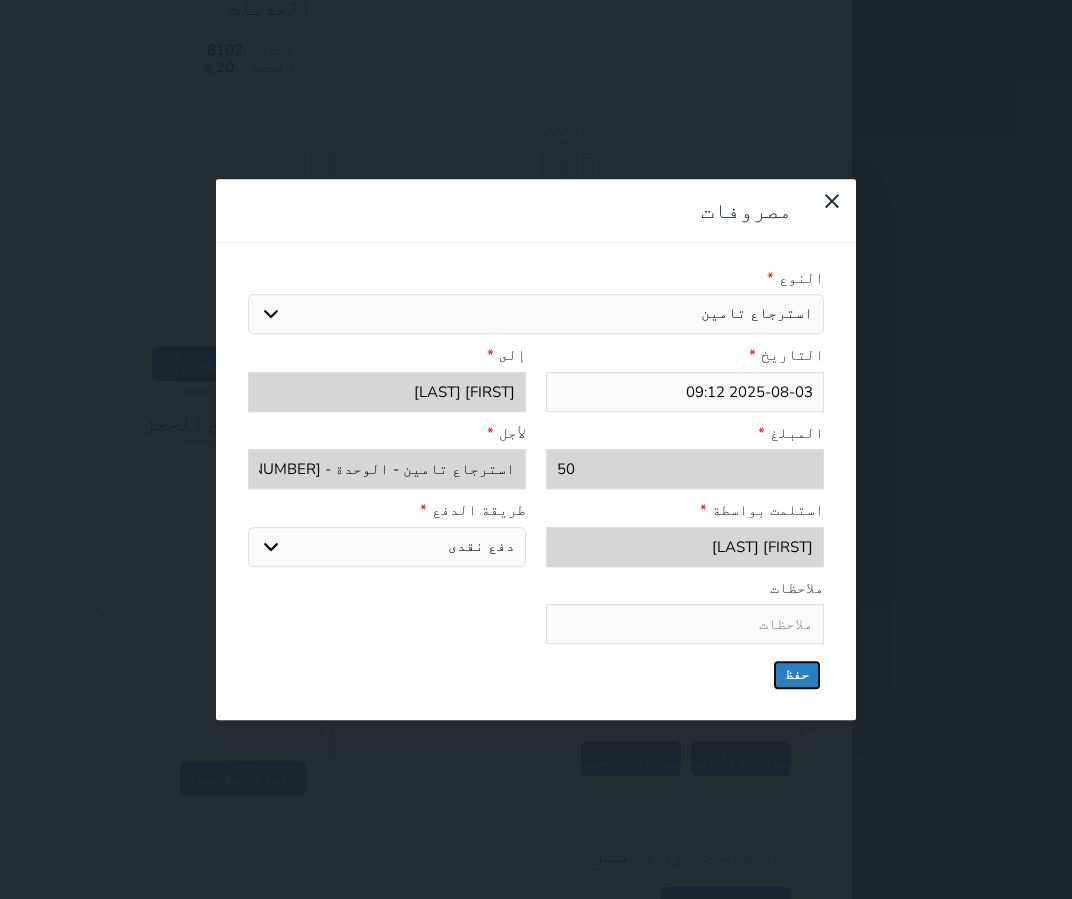 click on "حفظ" at bounding box center [797, 675] 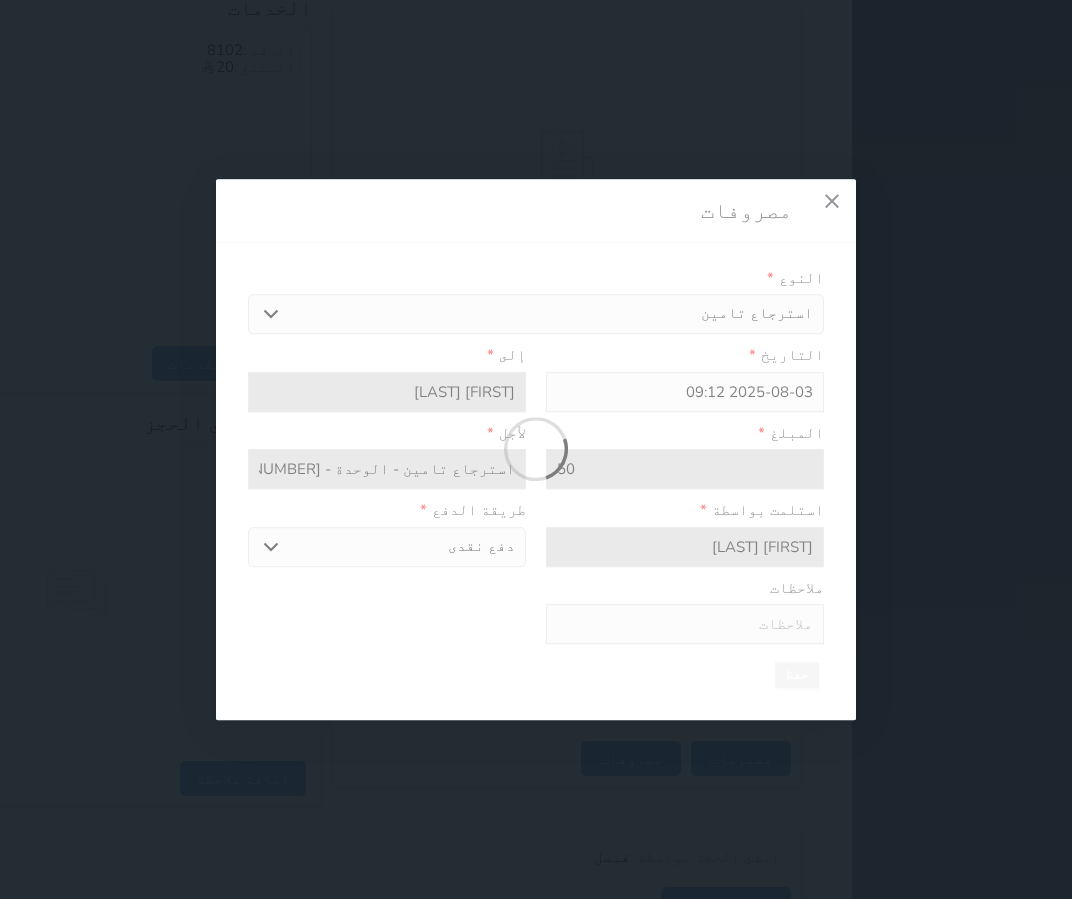 select 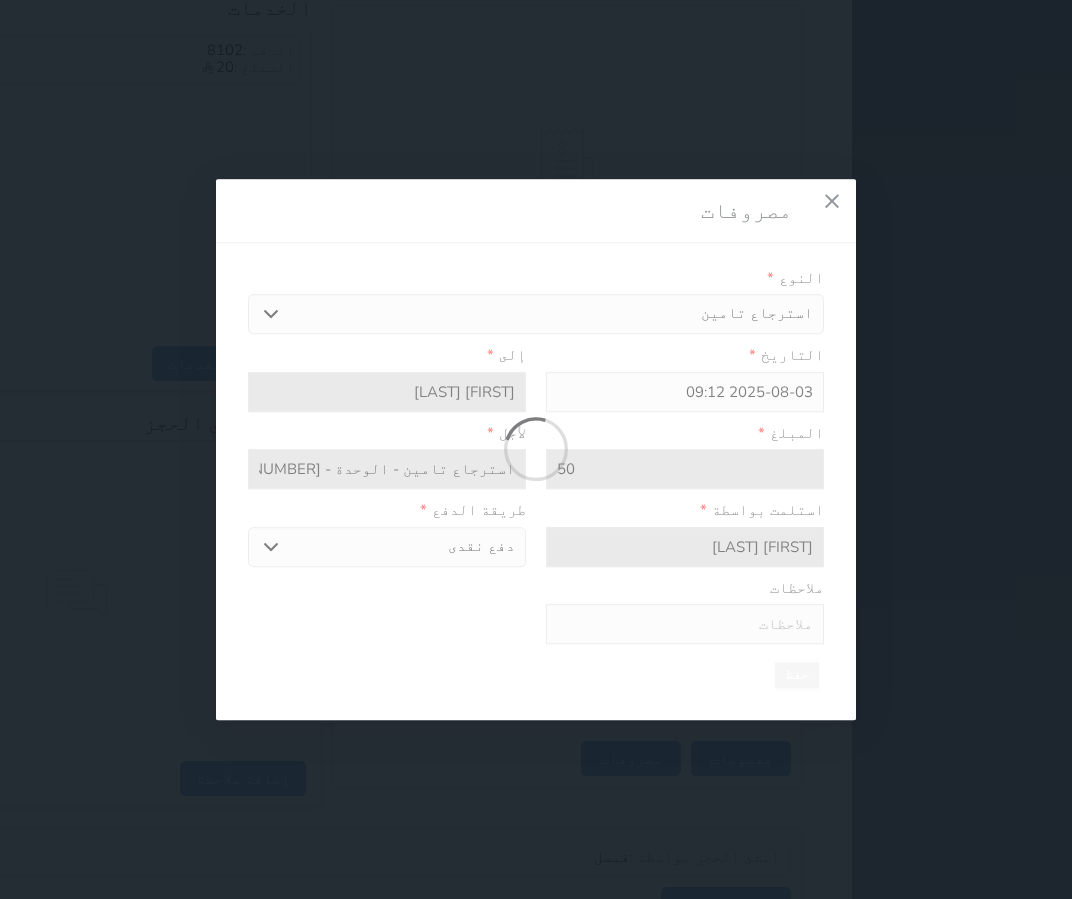 type 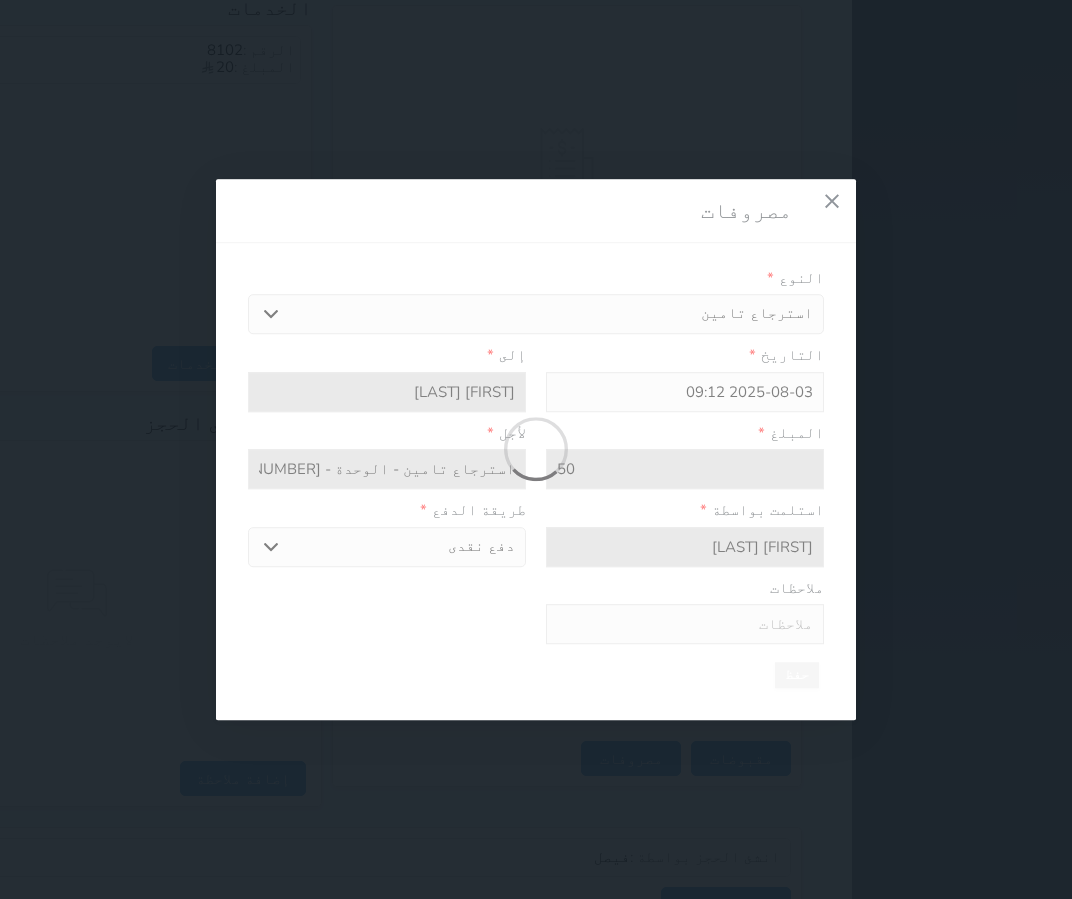 type on "0" 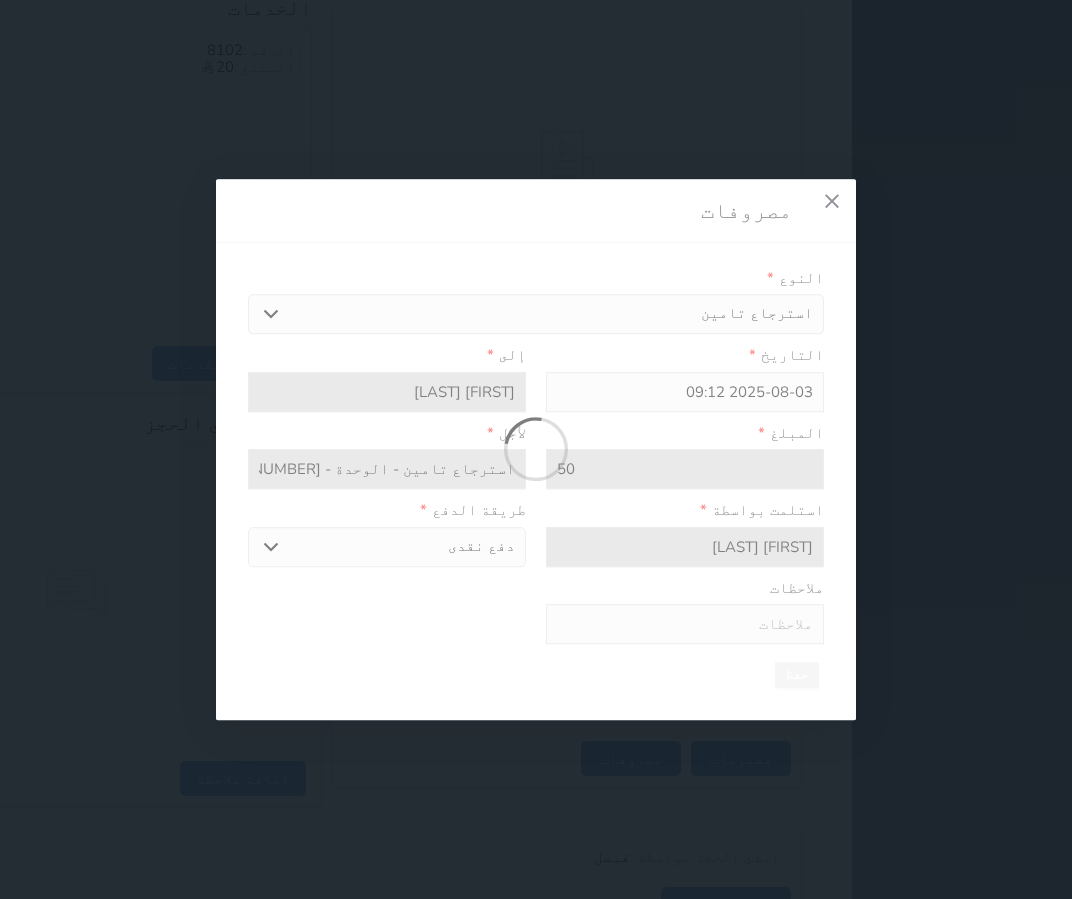select 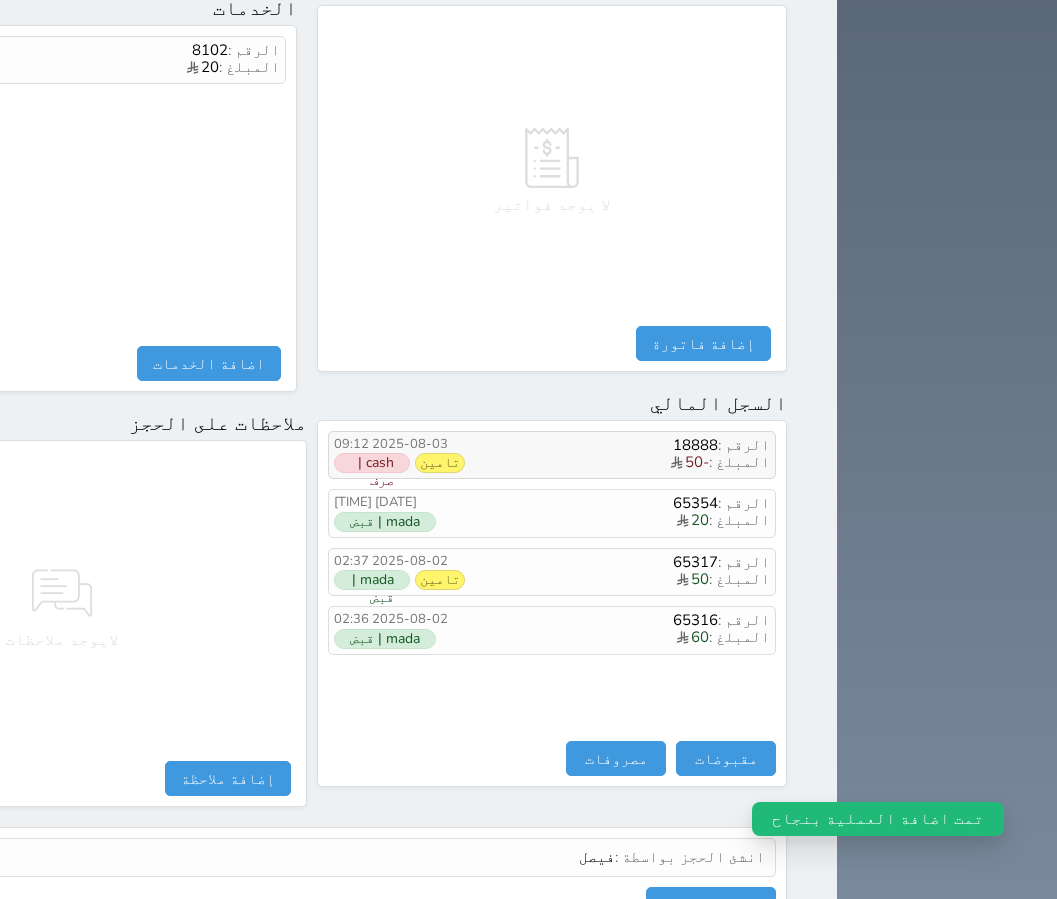 click on "cash | صرف" at bounding box center (372, 463) 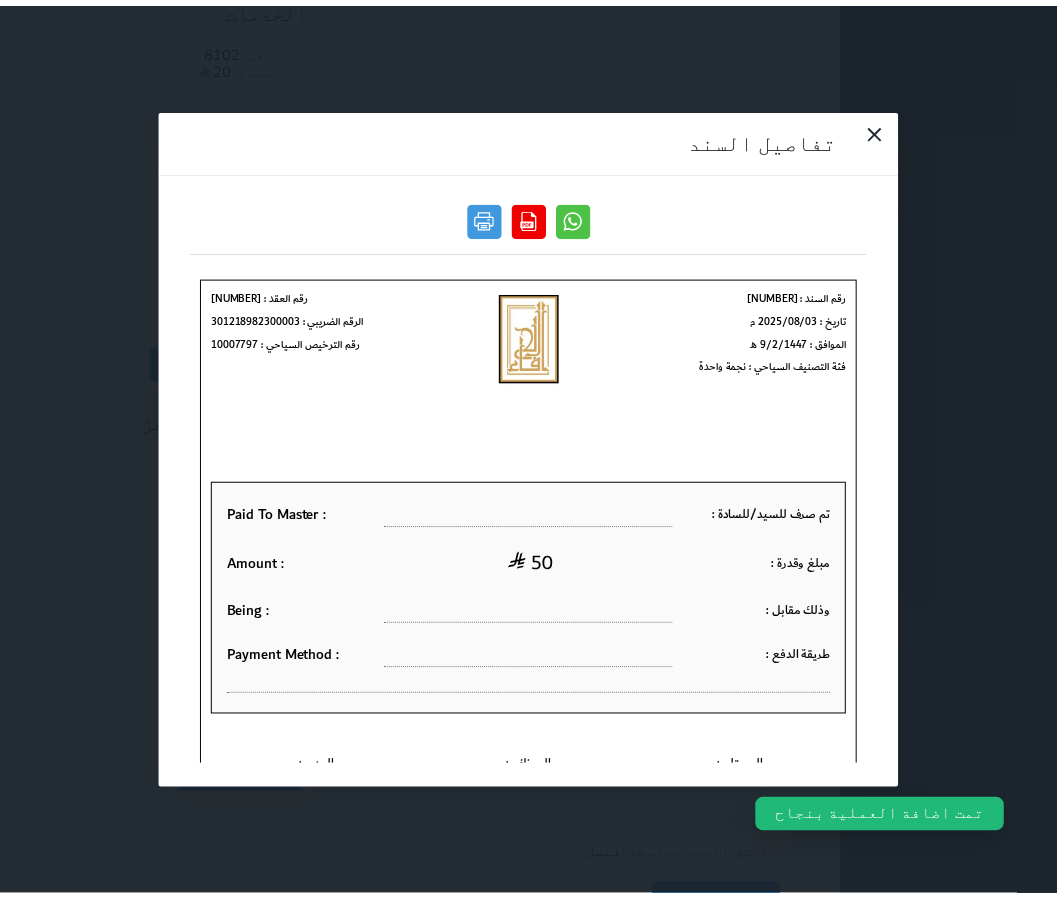 scroll, scrollTop: 0, scrollLeft: 0, axis: both 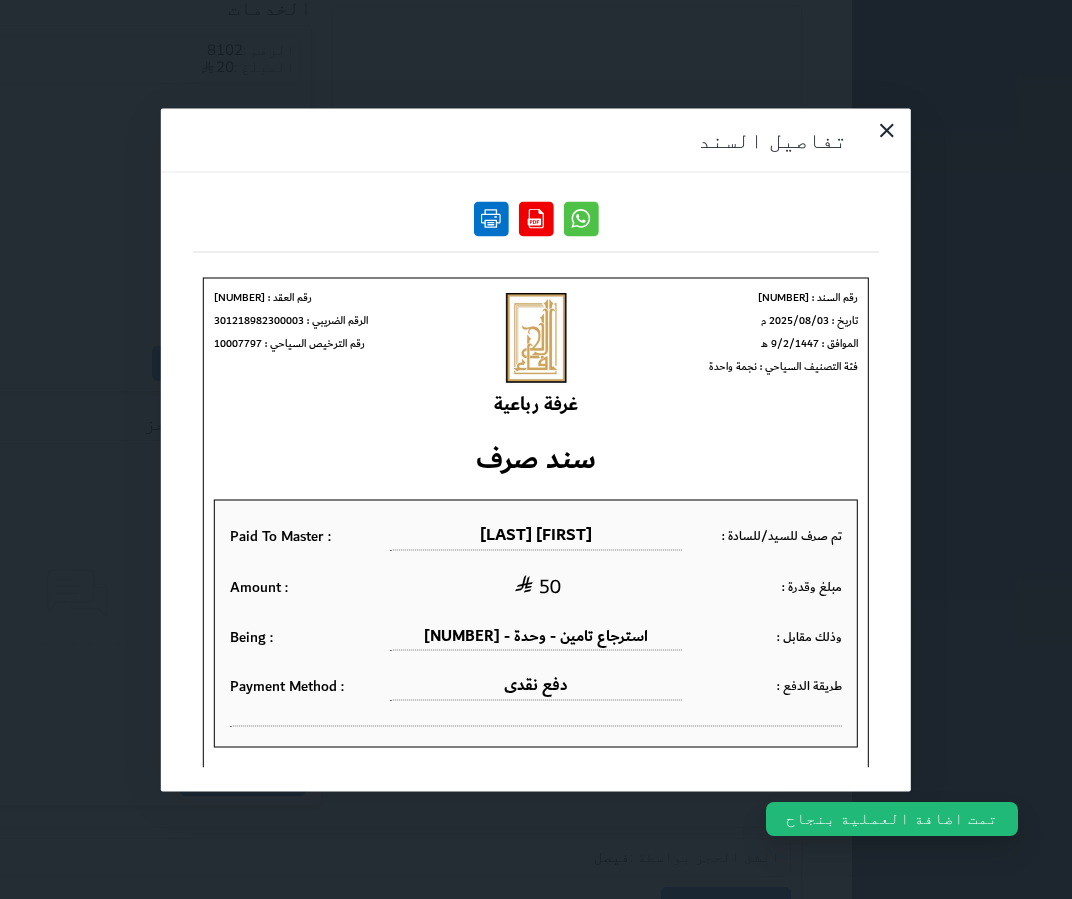 click at bounding box center [491, 218] 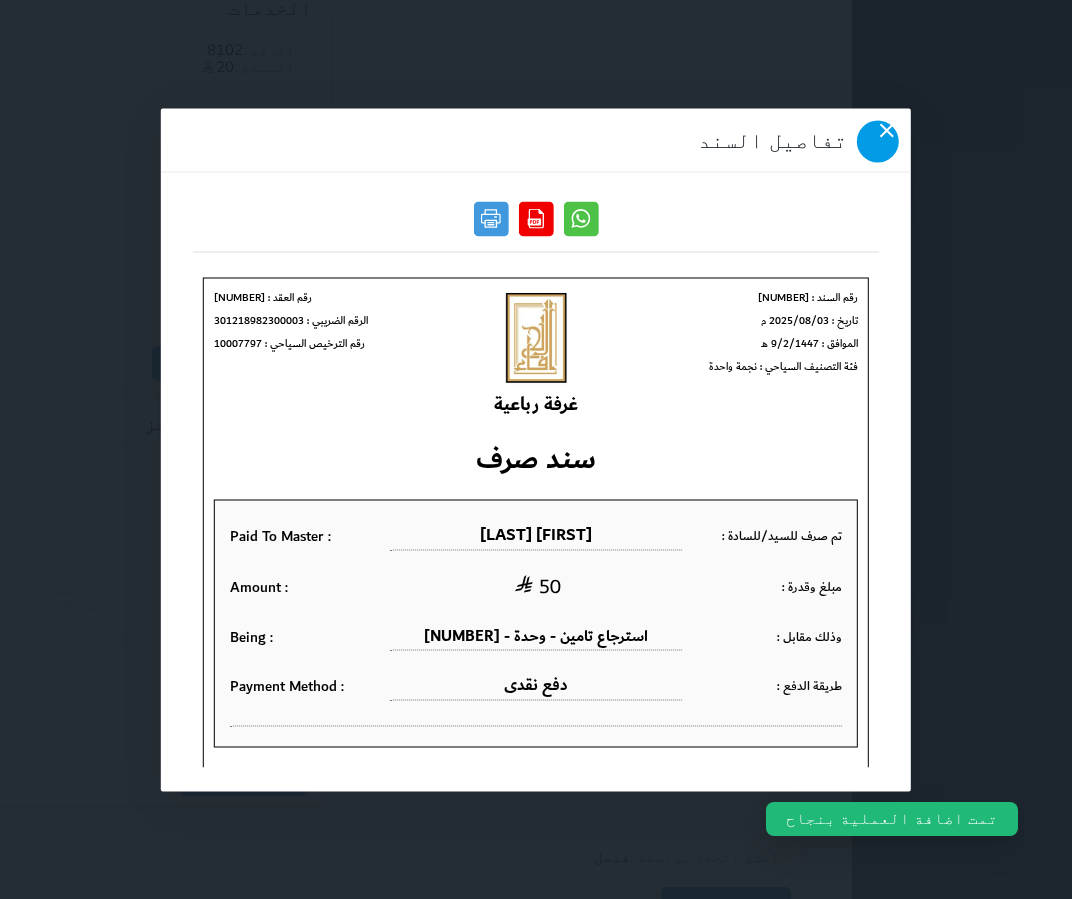 click 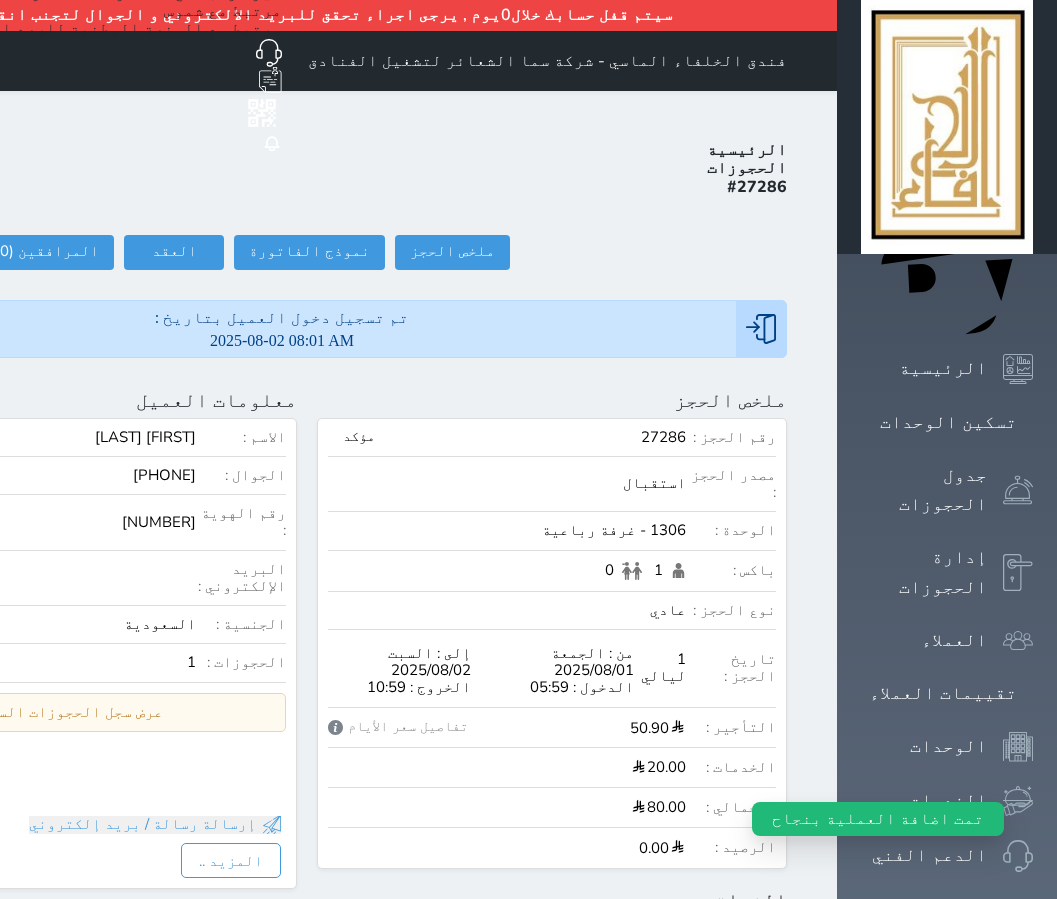 scroll, scrollTop: 0, scrollLeft: 0, axis: both 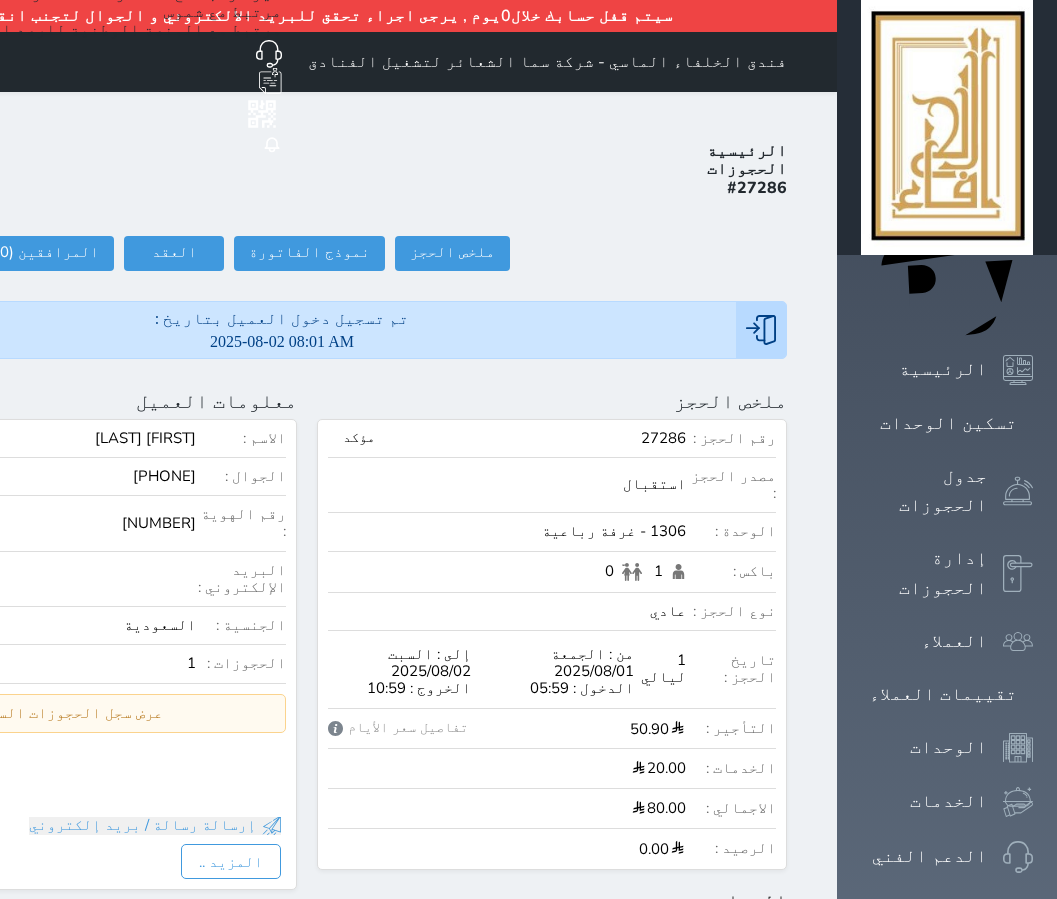 click on "تسجيل مغادرة" at bounding box center (-97, 253) 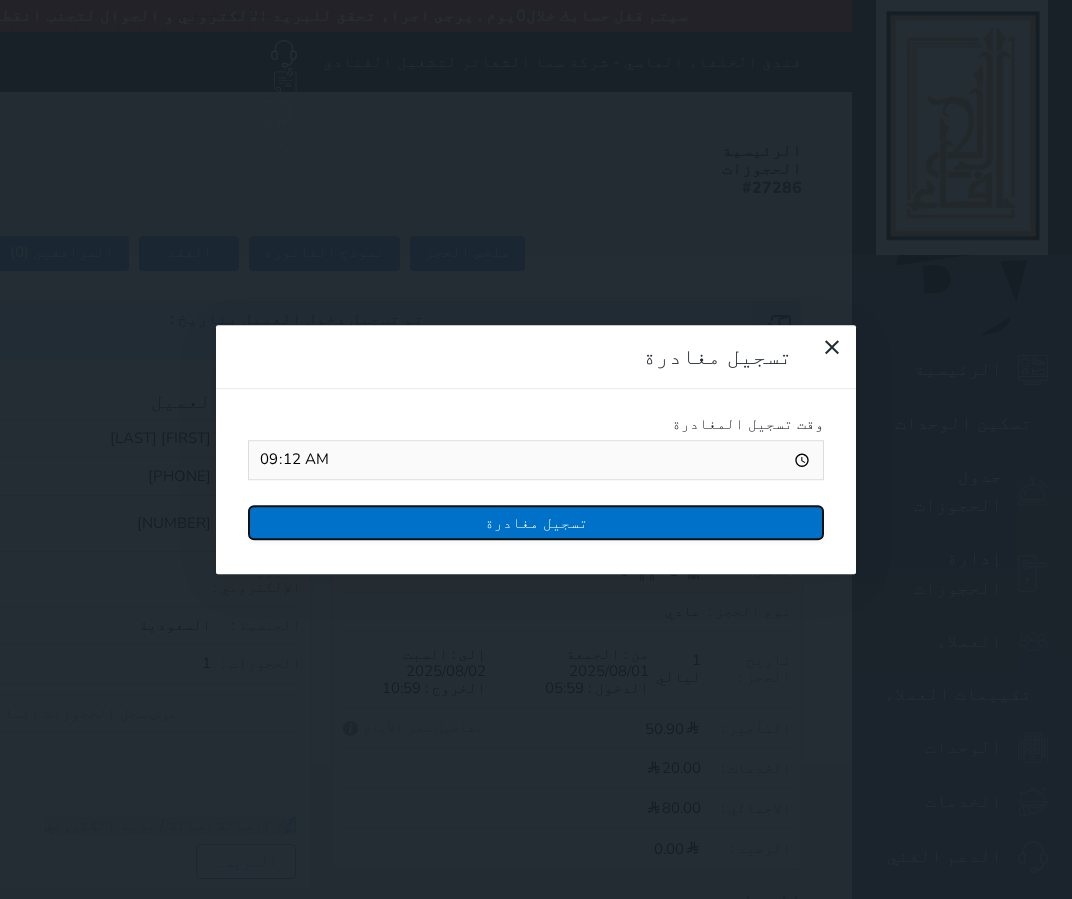 click on "تسجيل مغادرة" at bounding box center (536, 522) 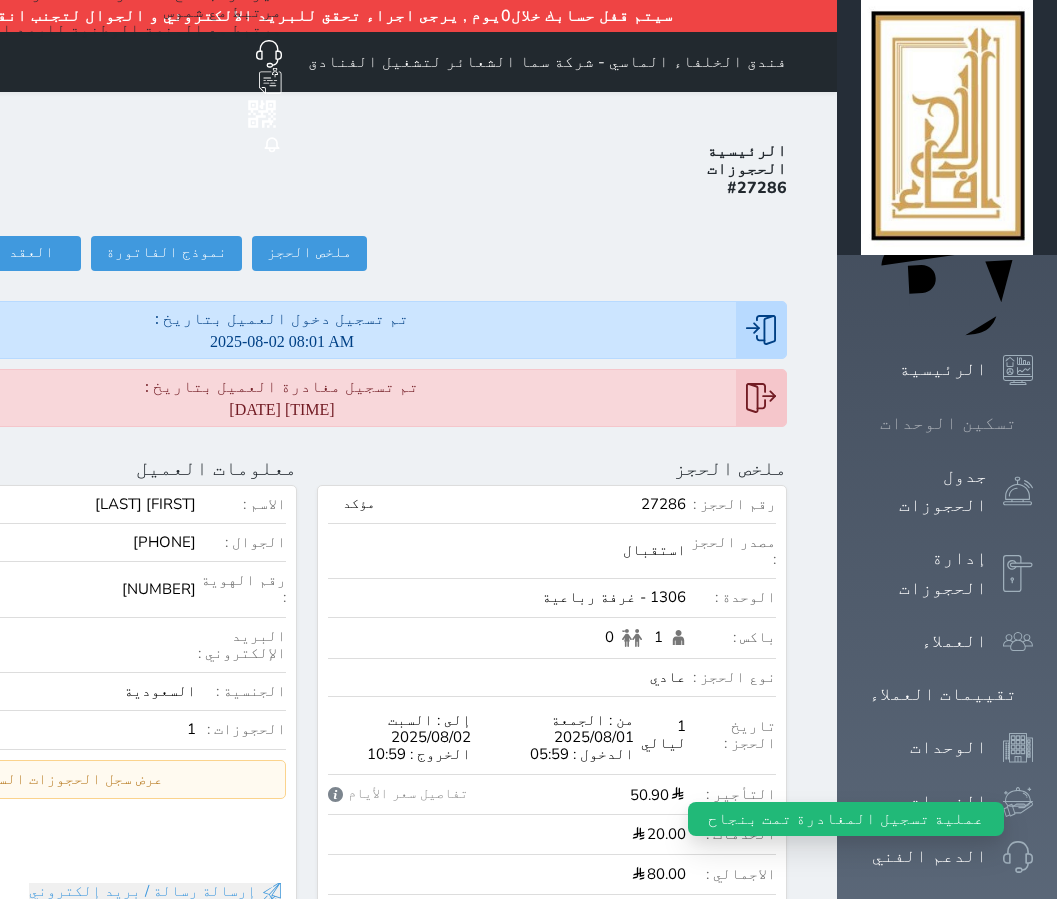 click 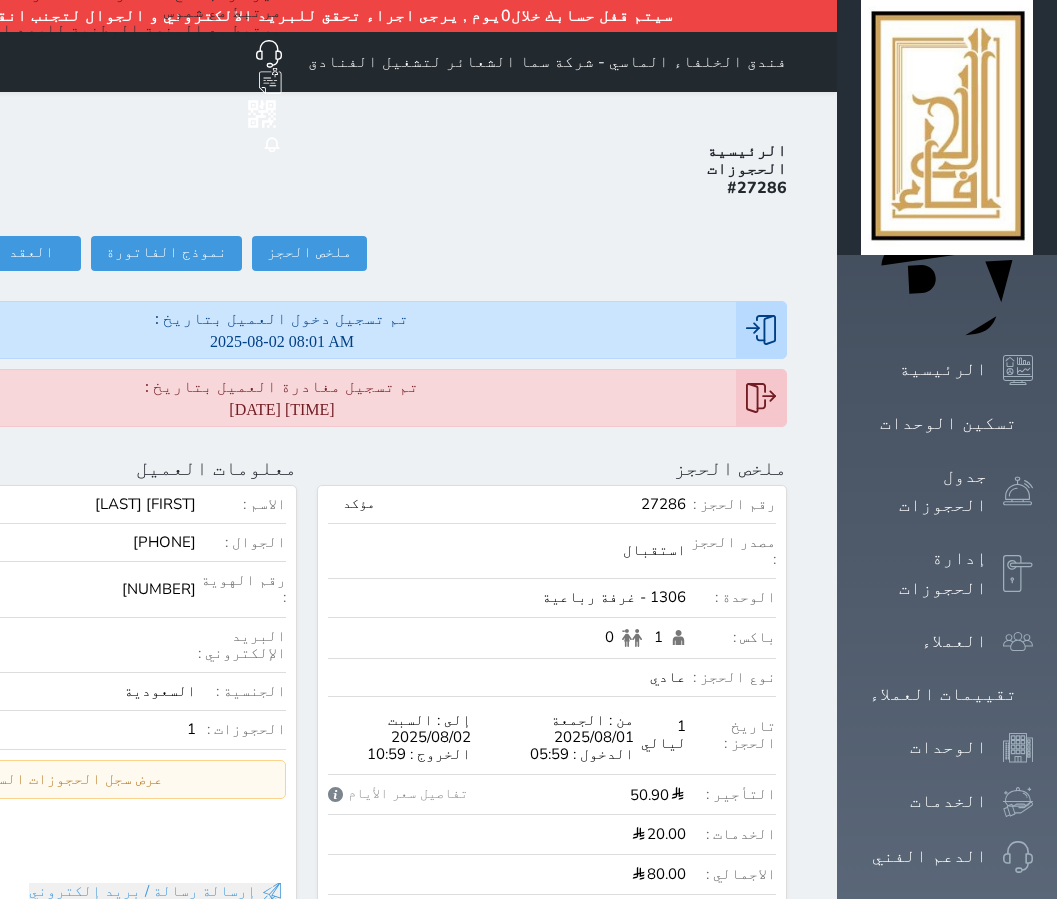 drag, startPoint x: 1015, startPoint y: 203, endPoint x: 1004, endPoint y: 170, distance: 34.785053 